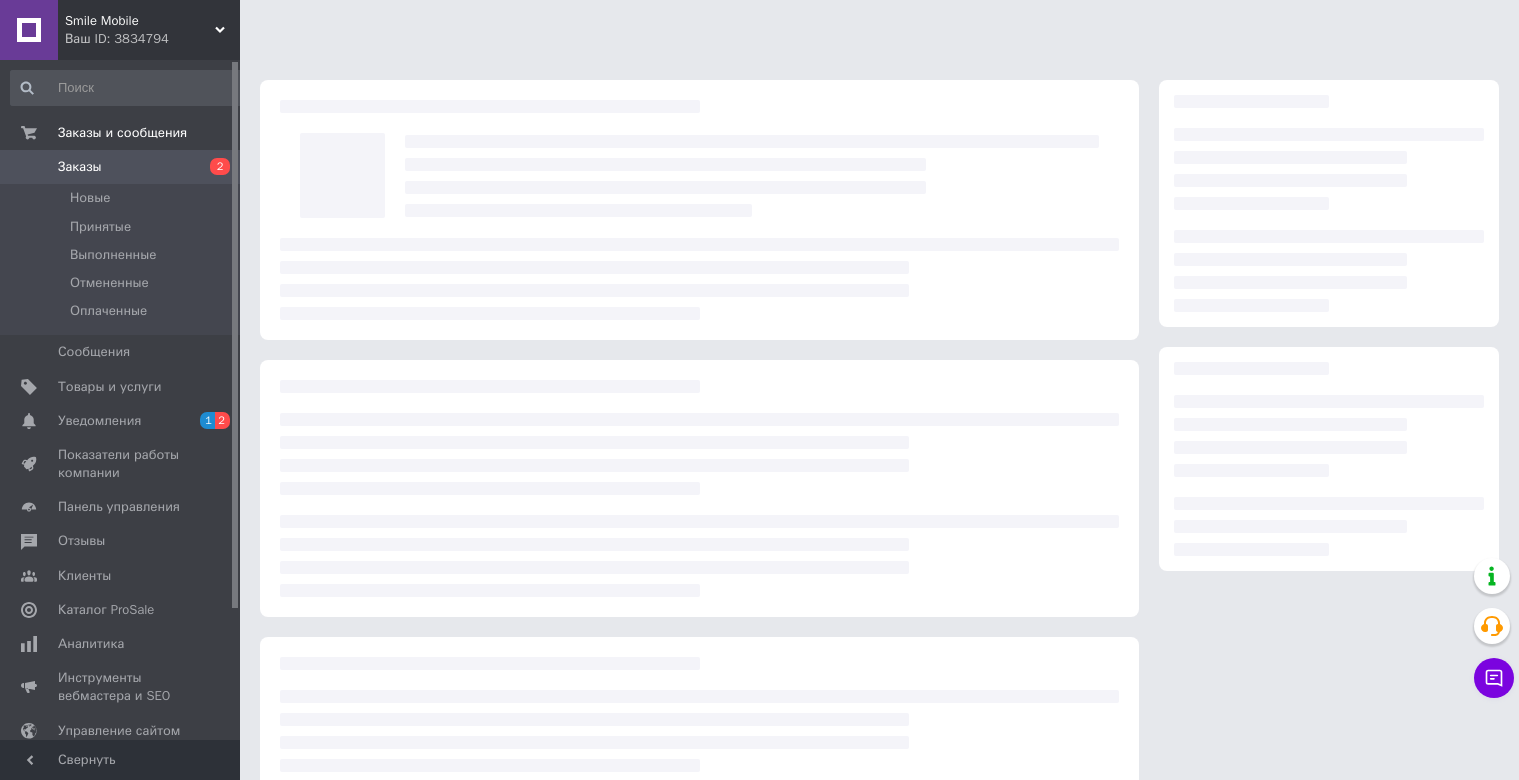 scroll, scrollTop: 0, scrollLeft: 0, axis: both 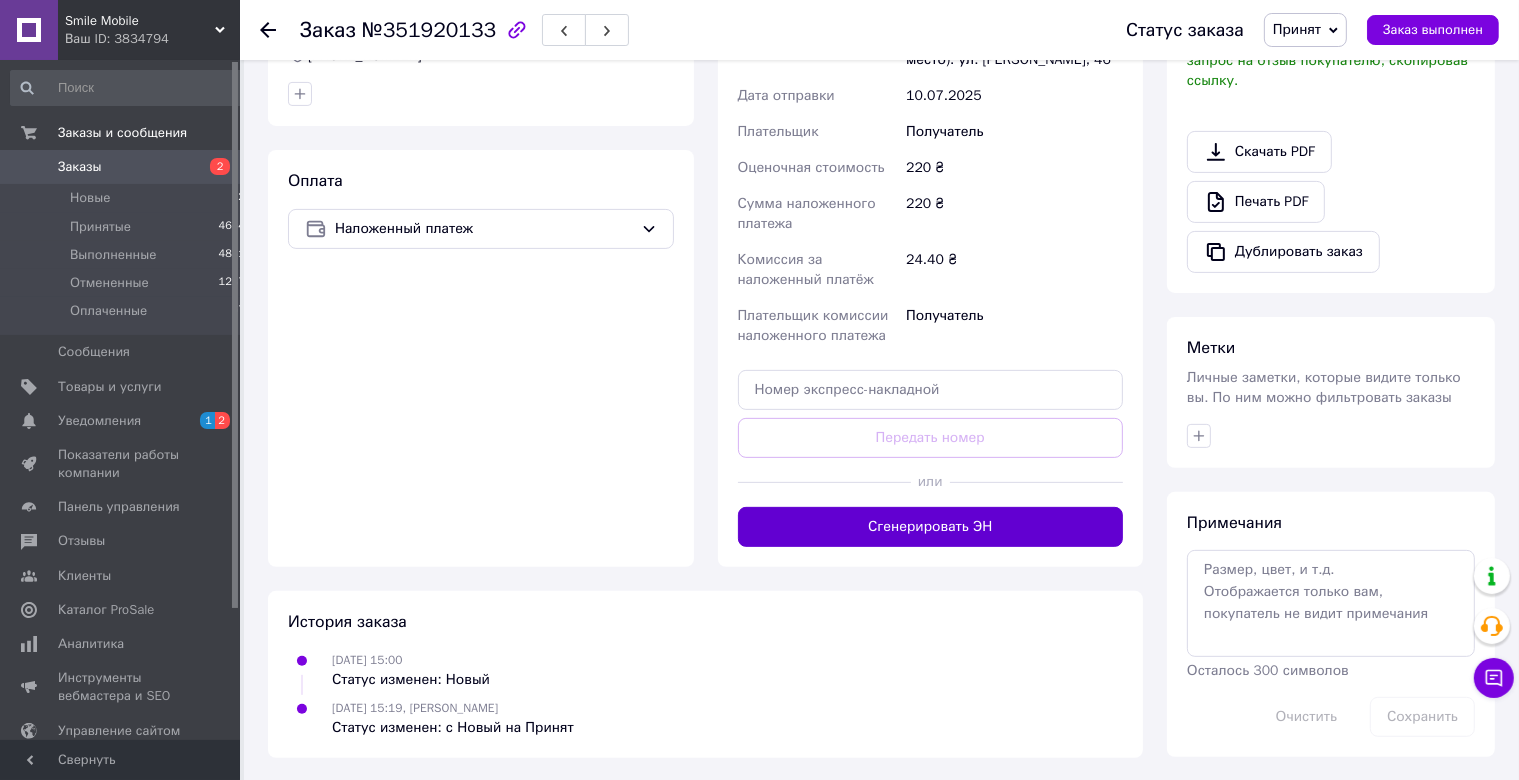 click on "Сгенерировать ЭН" at bounding box center [931, 527] 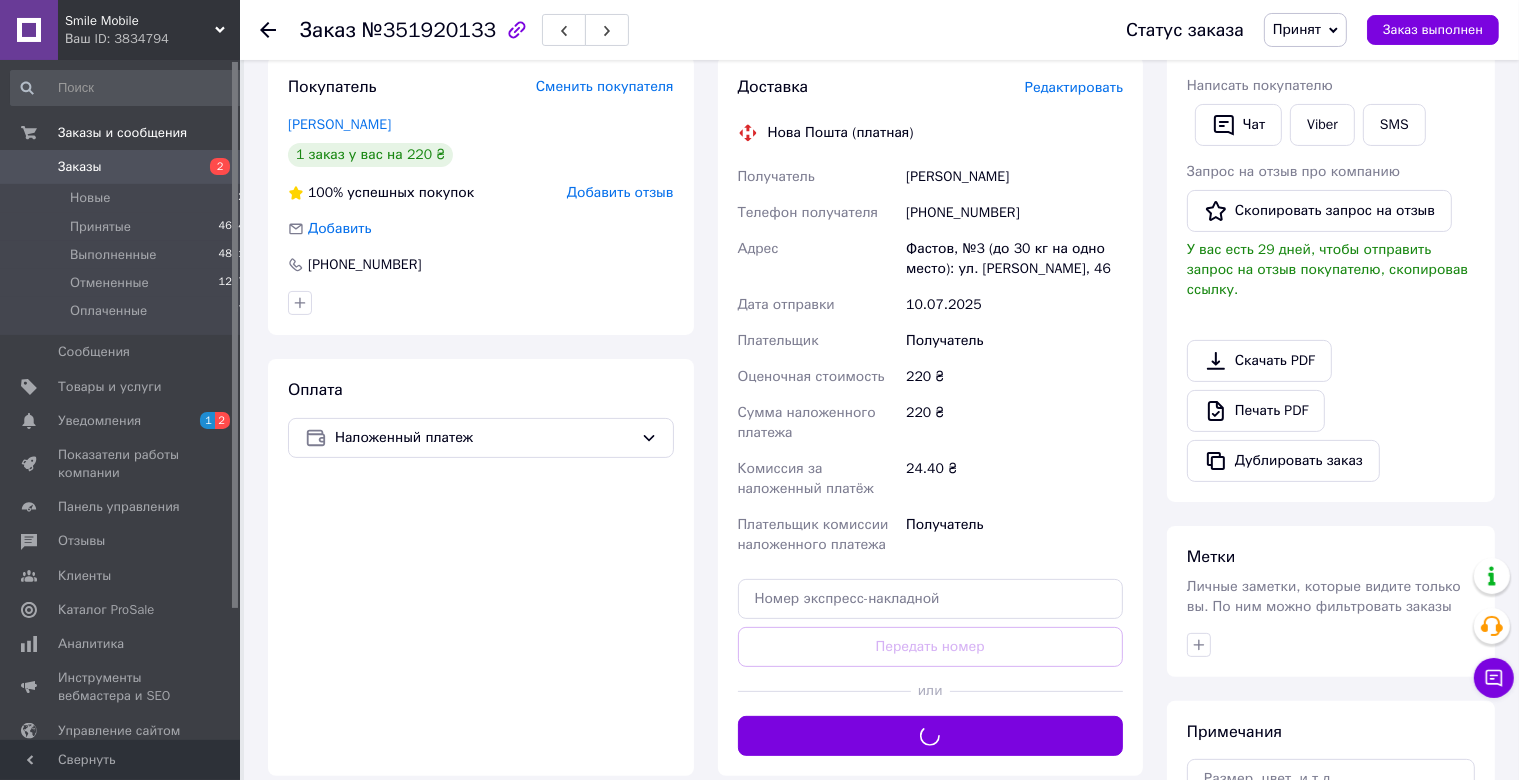 scroll, scrollTop: 381, scrollLeft: 0, axis: vertical 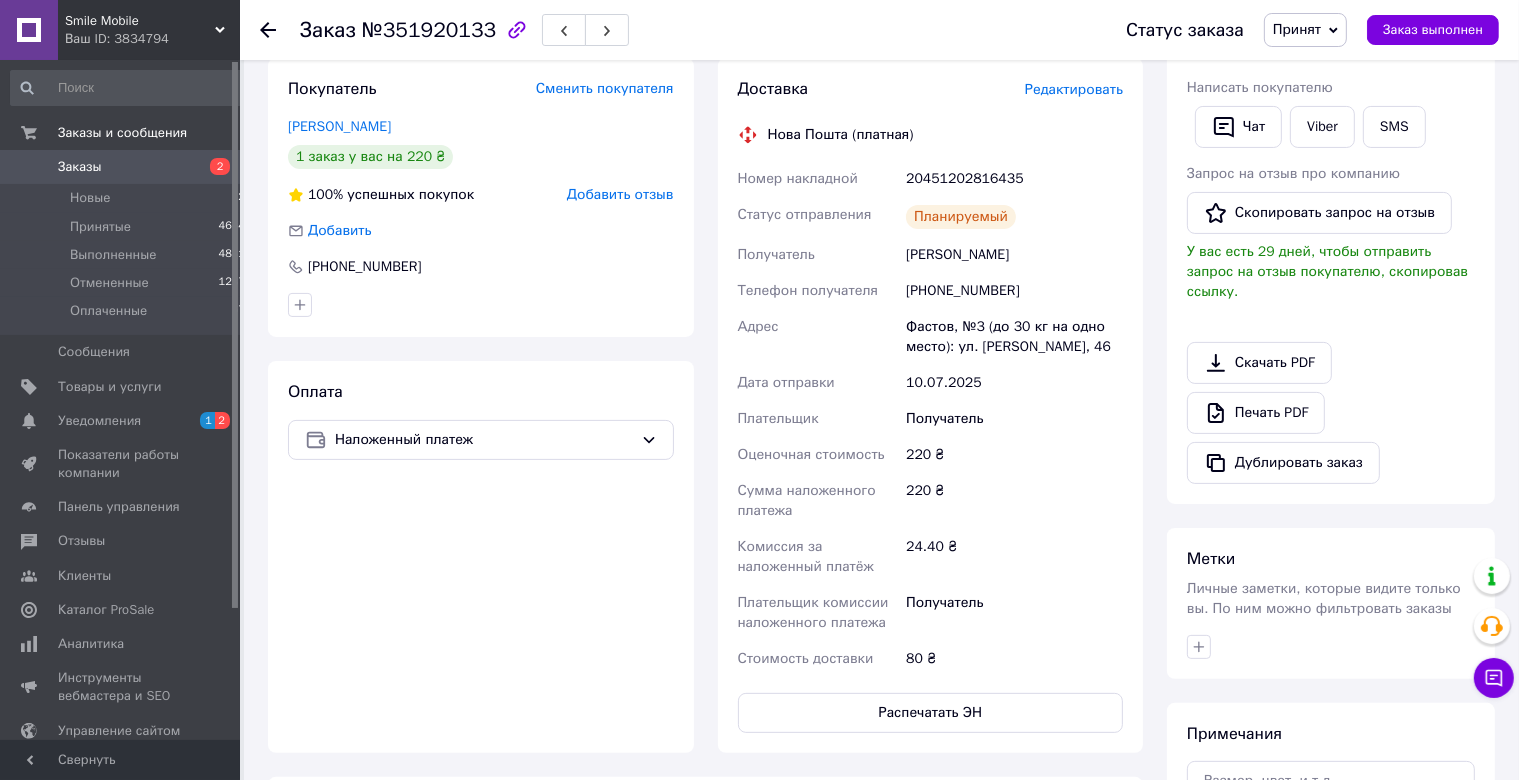 drag, startPoint x: 735, startPoint y: 175, endPoint x: 1028, endPoint y: 243, distance: 300.7873 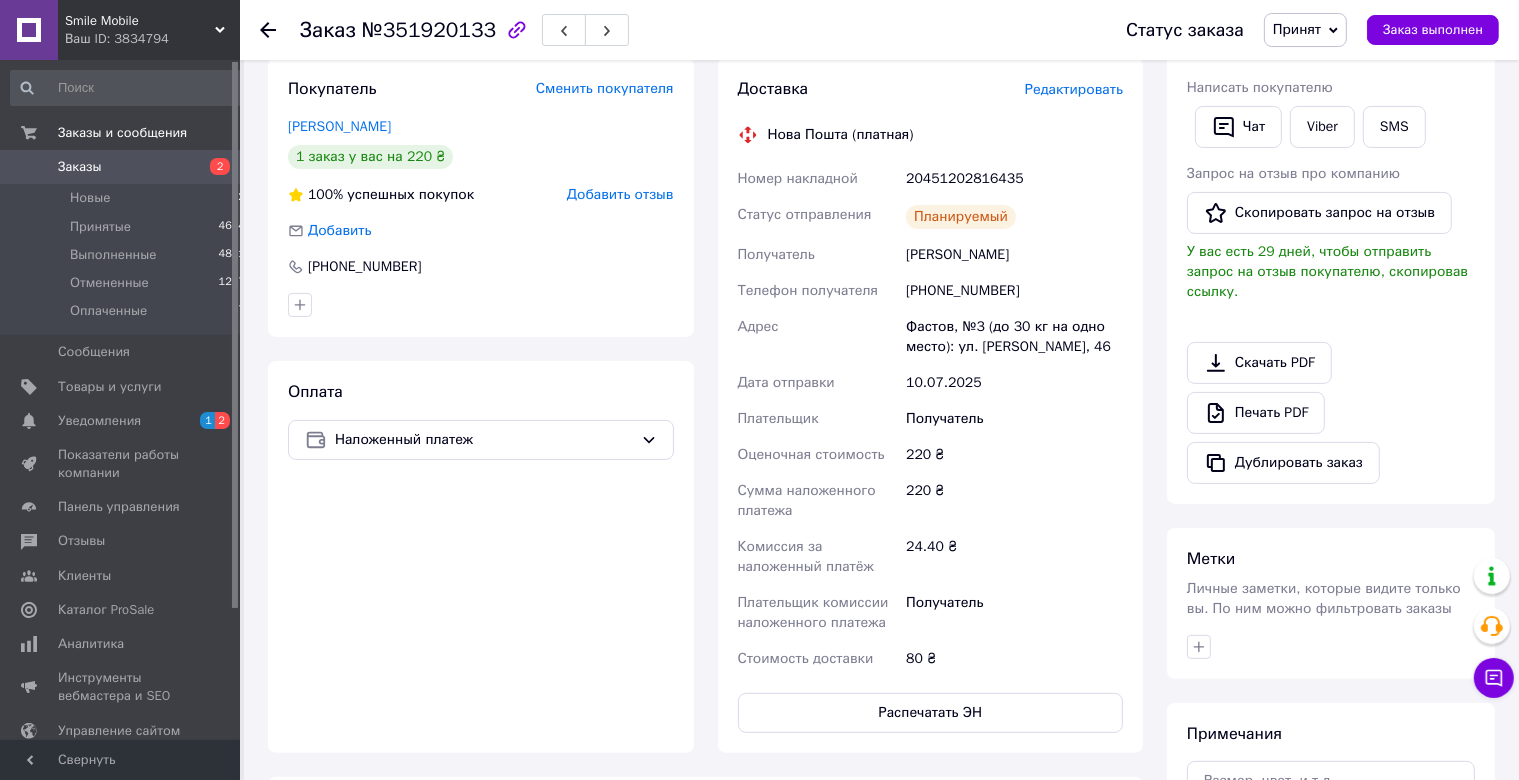 scroll, scrollTop: 0, scrollLeft: 0, axis: both 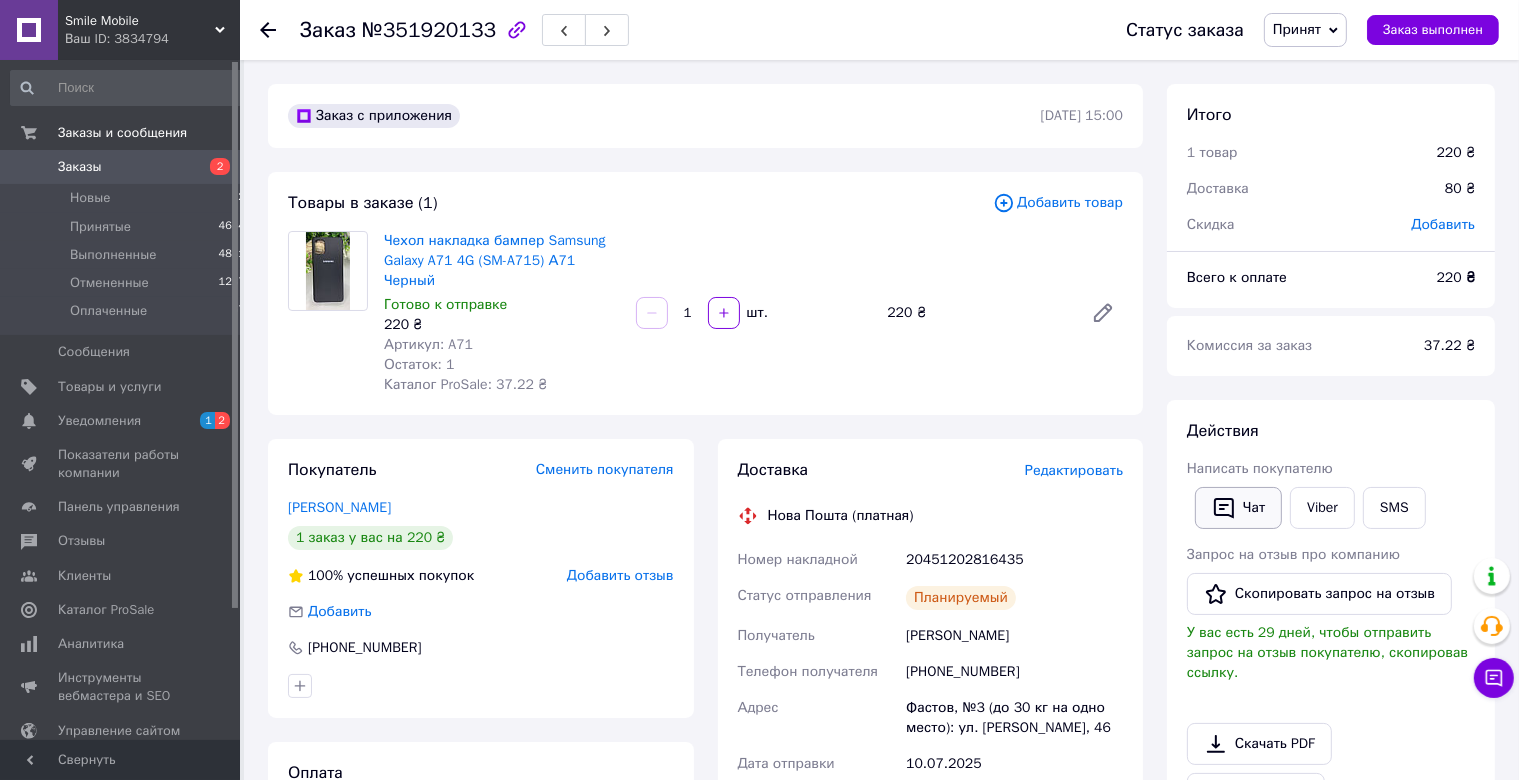 click on "Чат" at bounding box center [1238, 508] 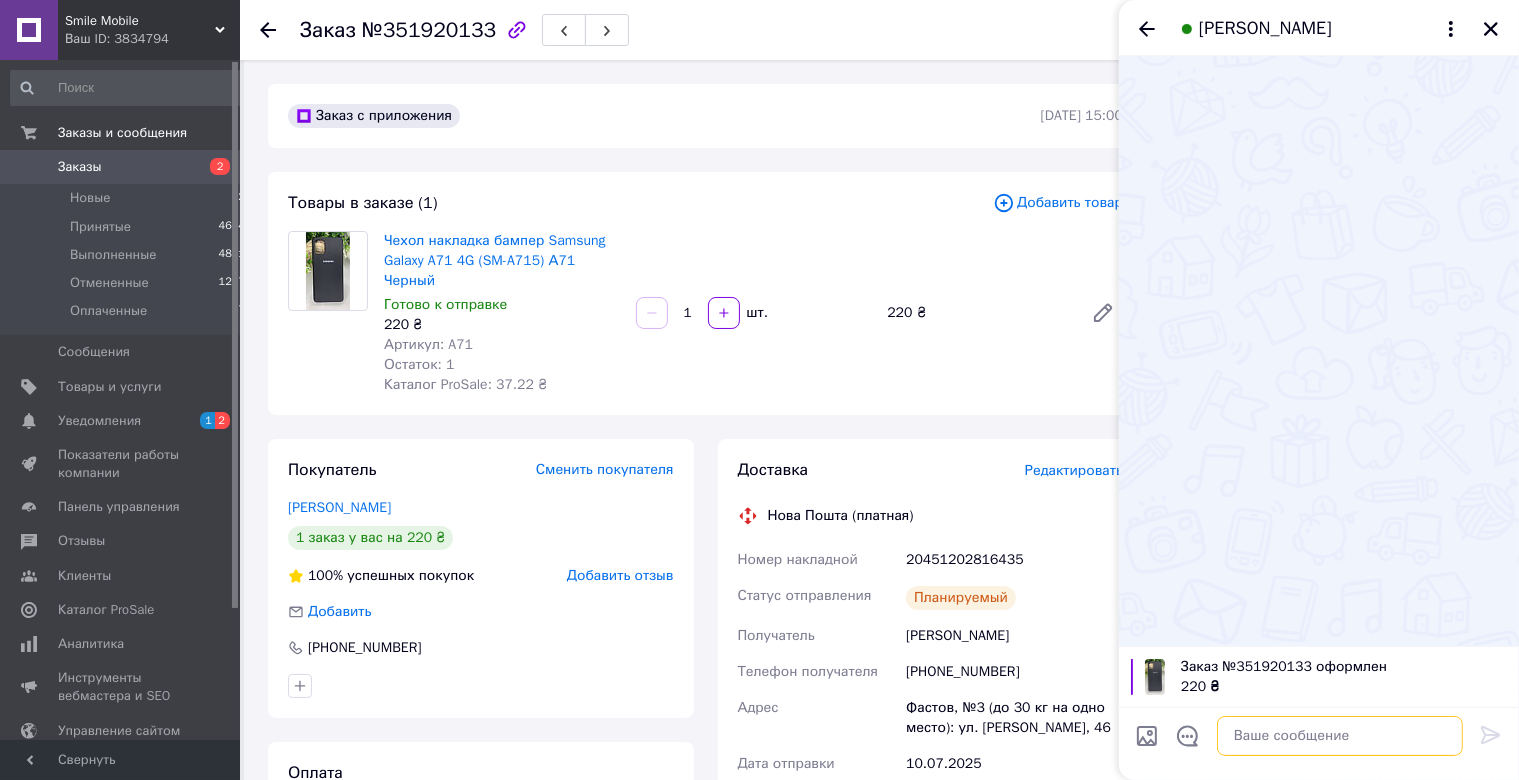 click at bounding box center [1340, 736] 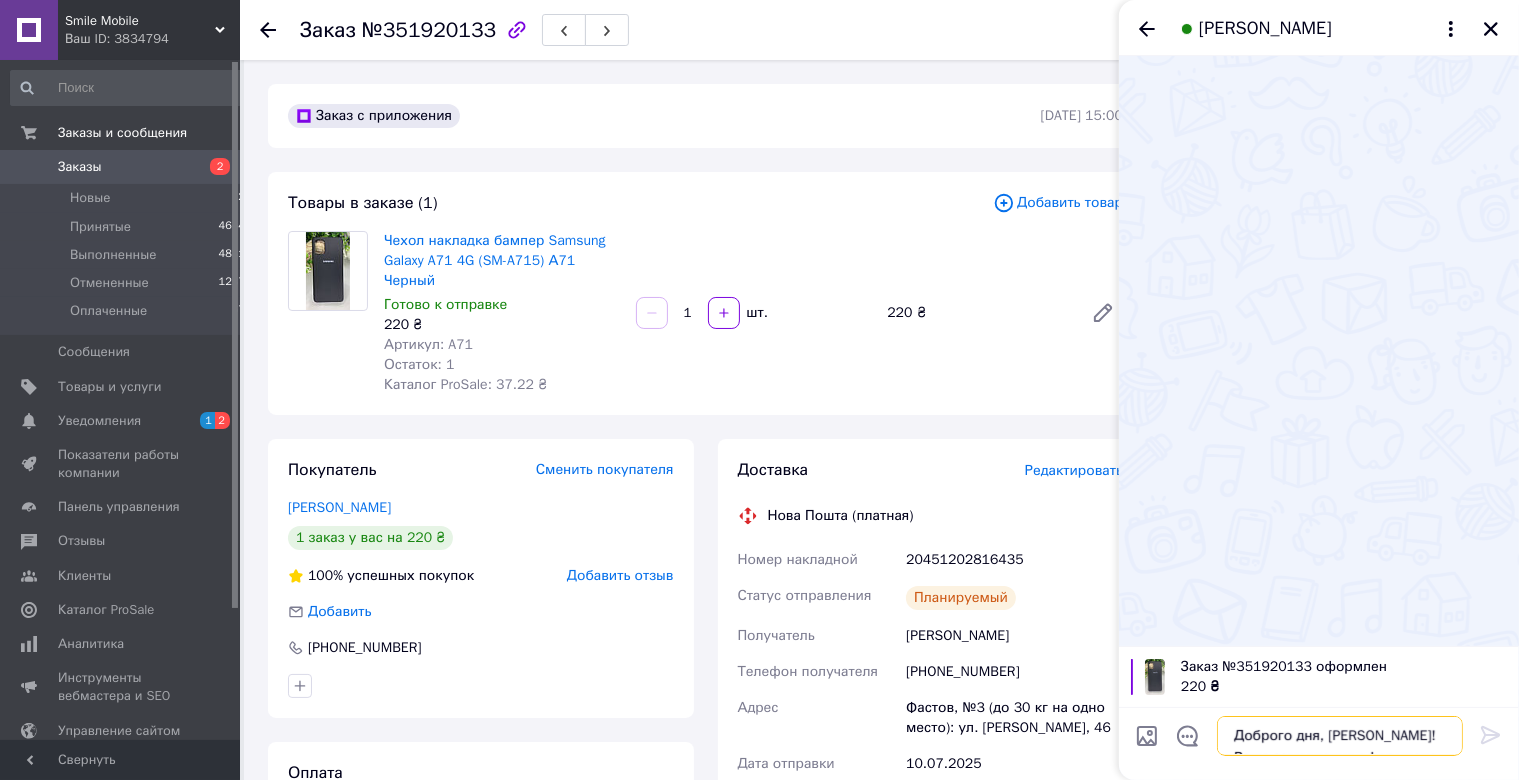 scroll, scrollTop: 32, scrollLeft: 0, axis: vertical 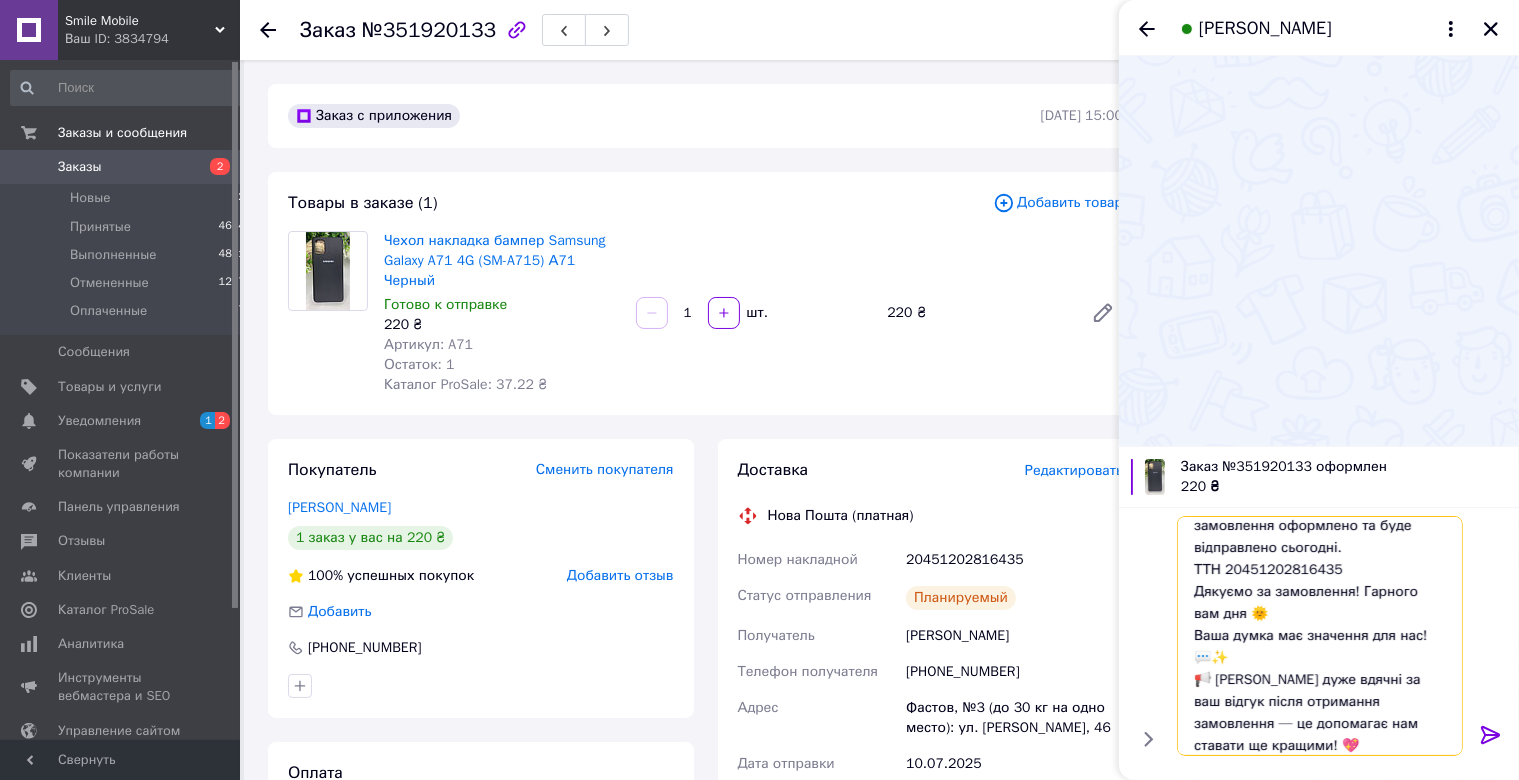 type 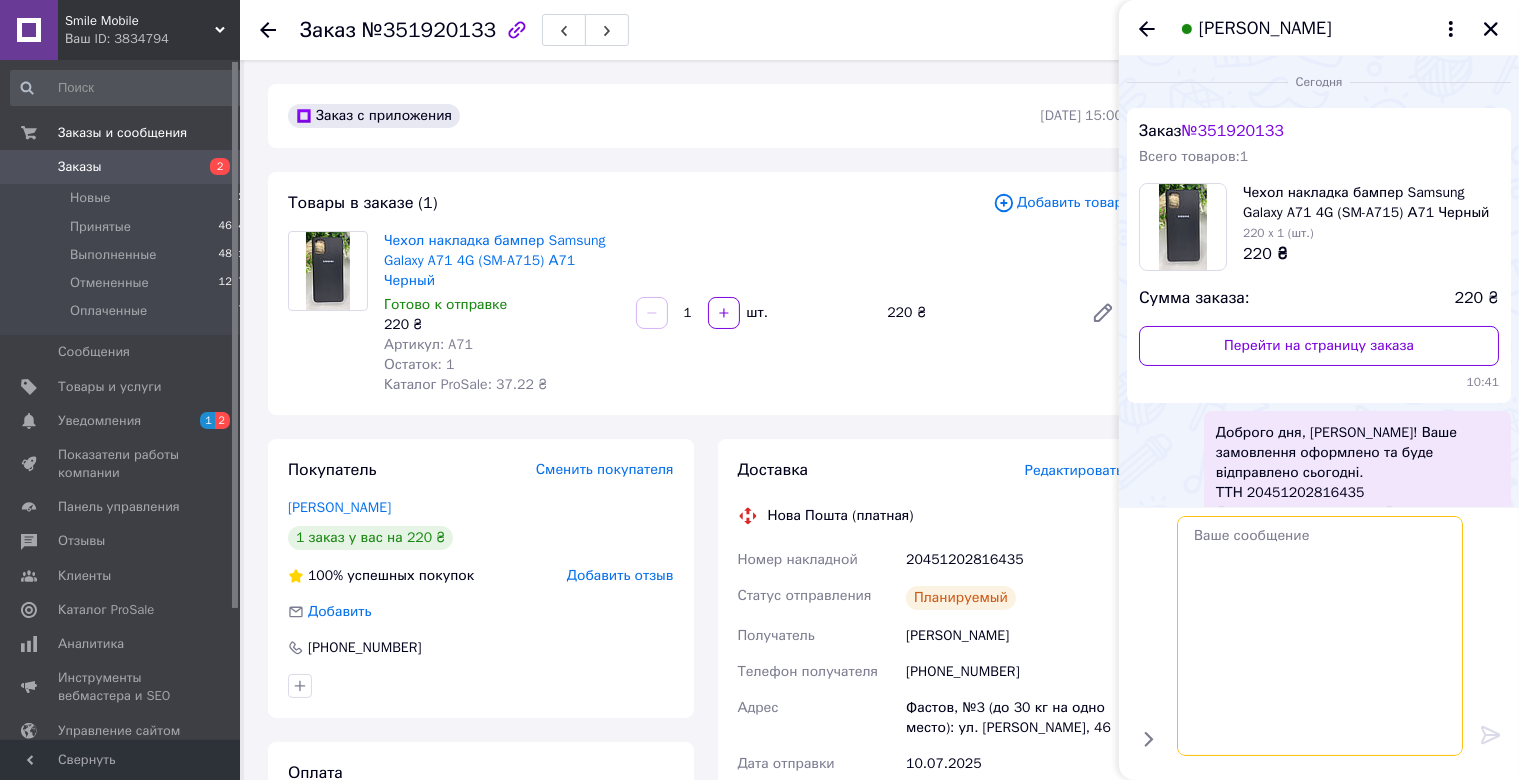 scroll, scrollTop: 0, scrollLeft: 0, axis: both 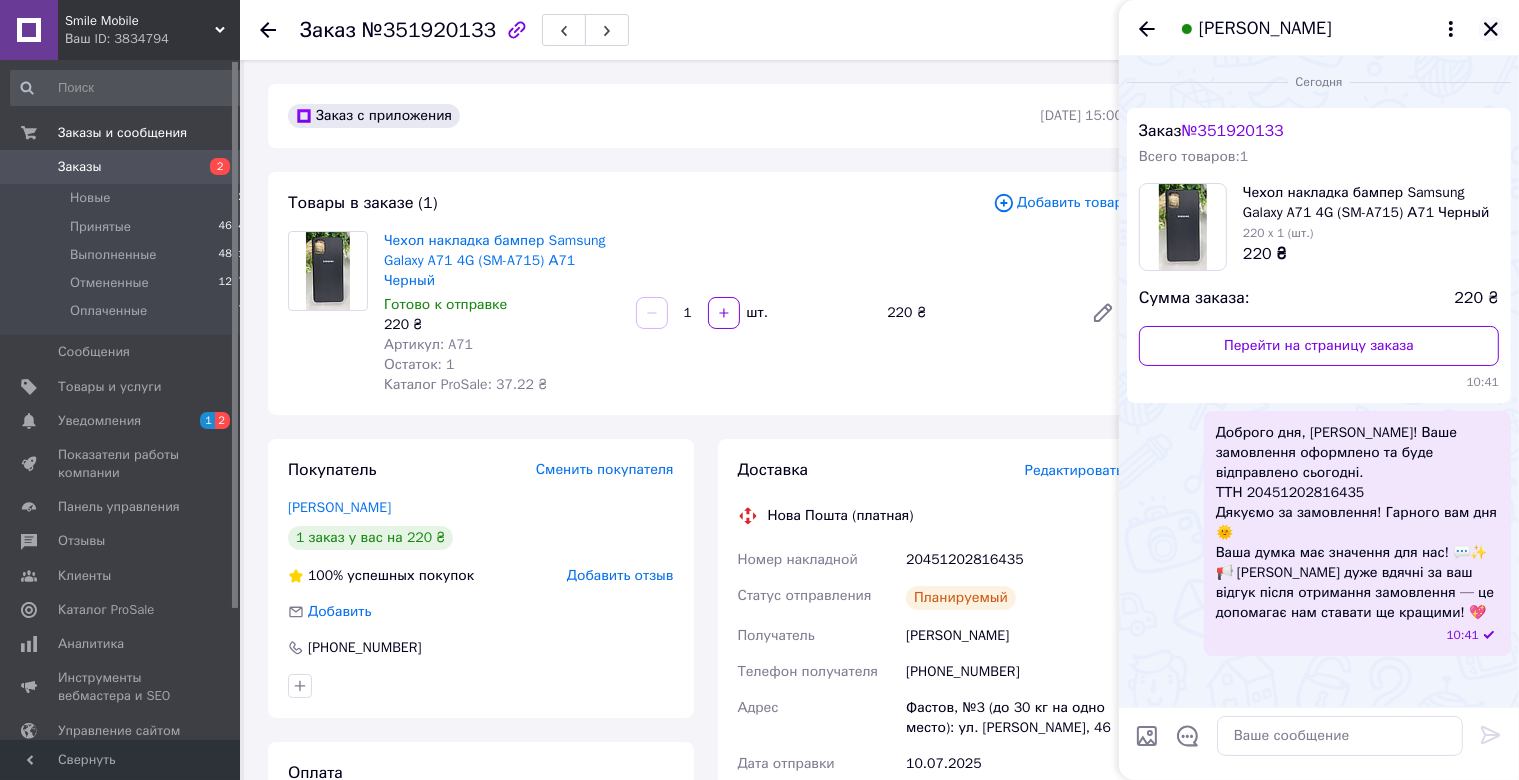 click 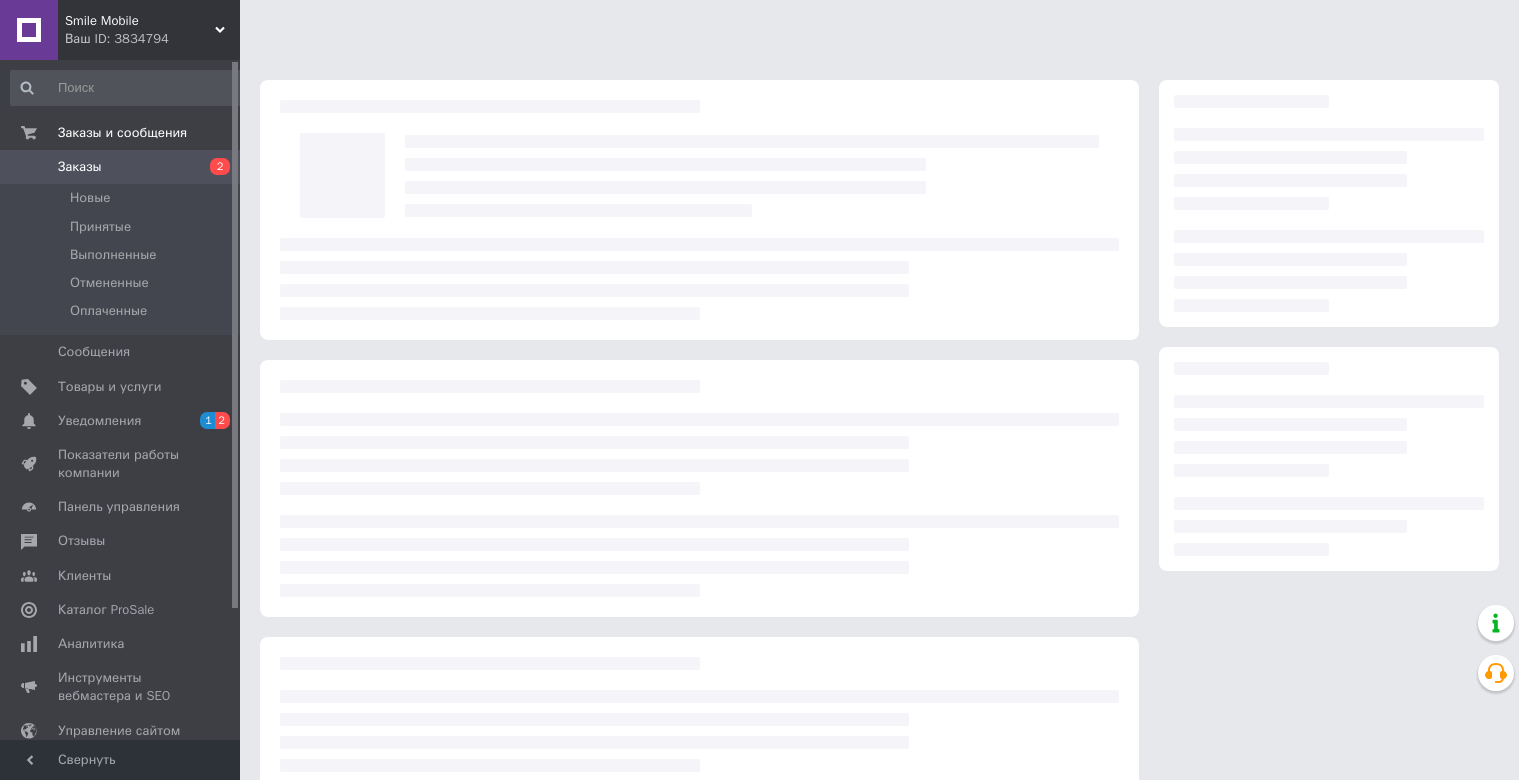 scroll, scrollTop: 0, scrollLeft: 0, axis: both 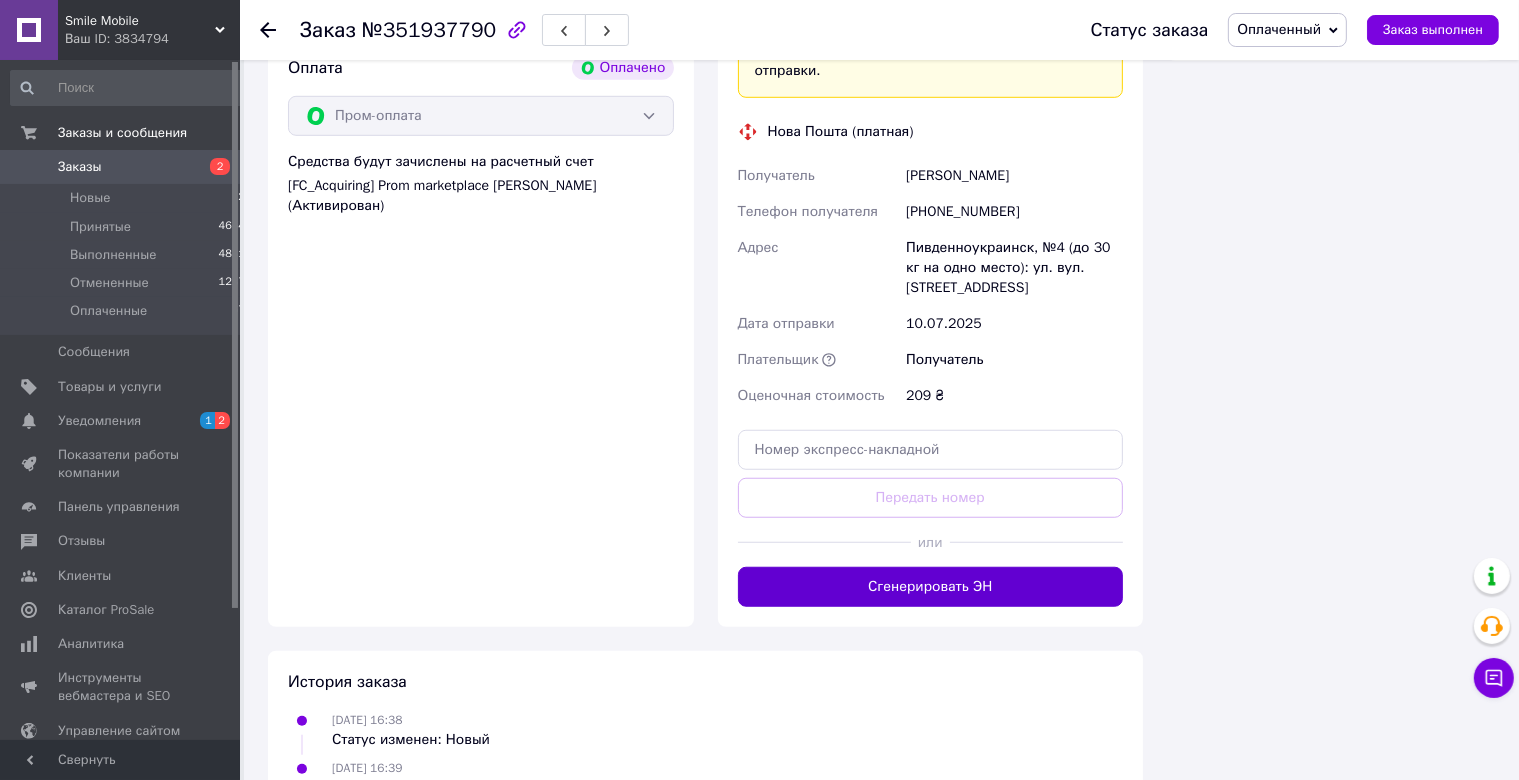 click on "Сгенерировать ЭН" at bounding box center (931, 587) 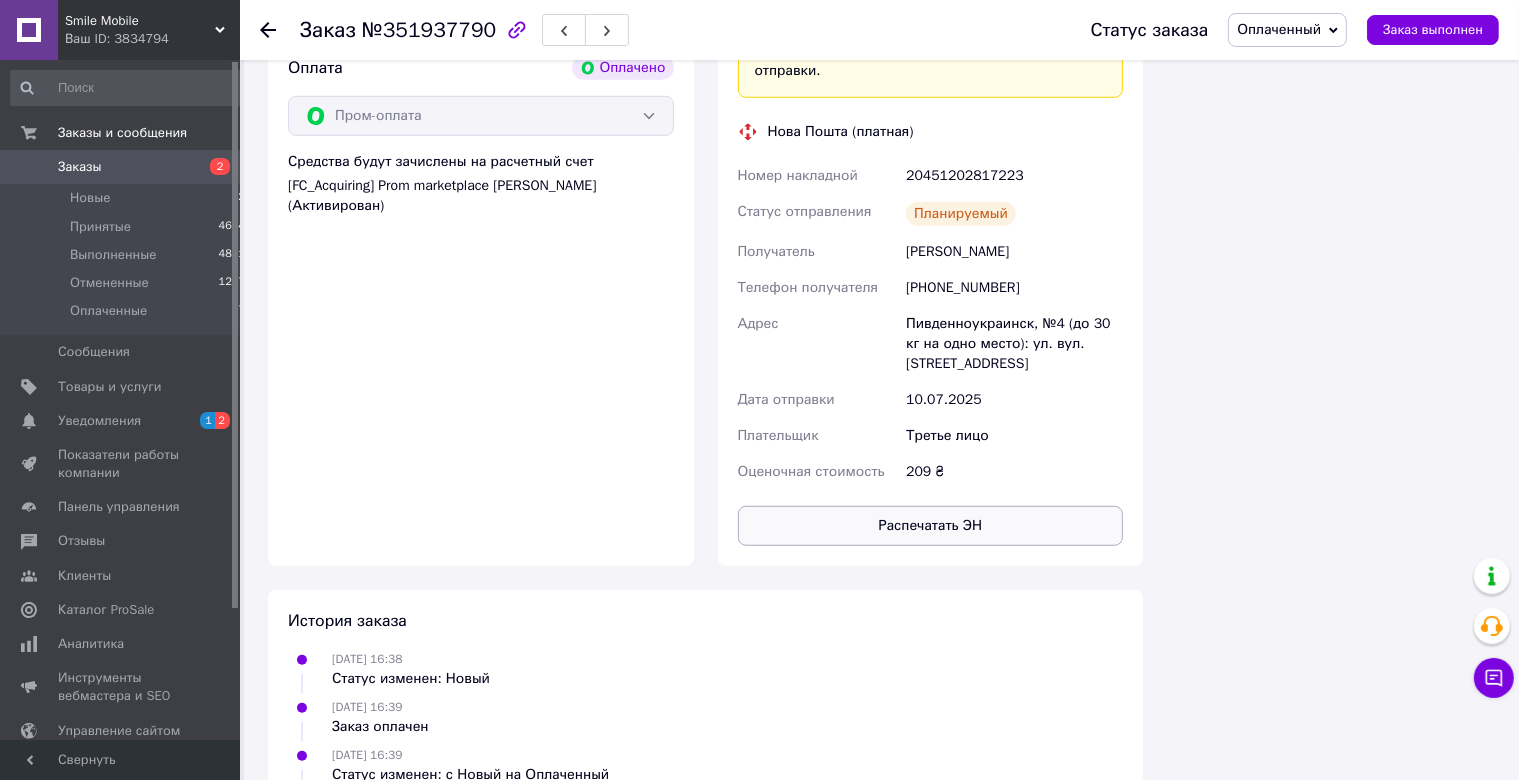 click on "Распечатать ЭН" at bounding box center (931, 526) 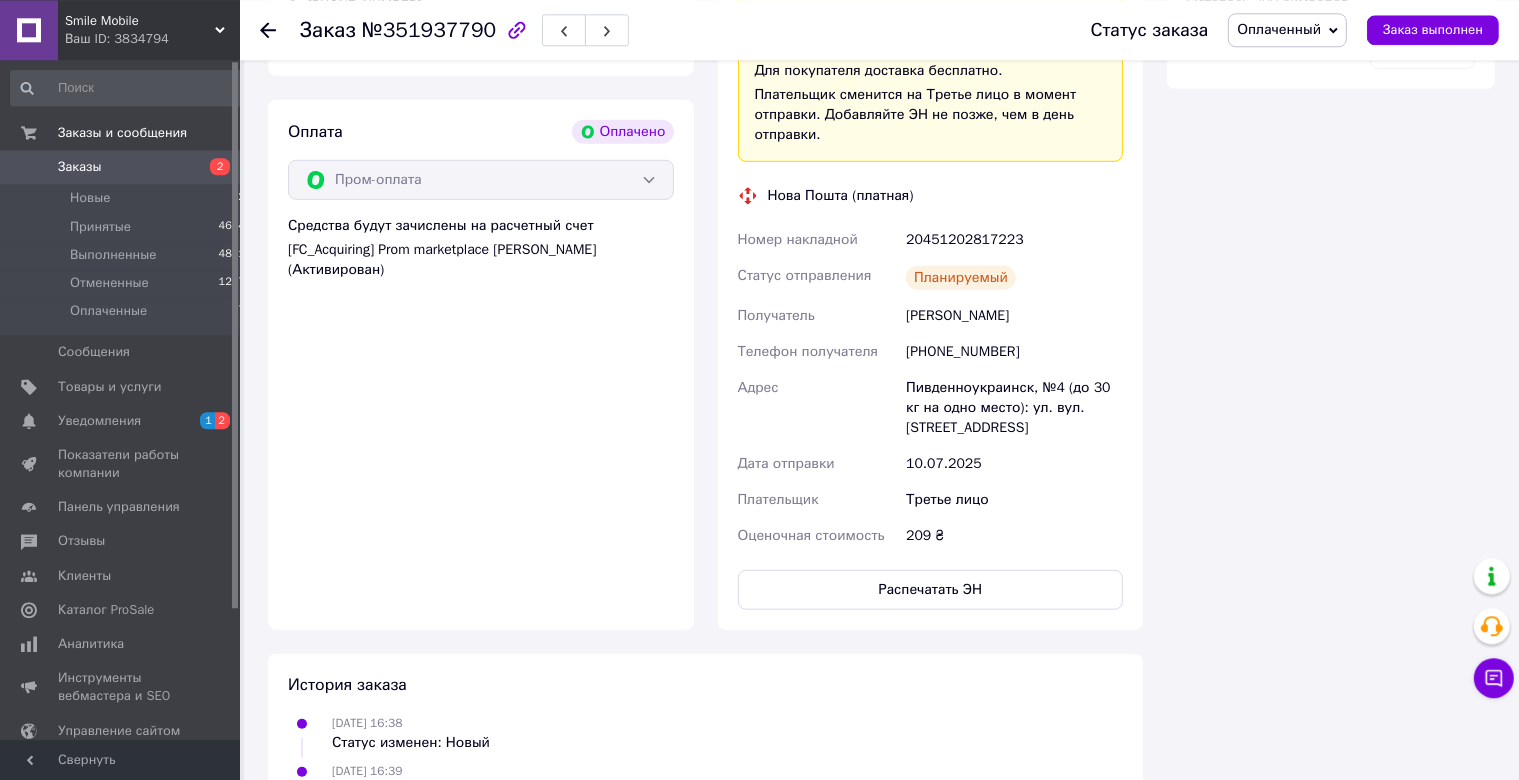 scroll, scrollTop: 1267, scrollLeft: 0, axis: vertical 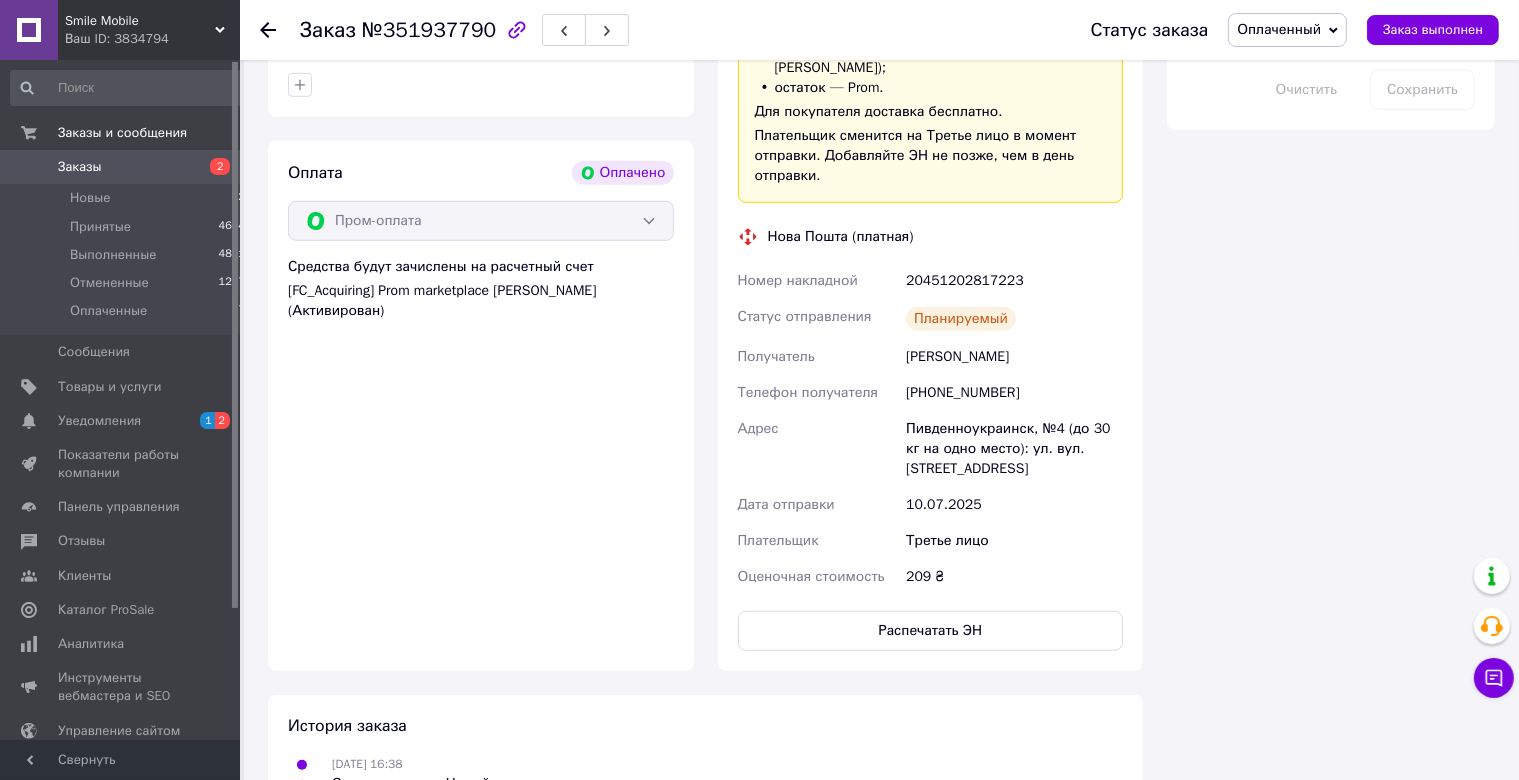 drag, startPoint x: 733, startPoint y: 258, endPoint x: 1051, endPoint y: 326, distance: 325.18918 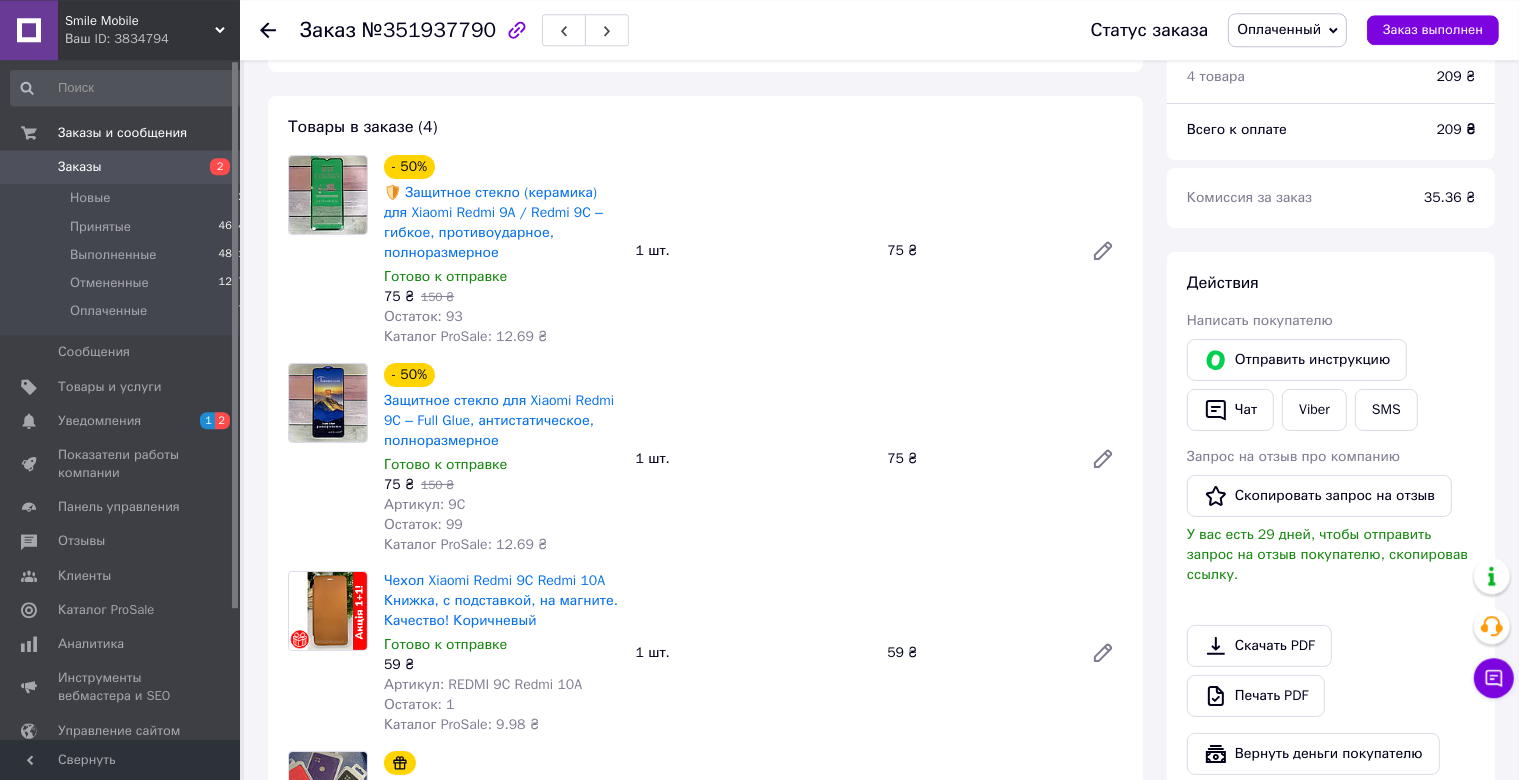scroll, scrollTop: 105, scrollLeft: 0, axis: vertical 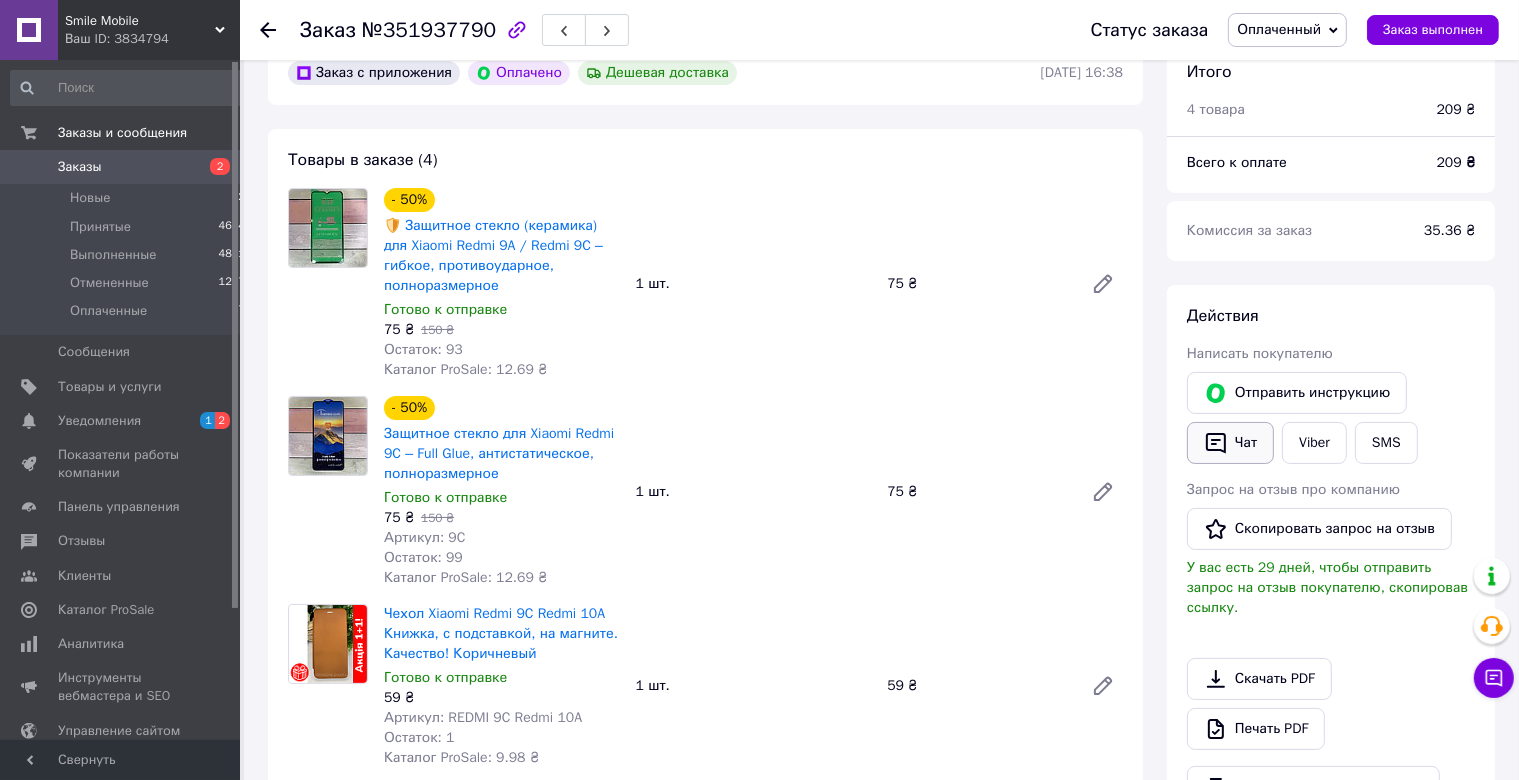 click on "Чат" at bounding box center (1230, 443) 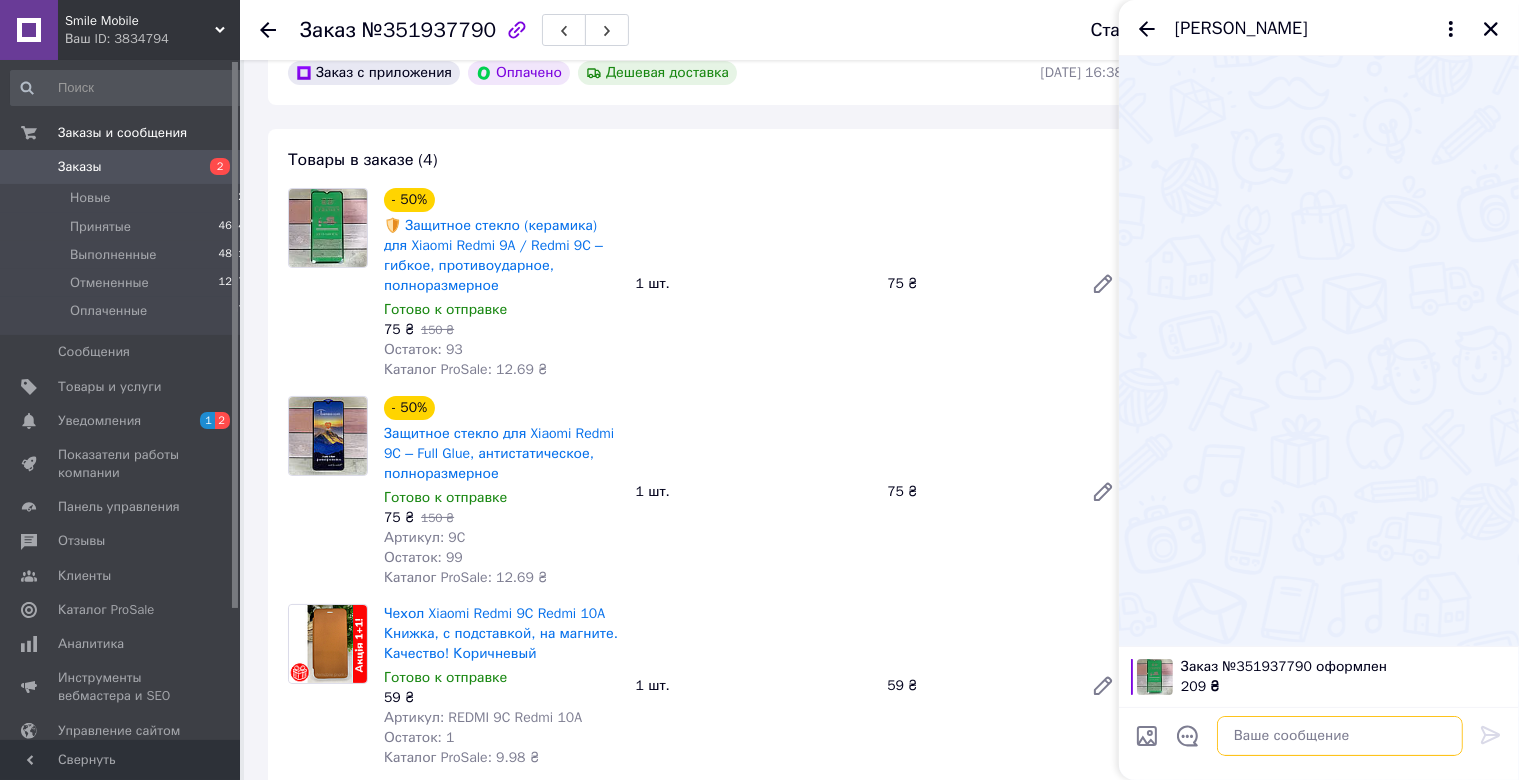 click at bounding box center (1340, 736) 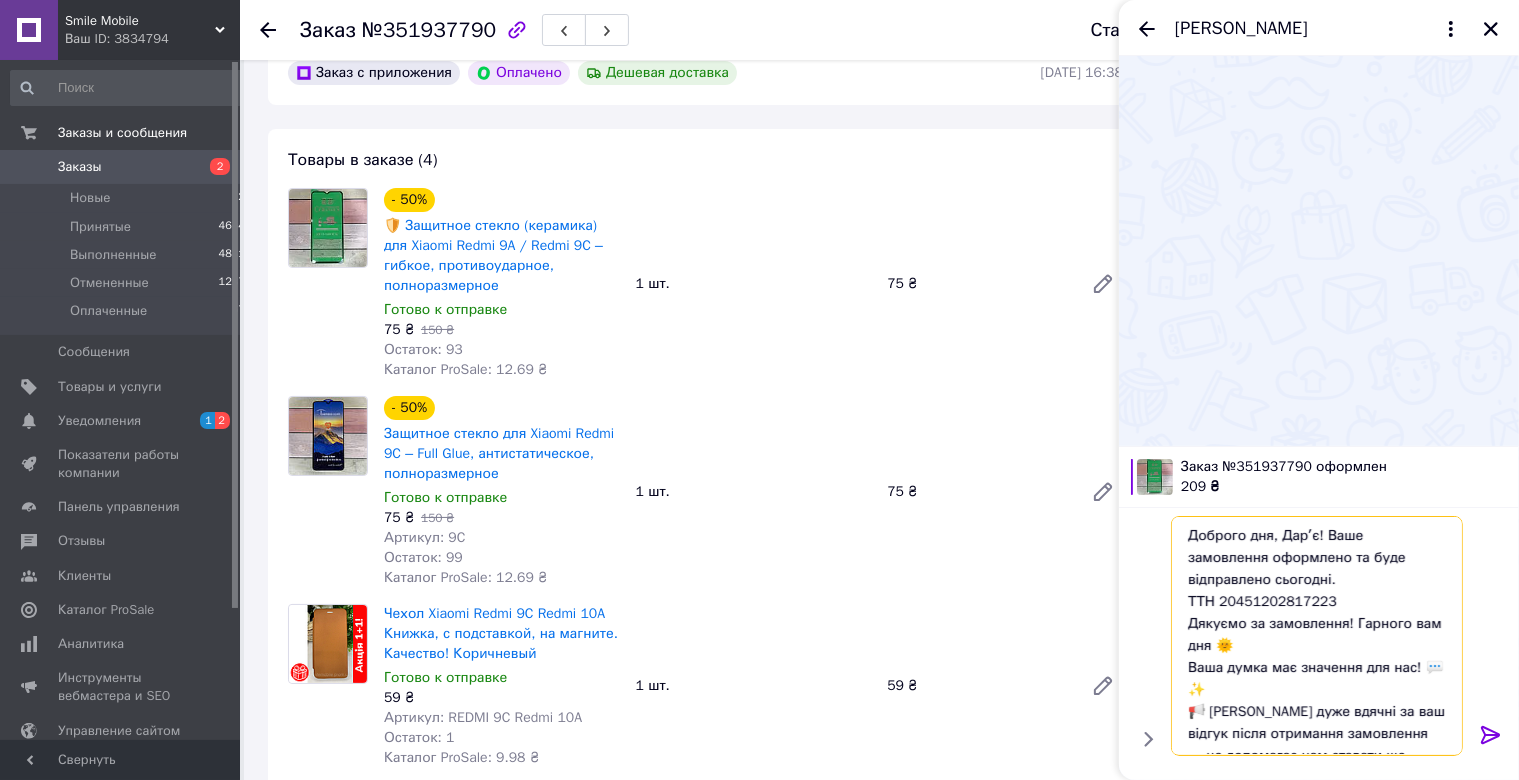 scroll, scrollTop: 32, scrollLeft: 0, axis: vertical 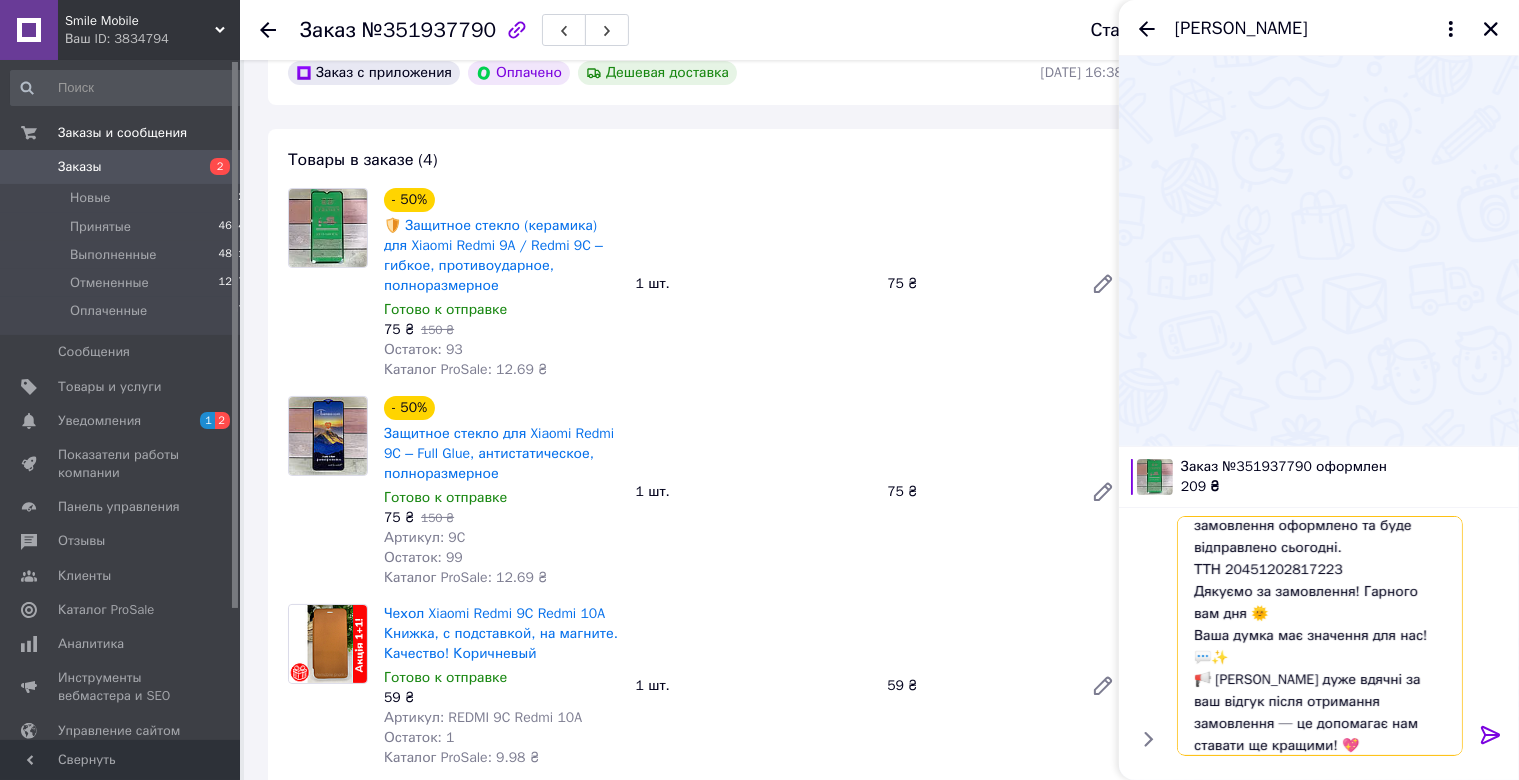 type 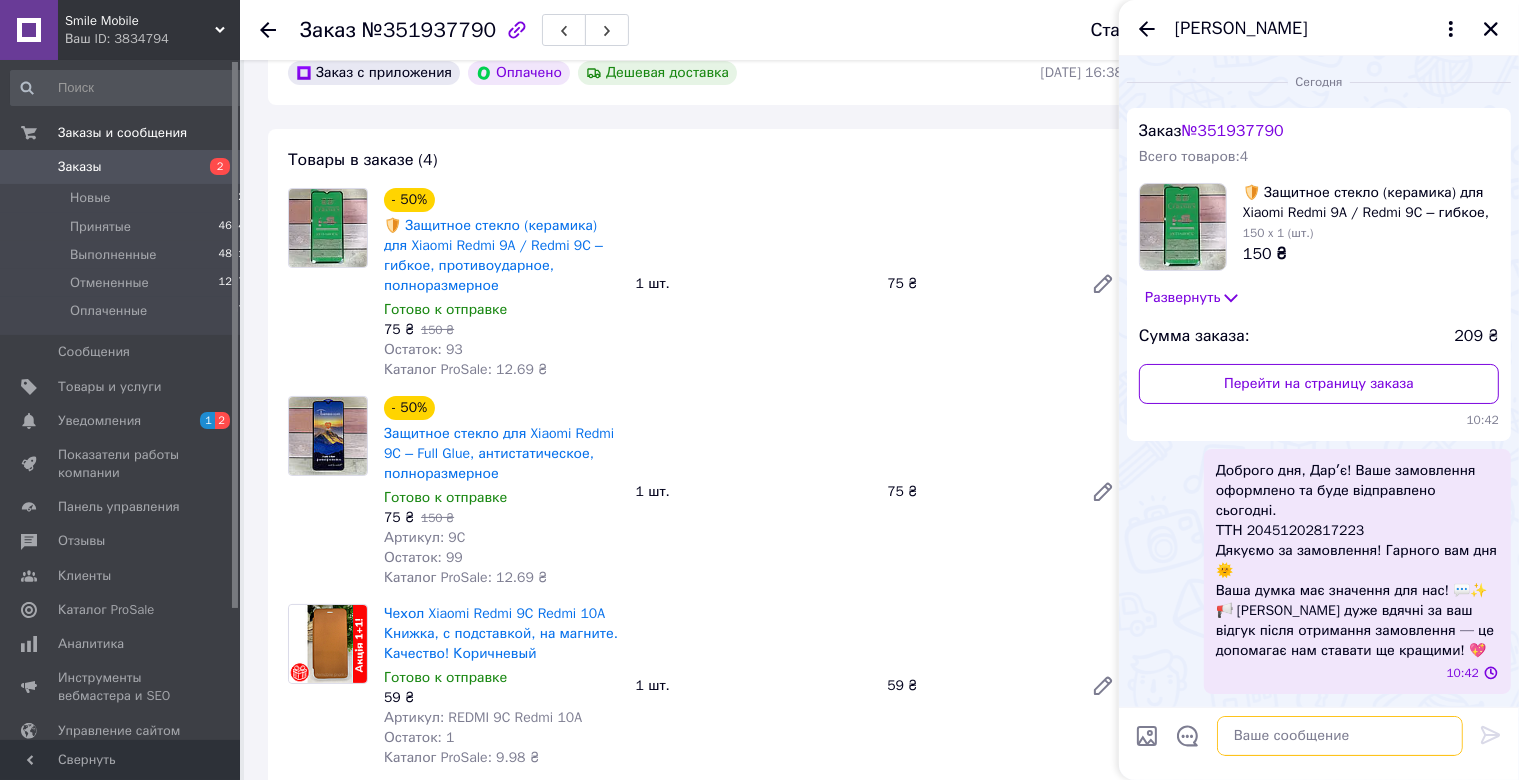 scroll, scrollTop: 0, scrollLeft: 0, axis: both 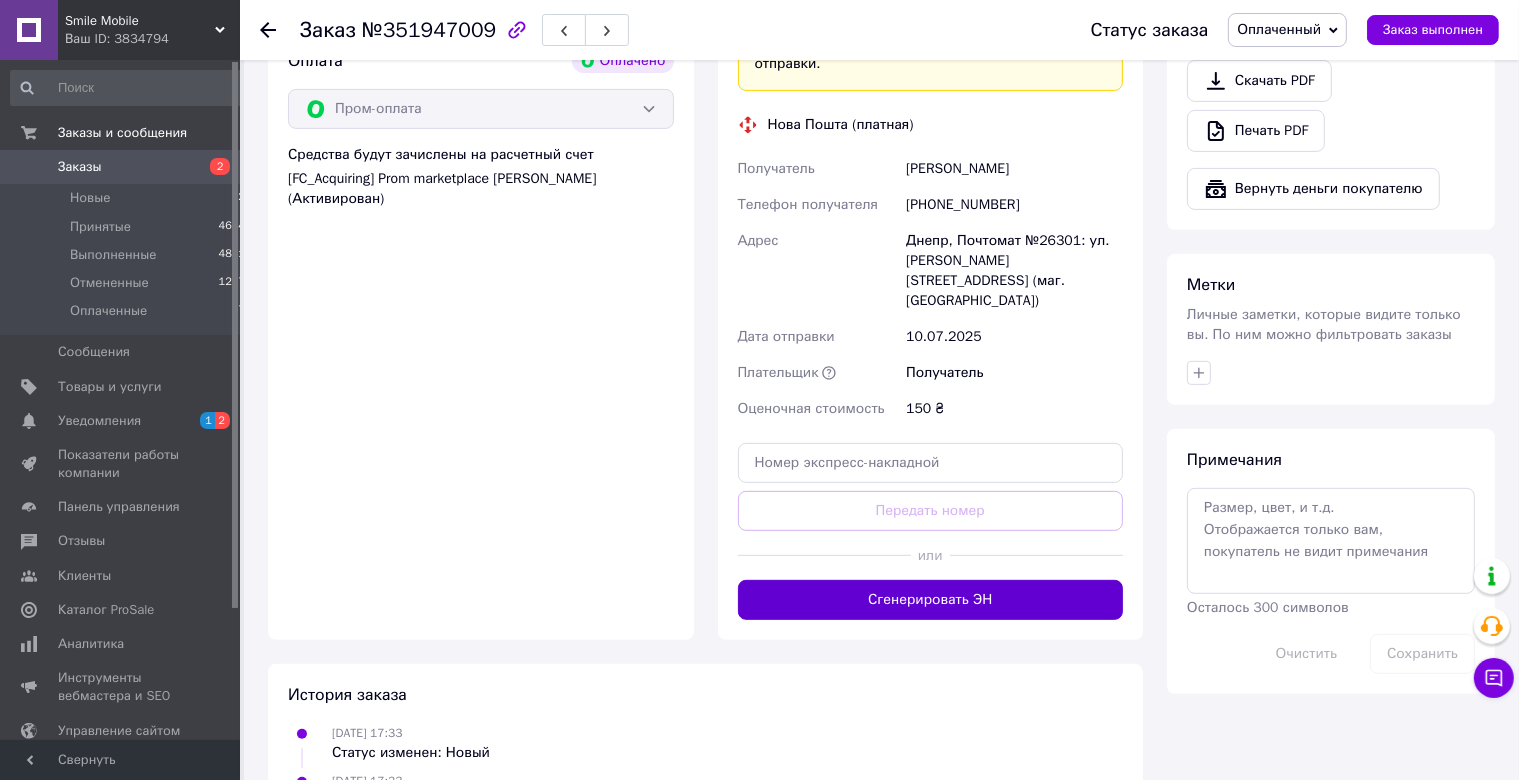 click on "Сгенерировать ЭН" at bounding box center [931, 600] 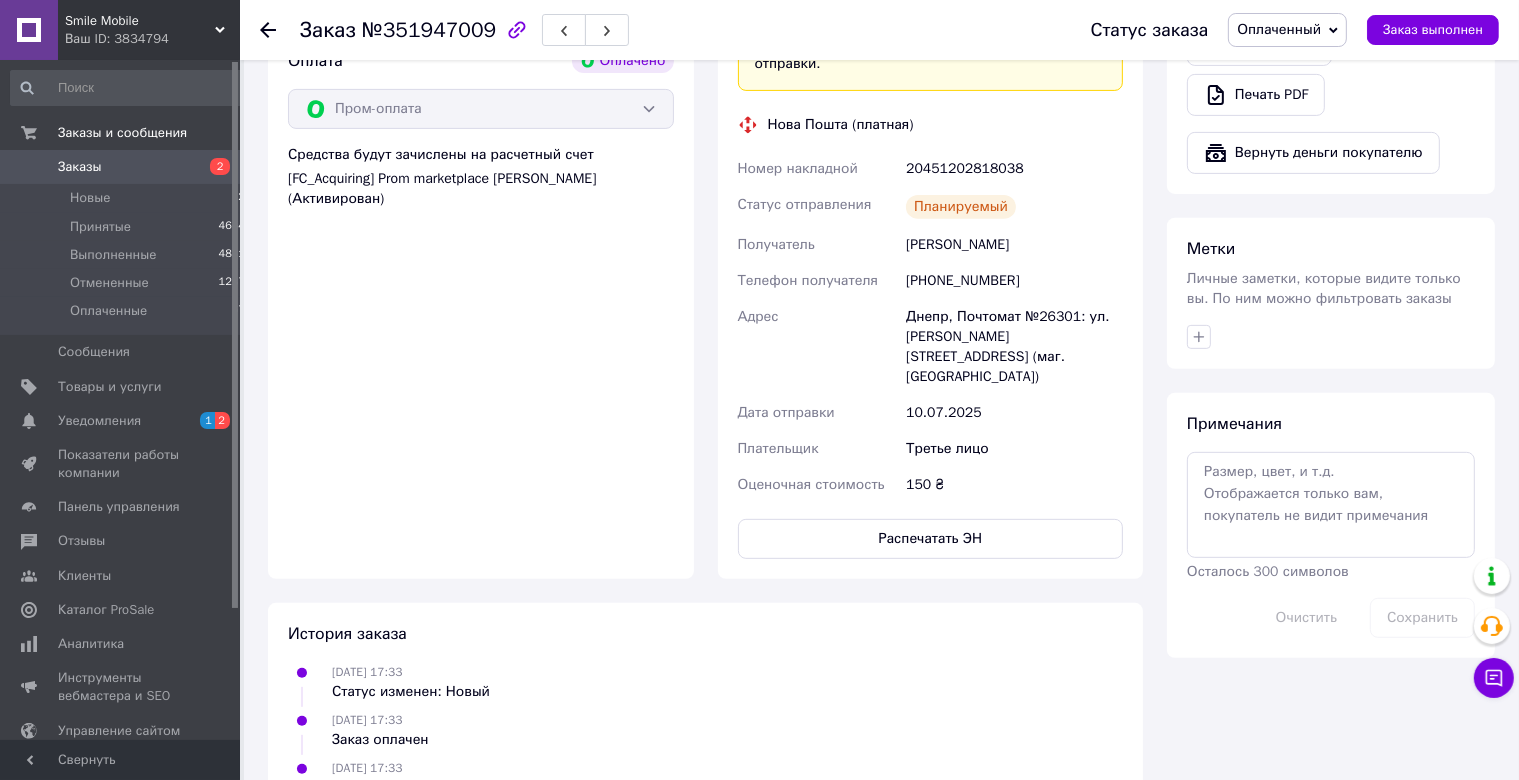 drag, startPoint x: 852, startPoint y: 142, endPoint x: 1033, endPoint y: 218, distance: 196.30843 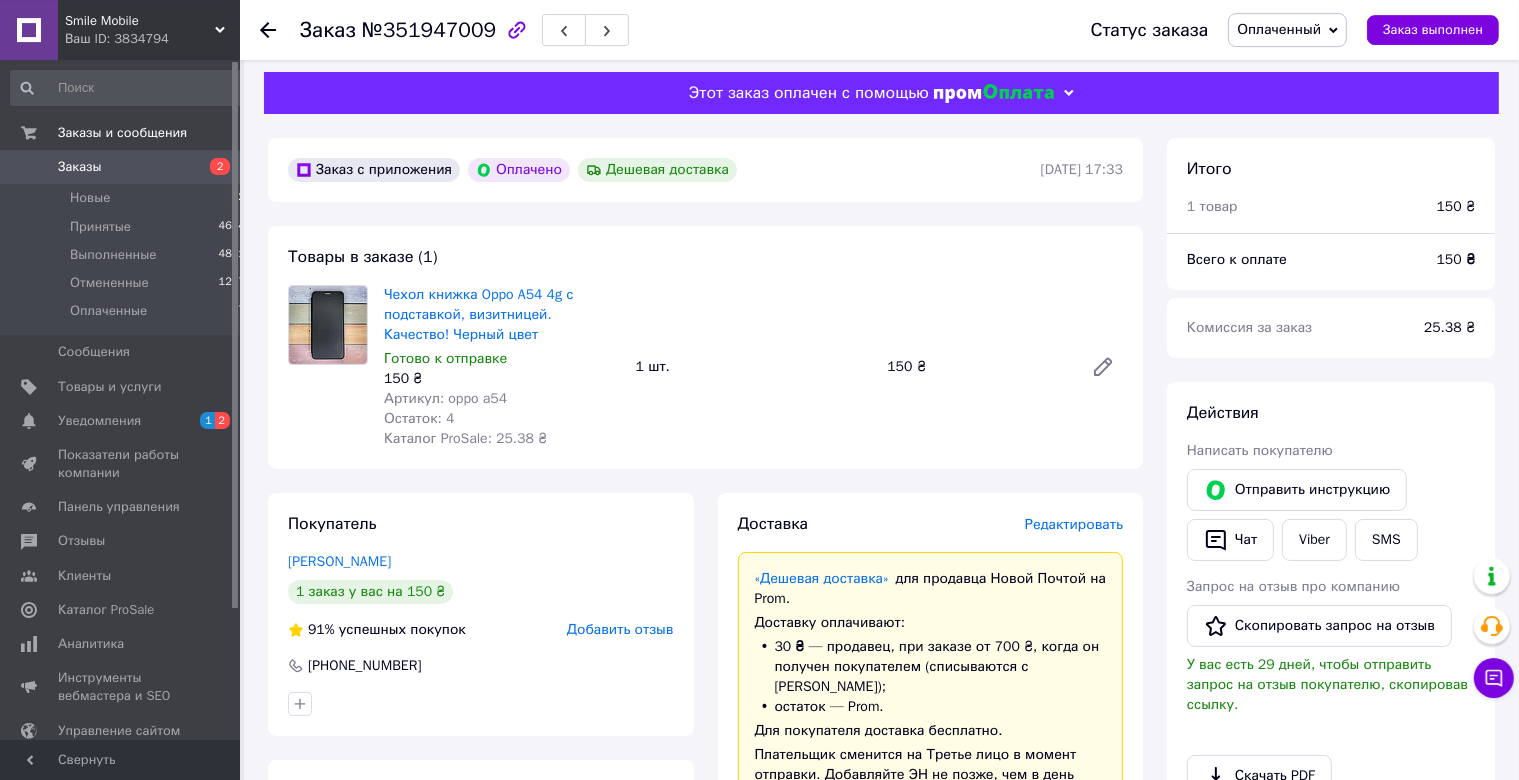 scroll, scrollTop: 0, scrollLeft: 0, axis: both 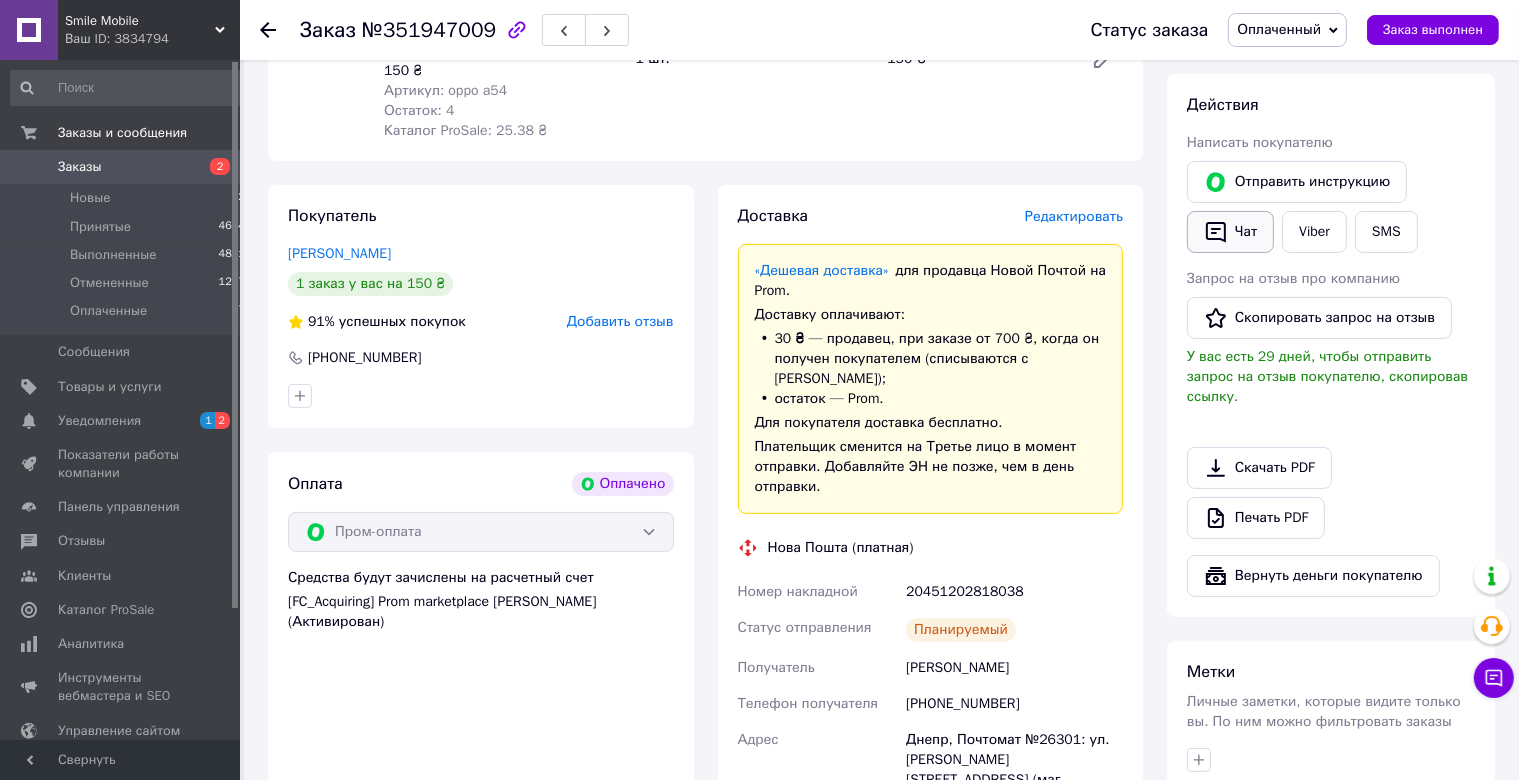 click on "Чат" at bounding box center [1230, 232] 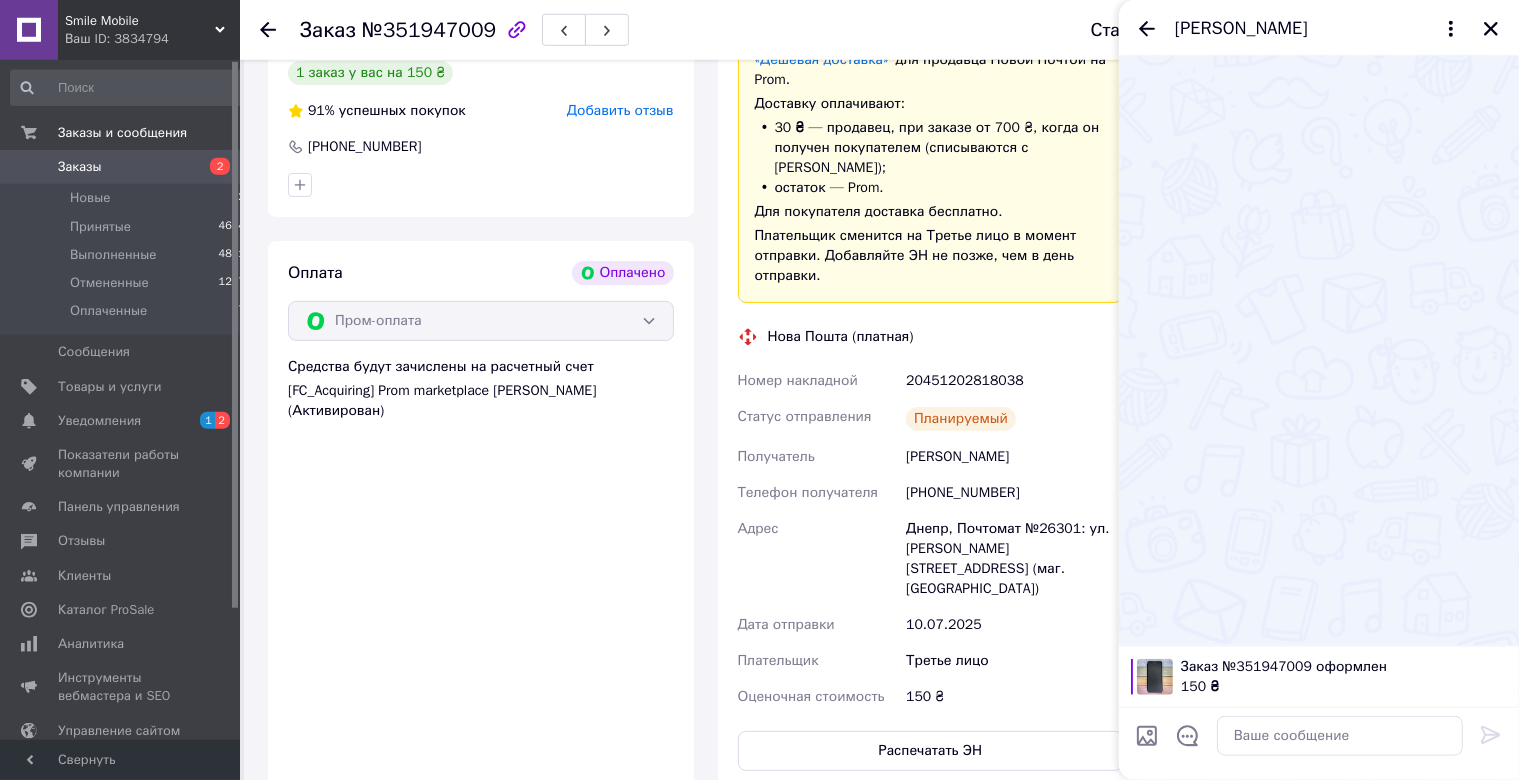 scroll, scrollTop: 528, scrollLeft: 0, axis: vertical 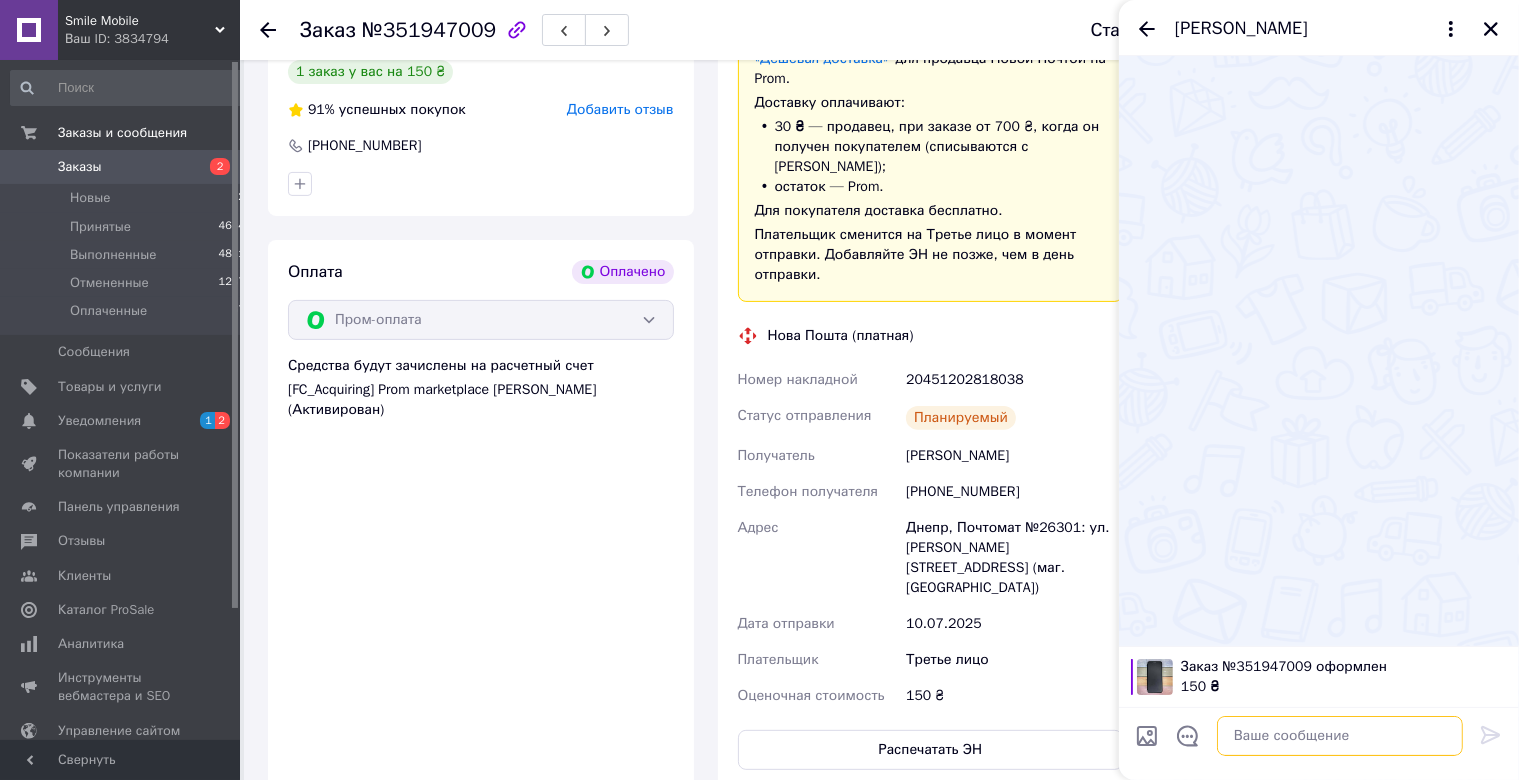 click at bounding box center [1340, 736] 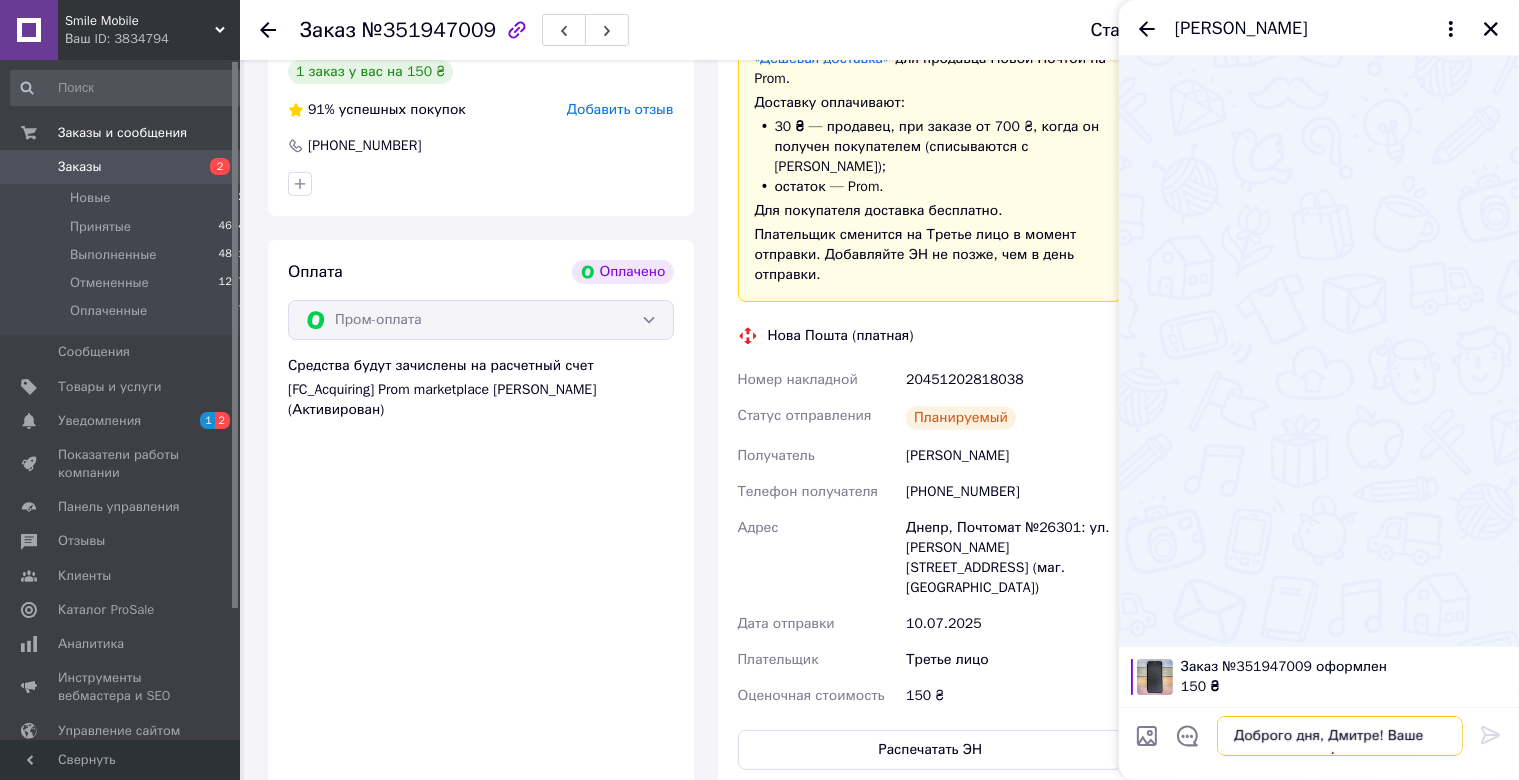 scroll, scrollTop: 32, scrollLeft: 0, axis: vertical 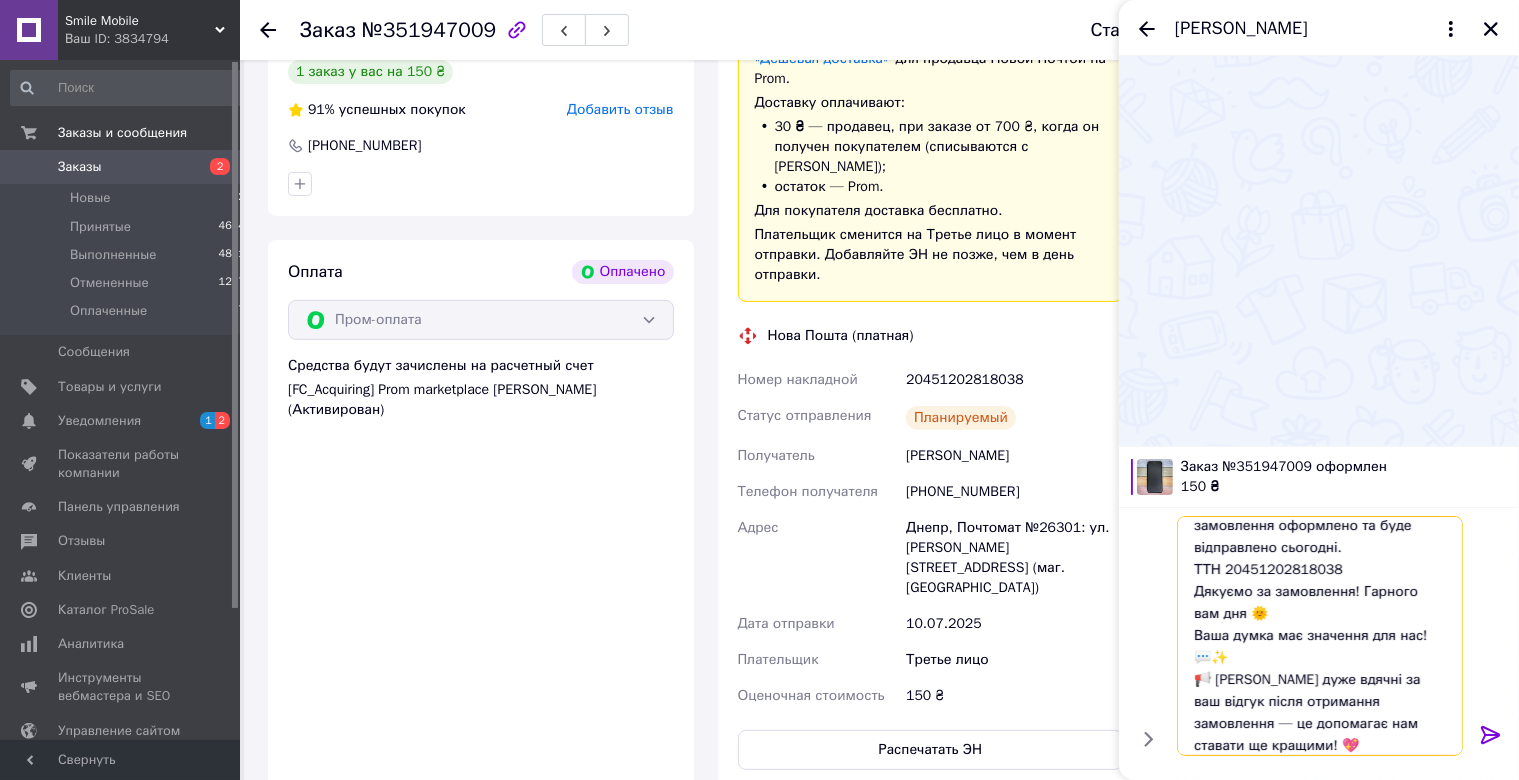 type 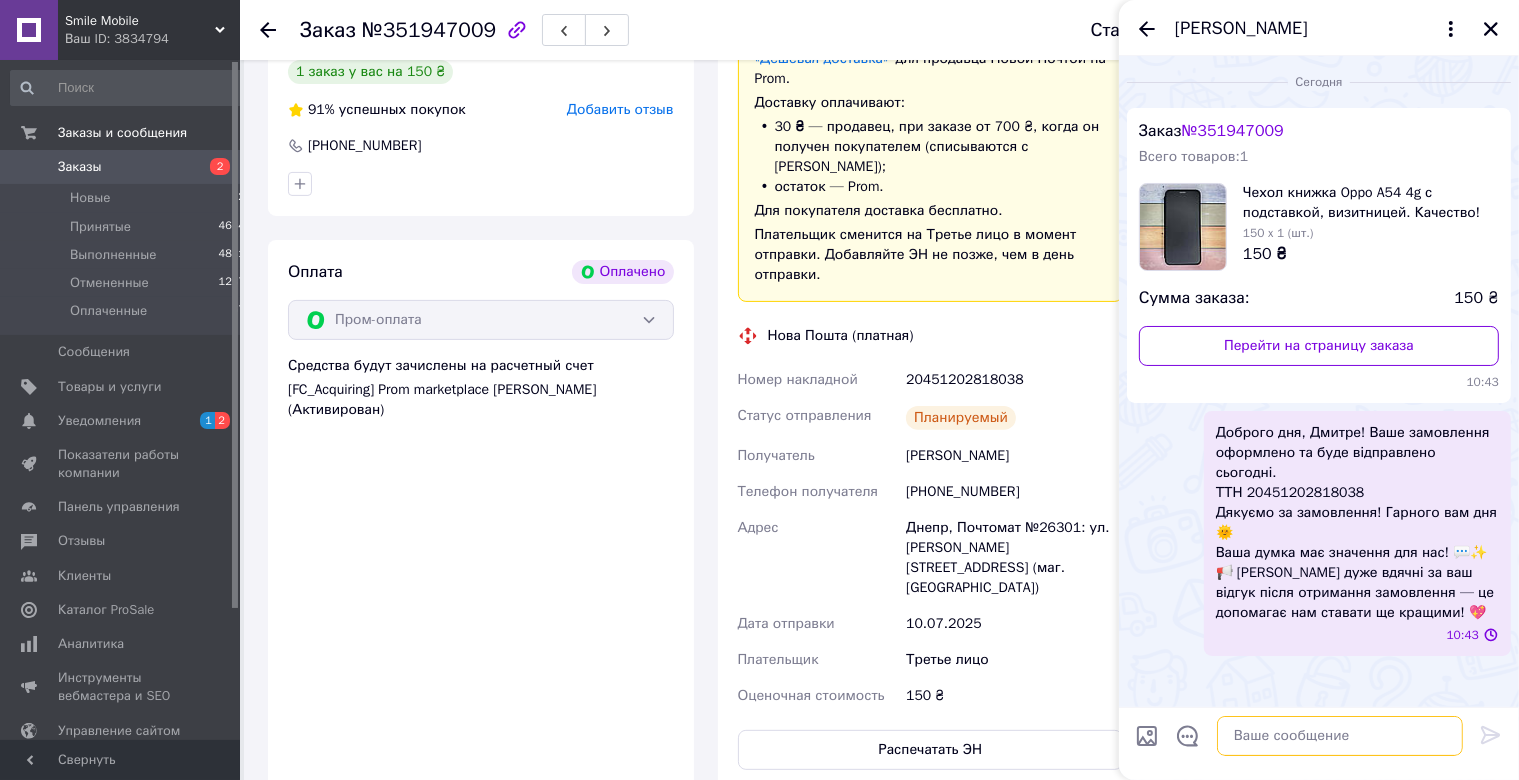 scroll, scrollTop: 0, scrollLeft: 0, axis: both 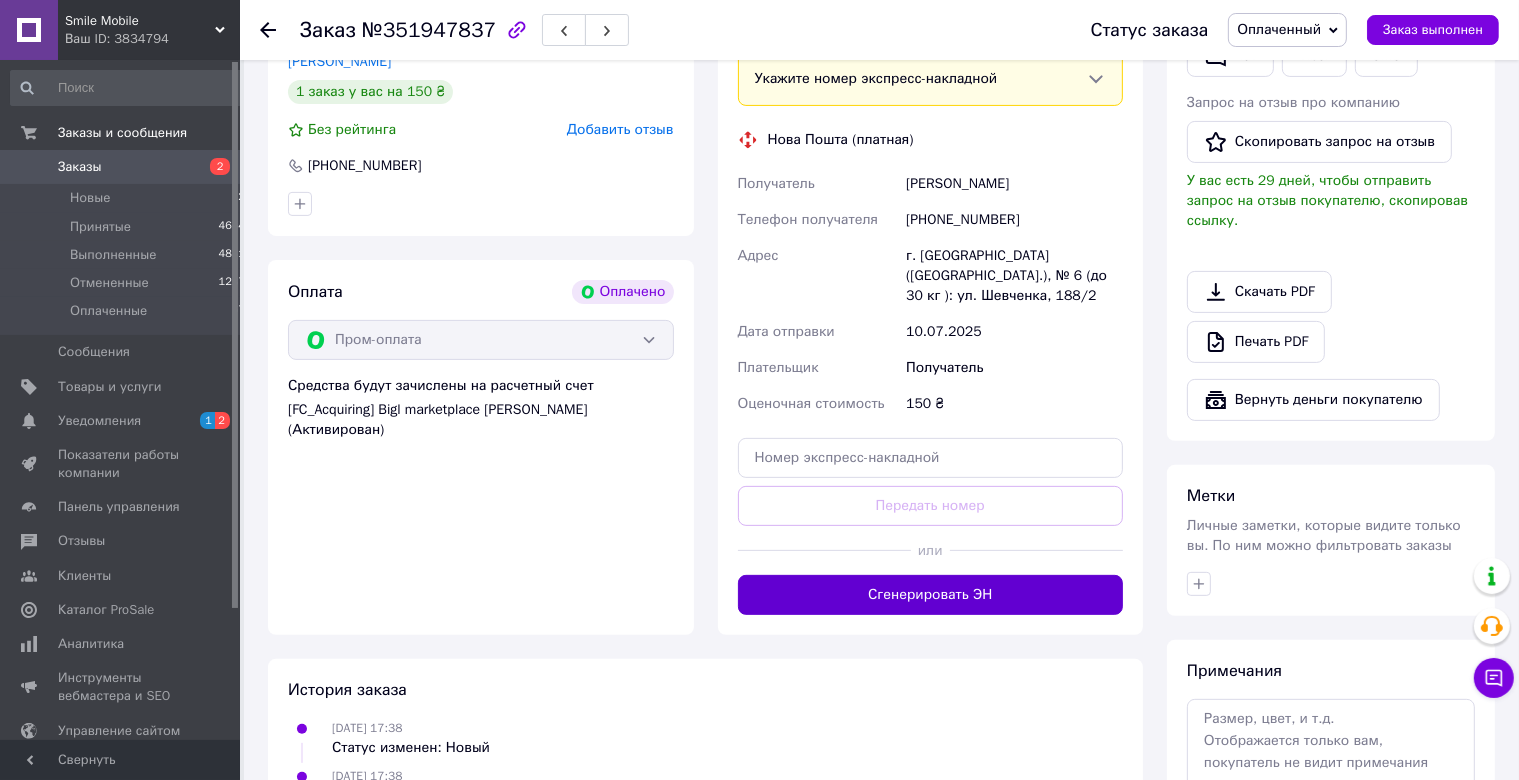 click on "Сгенерировать ЭН" at bounding box center (931, 595) 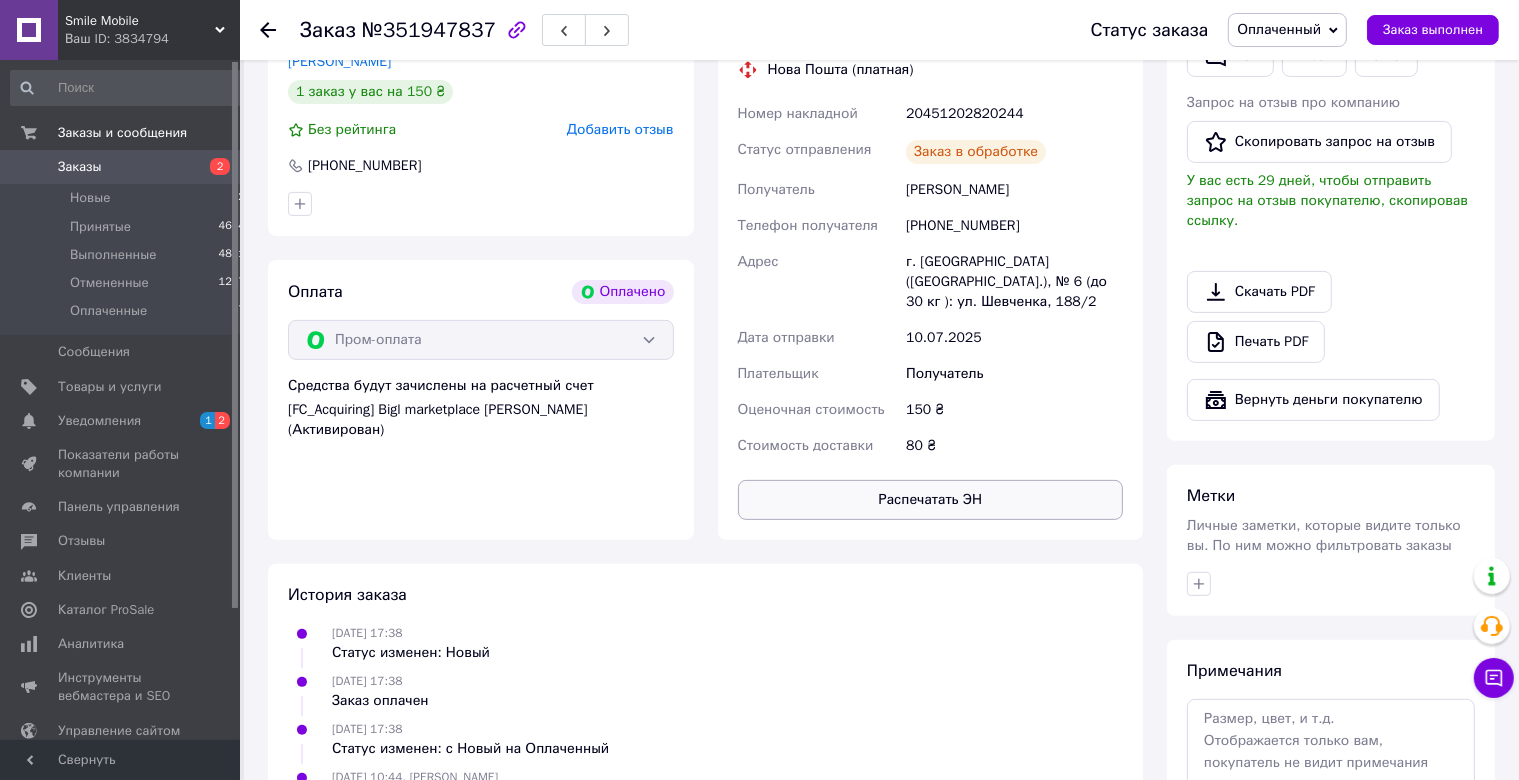 click on "Распечатать ЭН" at bounding box center [931, 500] 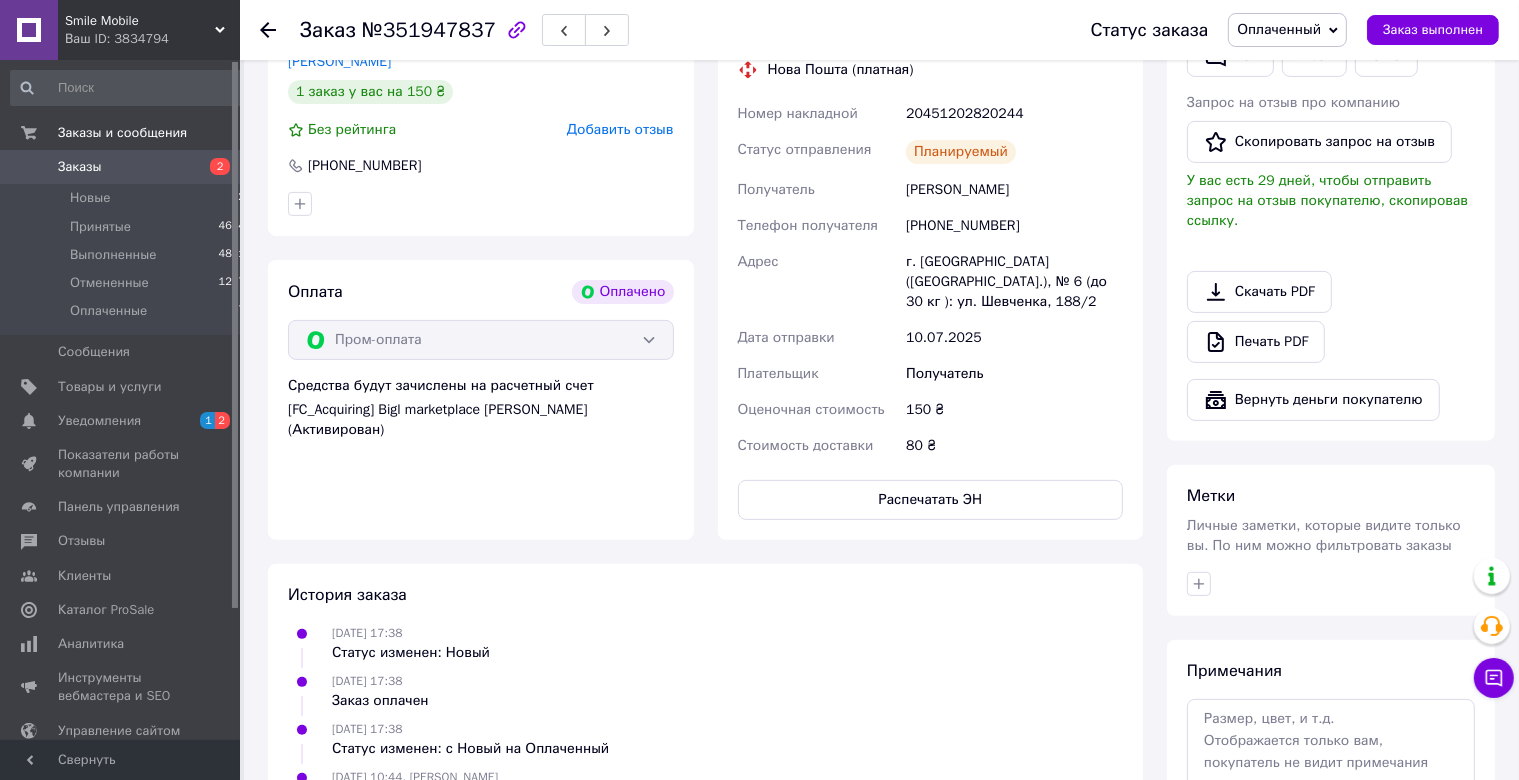 drag, startPoint x: 738, startPoint y: 82, endPoint x: 1019, endPoint y: 162, distance: 292.16605 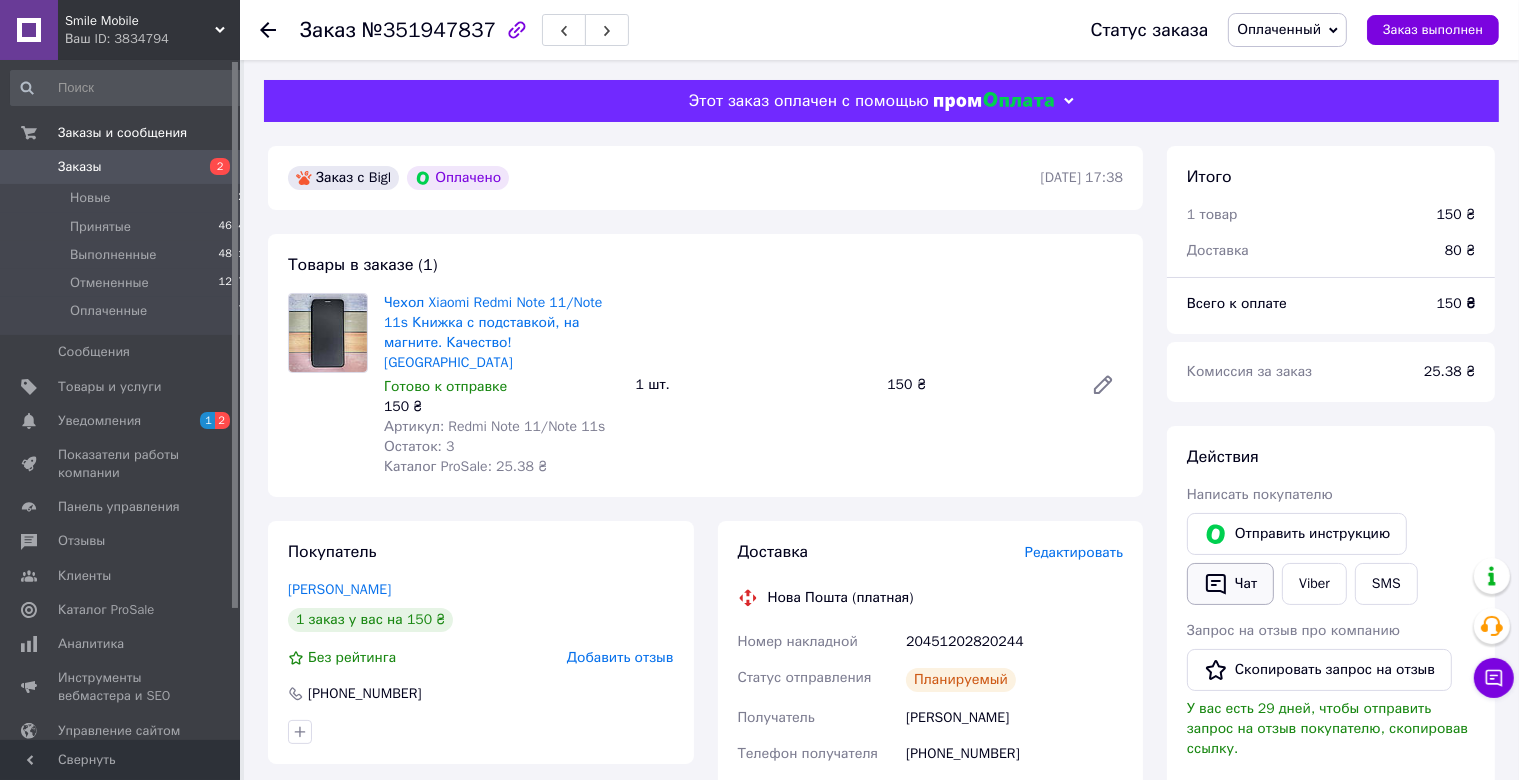 click on "Чат" at bounding box center (1230, 584) 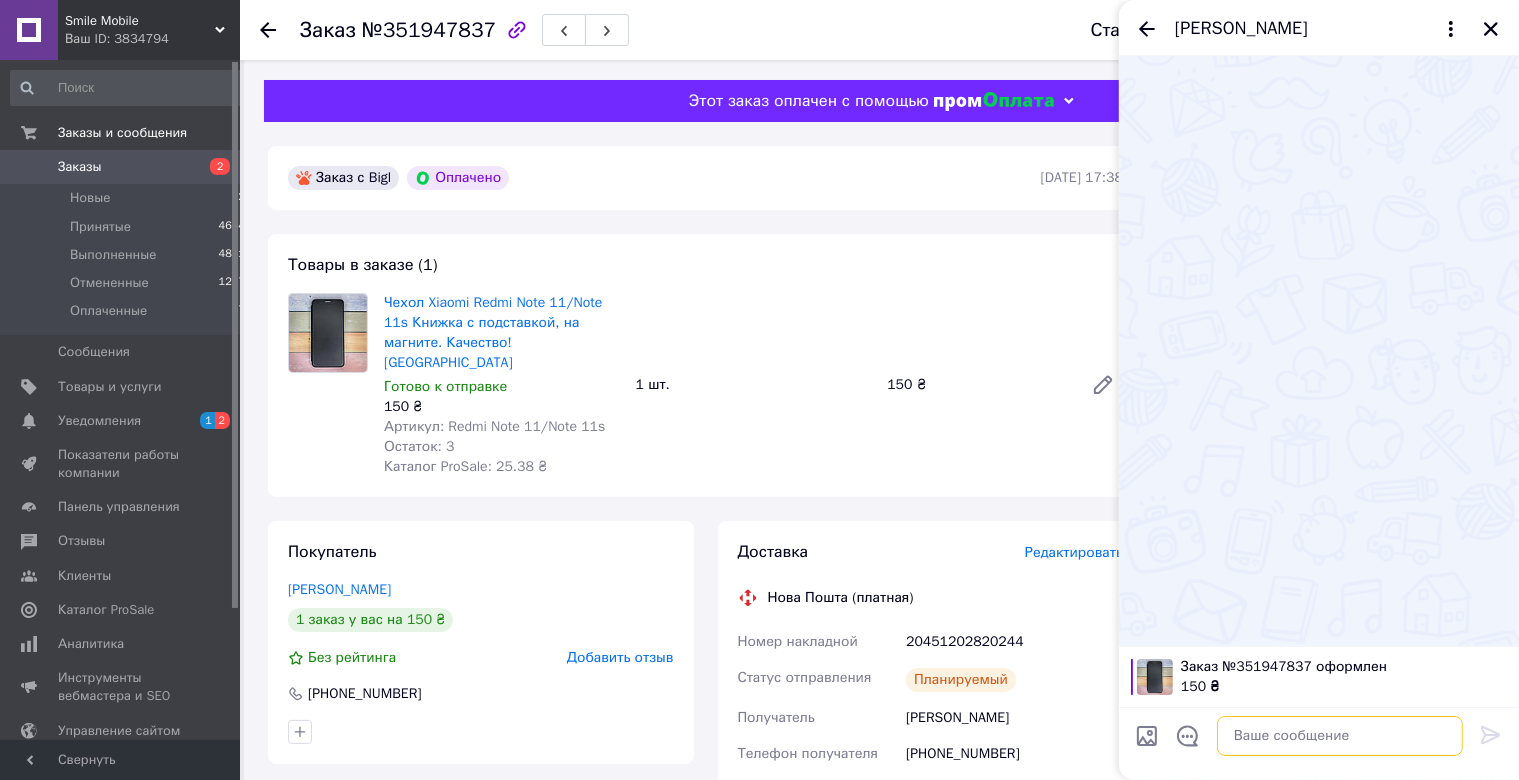 click at bounding box center [1340, 736] 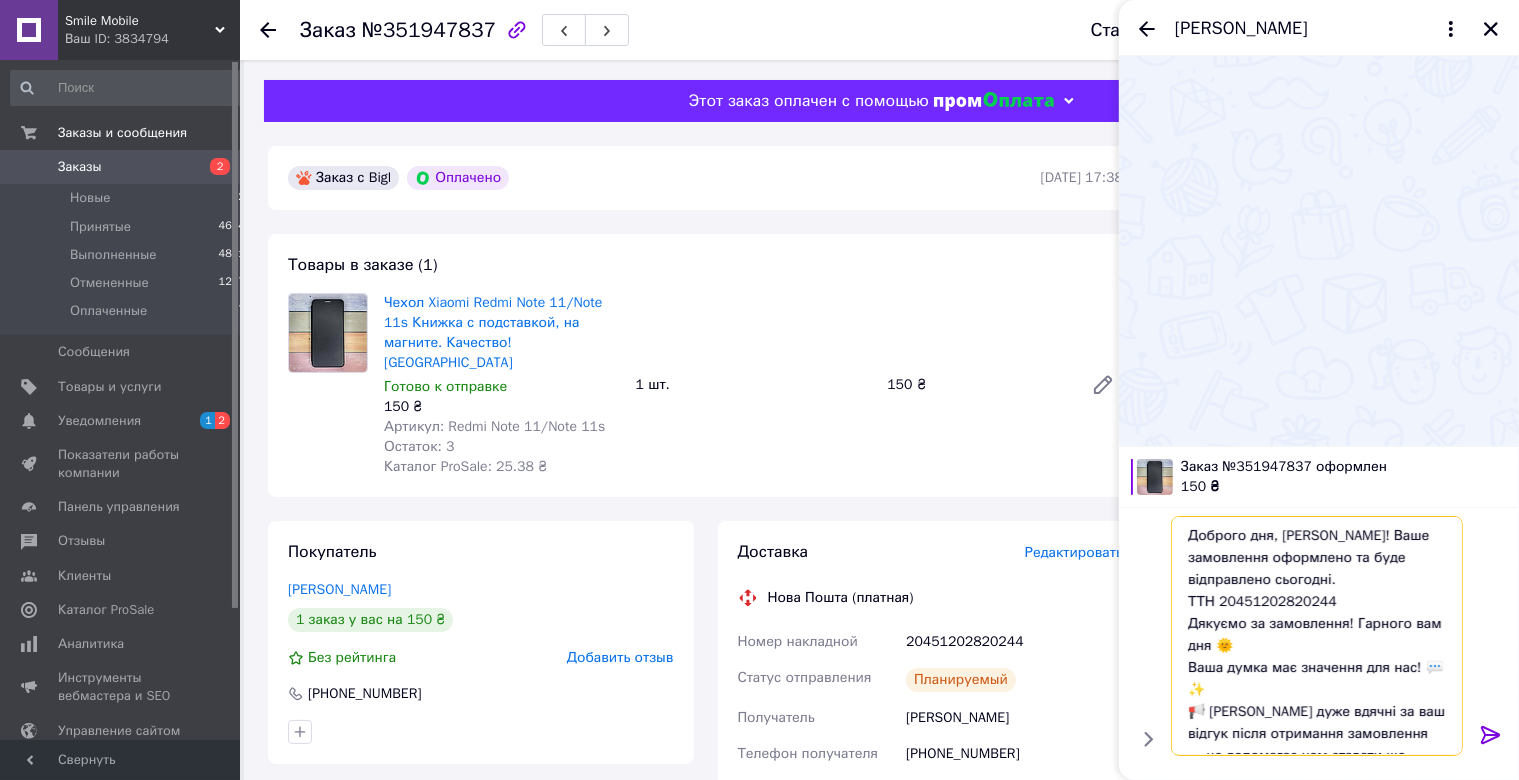 scroll, scrollTop: 32, scrollLeft: 0, axis: vertical 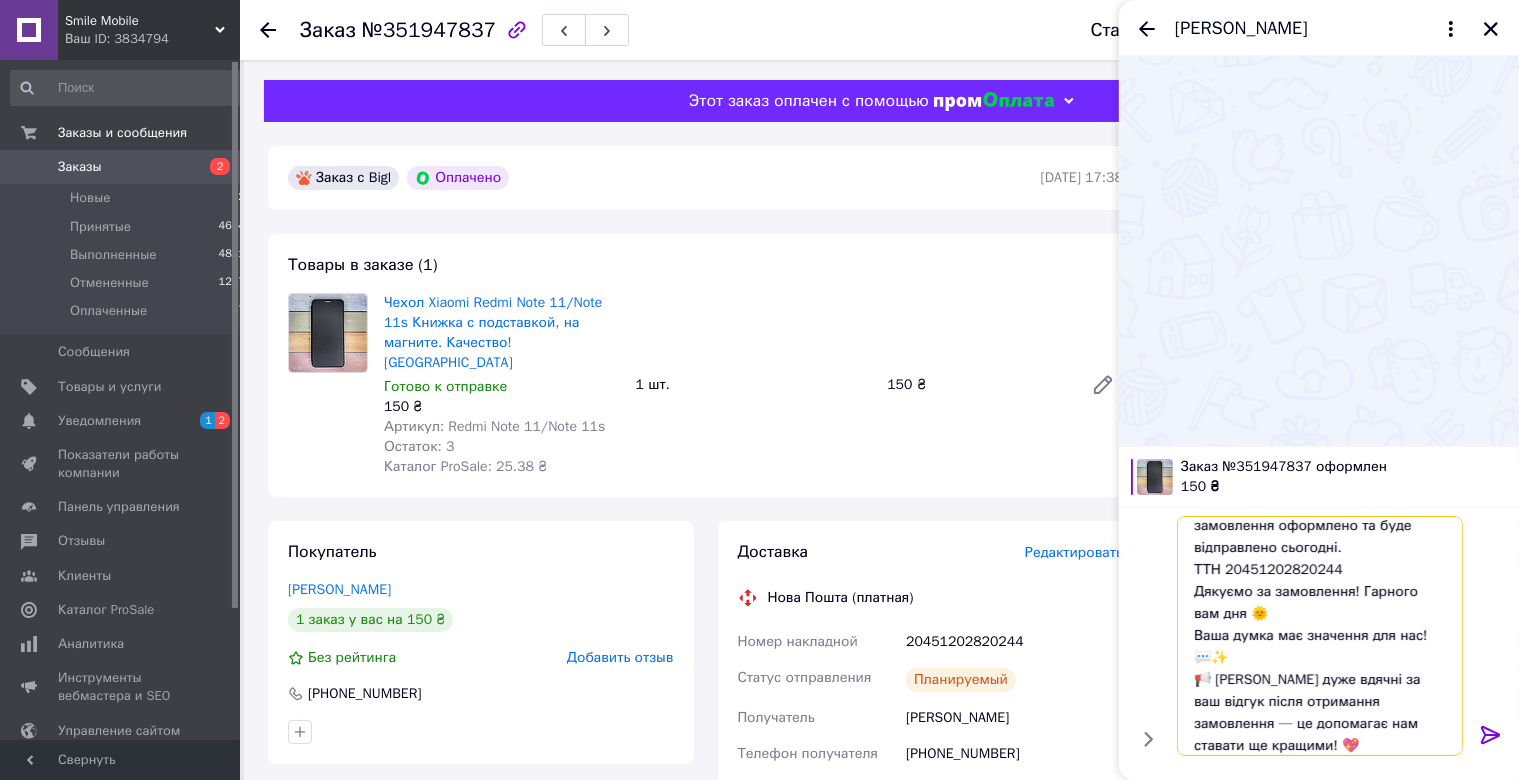 type 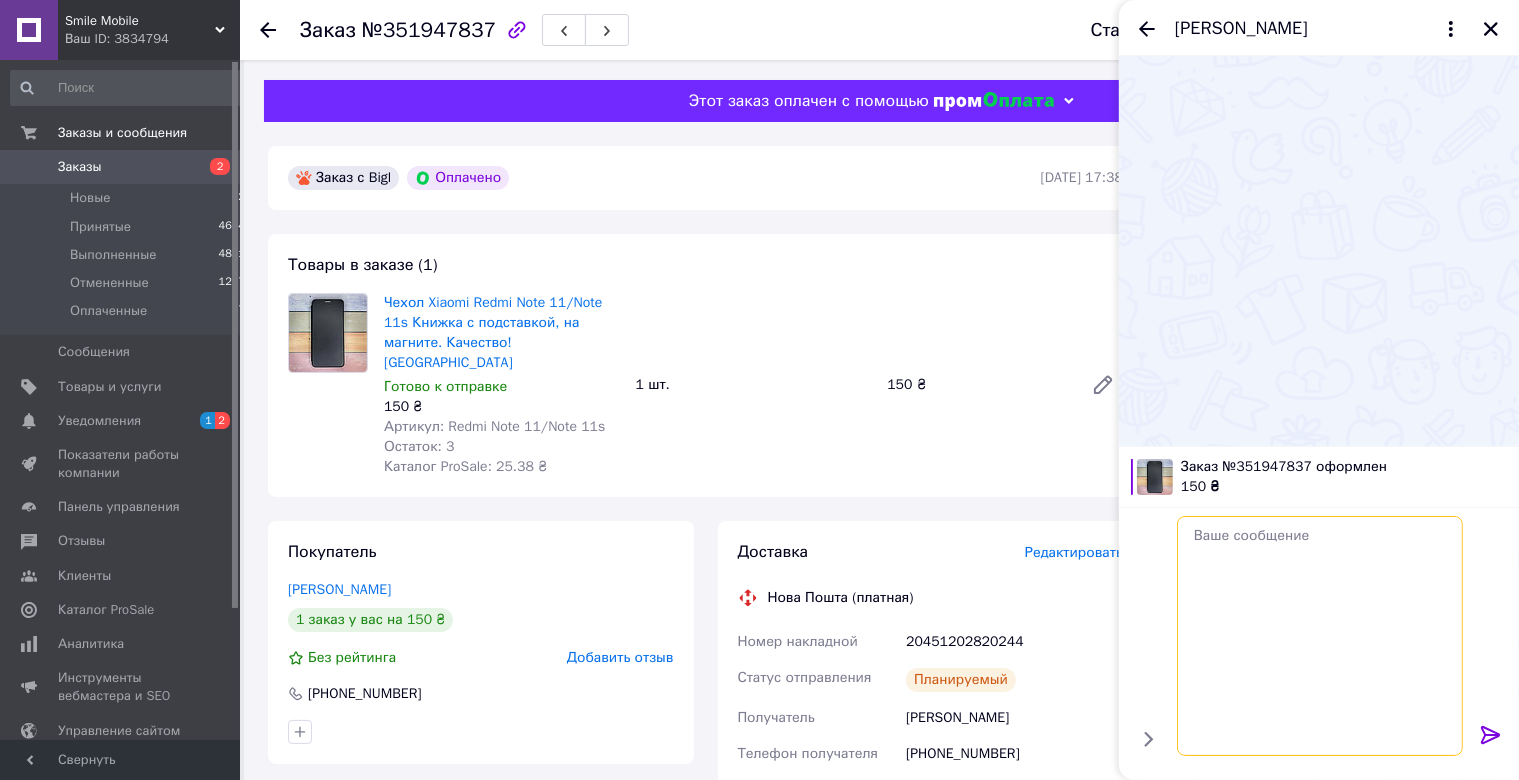 scroll, scrollTop: 0, scrollLeft: 0, axis: both 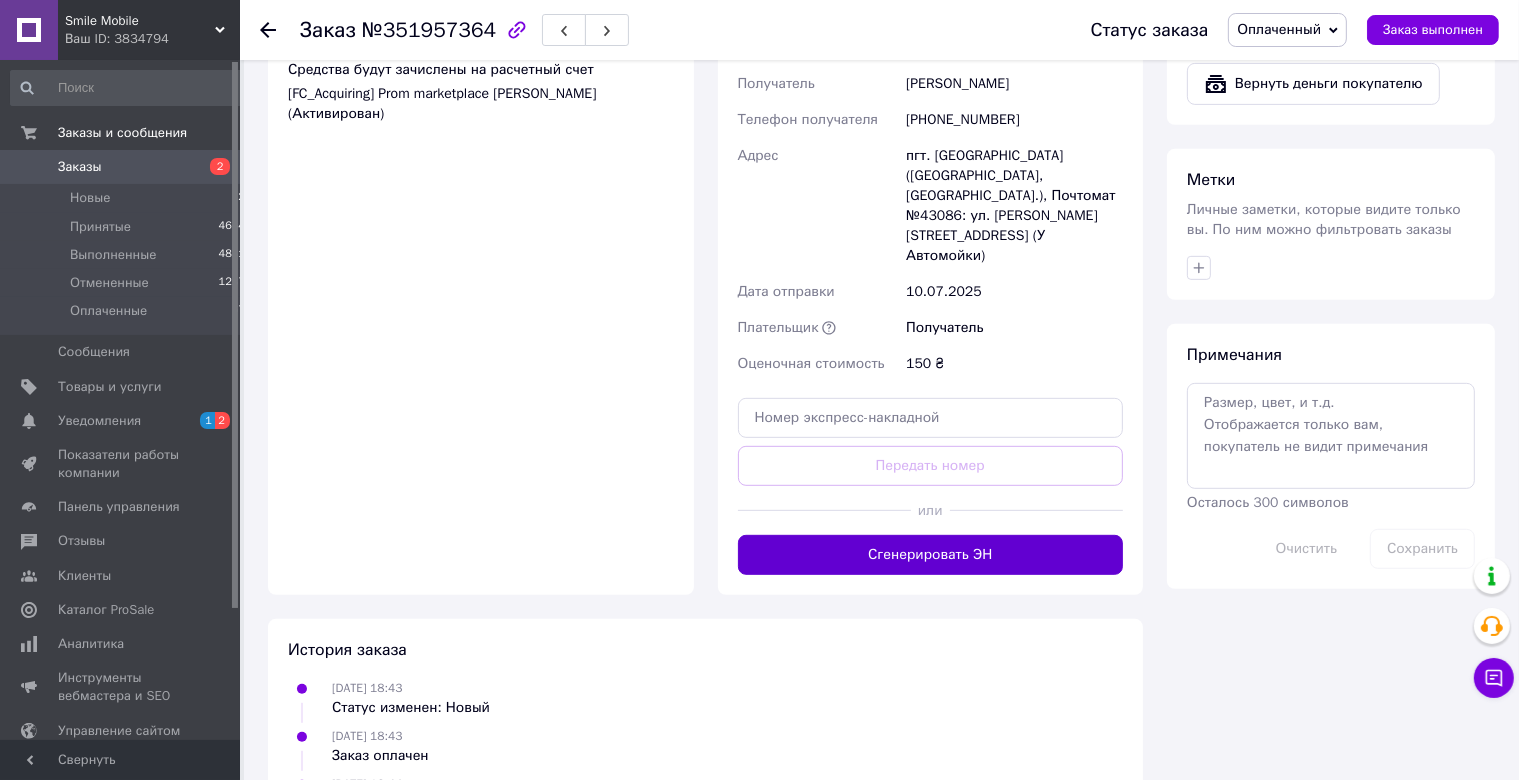 click on "Сгенерировать ЭН" at bounding box center [931, 555] 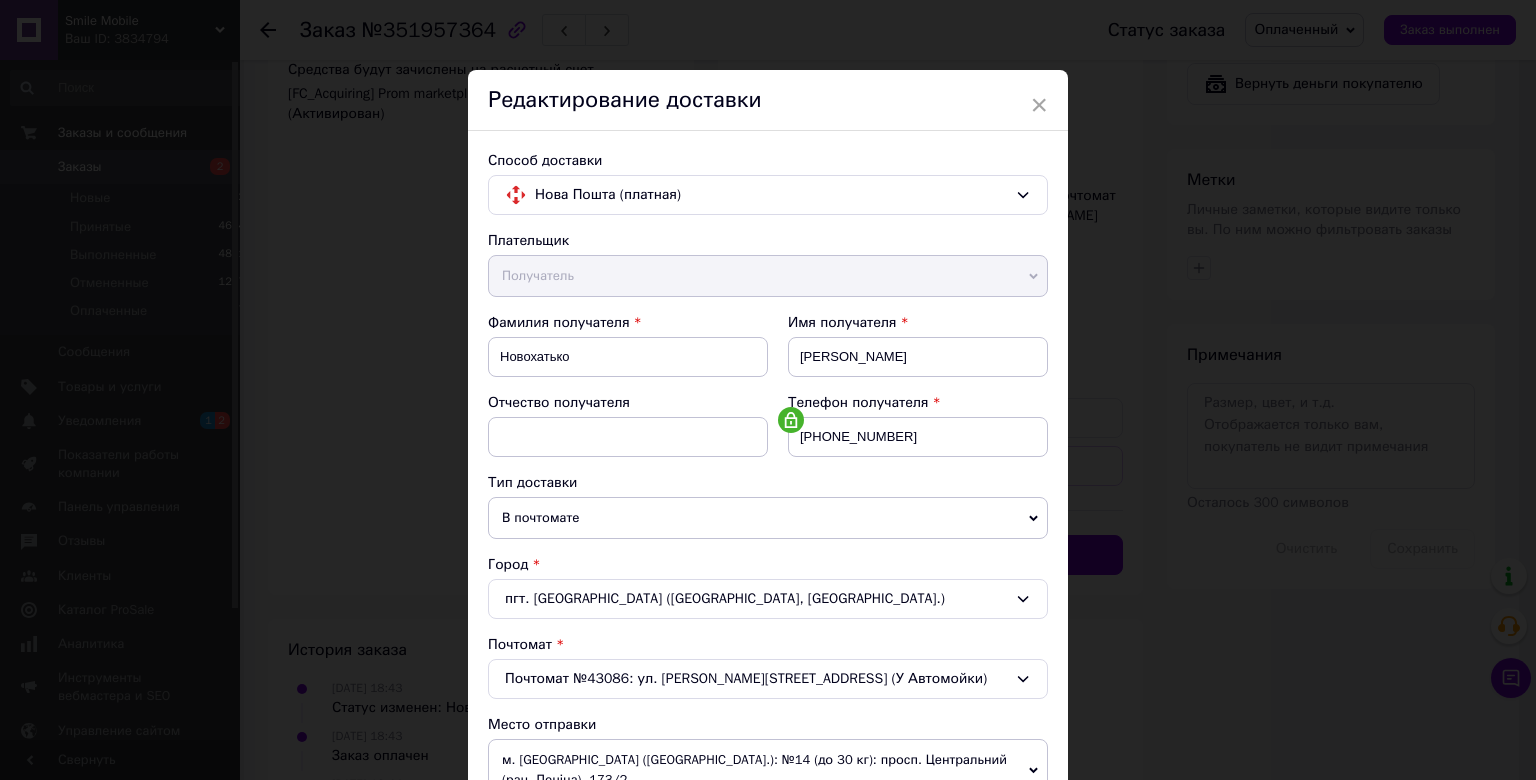 scroll, scrollTop: 662, scrollLeft: 0, axis: vertical 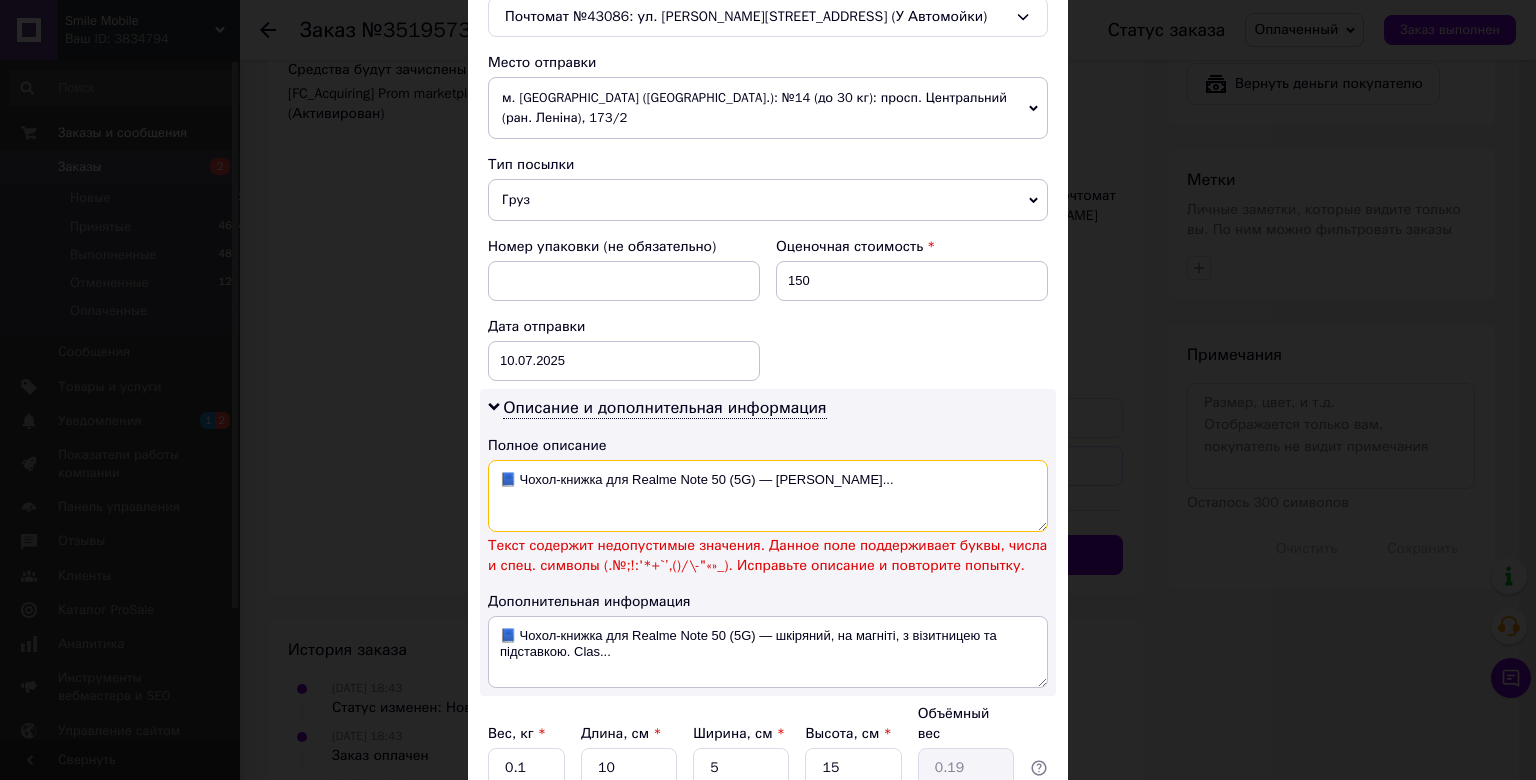 click on "📘 Чохол-книжка для Realme Note 50 (5G) — [PERSON_NAME]..." at bounding box center (768, 496) 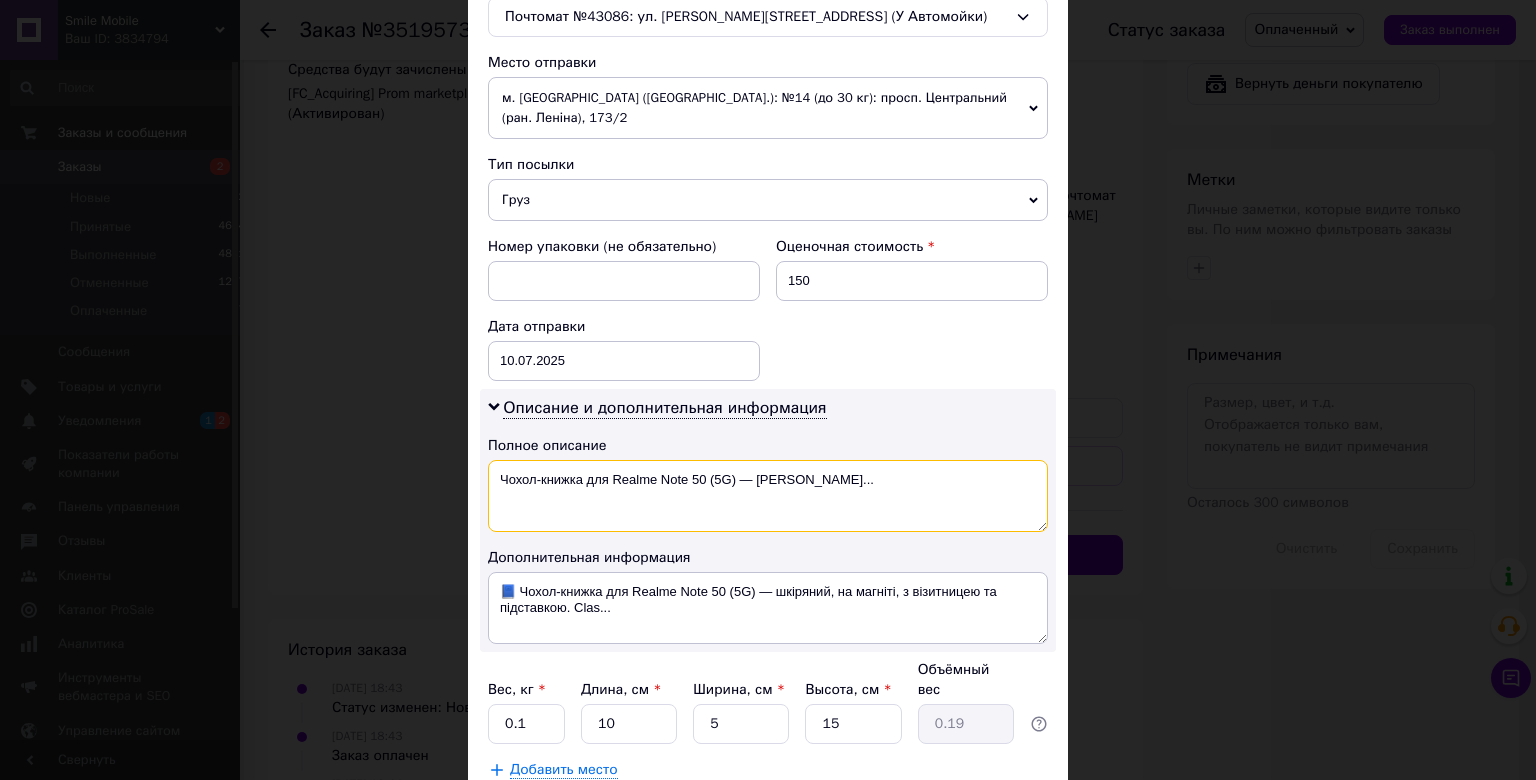 click on "Чохол-книжка для Realme Note 50 (5G) — шкіря..." at bounding box center (768, 496) 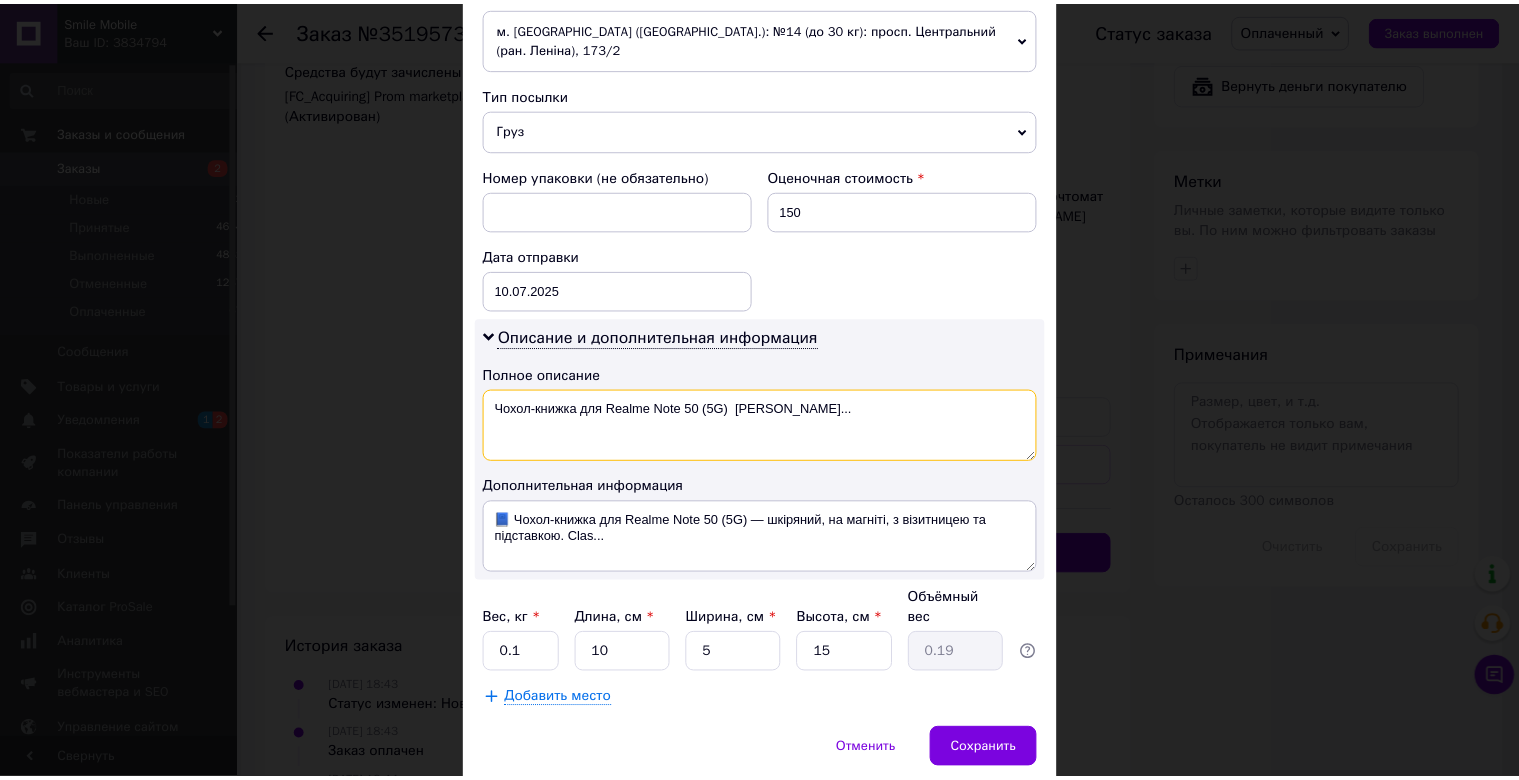 scroll, scrollTop: 786, scrollLeft: 0, axis: vertical 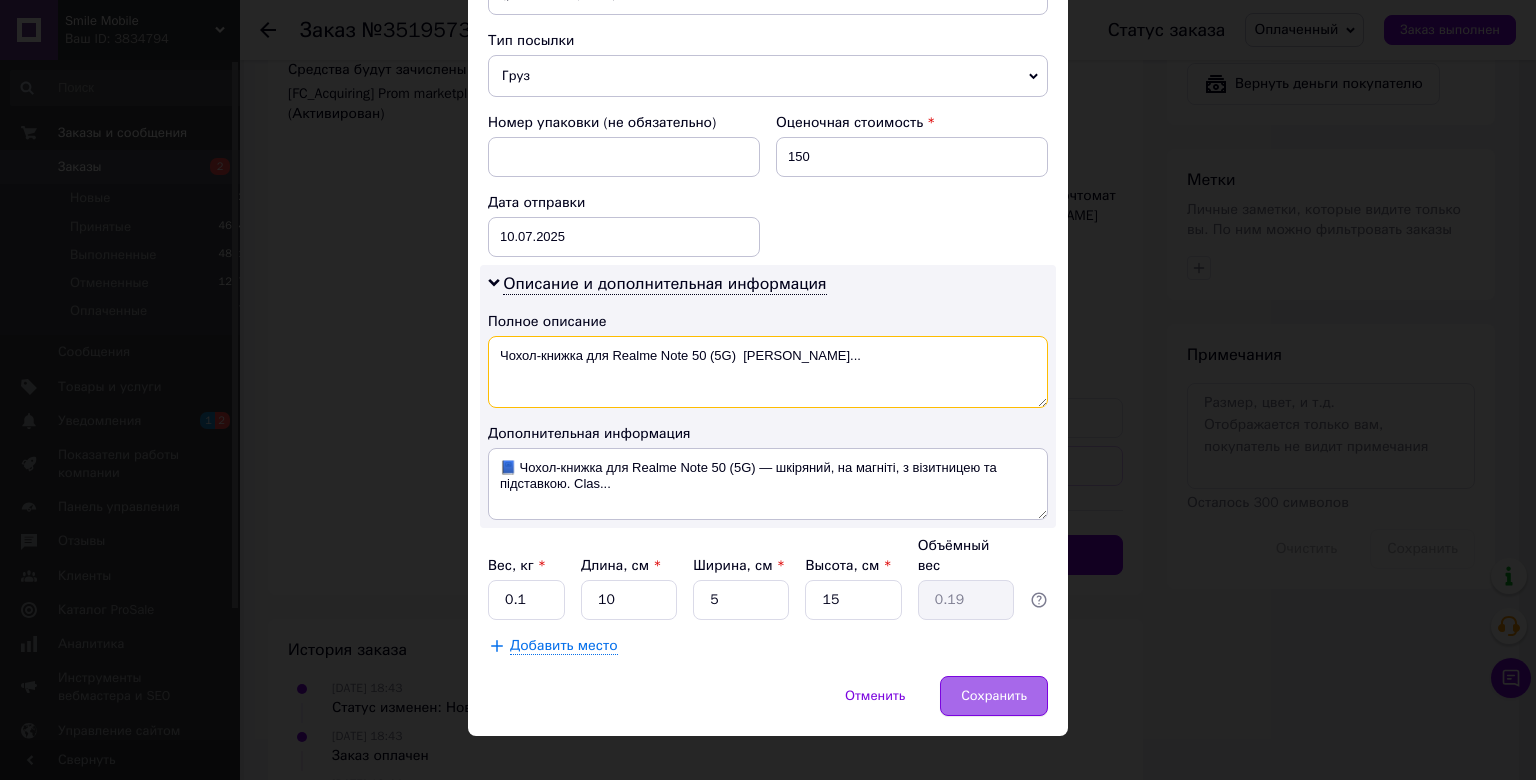 type on "Чохол-книжка для Realme Note 50 (5G)  шкіря..." 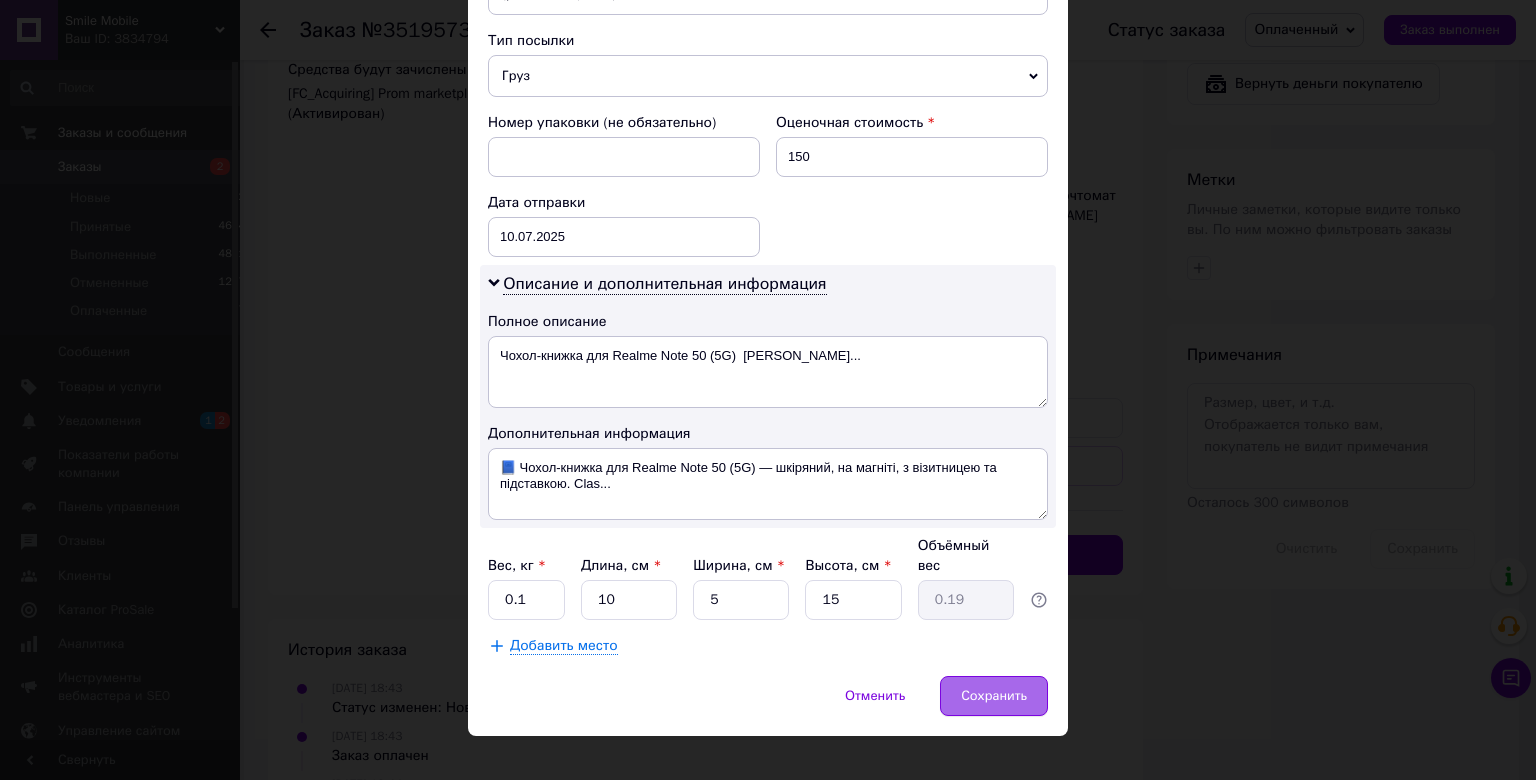 click on "Сохранить" at bounding box center [994, 696] 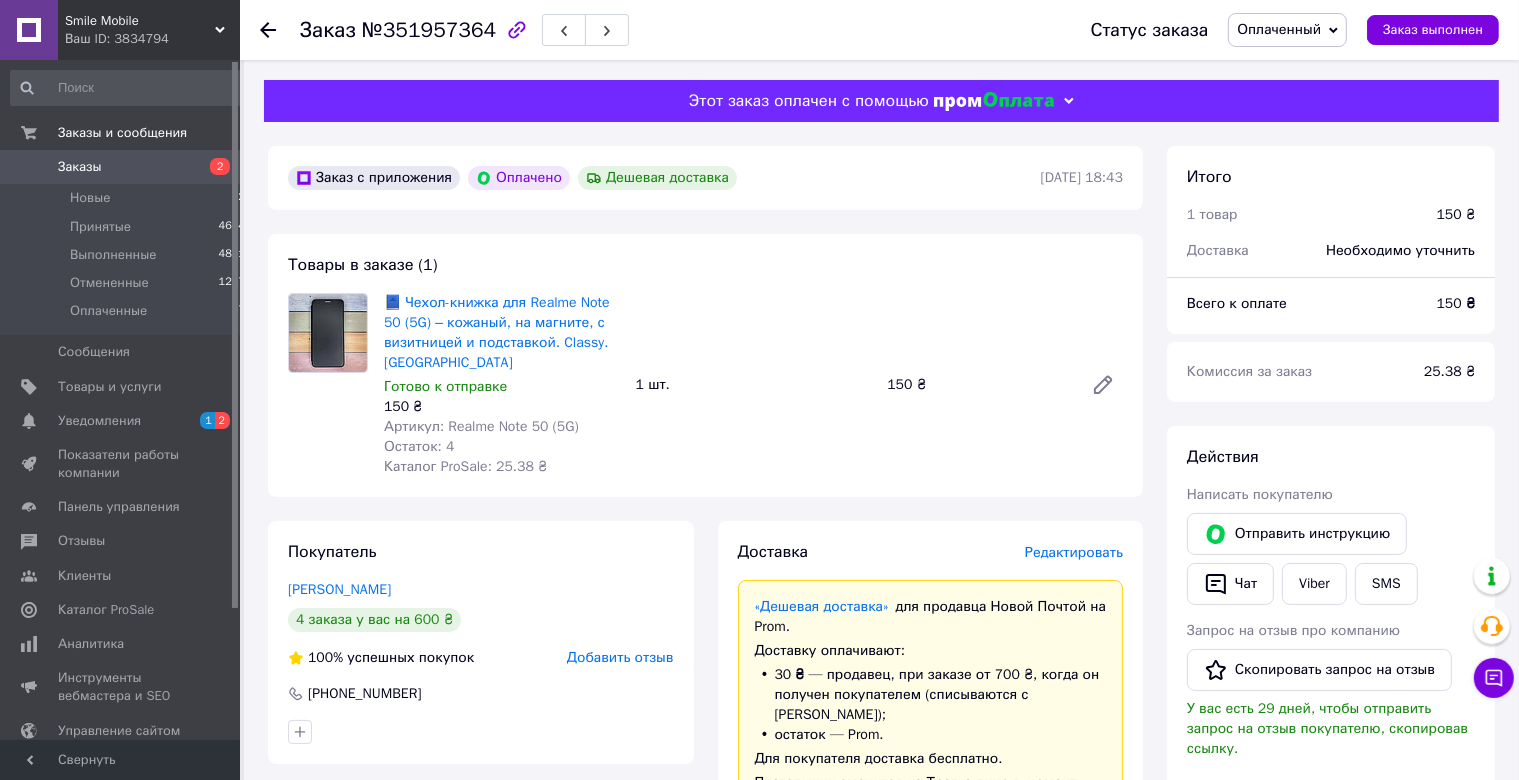 scroll, scrollTop: 739, scrollLeft: 0, axis: vertical 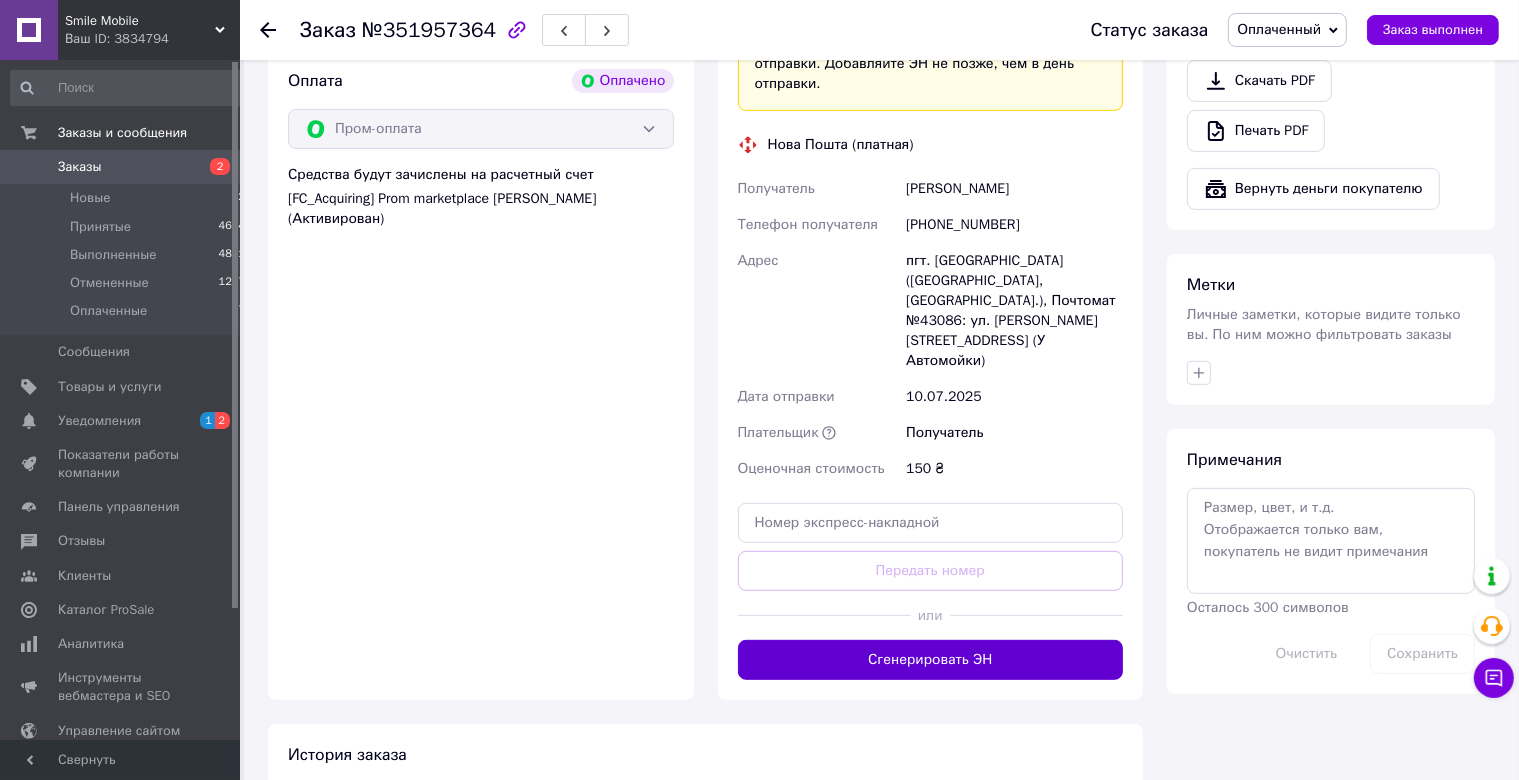 click on "Сгенерировать ЭН" at bounding box center [931, 660] 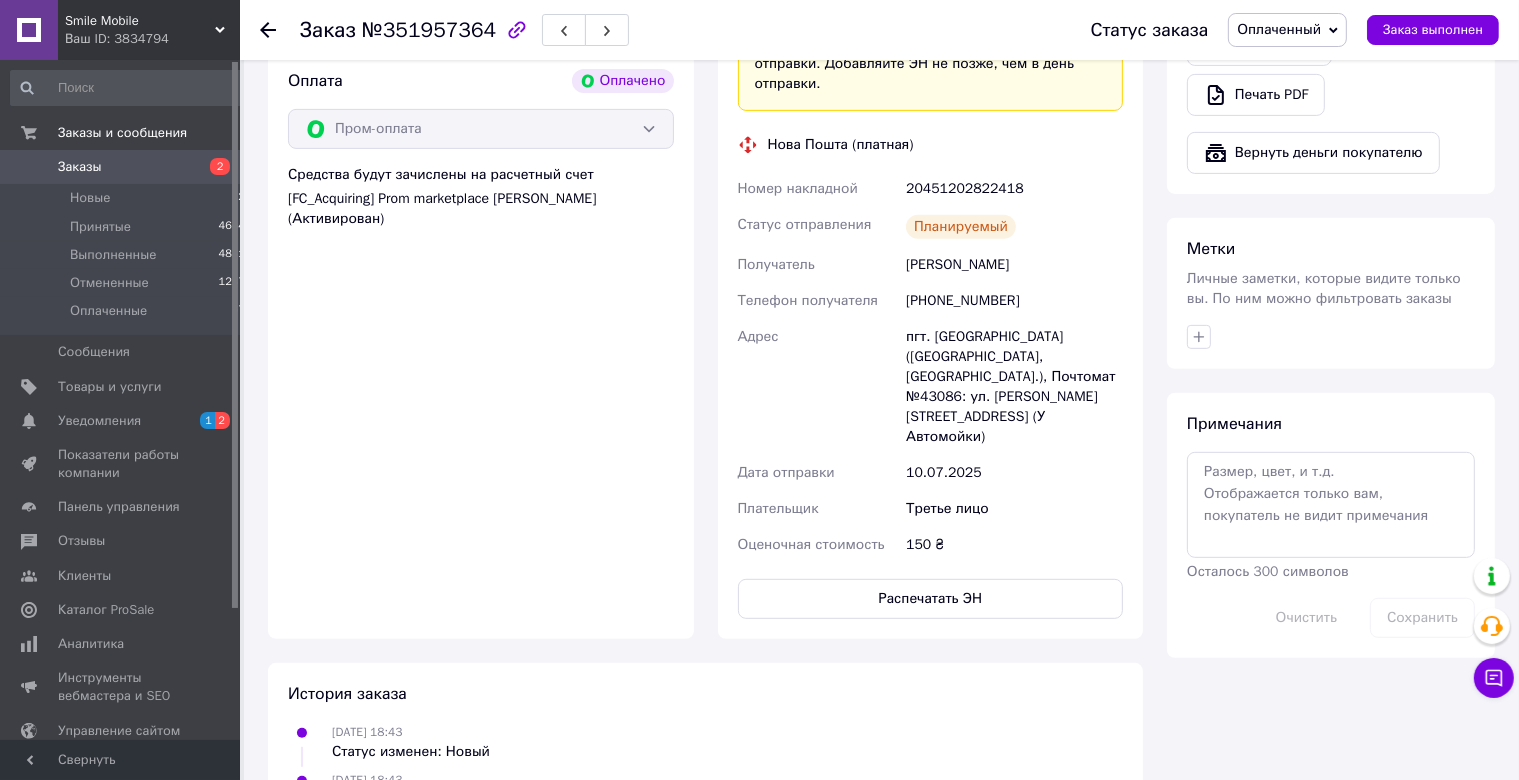 drag, startPoint x: 758, startPoint y: 168, endPoint x: 1094, endPoint y: 234, distance: 342.4208 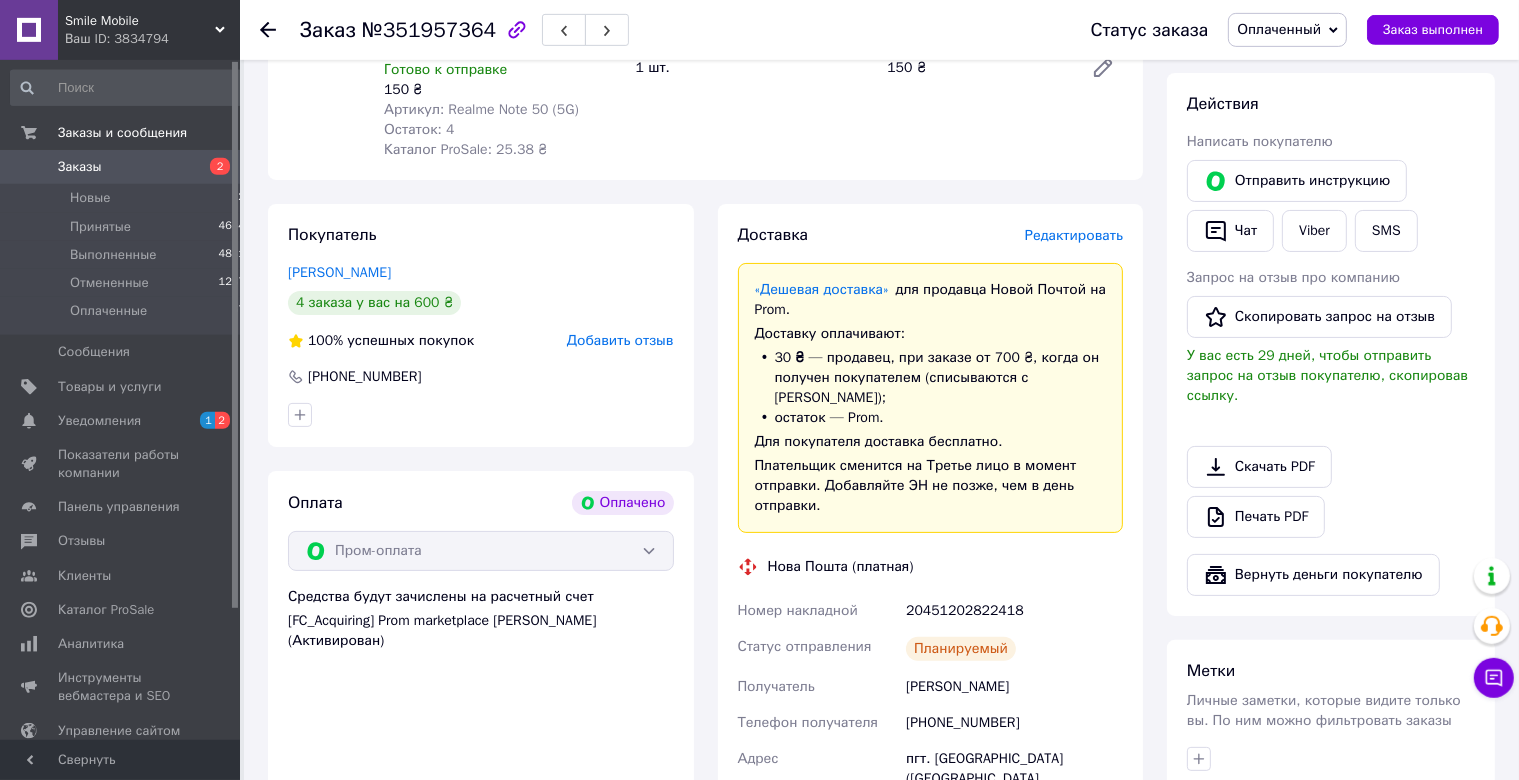 scroll, scrollTop: 211, scrollLeft: 0, axis: vertical 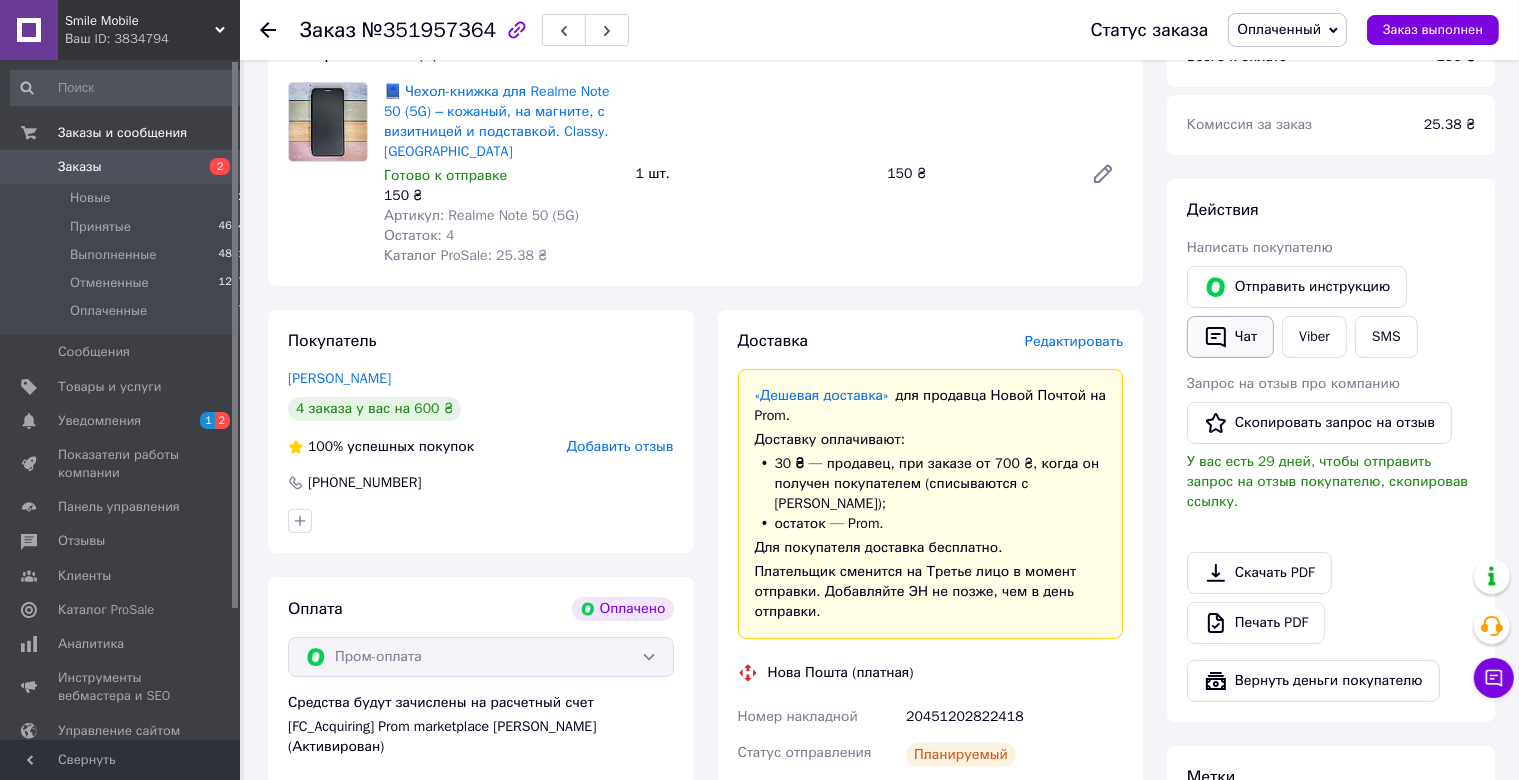 click on "Чат" at bounding box center (1230, 337) 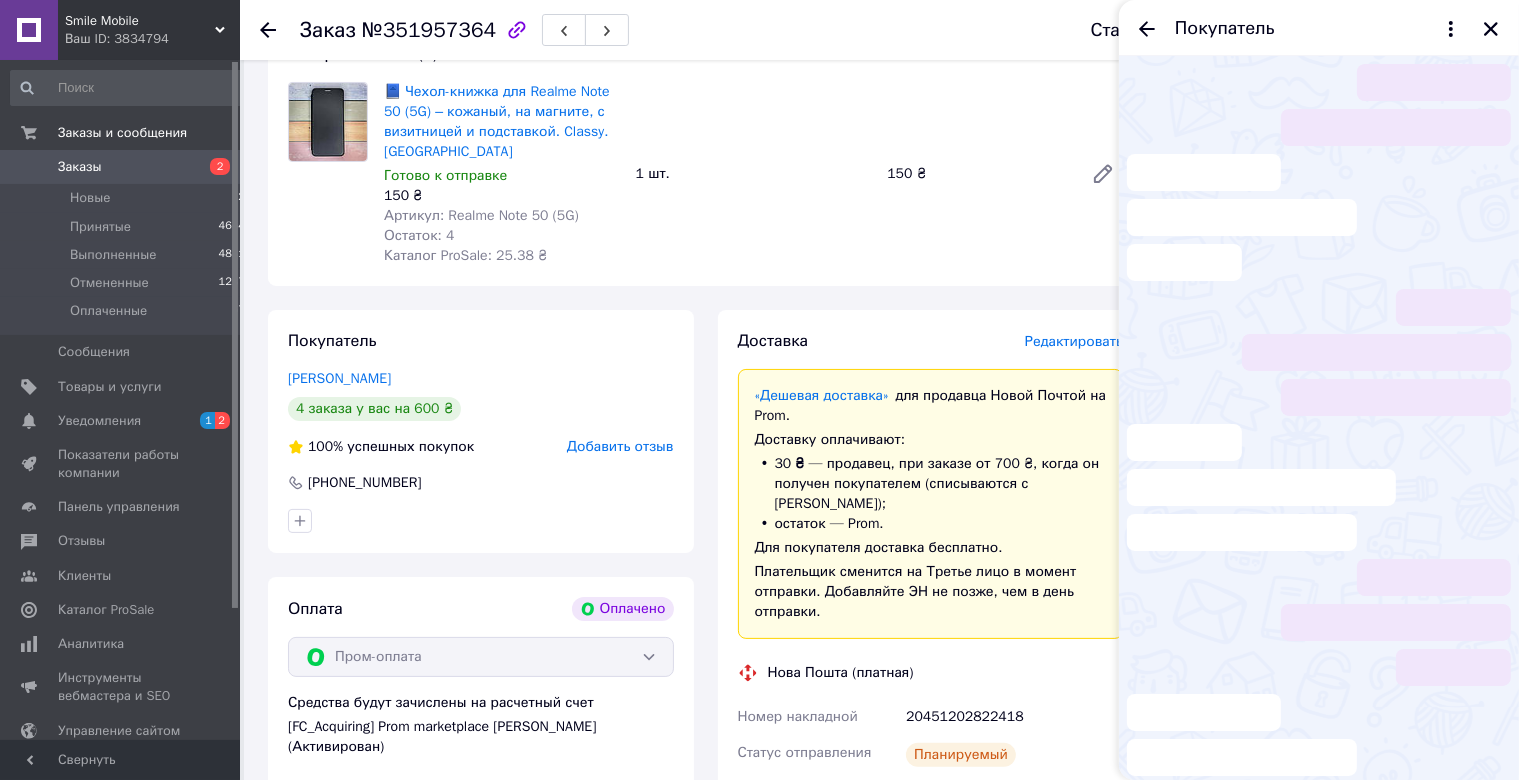 scroll, scrollTop: 241, scrollLeft: 0, axis: vertical 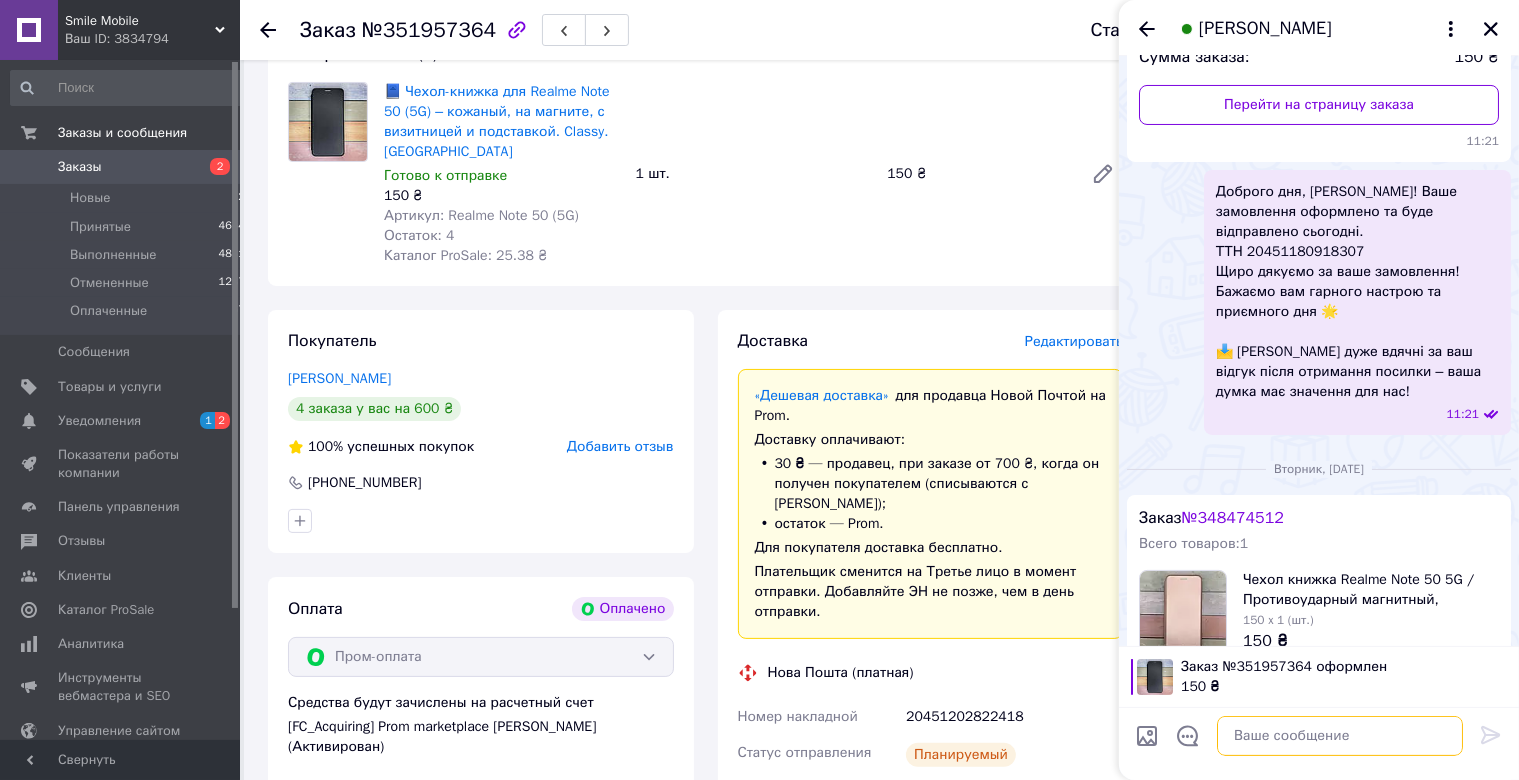click at bounding box center (1340, 736) 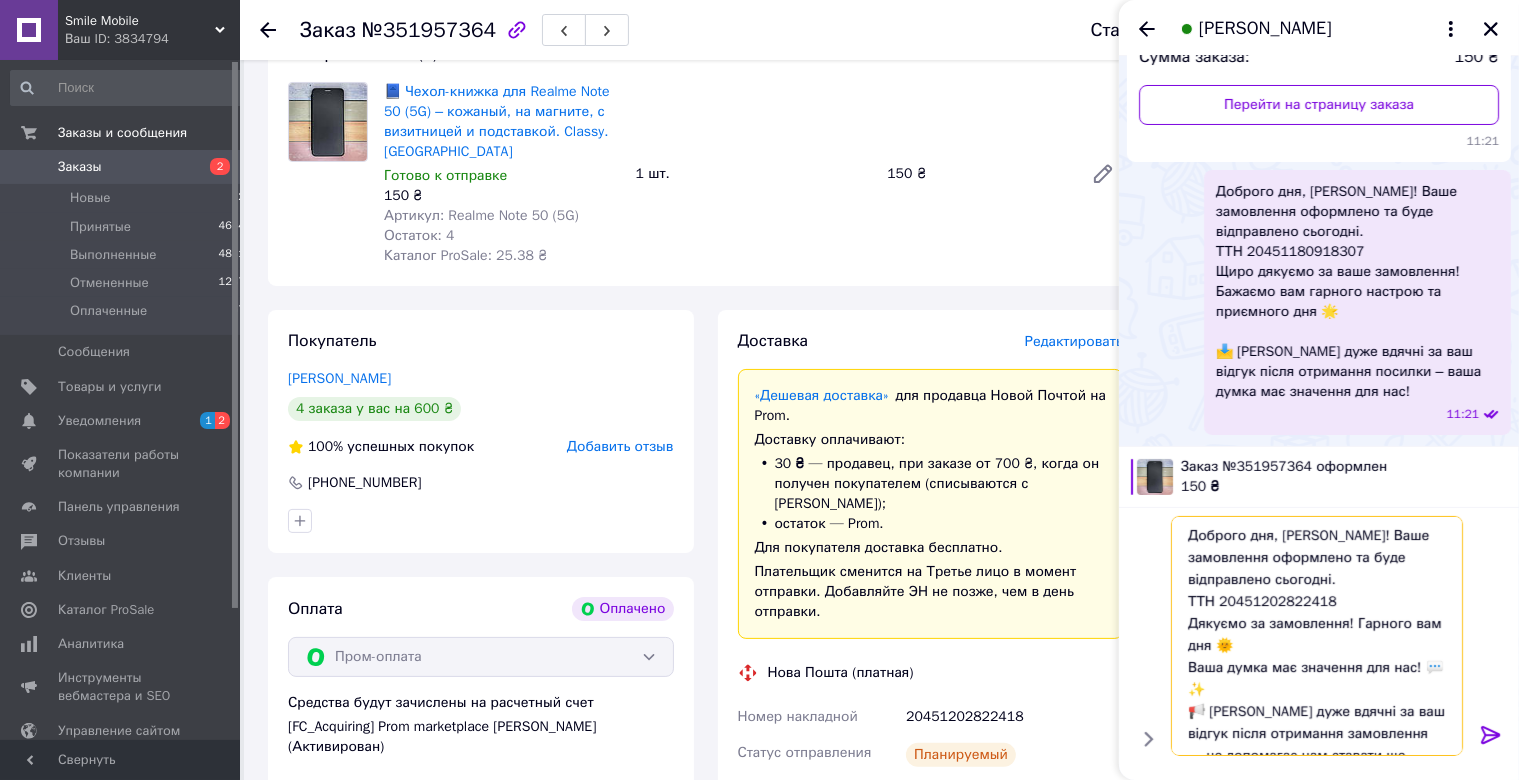 scroll, scrollTop: 42, scrollLeft: 0, axis: vertical 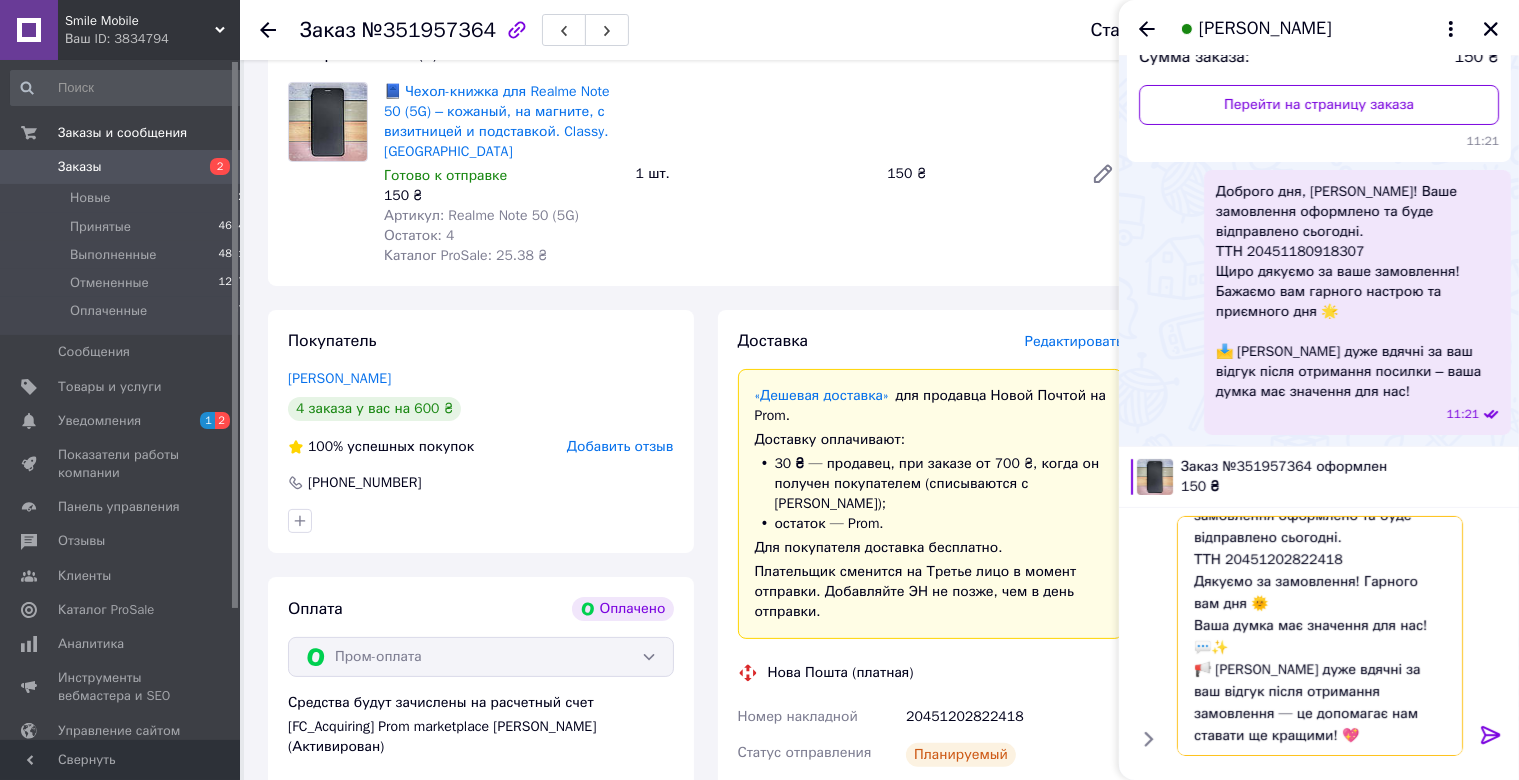 type 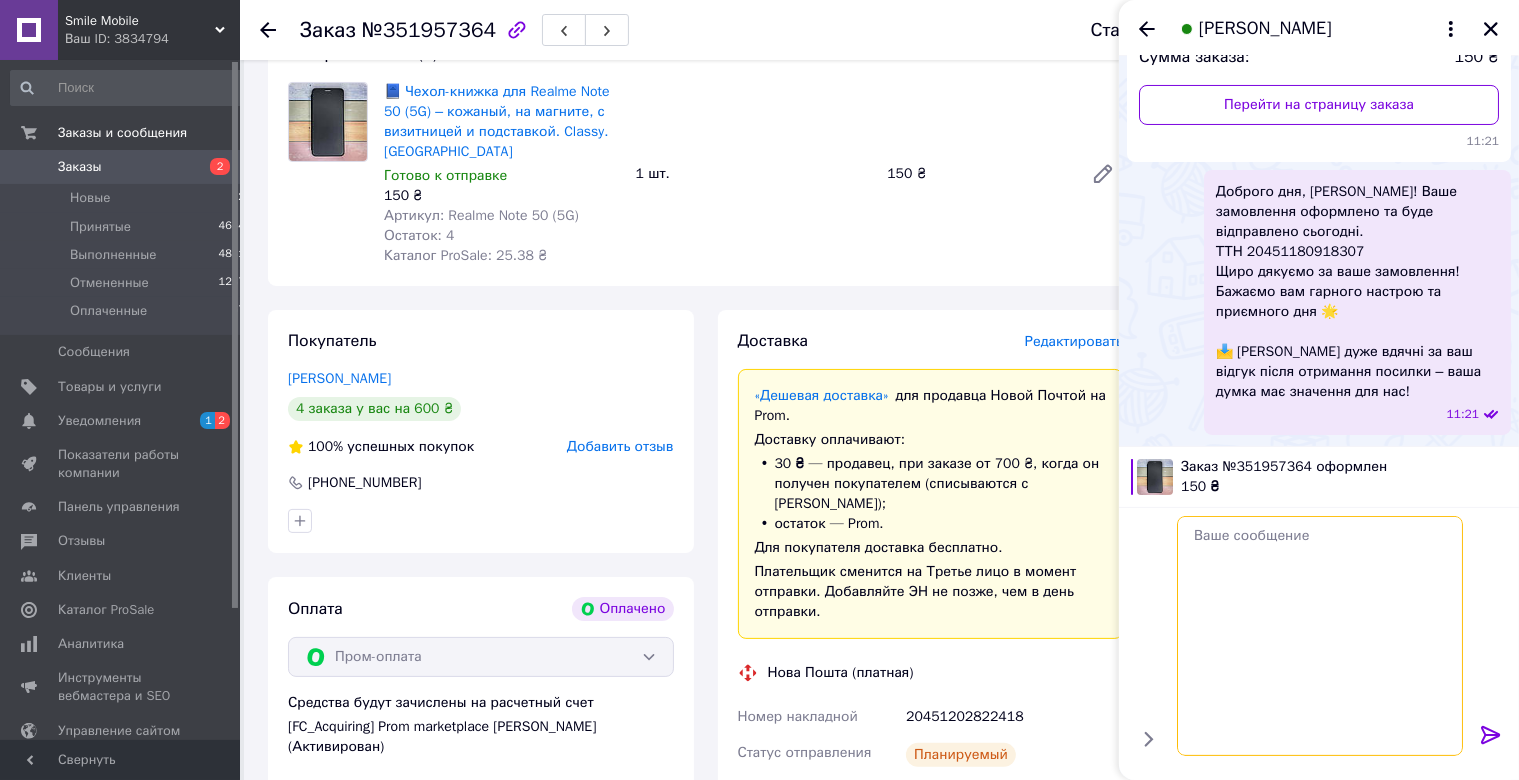 scroll, scrollTop: 0, scrollLeft: 0, axis: both 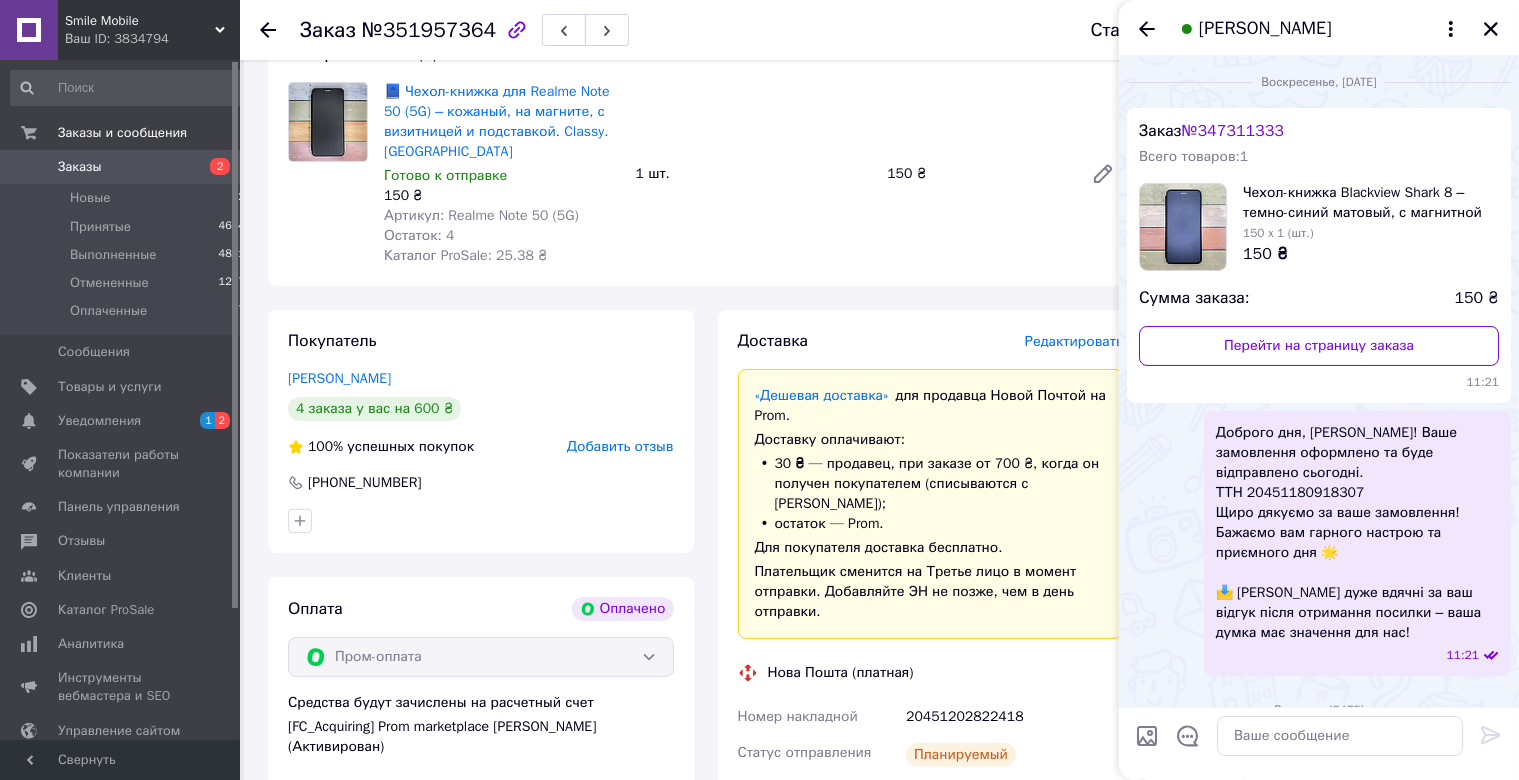 click 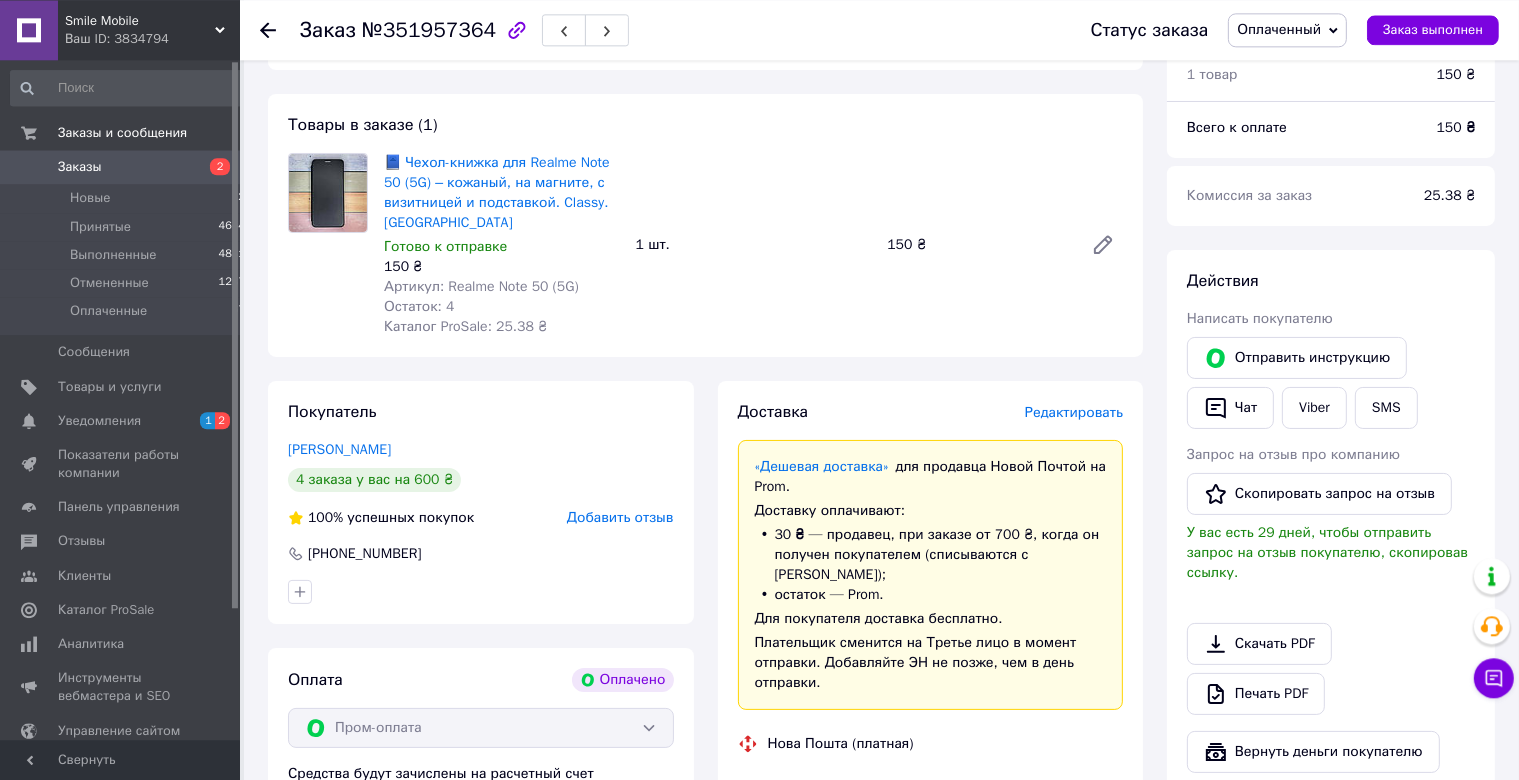 scroll, scrollTop: 105, scrollLeft: 0, axis: vertical 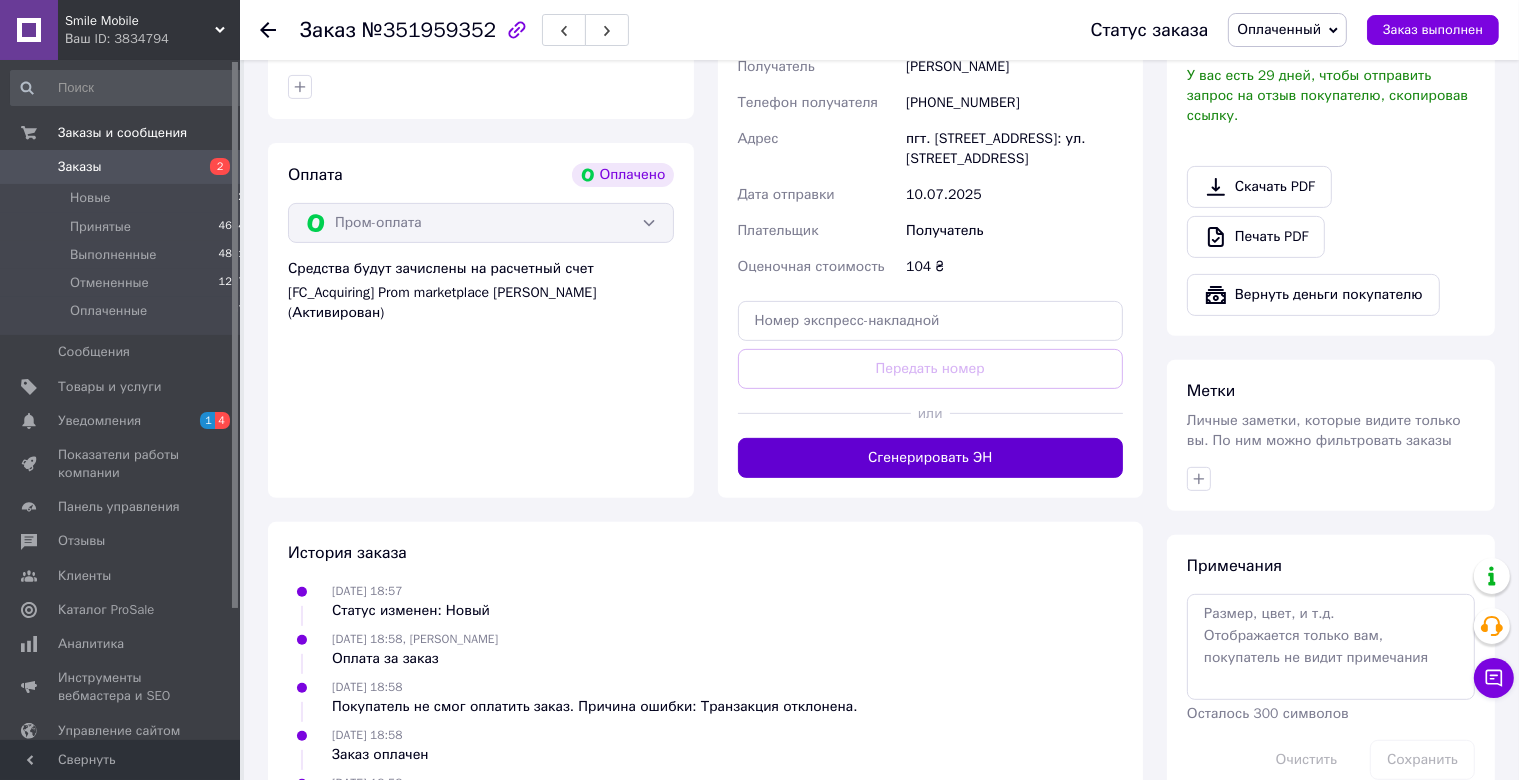 click on "Сгенерировать ЭН" at bounding box center (931, 458) 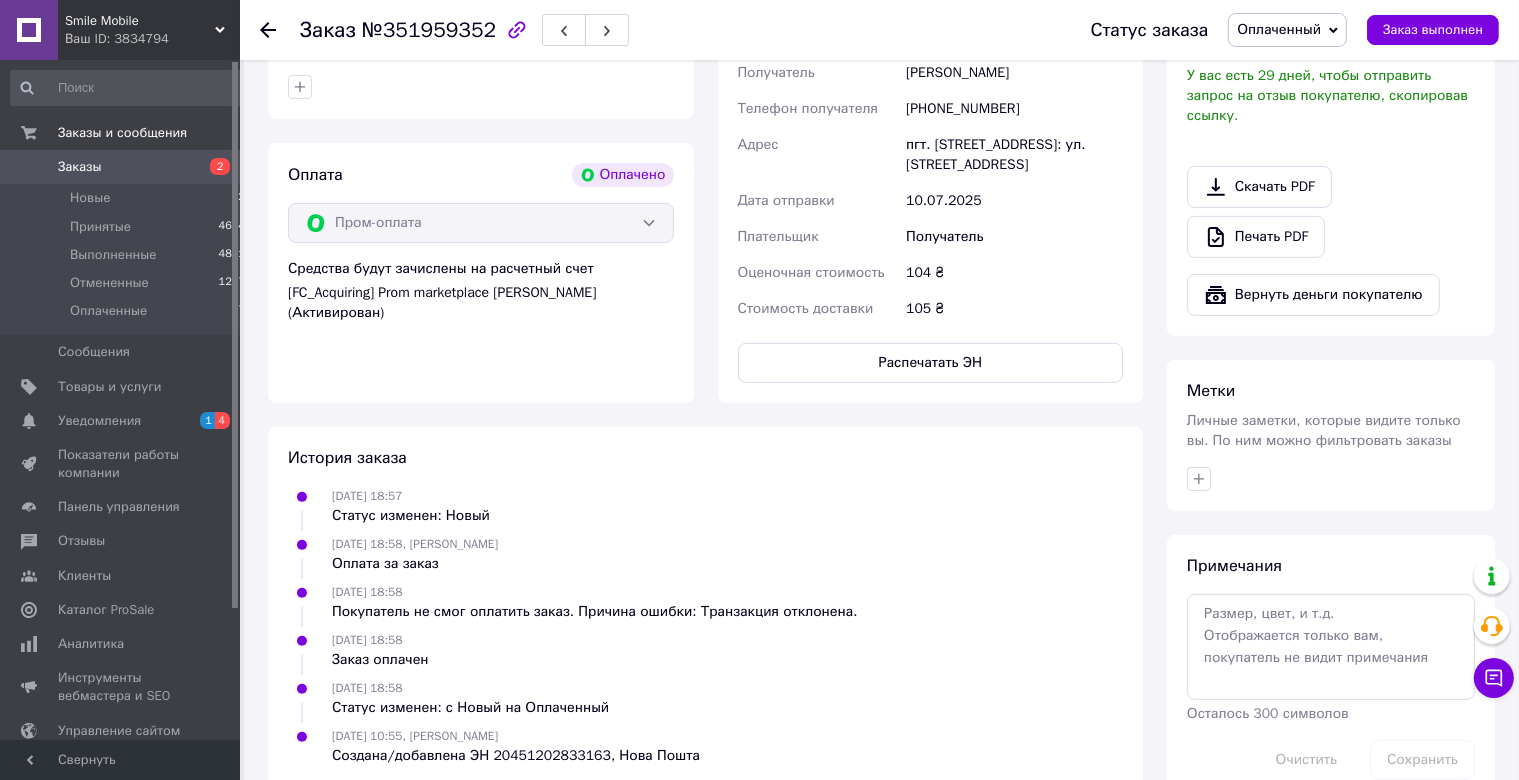 scroll, scrollTop: 211, scrollLeft: 0, axis: vertical 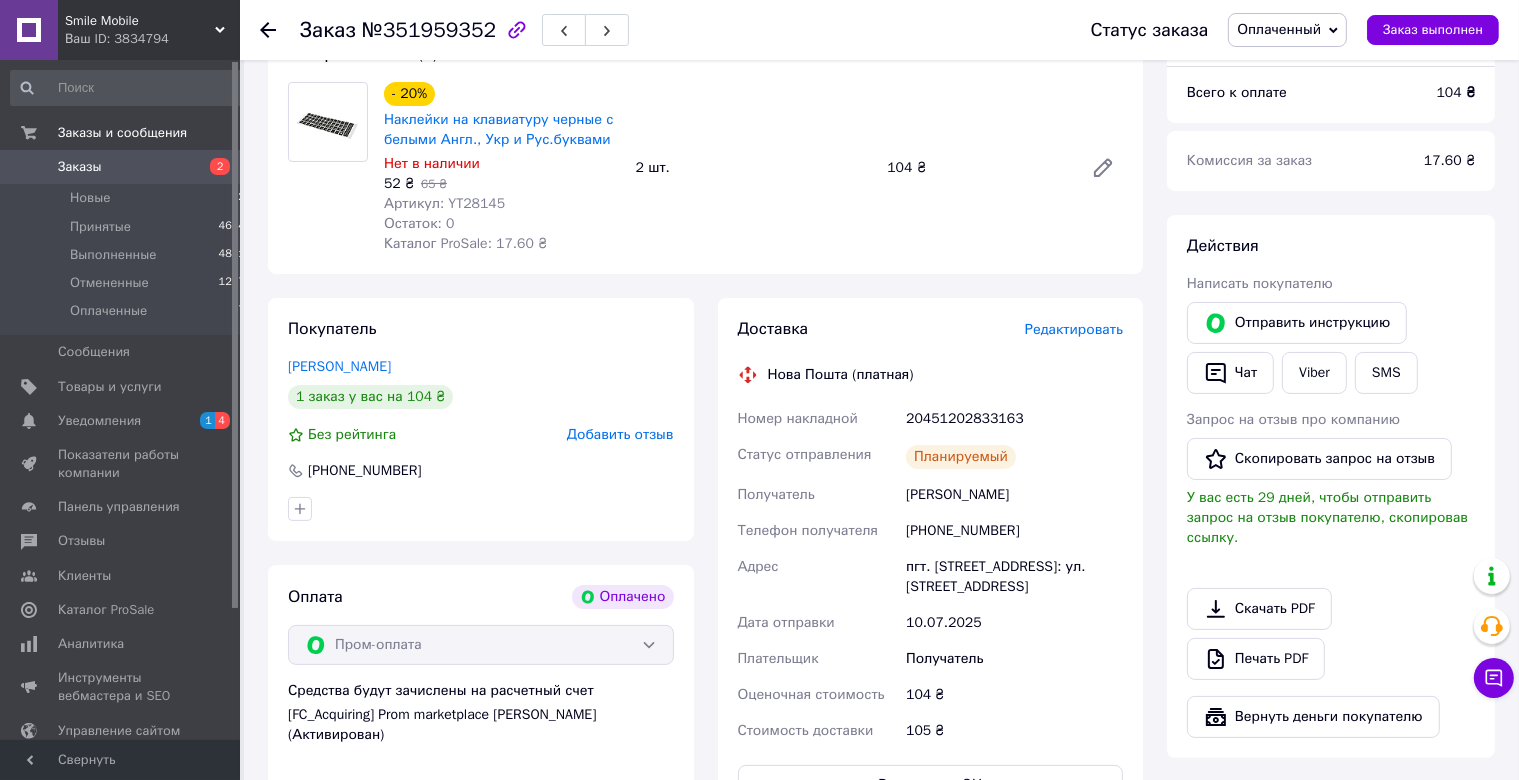 drag, startPoint x: 738, startPoint y: 410, endPoint x: 1034, endPoint y: 484, distance: 305.1098 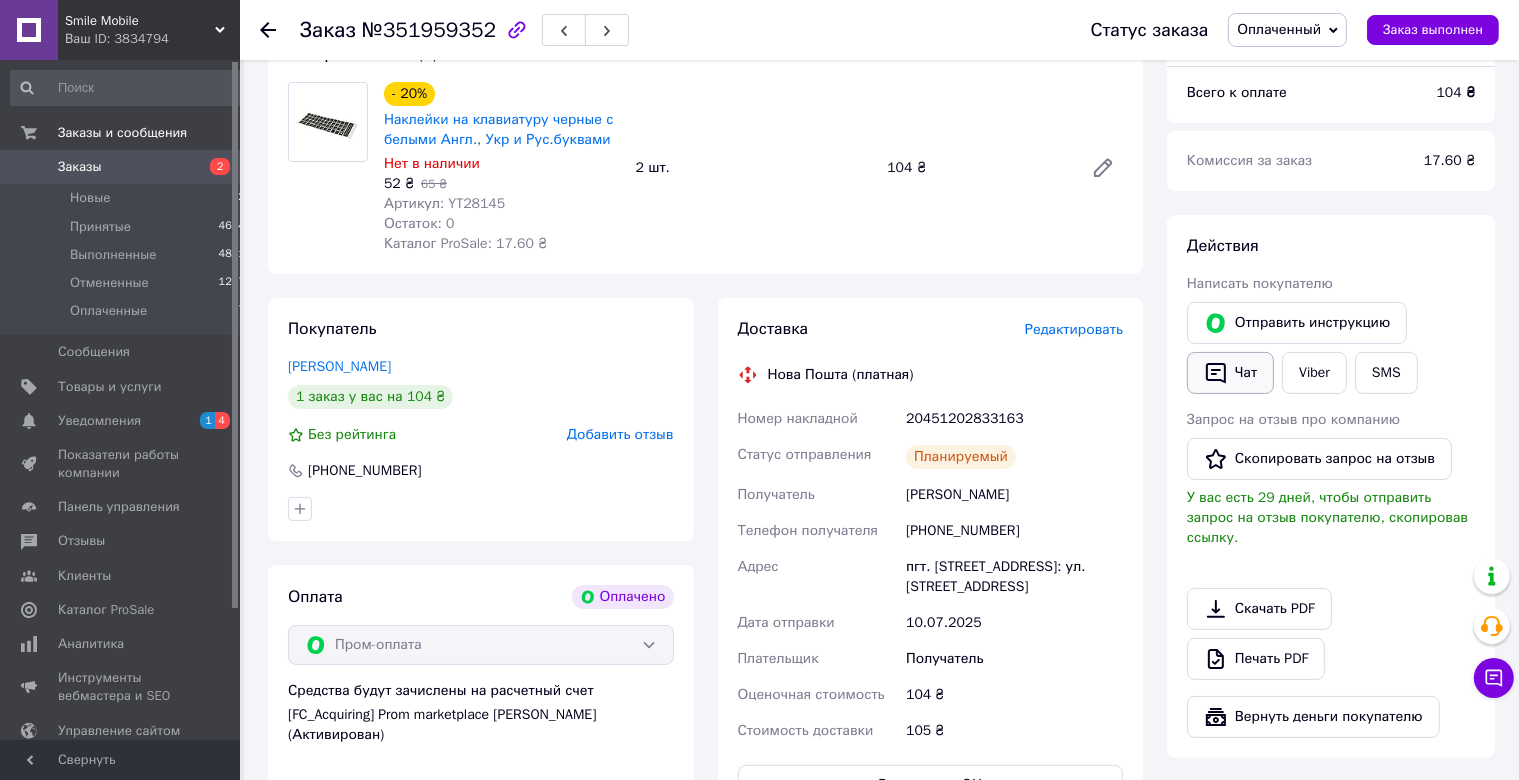 click 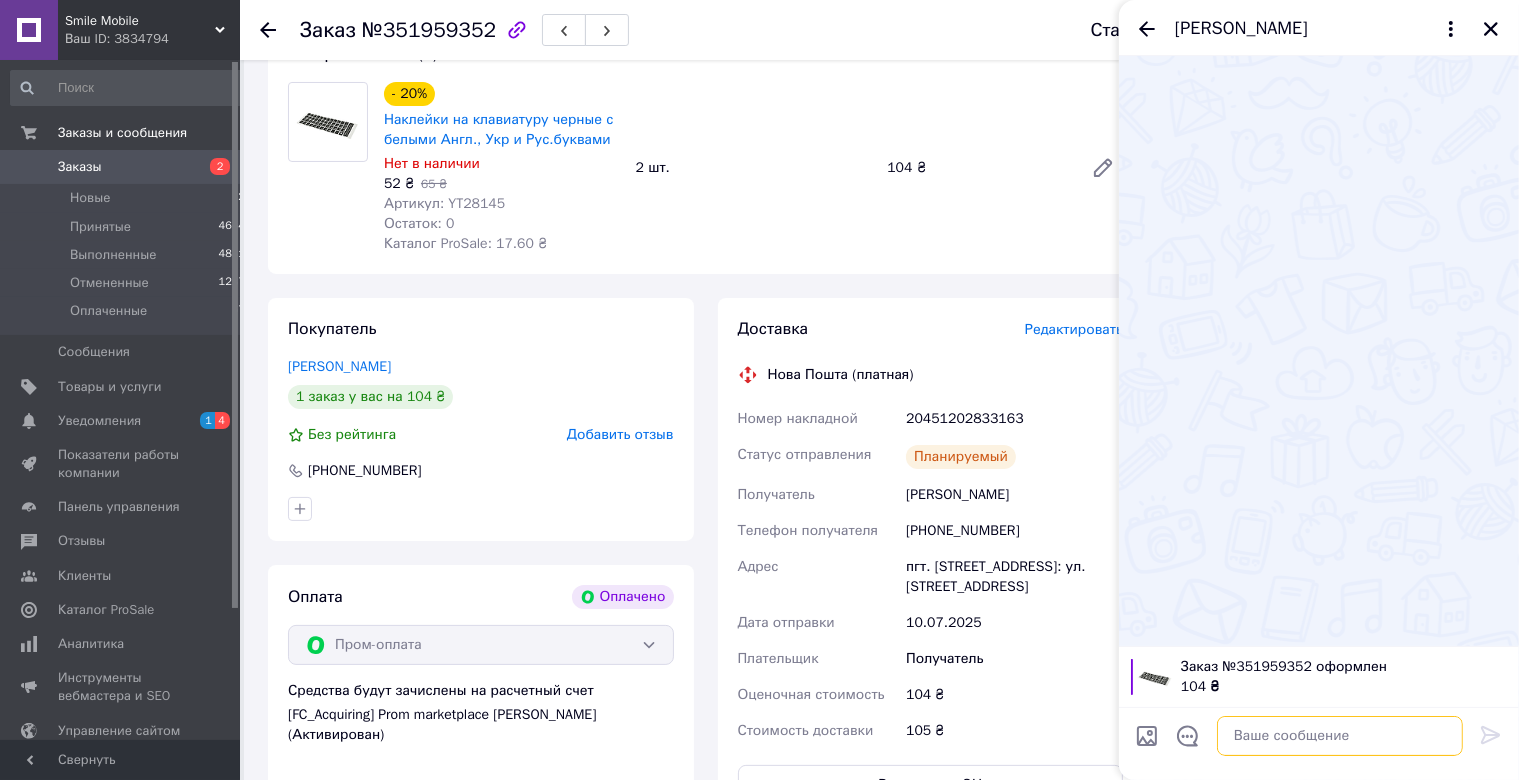 click at bounding box center [1340, 736] 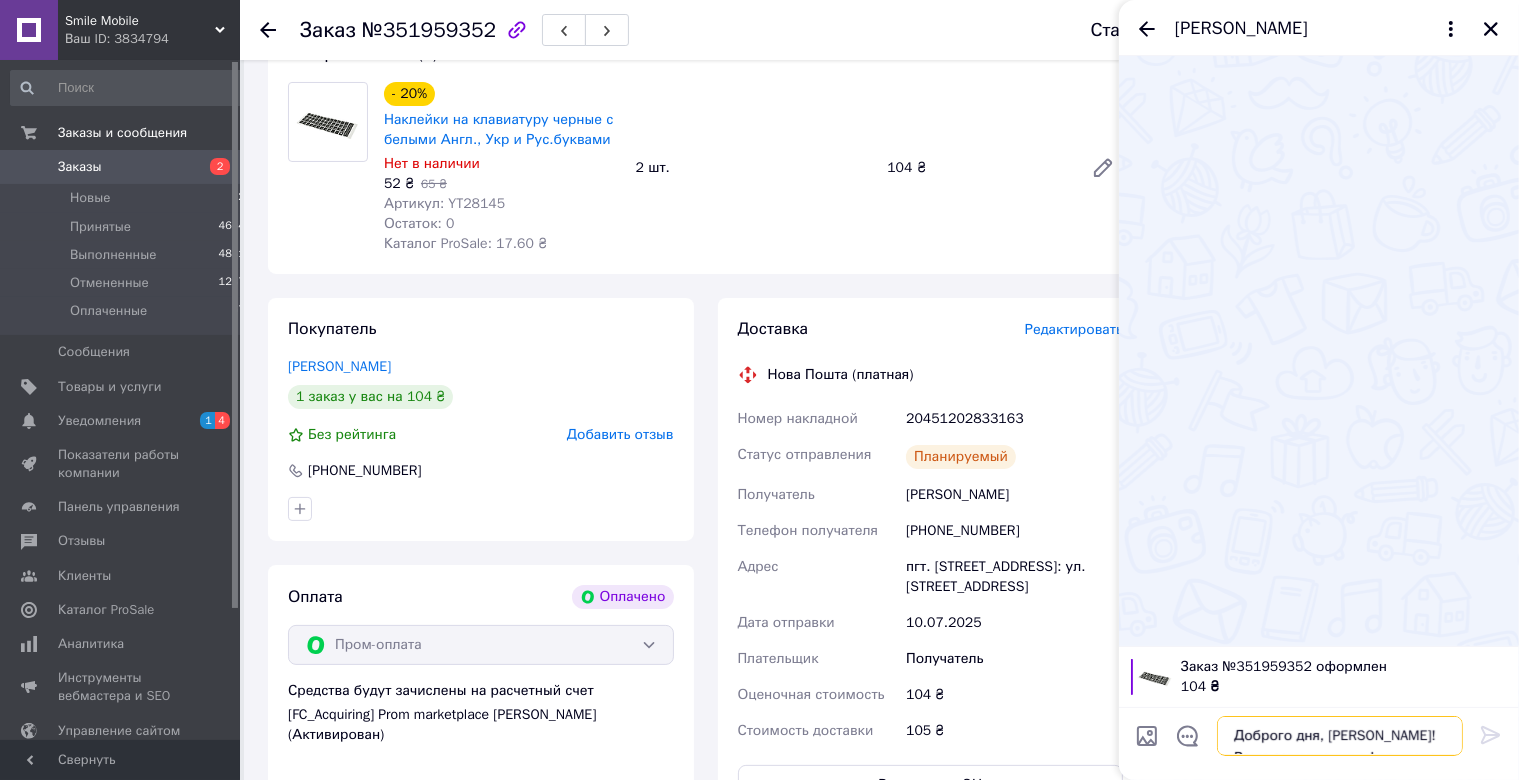 scroll, scrollTop: 32, scrollLeft: 0, axis: vertical 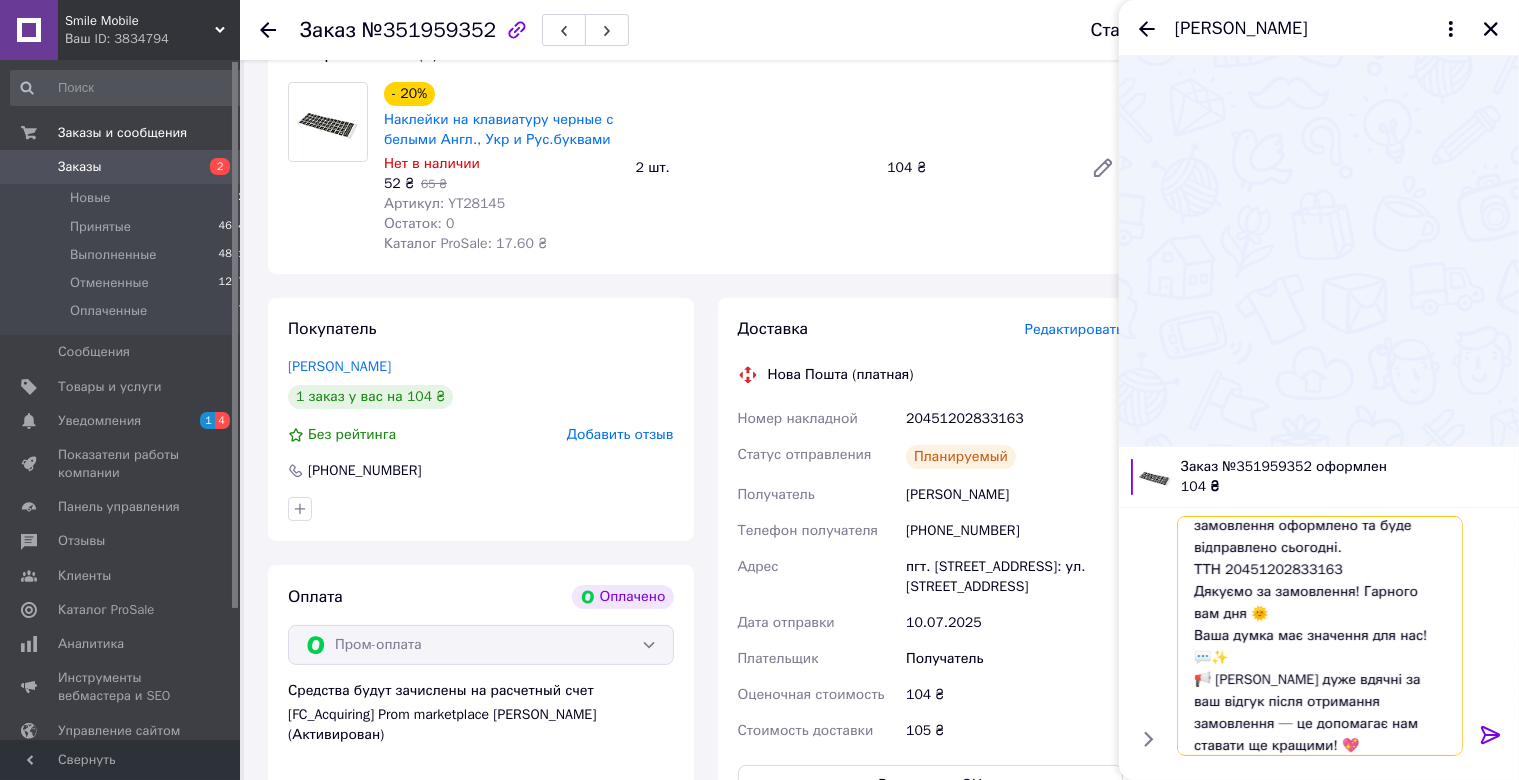 type 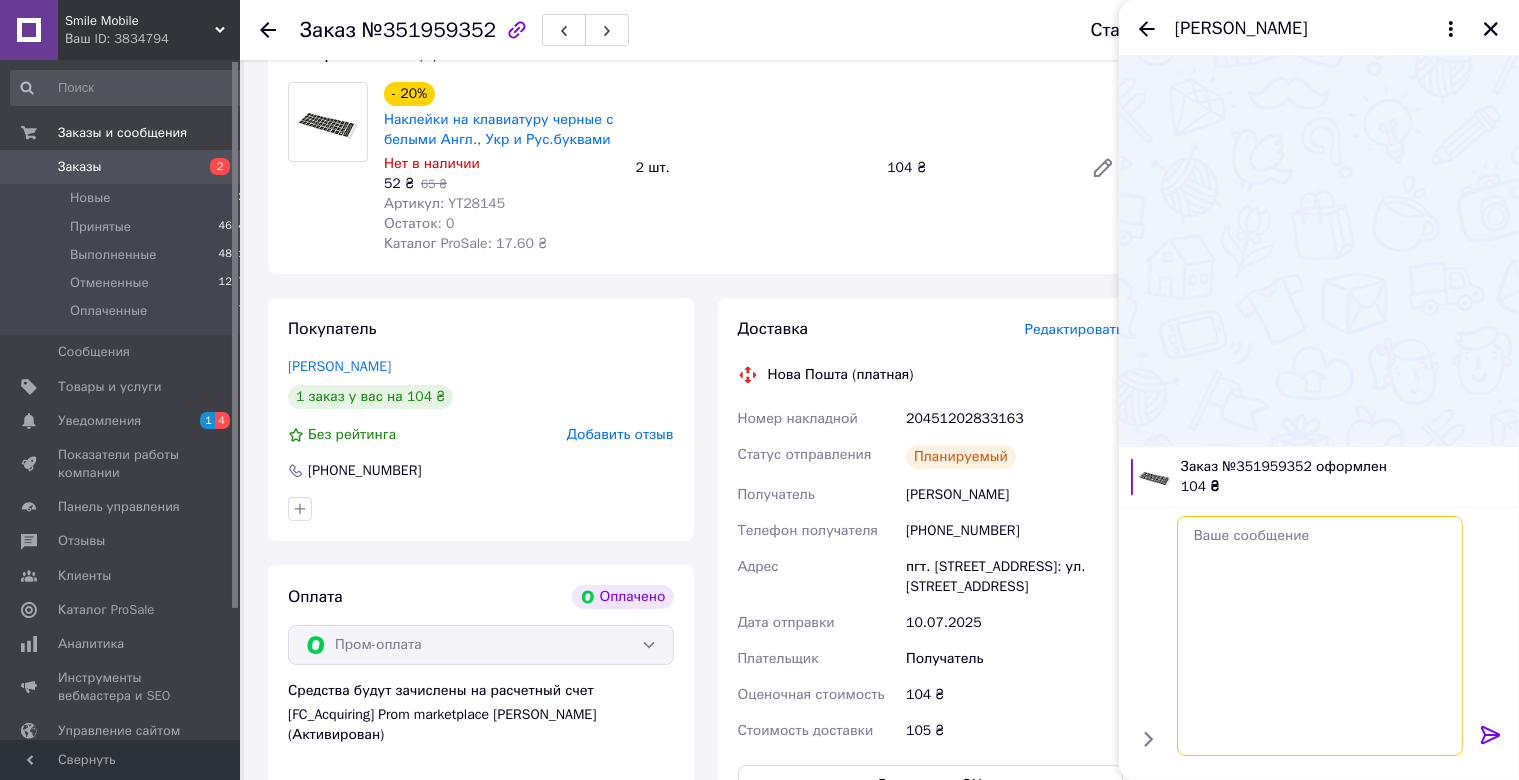 scroll, scrollTop: 0, scrollLeft: 0, axis: both 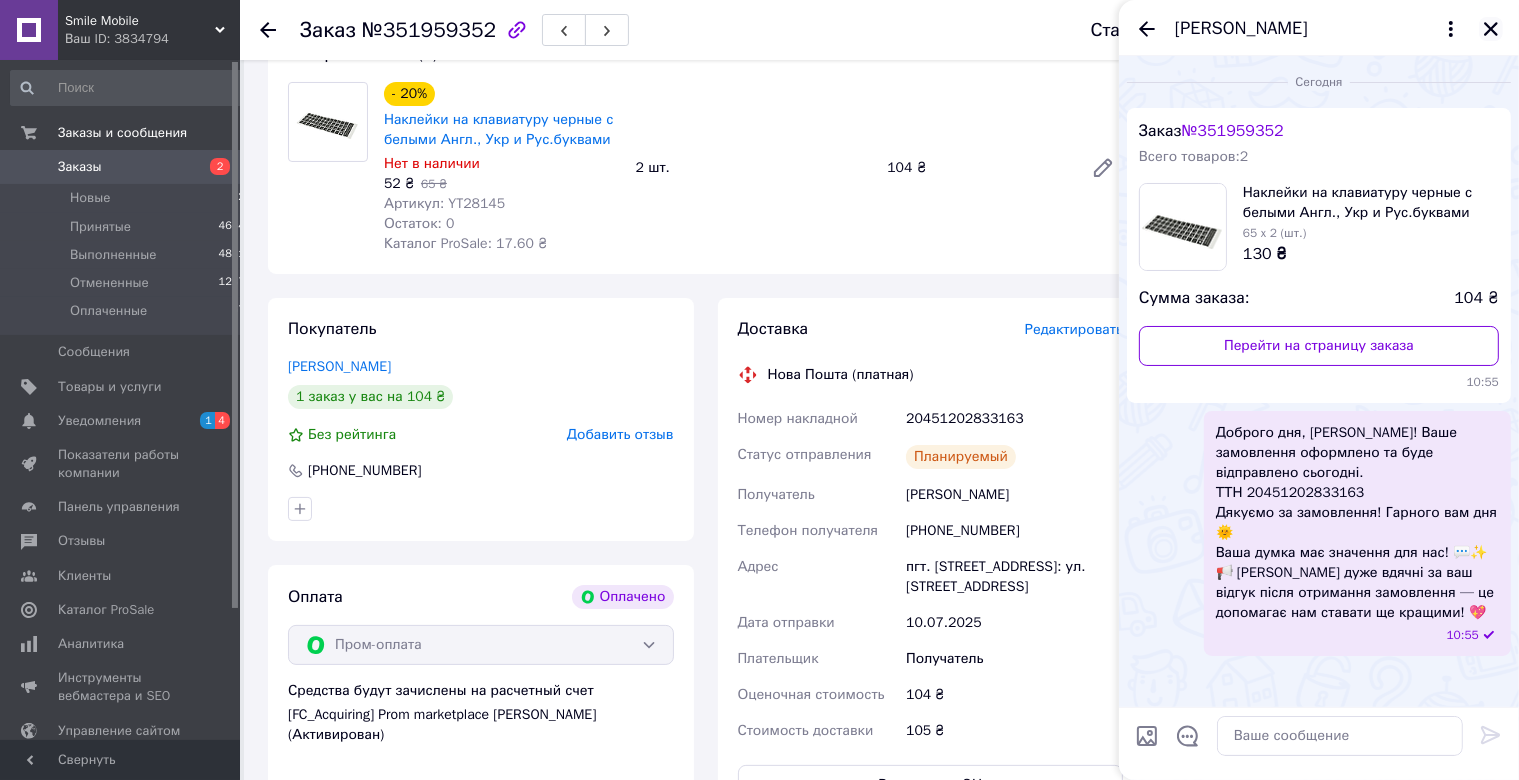 click 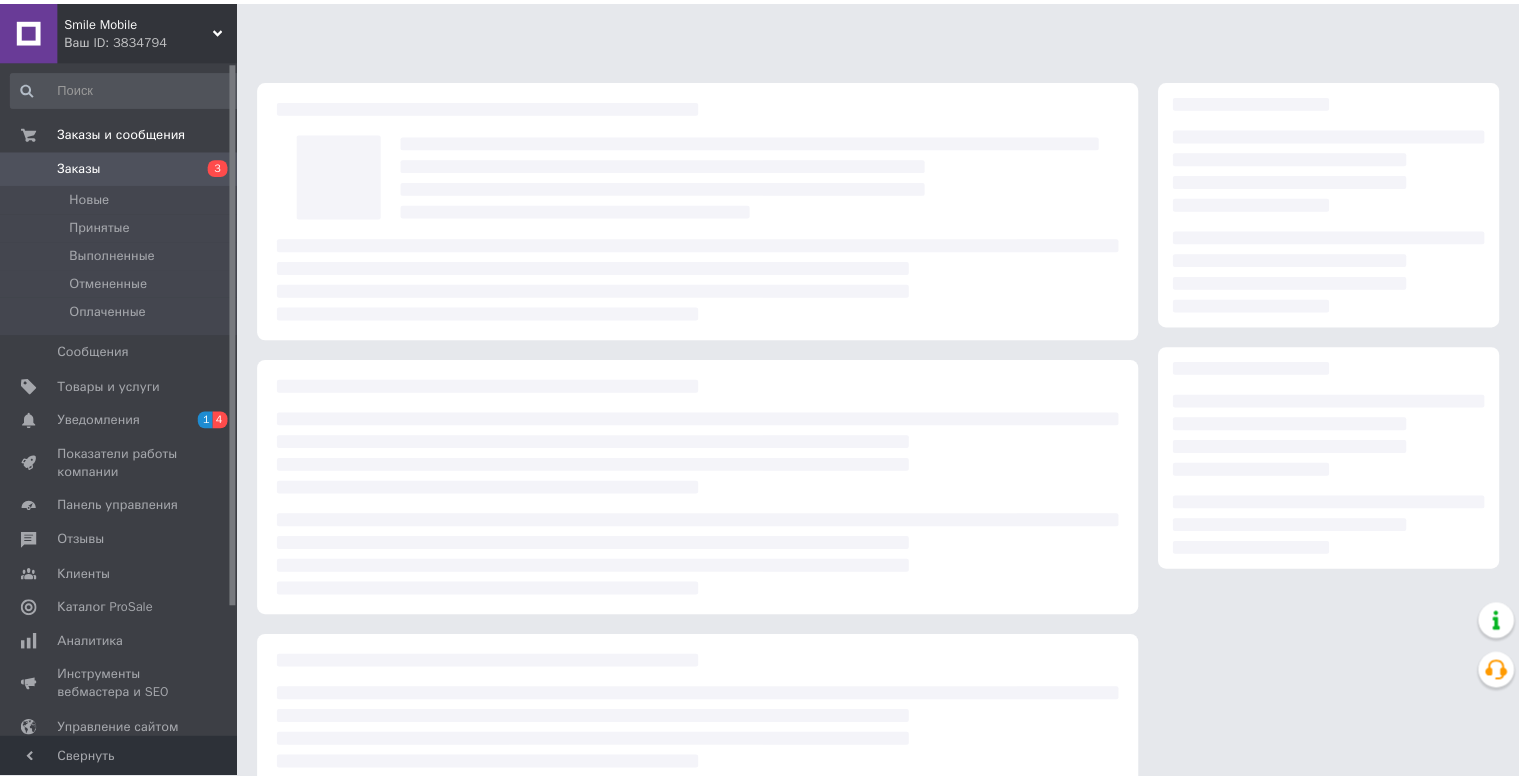 scroll, scrollTop: 0, scrollLeft: 0, axis: both 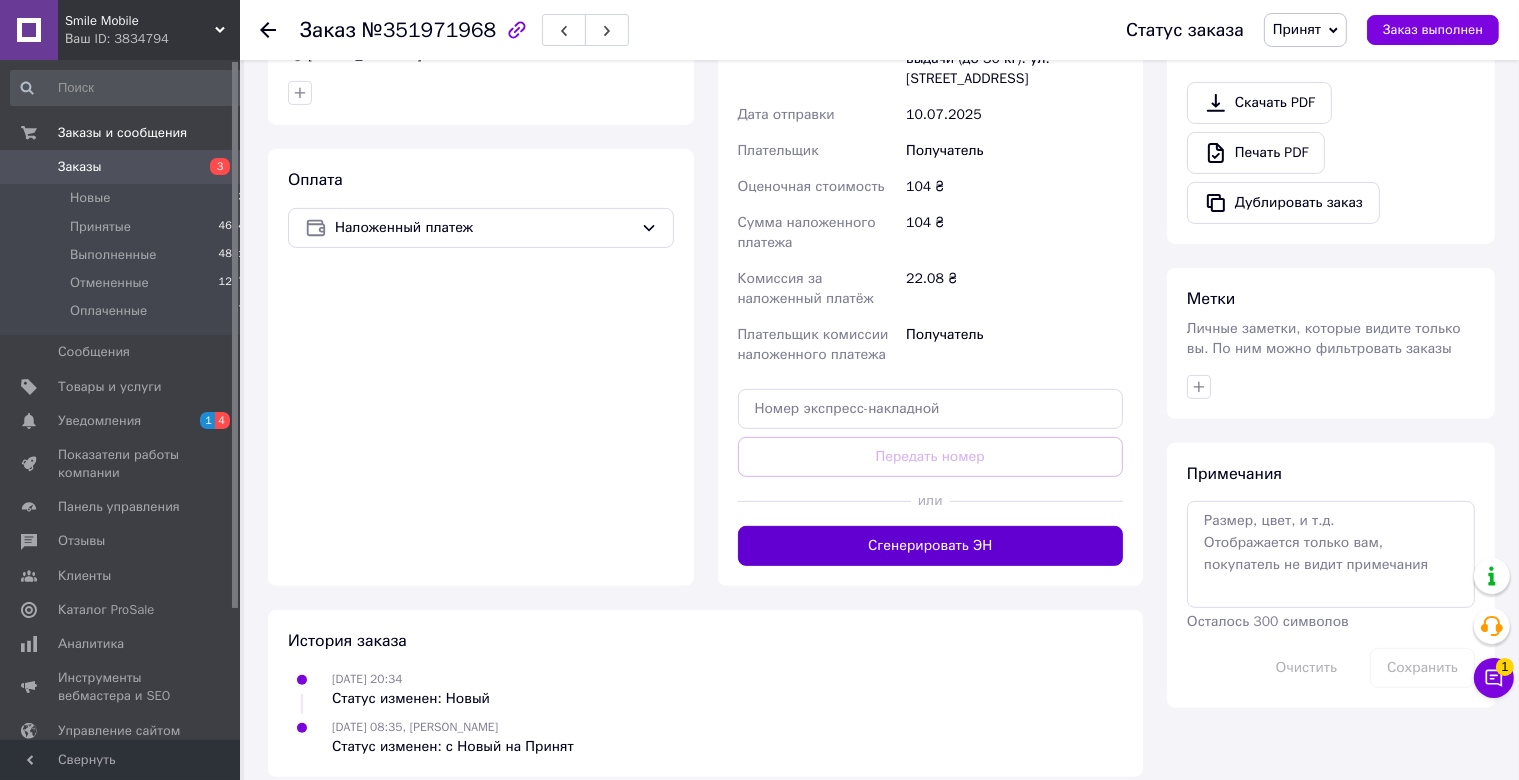 click on "Сгенерировать ЭН" at bounding box center [931, 546] 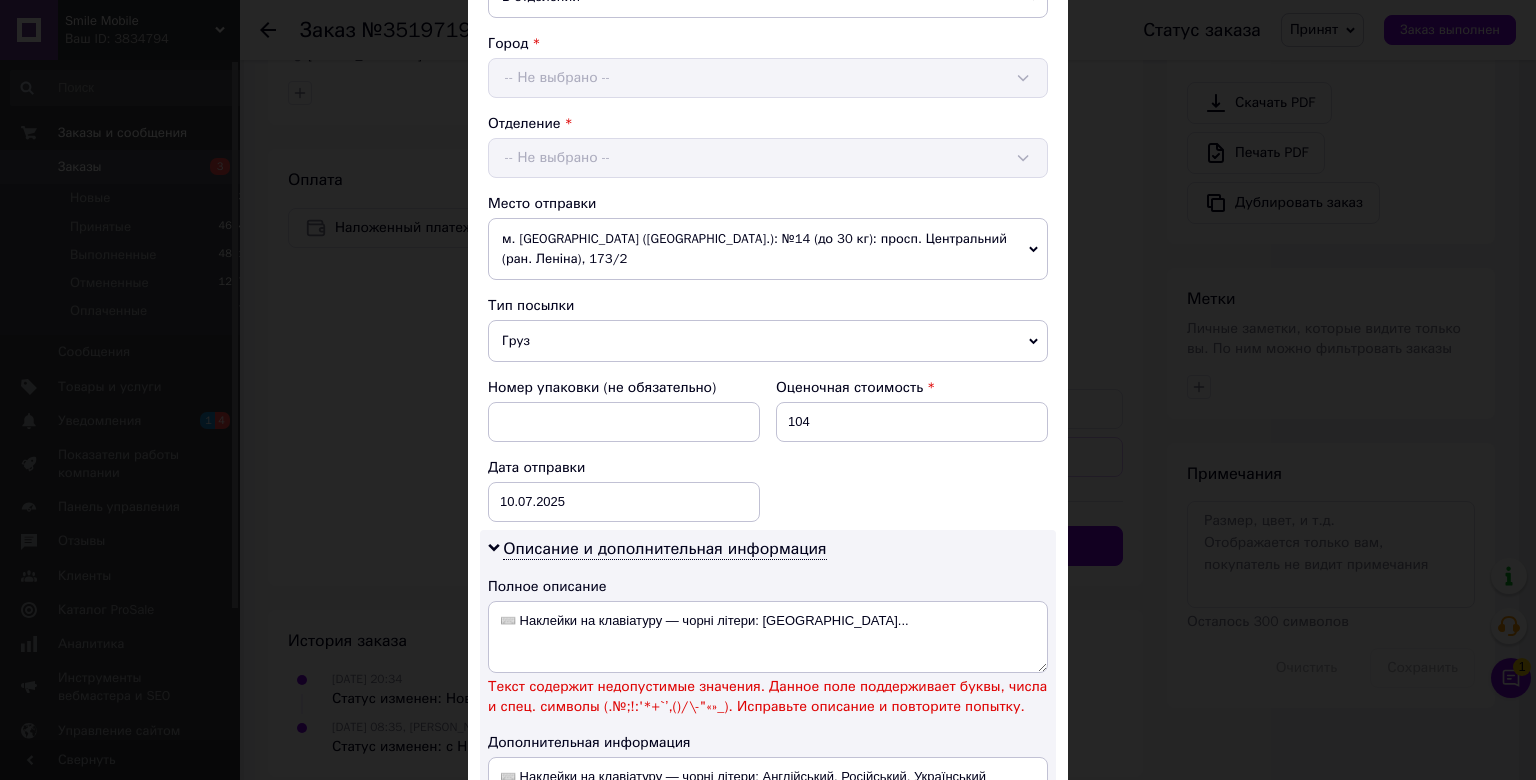 scroll, scrollTop: 552, scrollLeft: 0, axis: vertical 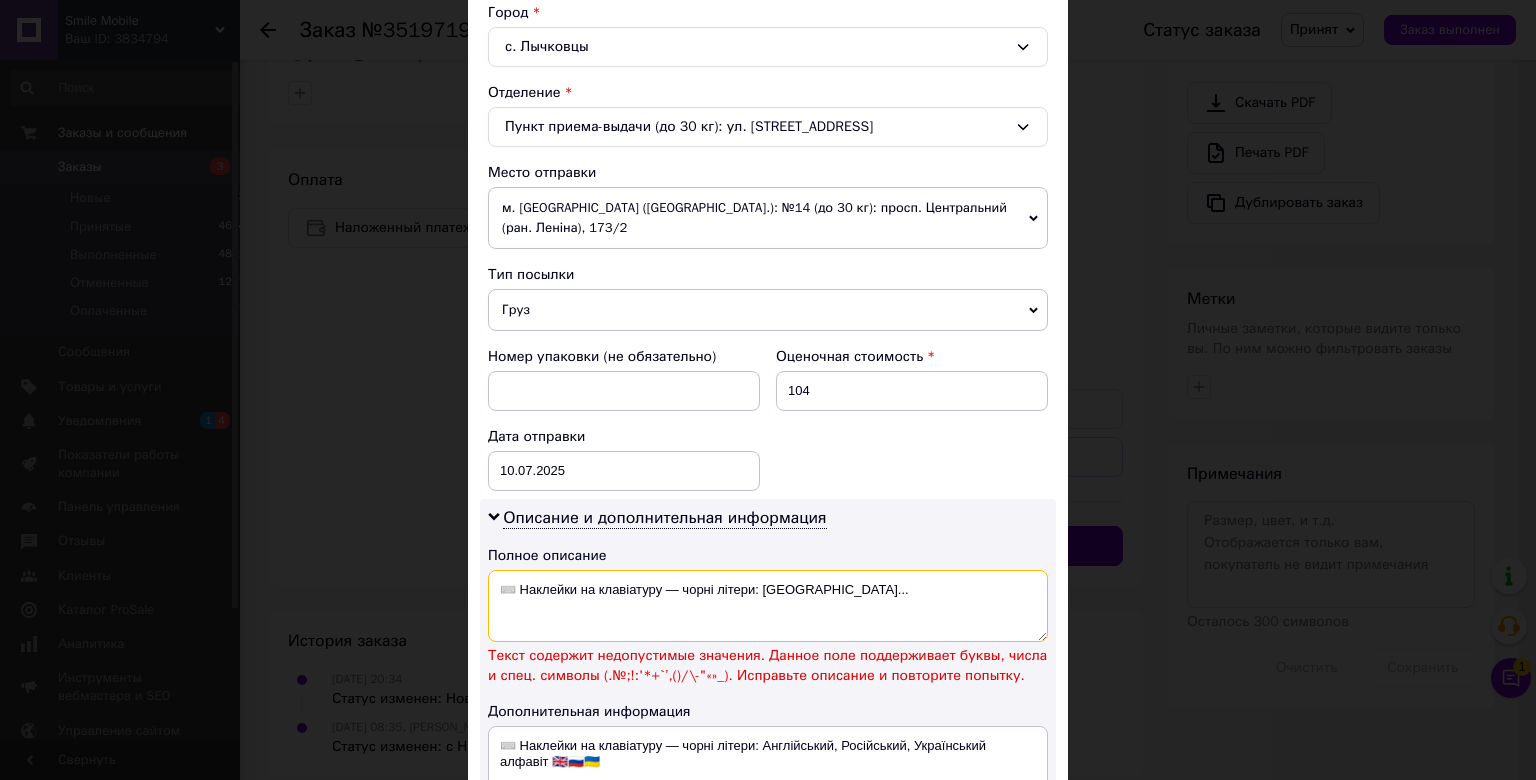 drag, startPoint x: 516, startPoint y: 579, endPoint x: 461, endPoint y: 579, distance: 55 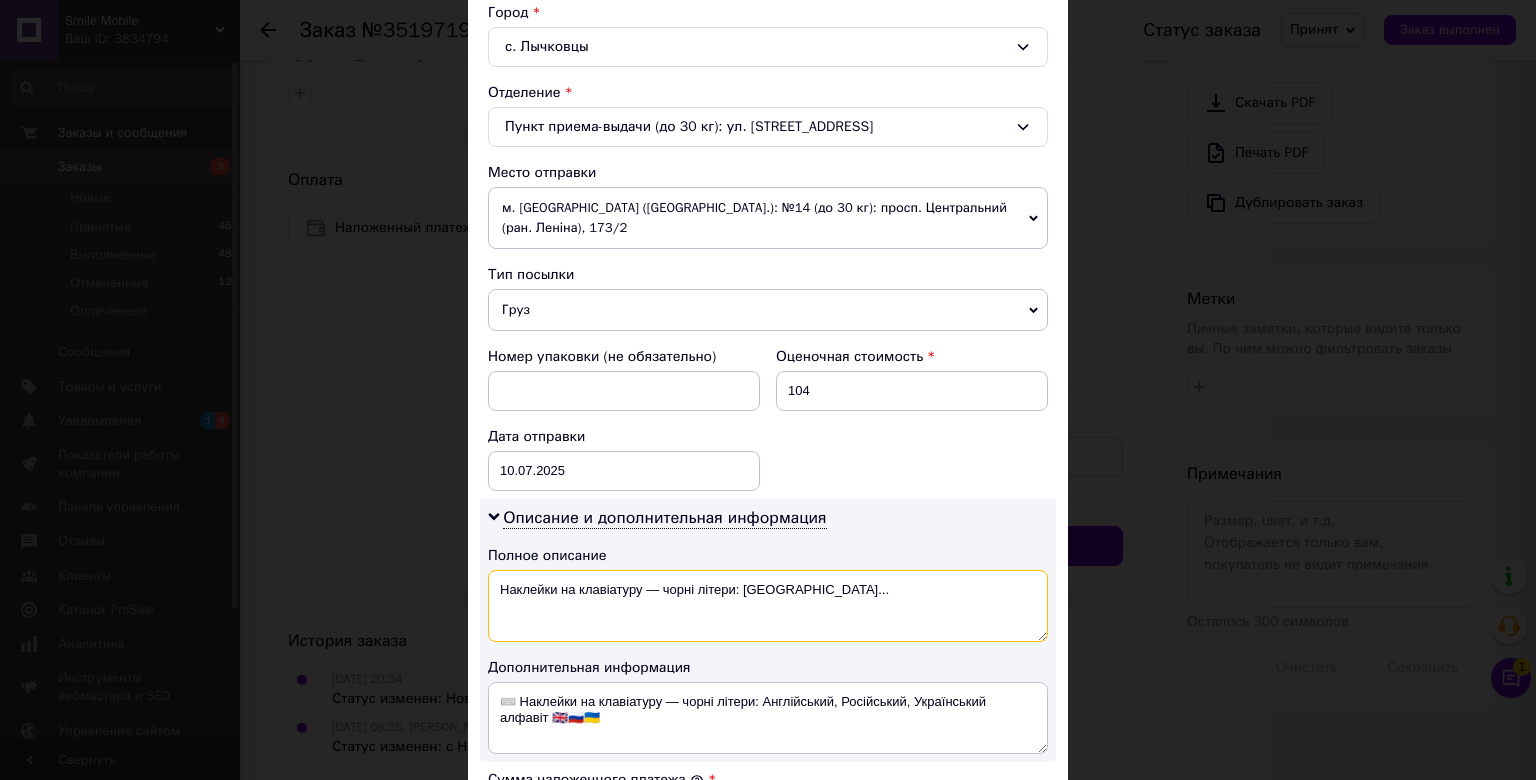 click on "Наклейки на клавіатуру — чорні літери: Англі..." at bounding box center [768, 606] 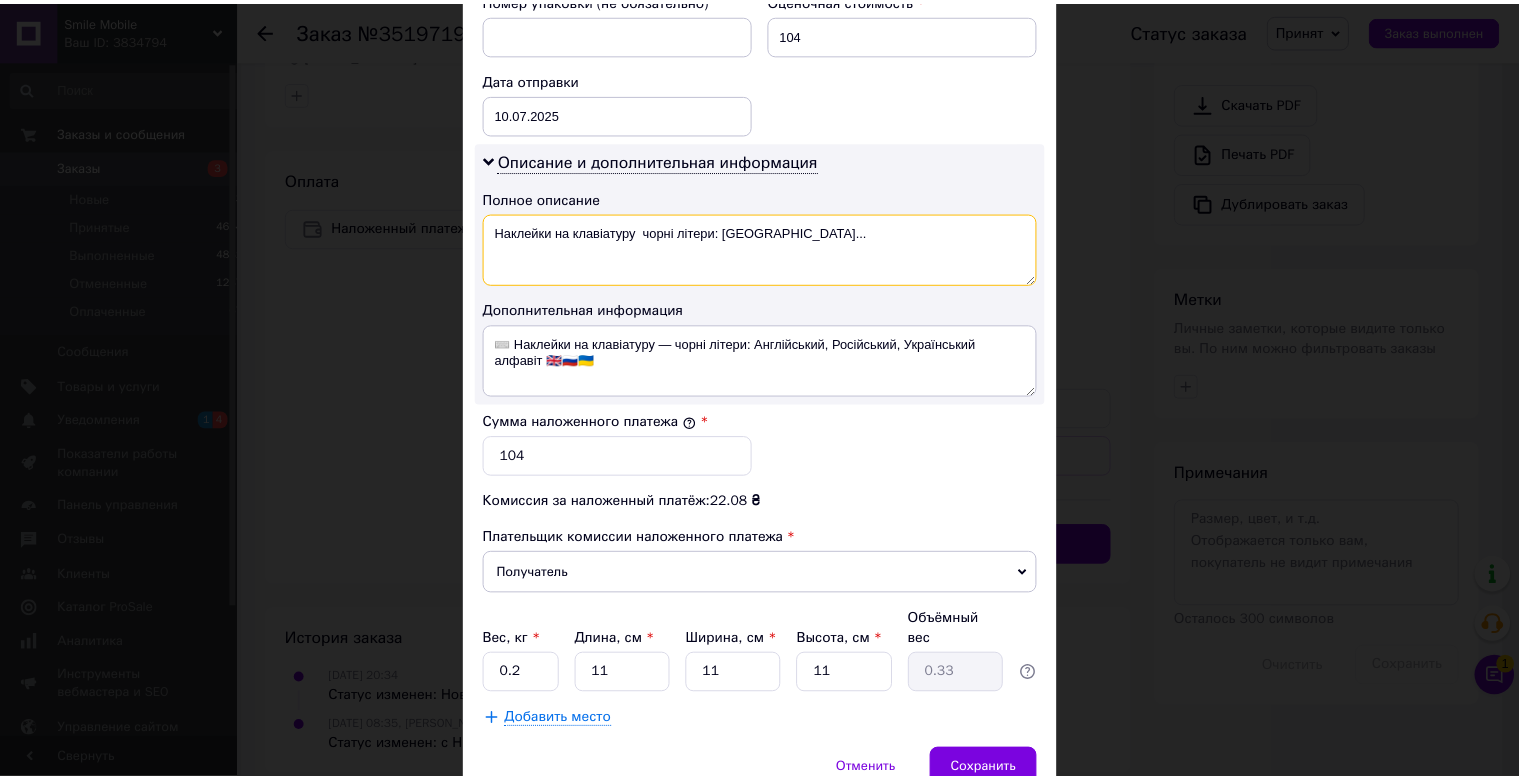 scroll, scrollTop: 983, scrollLeft: 0, axis: vertical 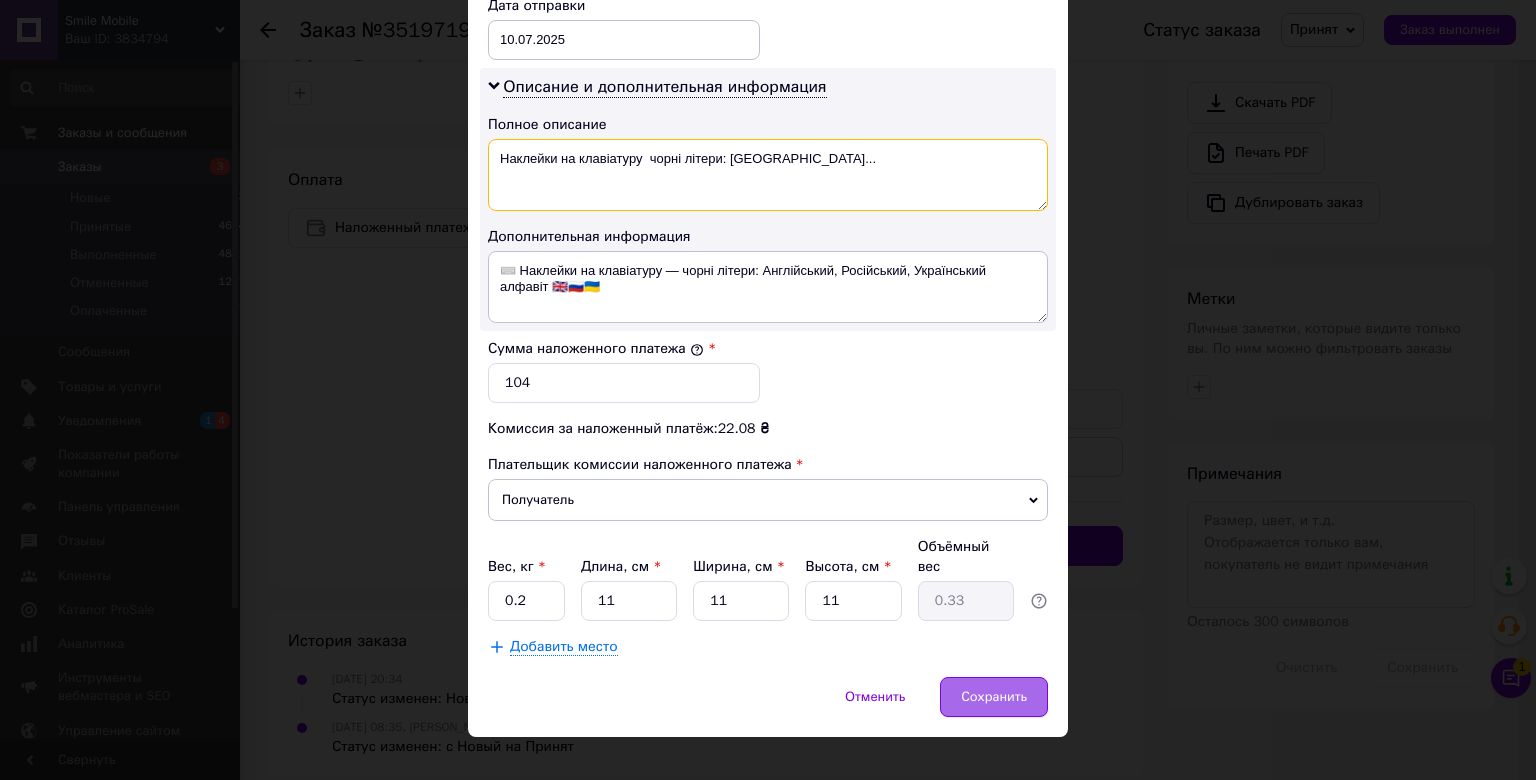 type on "Наклейки на клавіатуру  чорні літери: Англі..." 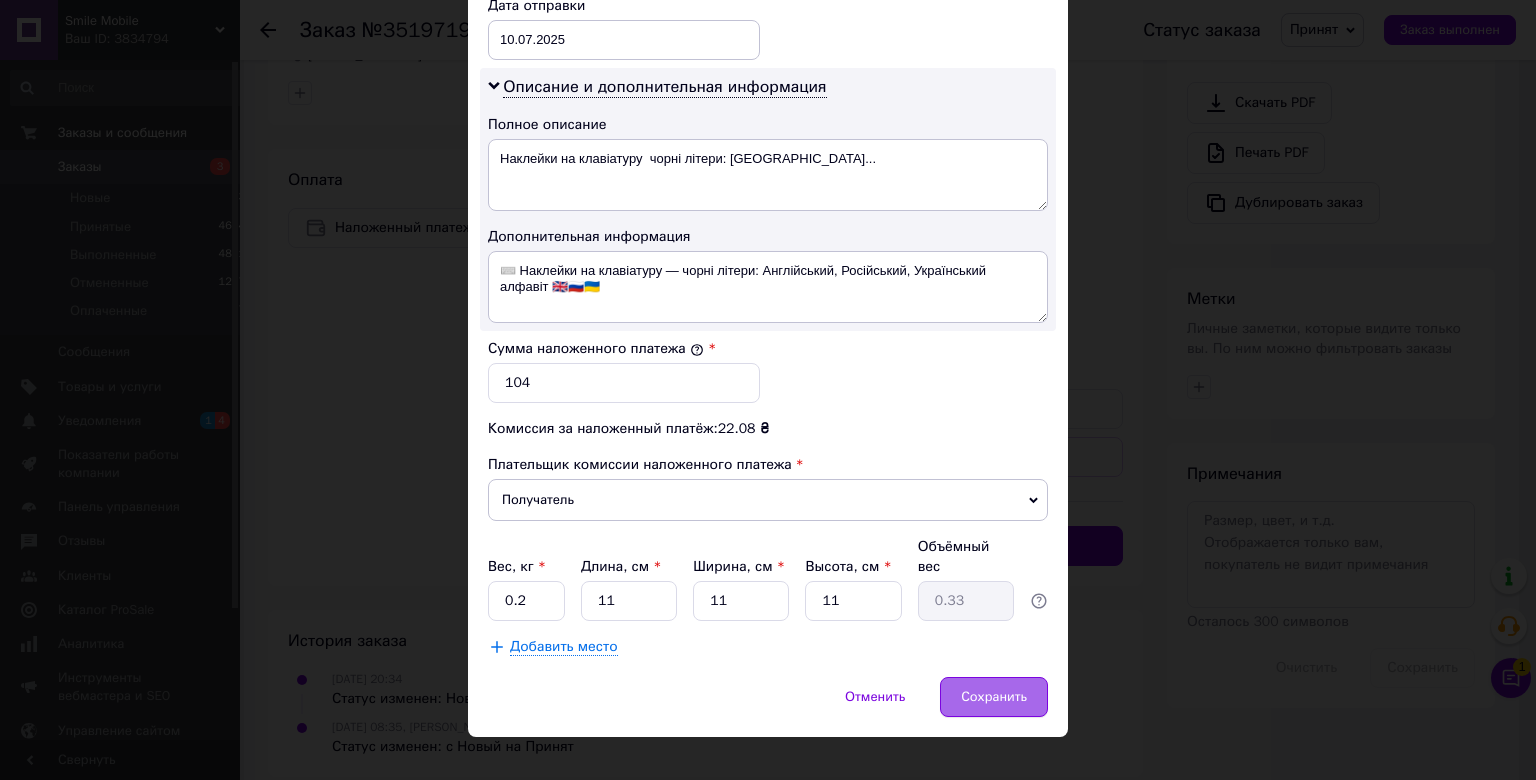 click on "Сохранить" at bounding box center (994, 697) 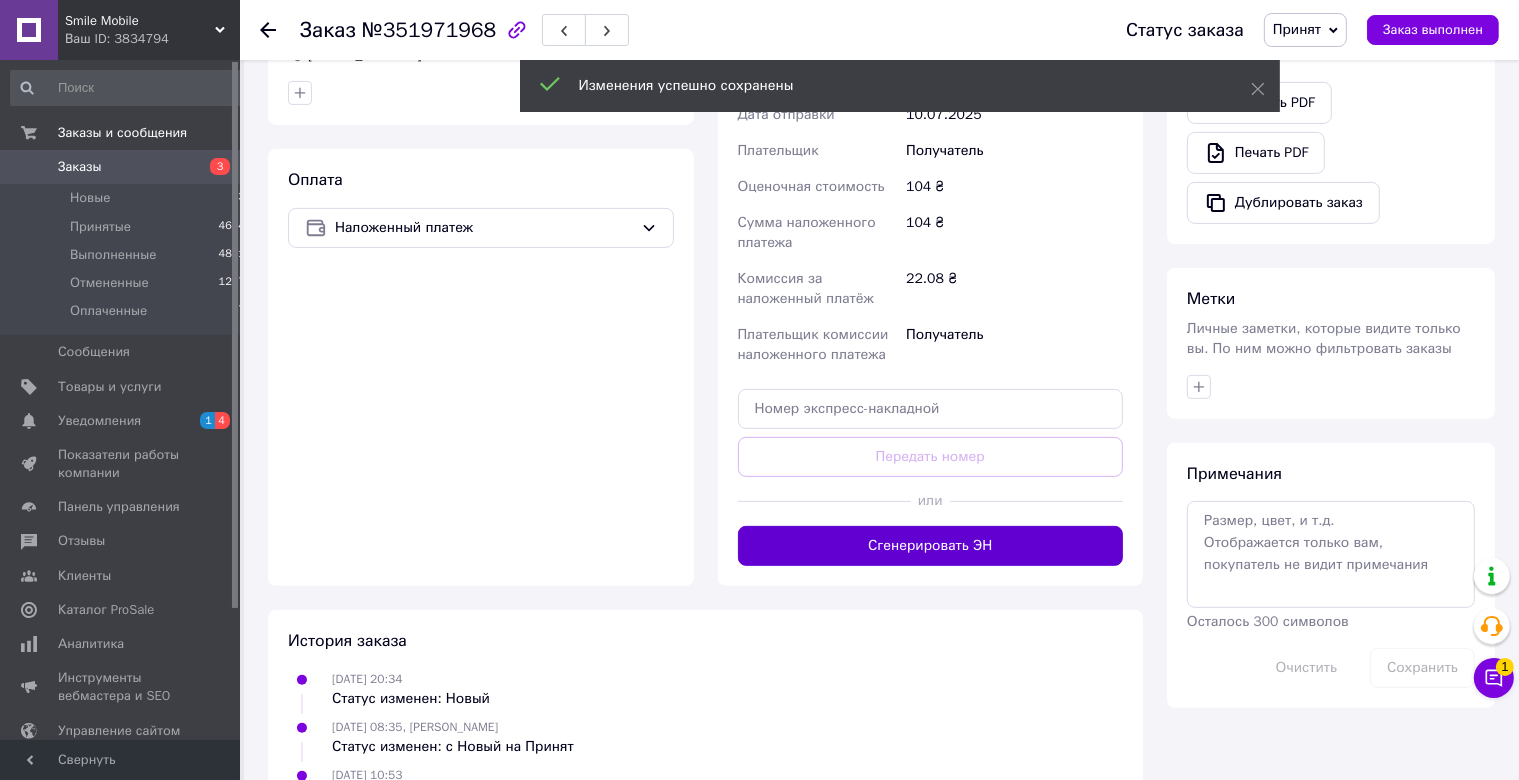 click on "Сгенерировать ЭН" at bounding box center (931, 546) 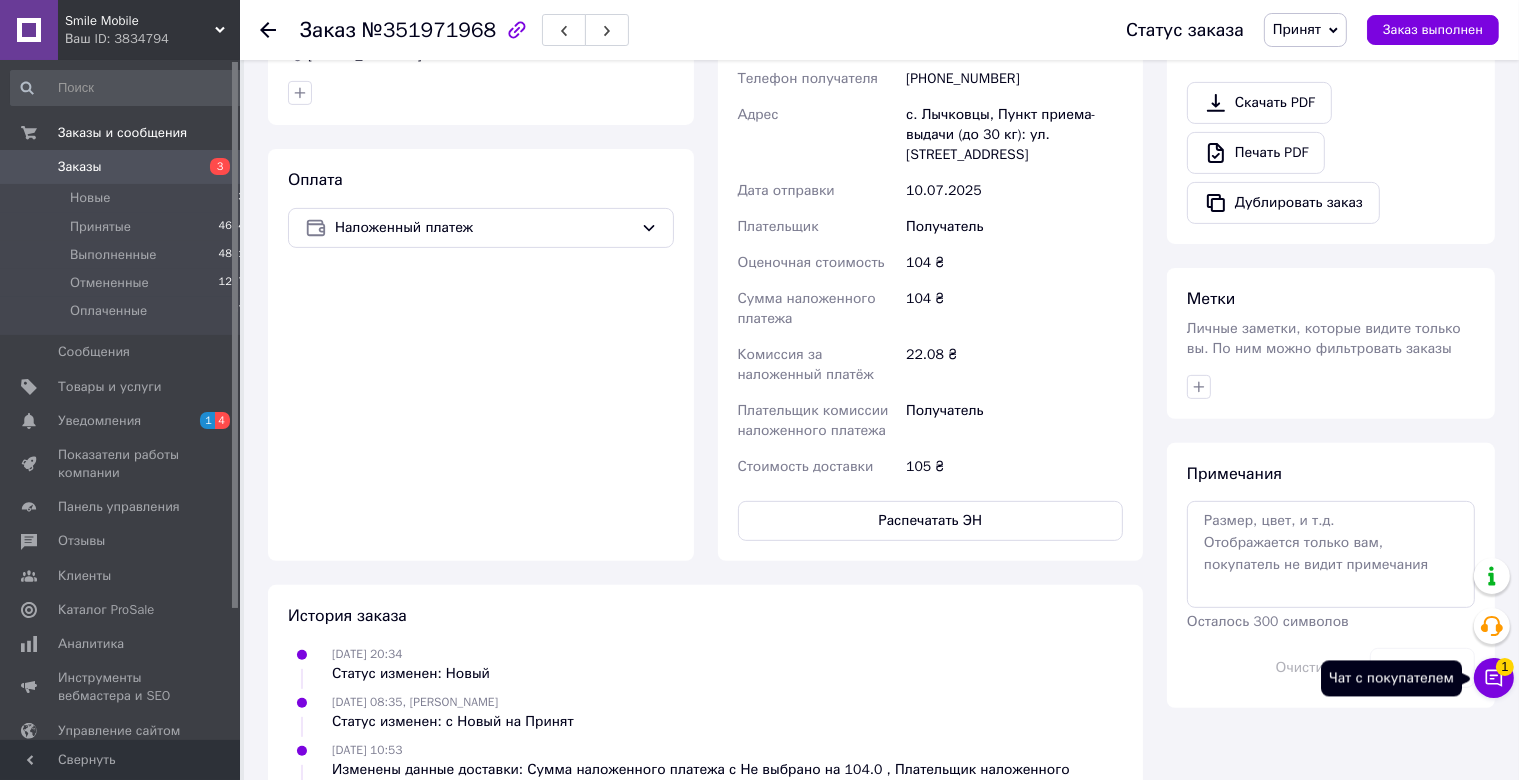 click 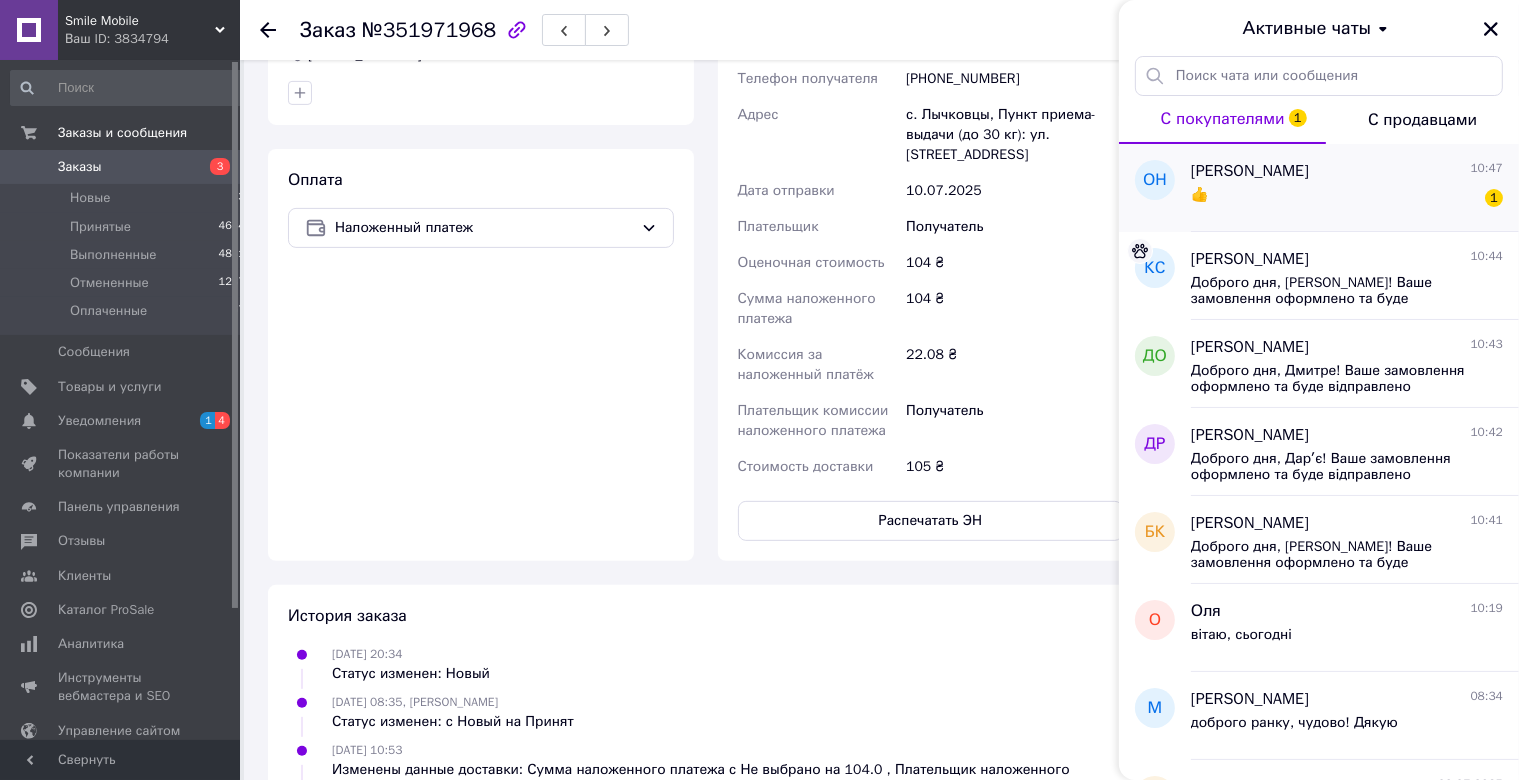 click on "👍 1" at bounding box center [1347, 199] 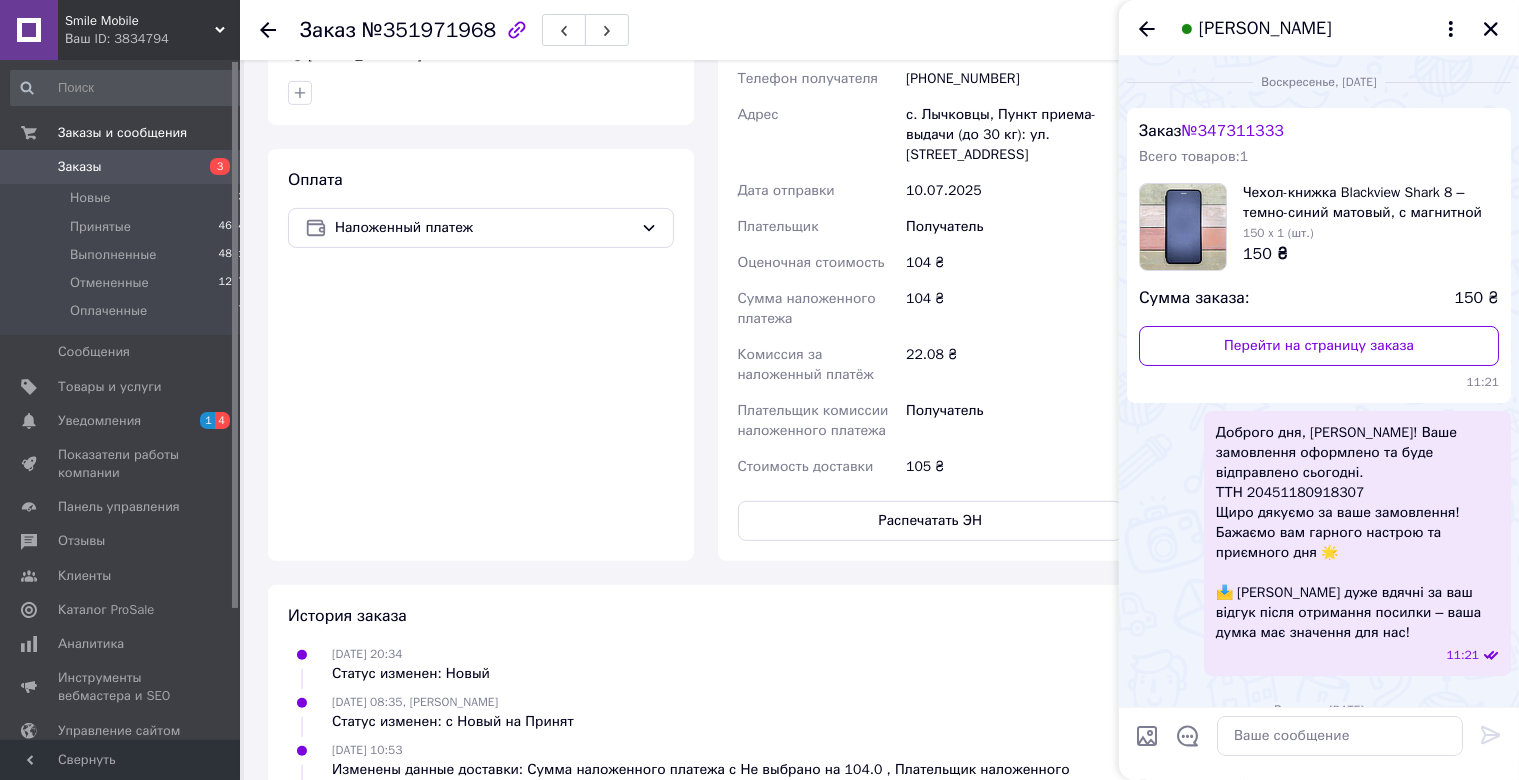 scroll, scrollTop: 1301, scrollLeft: 0, axis: vertical 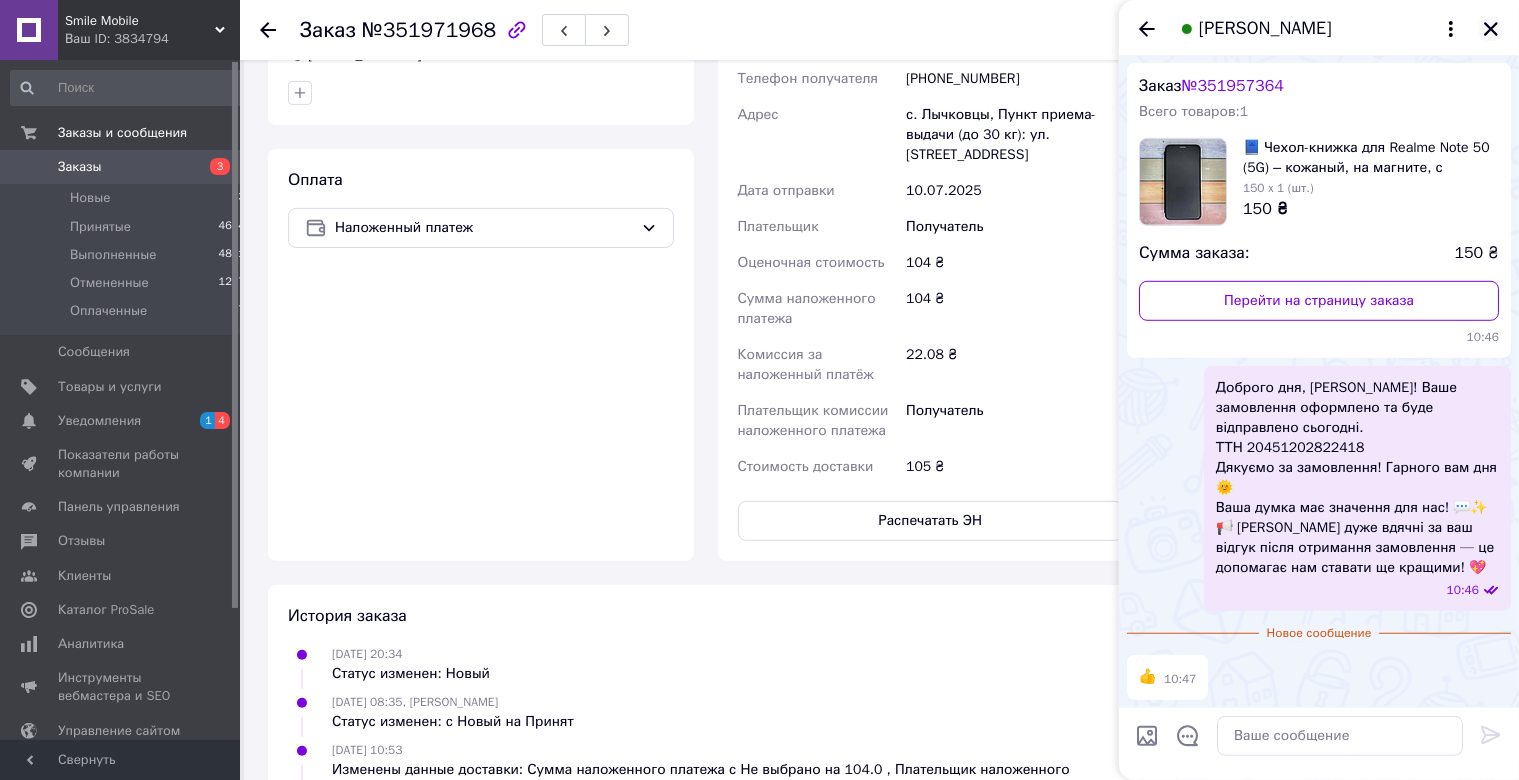 click 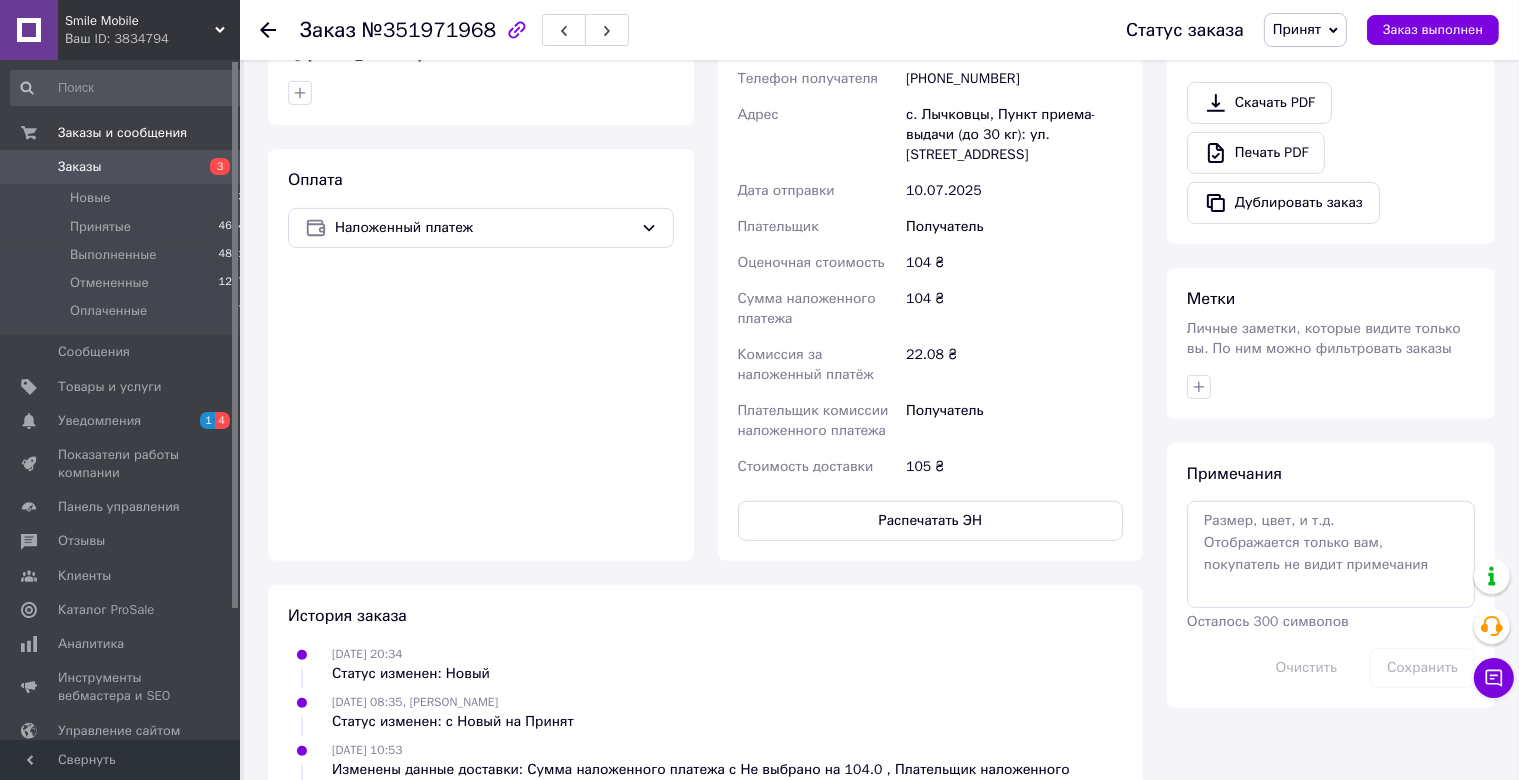 scroll, scrollTop: 324, scrollLeft: 0, axis: vertical 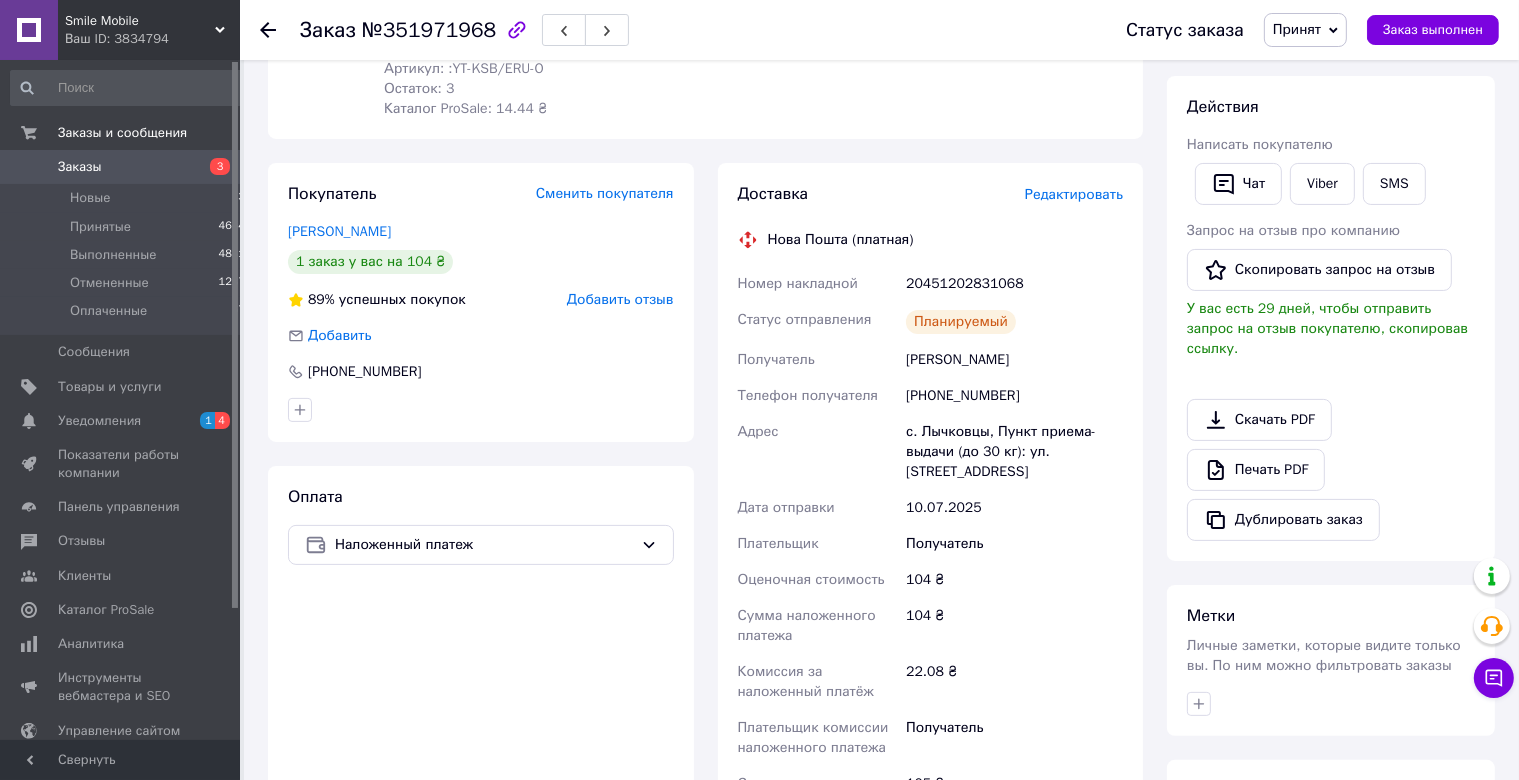 drag, startPoint x: 736, startPoint y: 271, endPoint x: 1070, endPoint y: 337, distance: 340.45853 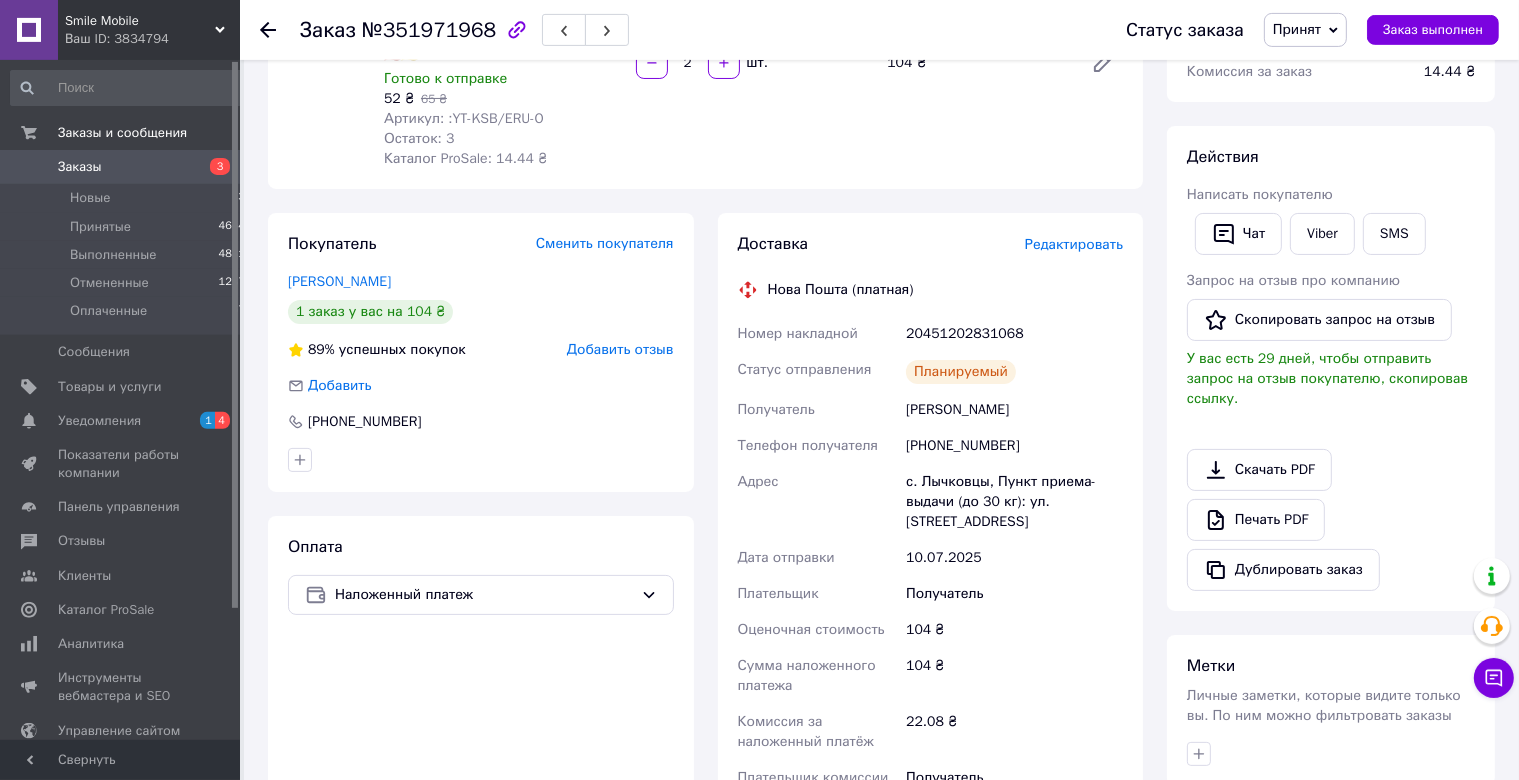 scroll, scrollTop: 0, scrollLeft: 0, axis: both 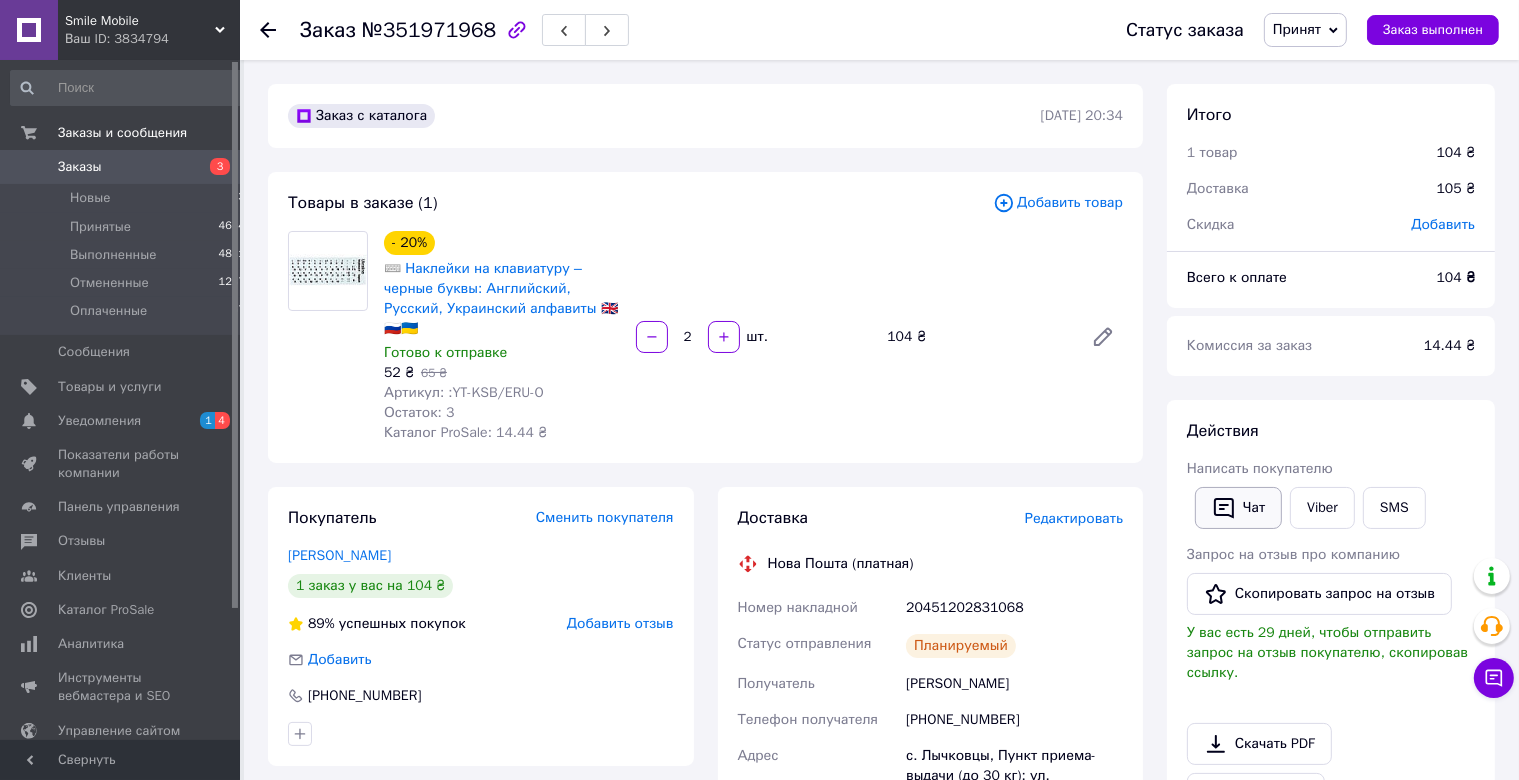 click on "Чат" at bounding box center (1238, 508) 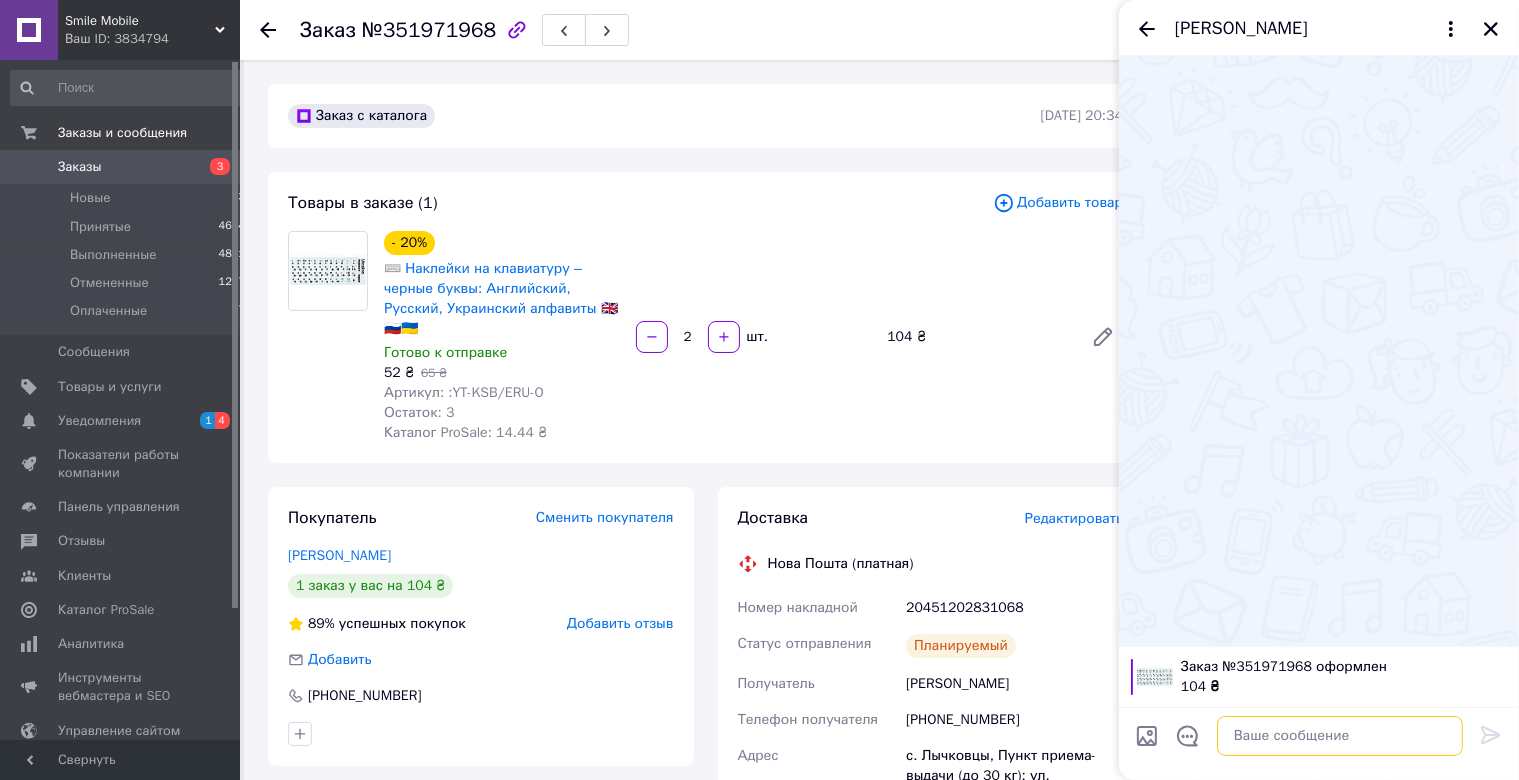 click at bounding box center (1340, 736) 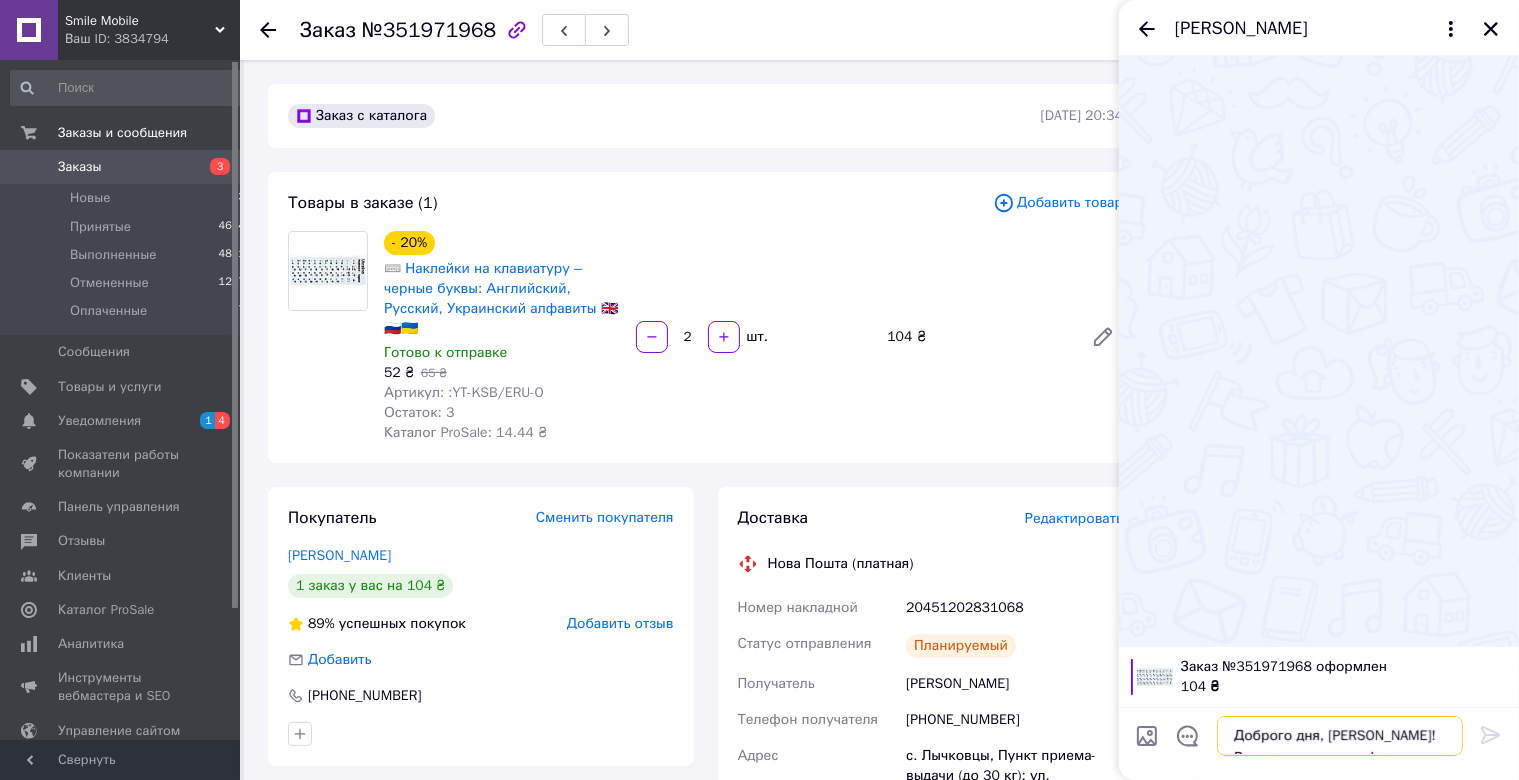 scroll, scrollTop: 32, scrollLeft: 0, axis: vertical 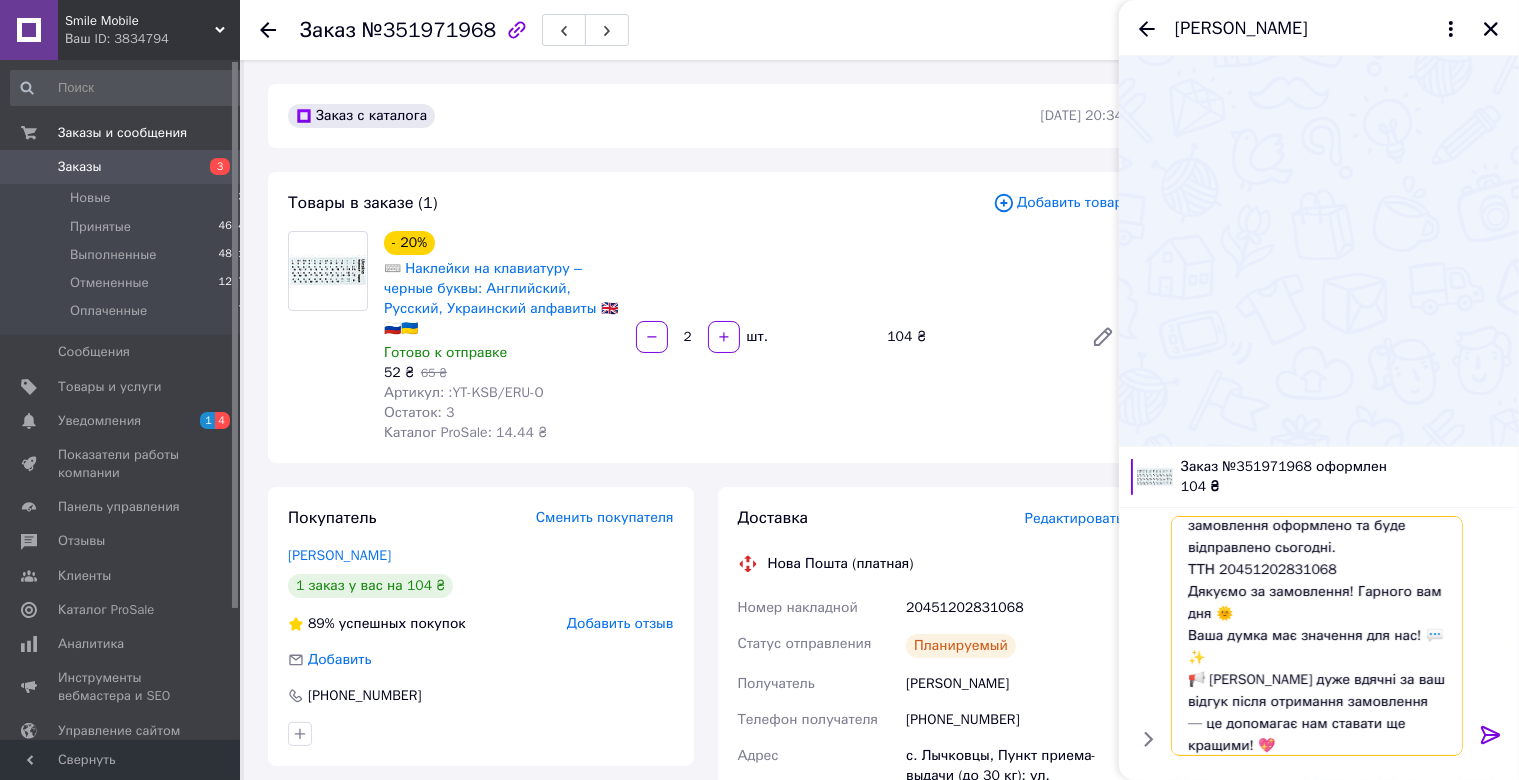 type 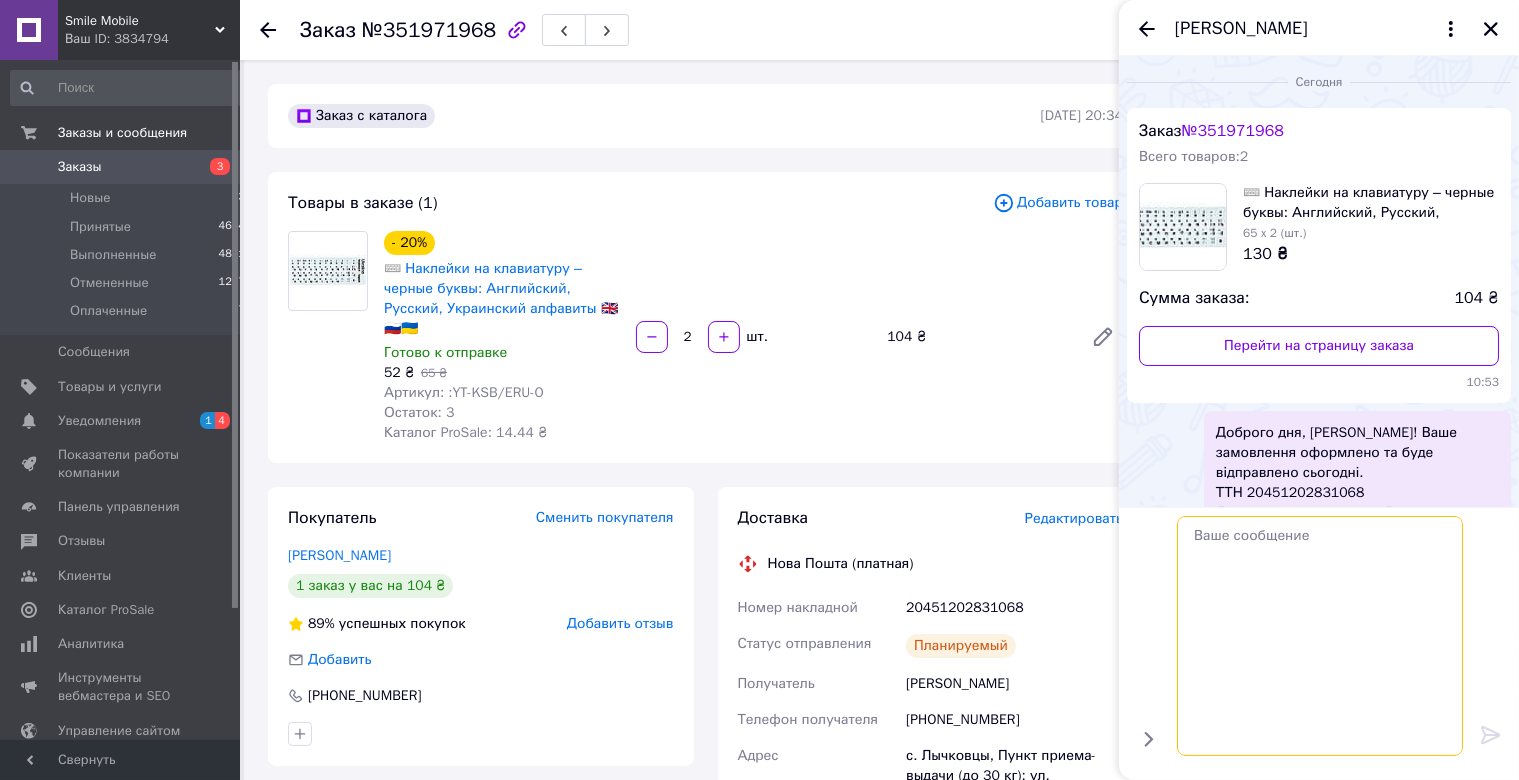 scroll, scrollTop: 0, scrollLeft: 0, axis: both 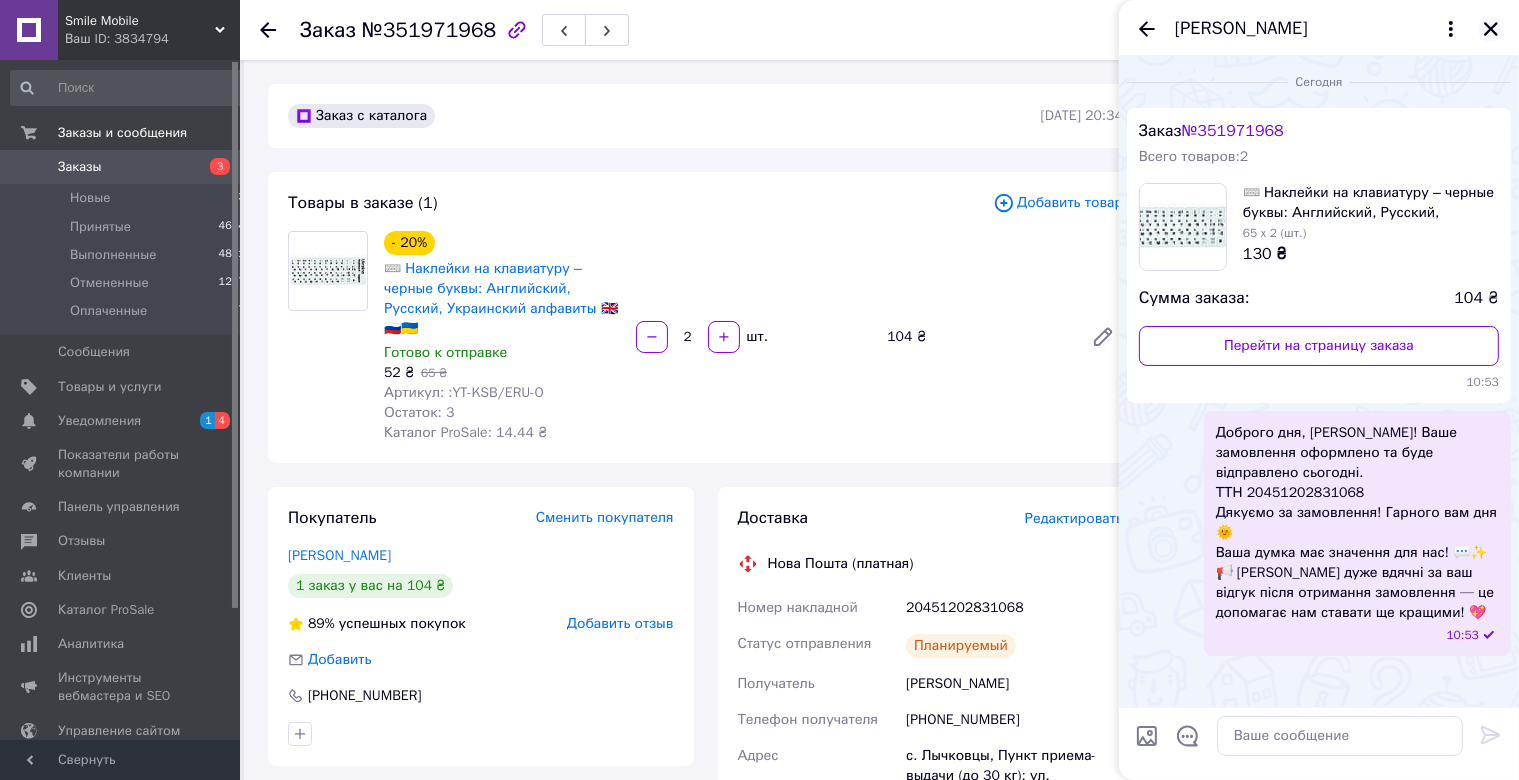 click 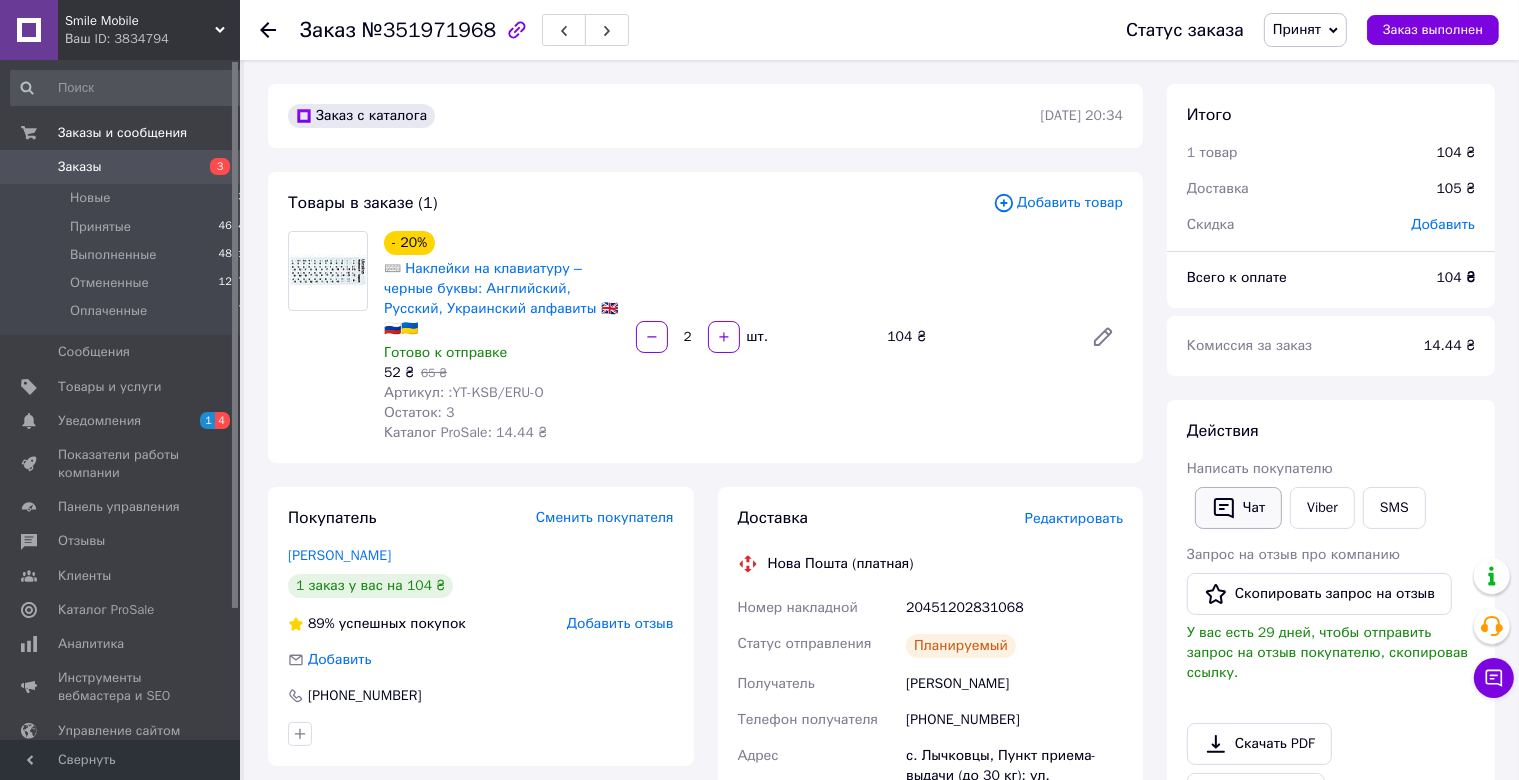 click on "Чат" at bounding box center [1238, 508] 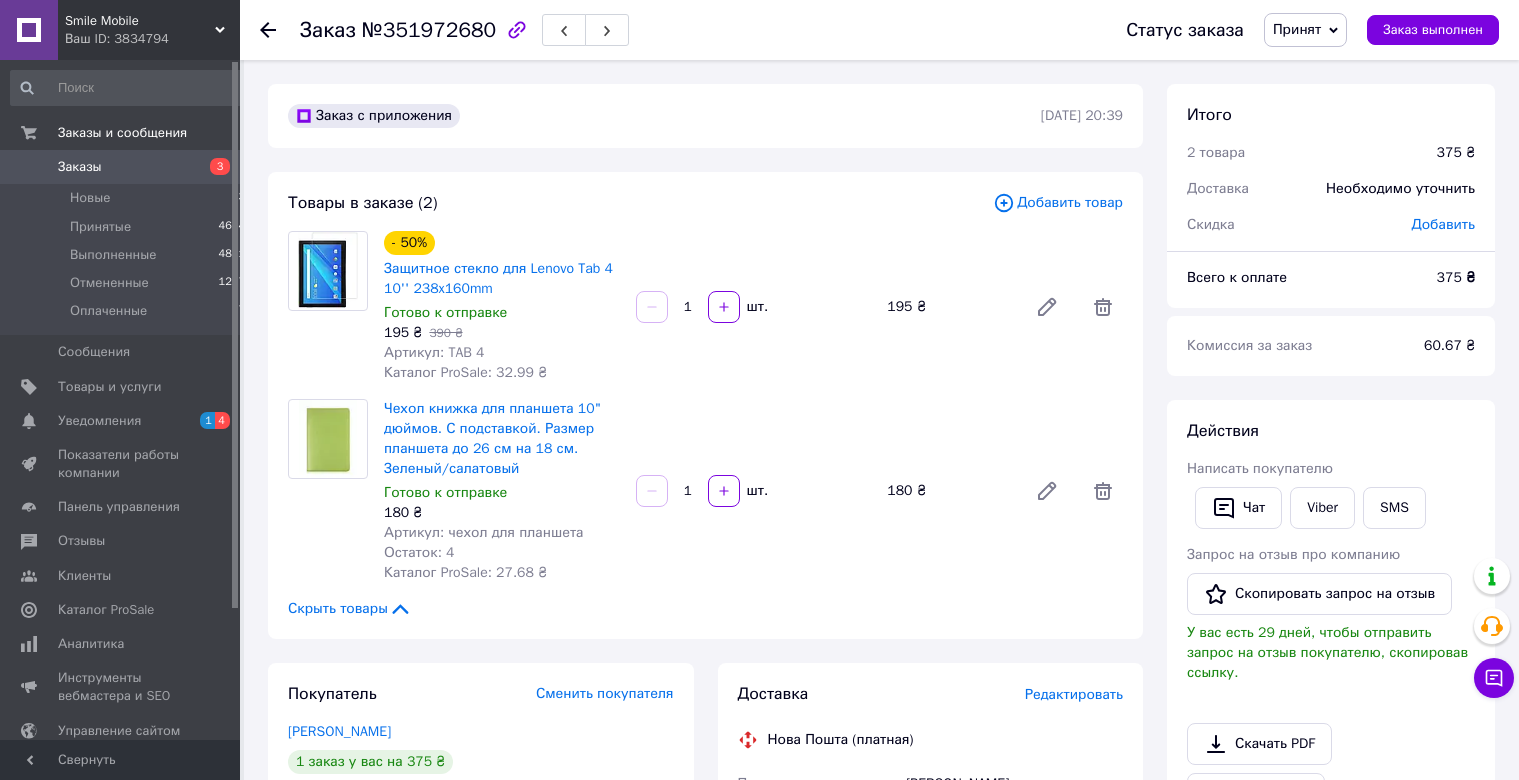 scroll, scrollTop: 0, scrollLeft: 0, axis: both 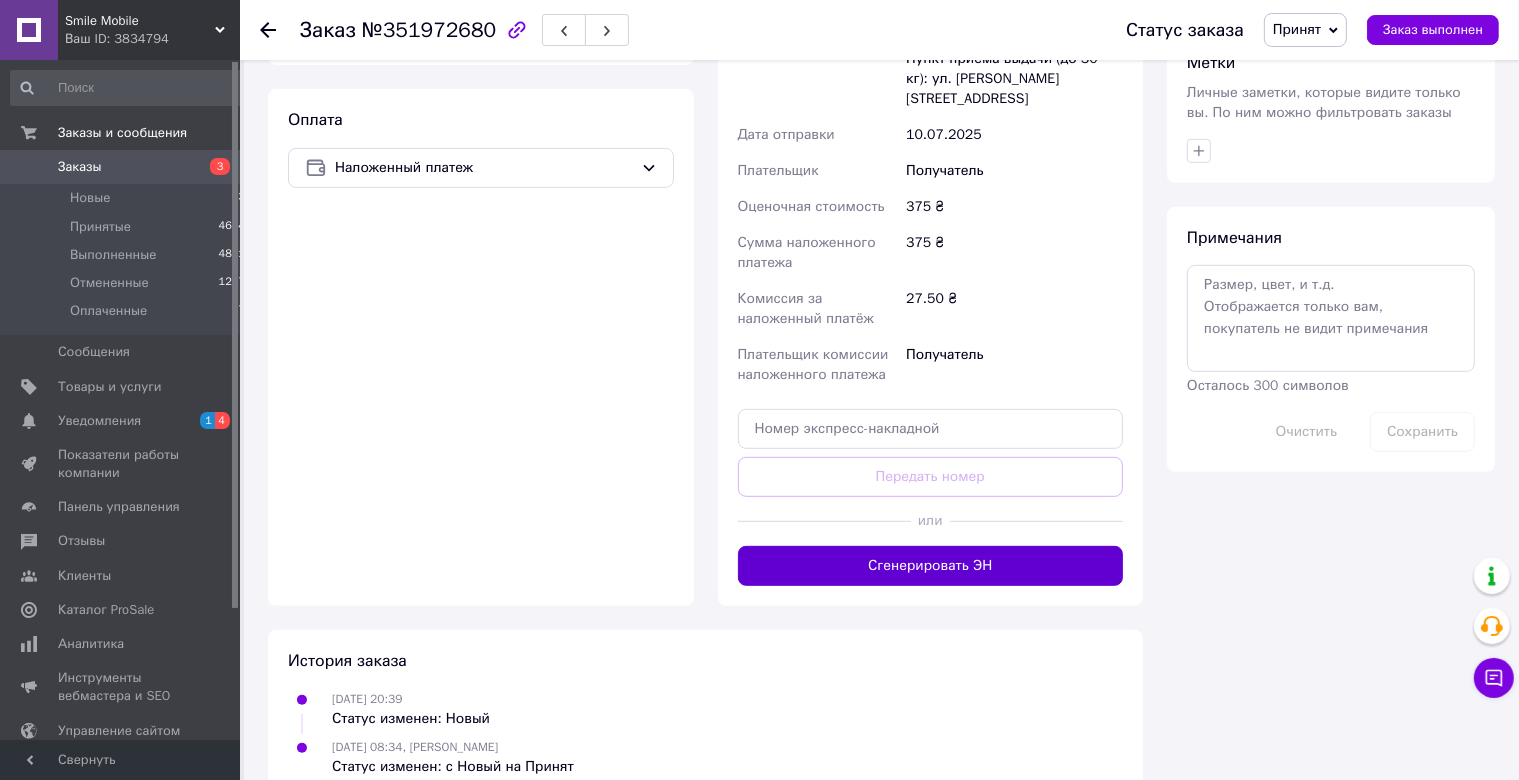 click on "Сгенерировать ЭН" at bounding box center (931, 566) 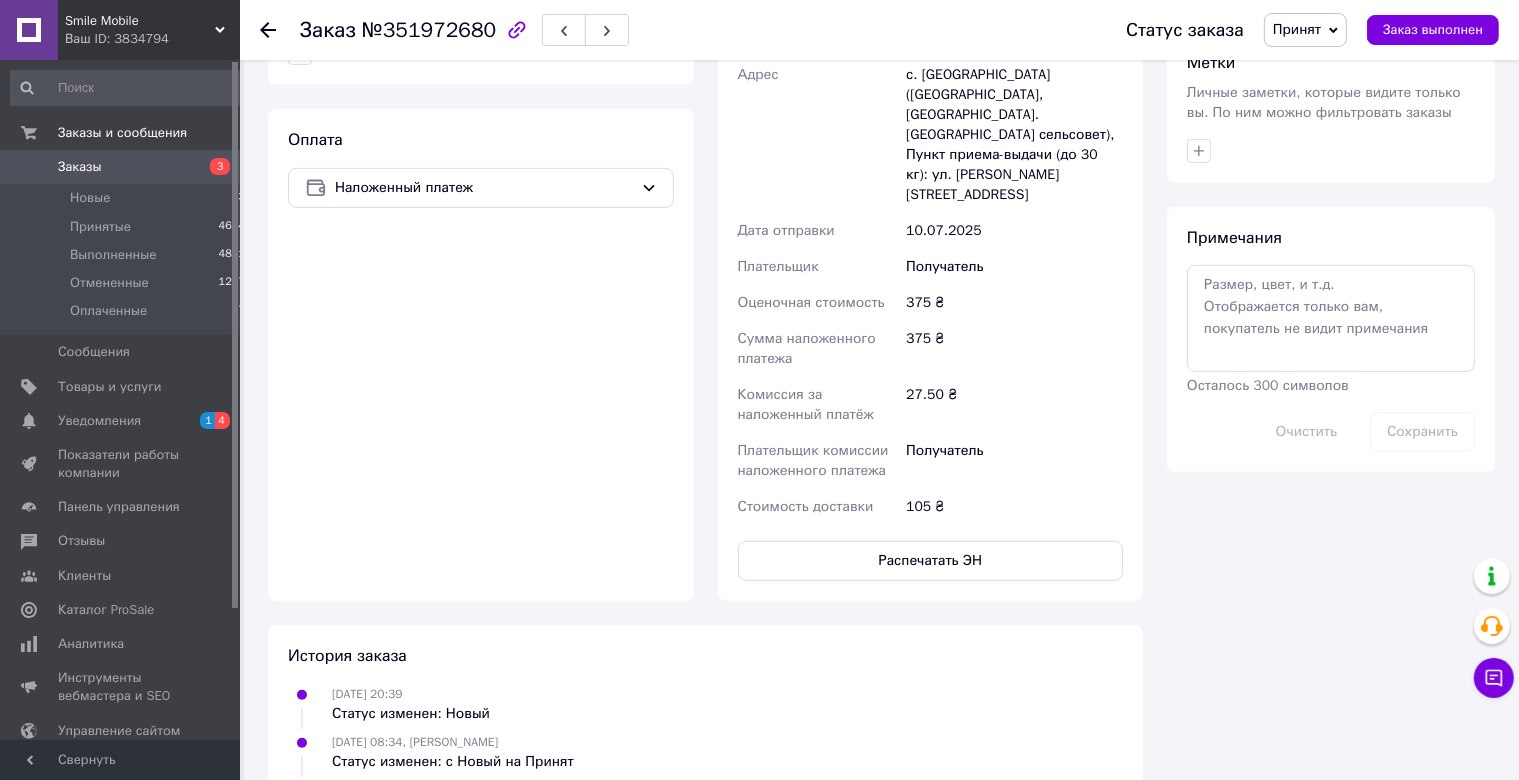 scroll, scrollTop: 873, scrollLeft: 0, axis: vertical 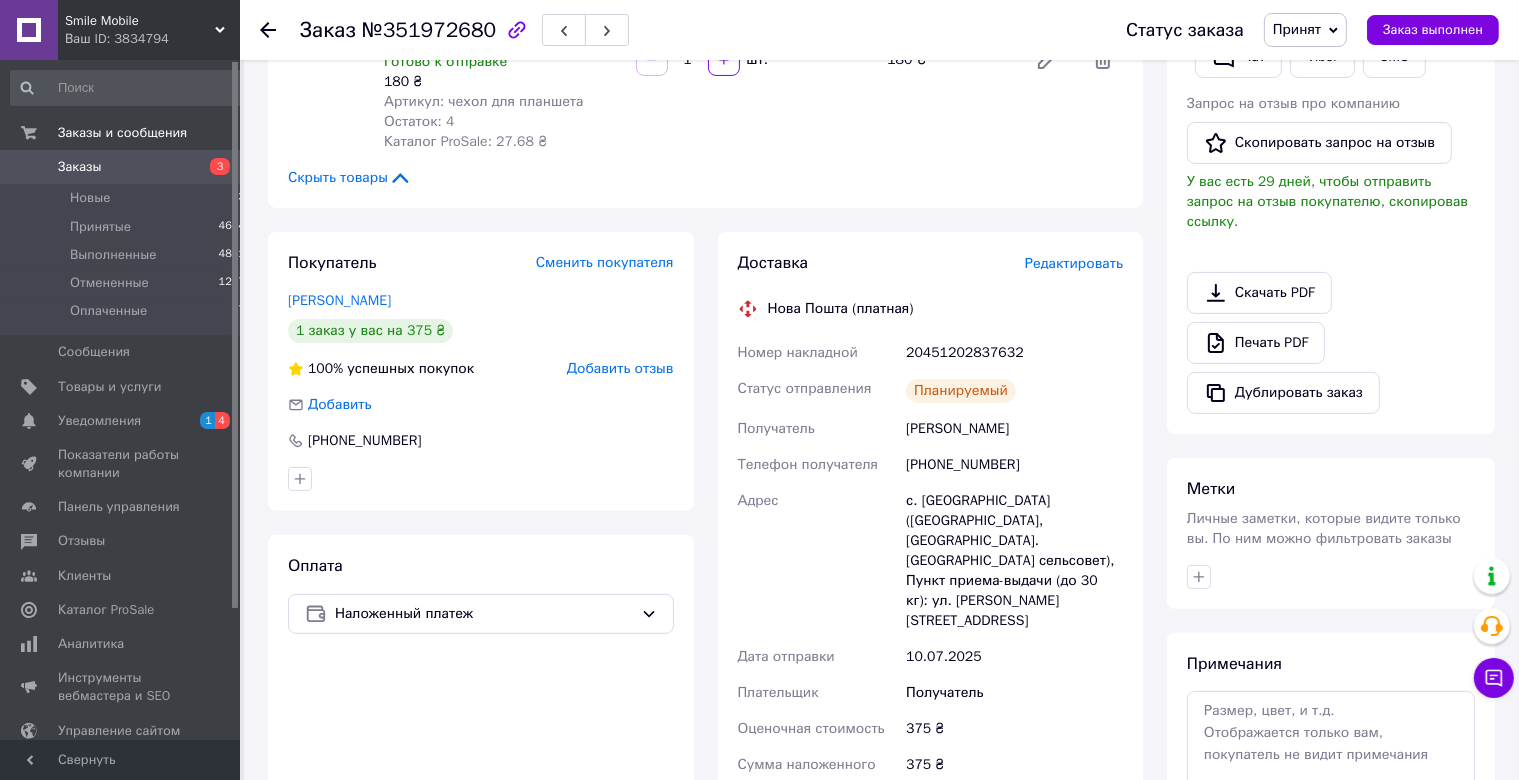 drag, startPoint x: 744, startPoint y: 346, endPoint x: 1034, endPoint y: 436, distance: 303.64453 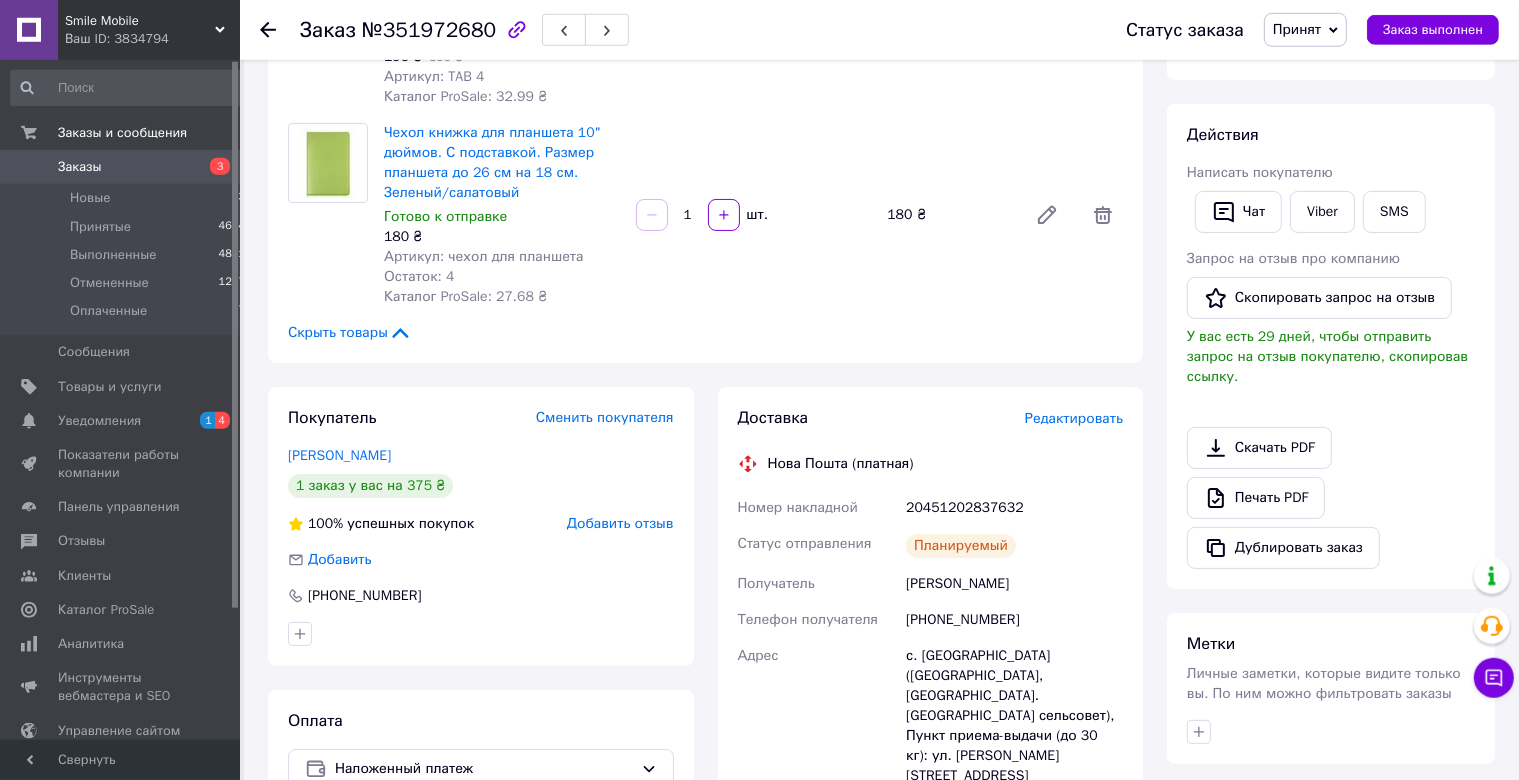scroll, scrollTop: 105, scrollLeft: 0, axis: vertical 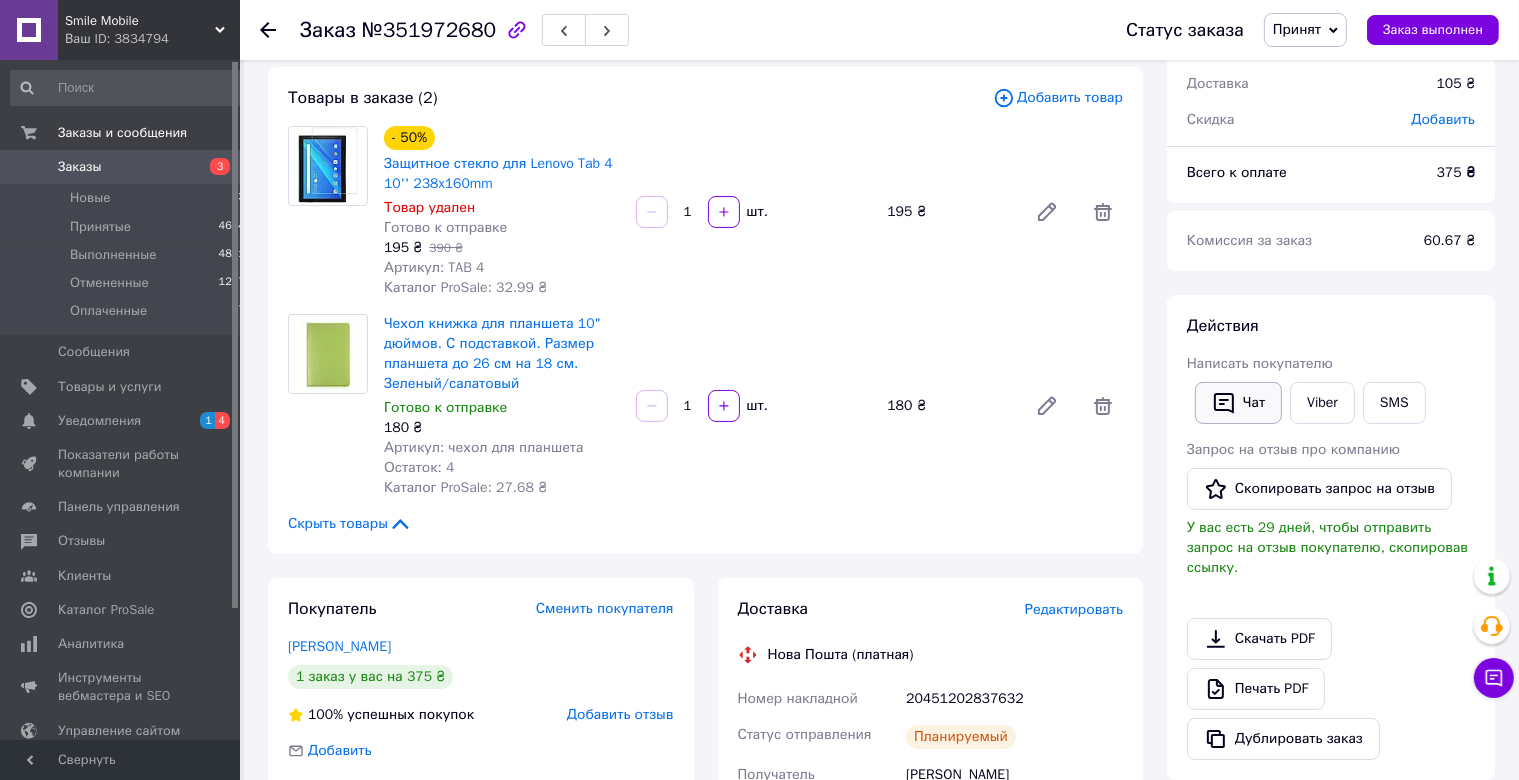 click on "Чат" at bounding box center (1238, 403) 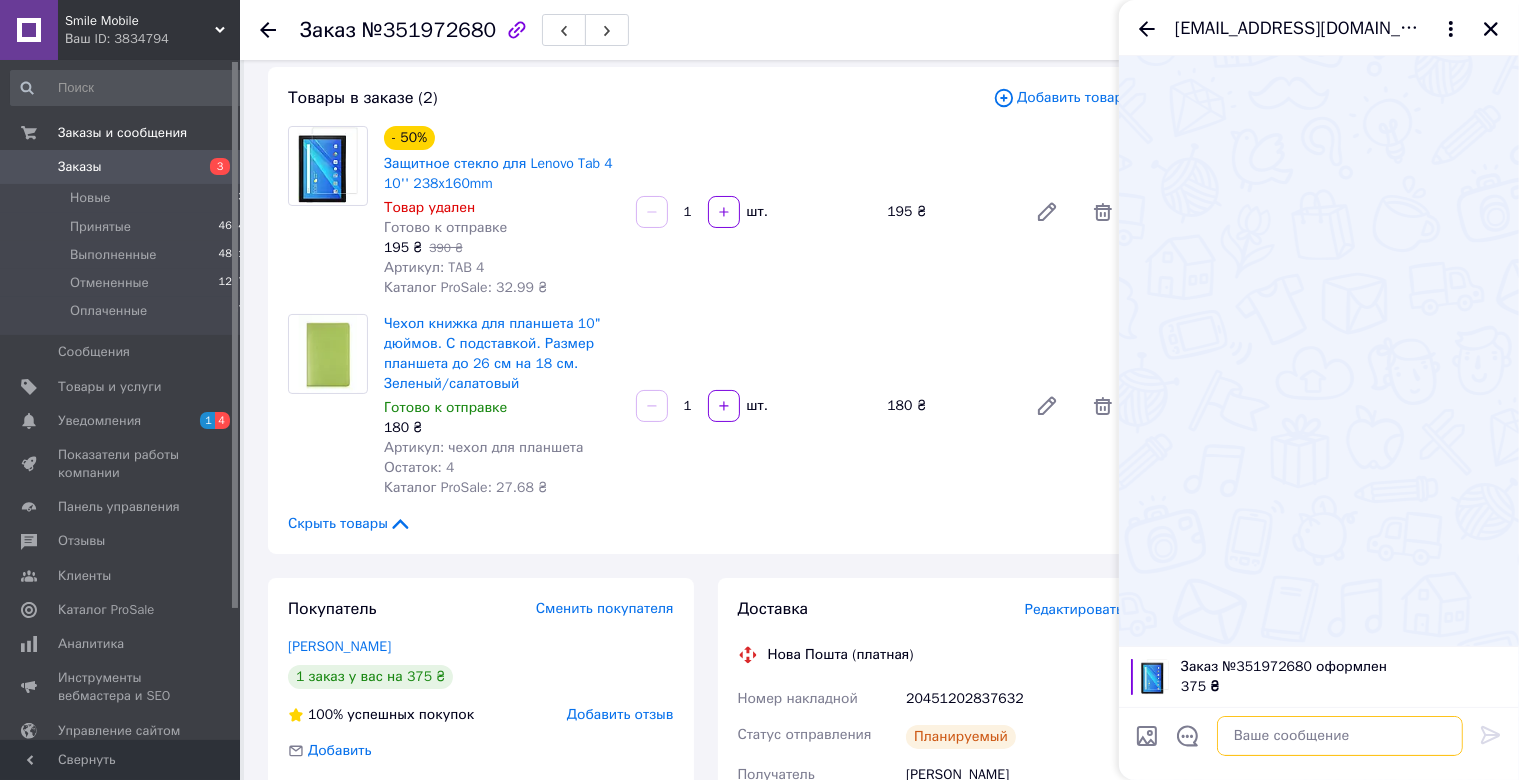 click at bounding box center (1340, 736) 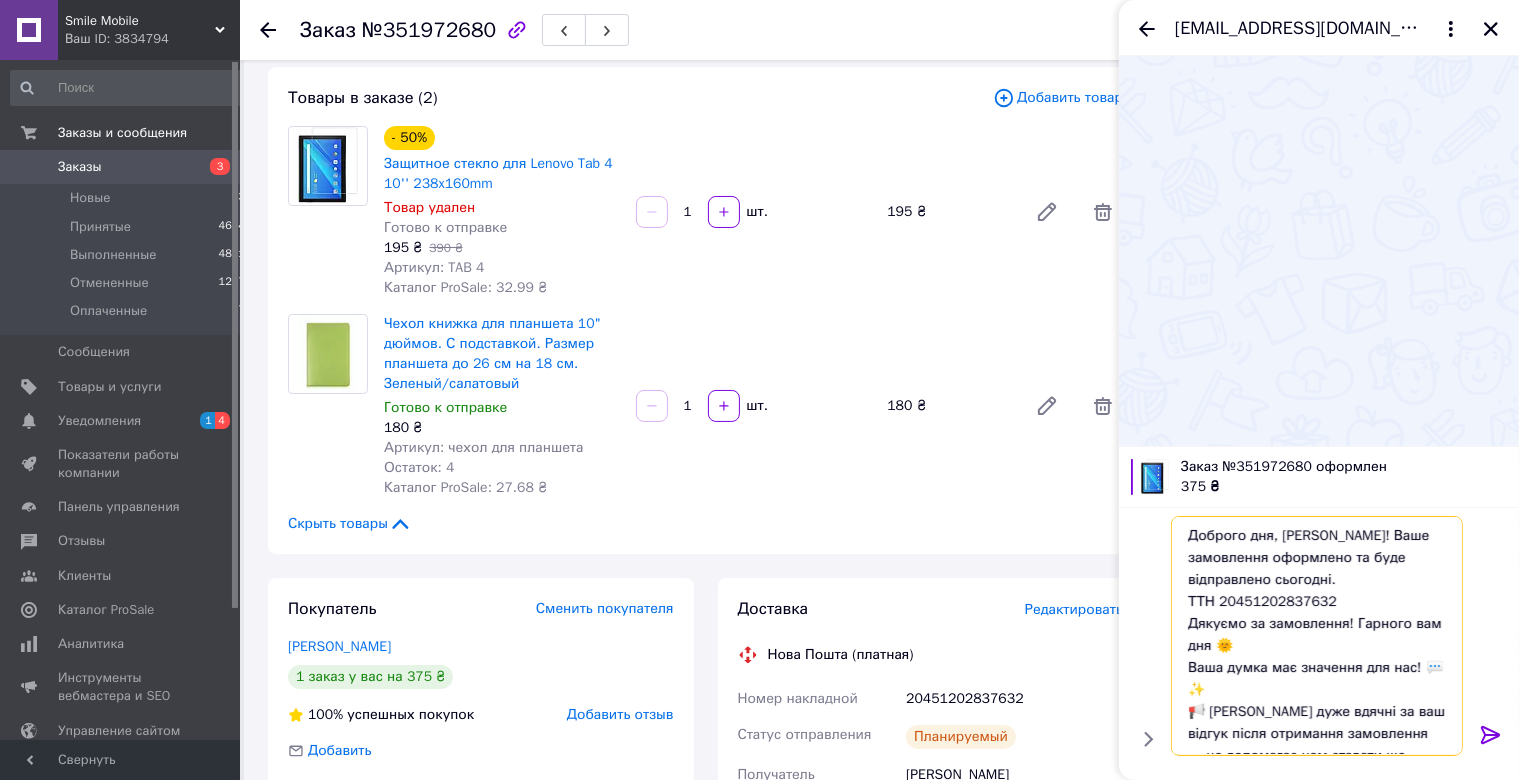 scroll, scrollTop: 32, scrollLeft: 0, axis: vertical 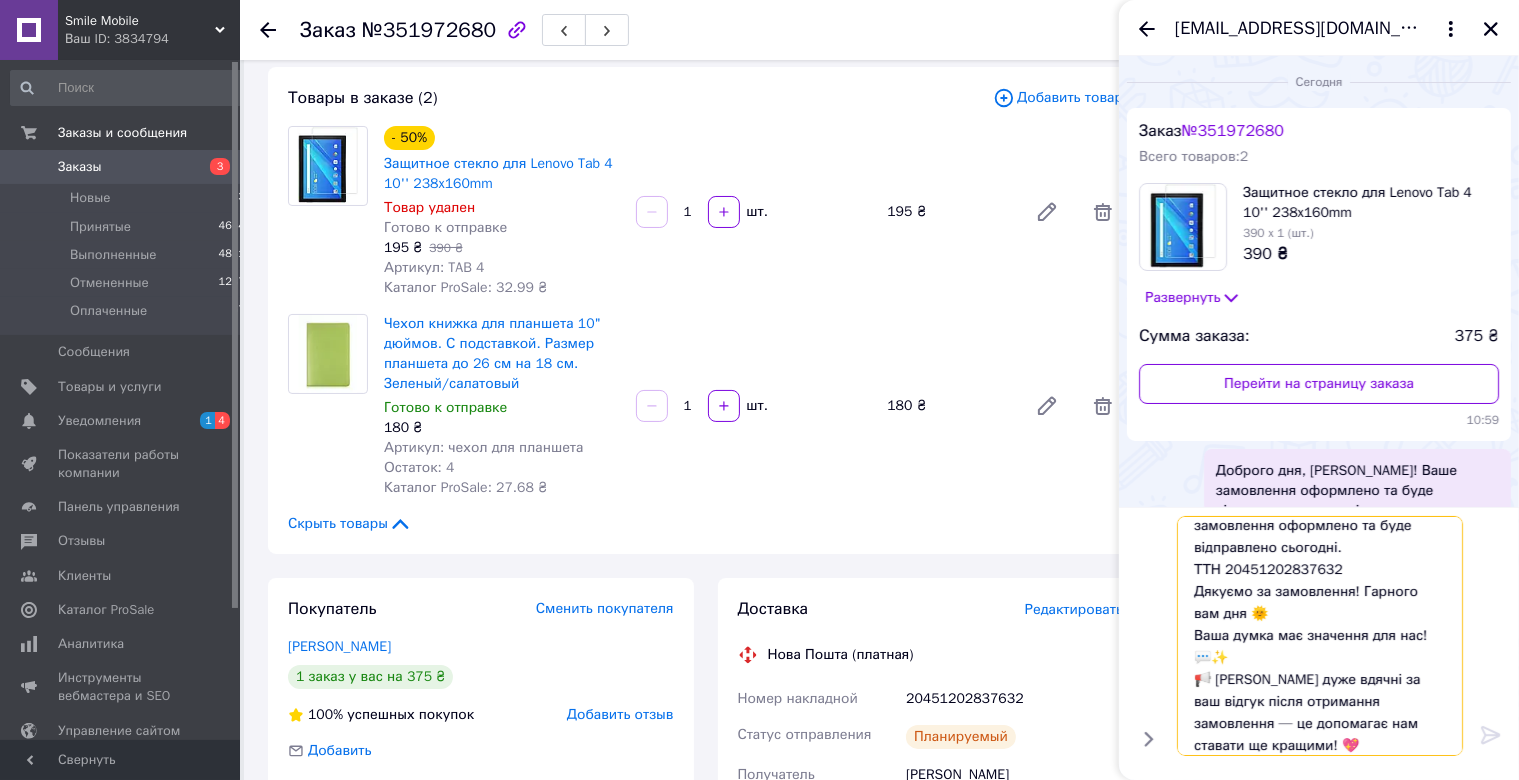type 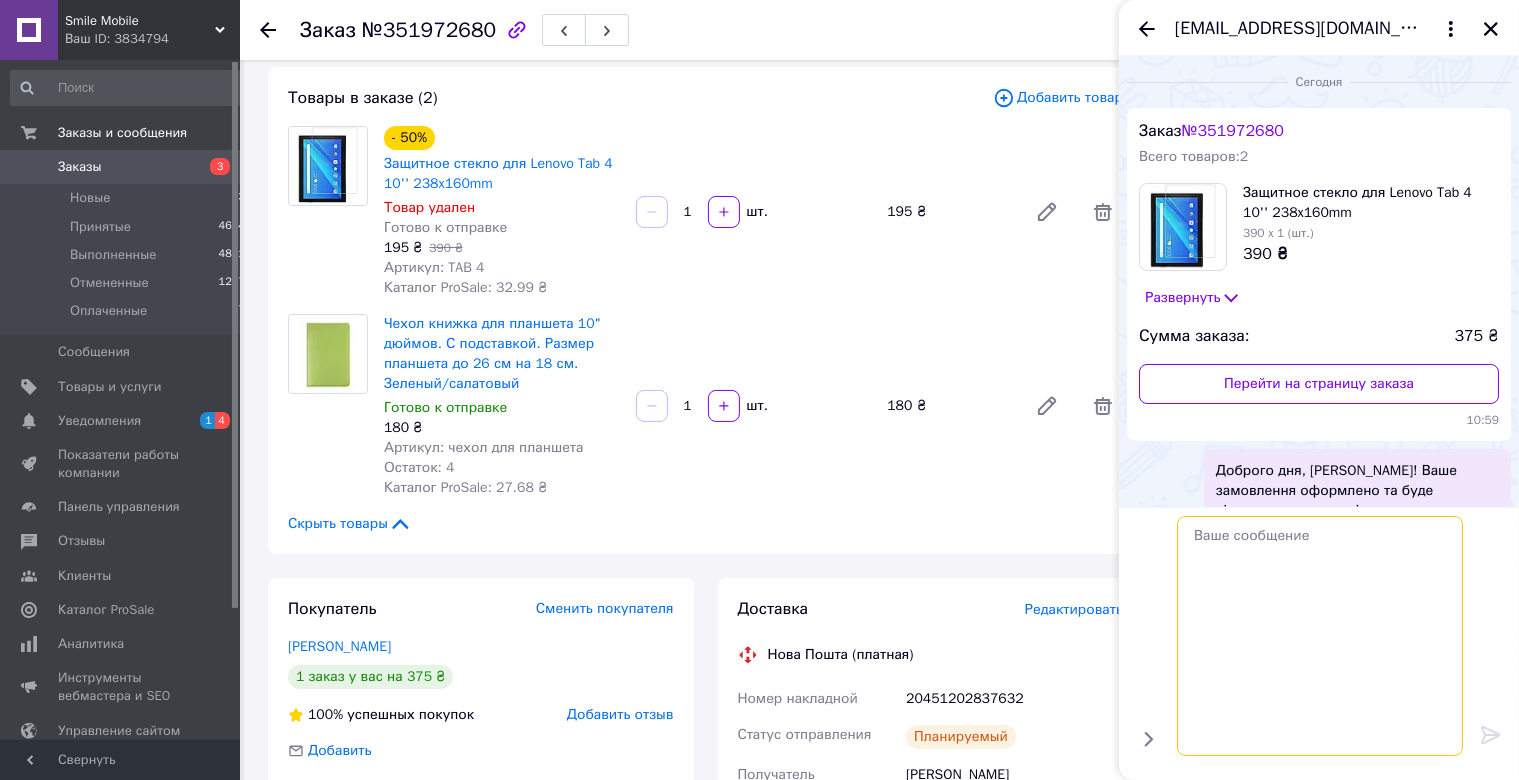 scroll, scrollTop: 0, scrollLeft: 0, axis: both 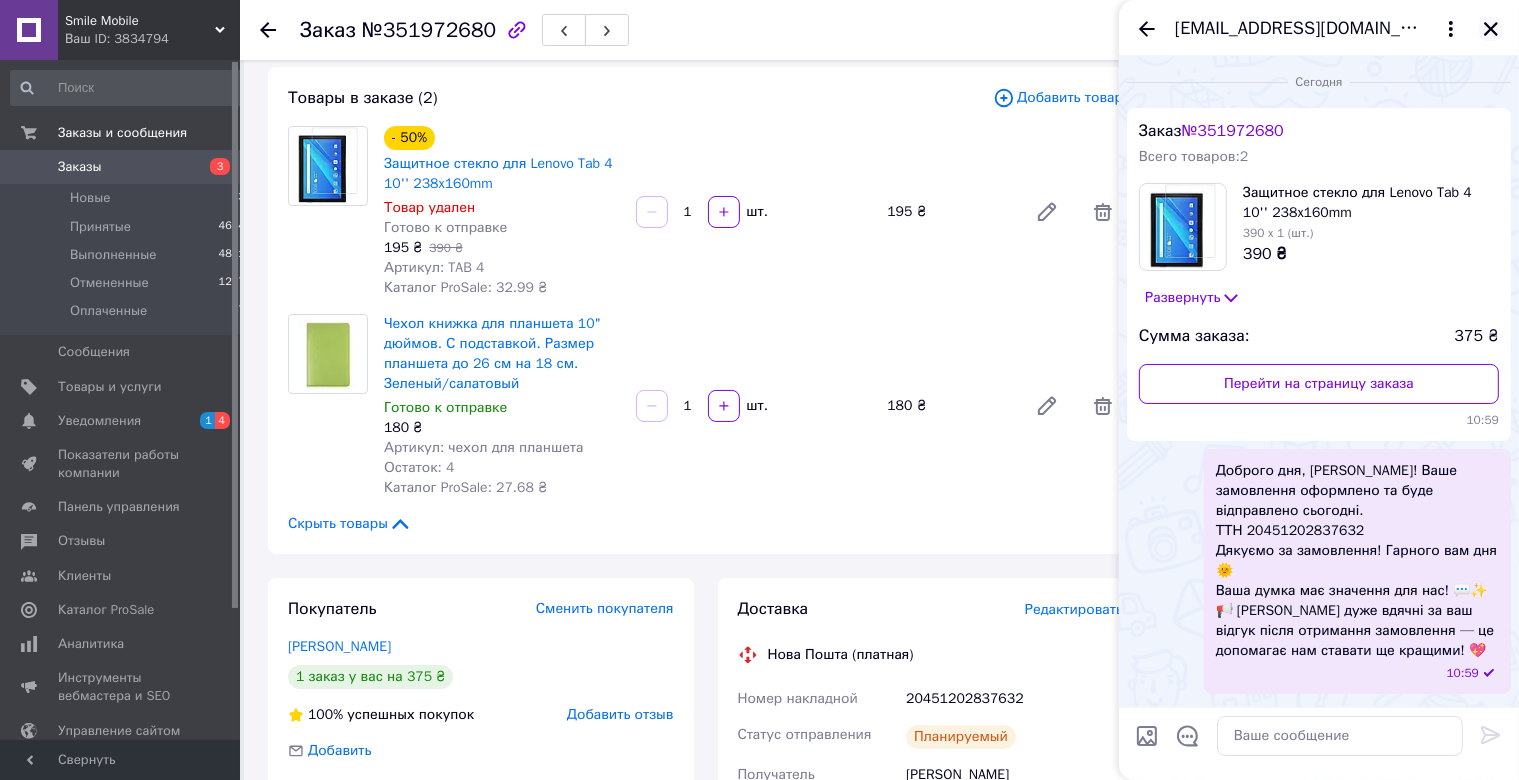click 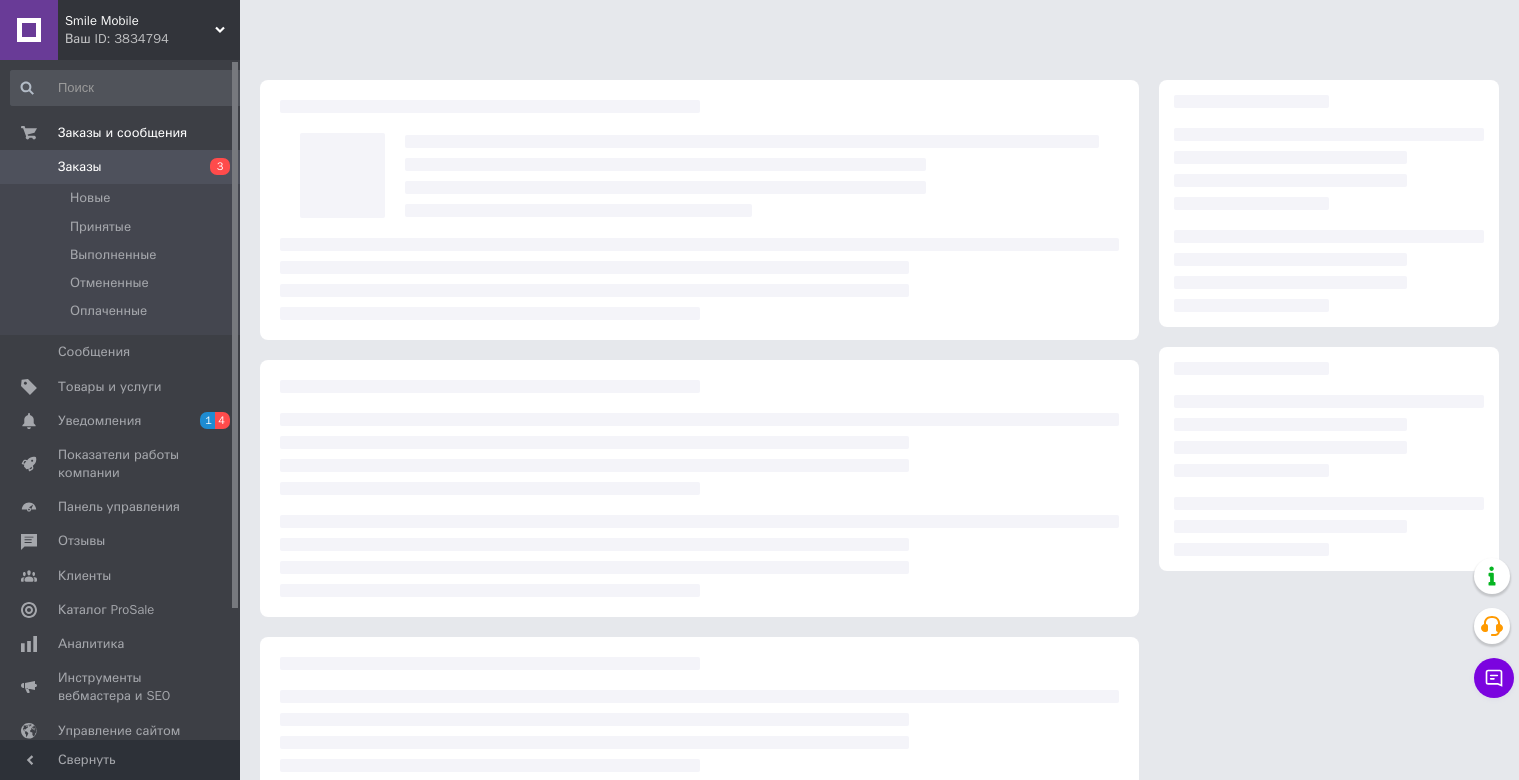 scroll, scrollTop: 0, scrollLeft: 0, axis: both 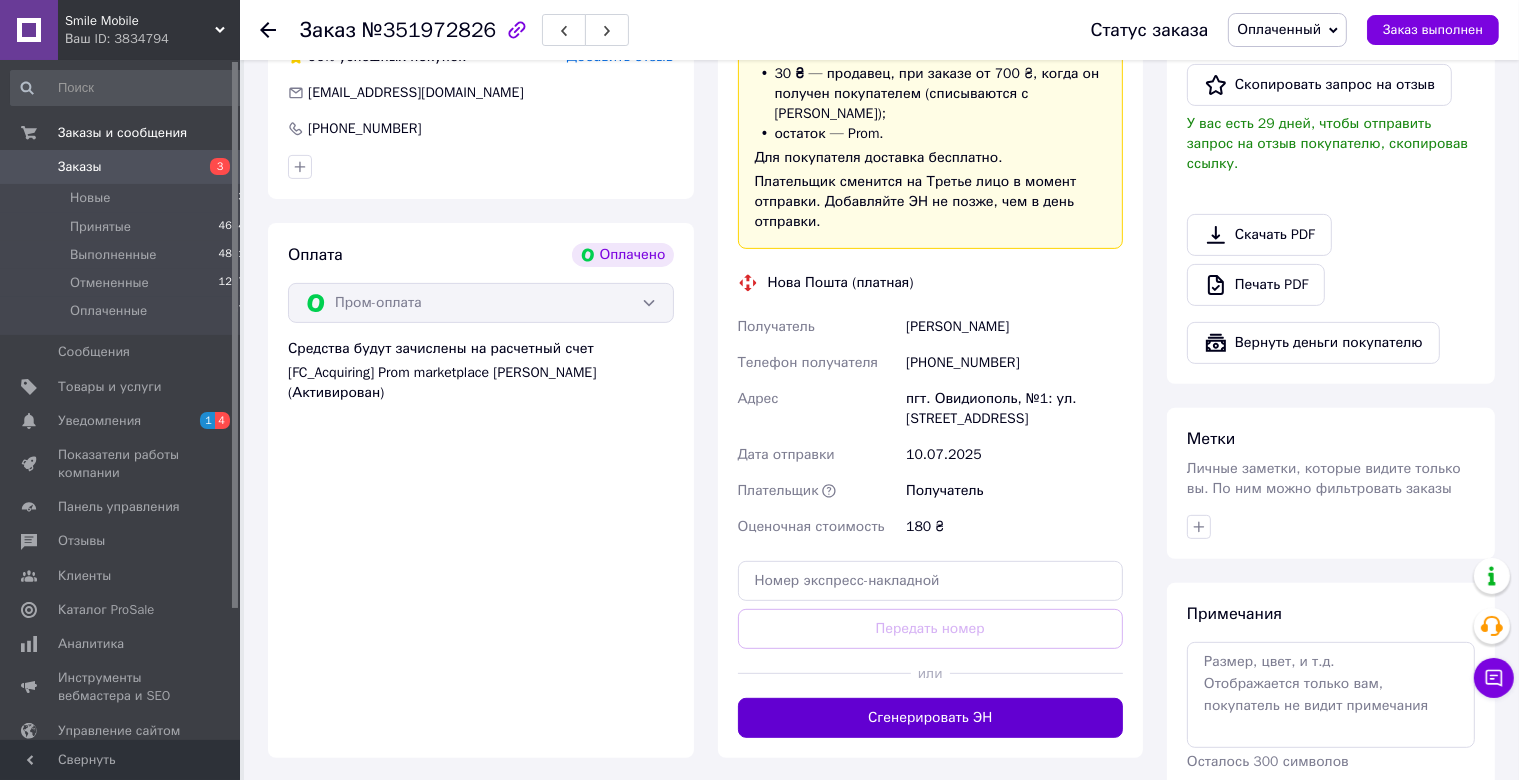 click on "Сгенерировать ЭН" at bounding box center (931, 718) 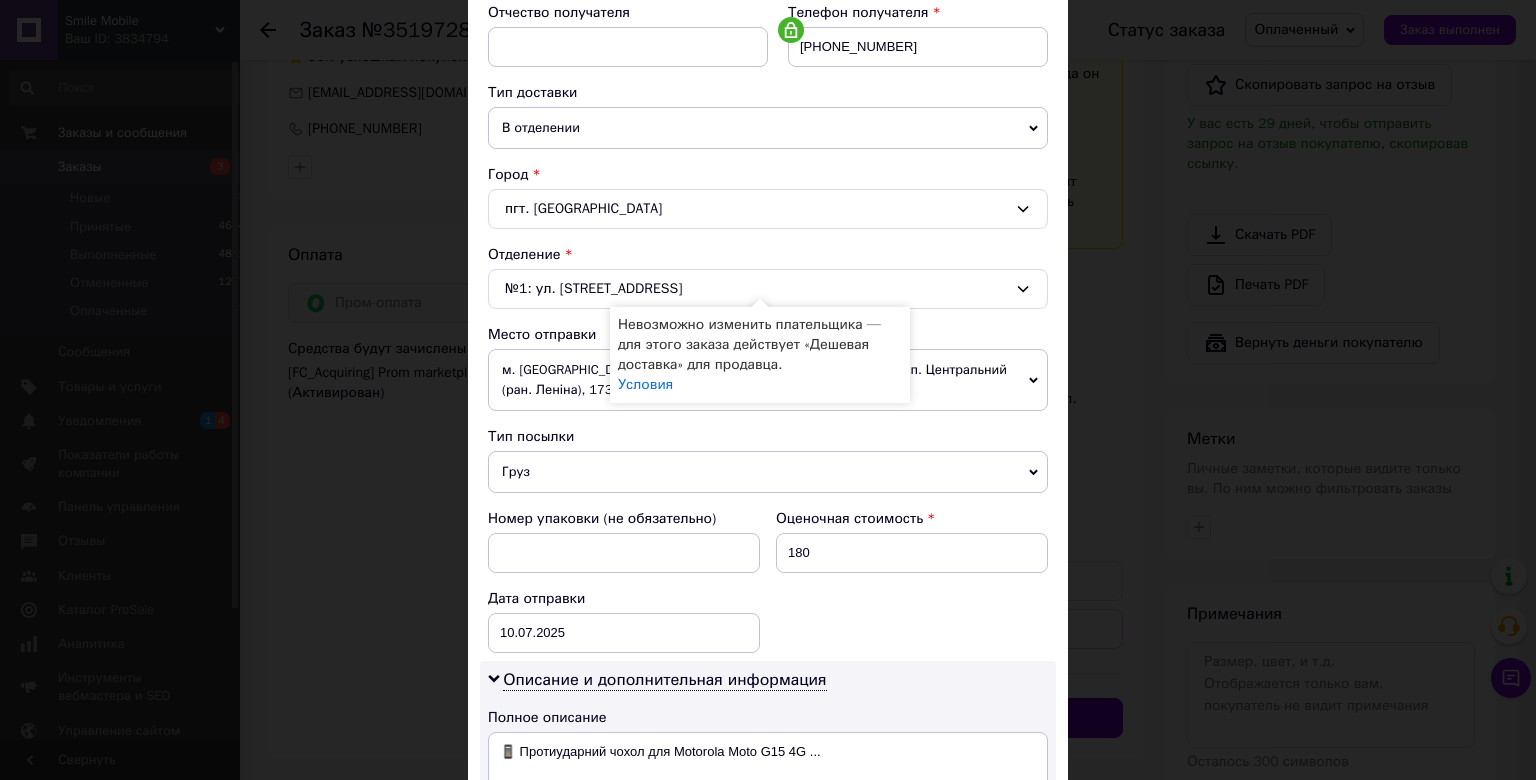 scroll, scrollTop: 442, scrollLeft: 0, axis: vertical 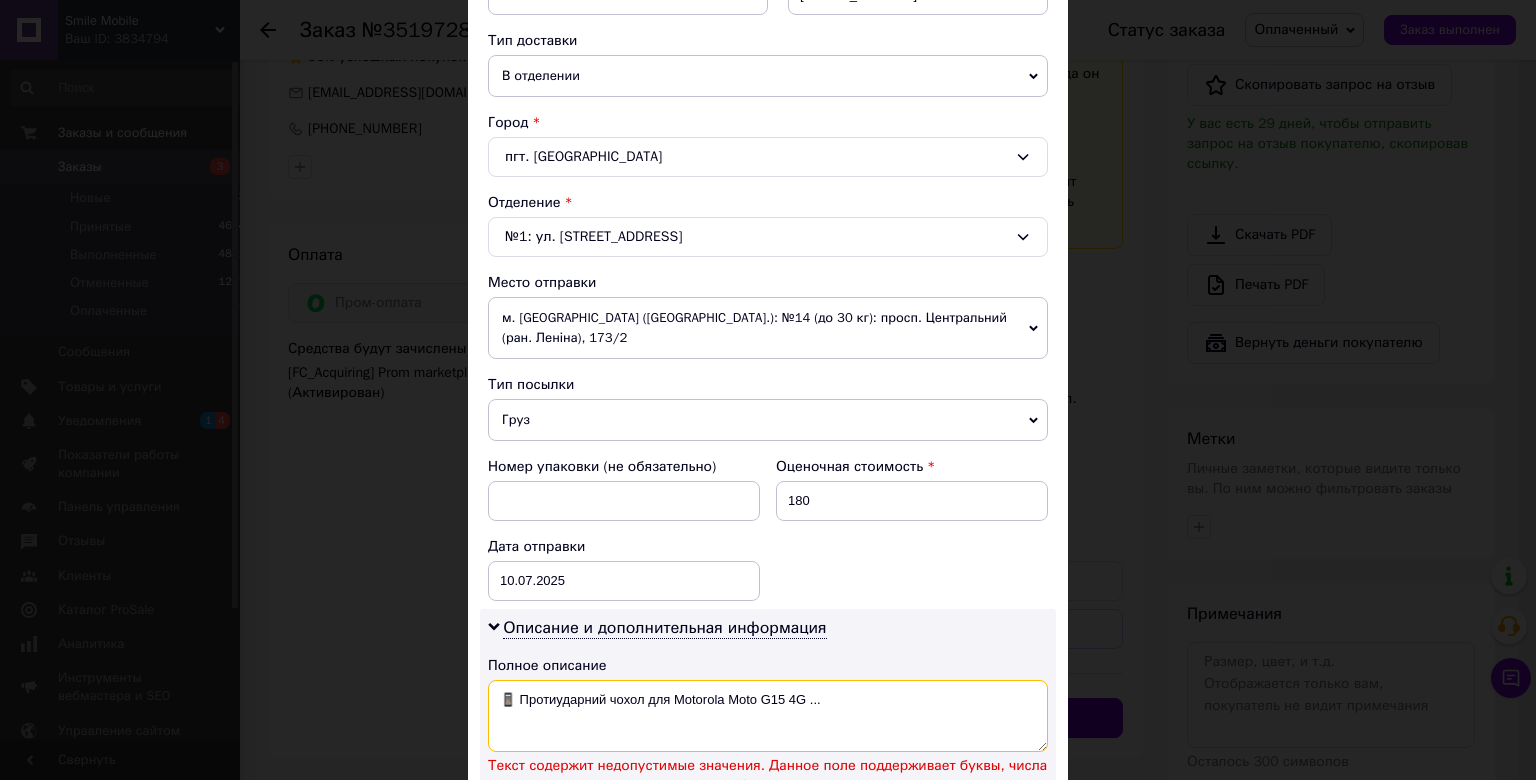 drag, startPoint x: 508, startPoint y: 695, endPoint x: 398, endPoint y: 694, distance: 110.00455 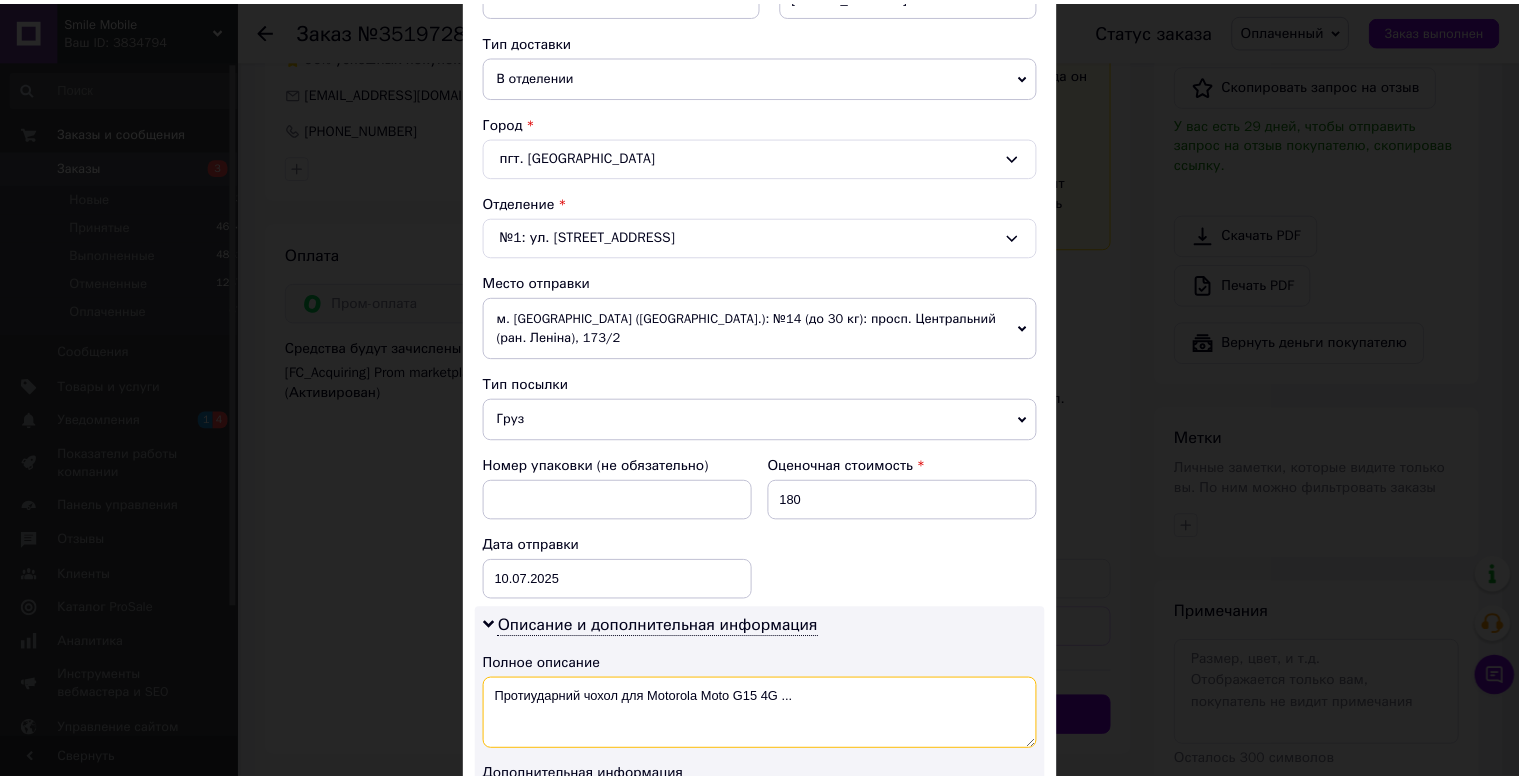 scroll, scrollTop: 786, scrollLeft: 0, axis: vertical 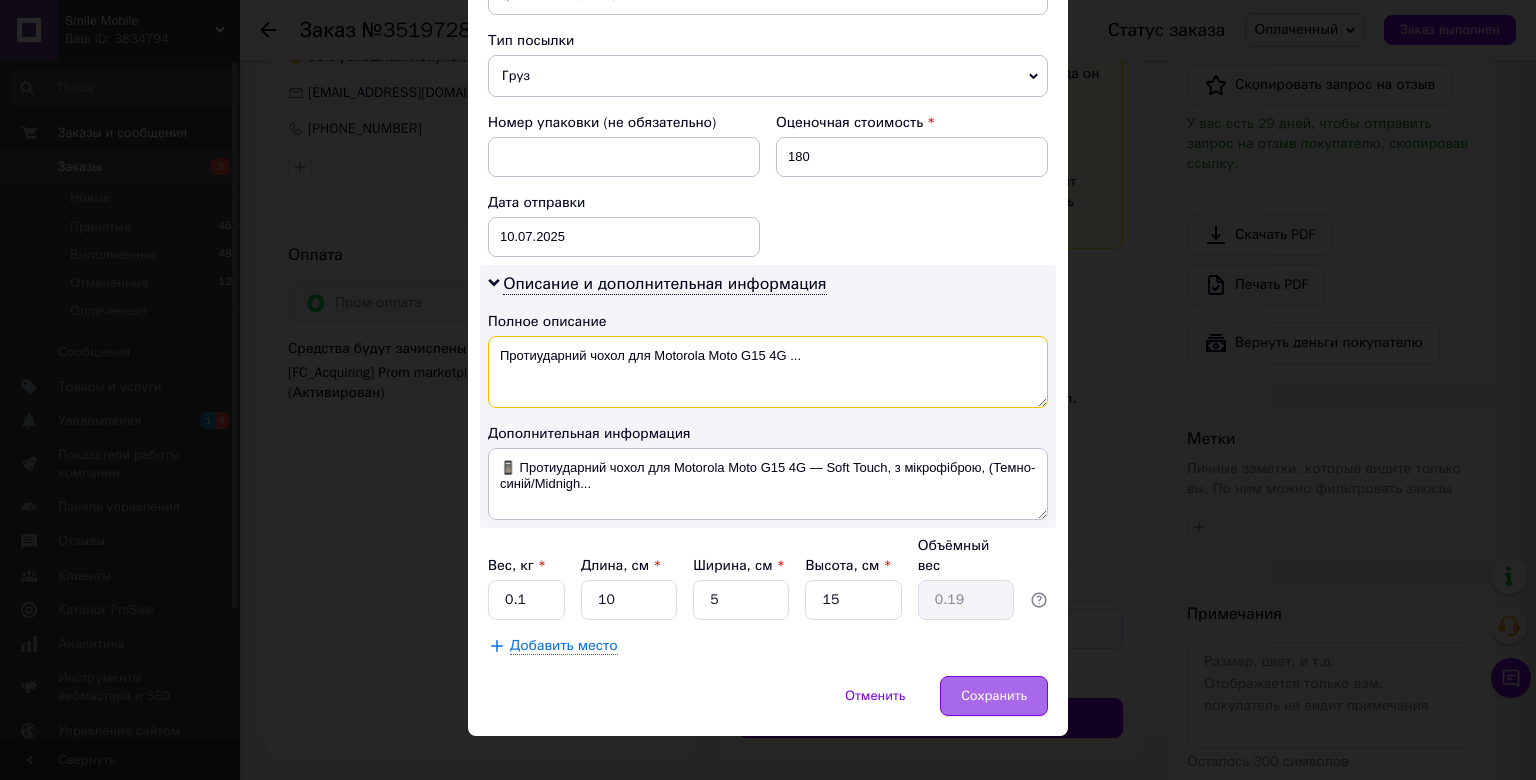 type on "Протиударний чохол для Motorola Moto G15 4G ..." 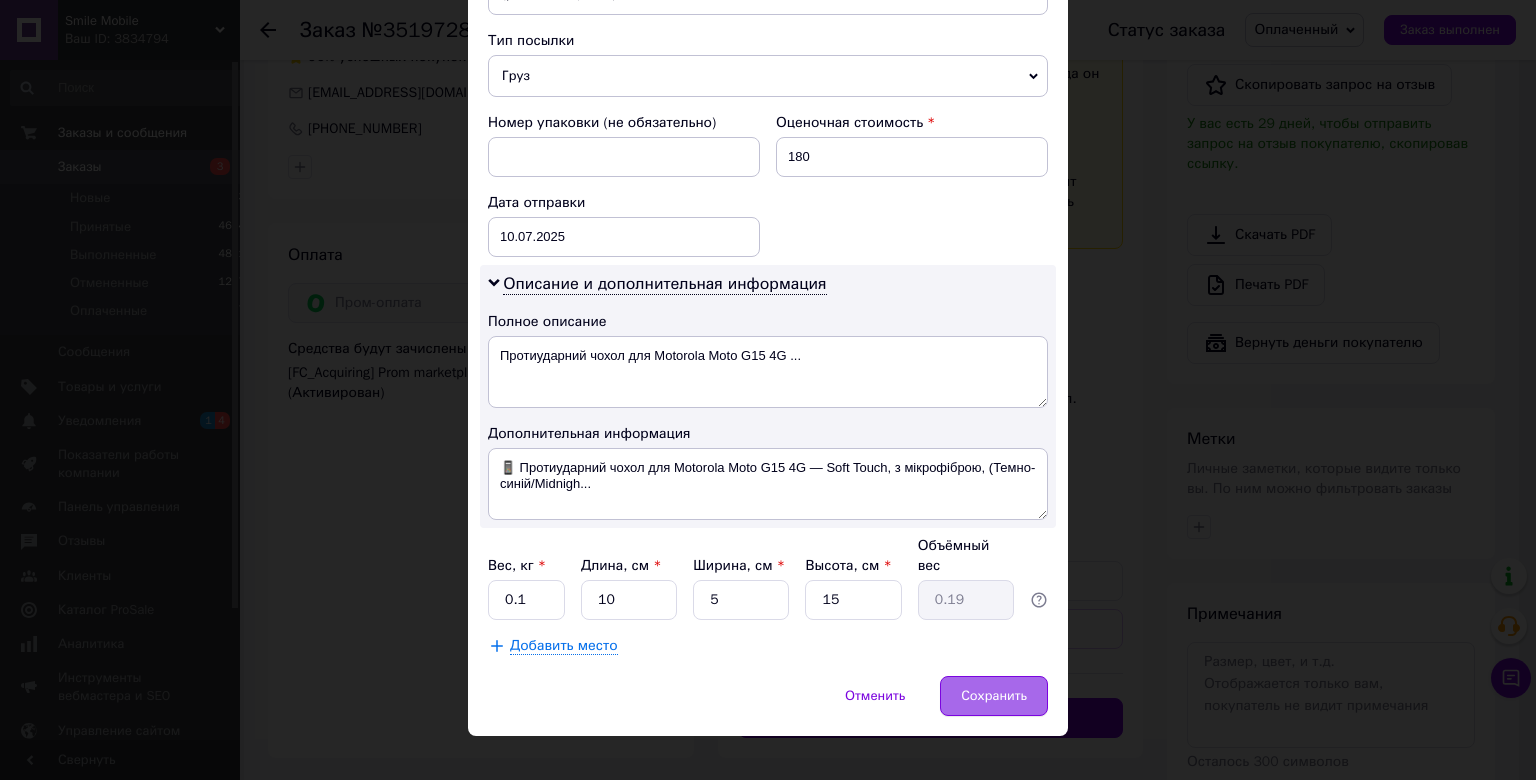 click on "Сохранить" at bounding box center [994, 696] 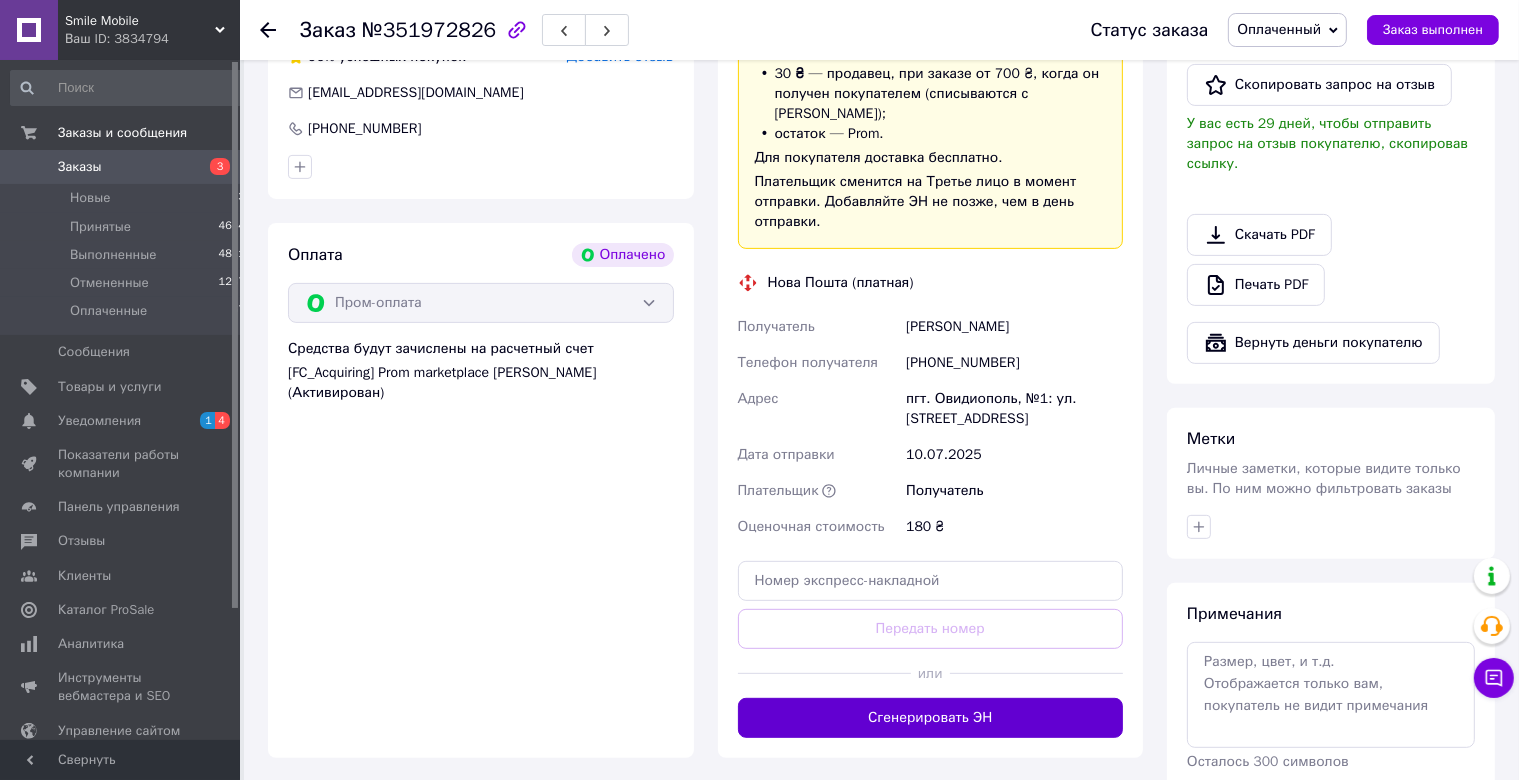 click on "Сгенерировать ЭН" at bounding box center (931, 718) 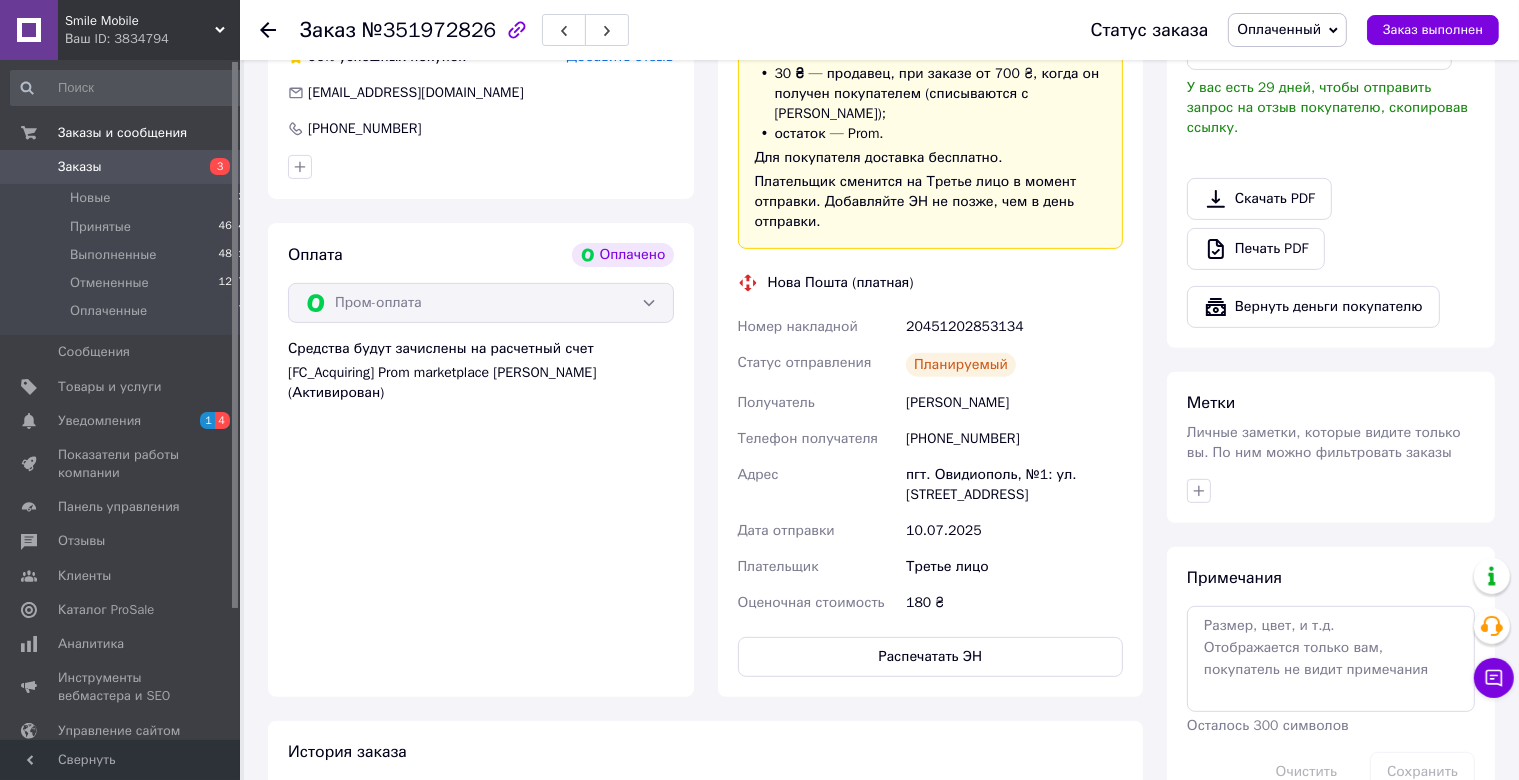 drag, startPoint x: 730, startPoint y: 306, endPoint x: 1082, endPoint y: 385, distance: 360.75616 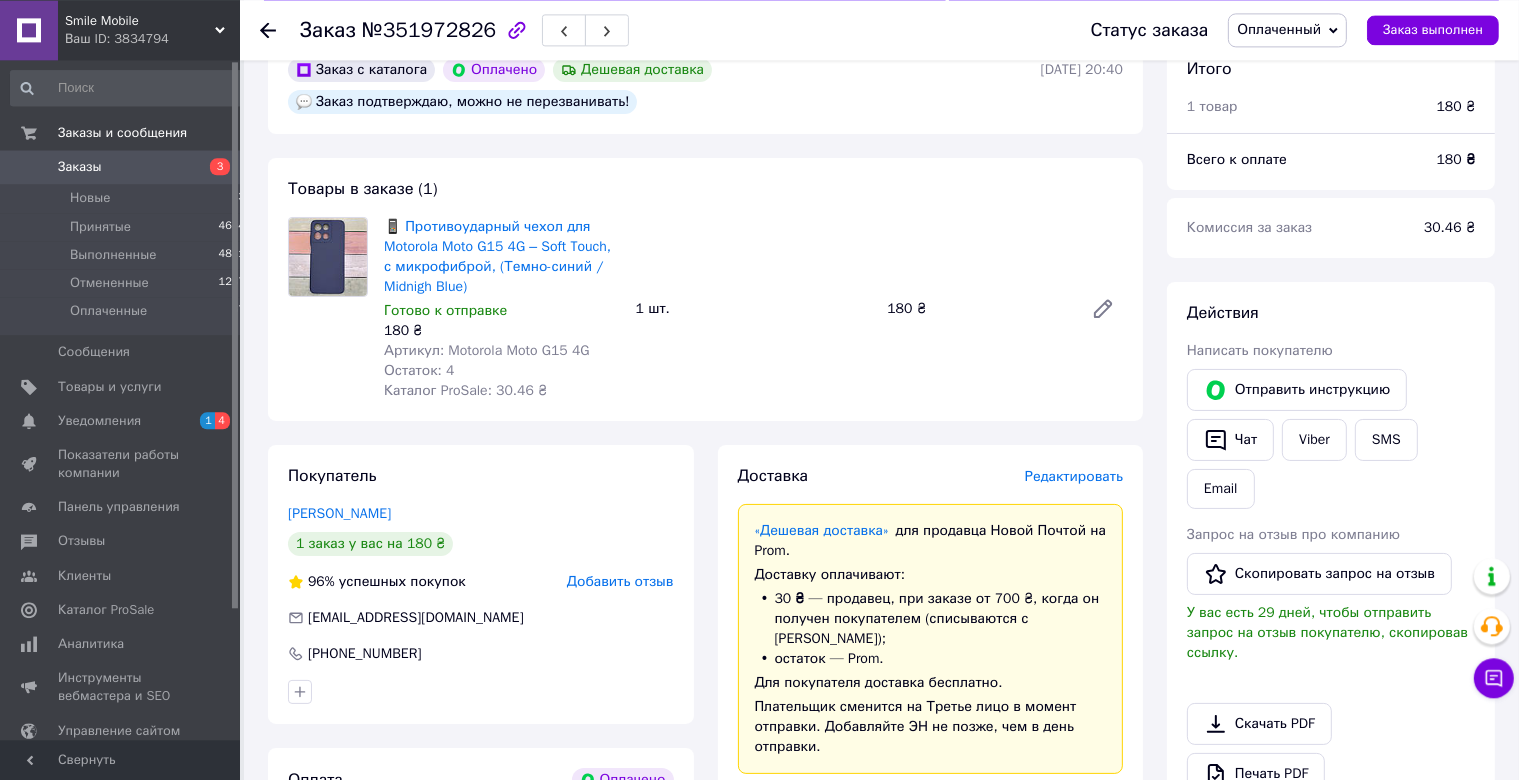 scroll, scrollTop: 105, scrollLeft: 0, axis: vertical 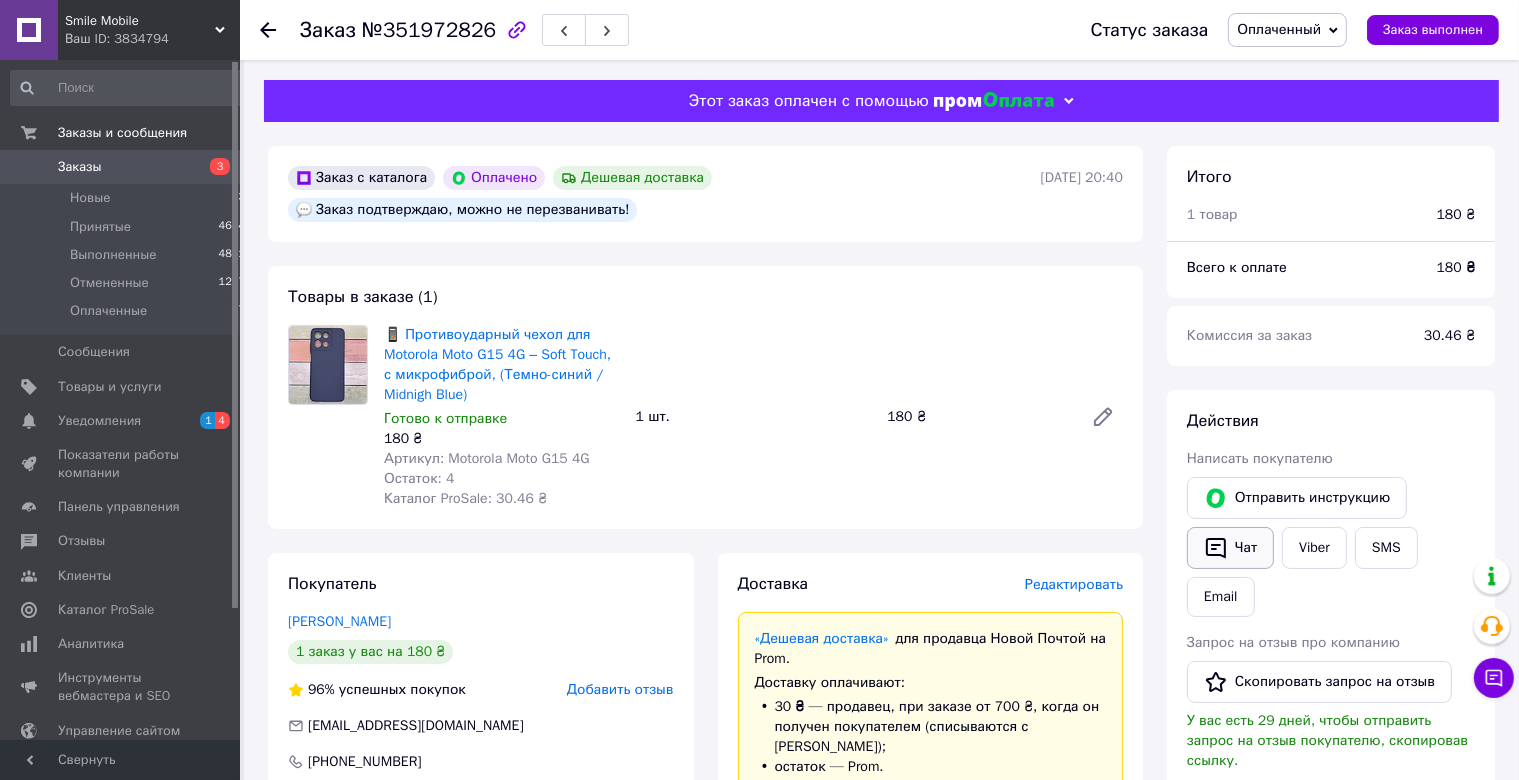 click on "Чат" at bounding box center [1230, 548] 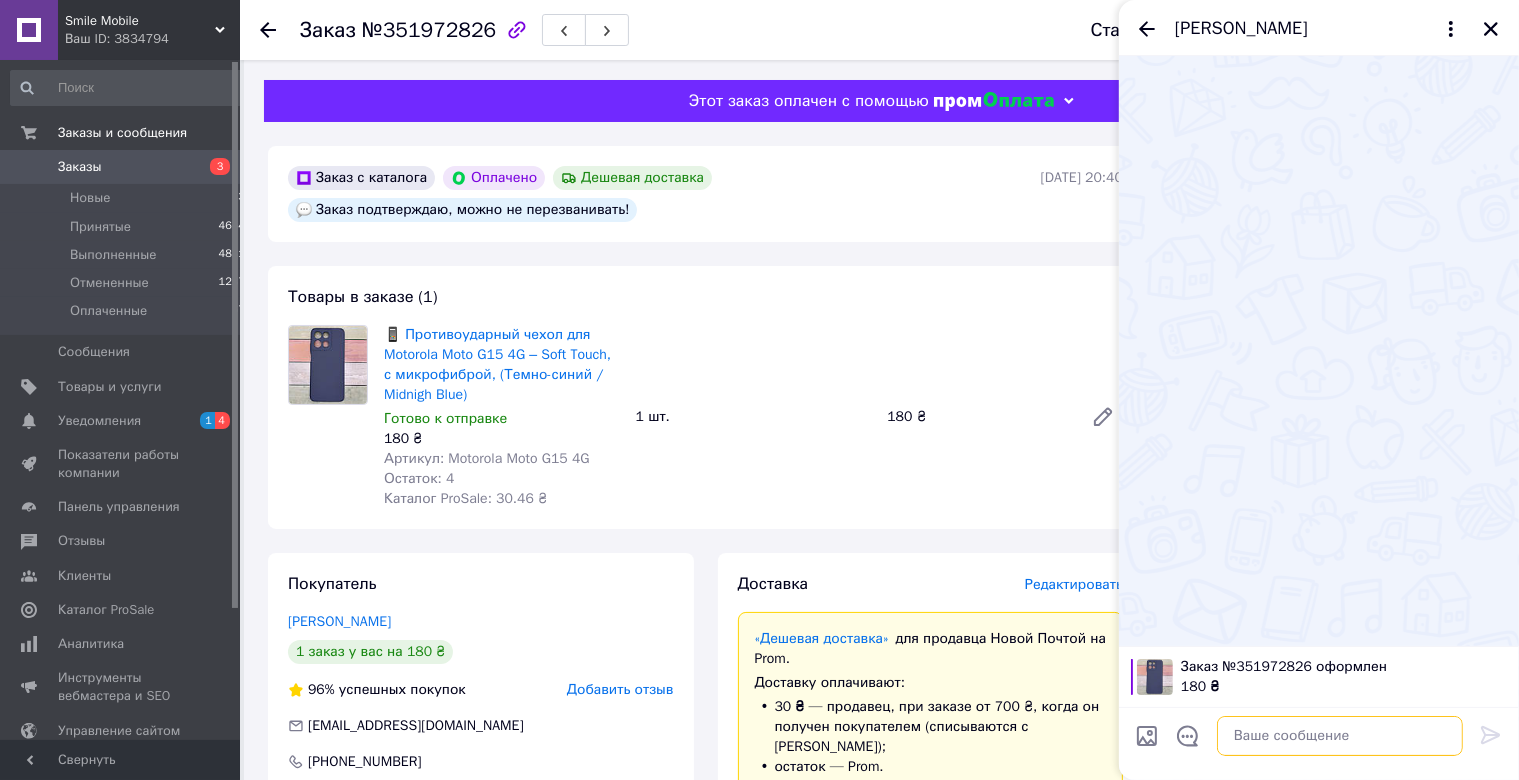 click at bounding box center [1340, 736] 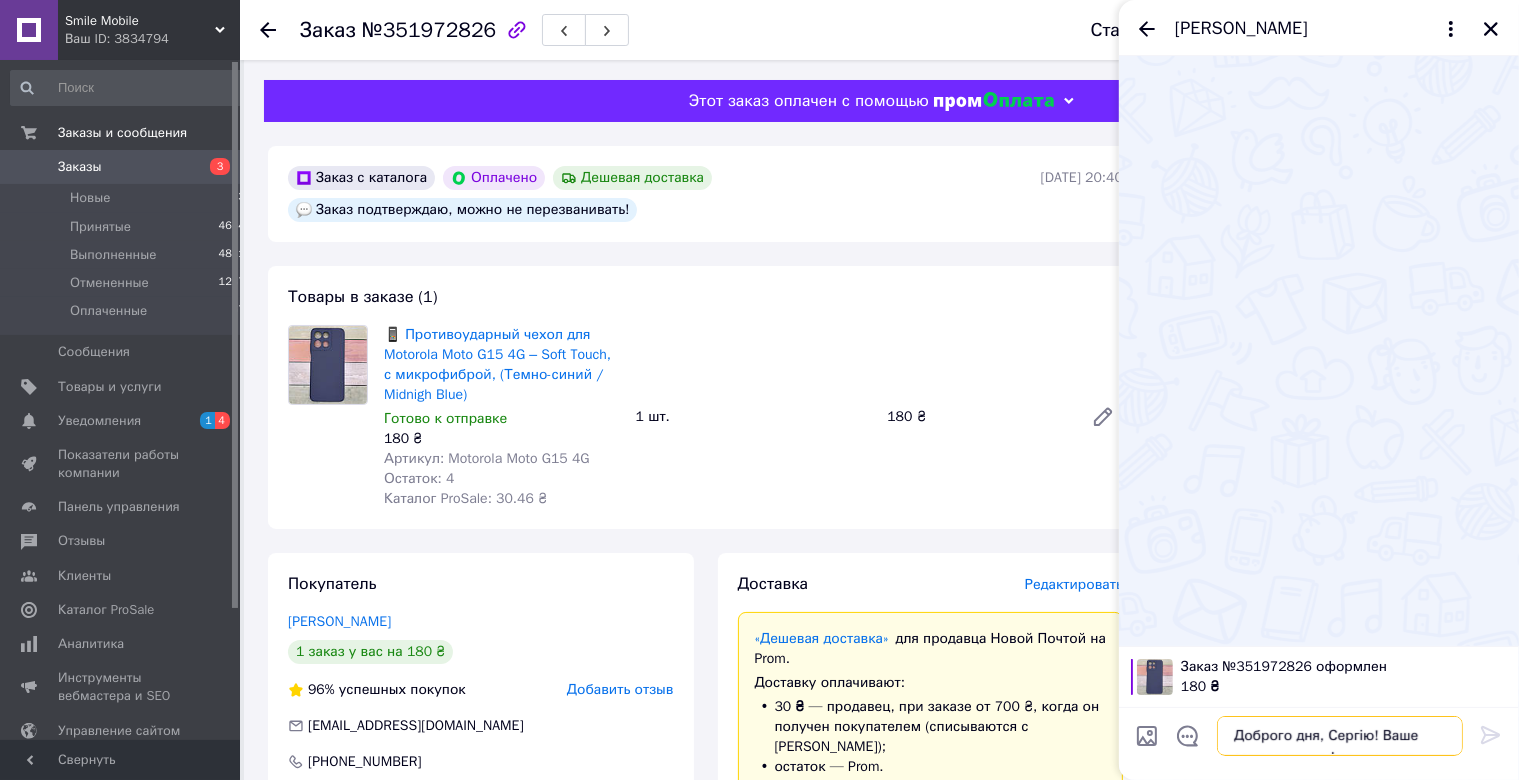 scroll, scrollTop: 32, scrollLeft: 0, axis: vertical 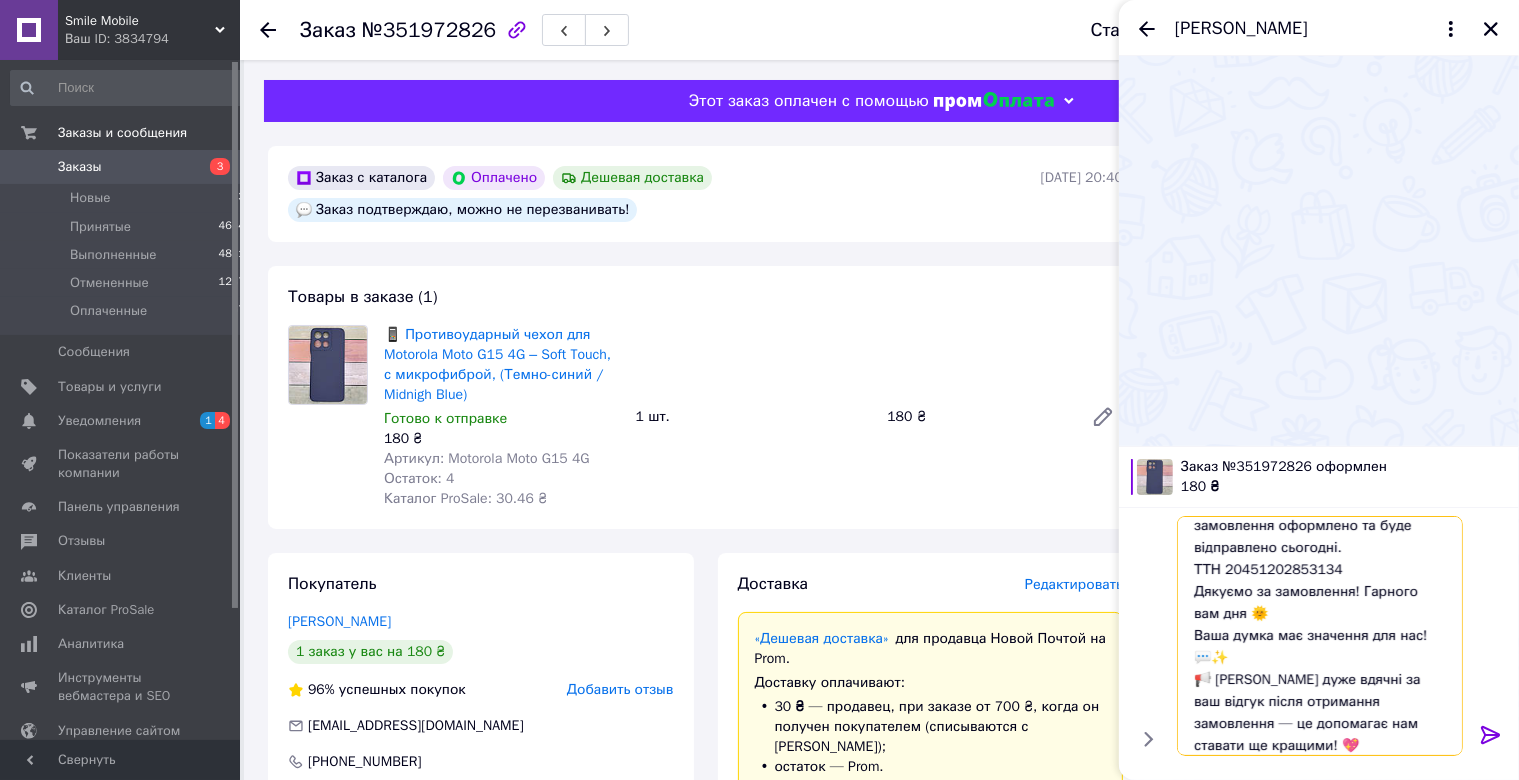 type 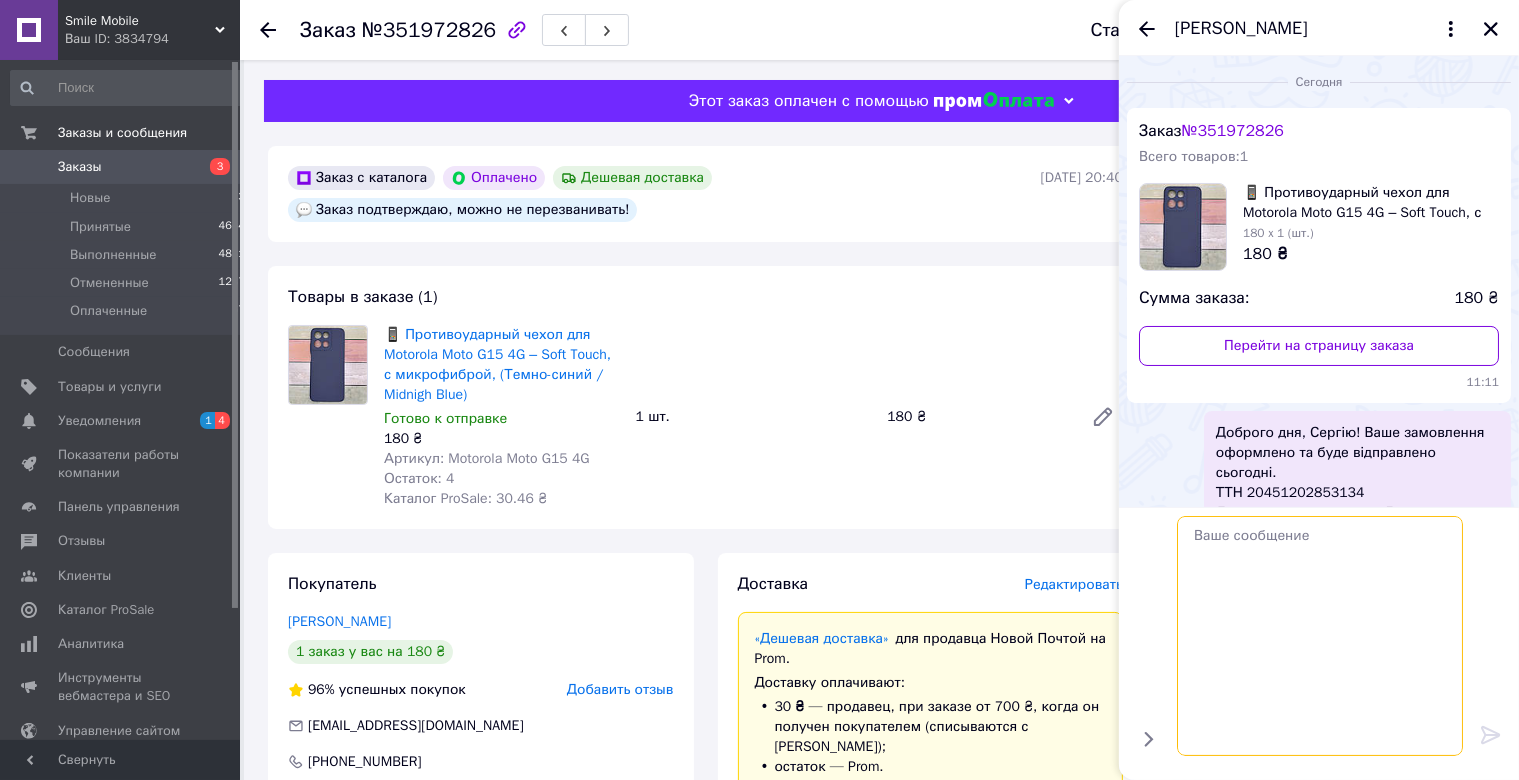 scroll, scrollTop: 0, scrollLeft: 0, axis: both 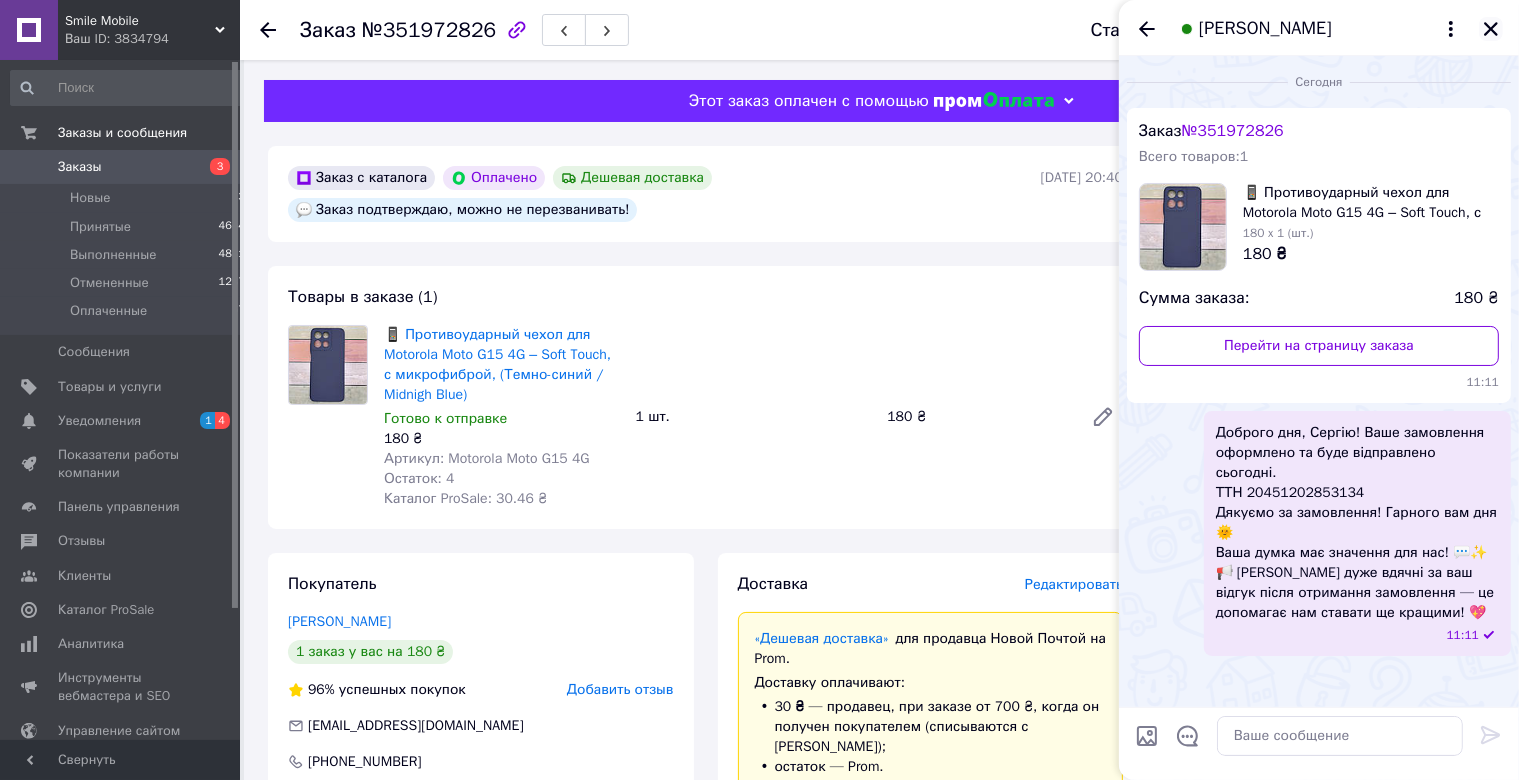 click 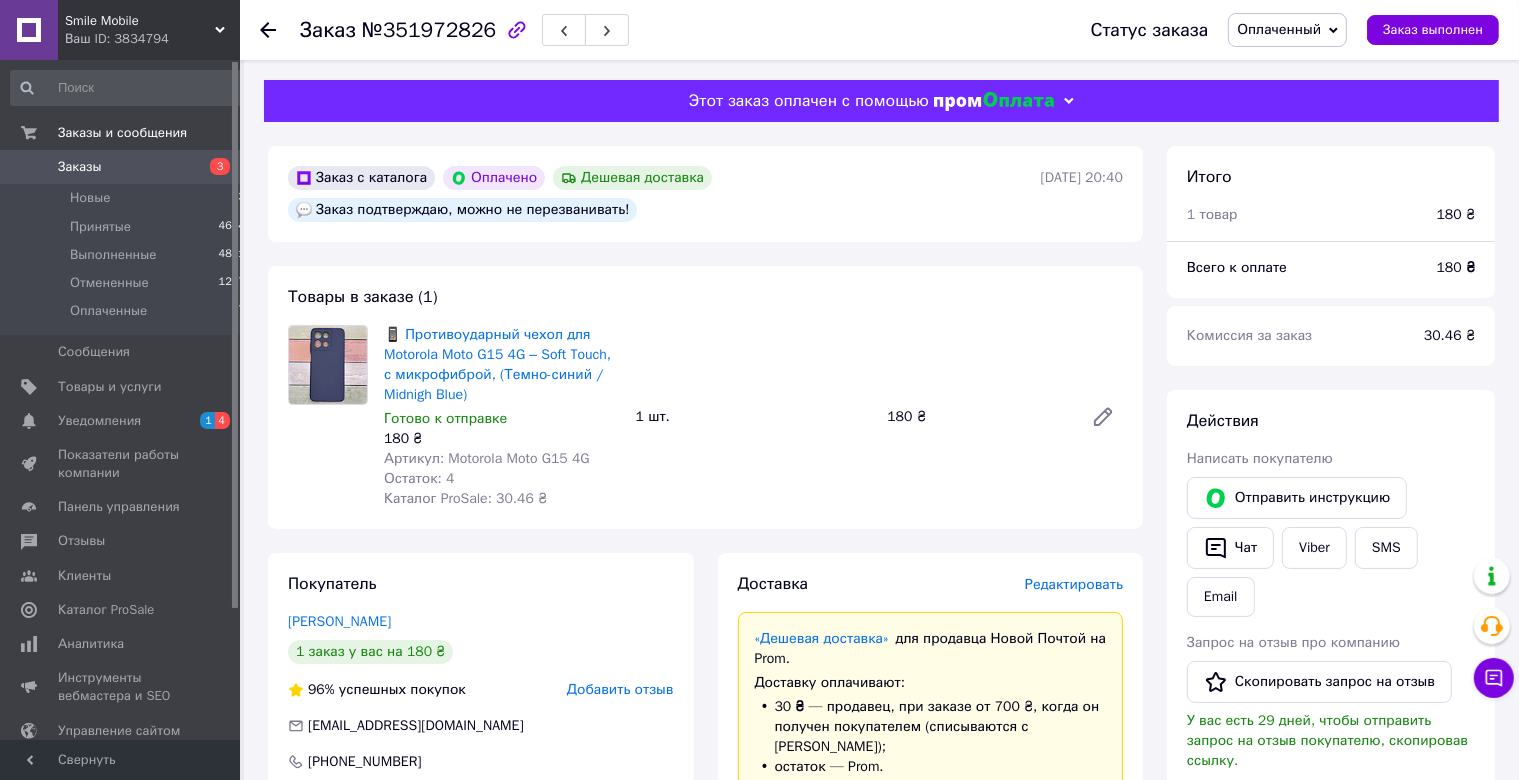 scroll, scrollTop: 528, scrollLeft: 0, axis: vertical 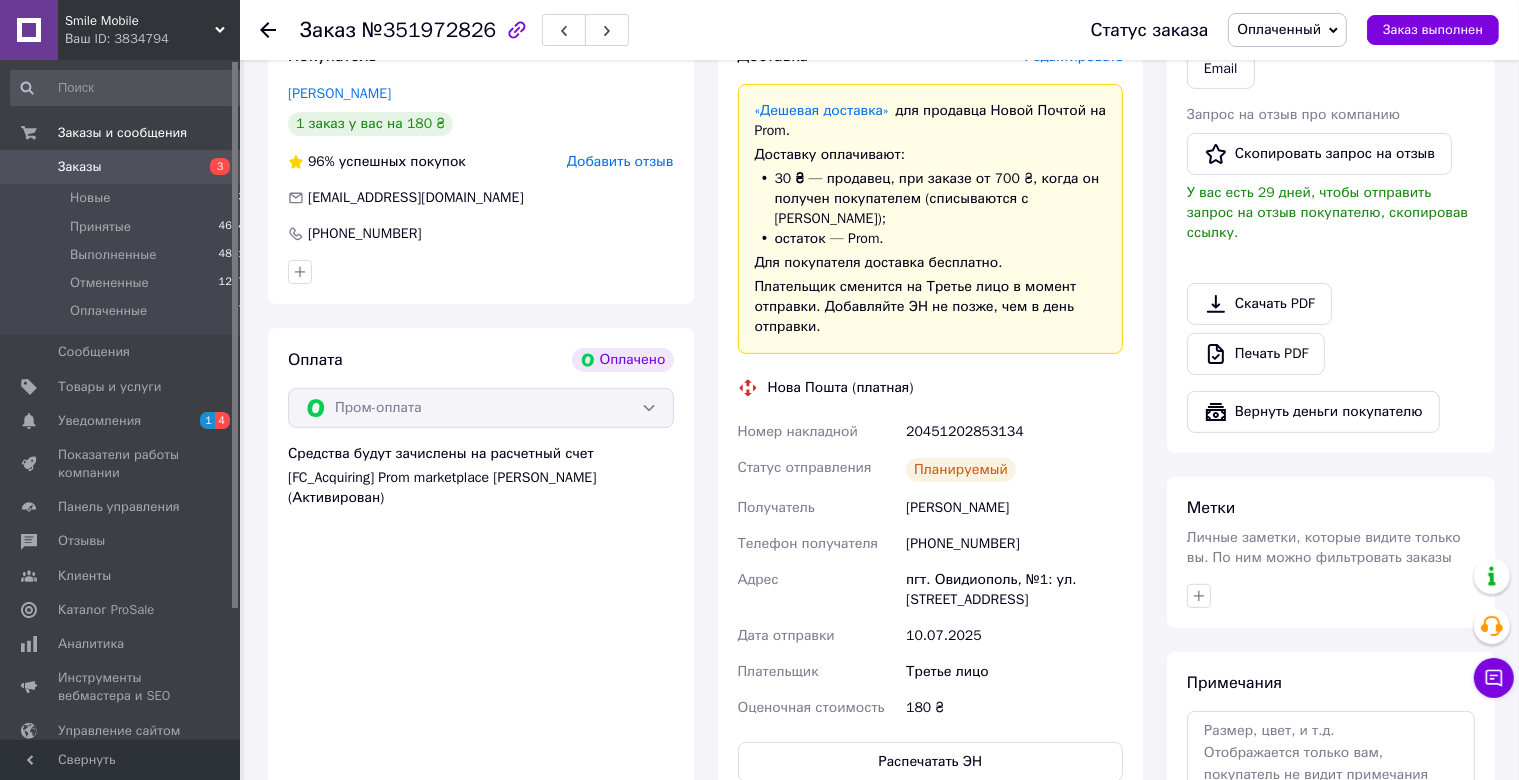 drag, startPoint x: 734, startPoint y: 408, endPoint x: 1074, endPoint y: 489, distance: 349.51538 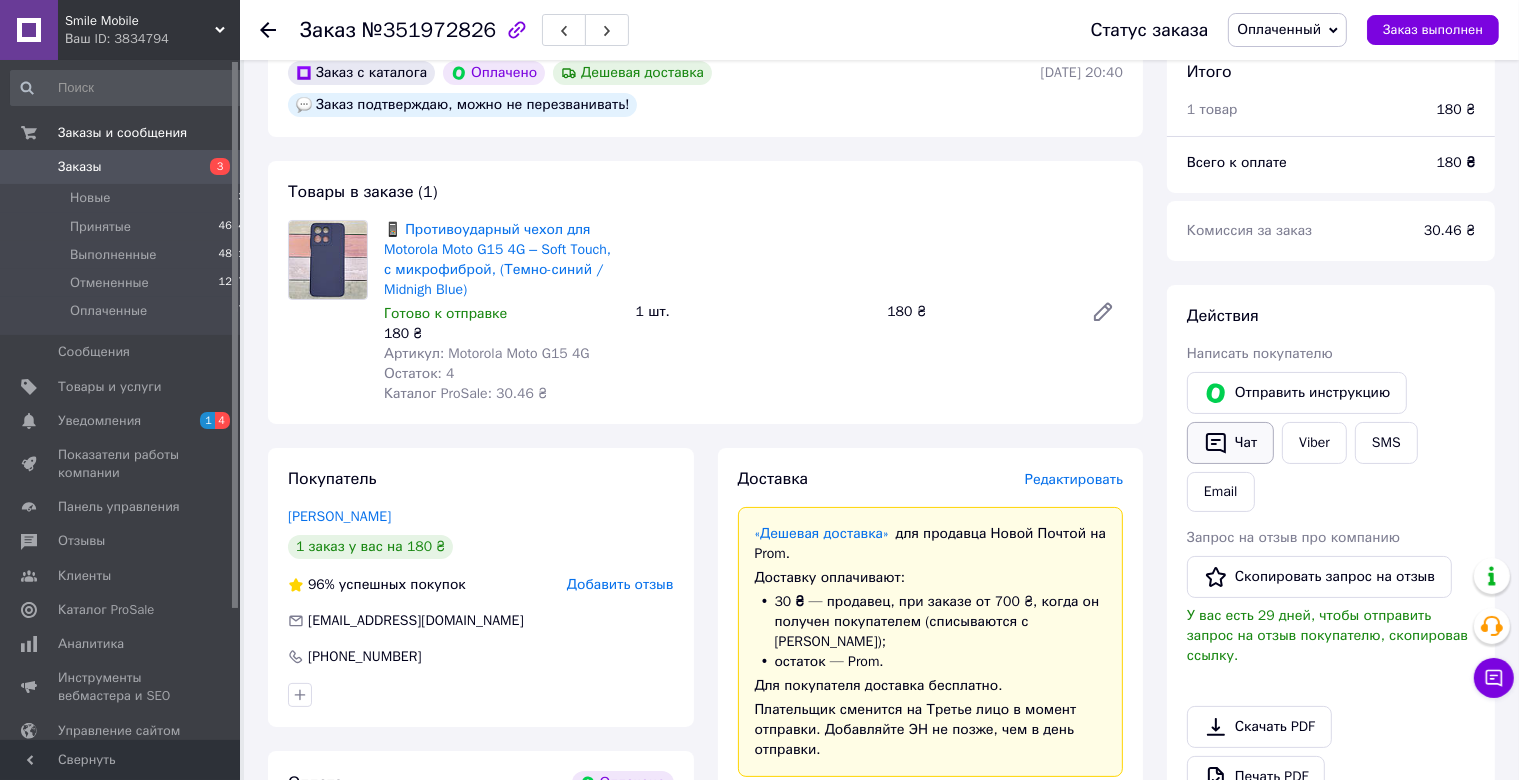 click on "Чат" at bounding box center [1230, 443] 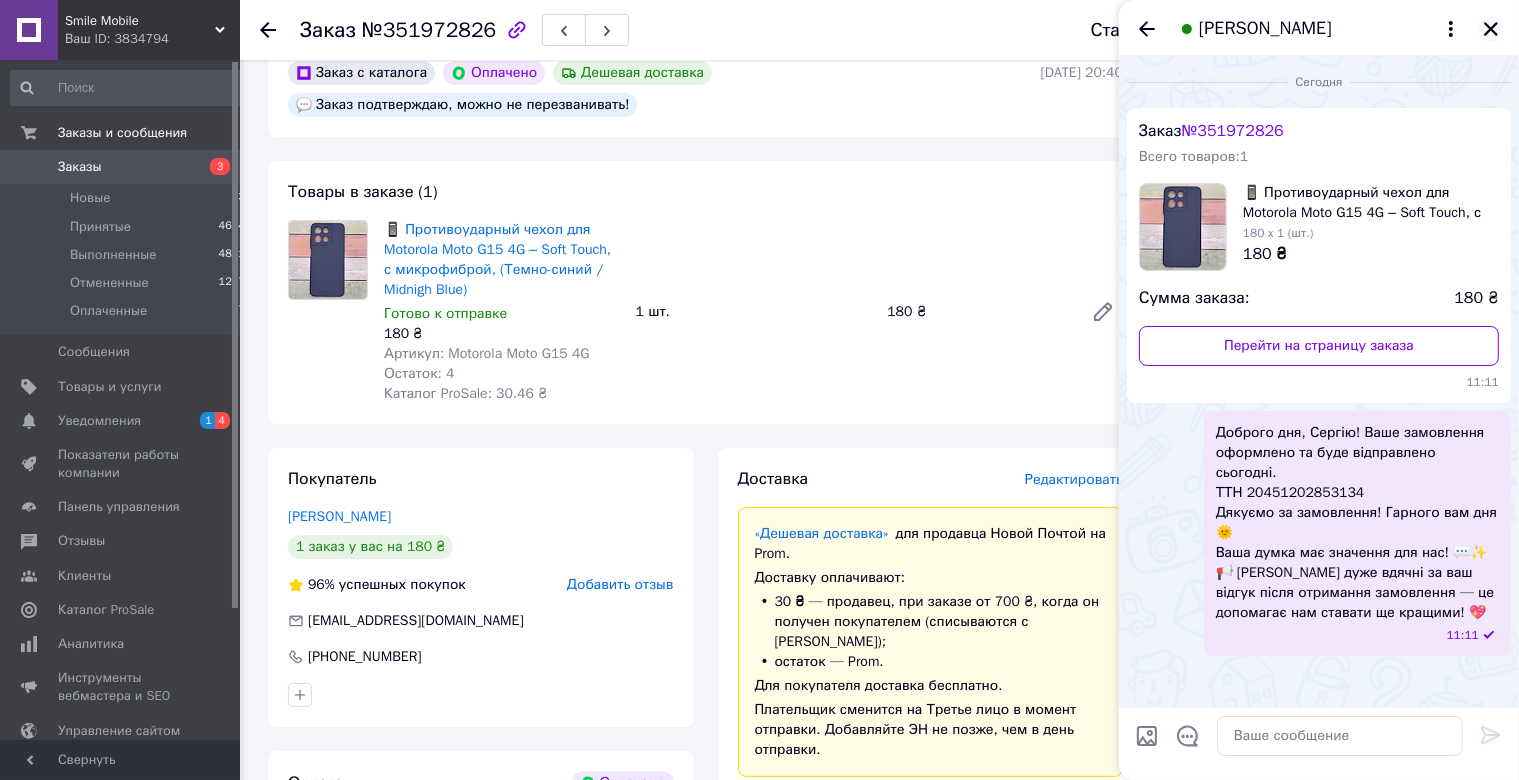 click 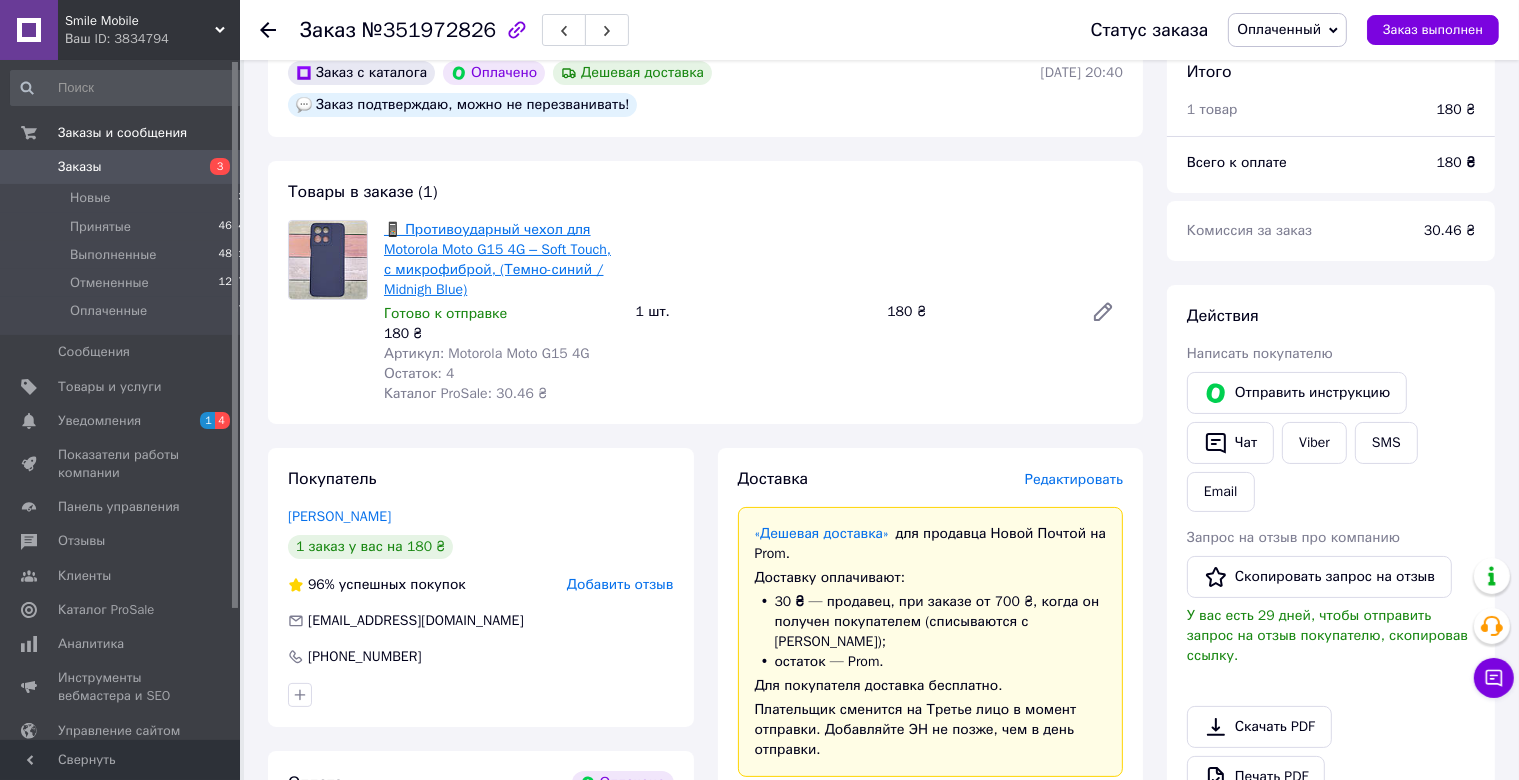 click on "📱 Противоударный чехол для Motorola Moto G15 4G – Soft Touch, с микрофиброй, (Темно-синий / Midnigh Blue)" at bounding box center [497, 259] 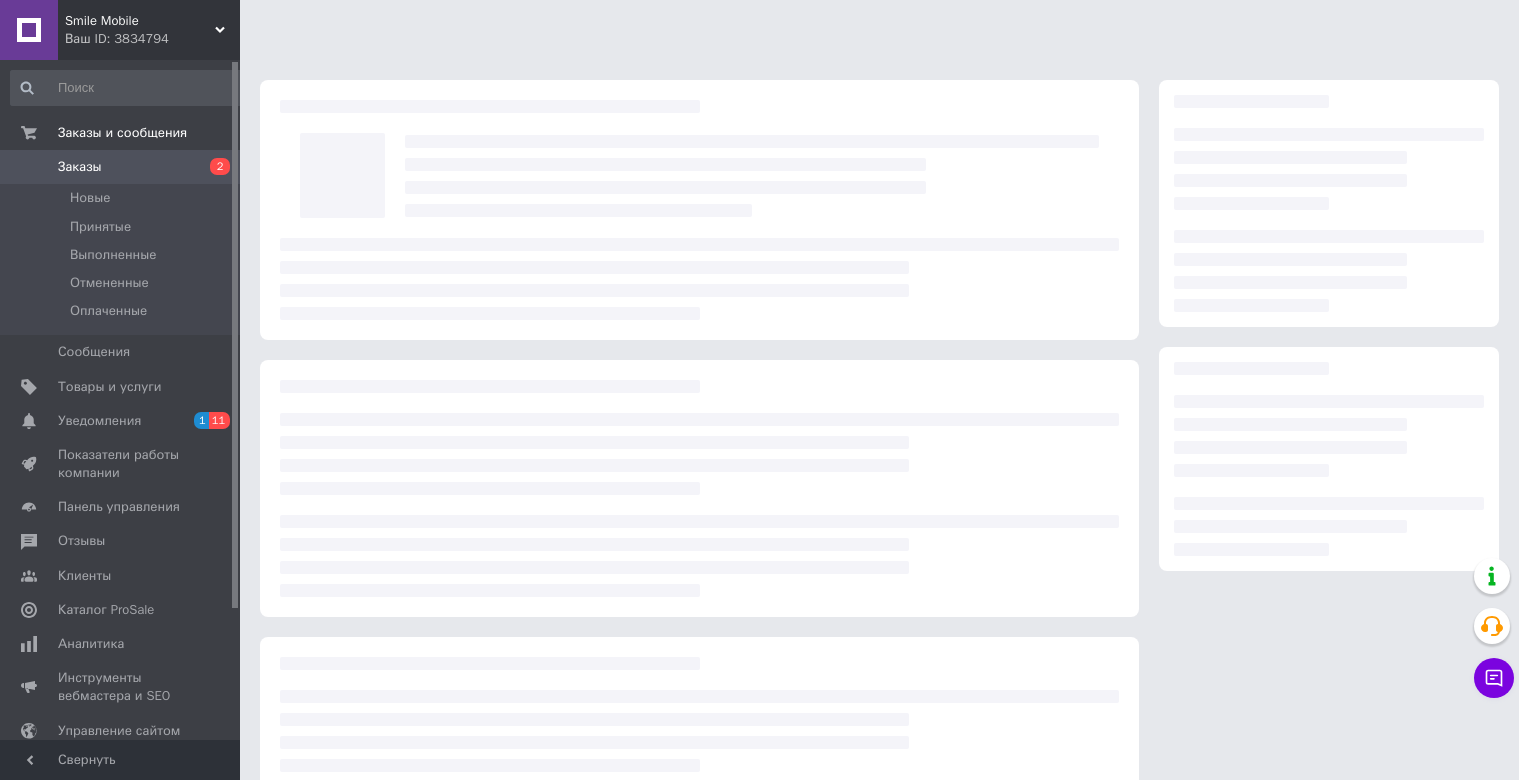 scroll, scrollTop: 0, scrollLeft: 0, axis: both 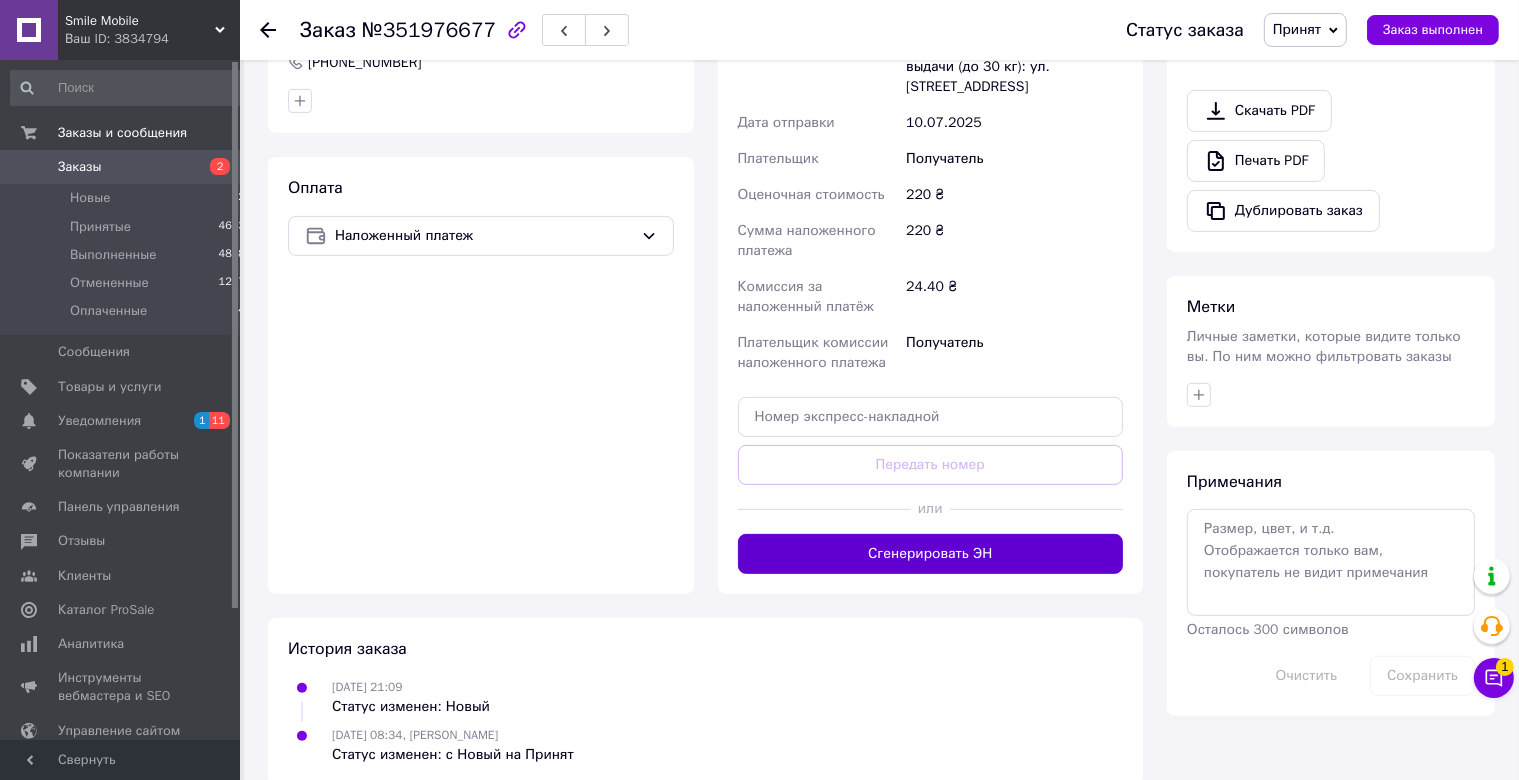click on "Сгенерировать ЭН" at bounding box center (931, 554) 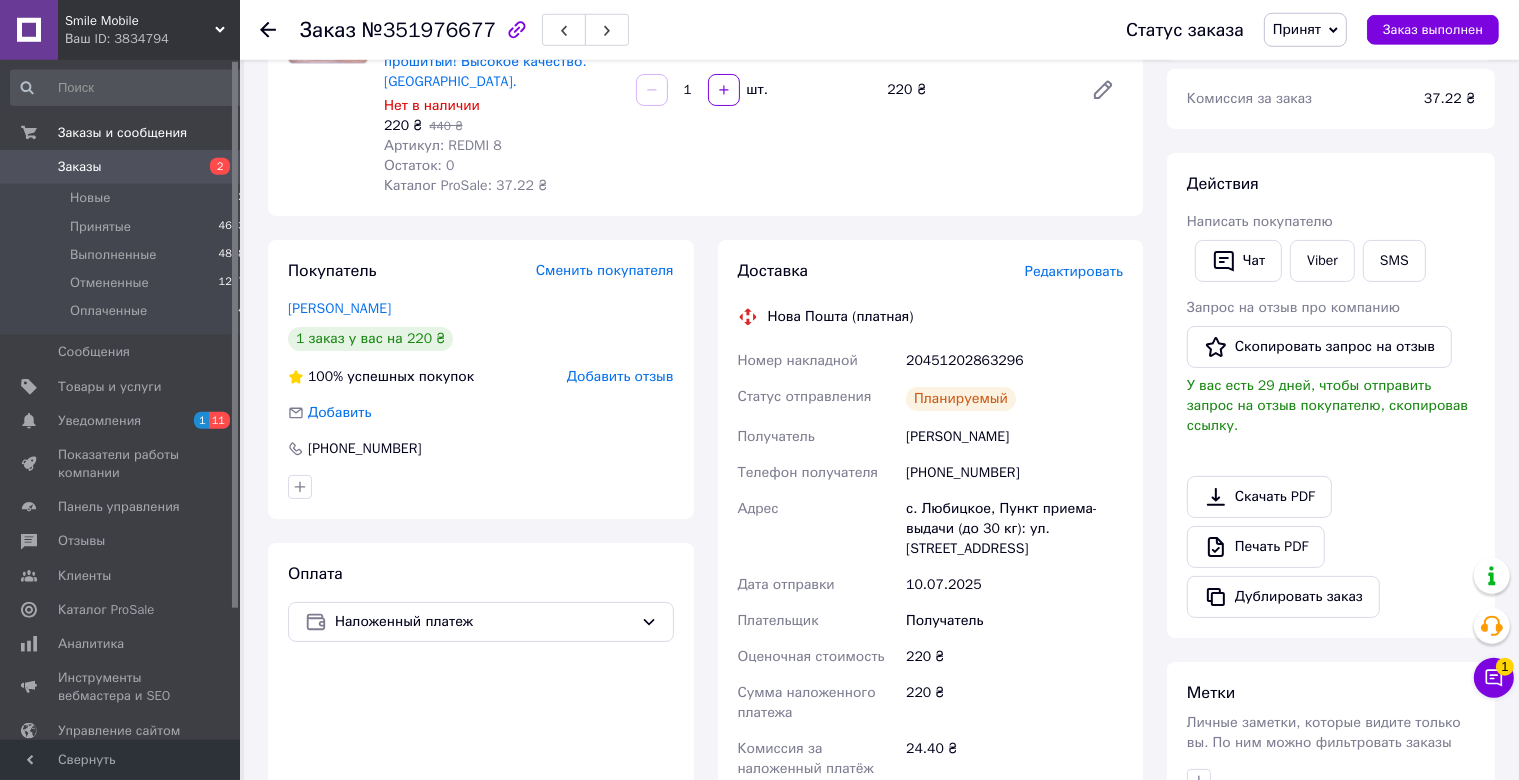 scroll, scrollTop: 205, scrollLeft: 0, axis: vertical 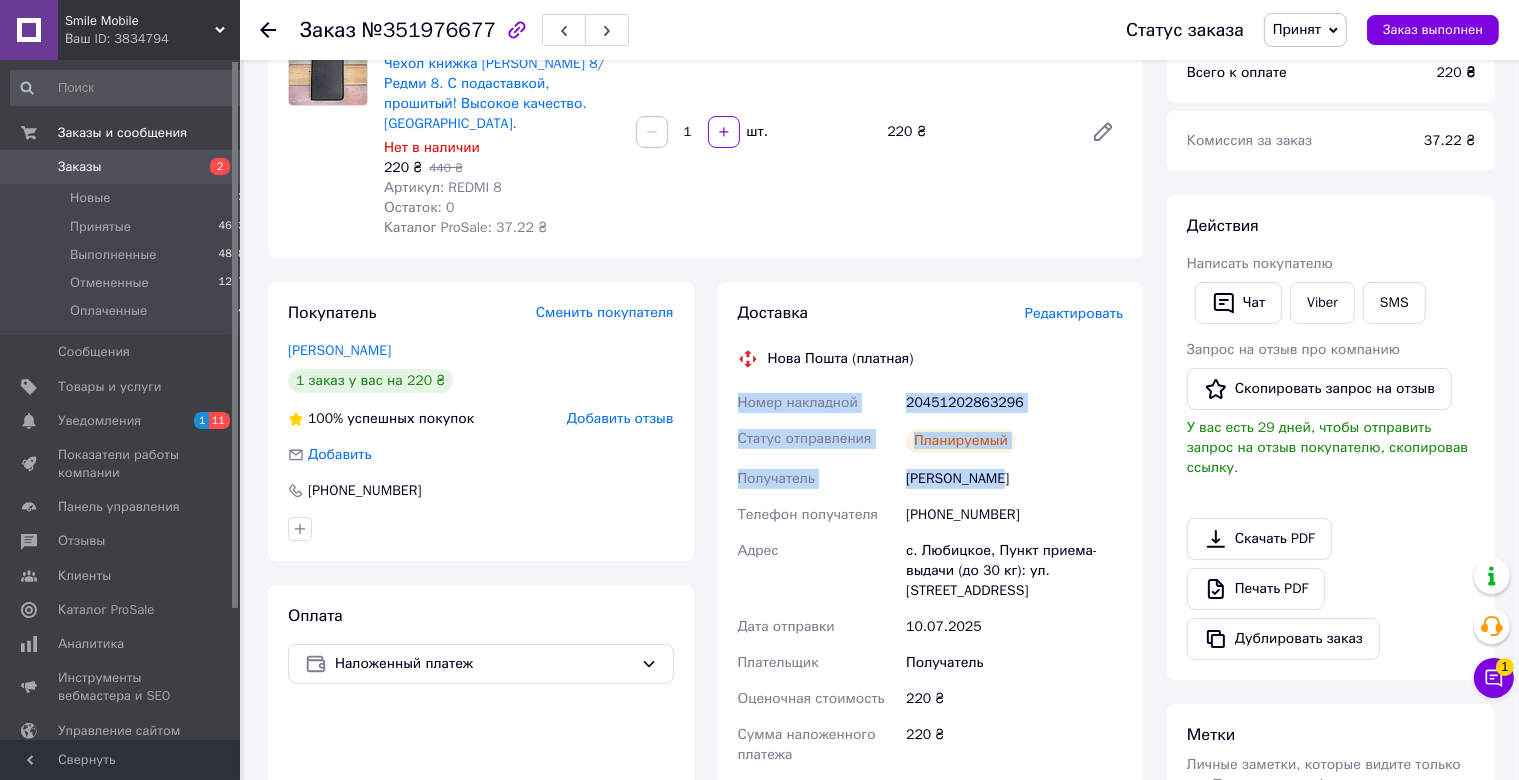 drag, startPoint x: 730, startPoint y: 368, endPoint x: 1041, endPoint y: 458, distance: 323.7607 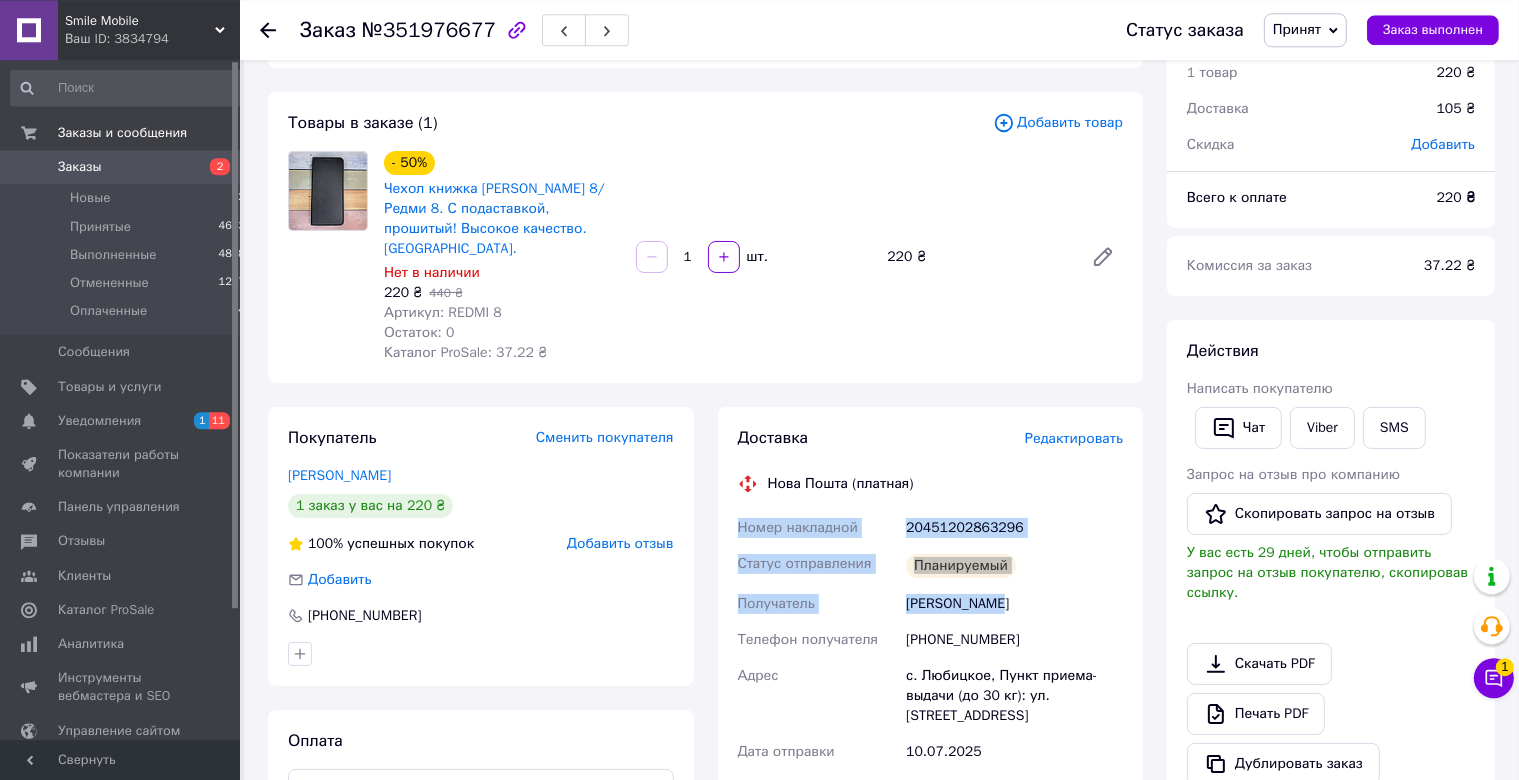 scroll, scrollTop: 0, scrollLeft: 0, axis: both 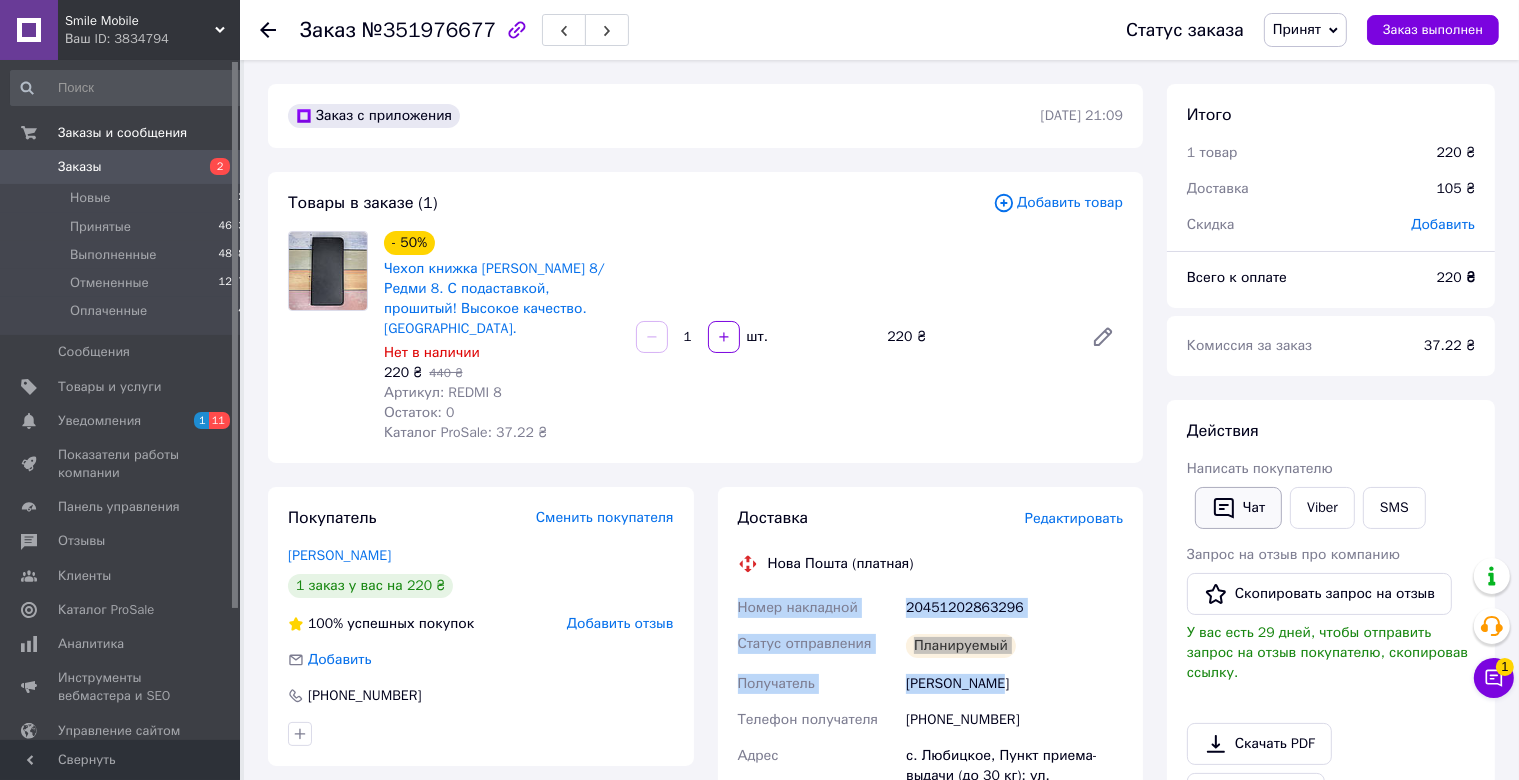 click on "Чат" at bounding box center (1238, 508) 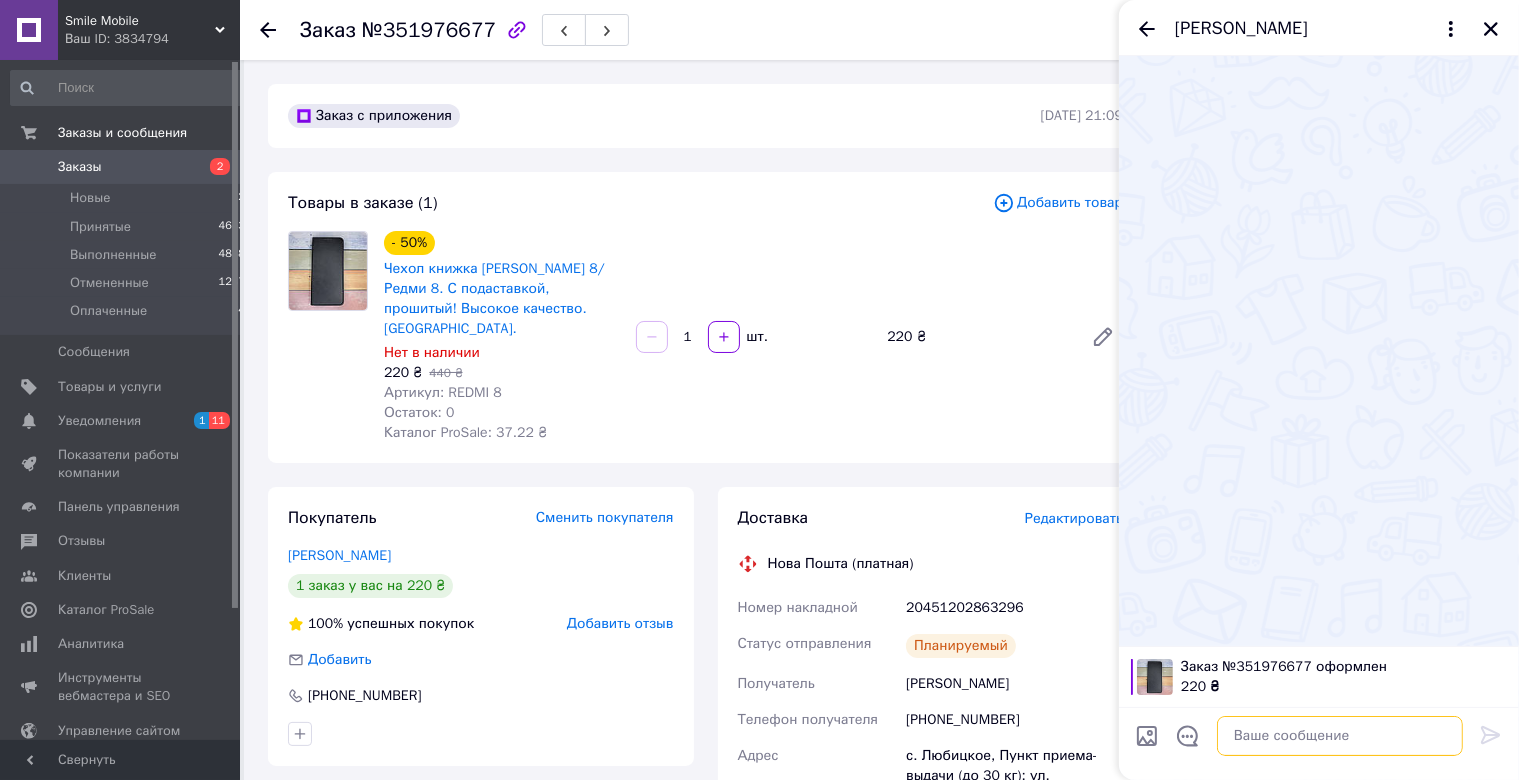 click at bounding box center (1340, 736) 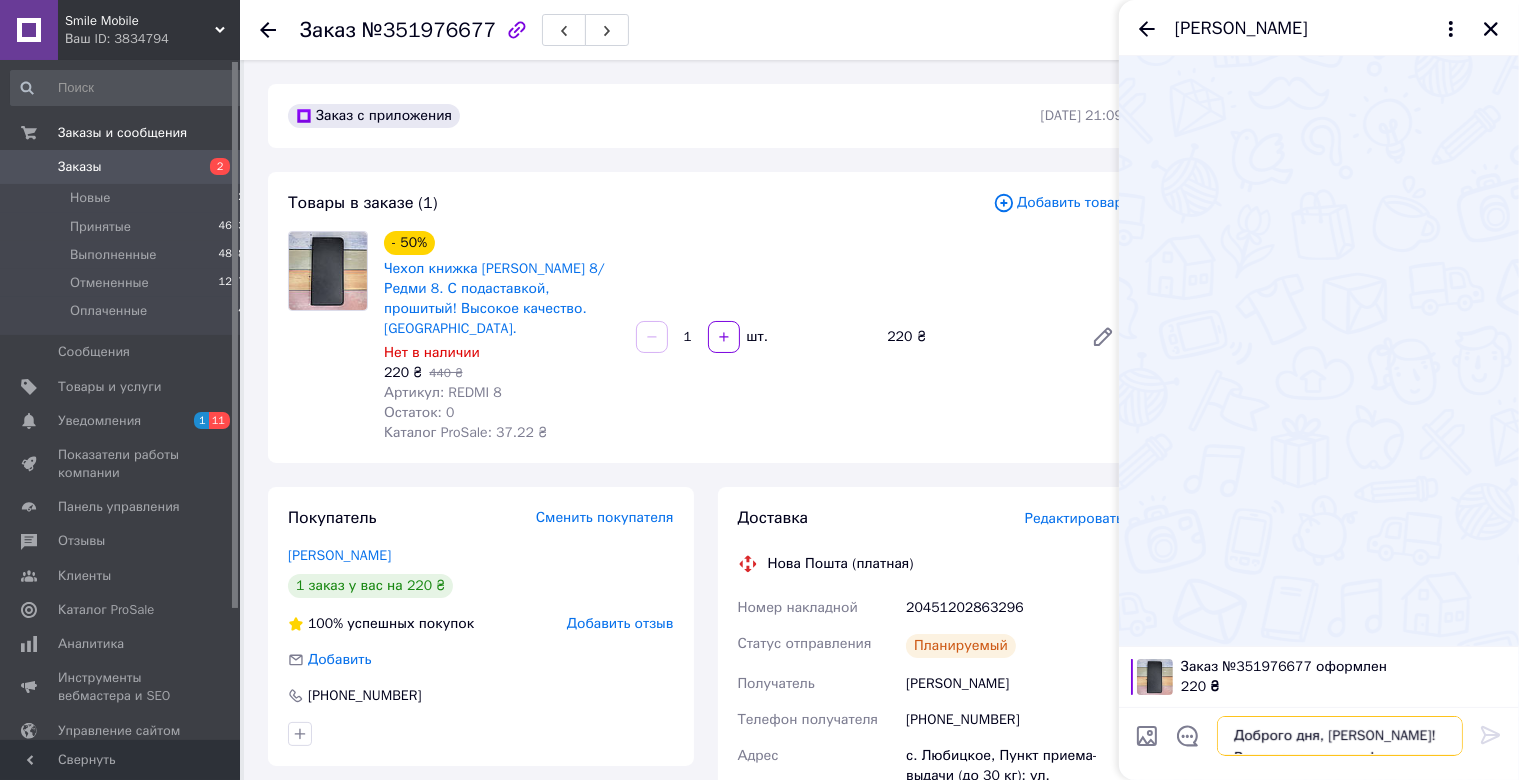 scroll, scrollTop: 32, scrollLeft: 0, axis: vertical 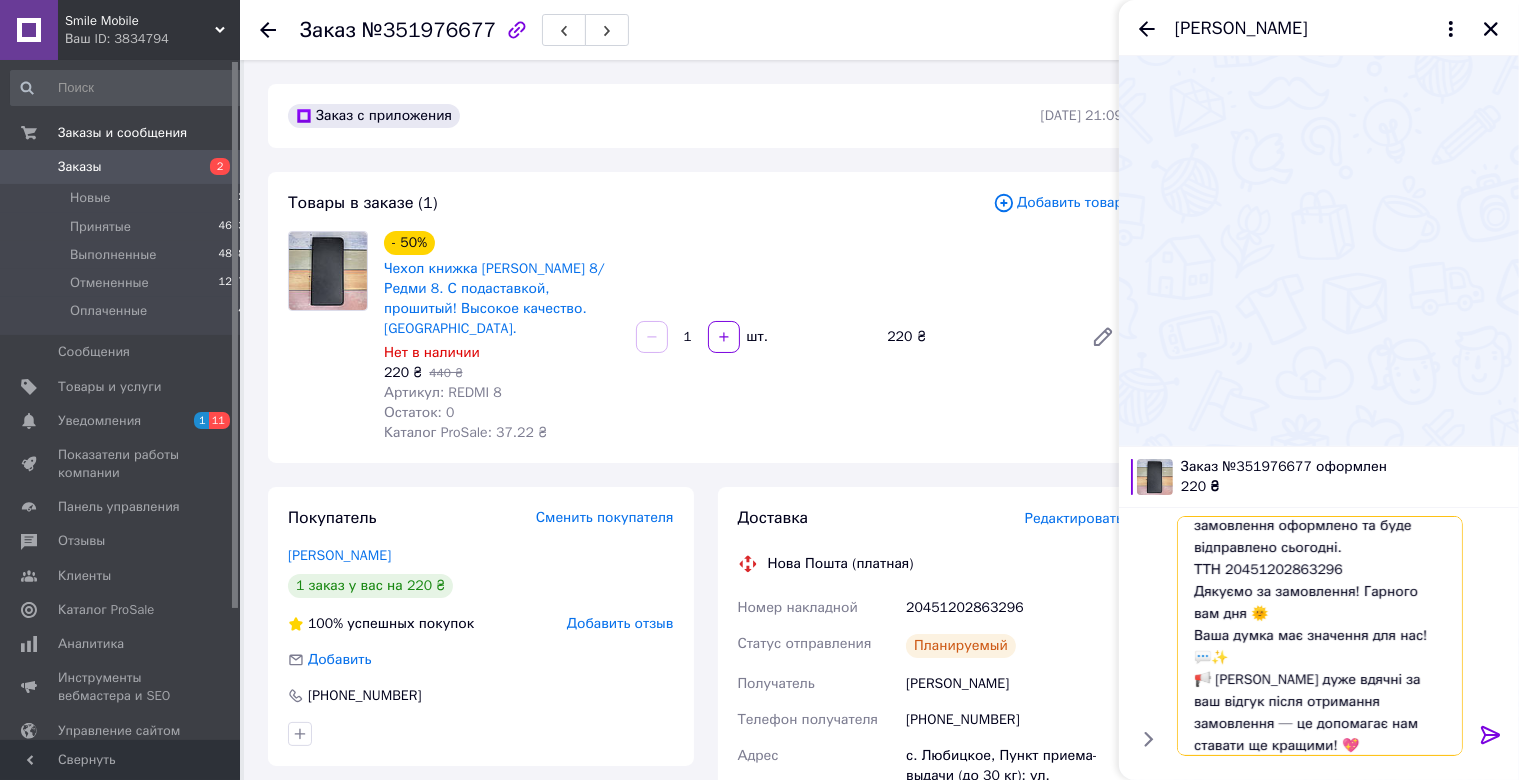 type 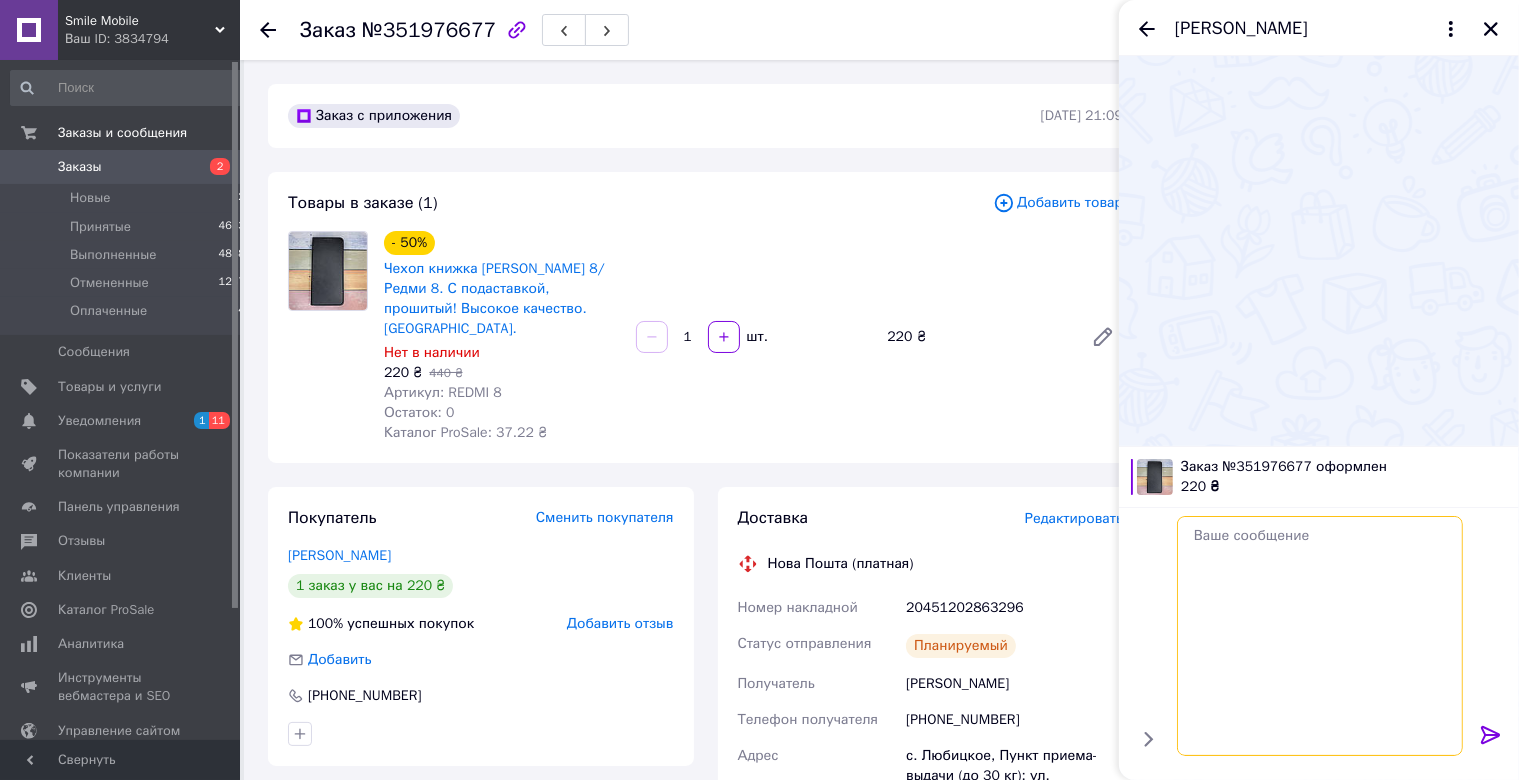 scroll, scrollTop: 0, scrollLeft: 0, axis: both 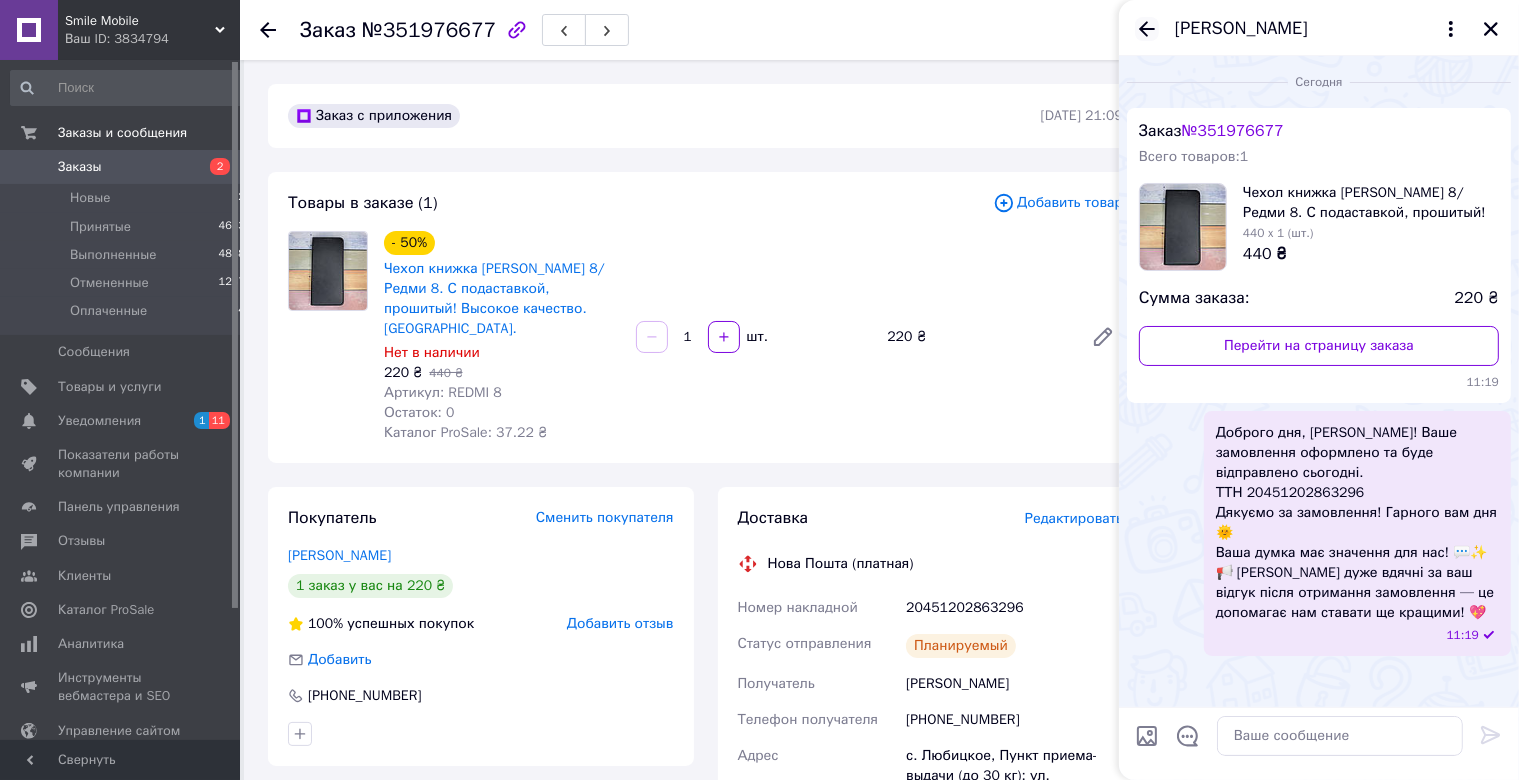 click 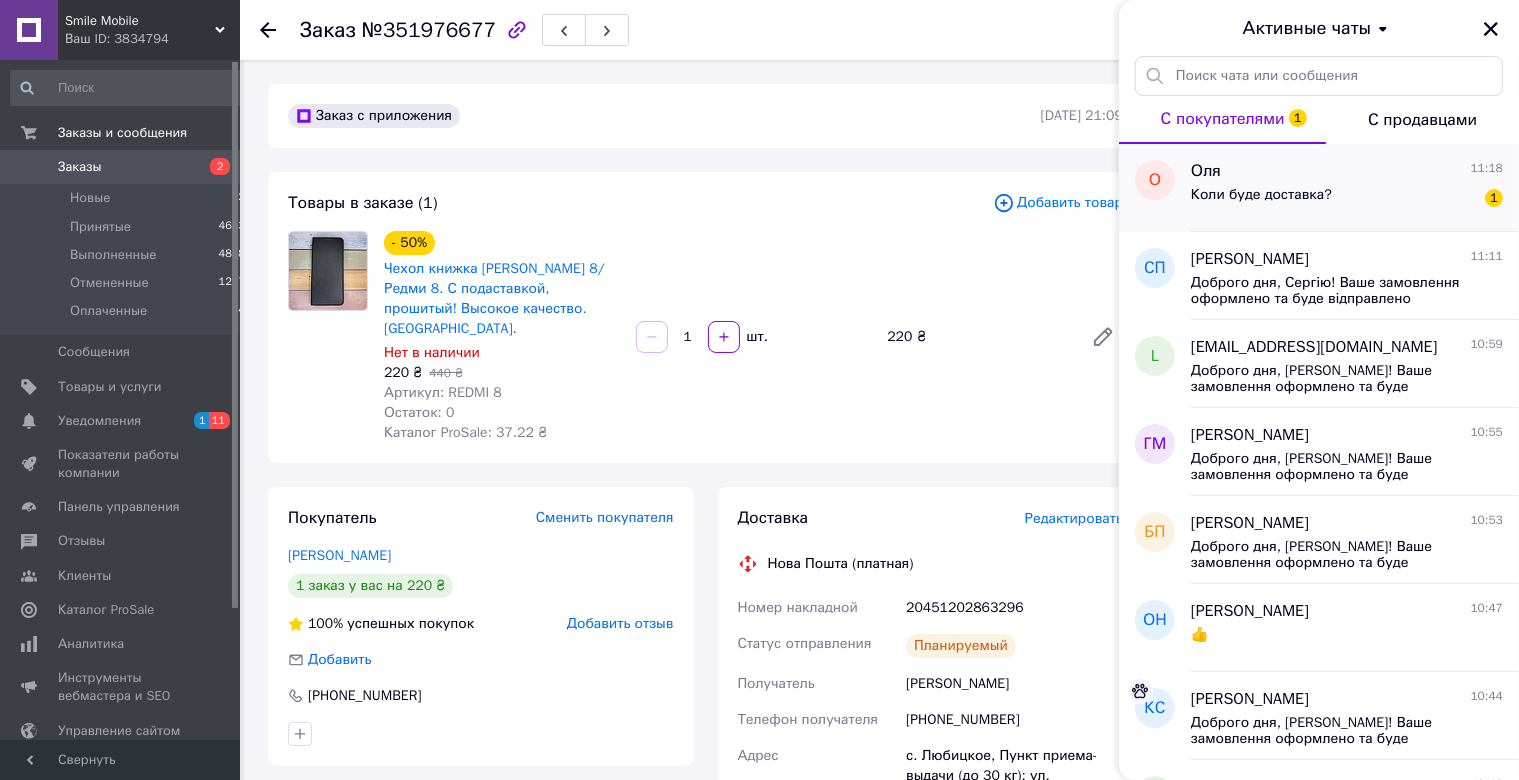 click on "[PERSON_NAME] 11:18" at bounding box center [1347, 171] 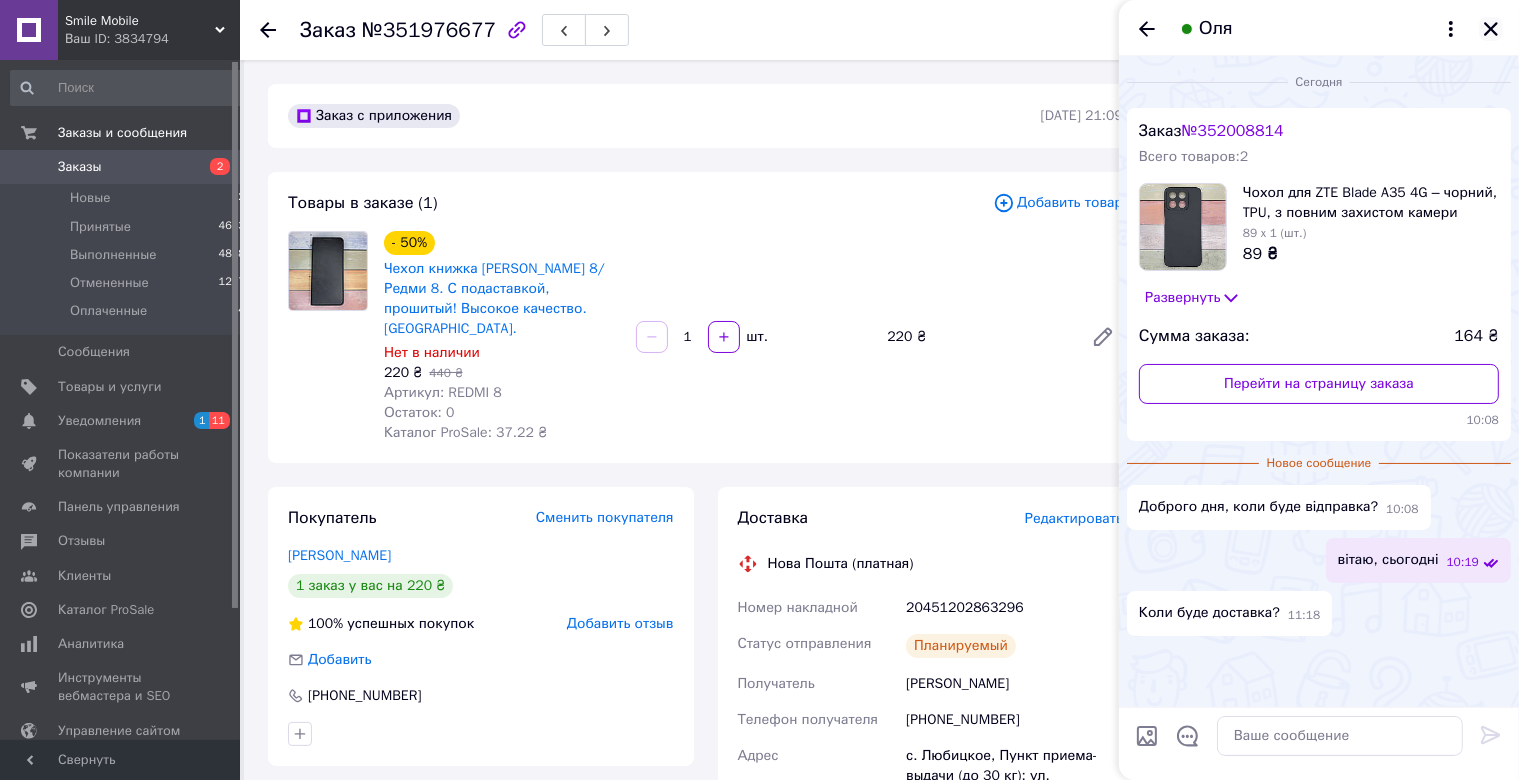 click 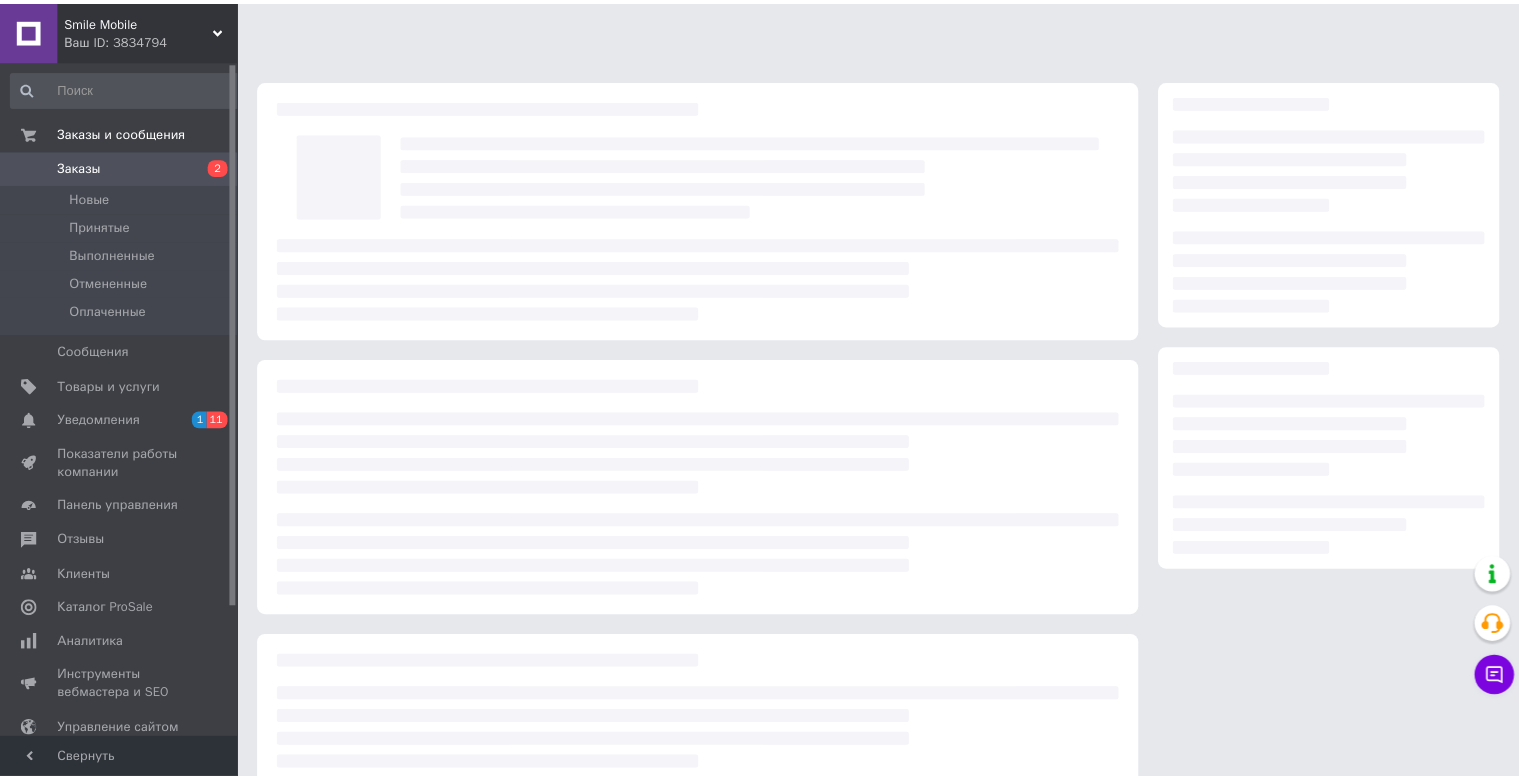scroll, scrollTop: 0, scrollLeft: 0, axis: both 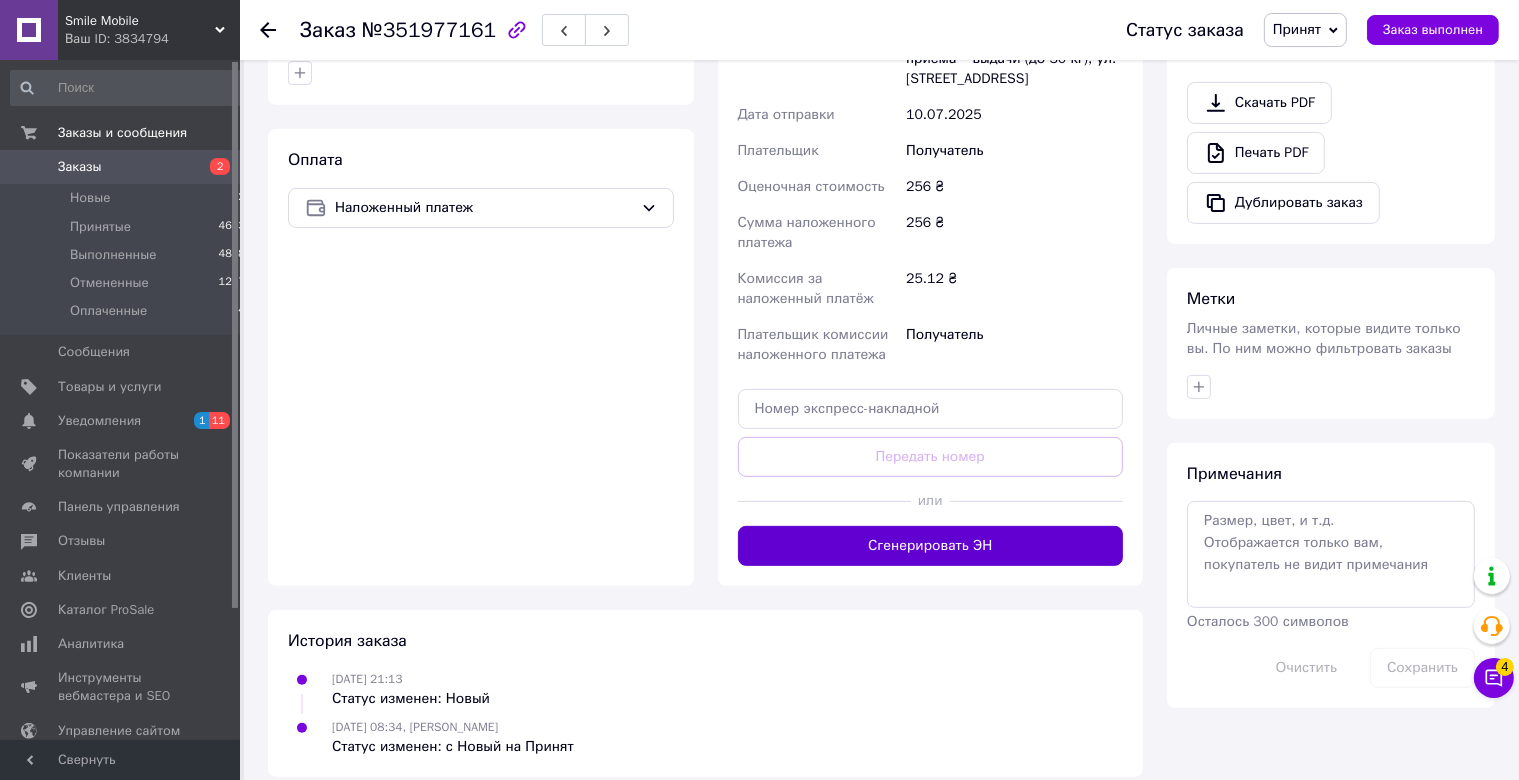 click on "Сгенерировать ЭН" at bounding box center [931, 546] 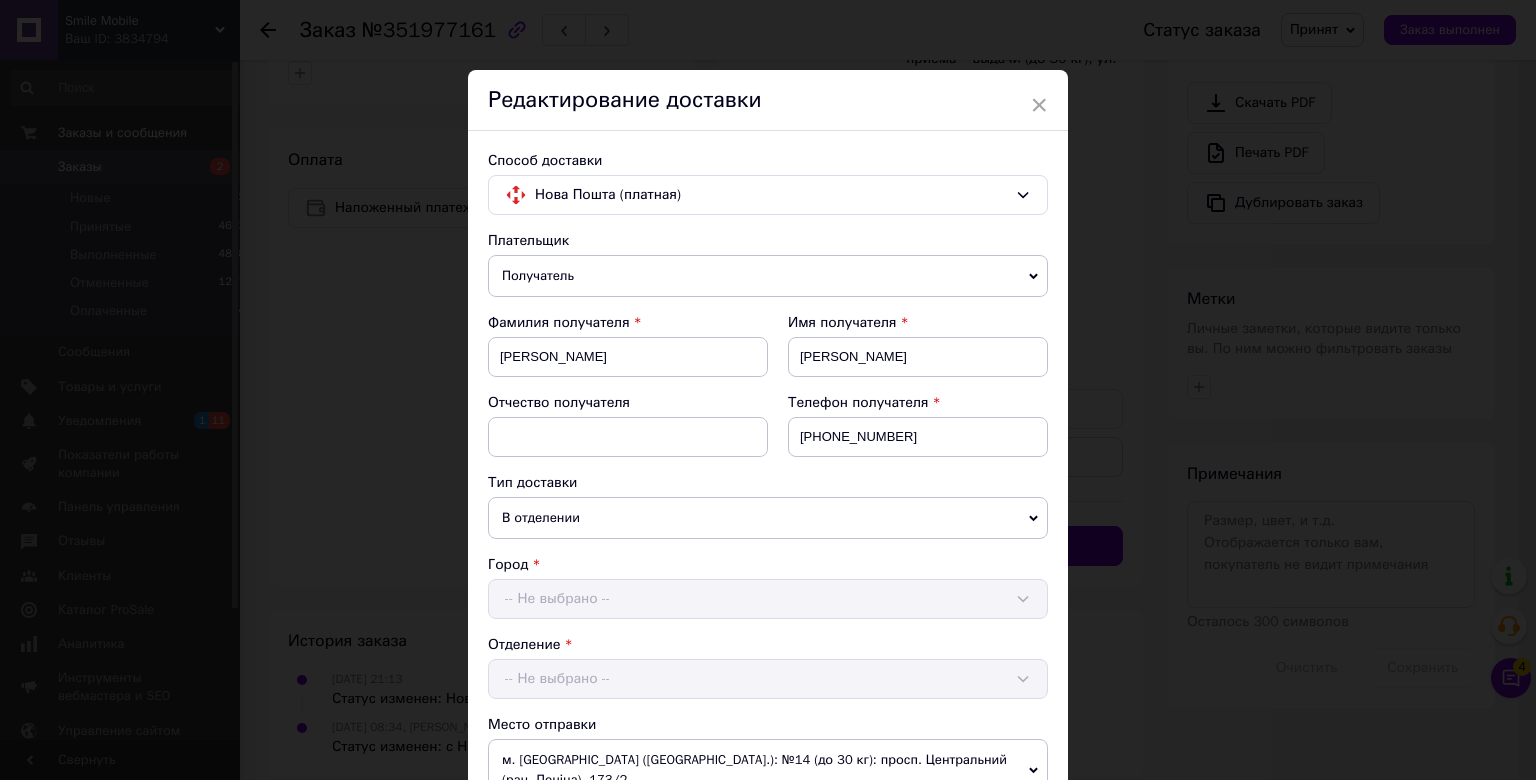 scroll, scrollTop: 552, scrollLeft: 0, axis: vertical 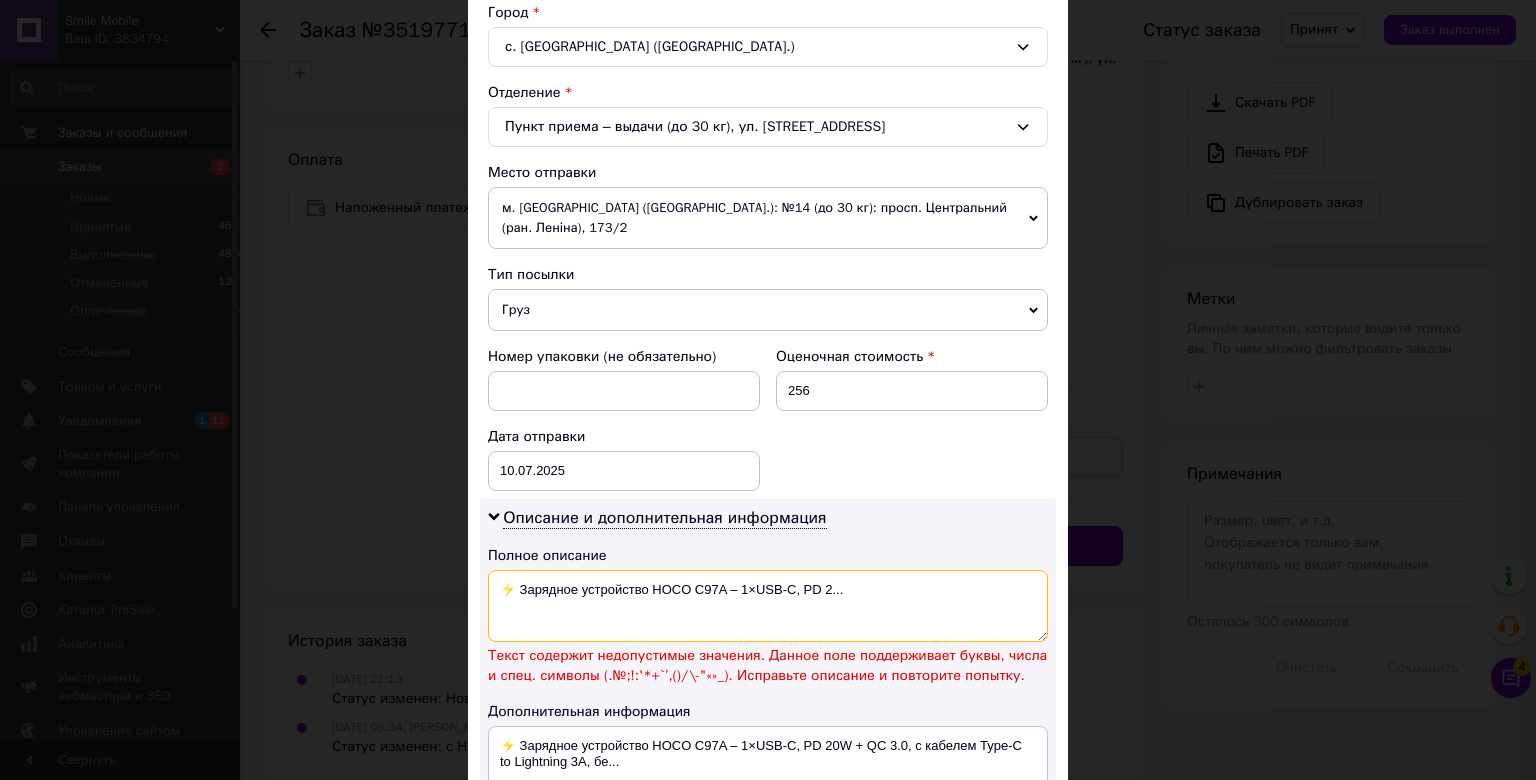 drag, startPoint x: 506, startPoint y: 578, endPoint x: 462, endPoint y: 574, distance: 44.181442 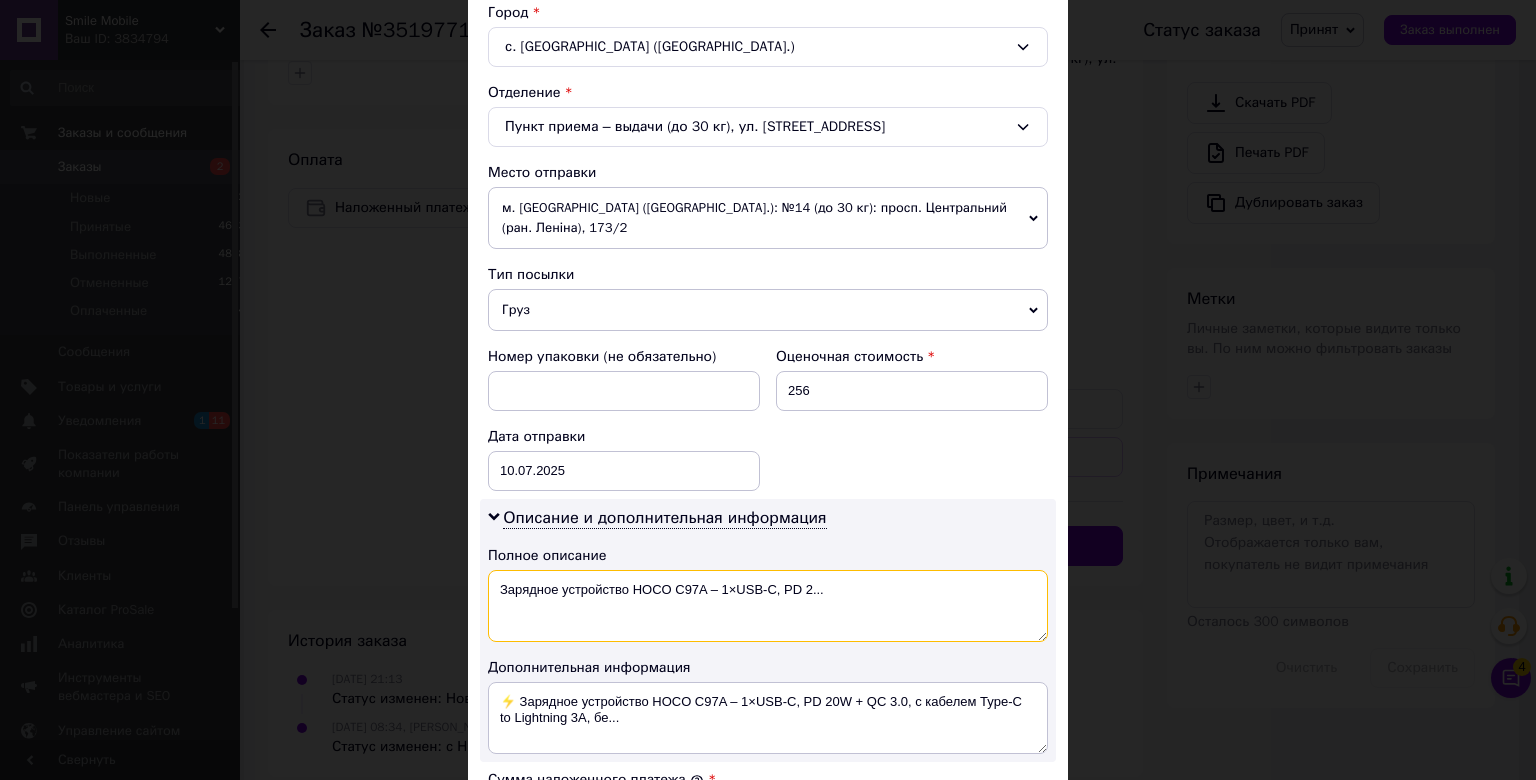 click on "Зарядное устройство HOCO C97A – 1×USB-C, PD 2..." at bounding box center (768, 606) 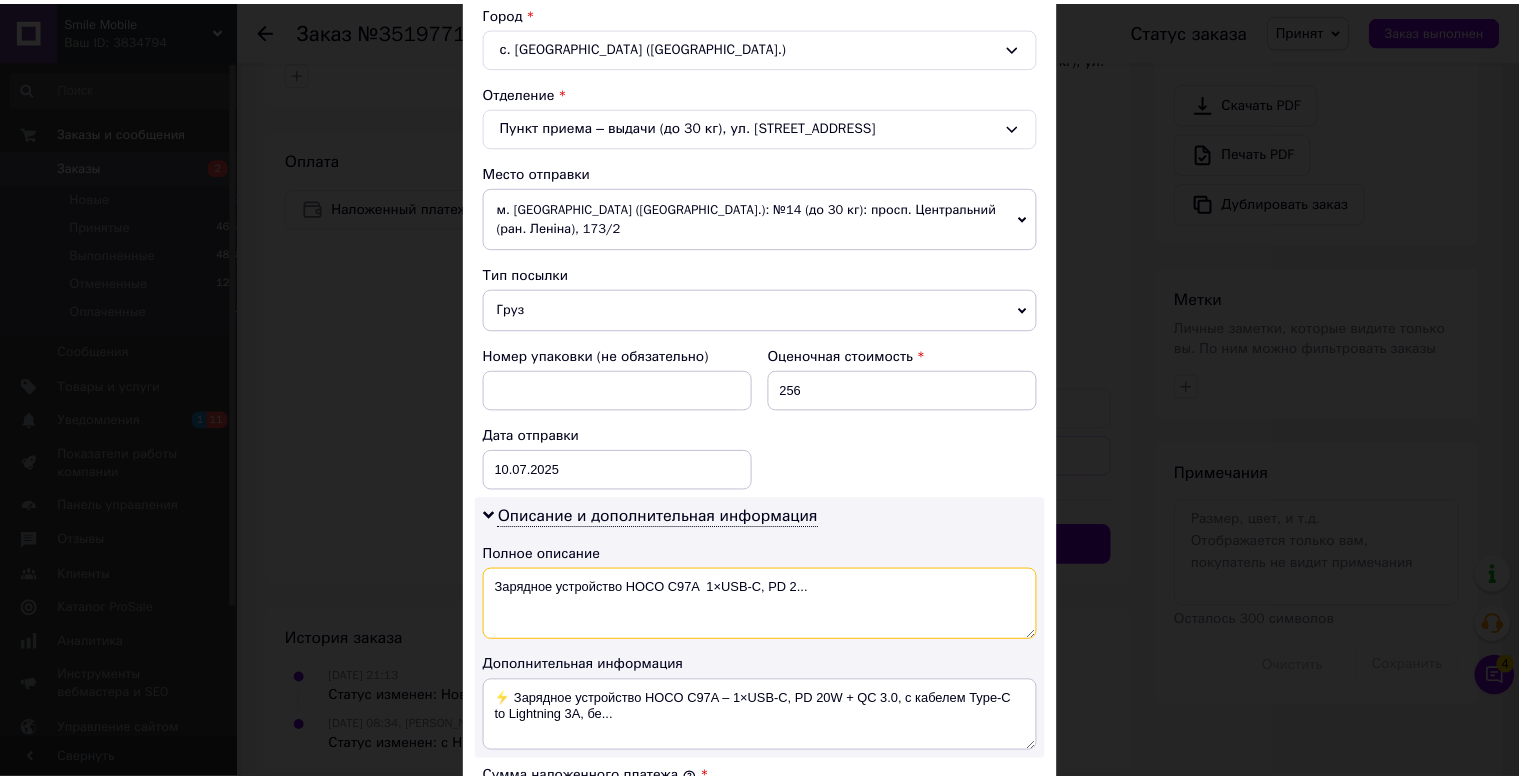 scroll, scrollTop: 983, scrollLeft: 0, axis: vertical 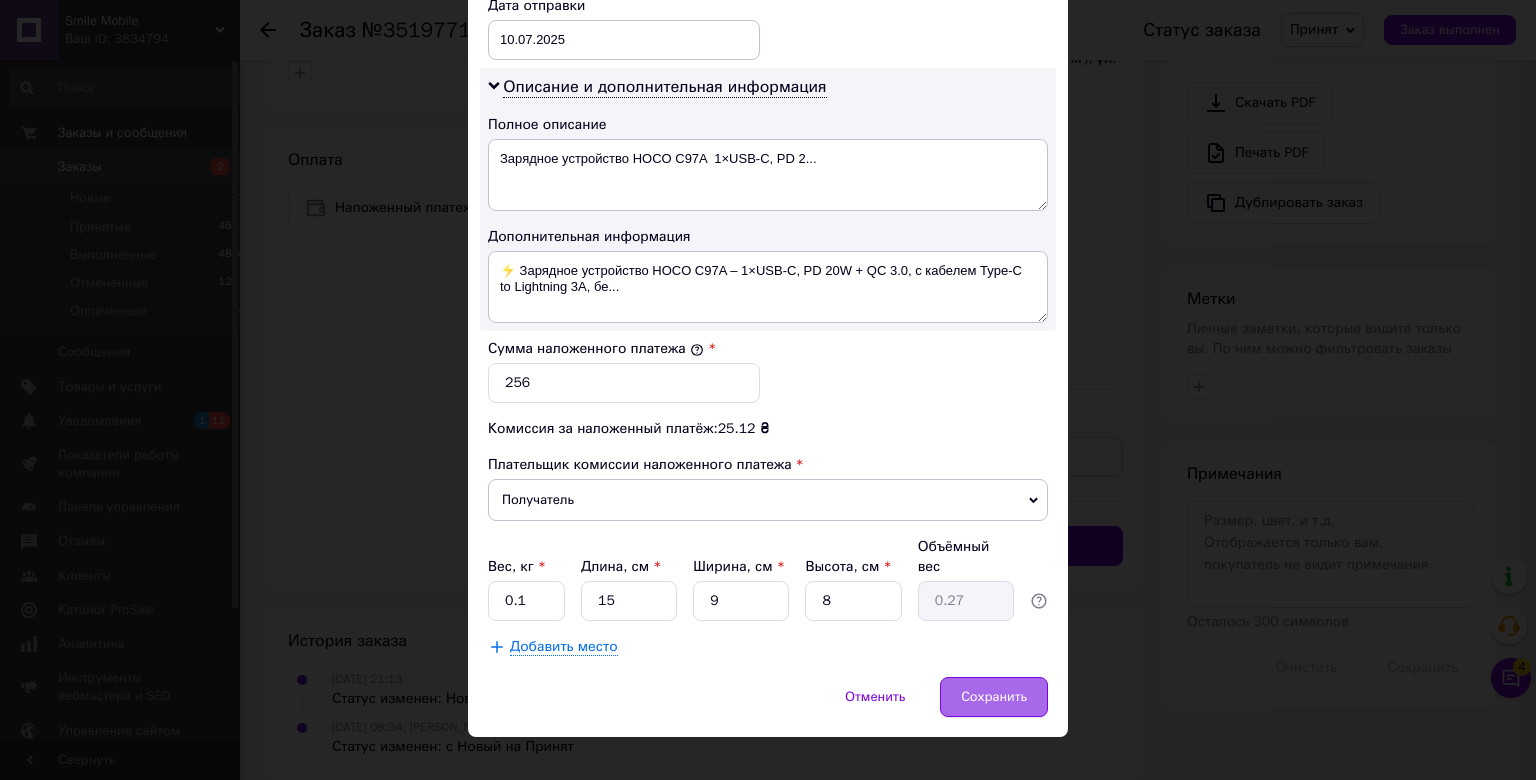 click on "Сохранить" at bounding box center (994, 697) 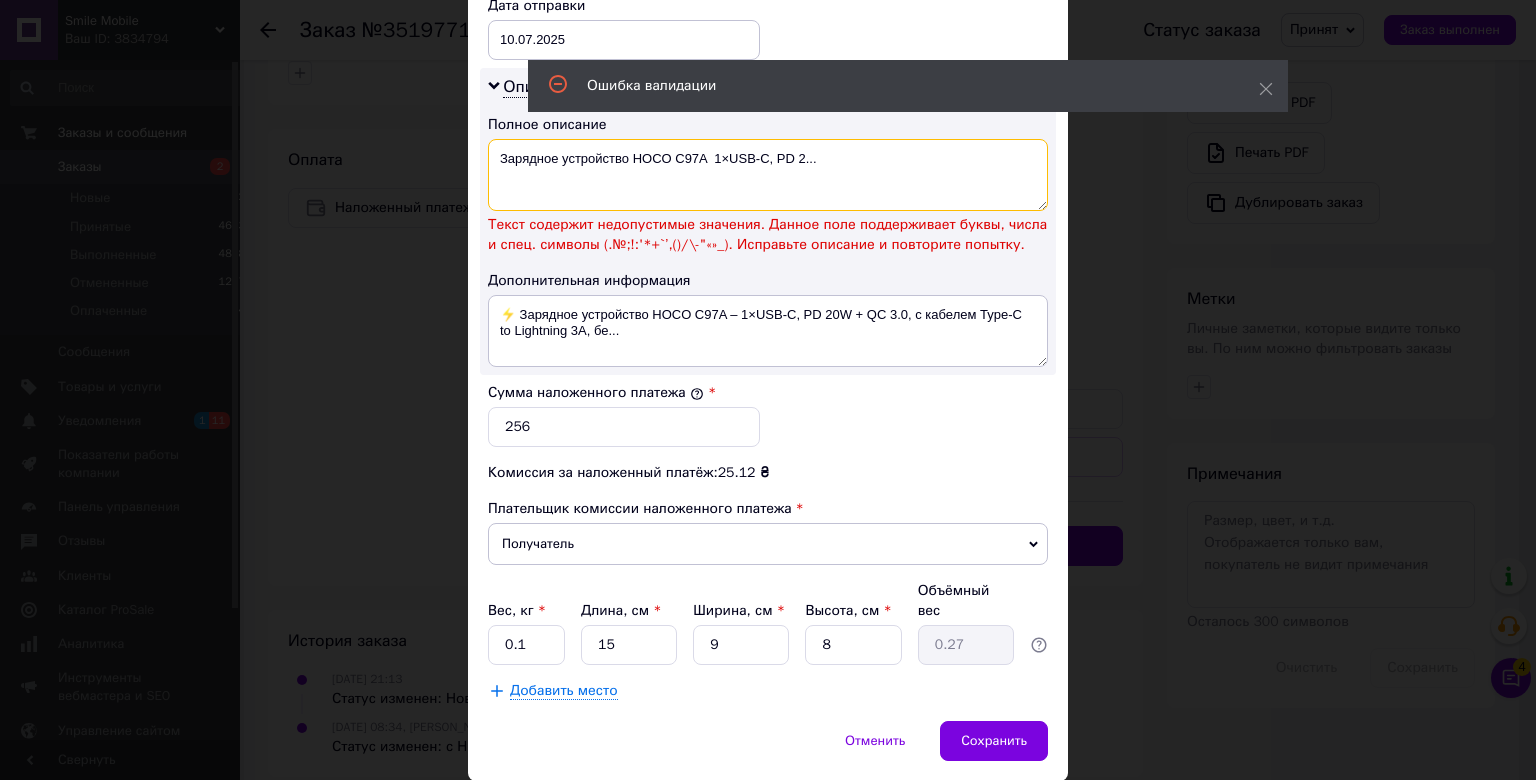 click on "Зарядное устройство HOCO C97A  1×USB-C, PD 2..." at bounding box center (768, 175) 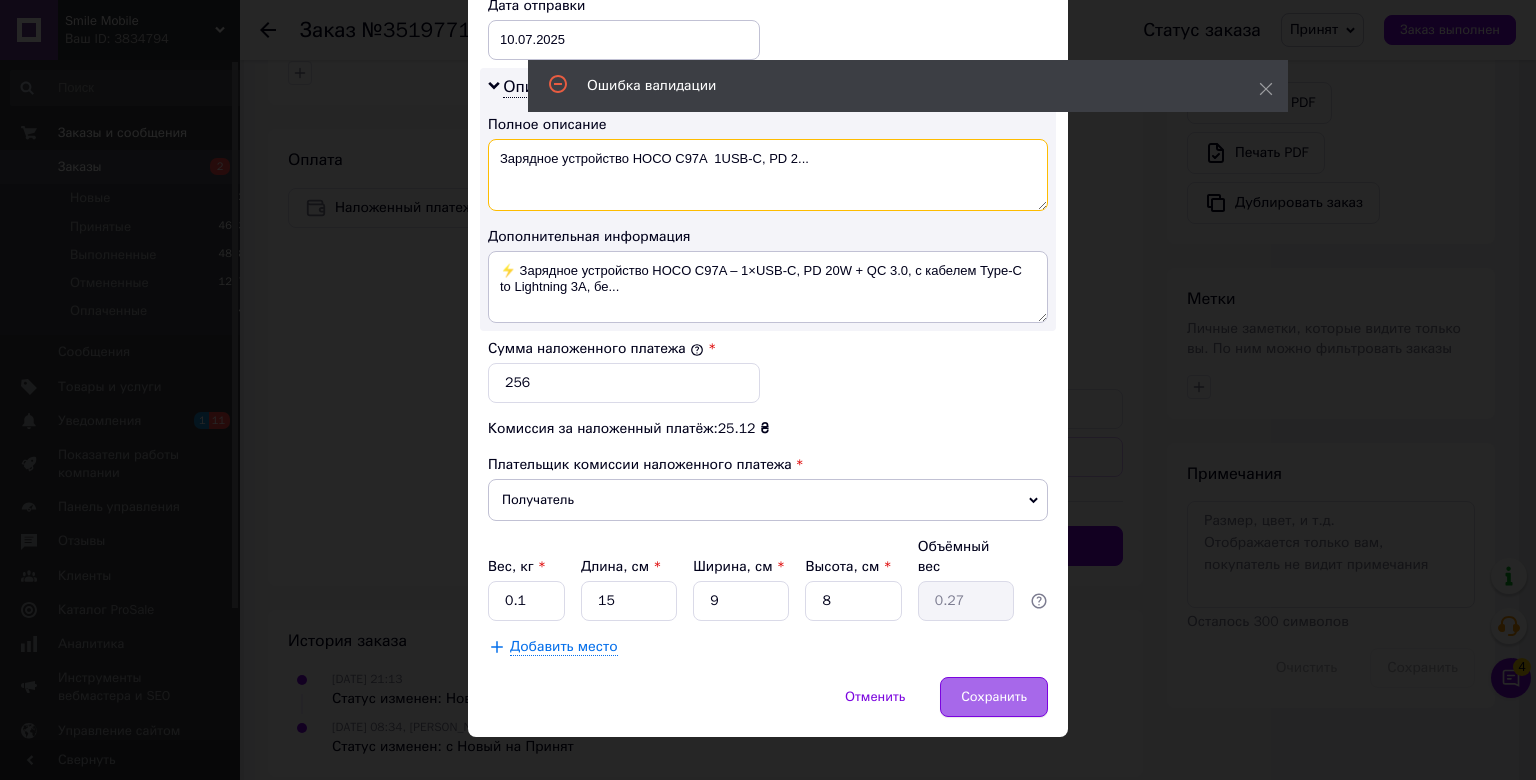 type on "Зарядное устройство HOCO C97A  1USB-C, PD 2..." 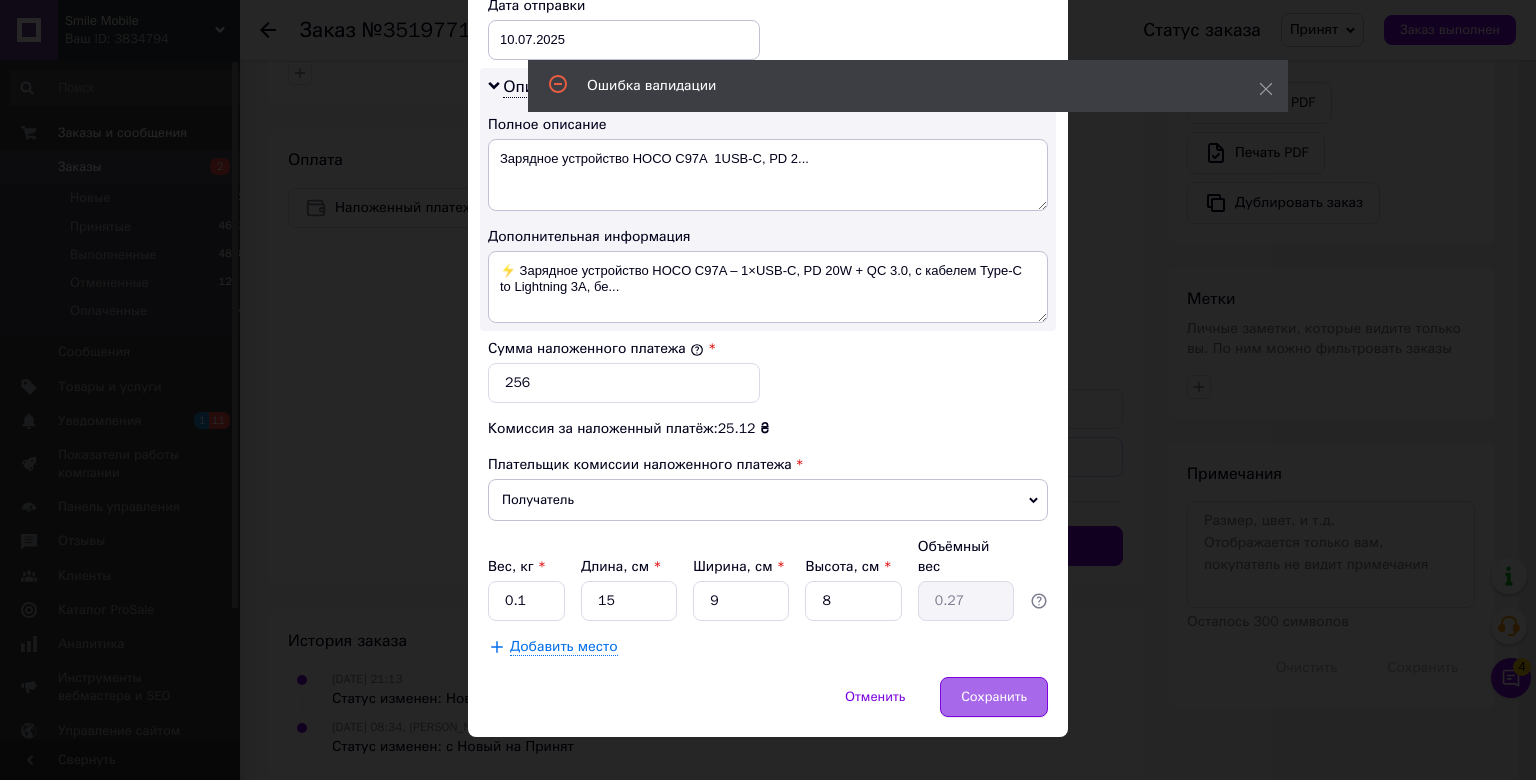 click on "Сохранить" at bounding box center (994, 697) 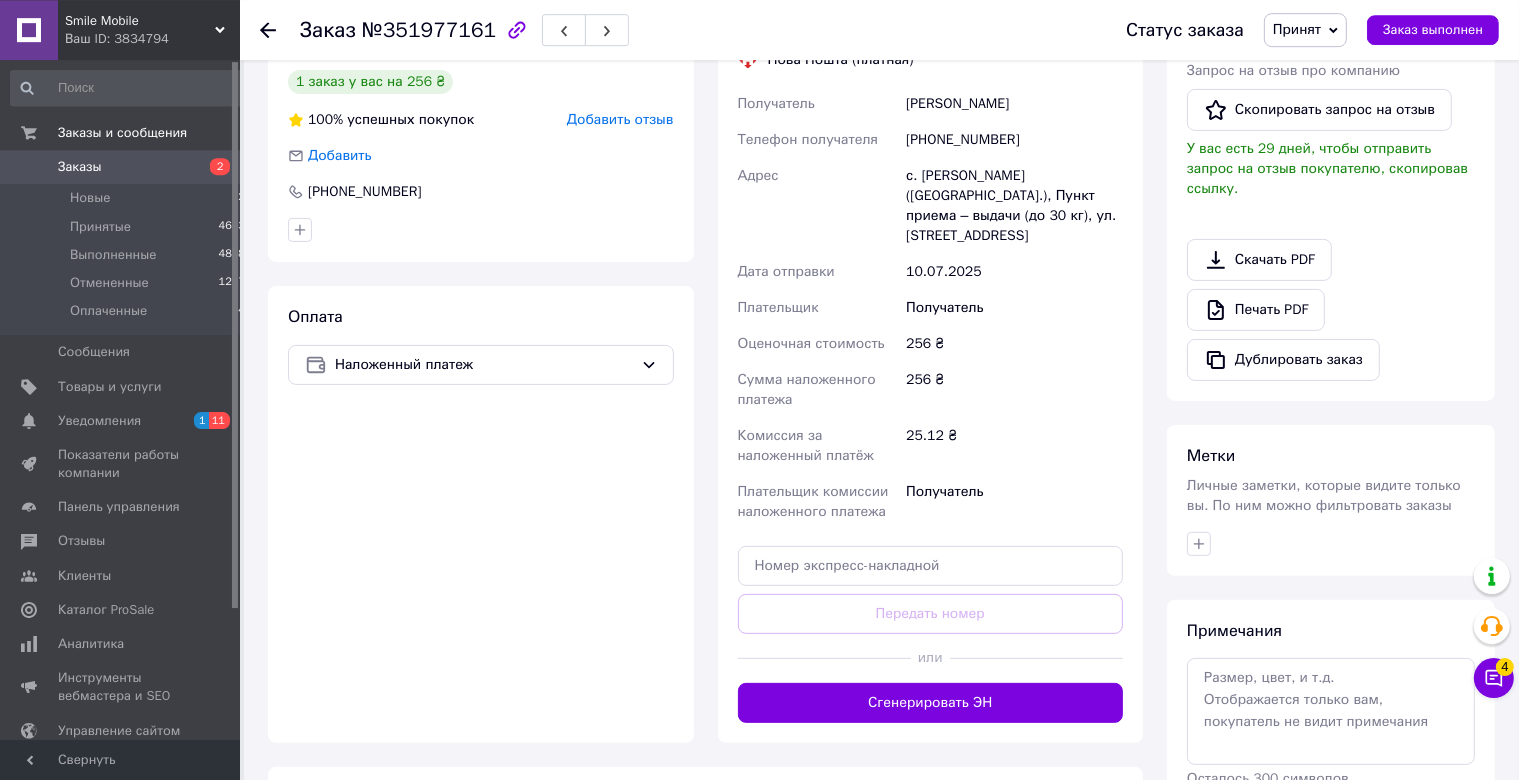 scroll, scrollTop: 430, scrollLeft: 0, axis: vertical 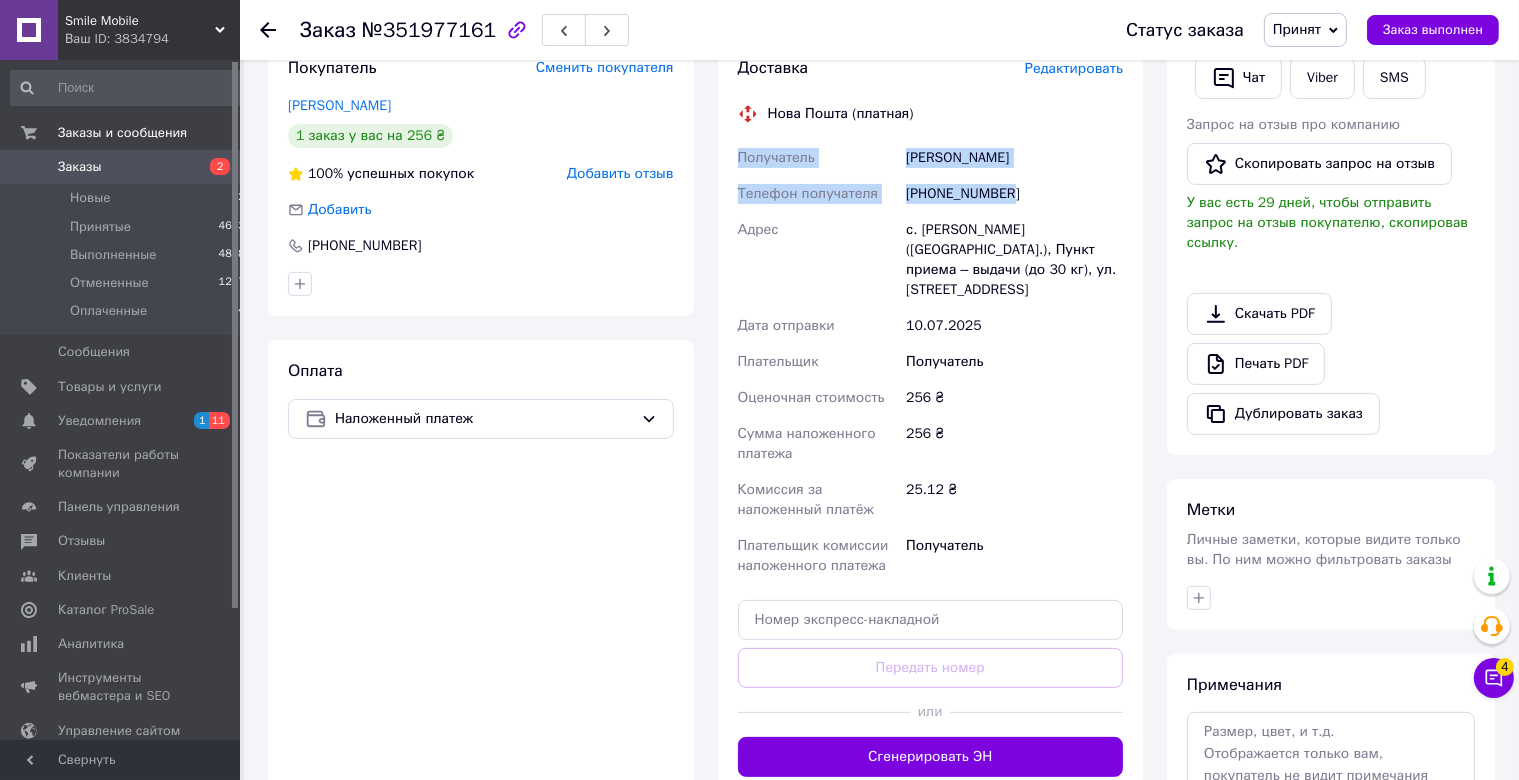 drag, startPoint x: 829, startPoint y: 158, endPoint x: 1038, endPoint y: 190, distance: 211.43556 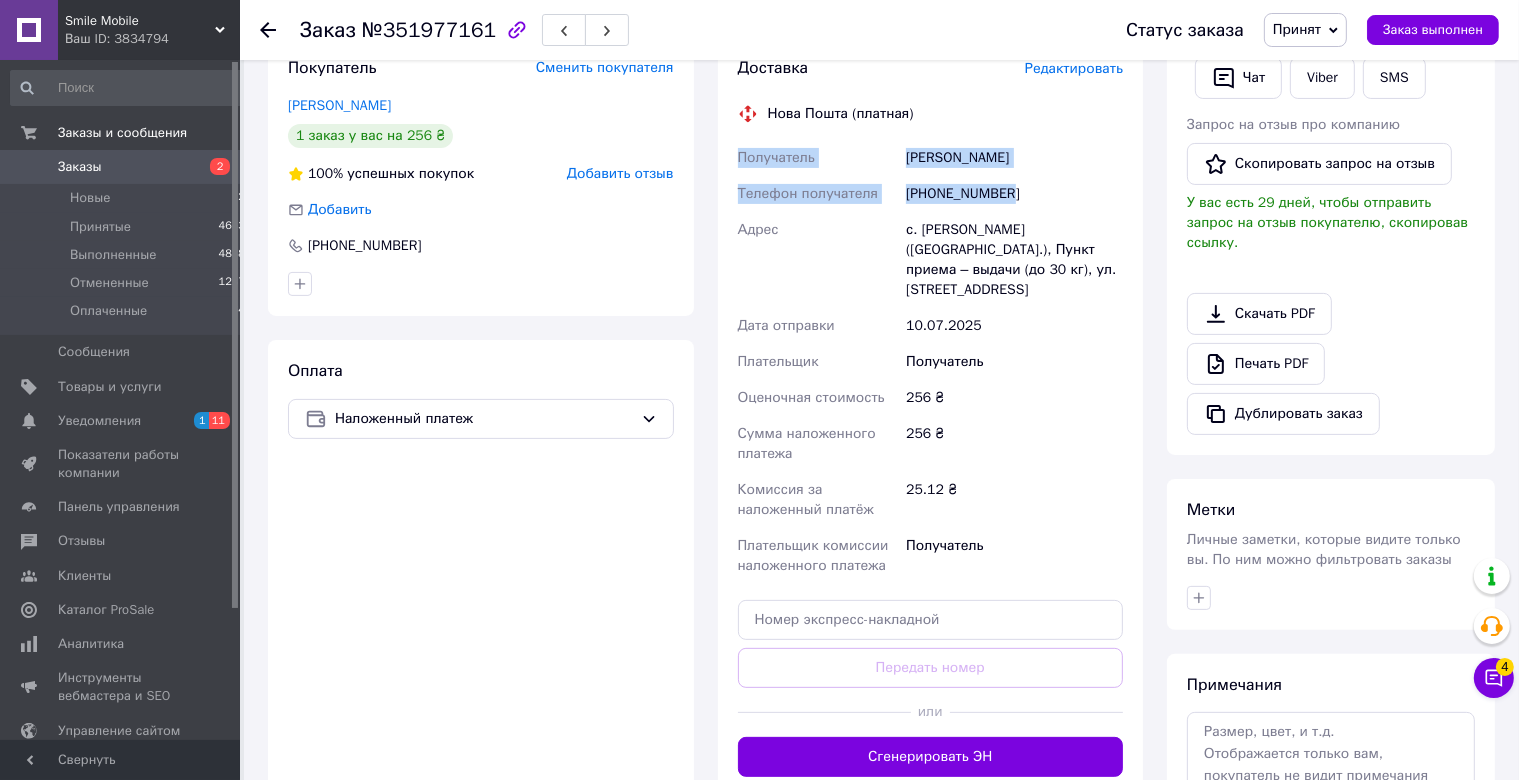 click on "Получатель Сапіщук Степан Телефон получателя +380970168427 Адрес с. Медведевцы (Тернопольская обл.), Пункт приема – выдачи (до 30 кг), ул. Центральная, 21 Дата отправки 10.07.2025 Плательщик Получатель Оценочная стоимость 256 ₴ Сумма наложенного платежа 256 ₴ Комиссия за наложенный платёж 25.12 ₴ Плательщик комиссии наложенного платежа Получатель" at bounding box center [931, 362] 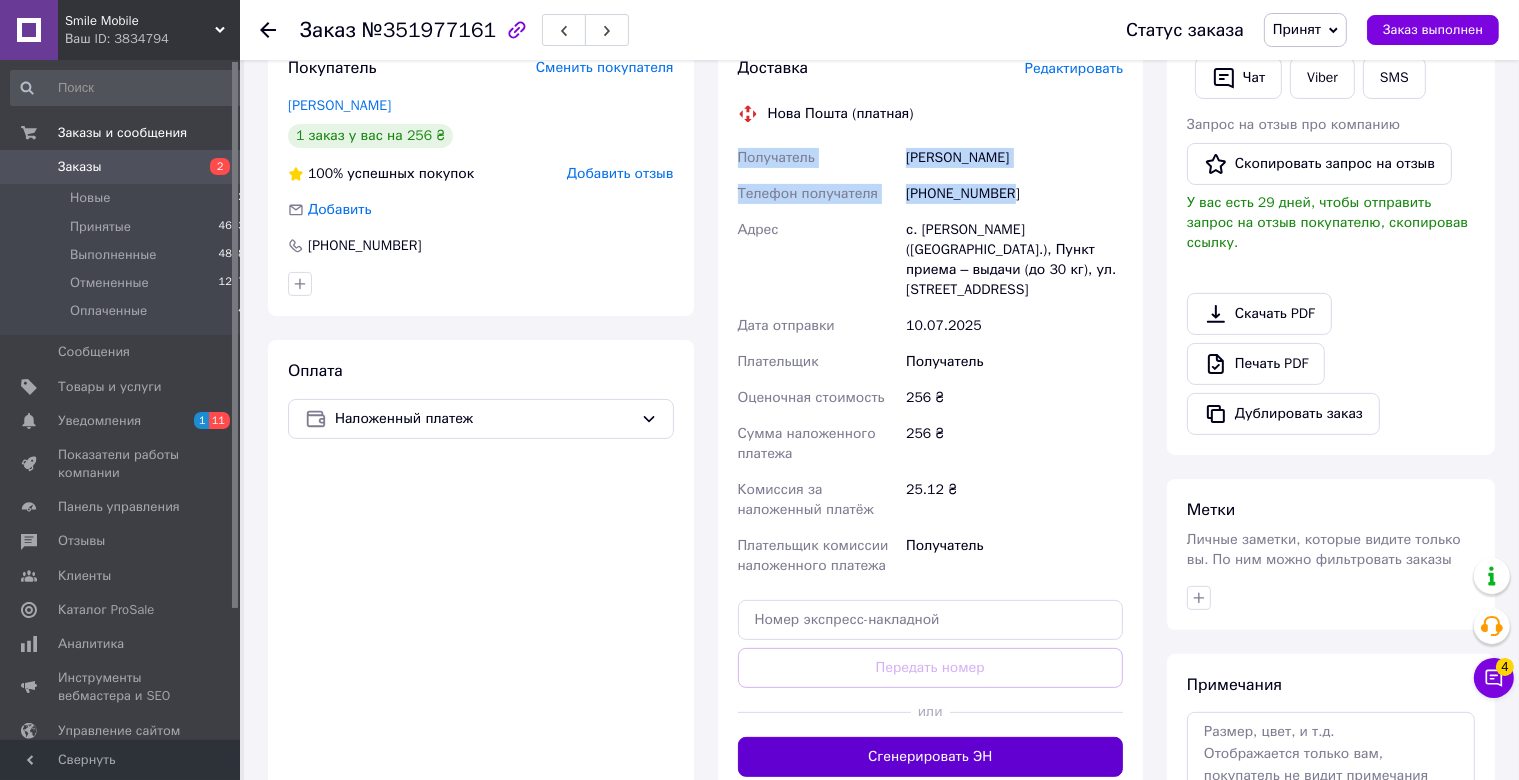 click on "Сгенерировать ЭН" at bounding box center (931, 757) 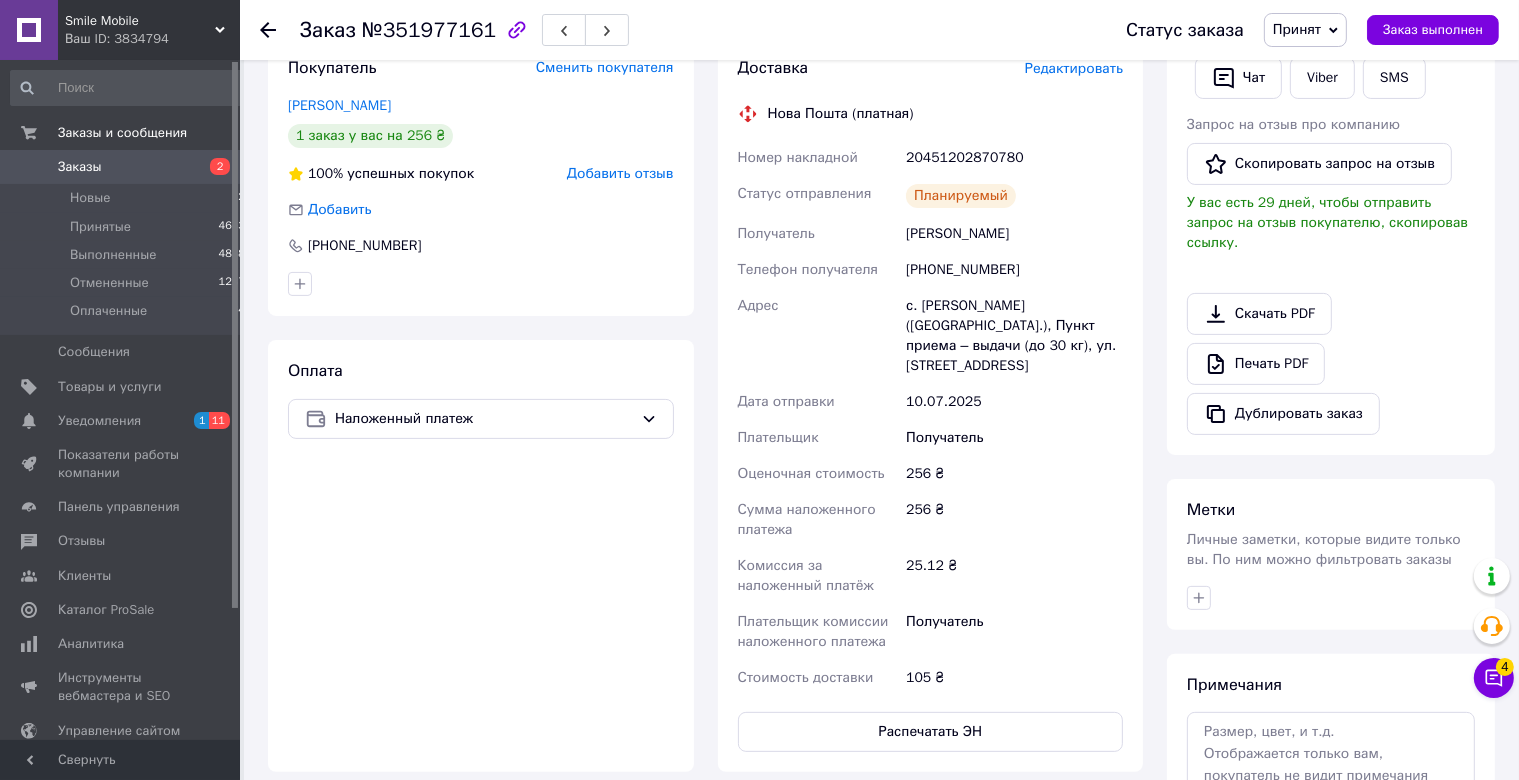 click on "Доставка Редактировать Нова Пошта (платная) Номер накладной 20451202870780 Статус отправления Планируемый Получатель Сапіщук Степан Телефон получателя +380970168427 Адрес с. Медведевцы (Тернопольская обл.), Пункт приема – выдачи (до 30 кг), ул. Центральная, 21 Дата отправки 10.07.2025 Плательщик Получатель Оценочная стоимость 256 ₴ Сумма наложенного платежа 256 ₴ Комиссия за наложенный платёж 25.12 ₴ Плательщик комиссии наложенного платежа Получатель Стоимость доставки 105 ₴ Распечатать ЭН Плательщик Получатель Отправитель Фамилия получателя Сапіщук Имя получателя Город" at bounding box center [931, 404] 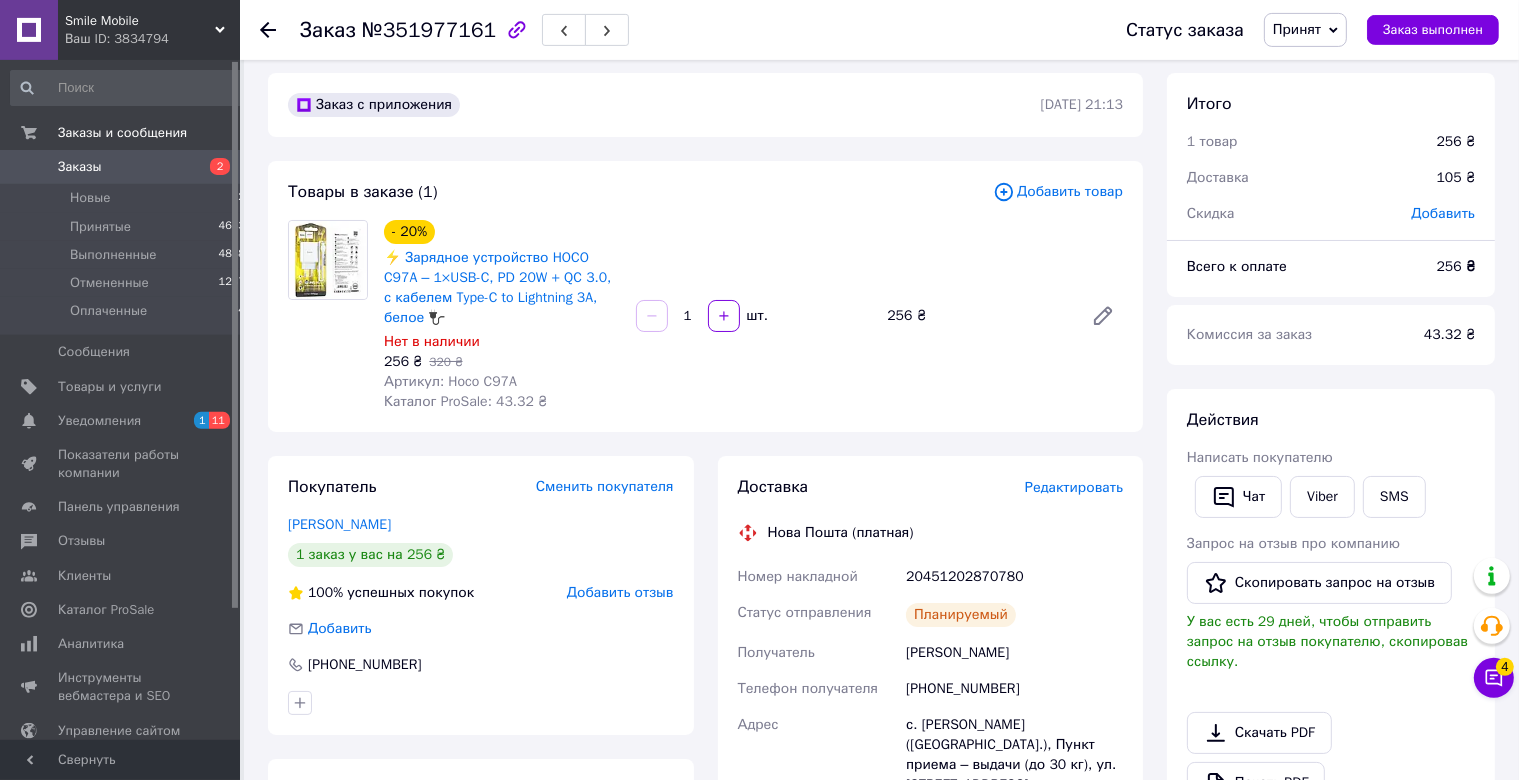scroll, scrollTop: 0, scrollLeft: 0, axis: both 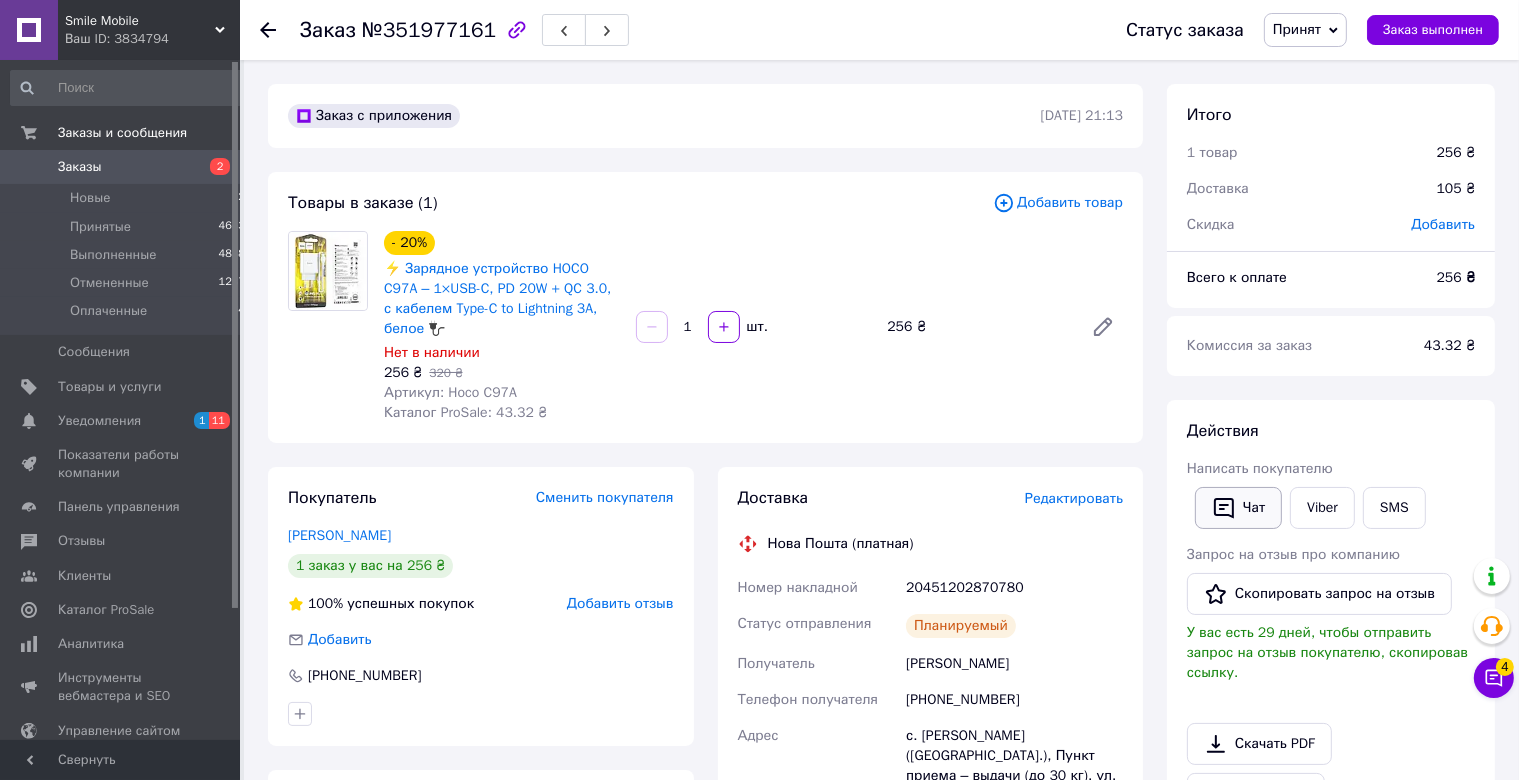 click on "Чат" at bounding box center [1238, 508] 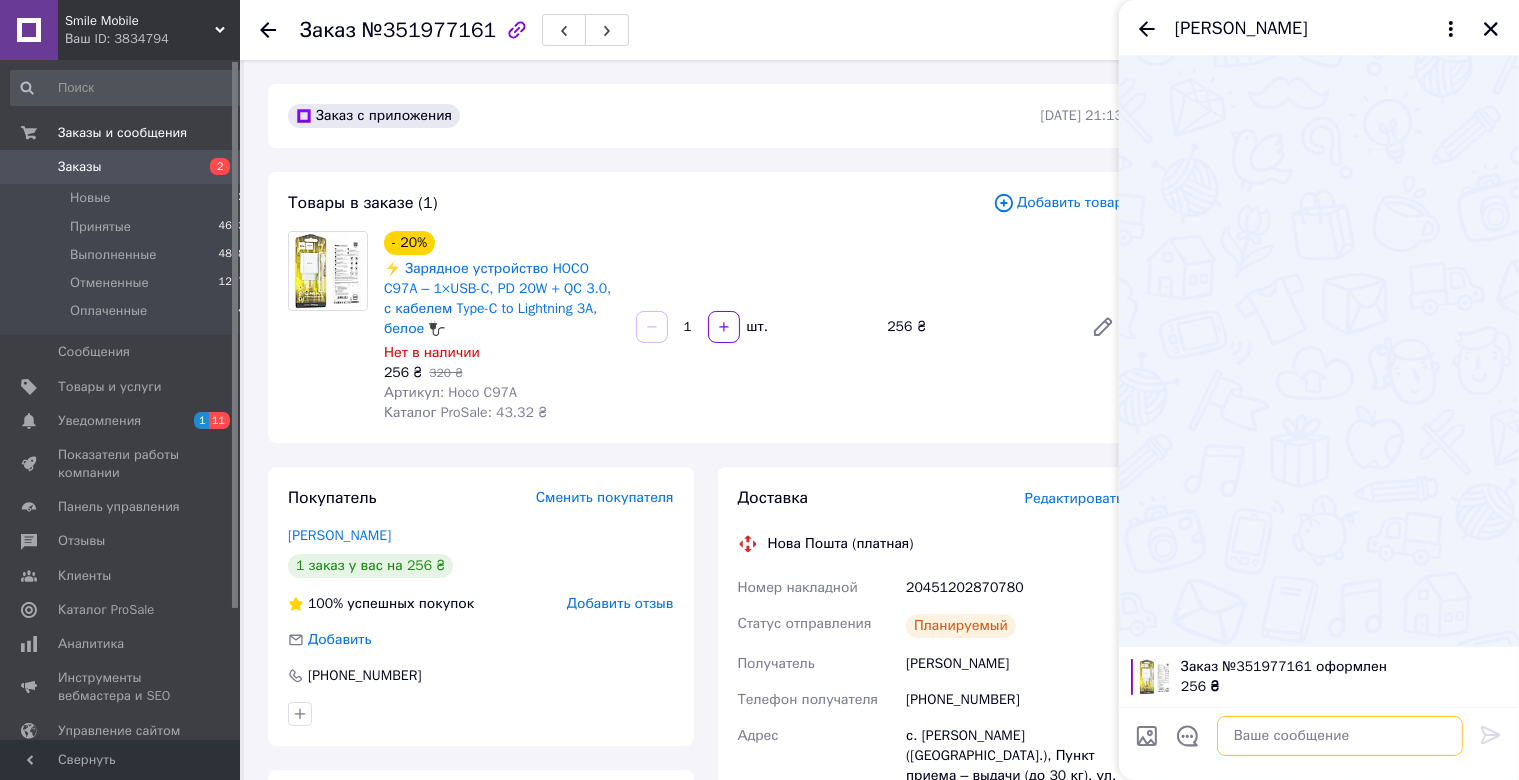 click at bounding box center (1340, 736) 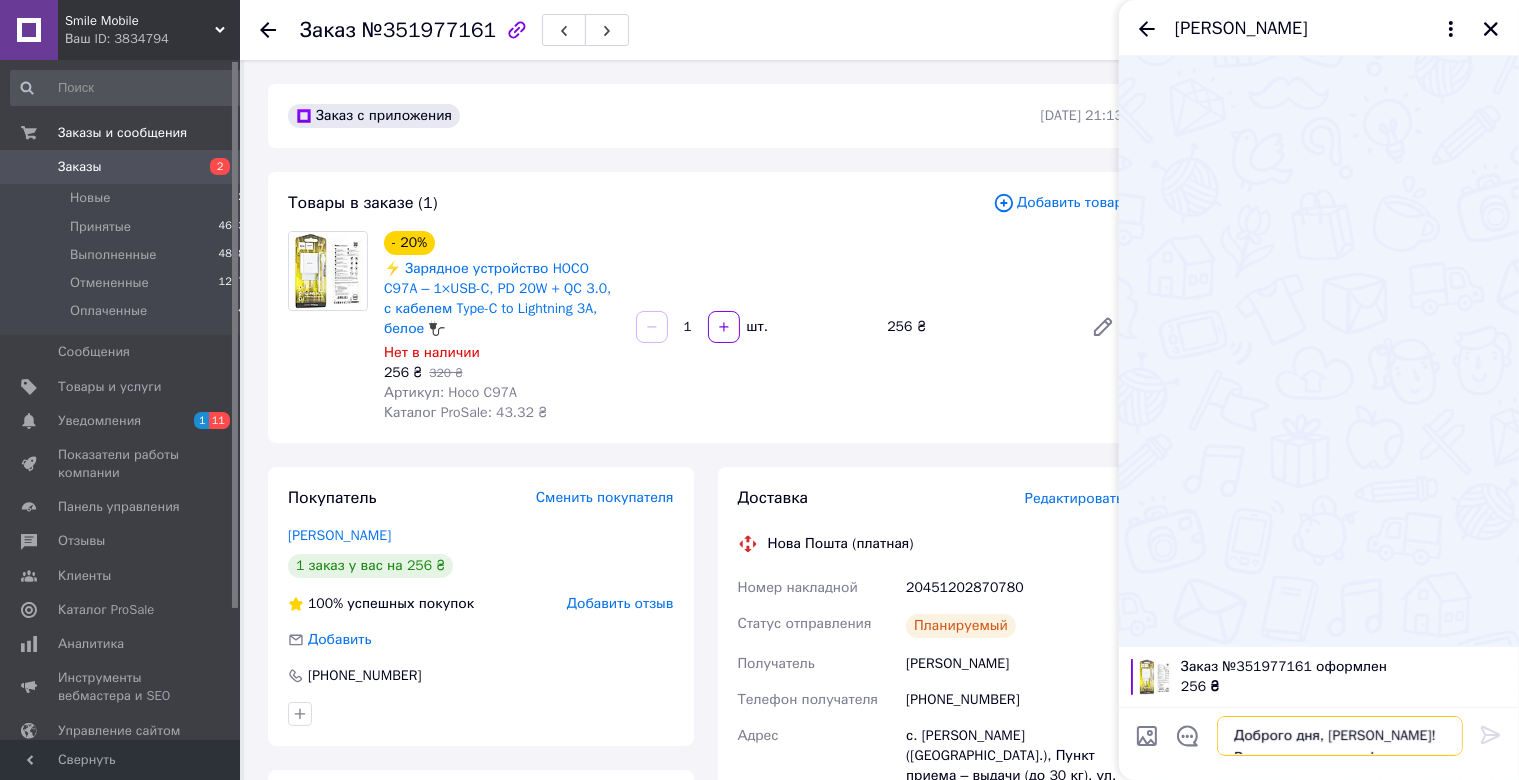 scroll, scrollTop: 32, scrollLeft: 0, axis: vertical 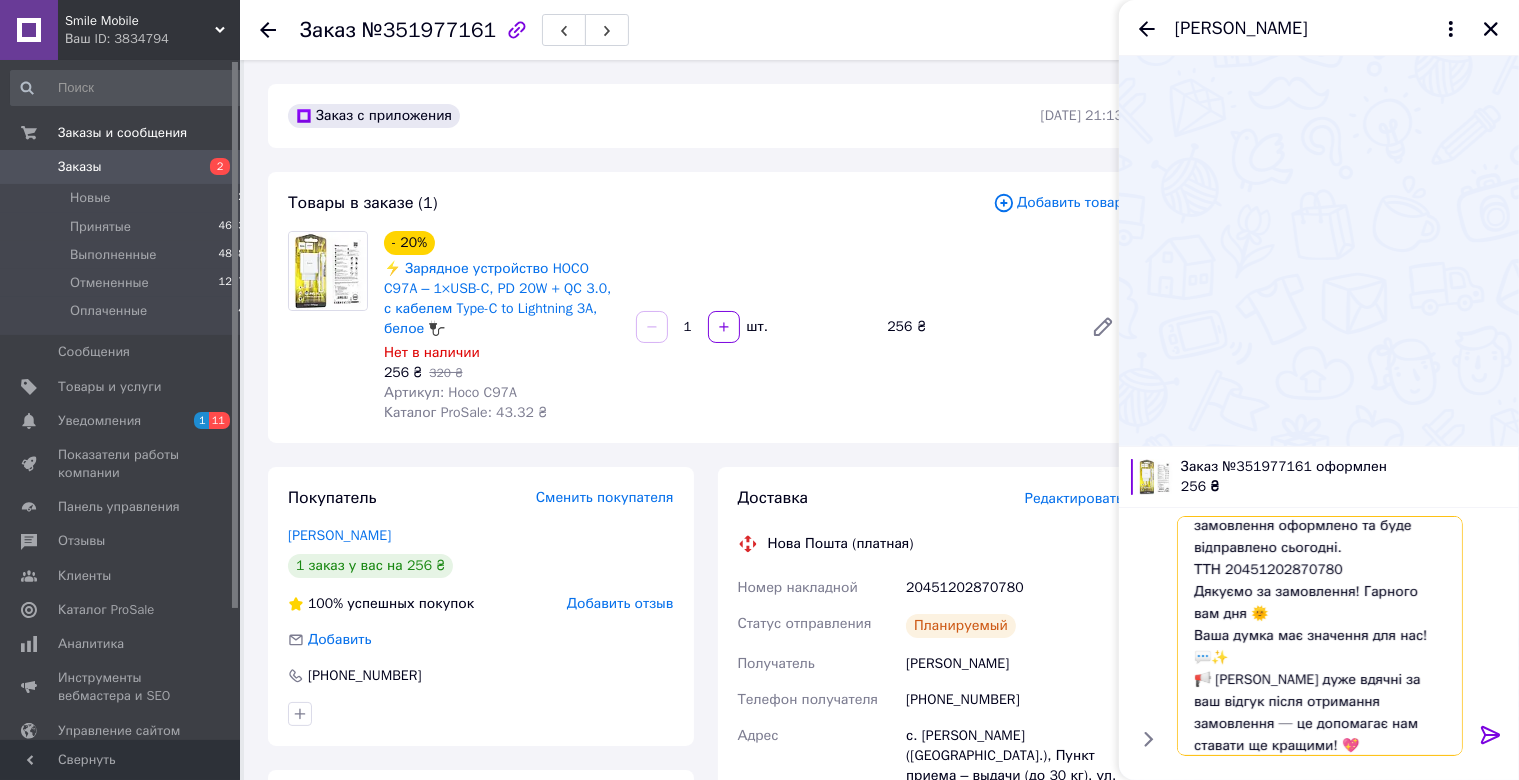 type 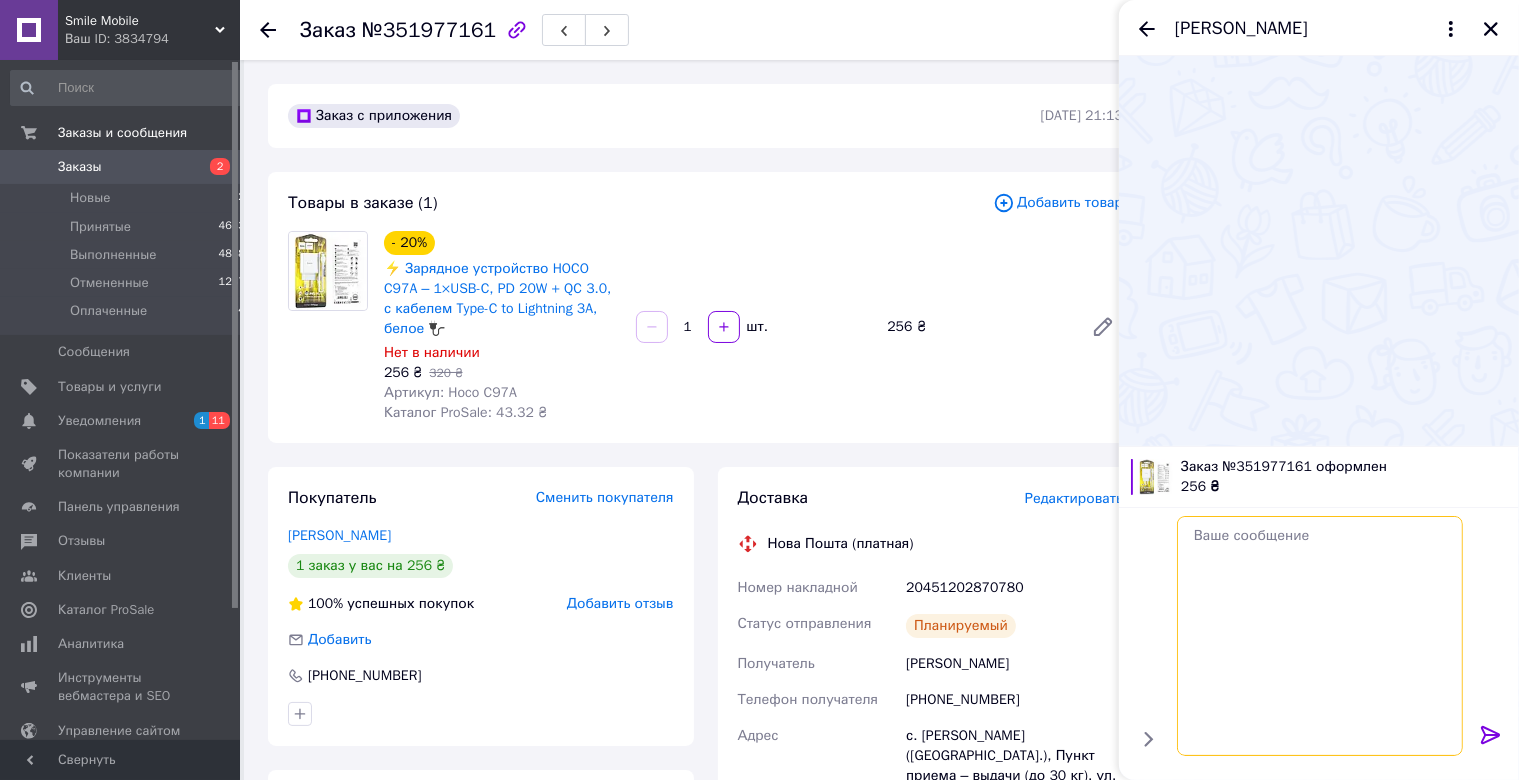 scroll, scrollTop: 0, scrollLeft: 0, axis: both 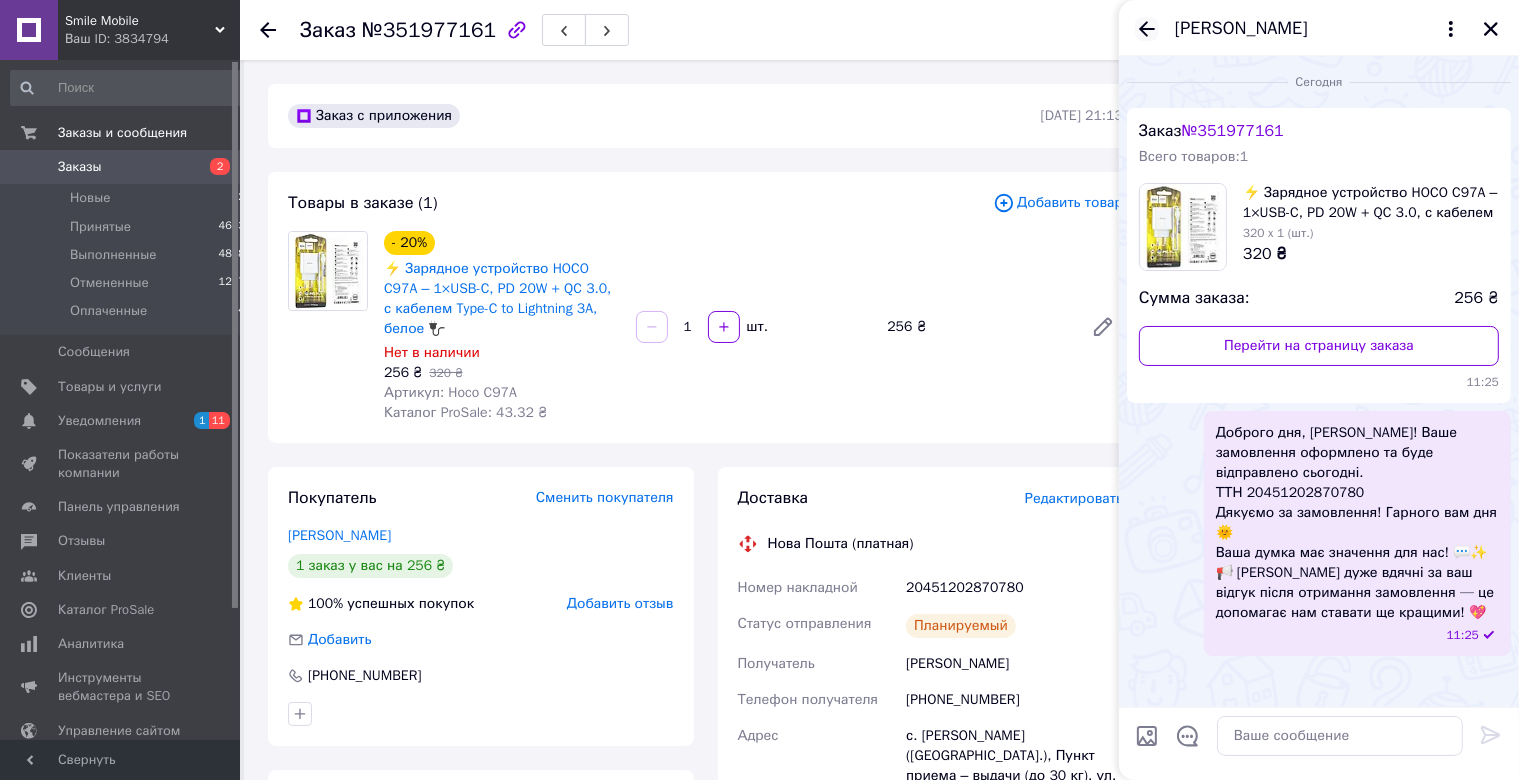 click 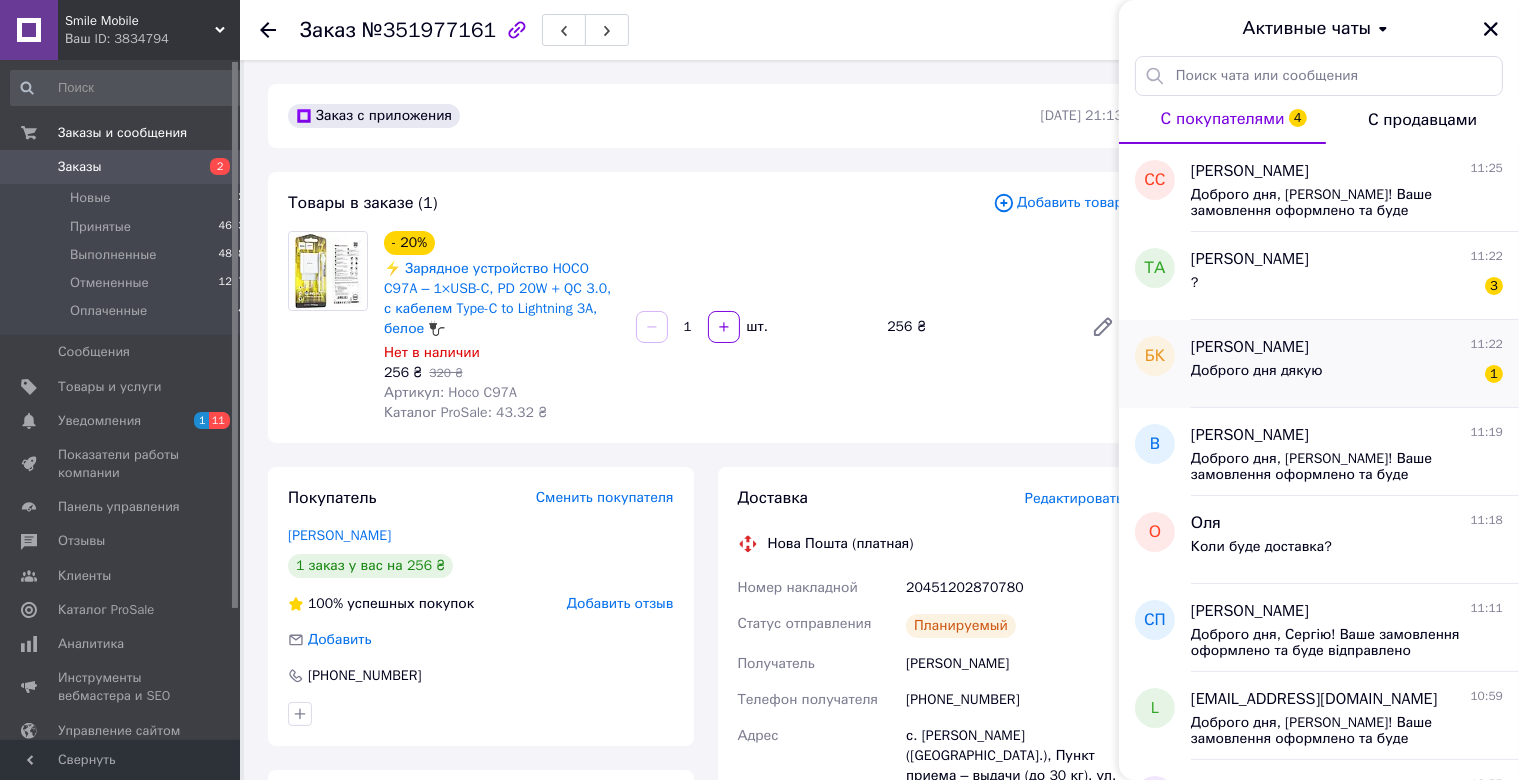 click on "Доброго дня дякую" at bounding box center (1257, 377) 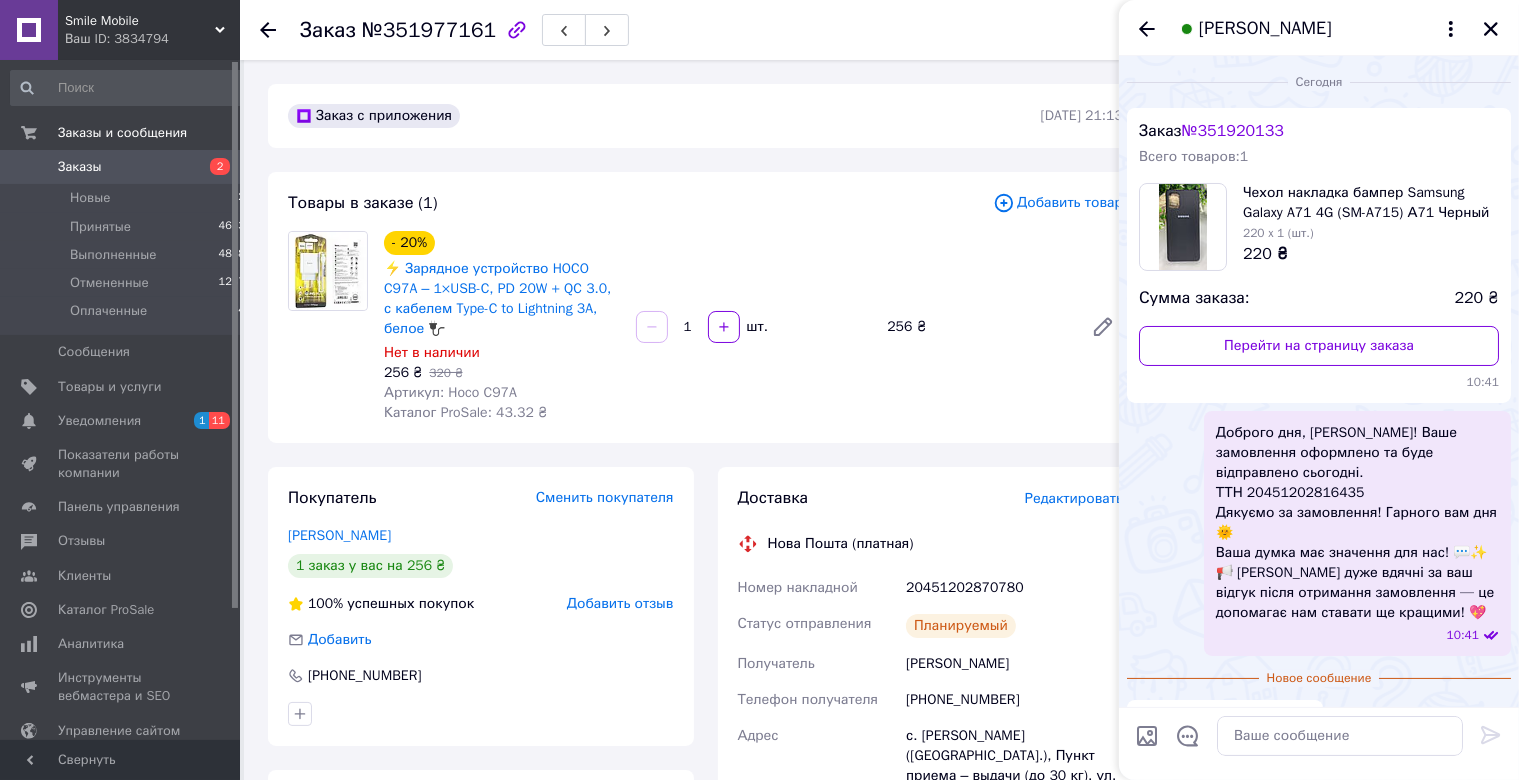 scroll, scrollTop: 46, scrollLeft: 0, axis: vertical 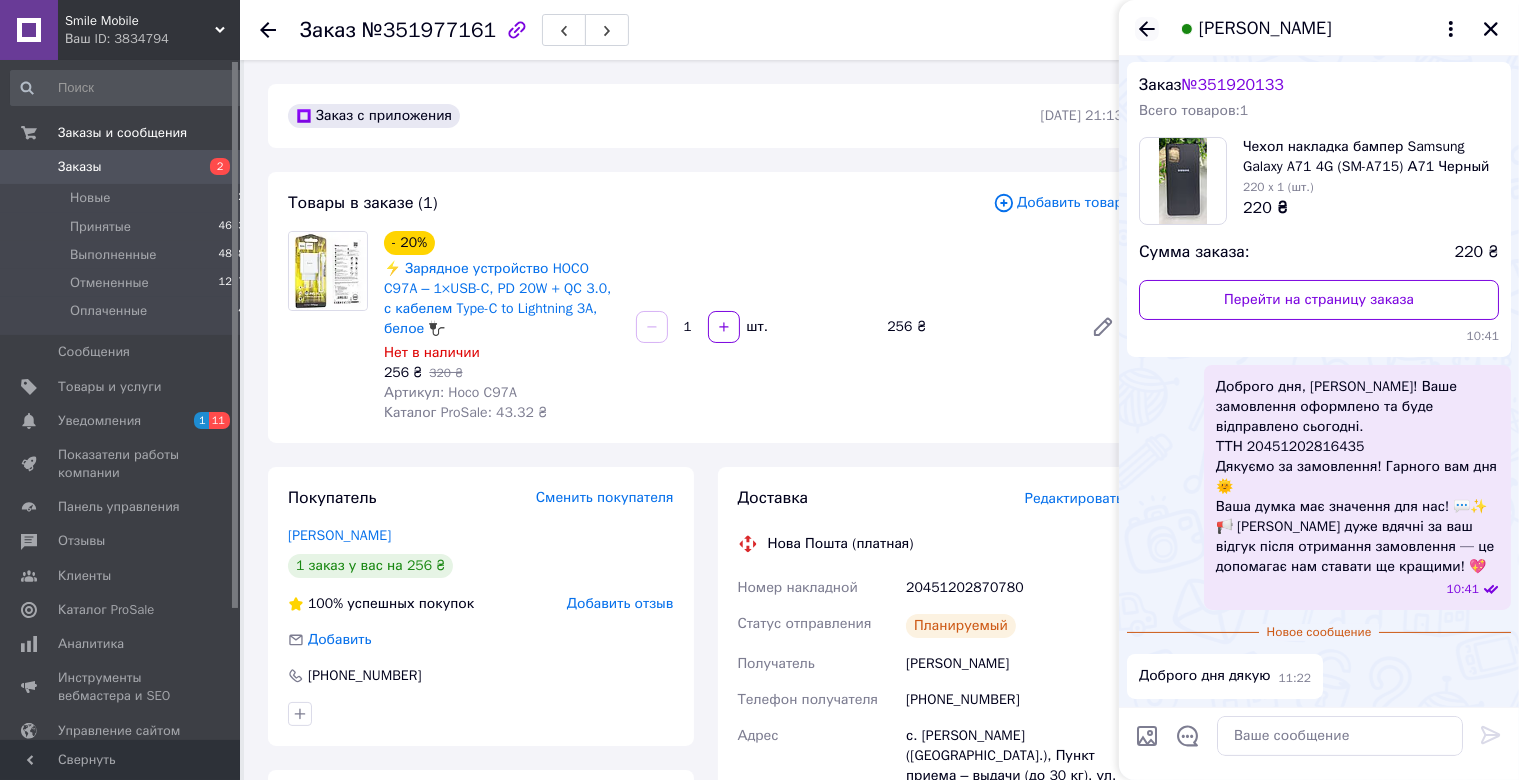 click 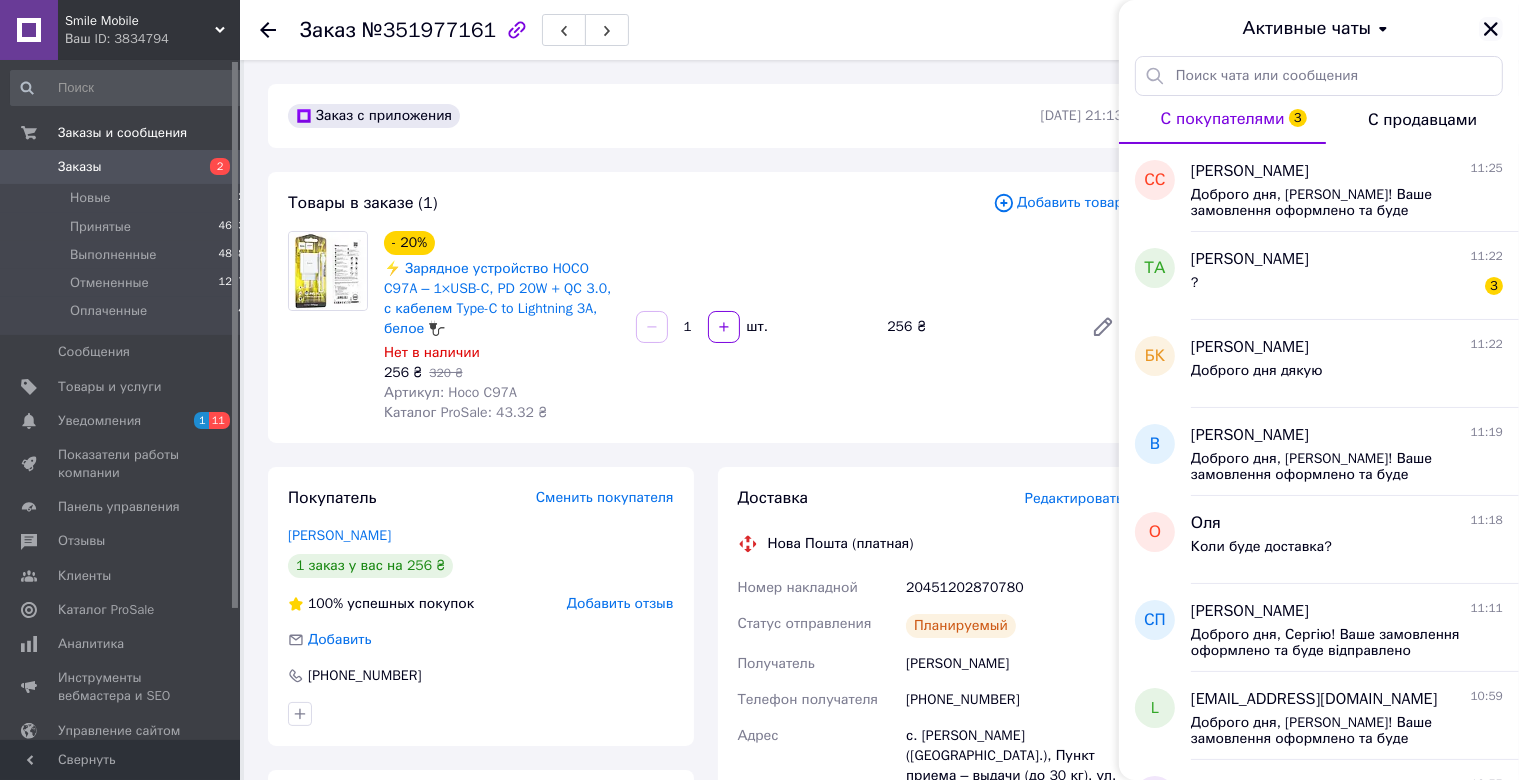 click 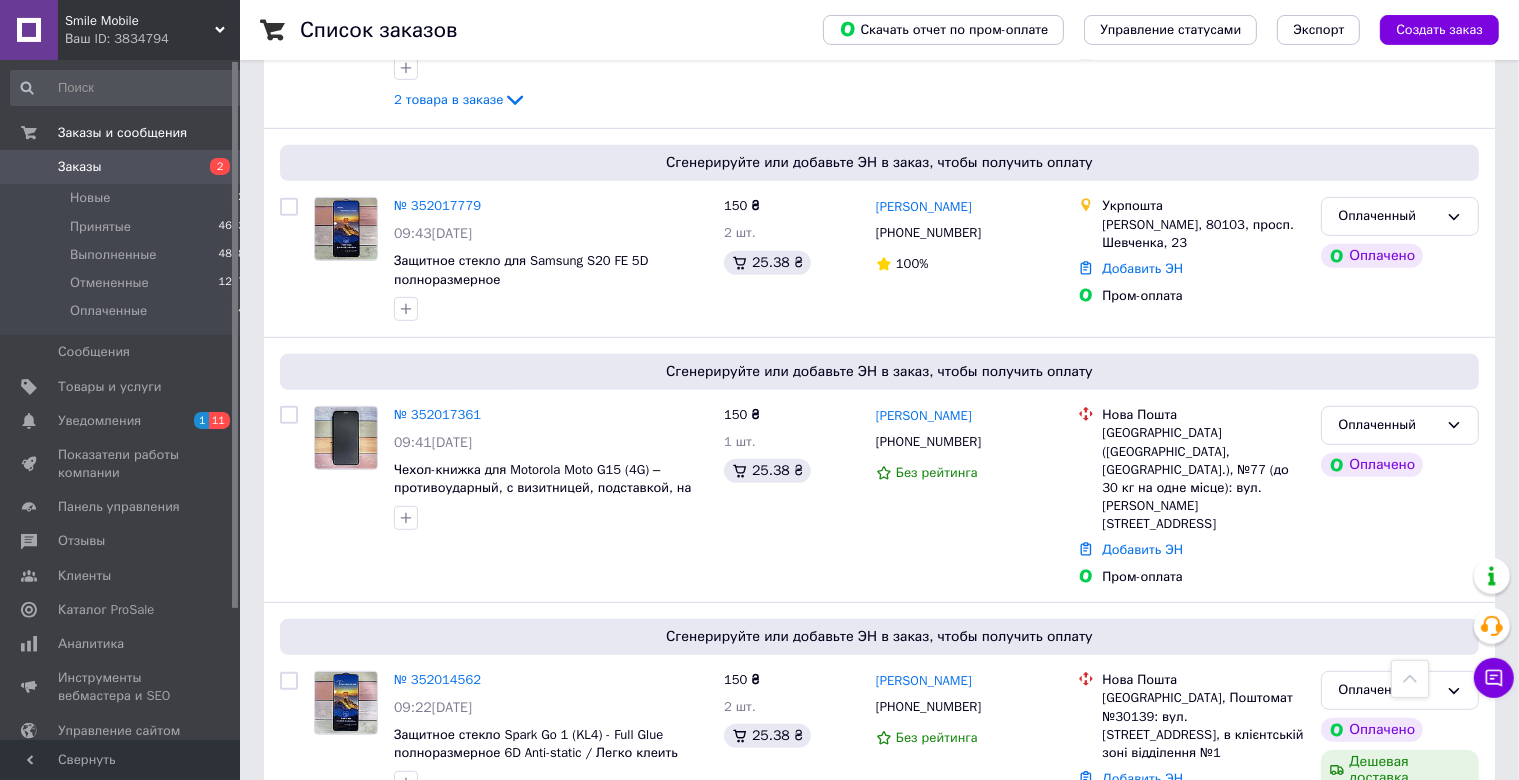 scroll, scrollTop: 950, scrollLeft: 0, axis: vertical 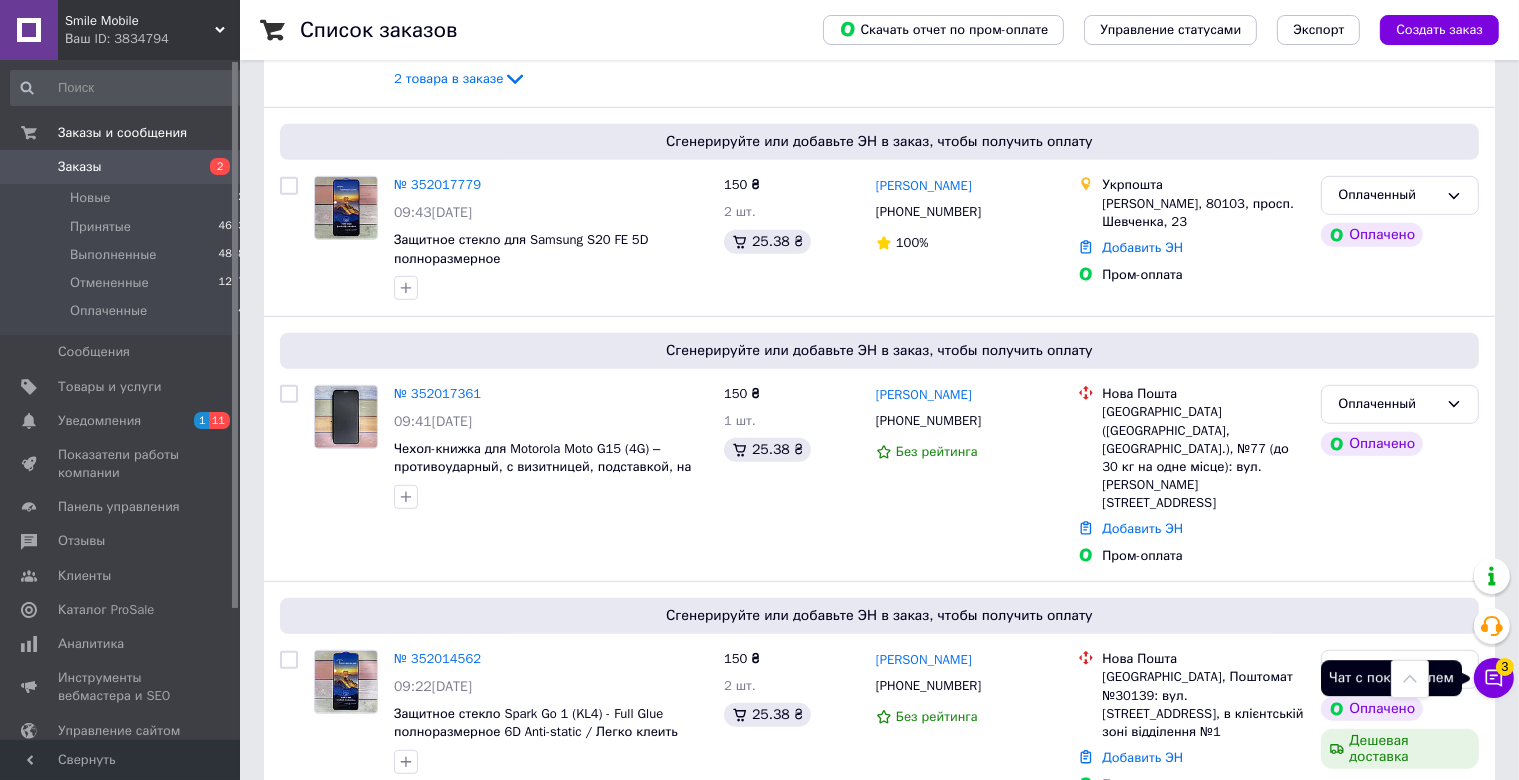 click 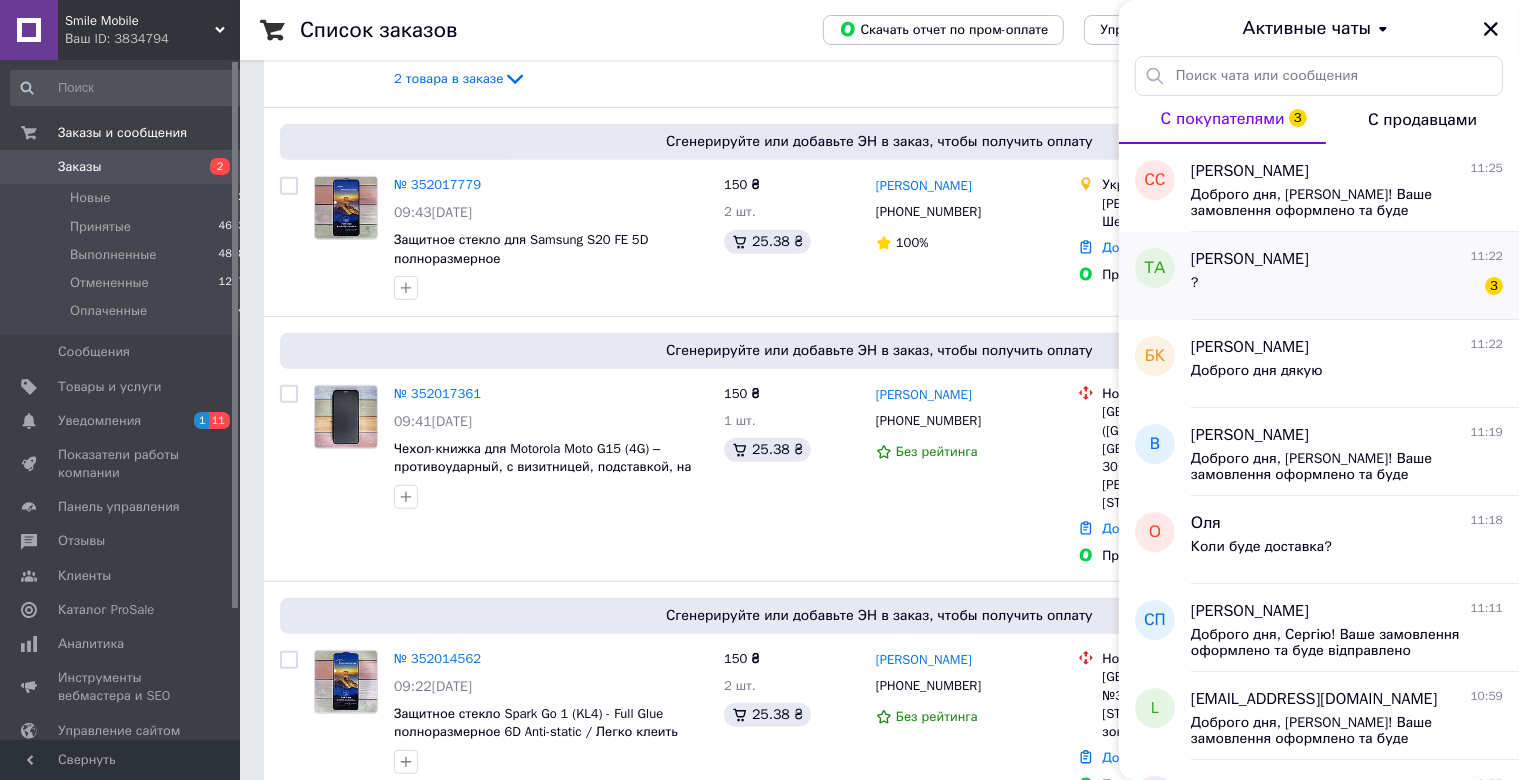 click on "? 3" at bounding box center [1347, 287] 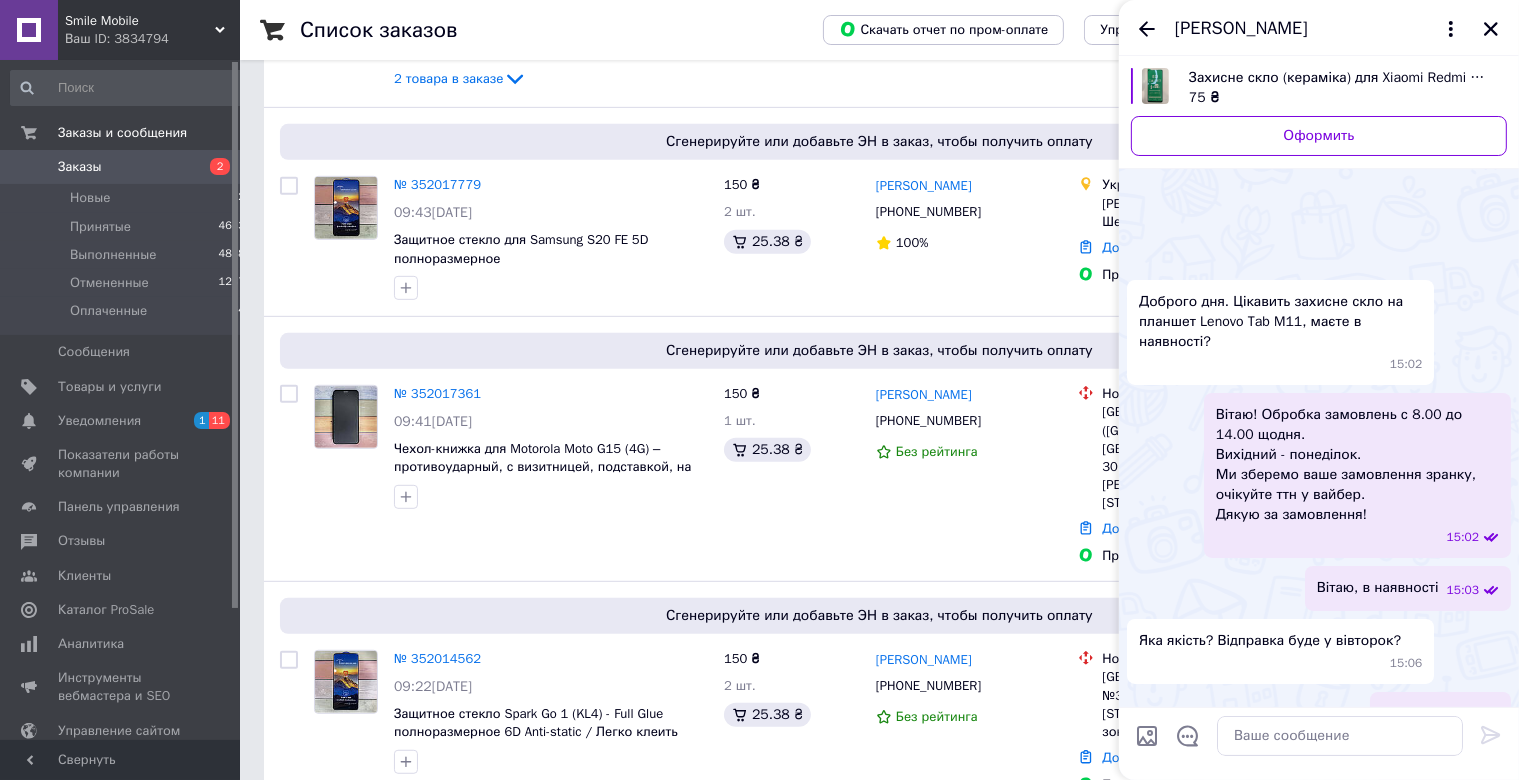 scroll, scrollTop: 1789, scrollLeft: 0, axis: vertical 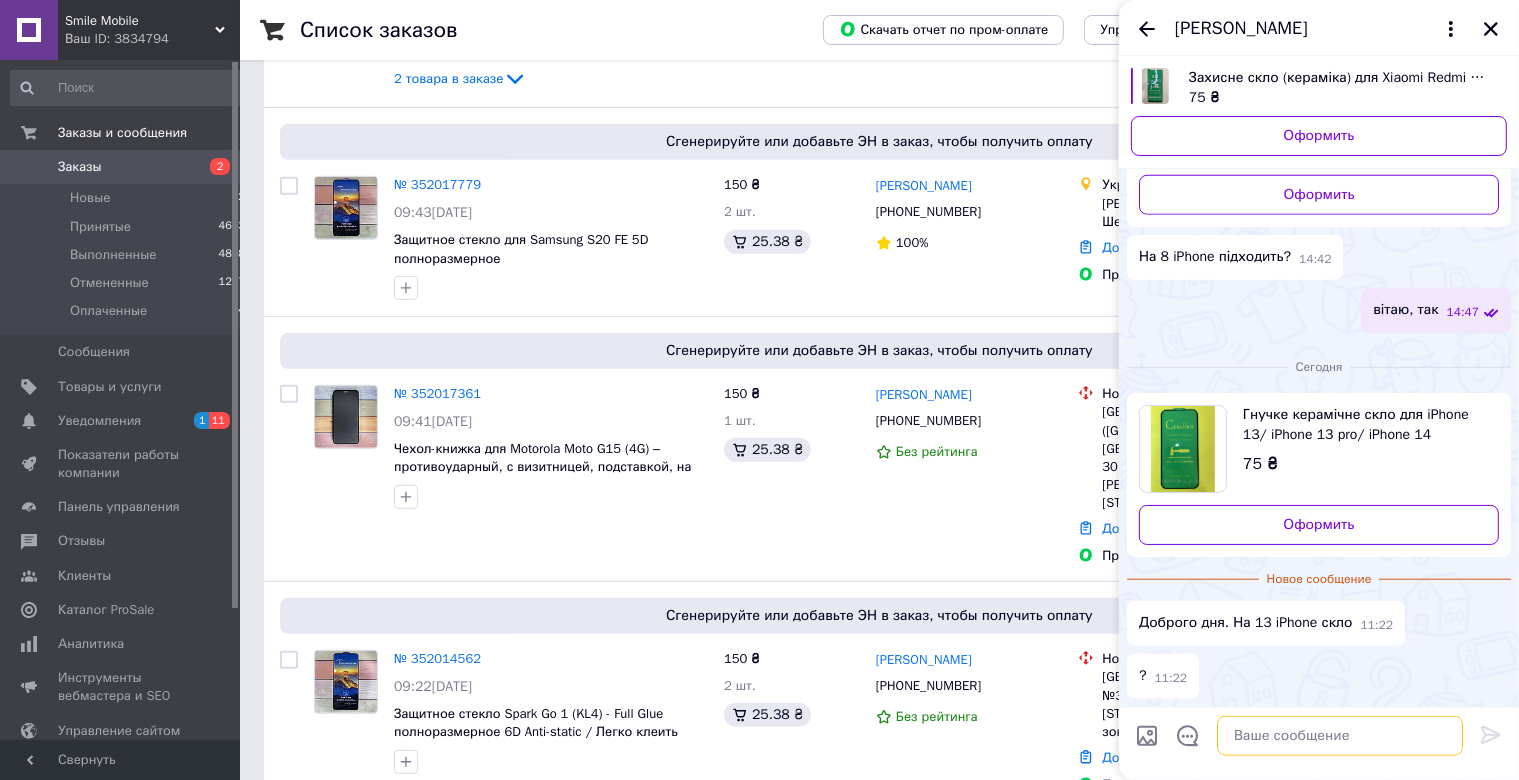click at bounding box center [1340, 736] 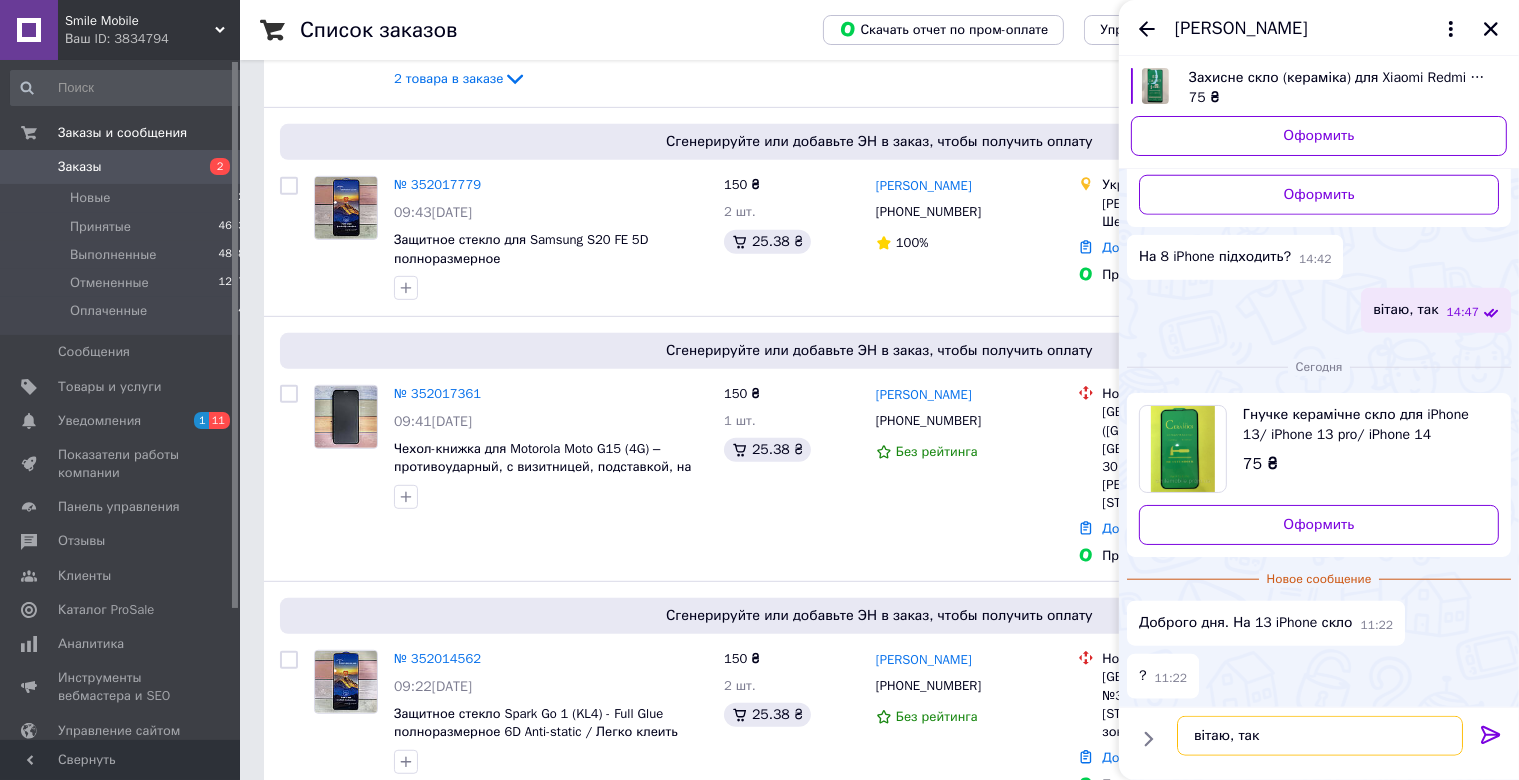 type on "вітаю, так" 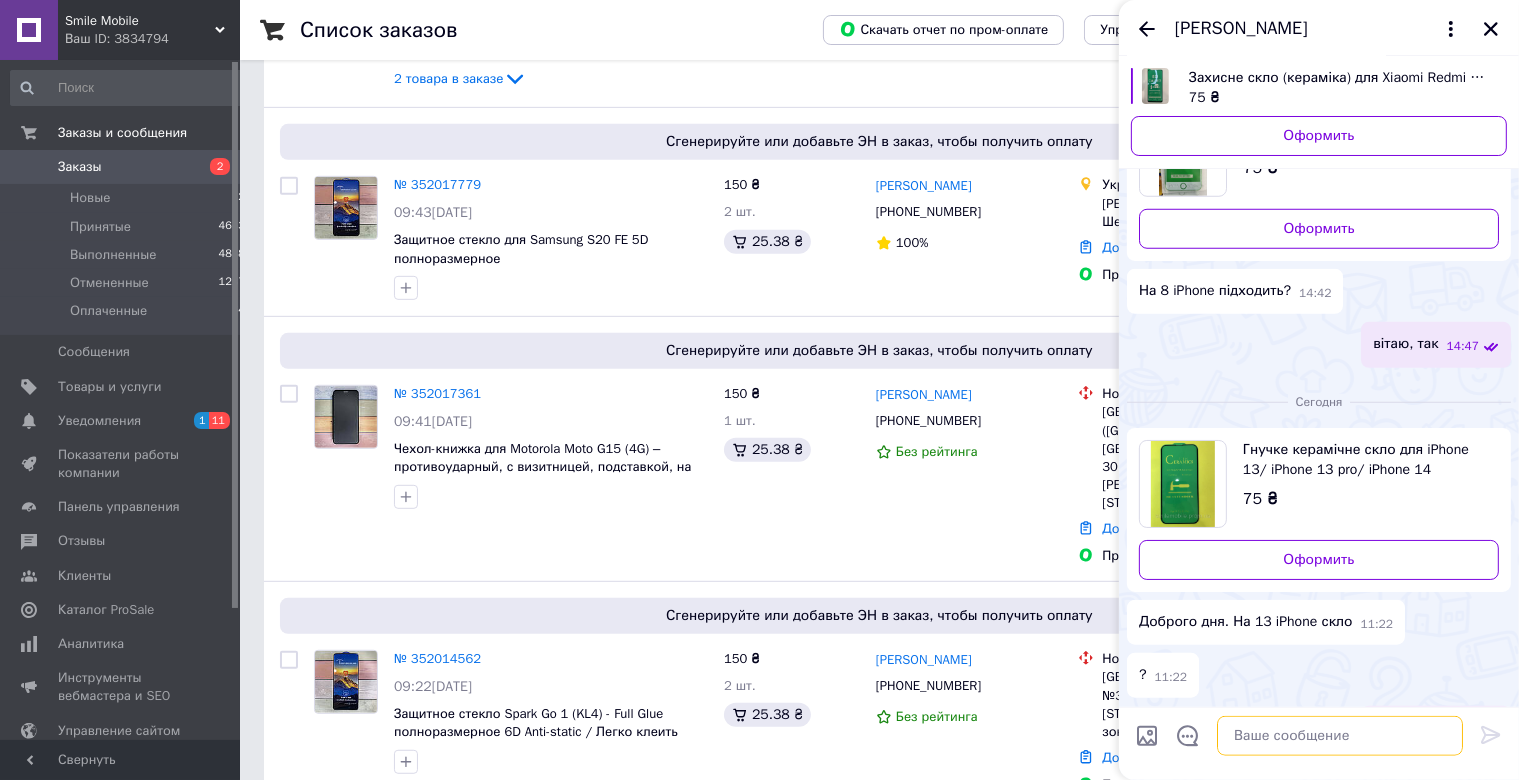 scroll, scrollTop: 1652, scrollLeft: 0, axis: vertical 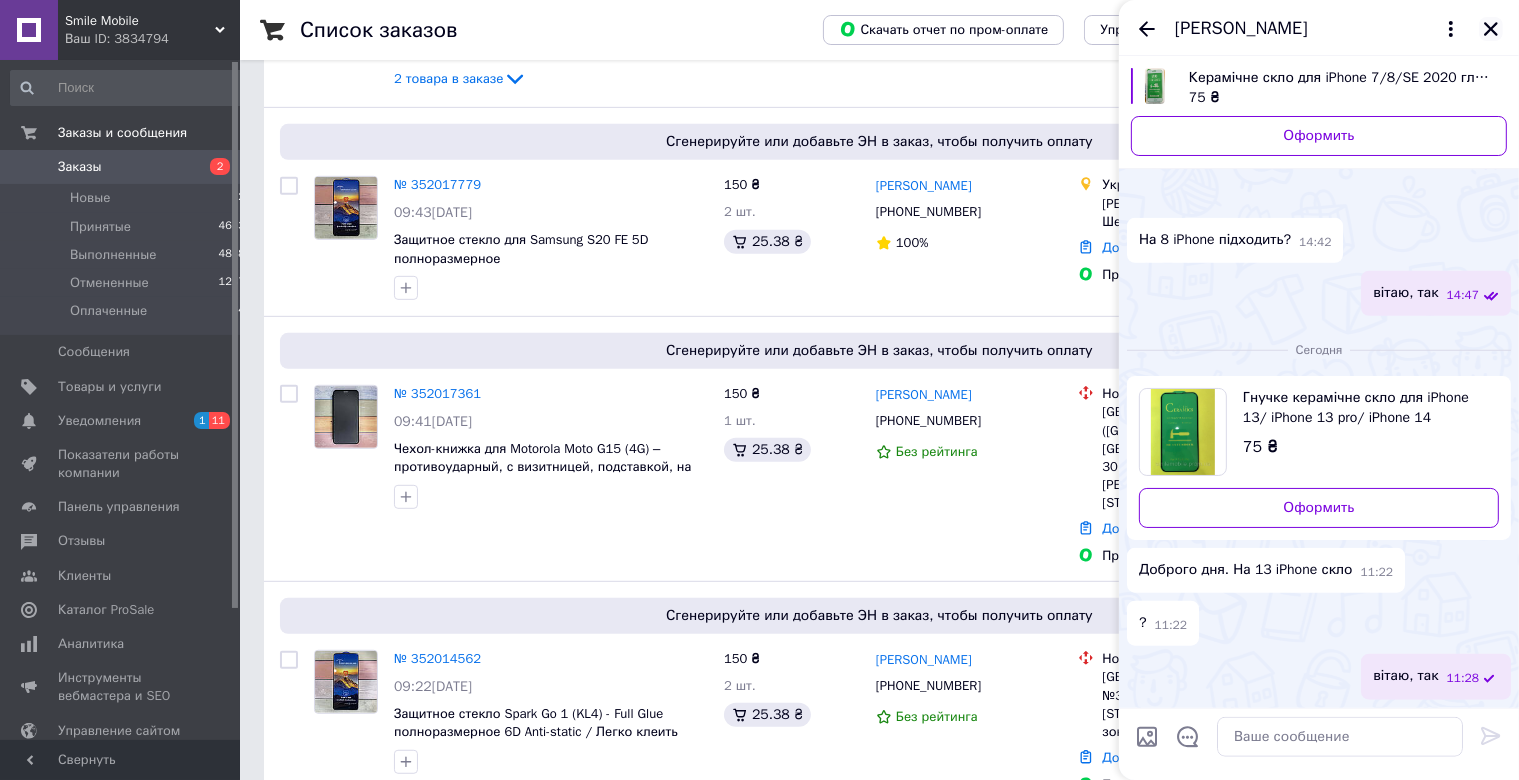 click 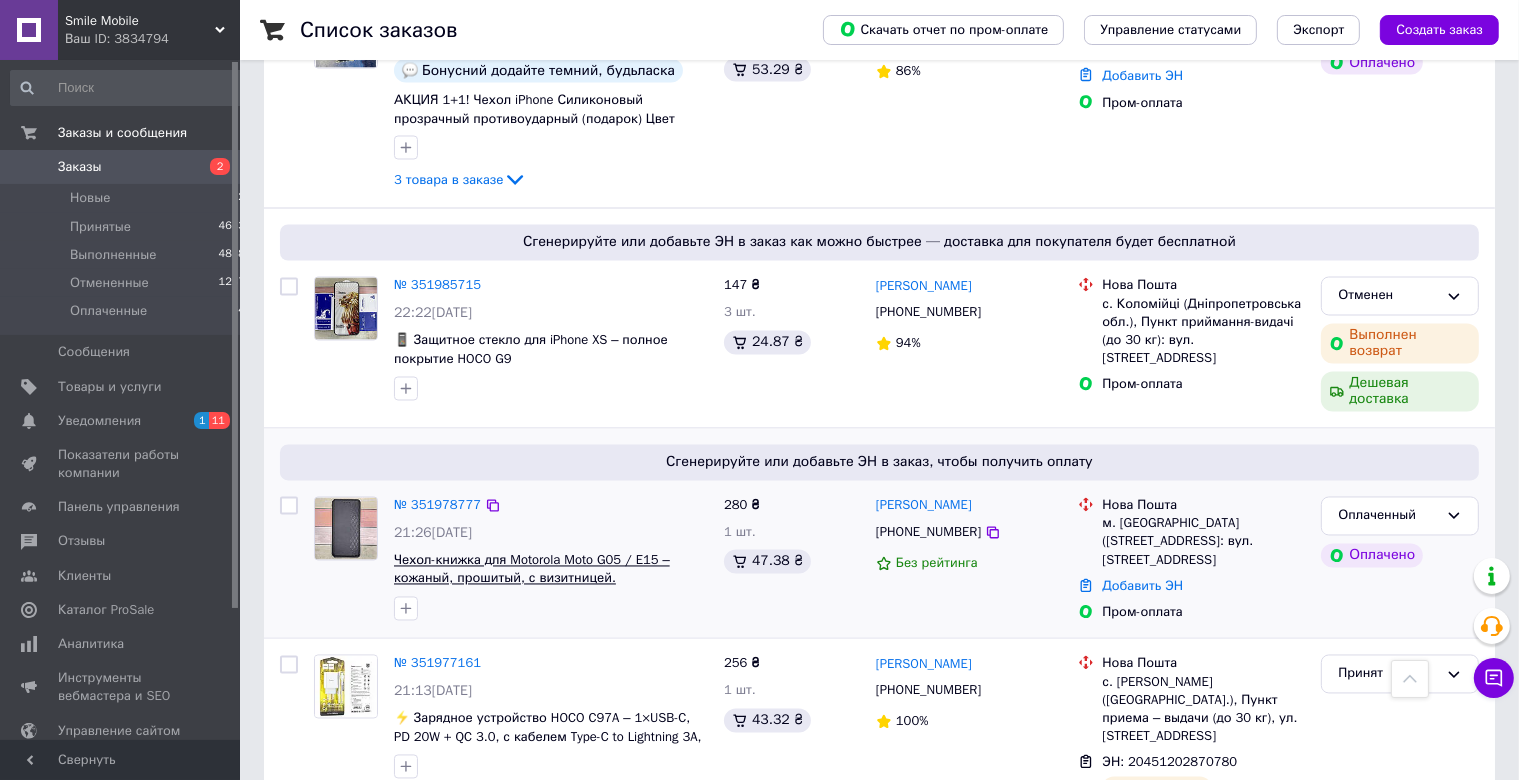 scroll, scrollTop: 3801, scrollLeft: 0, axis: vertical 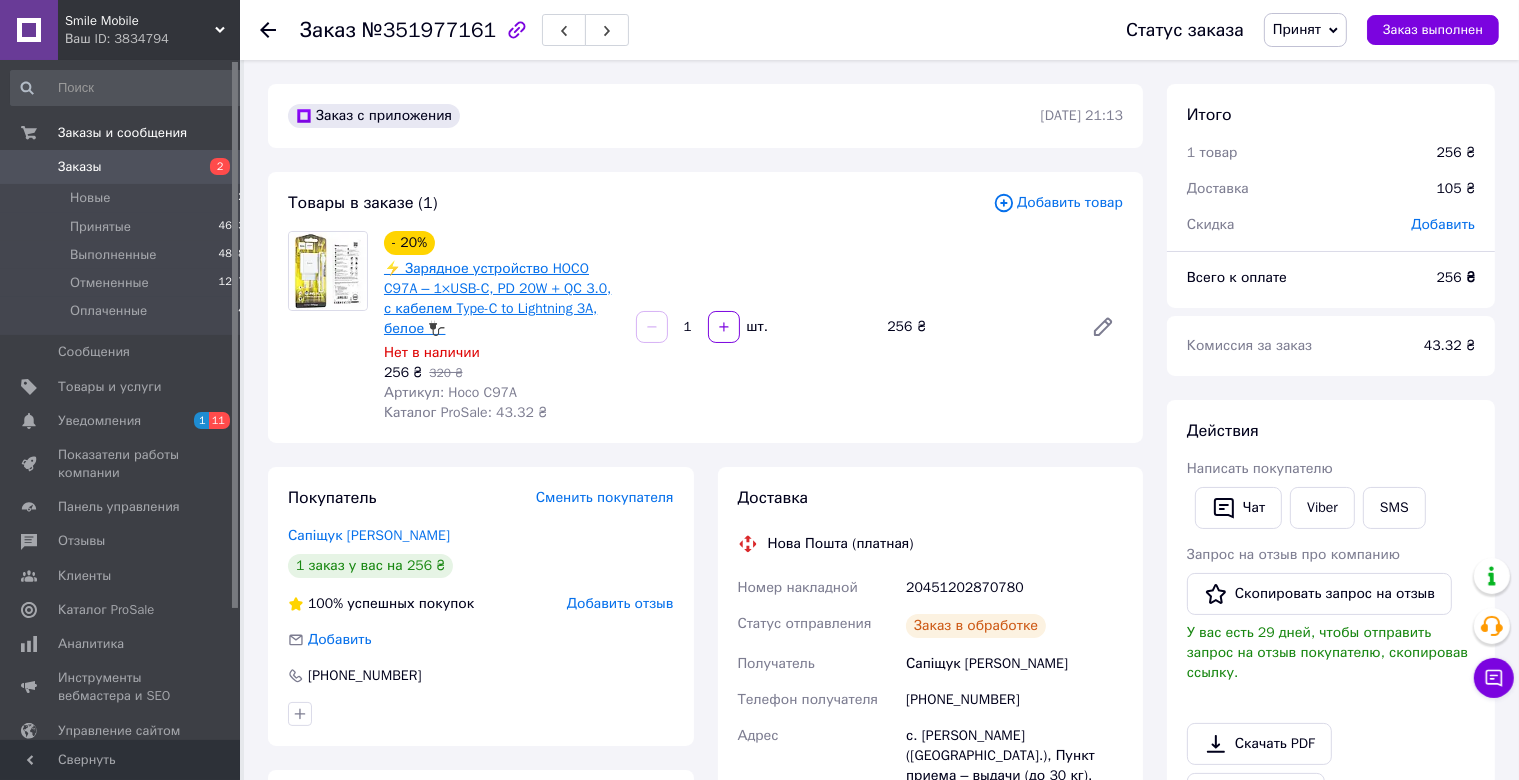 click on "⚡ Зарядное устройство HOCO C97A – 1×USB-C, PD 20W + QC 3.0, с кабелем Type-C to Lightning 3A, белое 🔌" at bounding box center (497, 298) 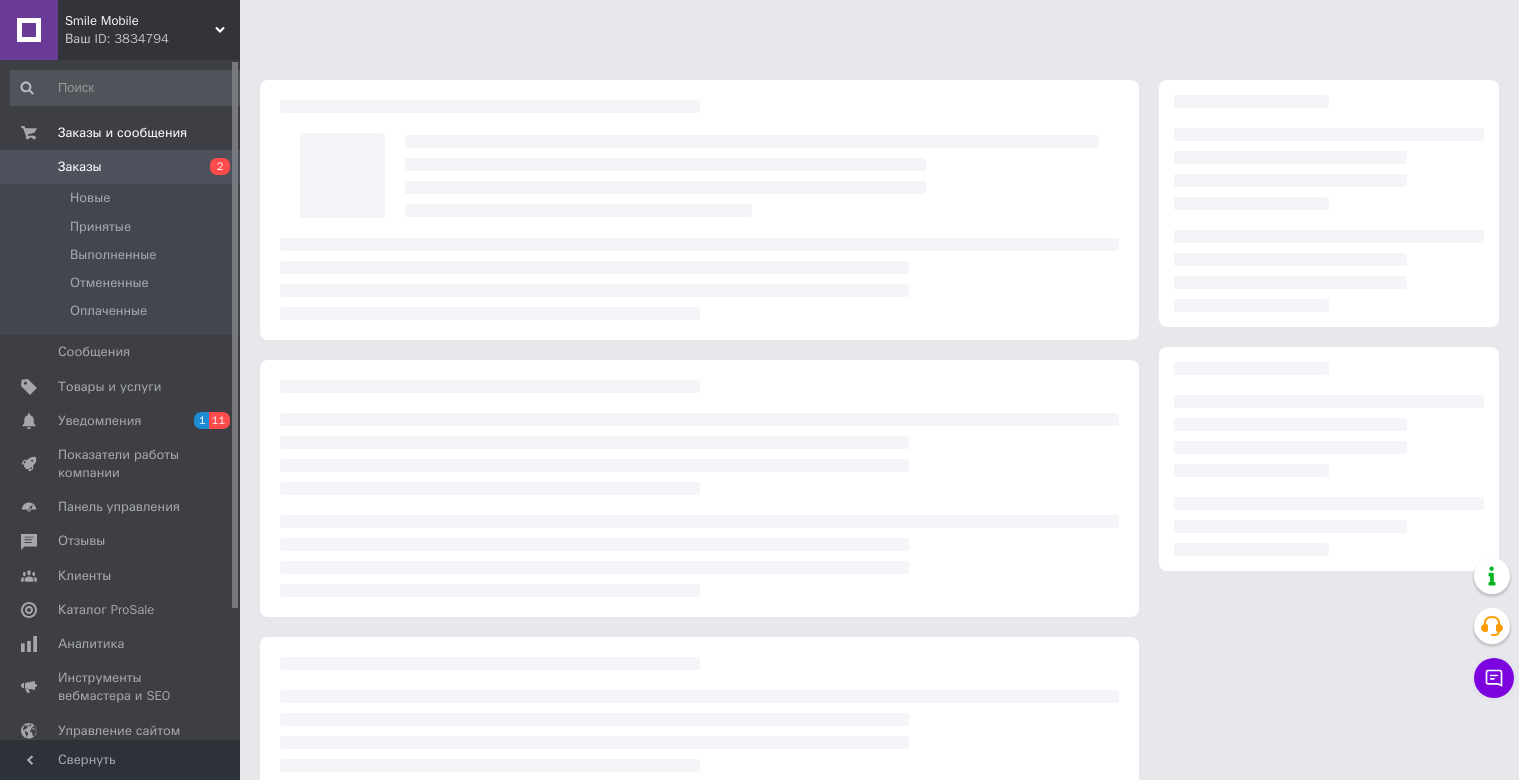 scroll, scrollTop: 0, scrollLeft: 0, axis: both 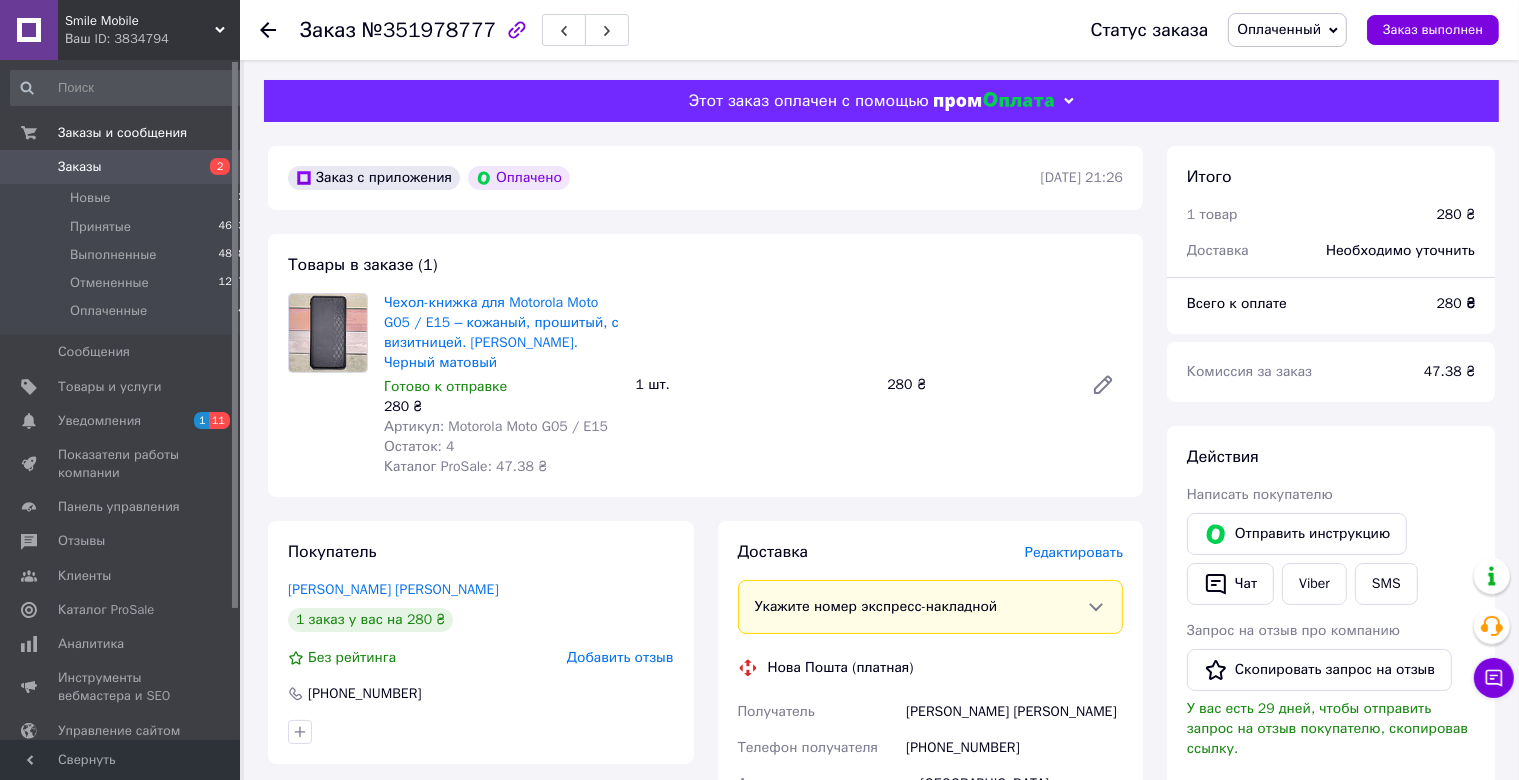 click on "Чехол-книжка для Motorola Moto G05 / E15 – кожаный, прошитый, с визитницей. [PERSON_NAME]. Черный матовый Готово к отправке 280 ₴ Артикул: Motorola Moto G05 / E15 Остаток: 4 Каталог ProSale: 47.38 ₴  1 шт. 280 ₴" at bounding box center (753, 385) 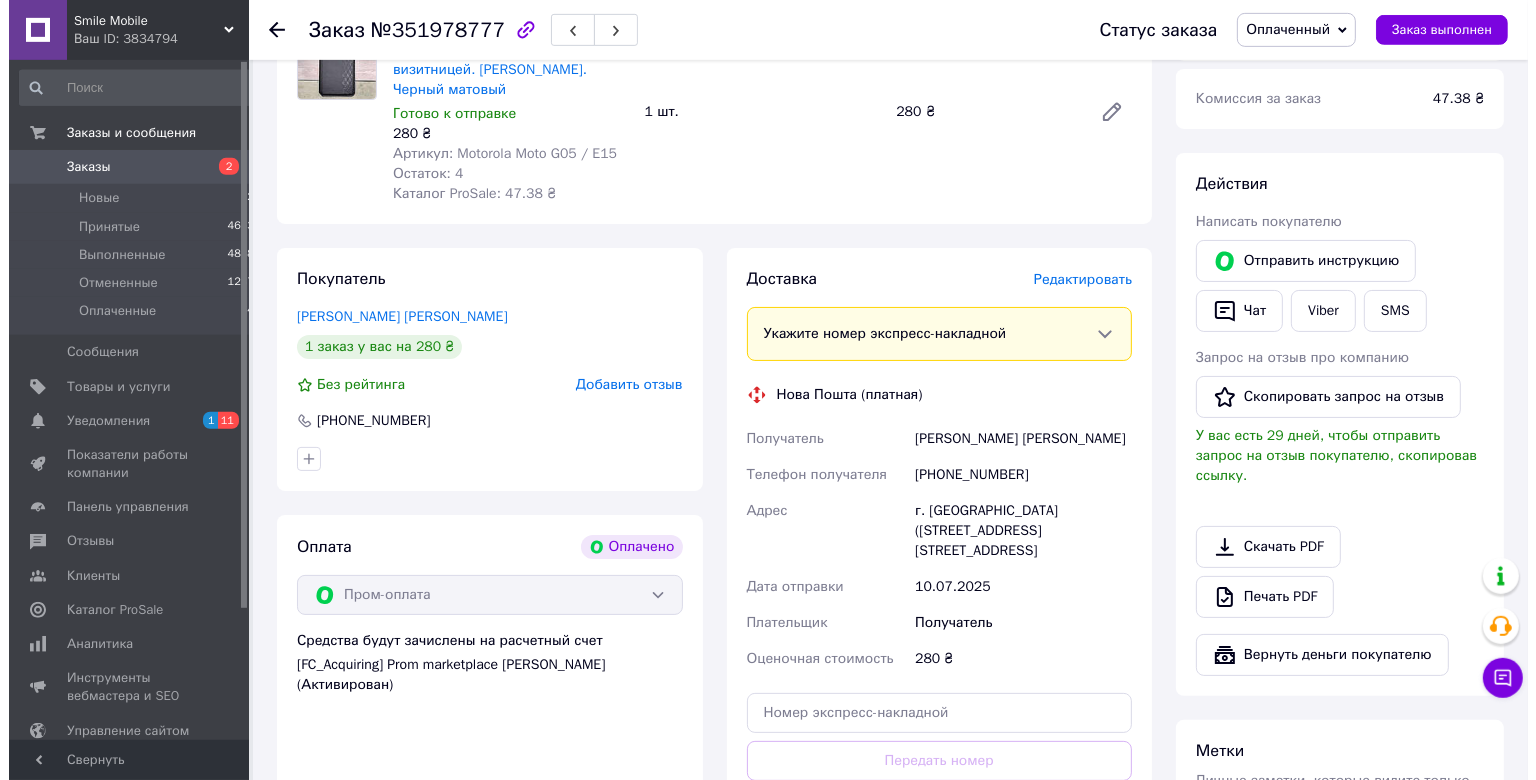 scroll, scrollTop: 633, scrollLeft: 0, axis: vertical 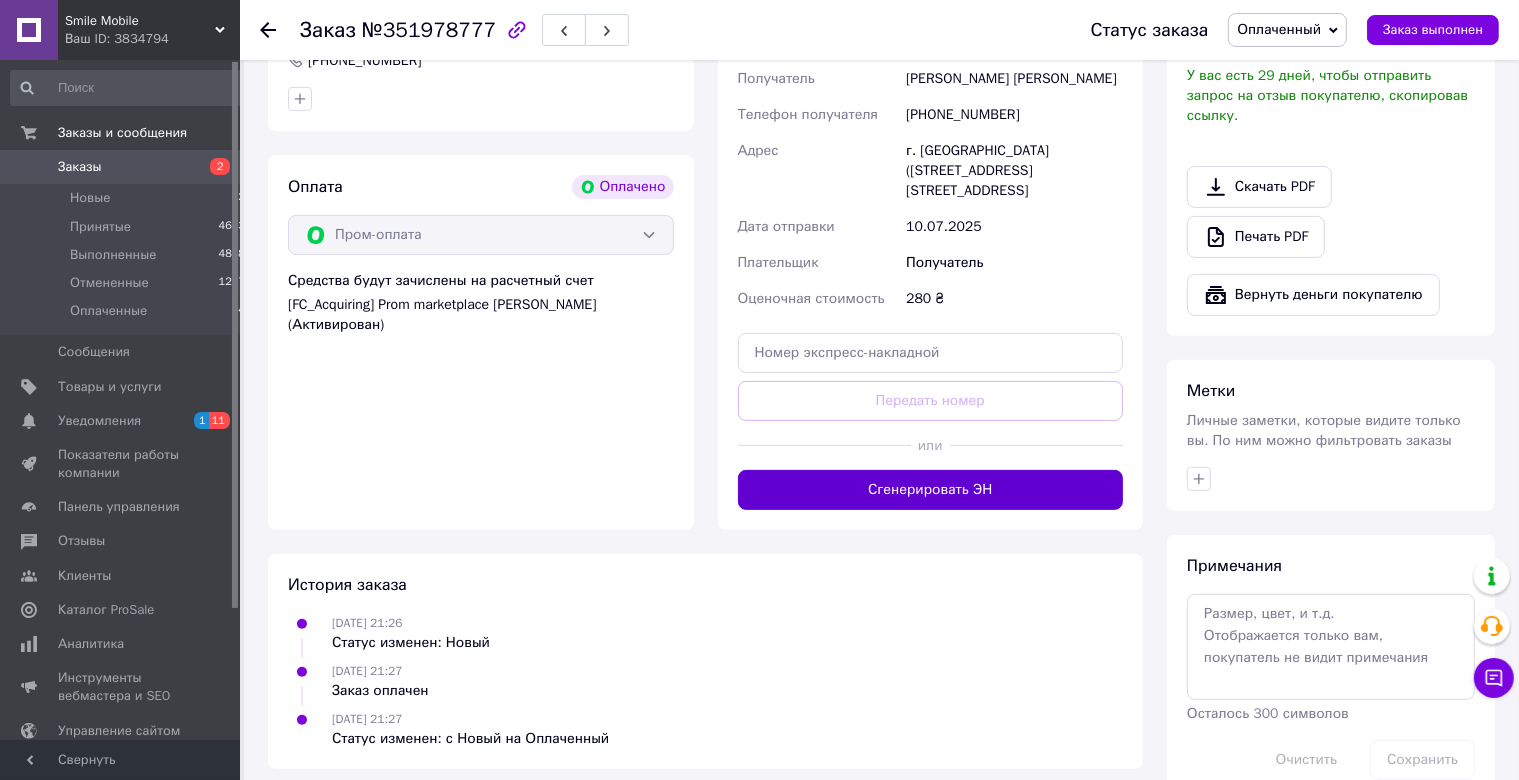 click on "Сгенерировать ЭН" at bounding box center (931, 490) 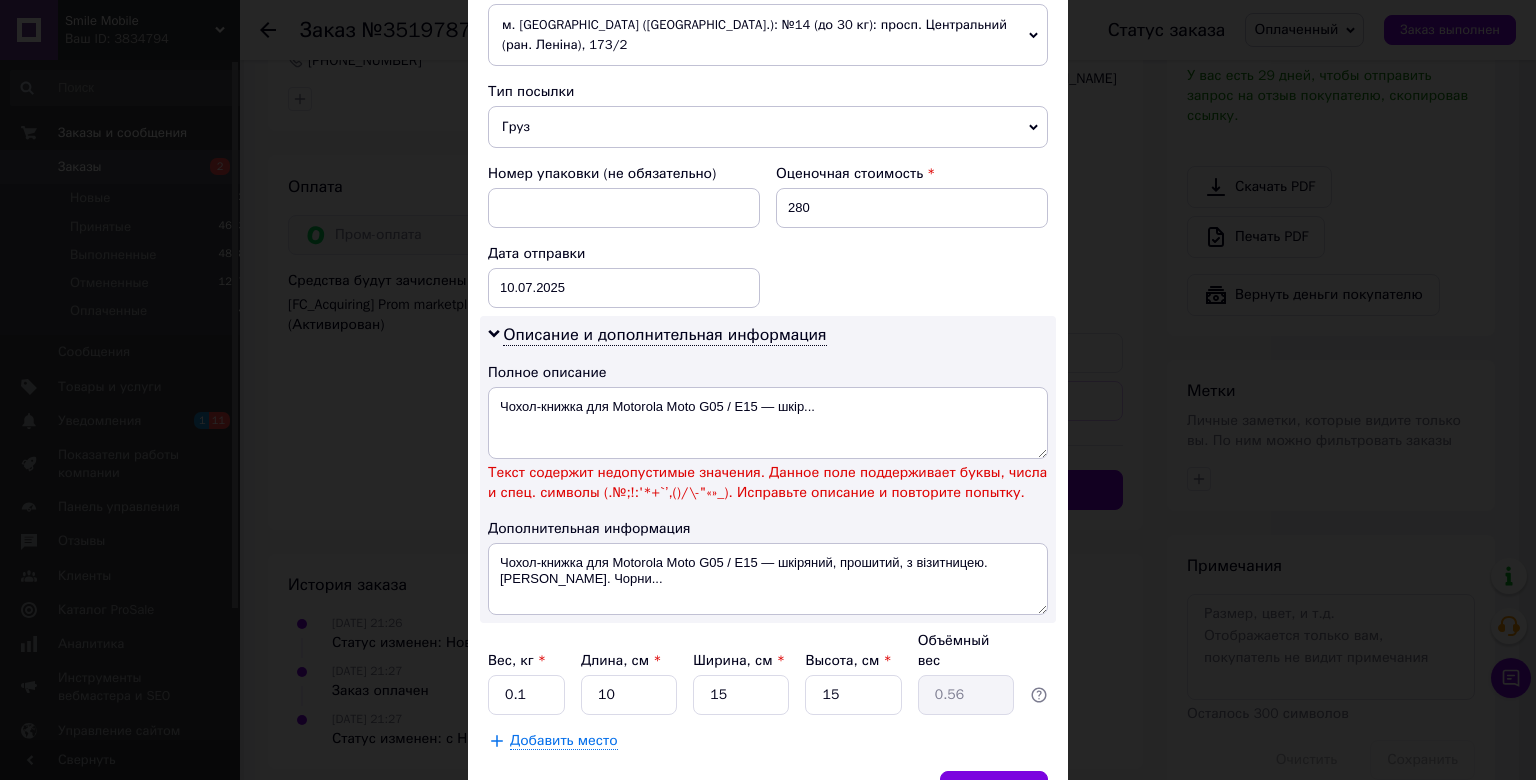 scroll, scrollTop: 773, scrollLeft: 0, axis: vertical 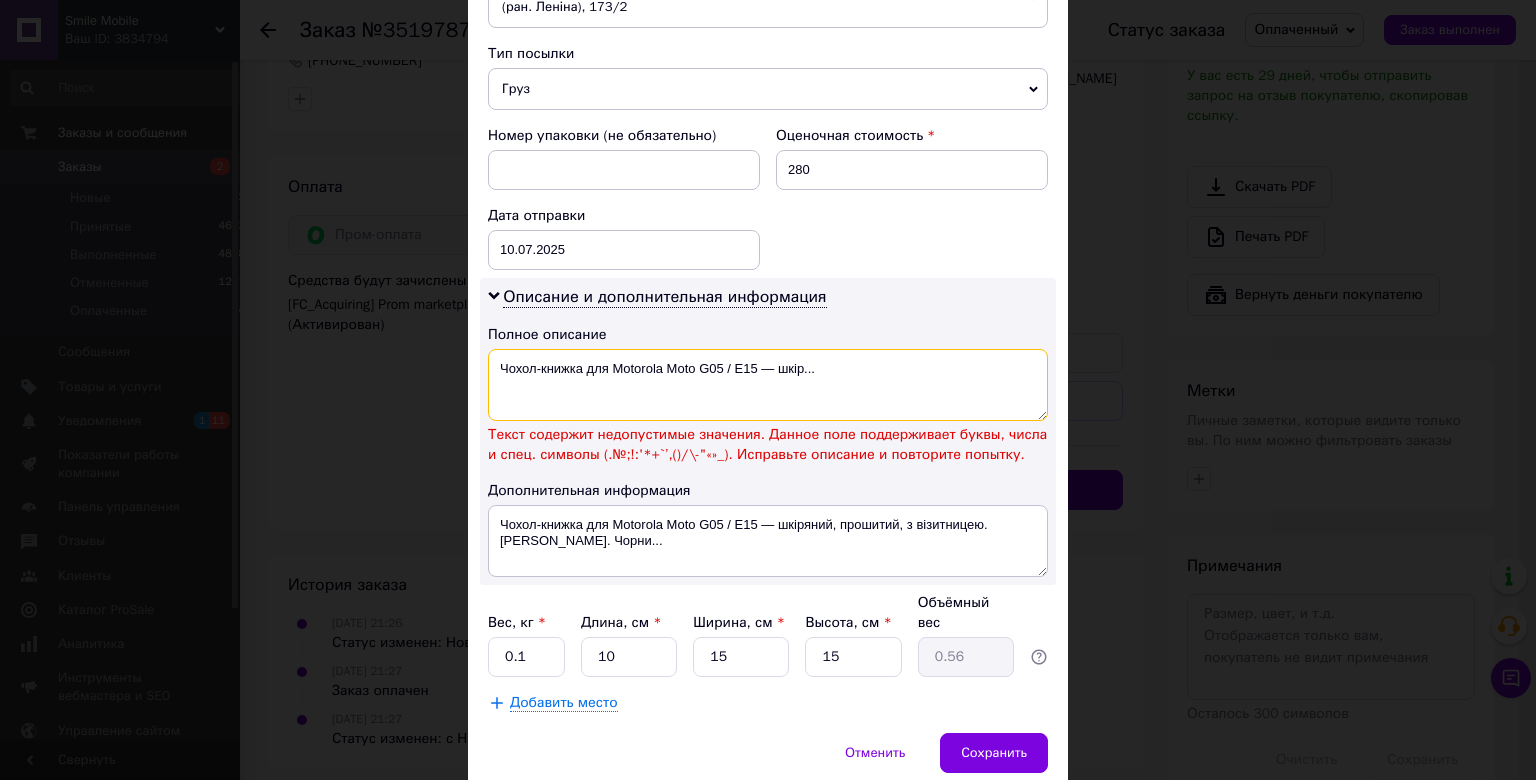 click on "Чохол-книжка для Motorola Moto G05 / E15 — шкір..." at bounding box center [768, 385] 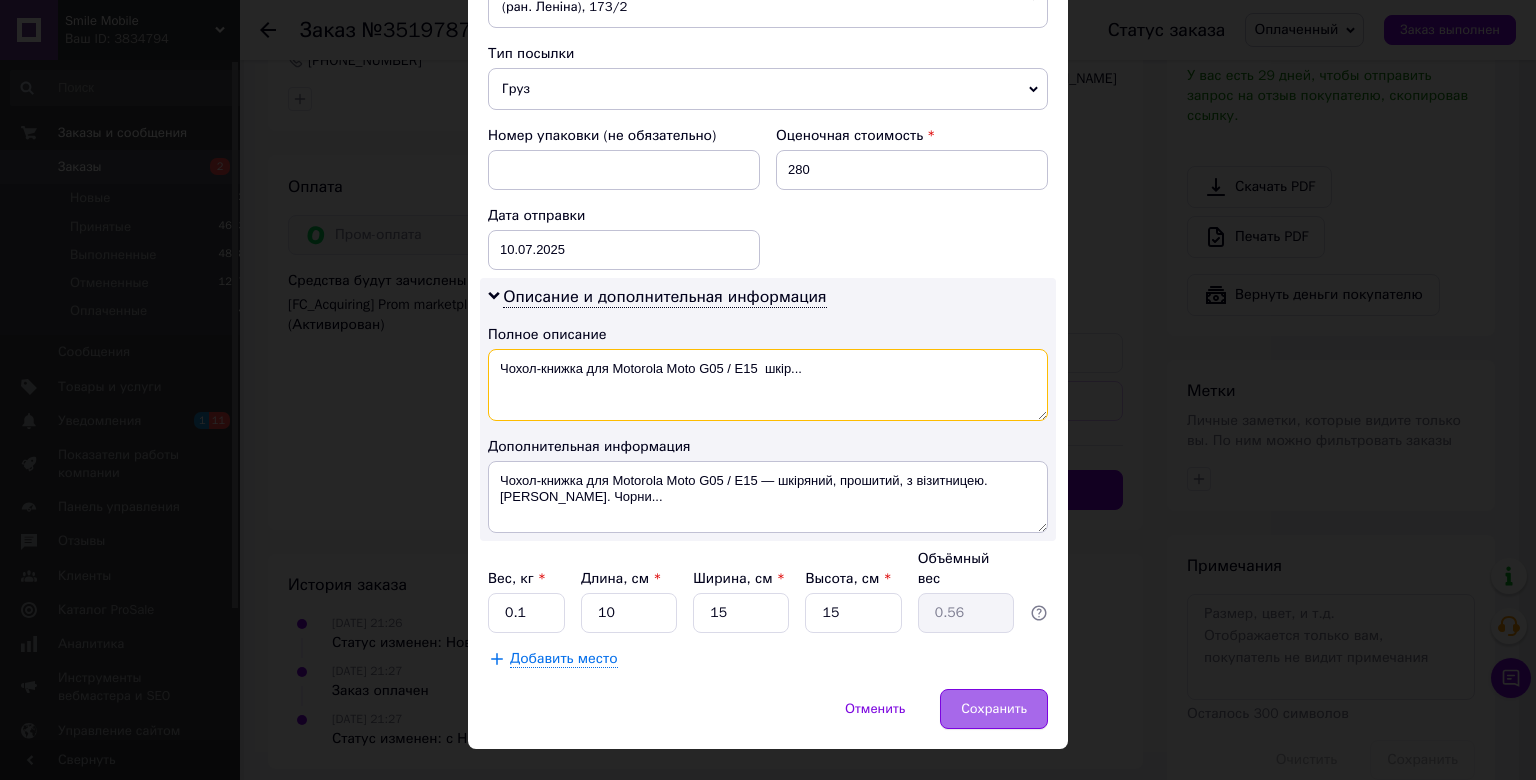 type on "Чохол-книжка для Motorola Moto G05 / E15  шкір..." 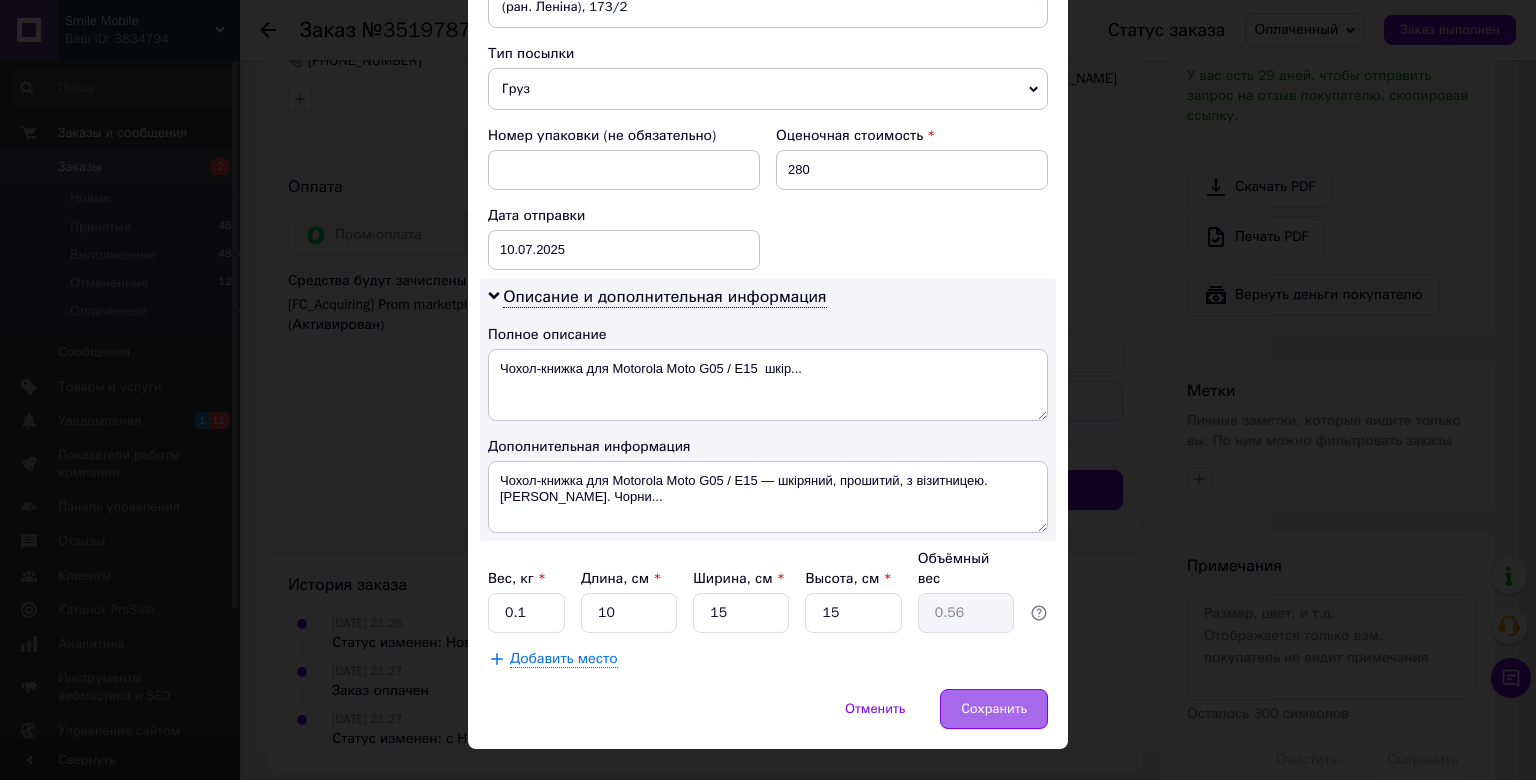 click on "Сохранить" at bounding box center [994, 709] 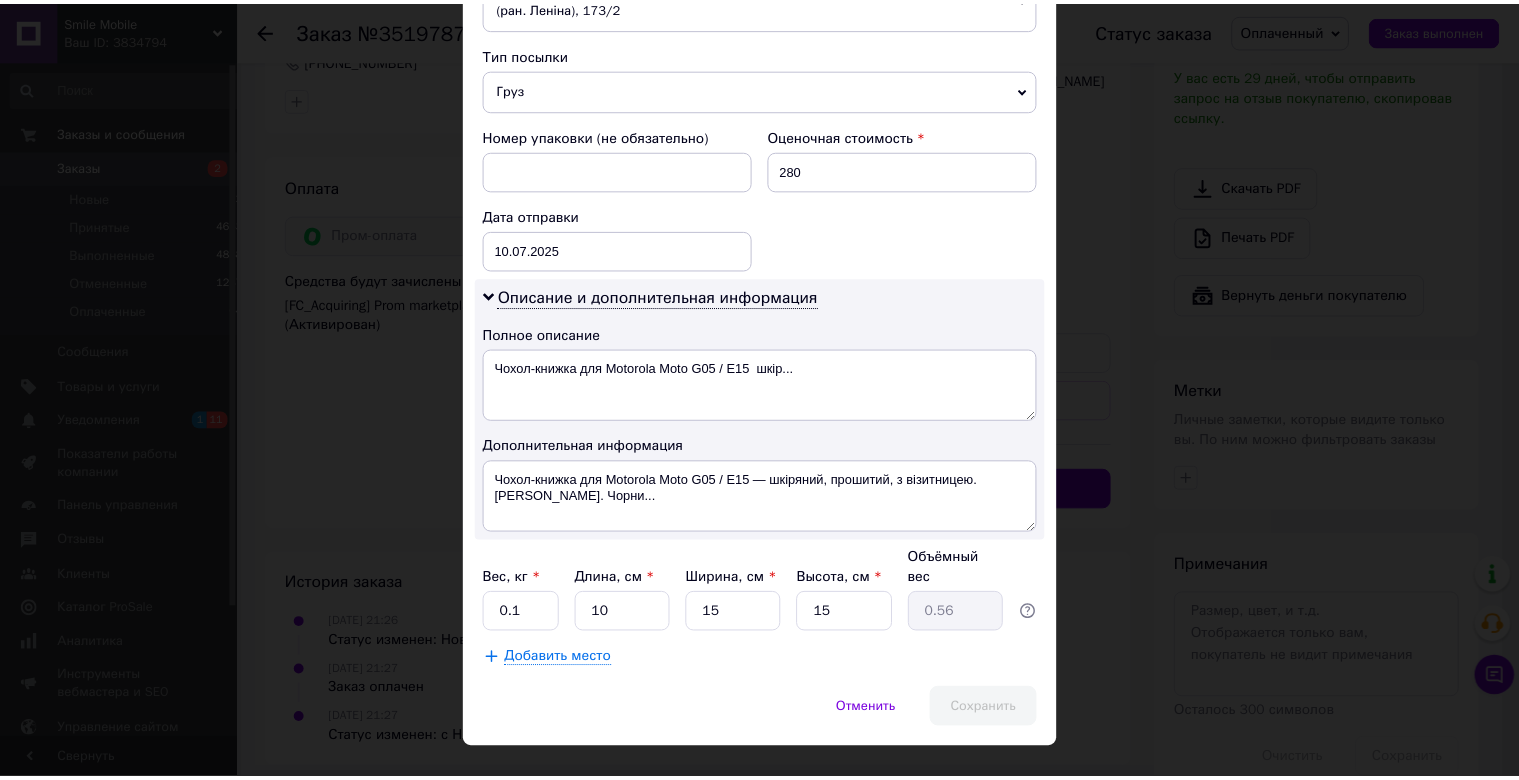 scroll, scrollTop: 110, scrollLeft: 0, axis: vertical 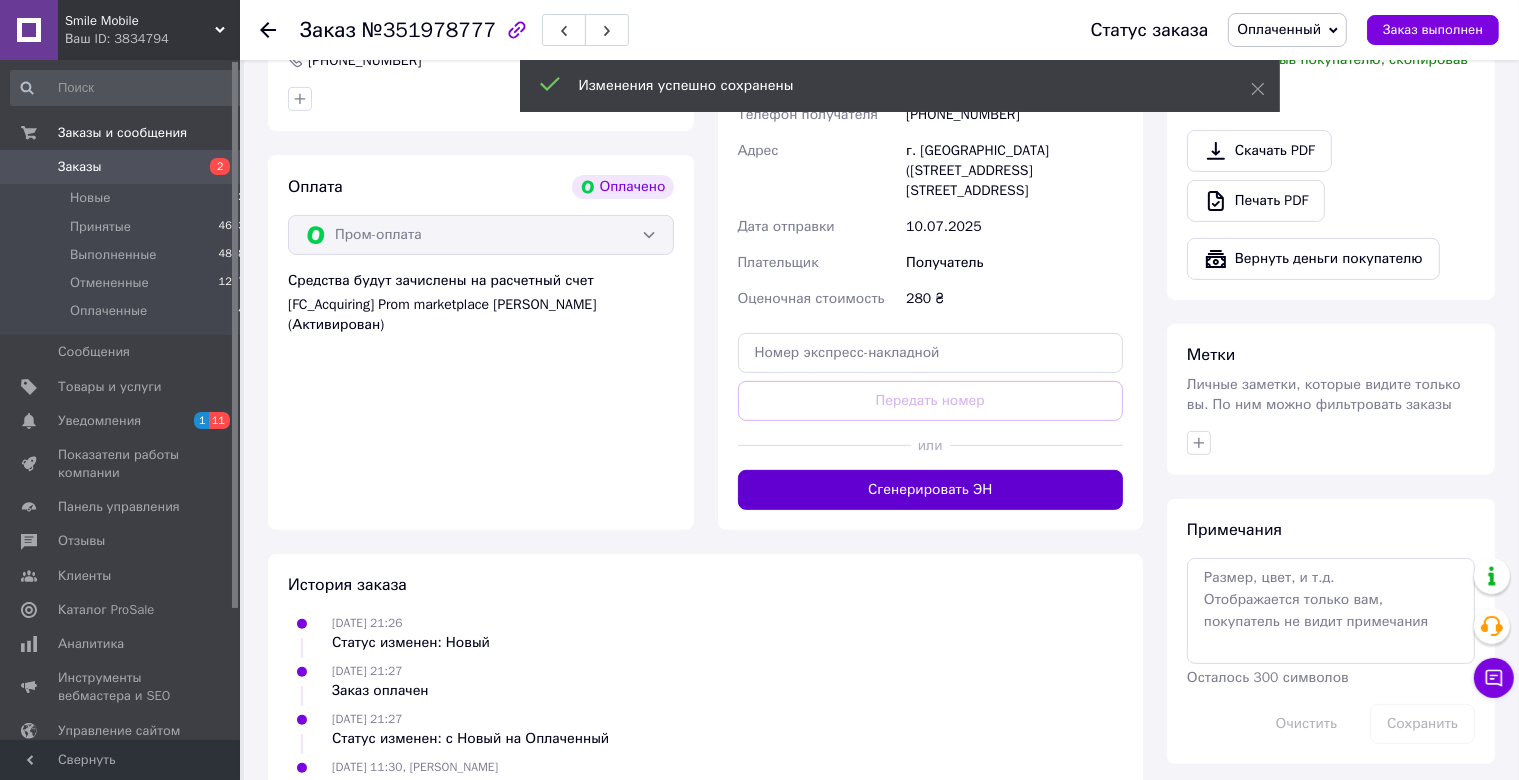 click on "Сгенерировать ЭН" at bounding box center (931, 490) 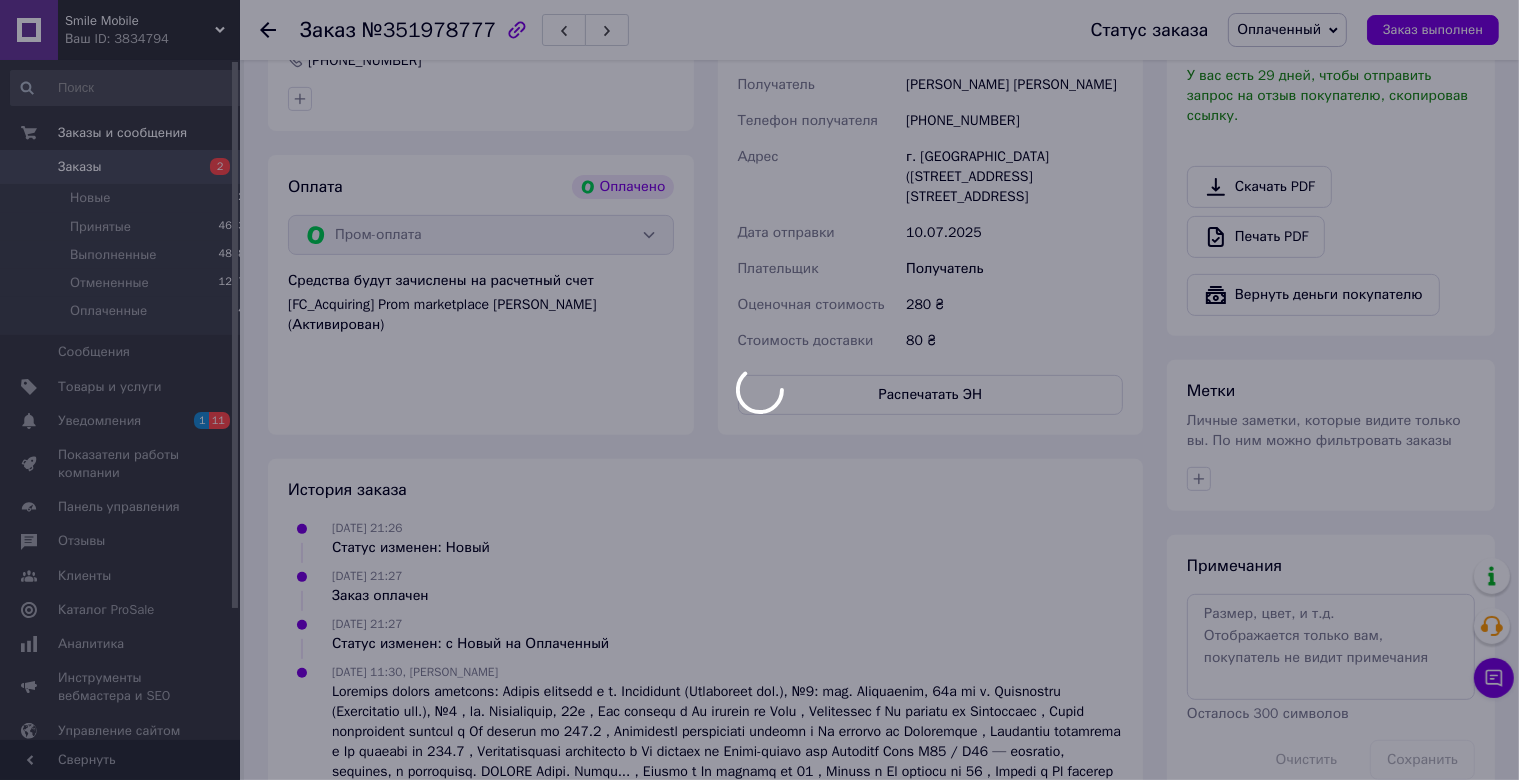 scroll, scrollTop: 0, scrollLeft: 0, axis: both 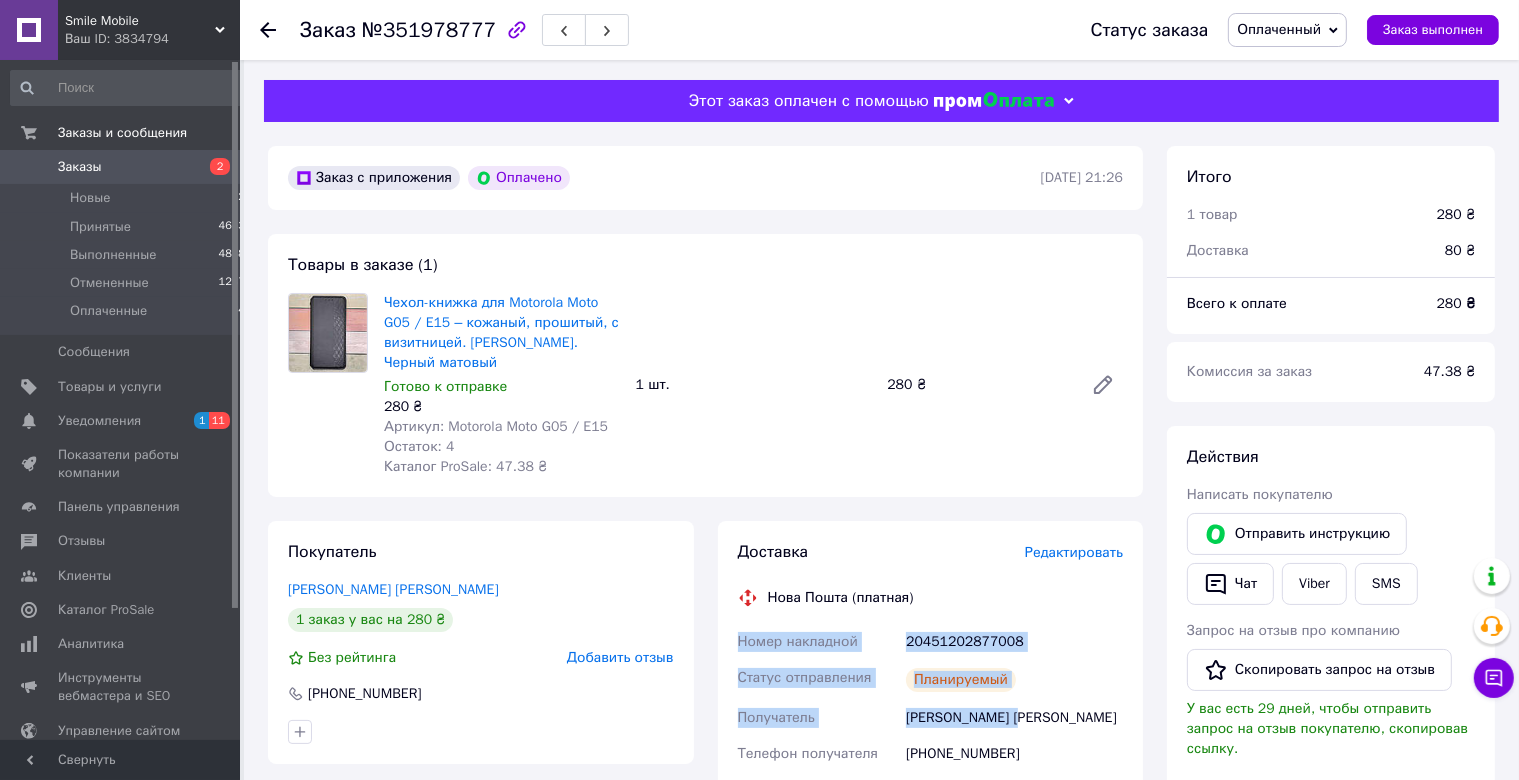 drag, startPoint x: 733, startPoint y: 634, endPoint x: 1037, endPoint y: 714, distance: 314.35013 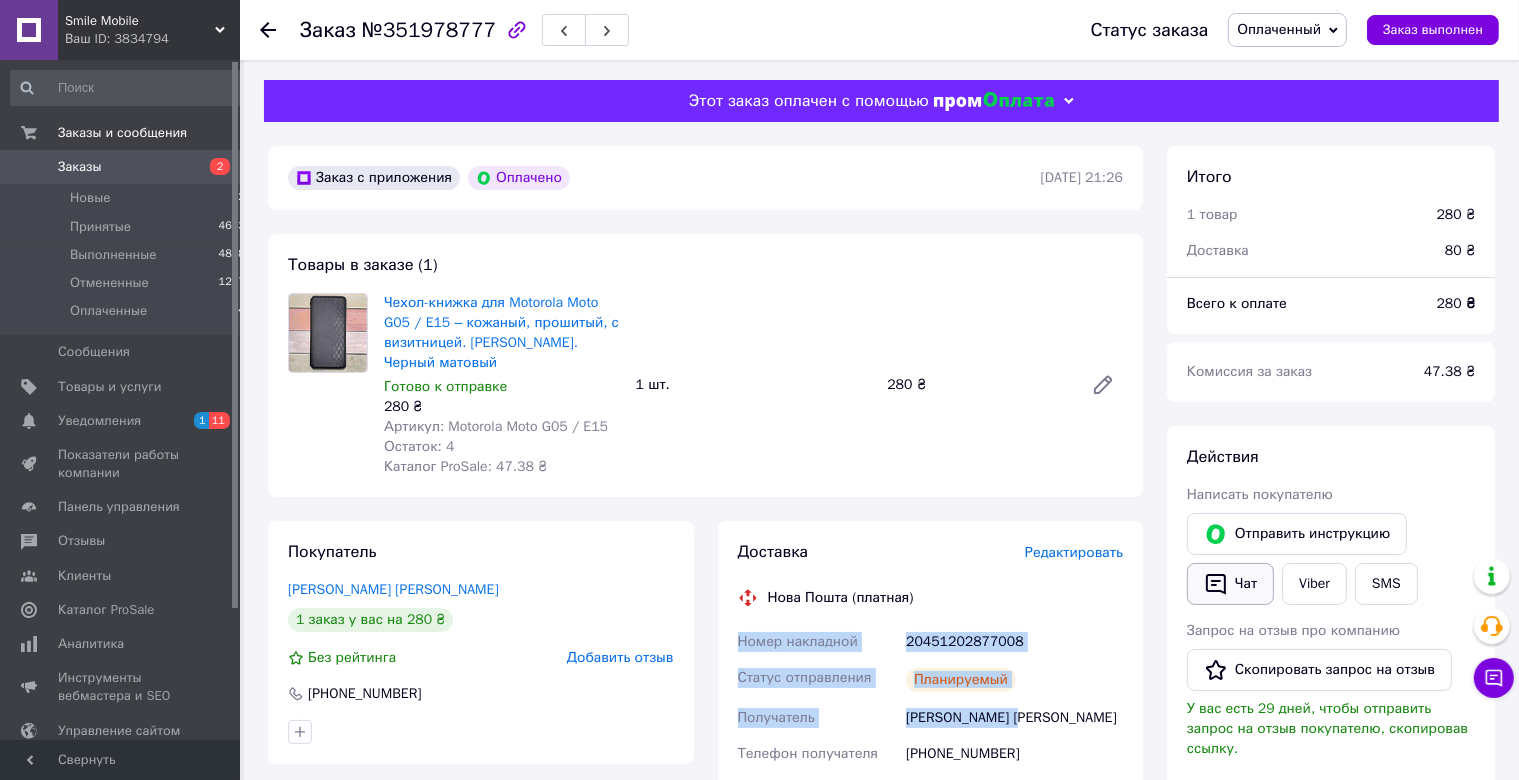 click on "Чат" at bounding box center [1230, 584] 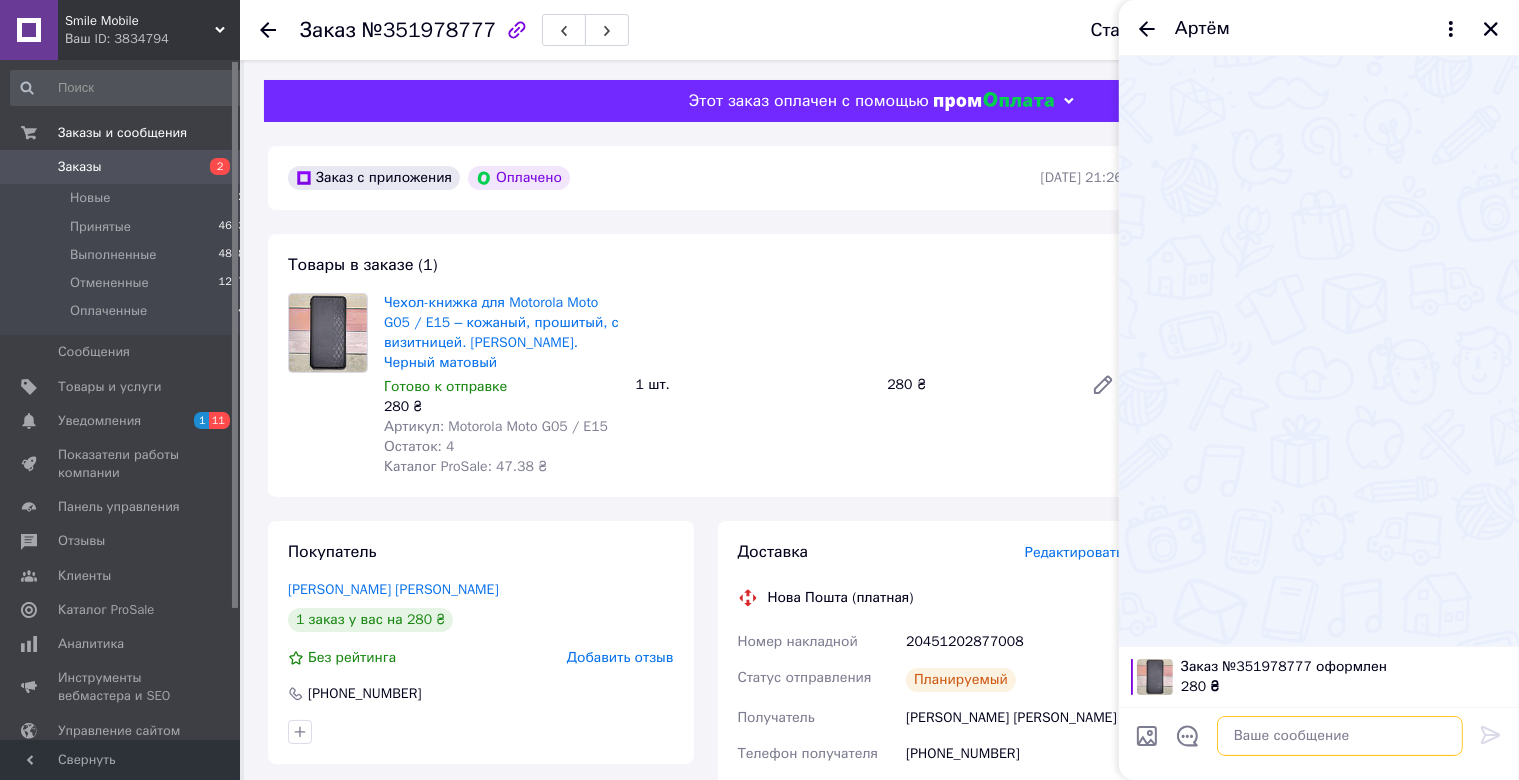 click at bounding box center [1340, 736] 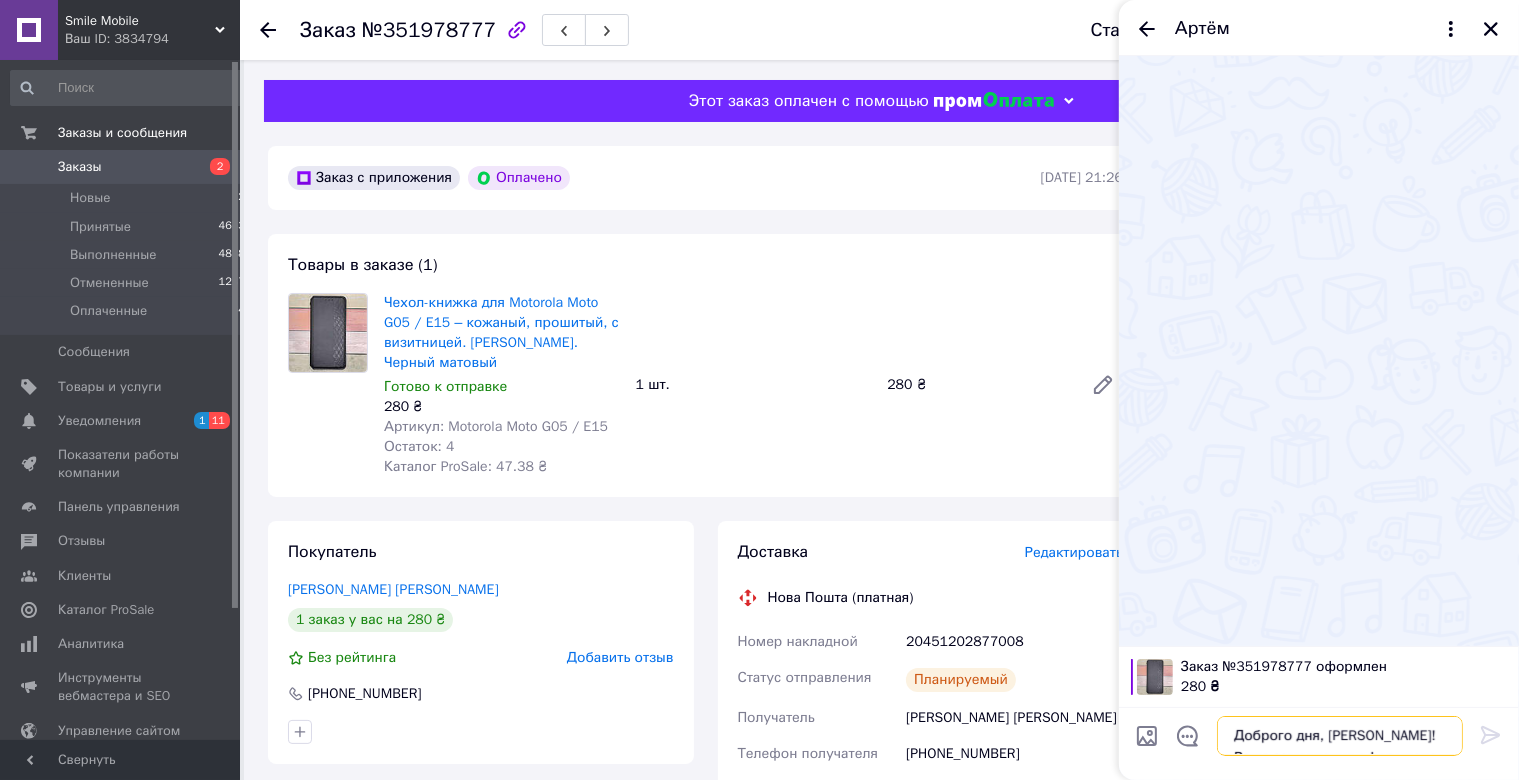 scroll, scrollTop: 32, scrollLeft: 0, axis: vertical 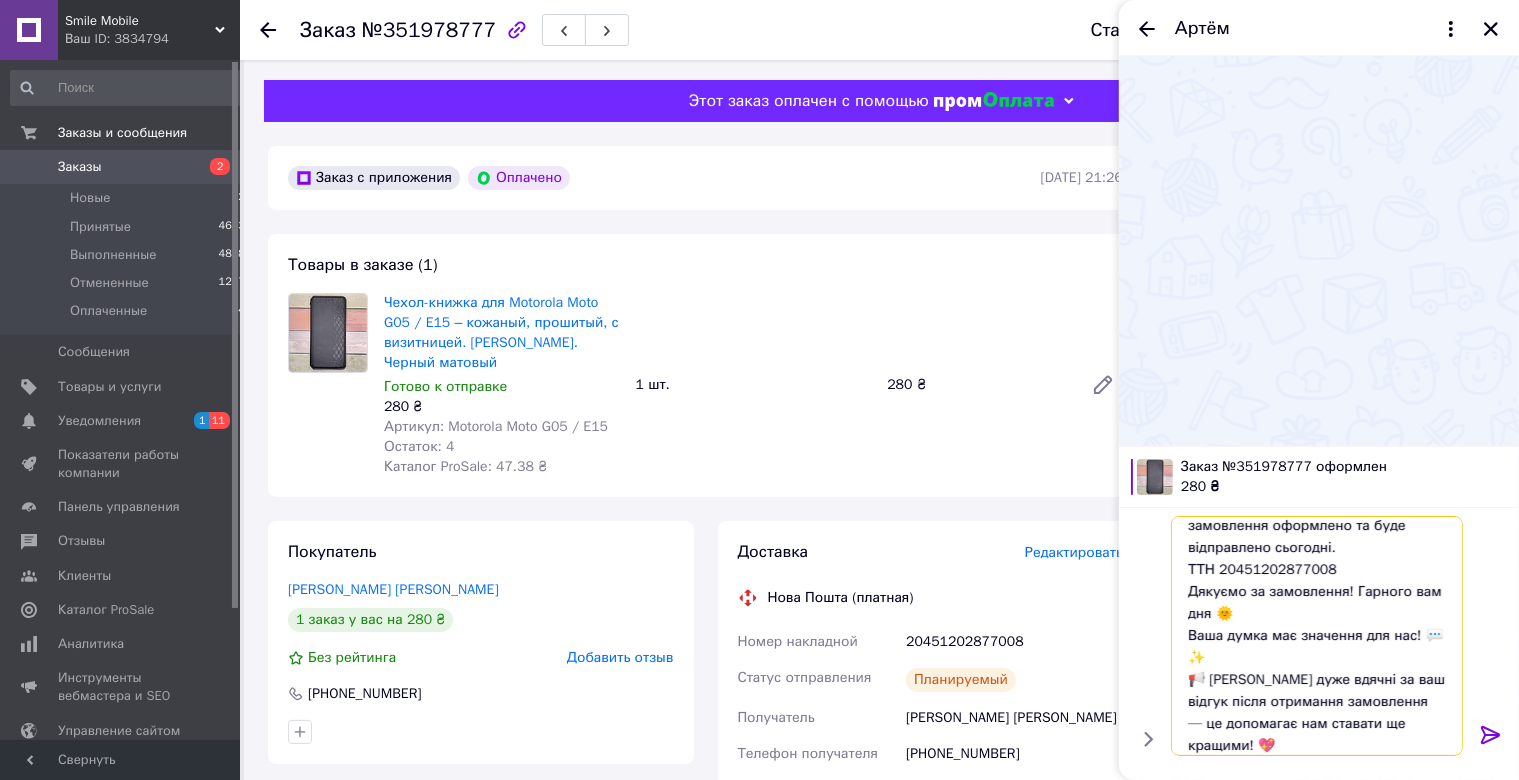 type 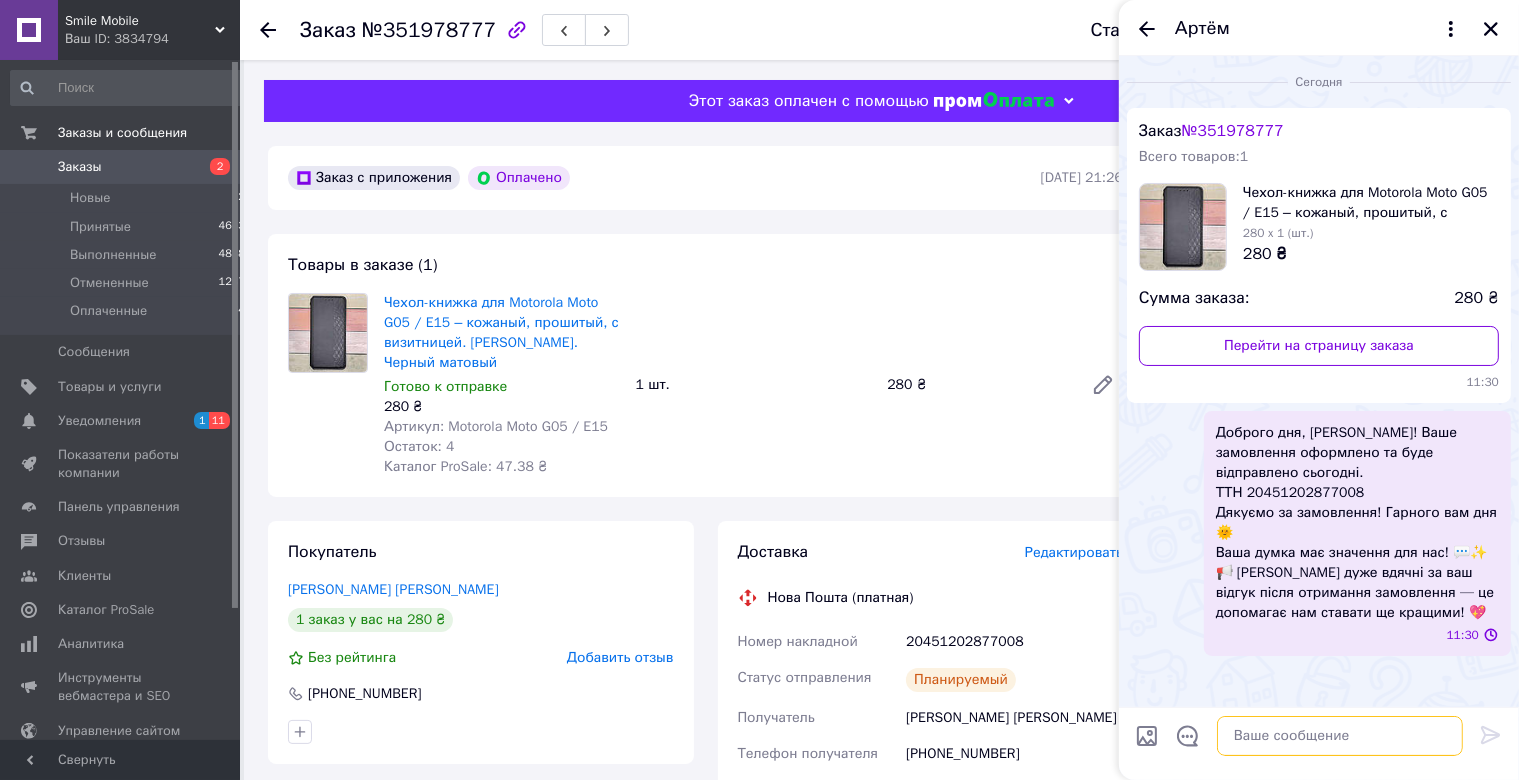 scroll, scrollTop: 0, scrollLeft: 0, axis: both 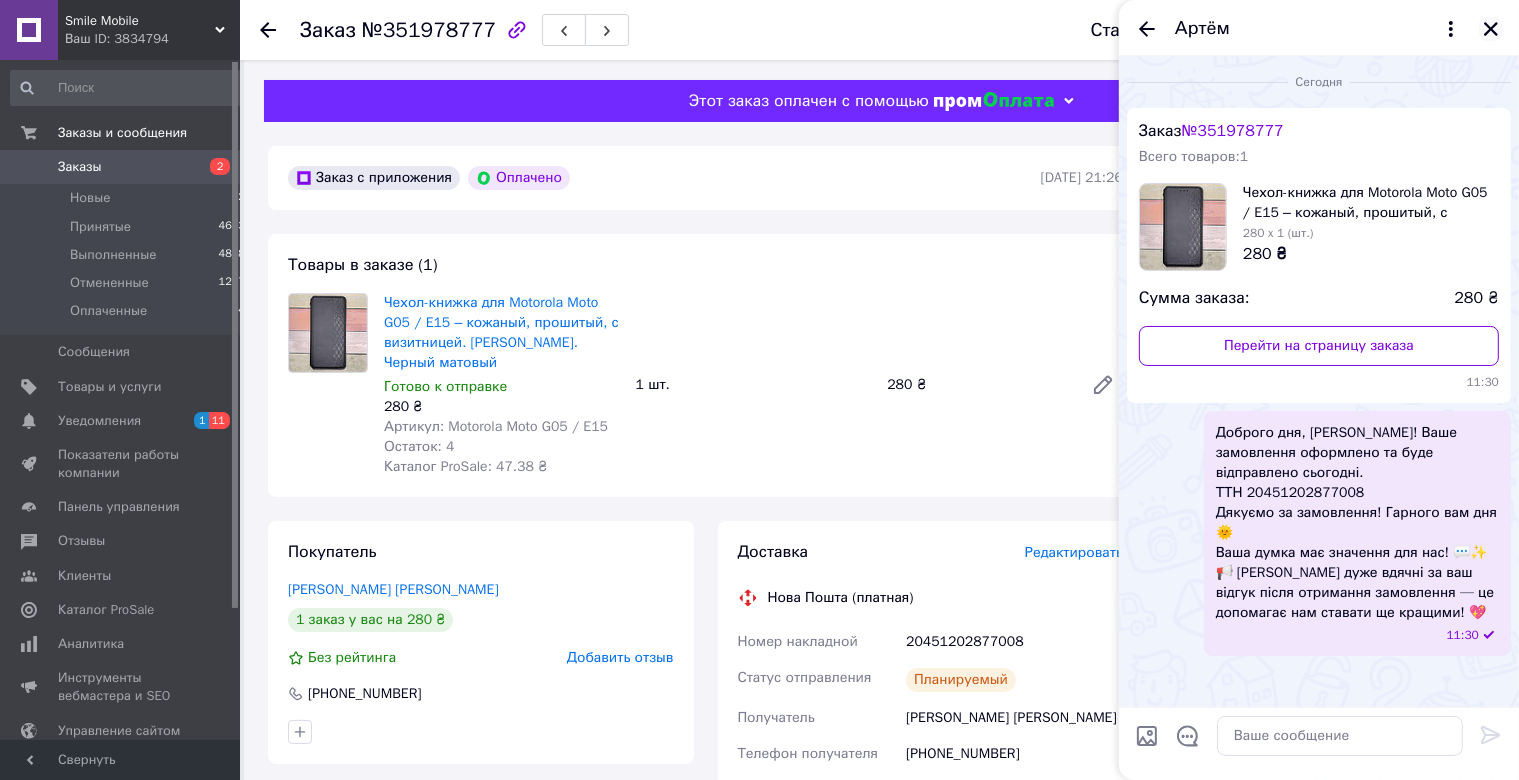click 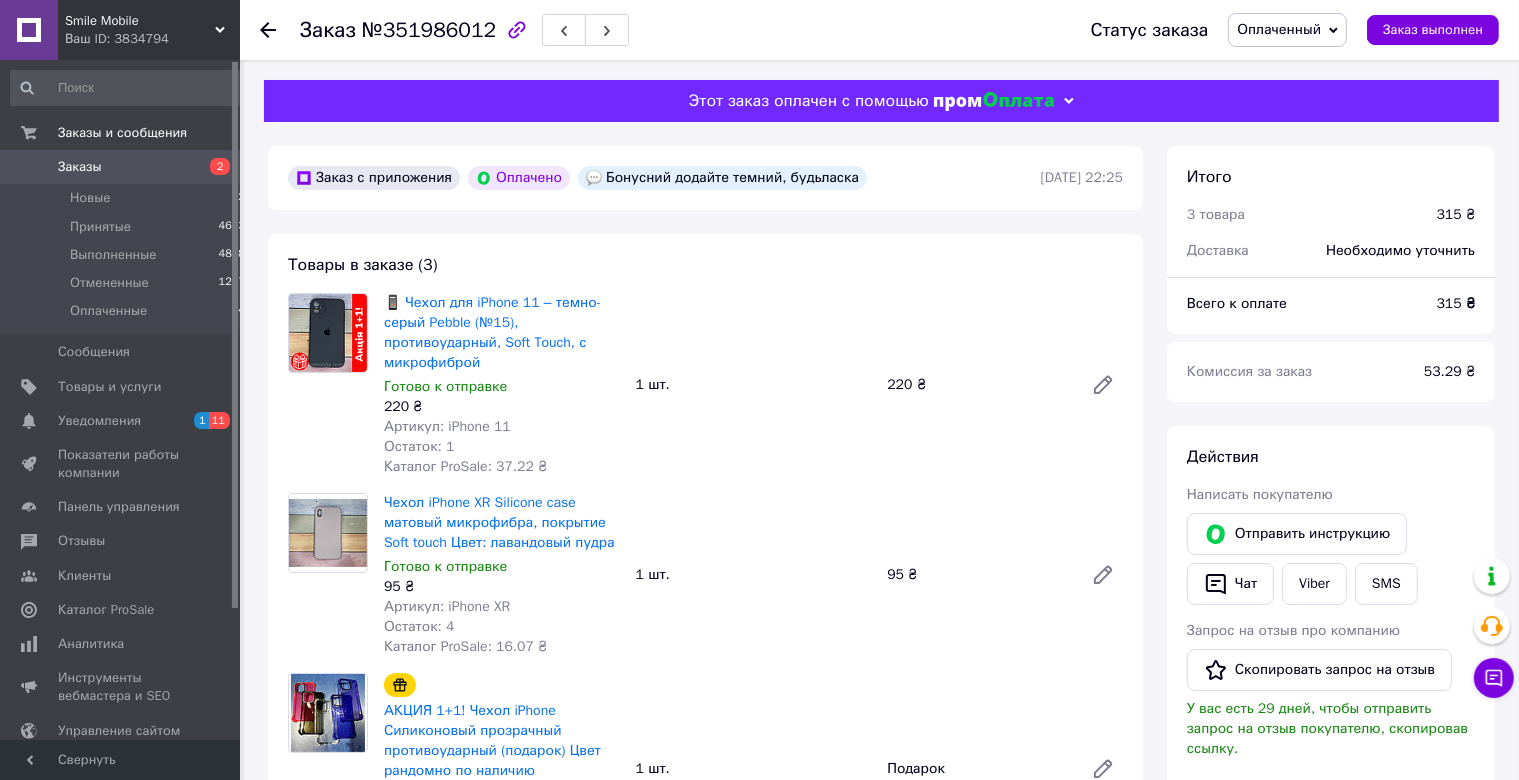 scroll, scrollTop: 211, scrollLeft: 0, axis: vertical 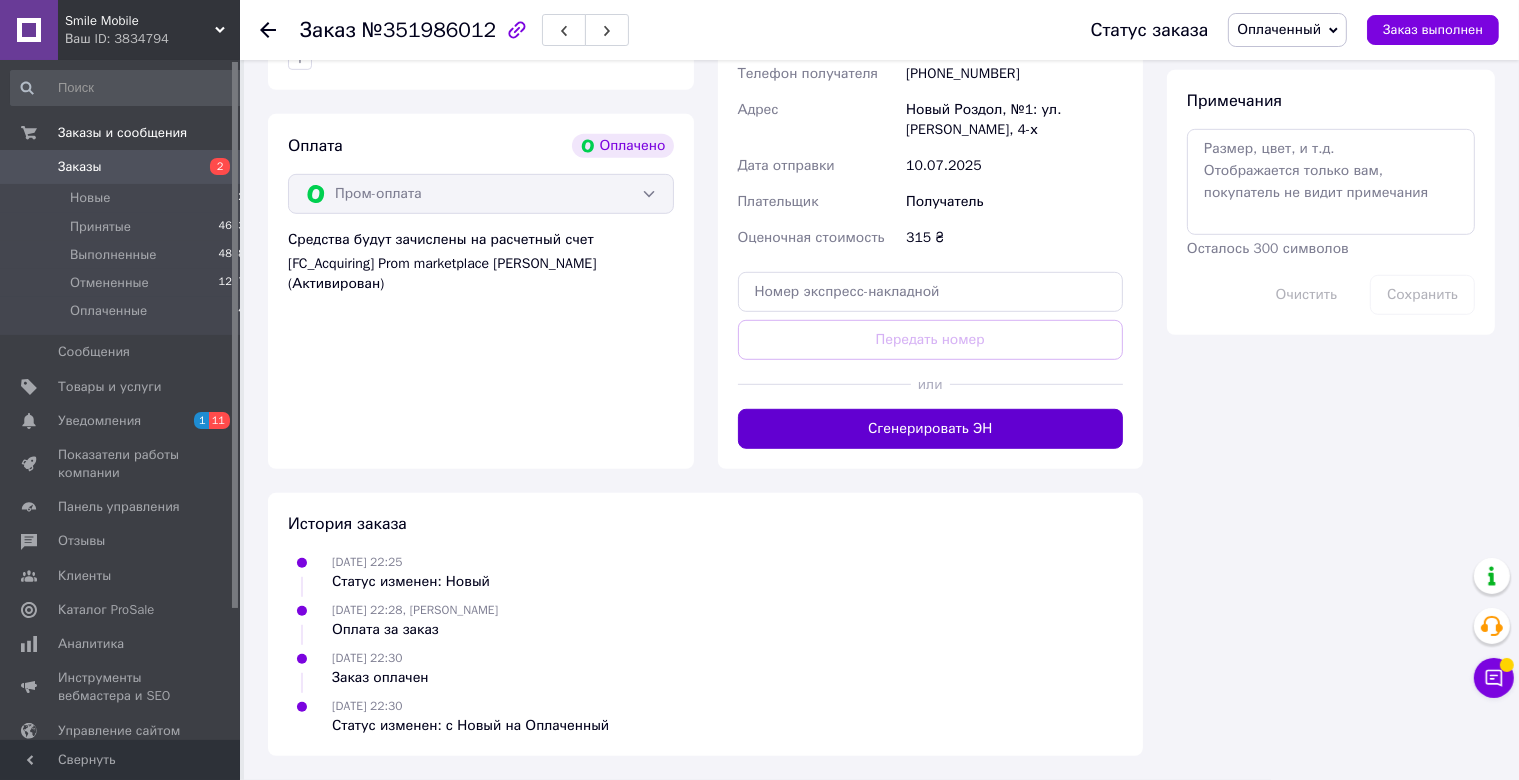 click on "Сгенерировать ЭН" at bounding box center (931, 429) 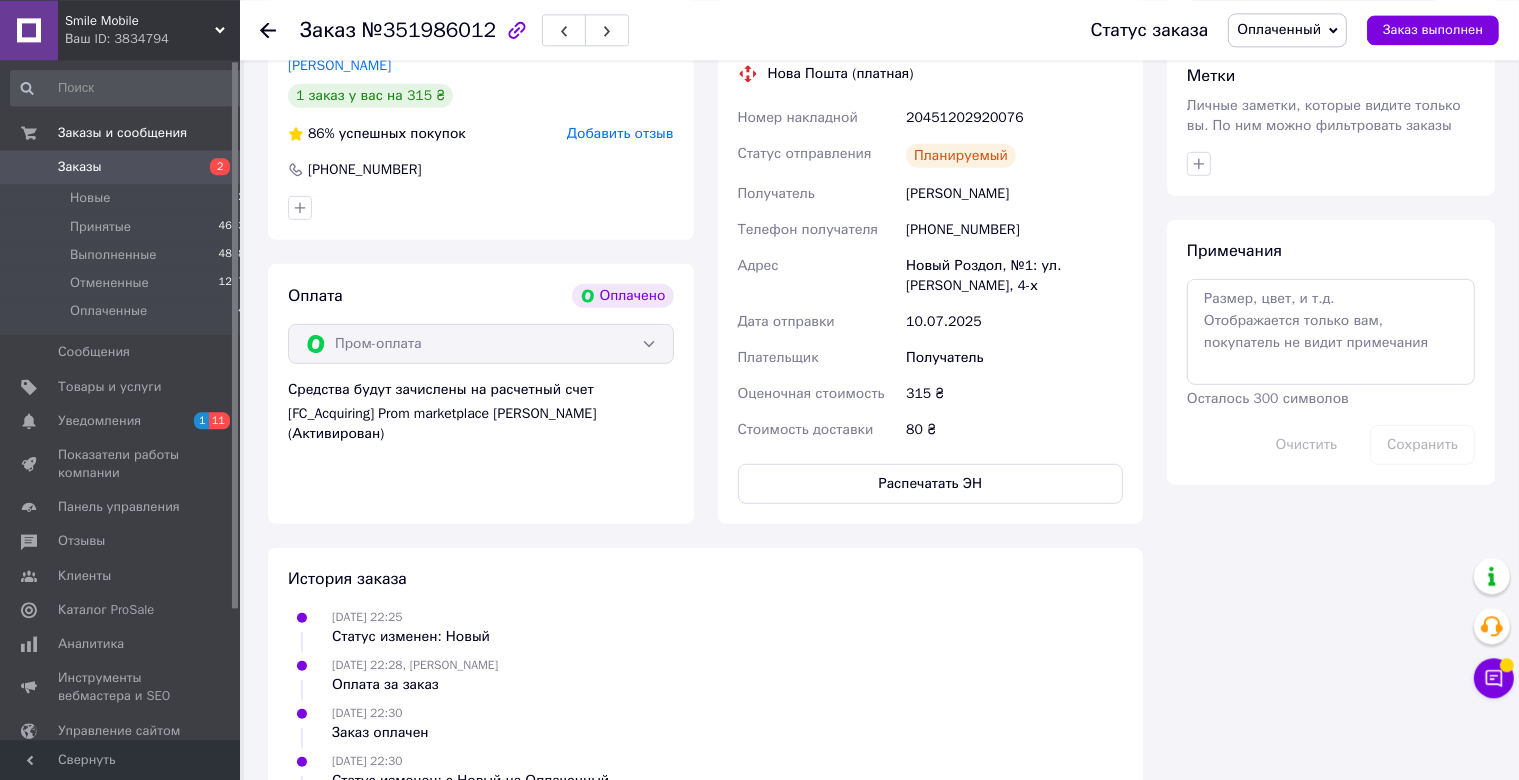 scroll, scrollTop: 900, scrollLeft: 0, axis: vertical 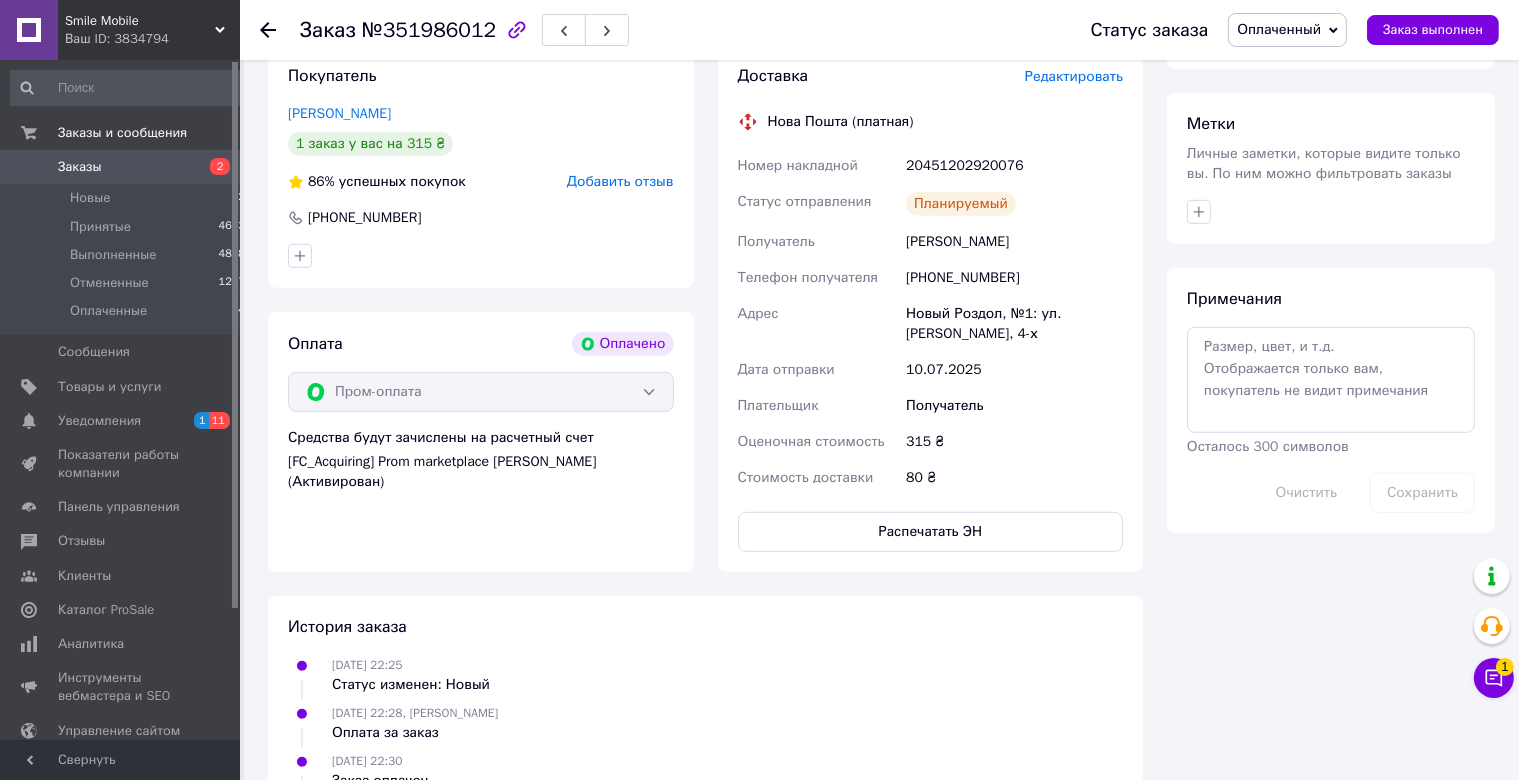 drag, startPoint x: 739, startPoint y: 162, endPoint x: 1039, endPoint y: 246, distance: 311.53812 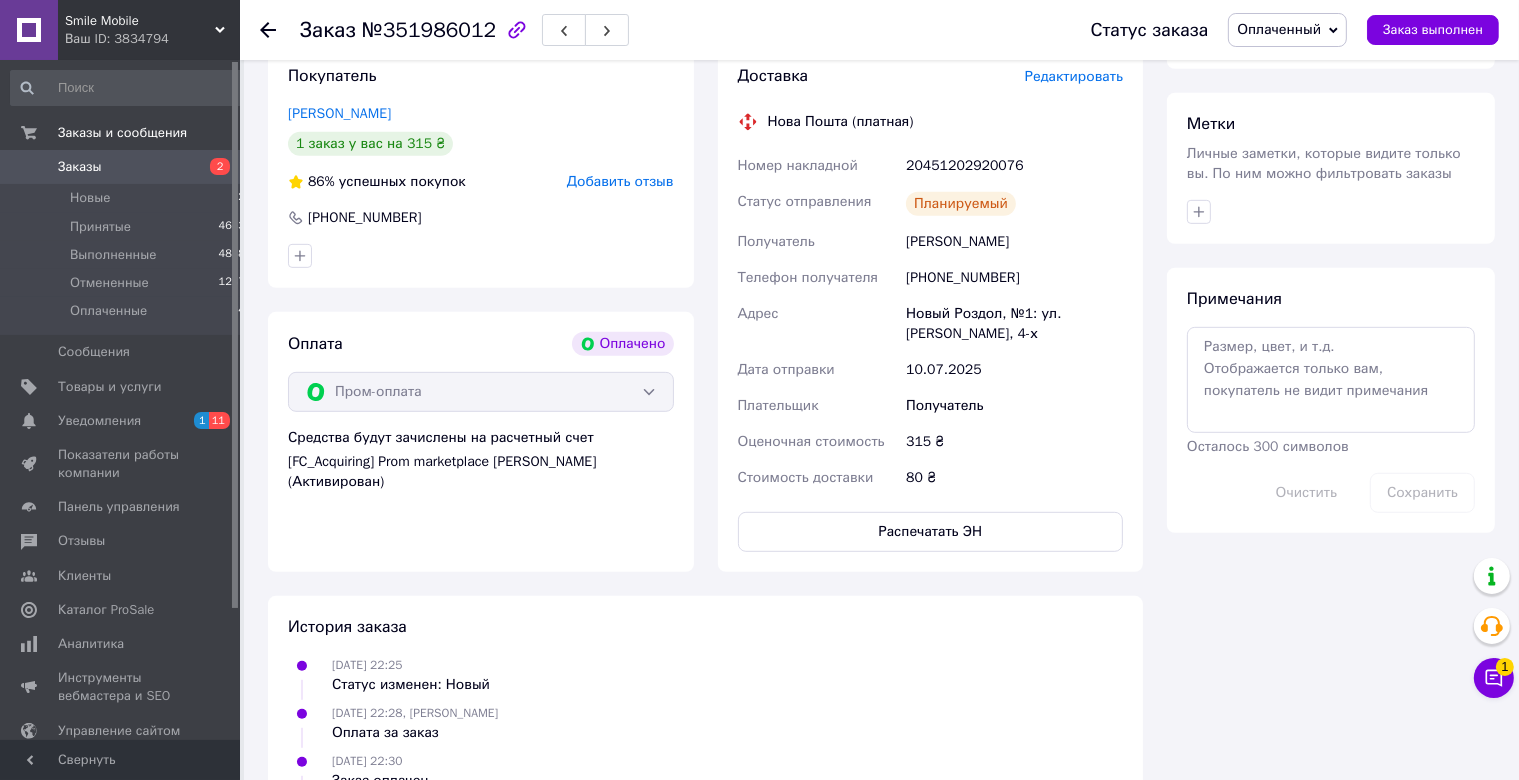 click on "Номер накладной 20451202920076 Статус отправления Планируемый Получатель Жаботинський Іван Телефон получателя +380954520255 Адрес Новый Роздол, №1: ул. Ходоровская, 4-х Дата отправки 10.07.2025 Плательщик Получатель Оценочная стоимость 315 ₴ Стоимость доставки 80 ₴" at bounding box center [931, 322] 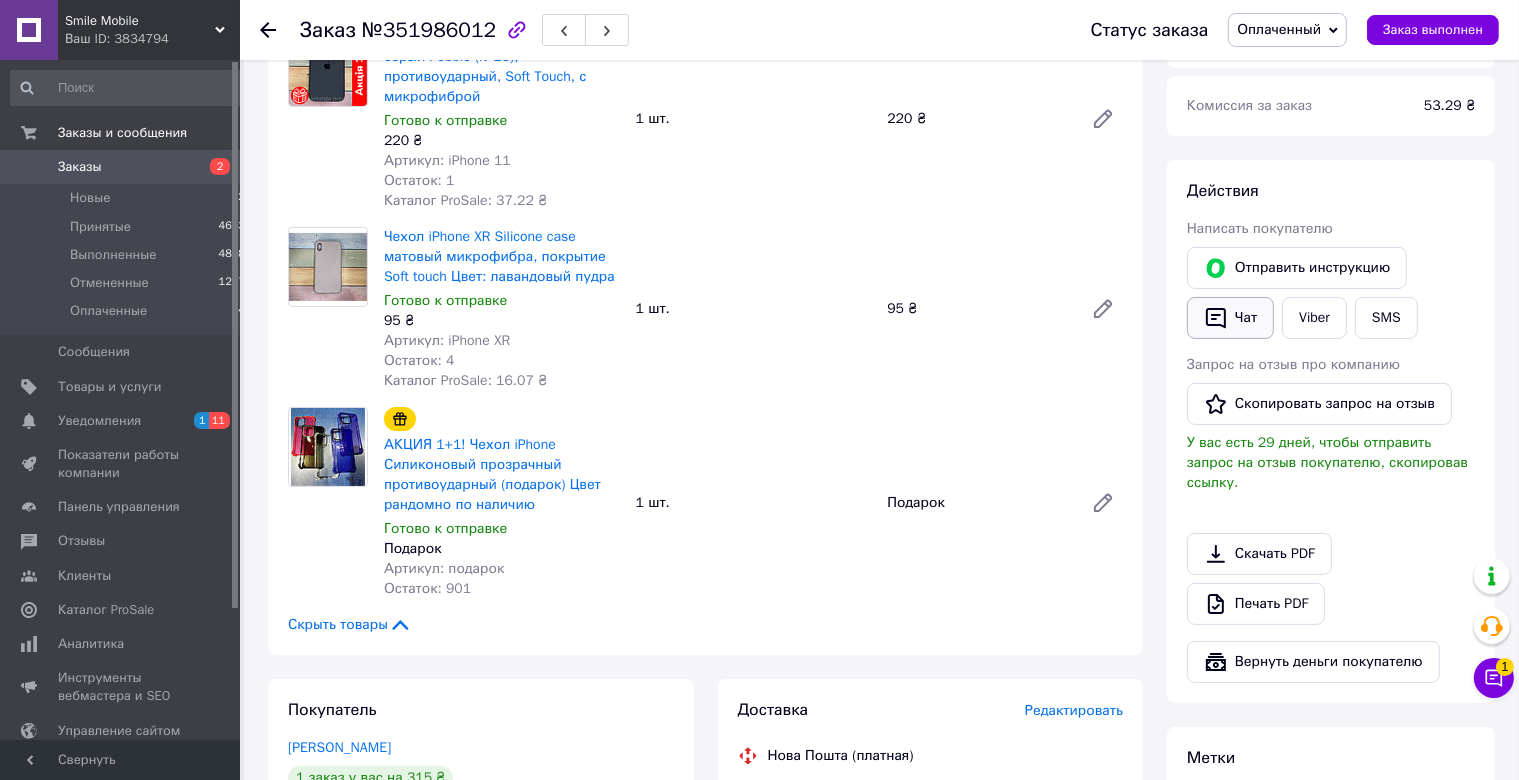 click on "Чат" at bounding box center [1230, 318] 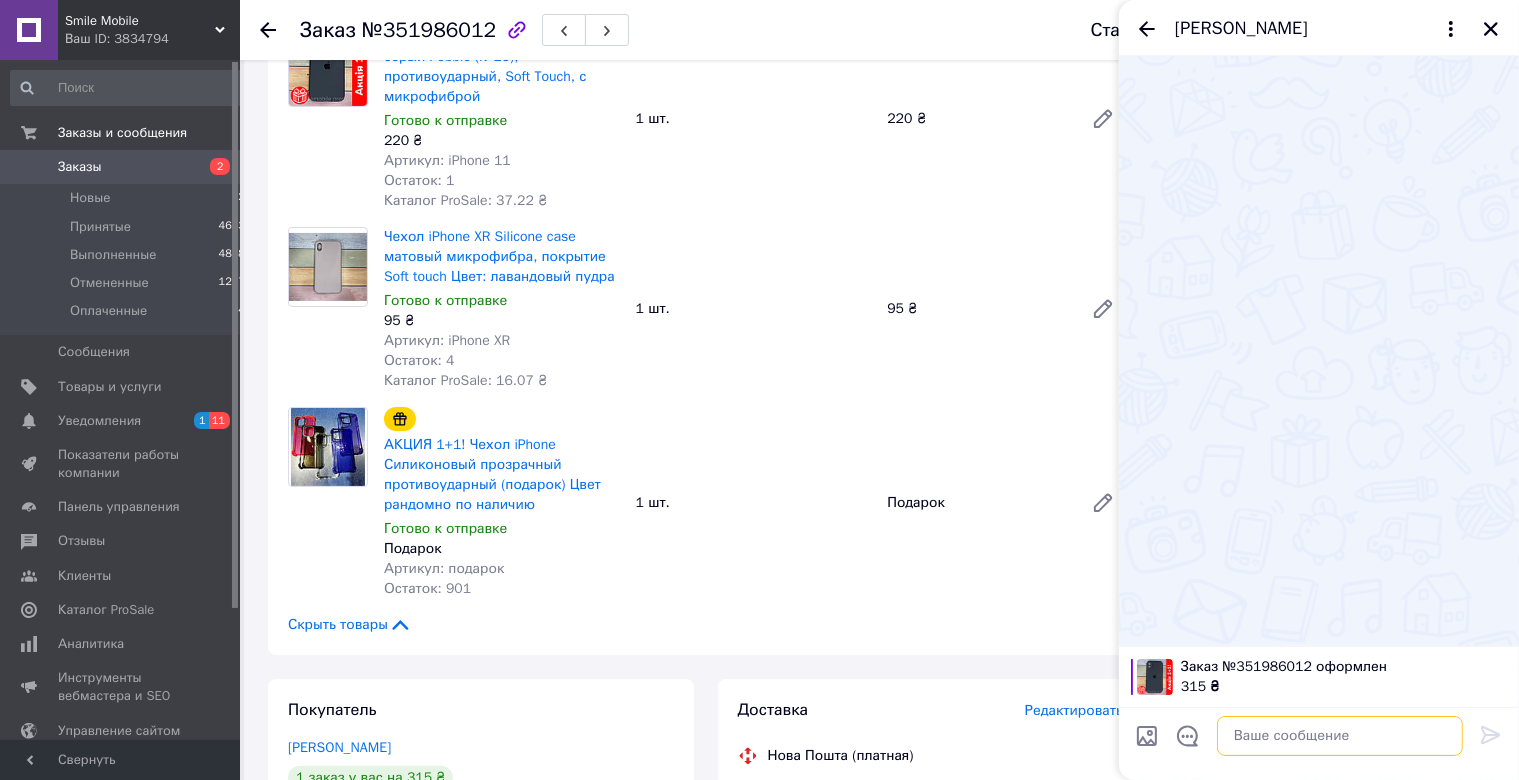 click at bounding box center [1340, 736] 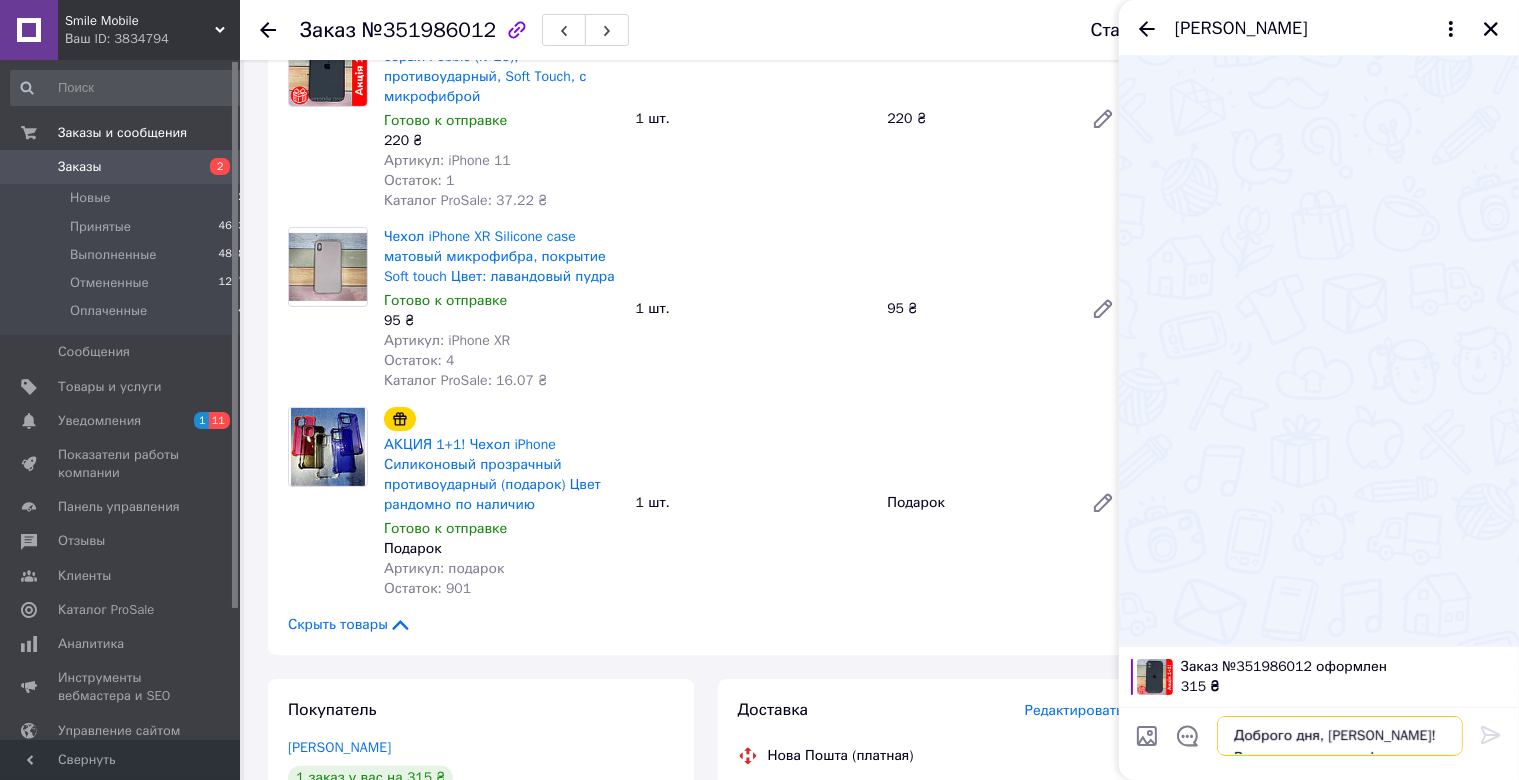 scroll, scrollTop: 32, scrollLeft: 0, axis: vertical 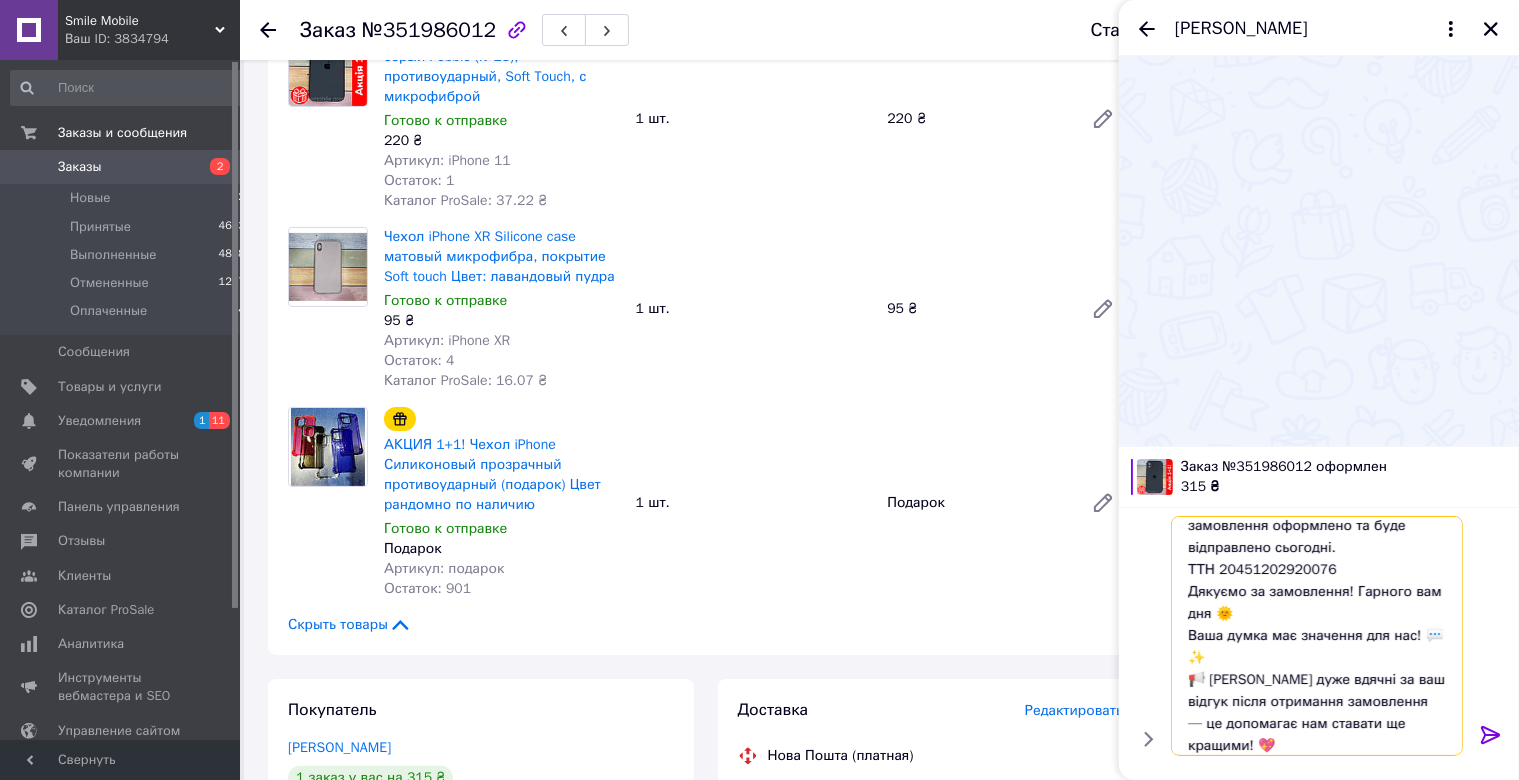 type 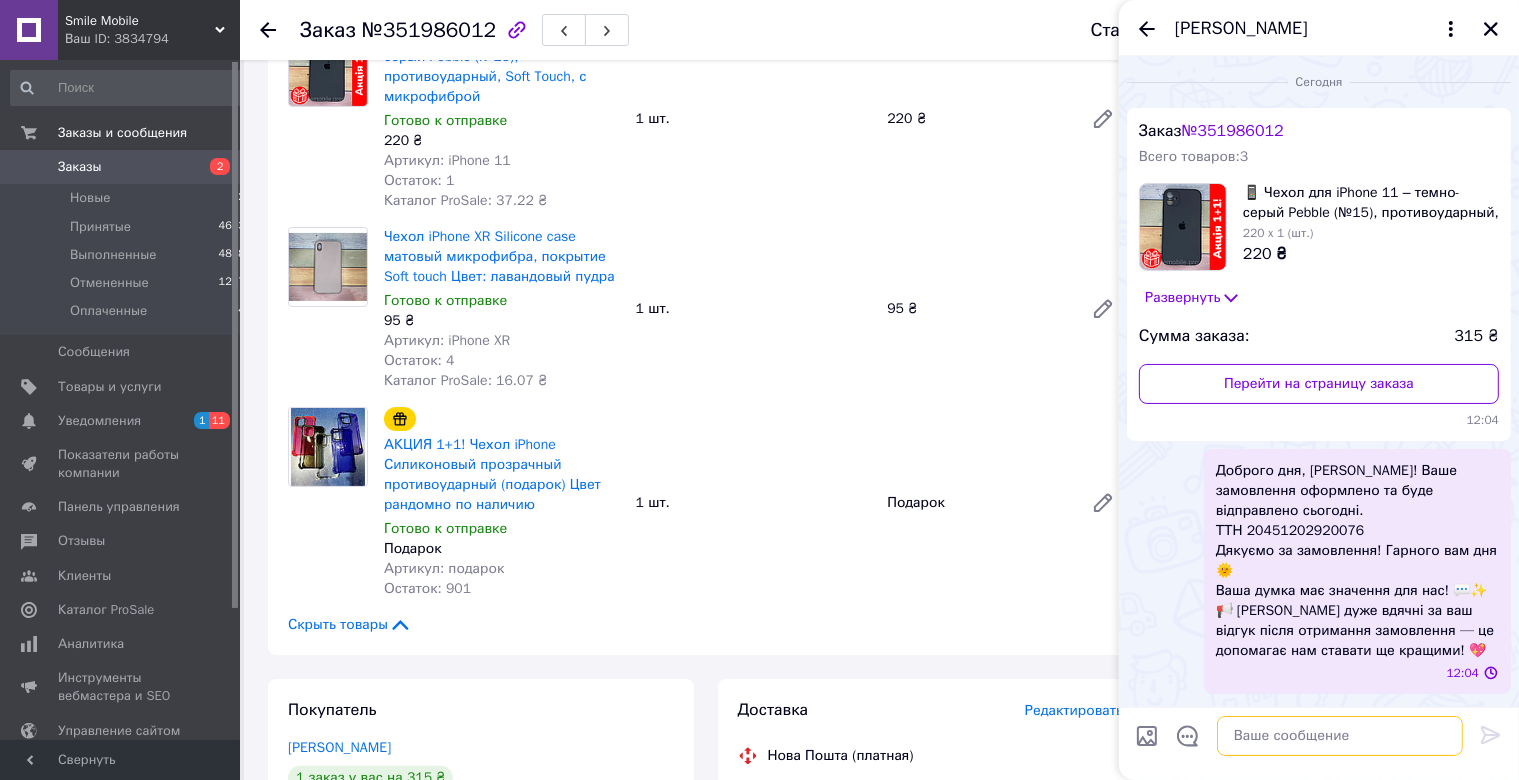 scroll, scrollTop: 0, scrollLeft: 0, axis: both 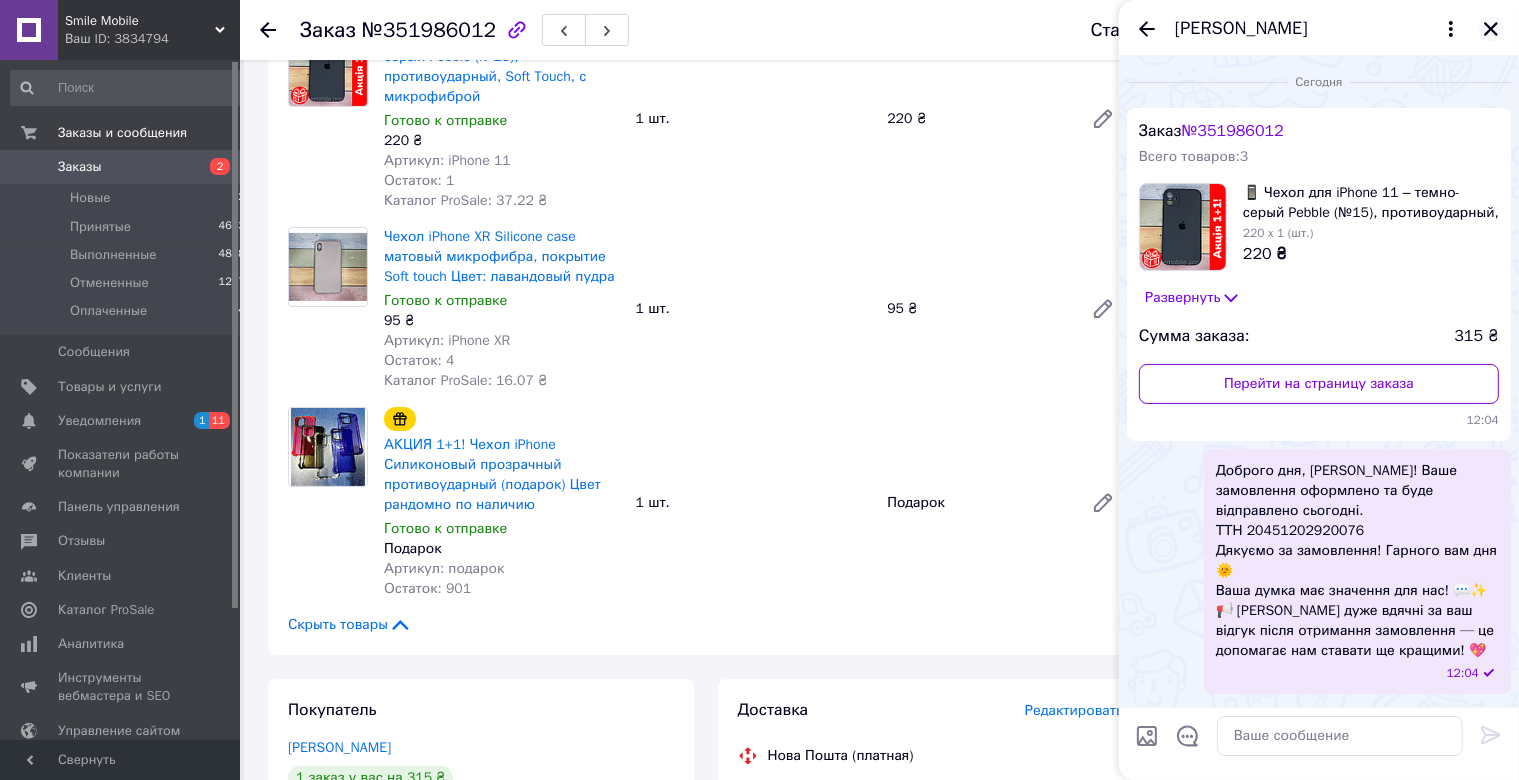 click 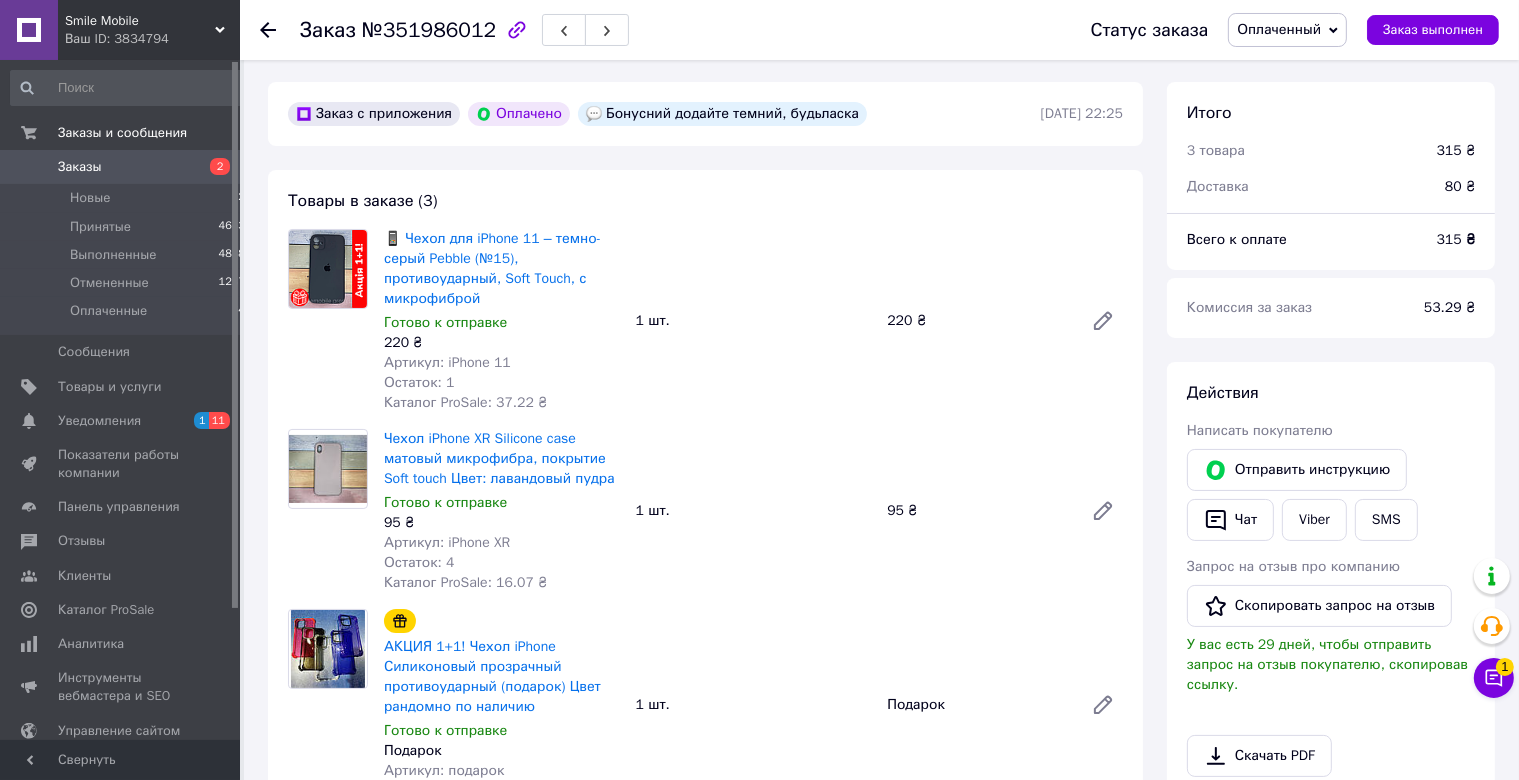 scroll, scrollTop: 55, scrollLeft: 0, axis: vertical 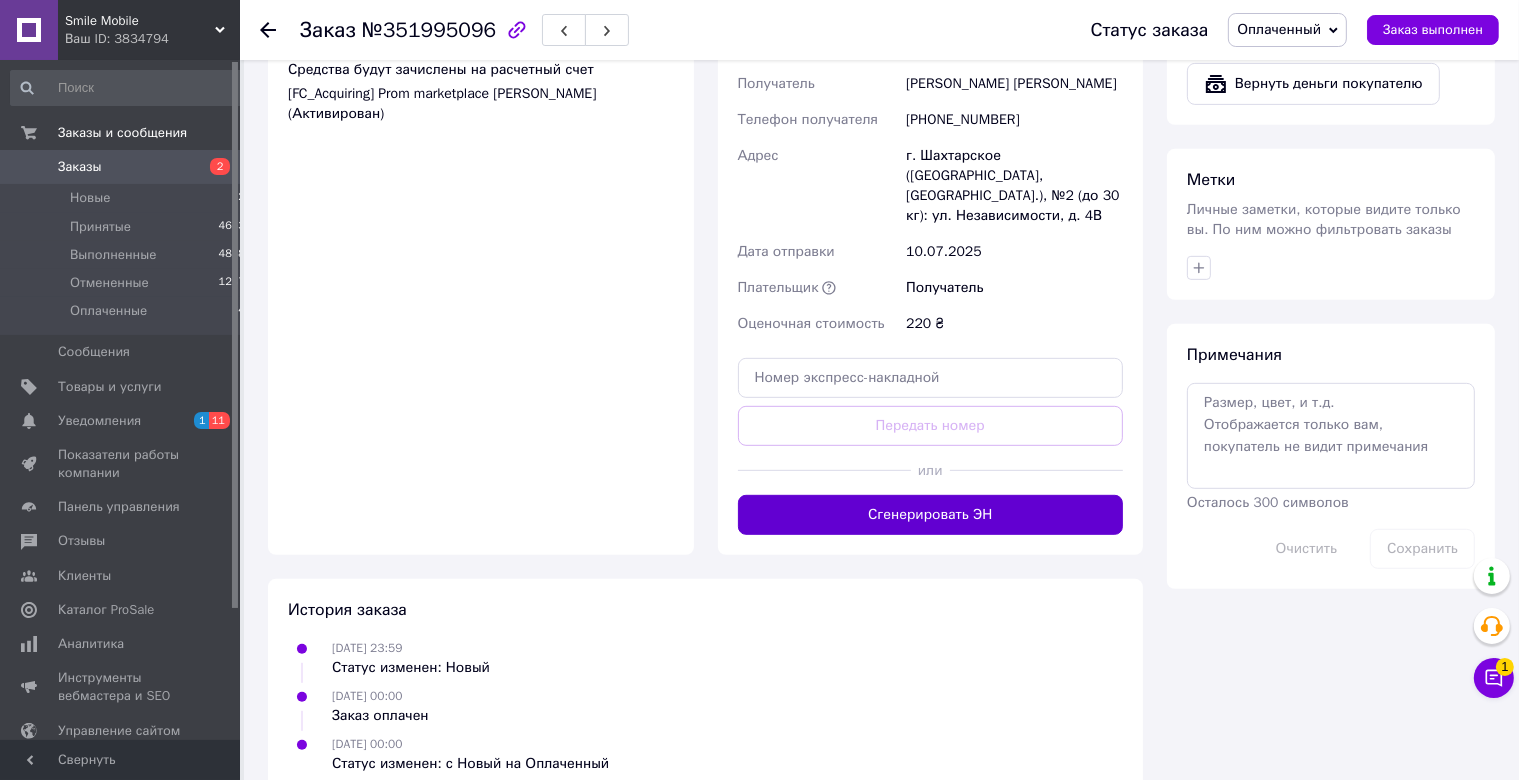 click on "Сгенерировать ЭН" at bounding box center [931, 515] 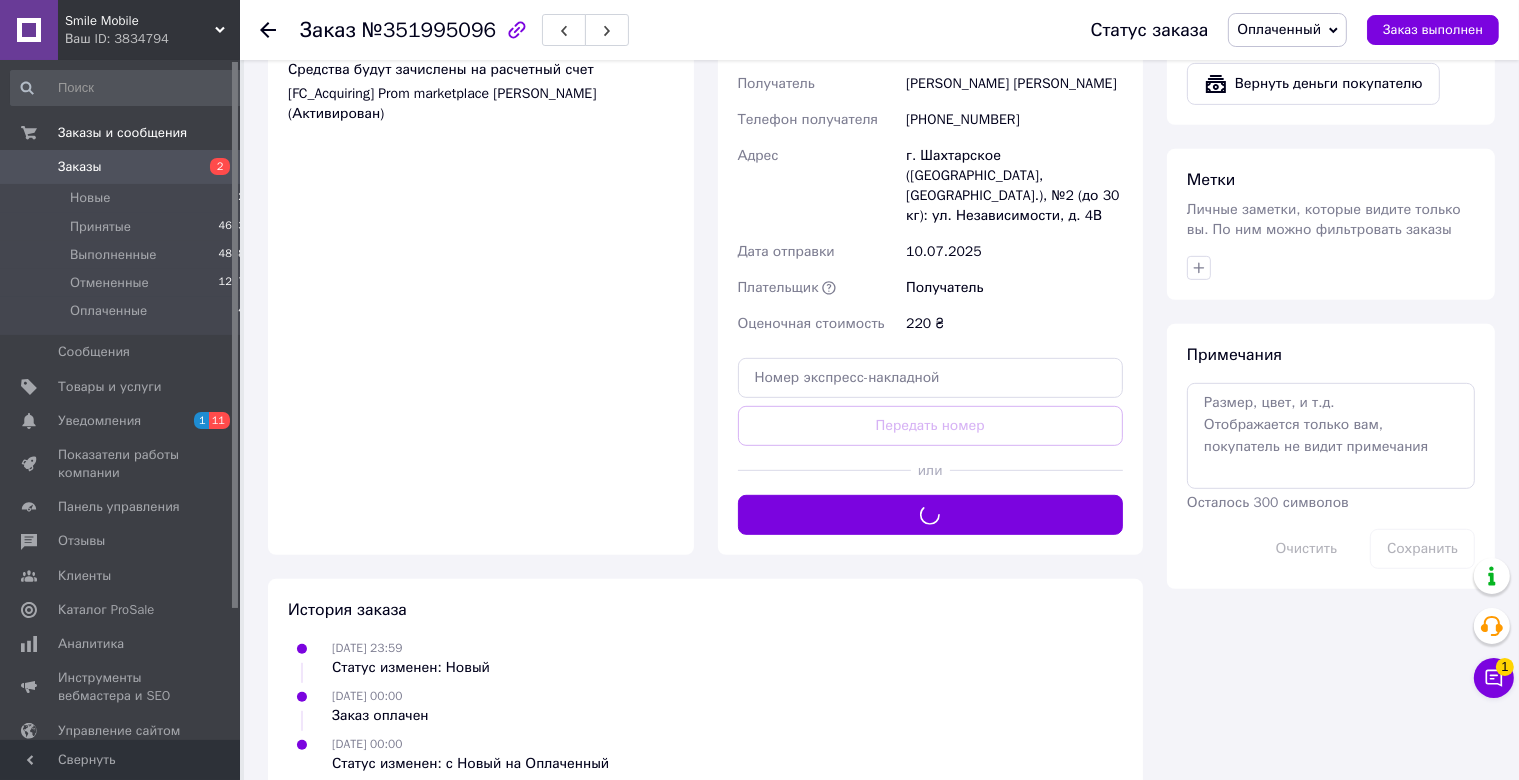 scroll, scrollTop: 802, scrollLeft: 0, axis: vertical 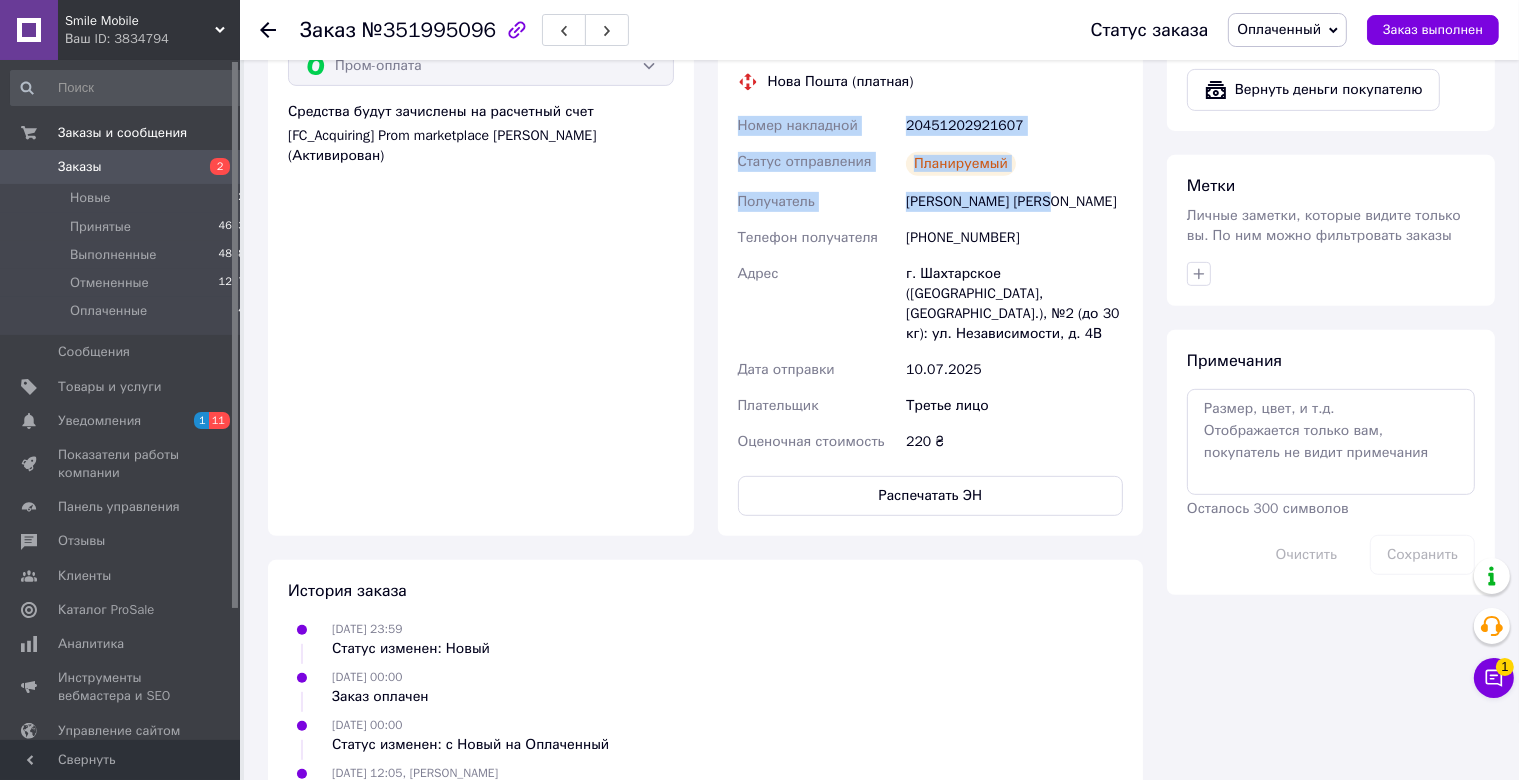 drag, startPoint x: 726, startPoint y: 102, endPoint x: 1042, endPoint y: 179, distance: 325.24606 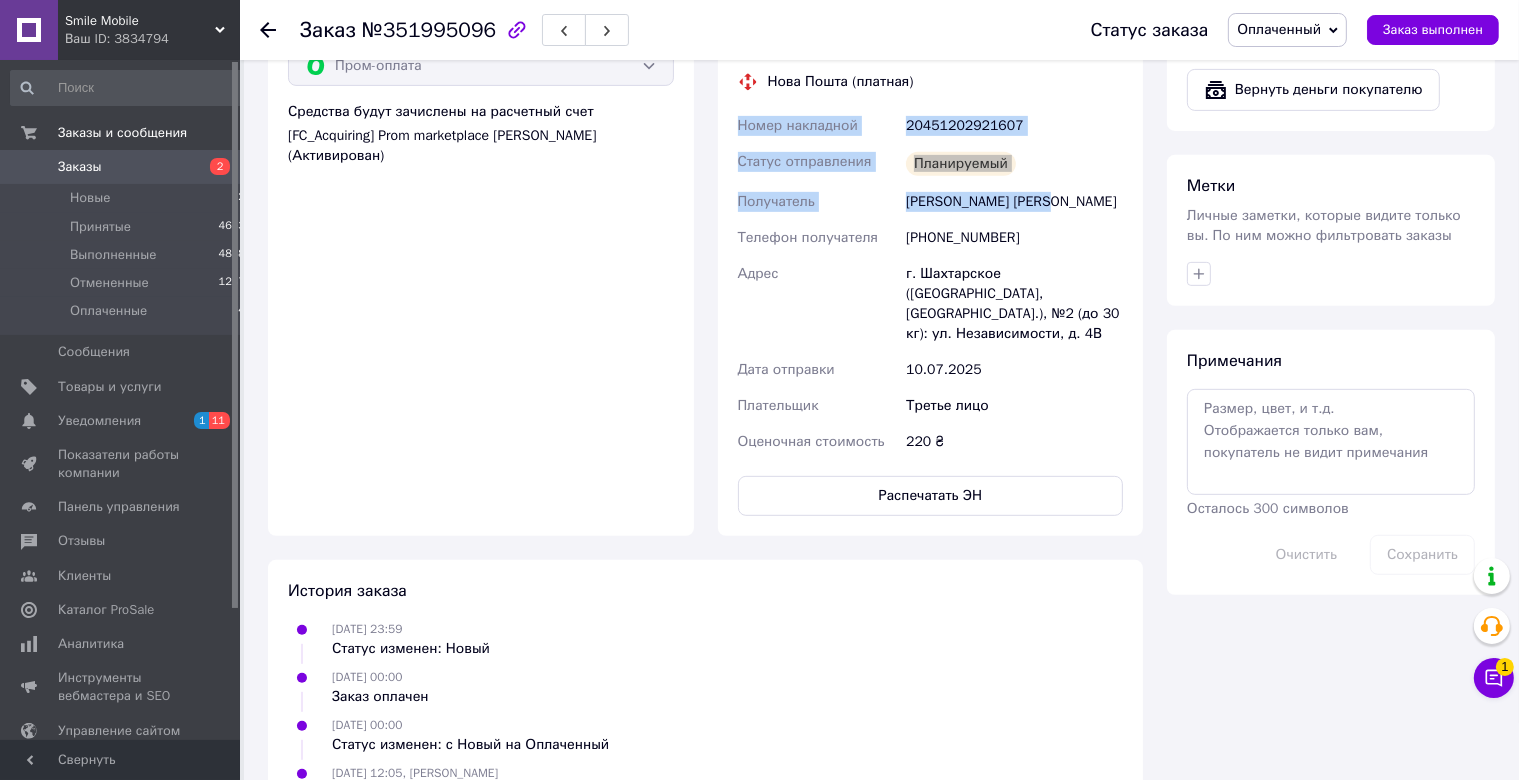 scroll, scrollTop: 380, scrollLeft: 0, axis: vertical 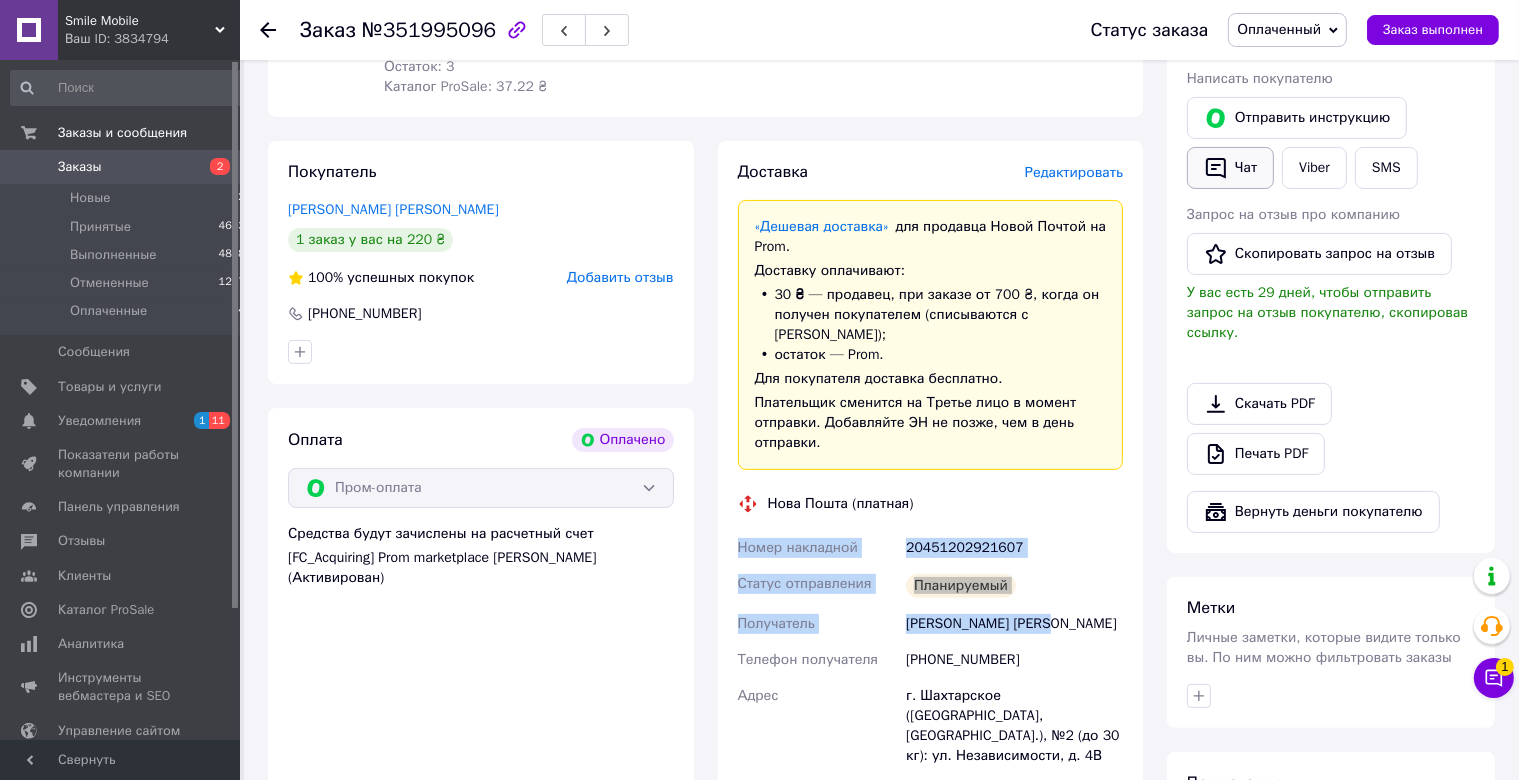 click on "Чат" at bounding box center (1230, 168) 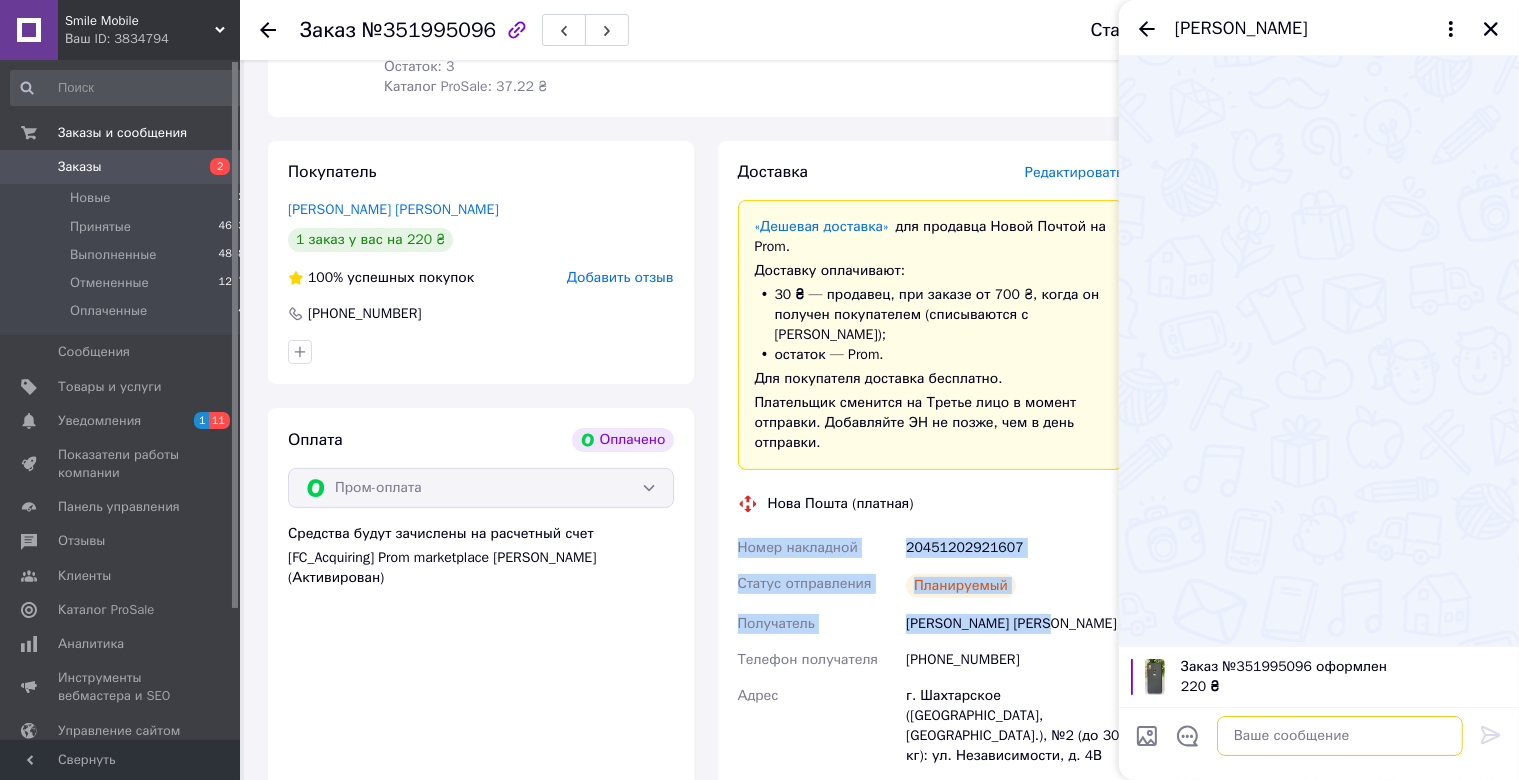 click at bounding box center (1340, 736) 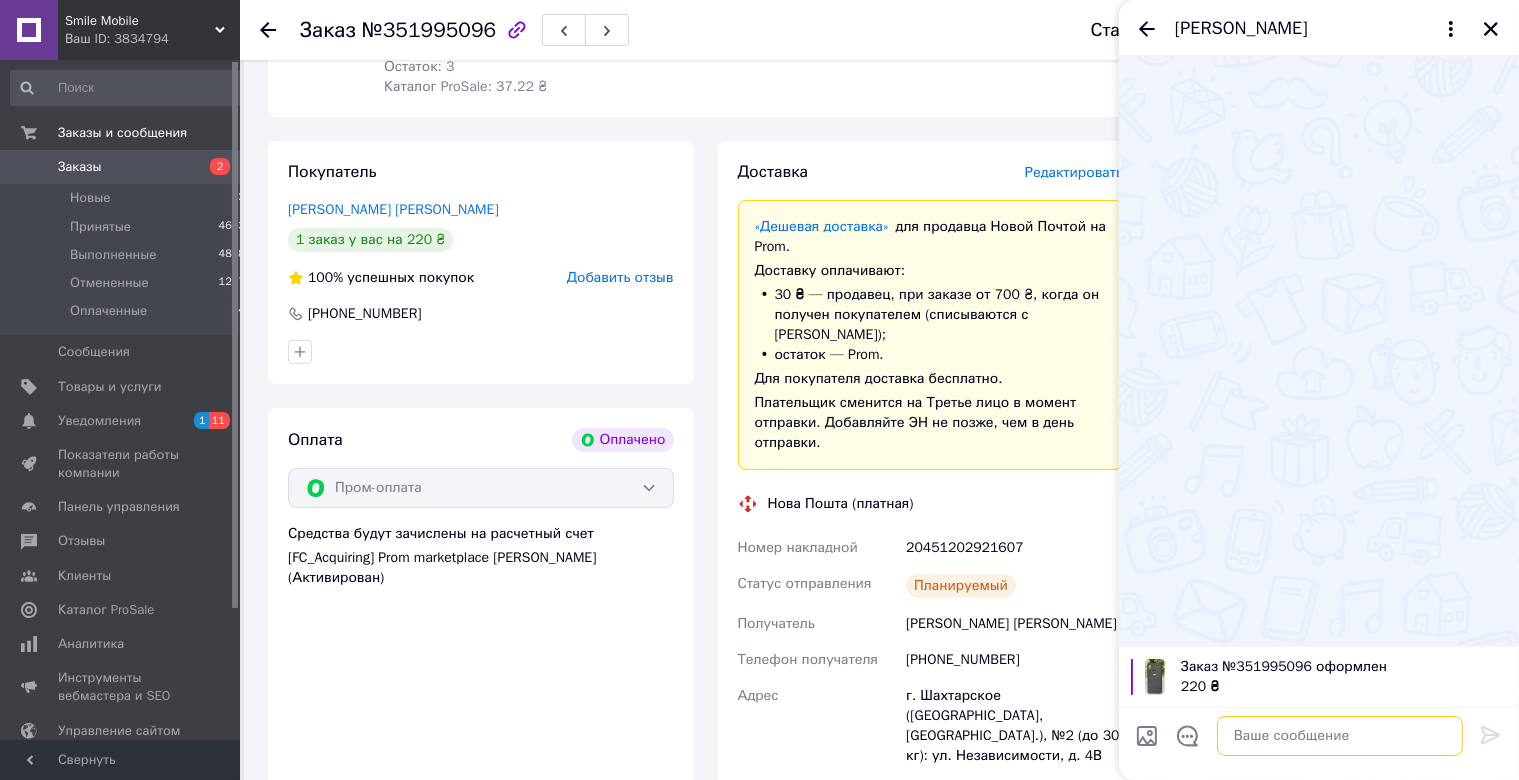 paste on "Доброго дня, [PERSON_NAME]! Ваше замовлення оформлено та буде відправлено сьогодні.
ТТН 20451202921607
Дякуємо за замовлення! Гарного вам дня 🌞
Ваша думка має значення для нас! 💬✨
📢 [PERSON_NAME] дуже вдячні за ваш відгук після отримання замовлення — це допомагає нам ставати ще кращими! 💖" 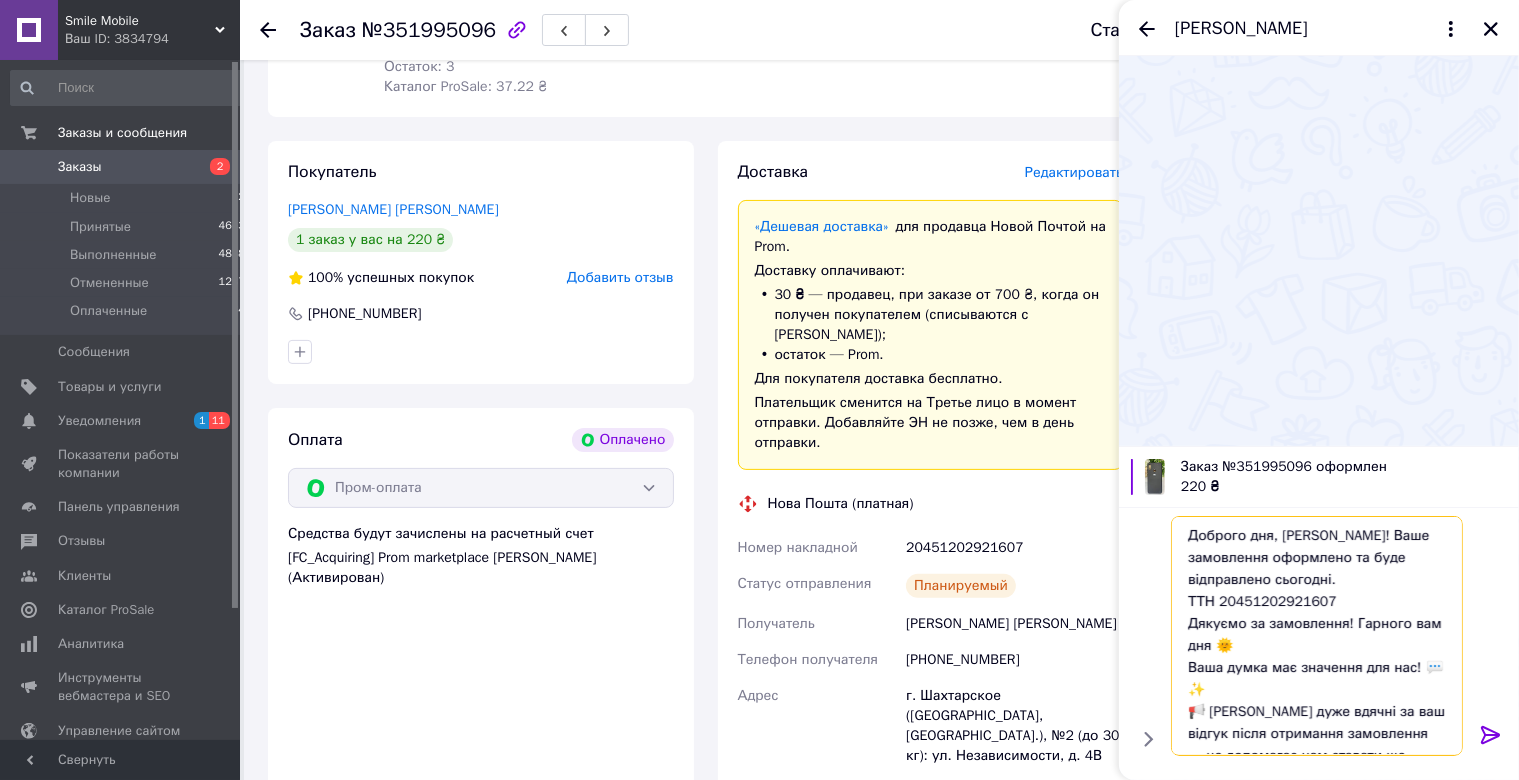 type on "Доброго дня, [PERSON_NAME]! Ваше замовлення оформлено та буде відправлено сьогодні.
ТТН 20451202921607
Дякуємо за замовлення! Гарного вам дня 🌞
Ваша думка має значення для нас! 💬✨
📢 [PERSON_NAME] дуже вдячні за ваш відгук після отримання замовлення — це допомагає нам ставати ще кращими! 💖" 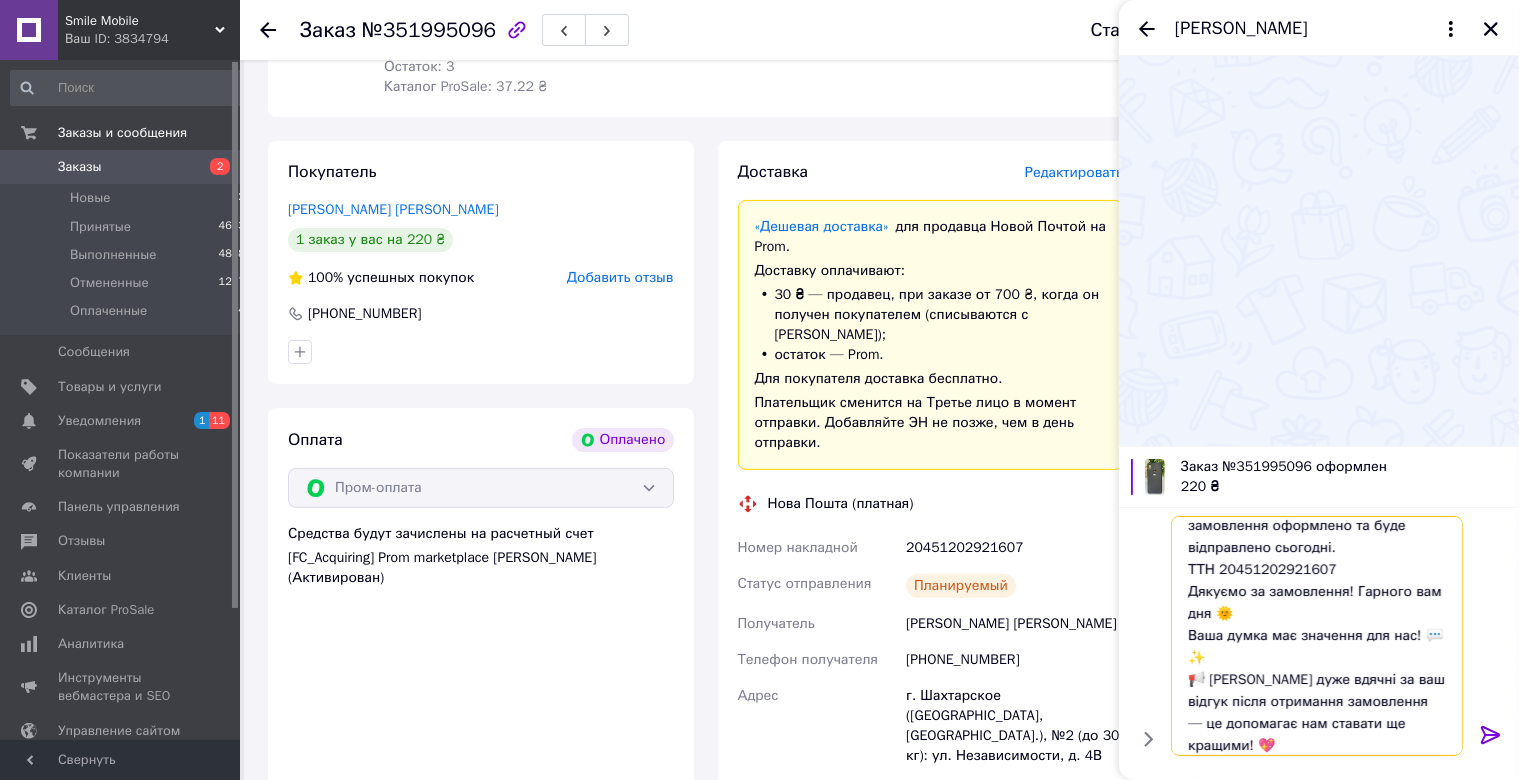 type 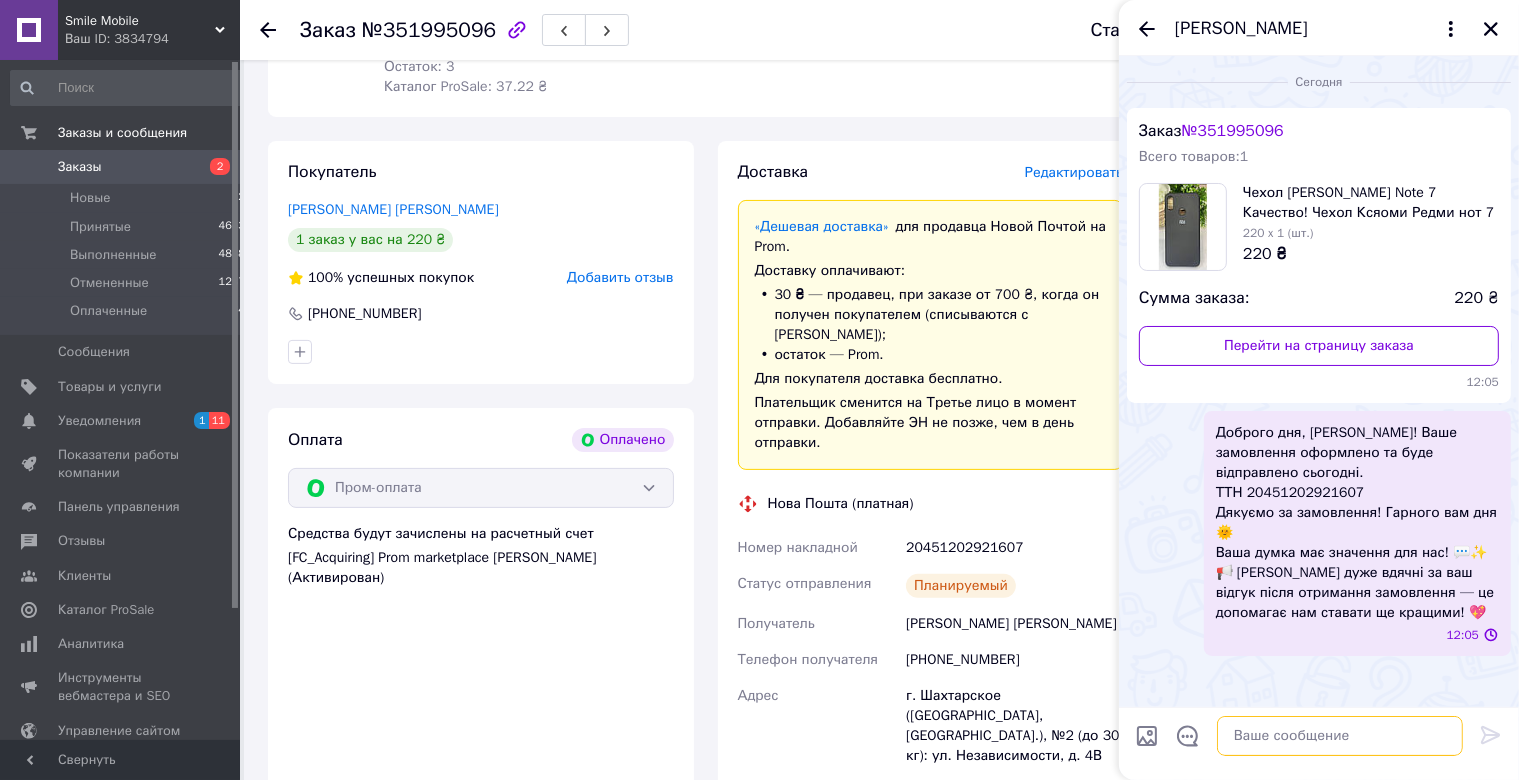 scroll, scrollTop: 0, scrollLeft: 0, axis: both 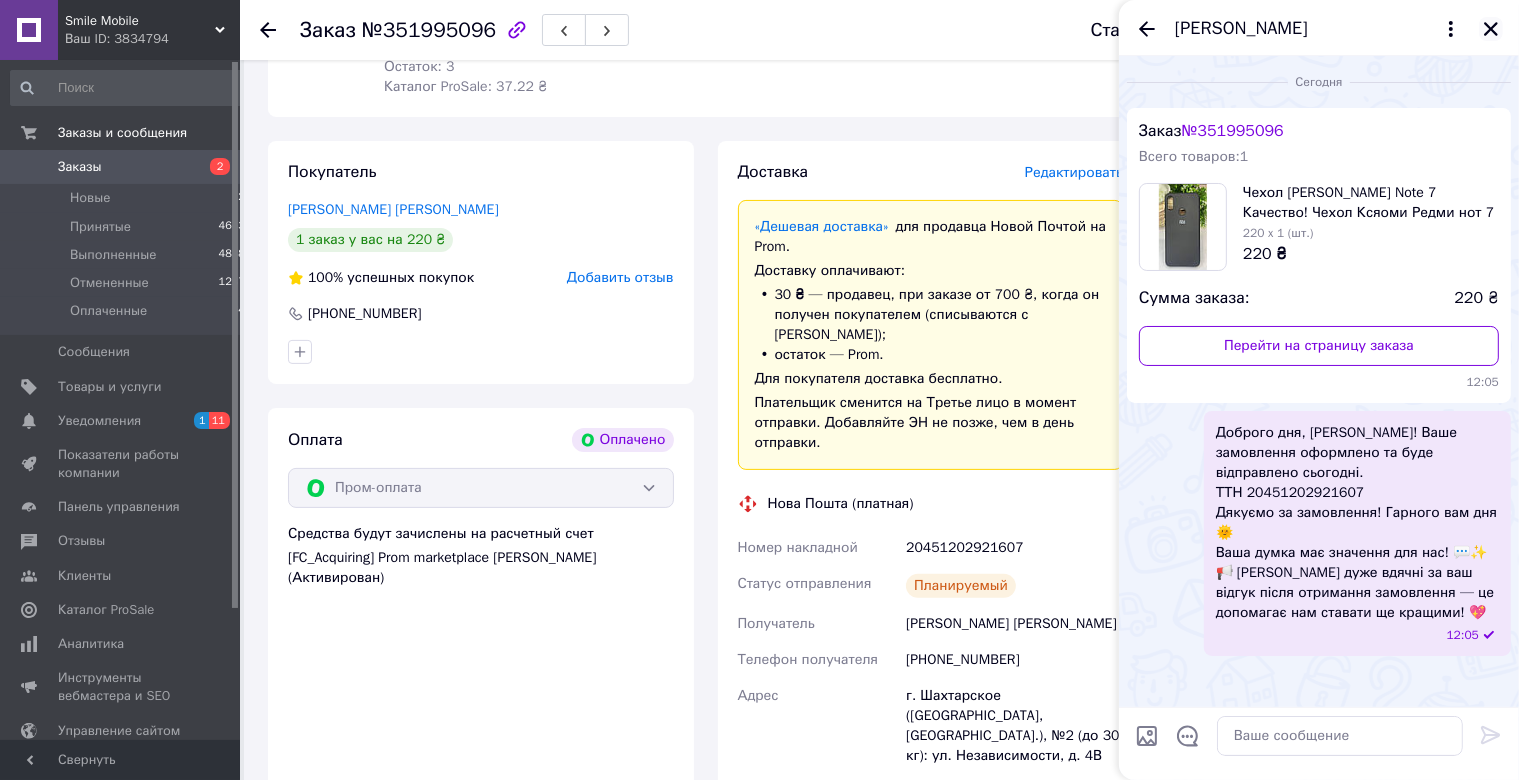 click 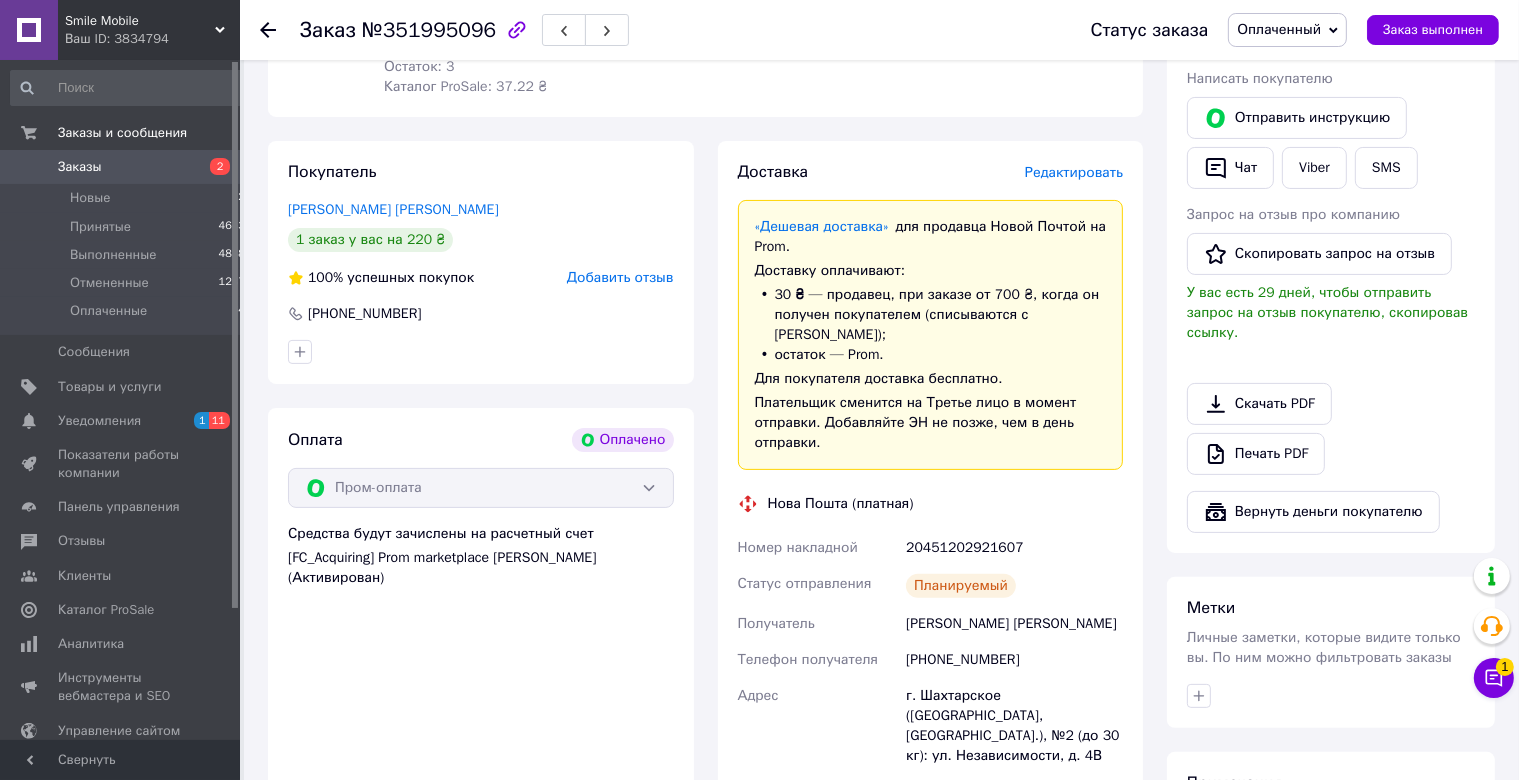 scroll, scrollTop: 0, scrollLeft: 0, axis: both 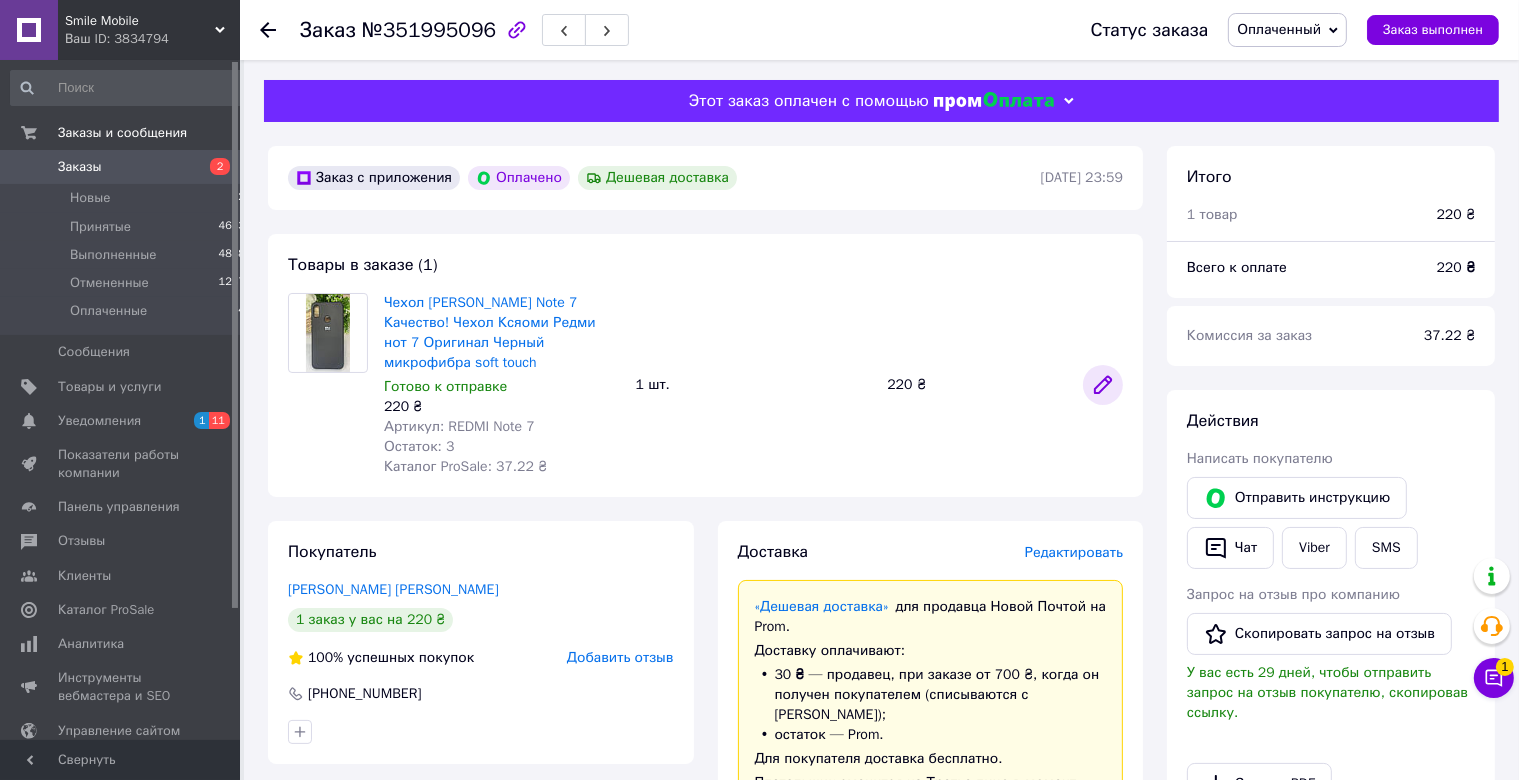 click 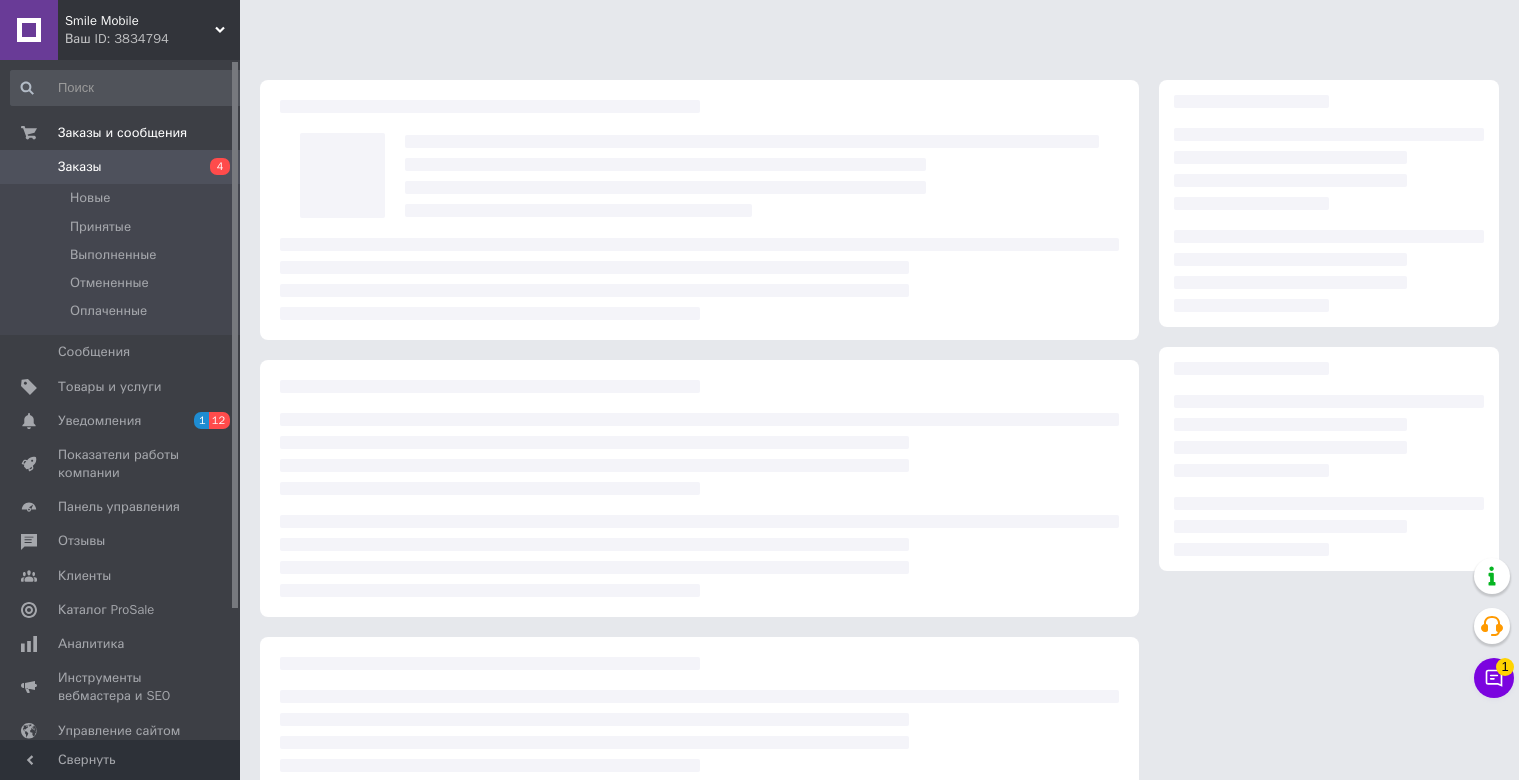 scroll, scrollTop: 0, scrollLeft: 0, axis: both 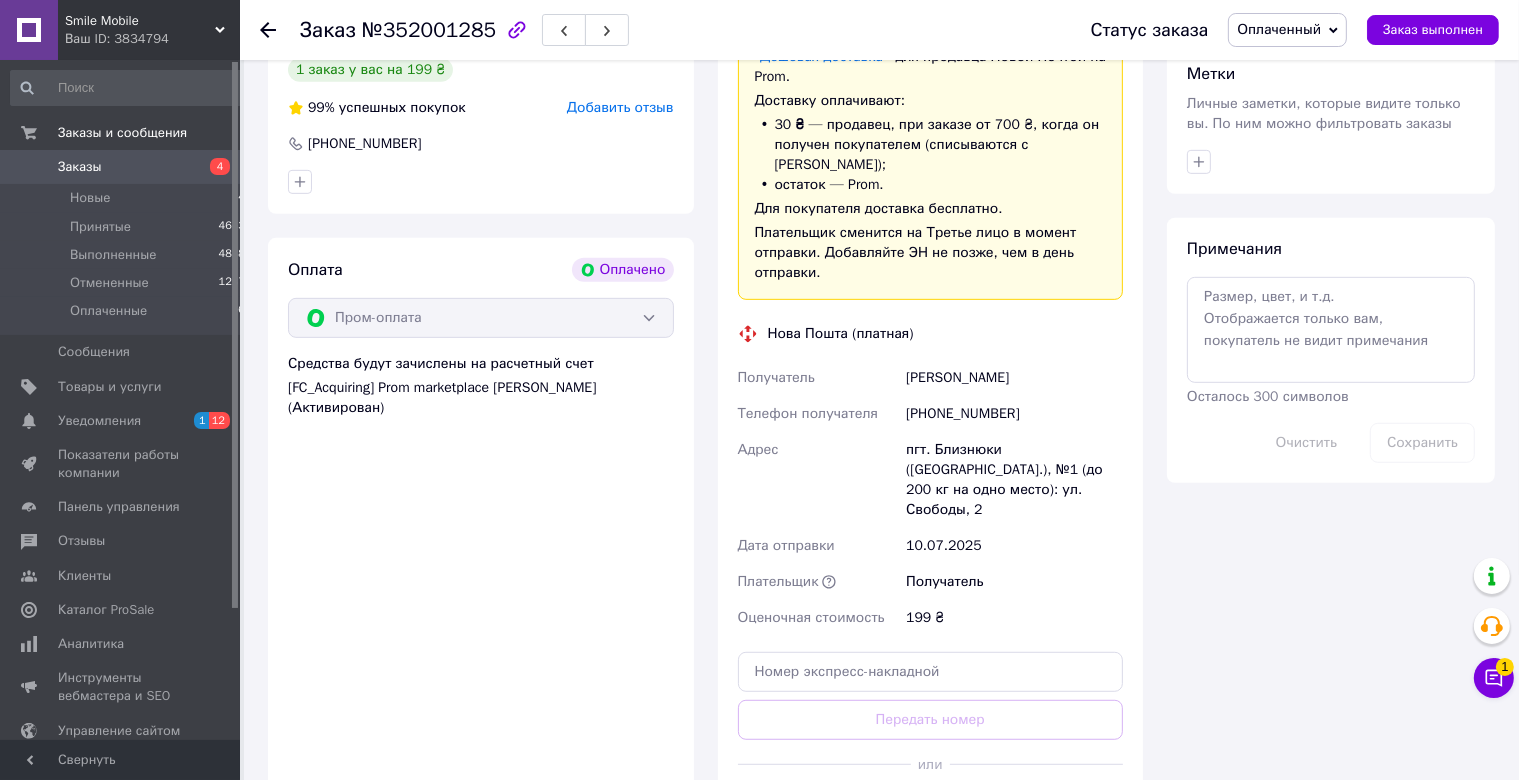 click on "Сгенерировать ЭН" at bounding box center [931, 809] 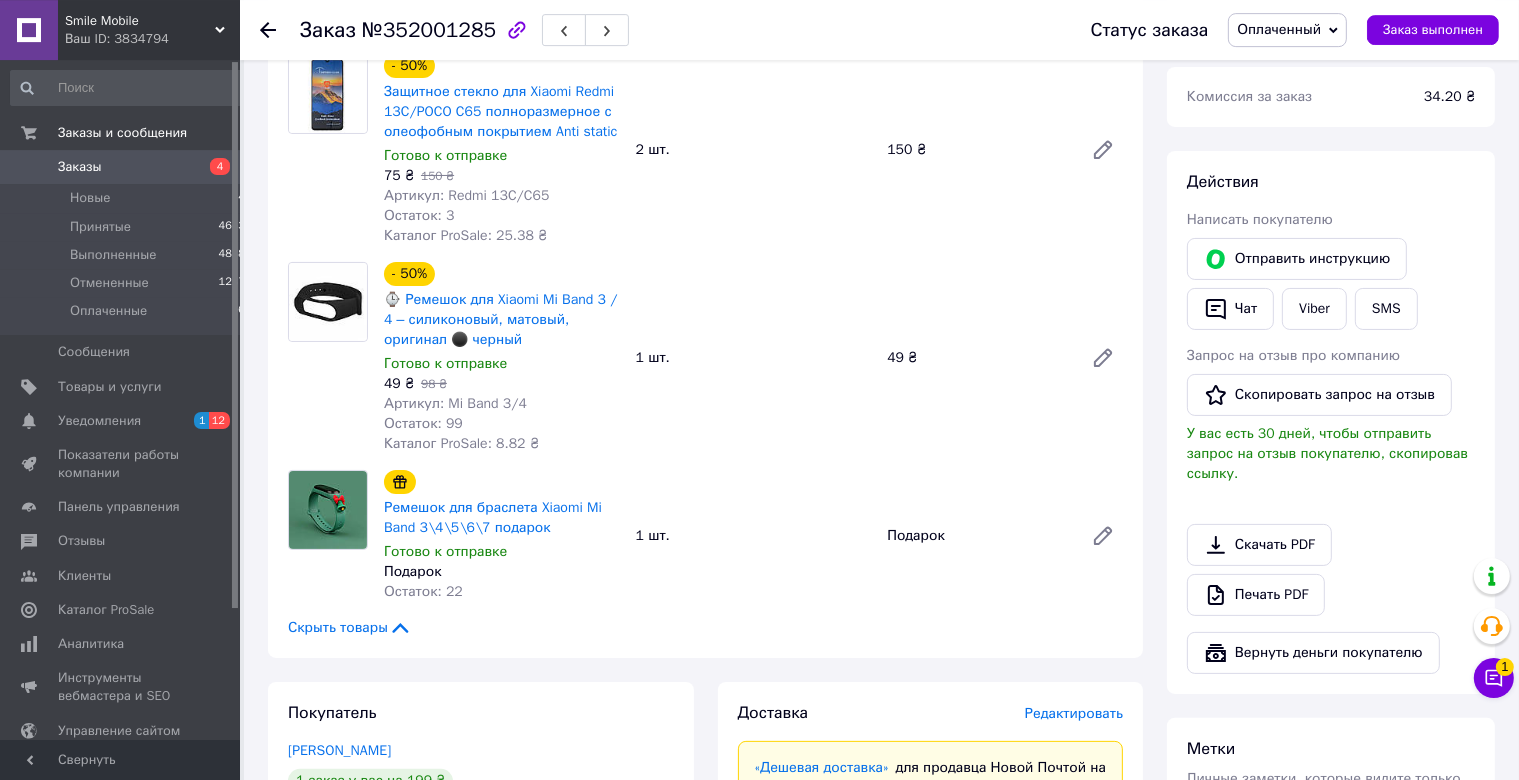 scroll, scrollTop: 844, scrollLeft: 0, axis: vertical 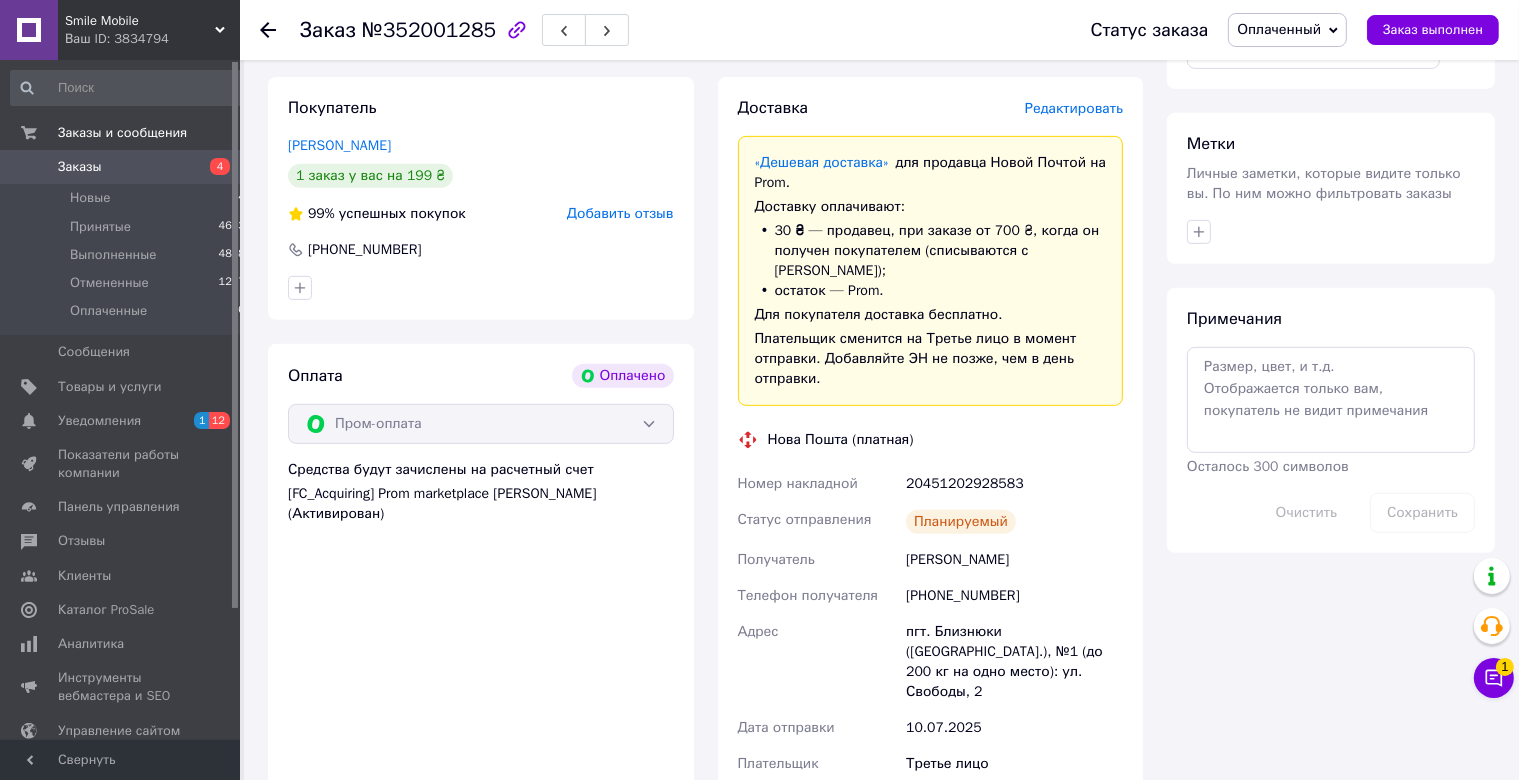 drag, startPoint x: 730, startPoint y: 455, endPoint x: 1032, endPoint y: 533, distance: 311.91025 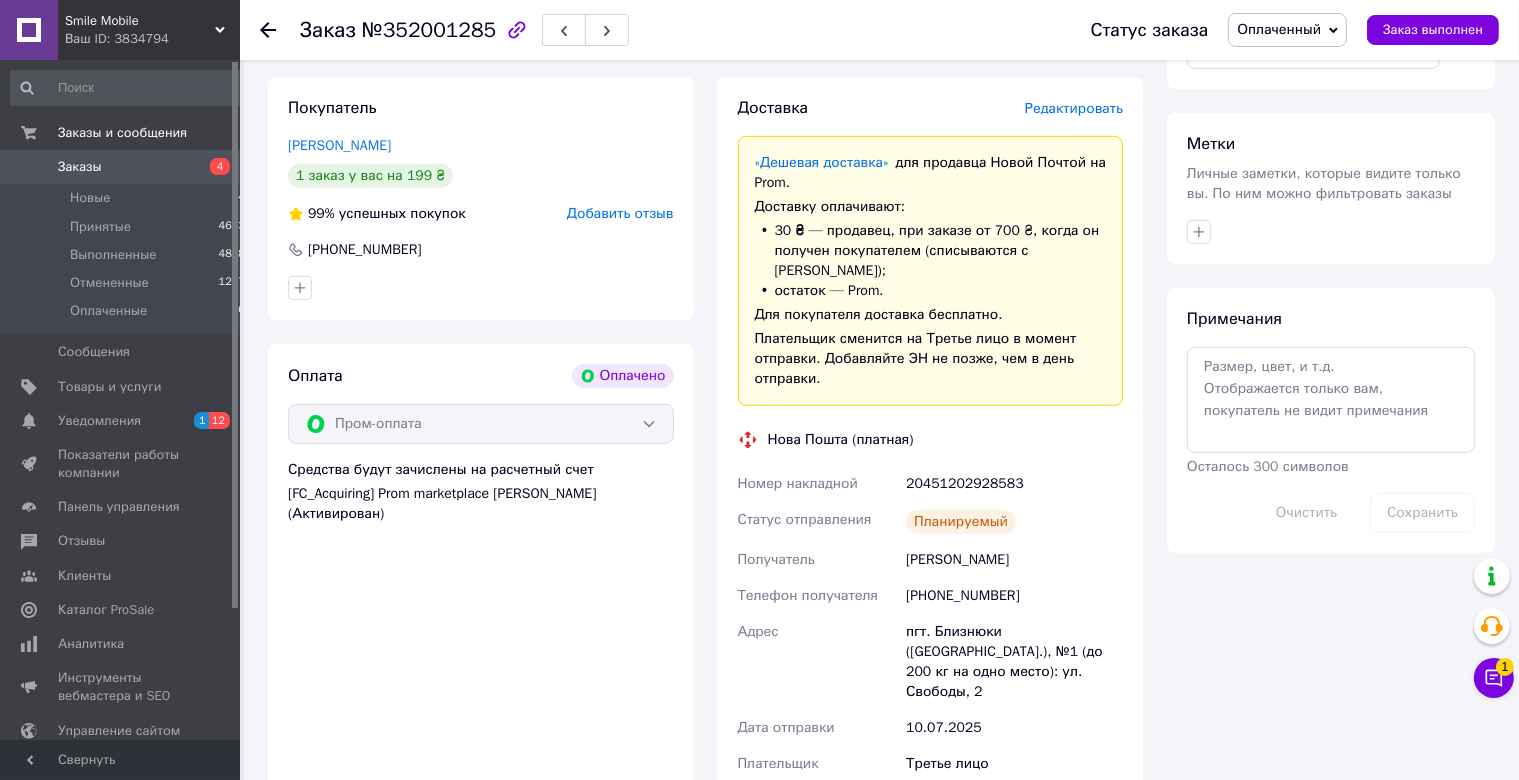 click on "Доставка Редактировать «Дешевая доставка»   для продавца [GEOGRAPHIC_DATA] на Prom. Доставку оплачивают: 30 ₴   — продавец , при заказе от 700 ₴, когда он
получен покупателем (списываются с [PERSON_NAME]); остаток — Prom. Для покупателя доставка бесплатно. Плательщик сменится на Третье лицо в момент отправки.
Добавляйте ЭН не позже, чем в день отправки. Нова Пошта (платная) Номер накладной 20451202928583 Статус отправления Планируемый Получатель [PERSON_NAME] Телефон получателя [PHONE_NUMBER] Адрес Дата отправки [DATE] Плательщик Третье лицо Оценочная стоимость 199 ₴" at bounding box center [931, 485] 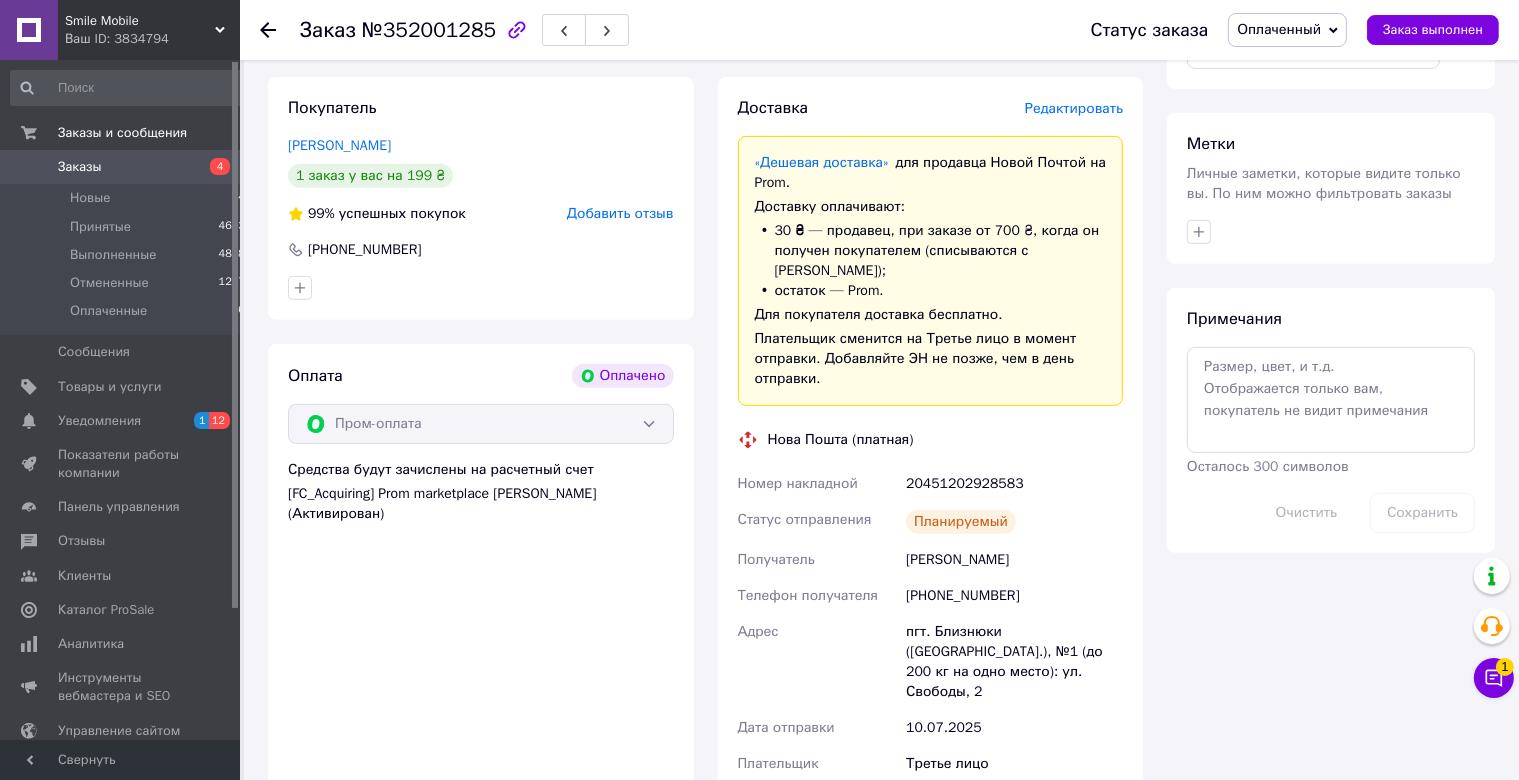 scroll, scrollTop: 211, scrollLeft: 0, axis: vertical 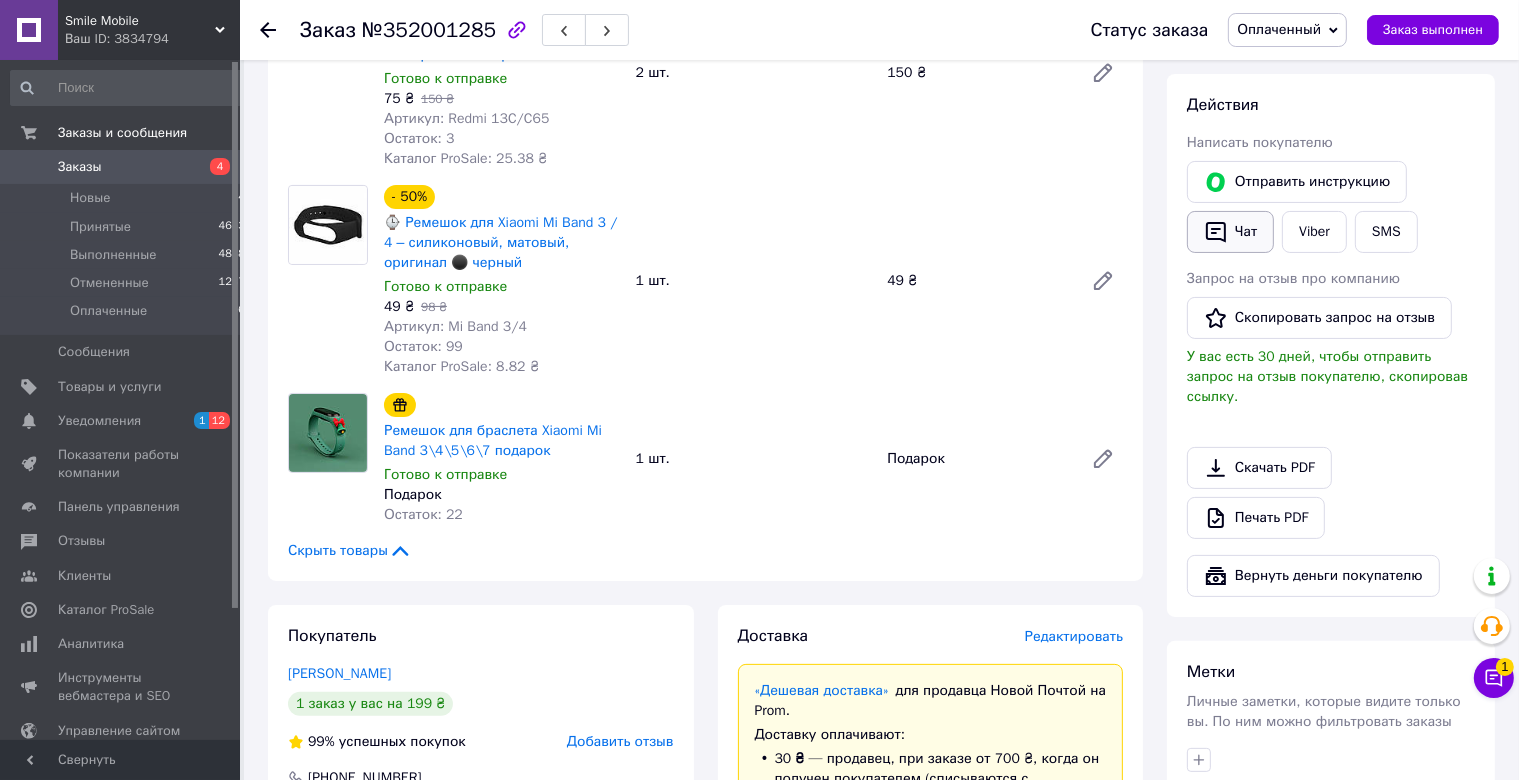 click on "Чат" at bounding box center (1230, 232) 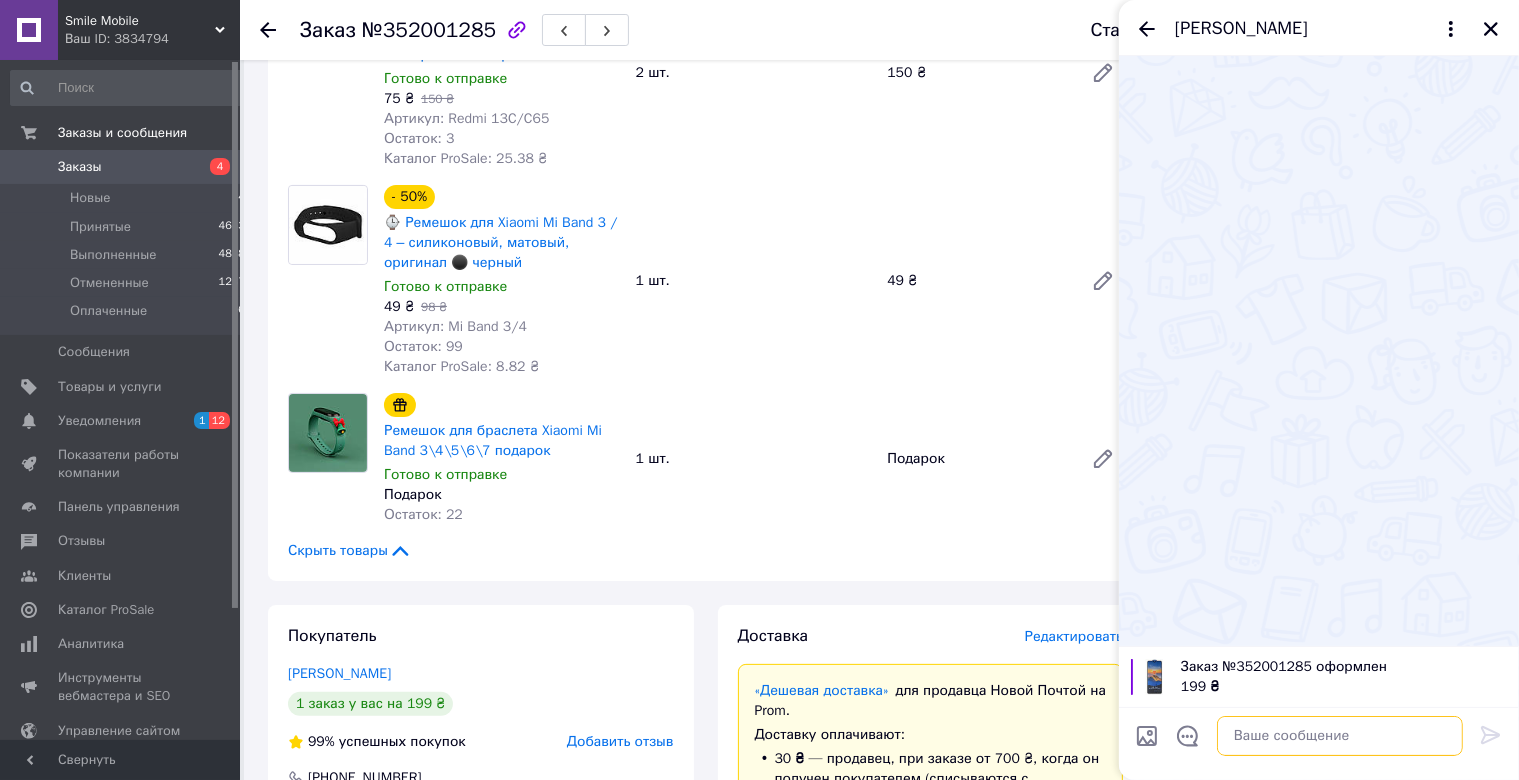 click at bounding box center (1340, 736) 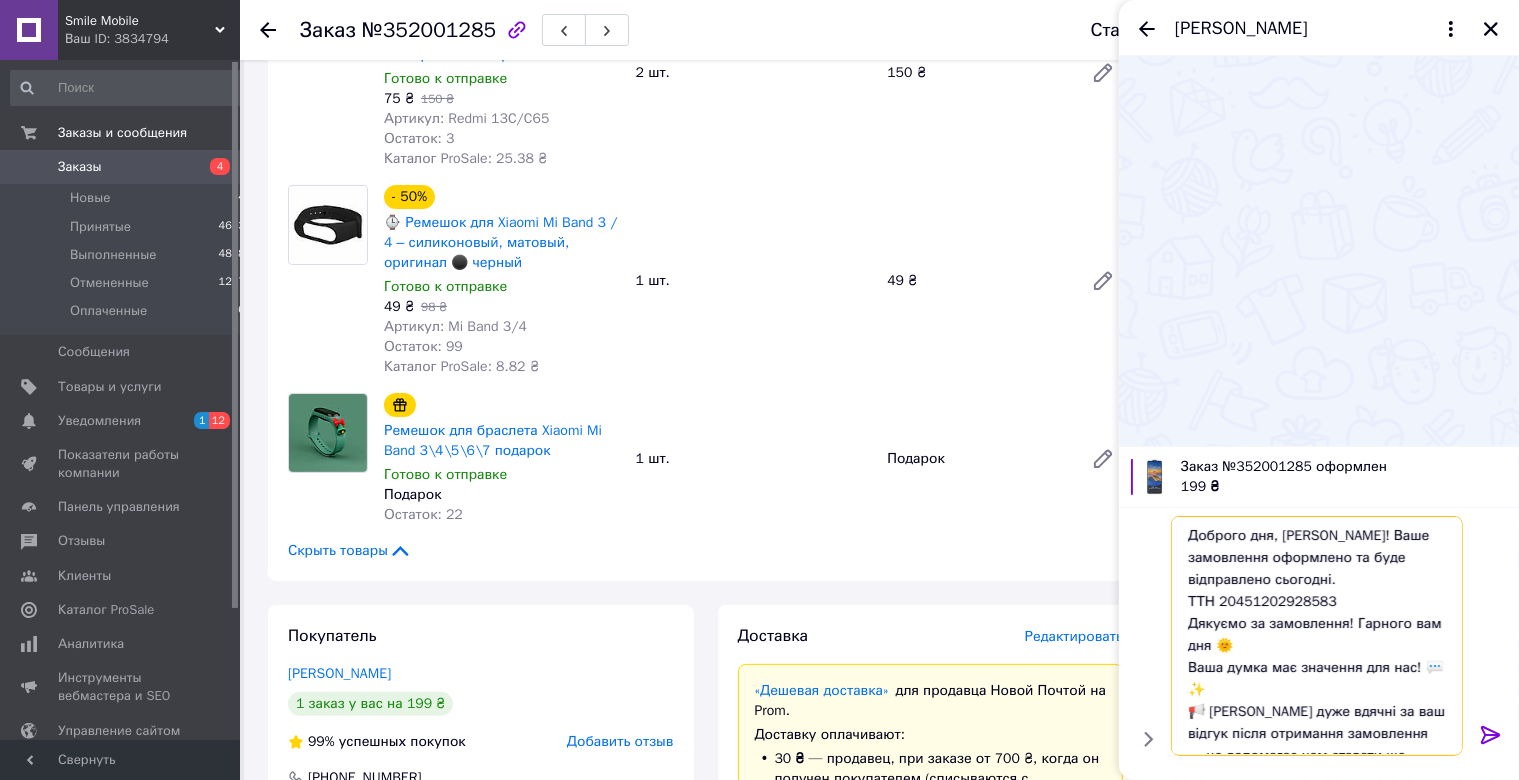 scroll, scrollTop: 32, scrollLeft: 0, axis: vertical 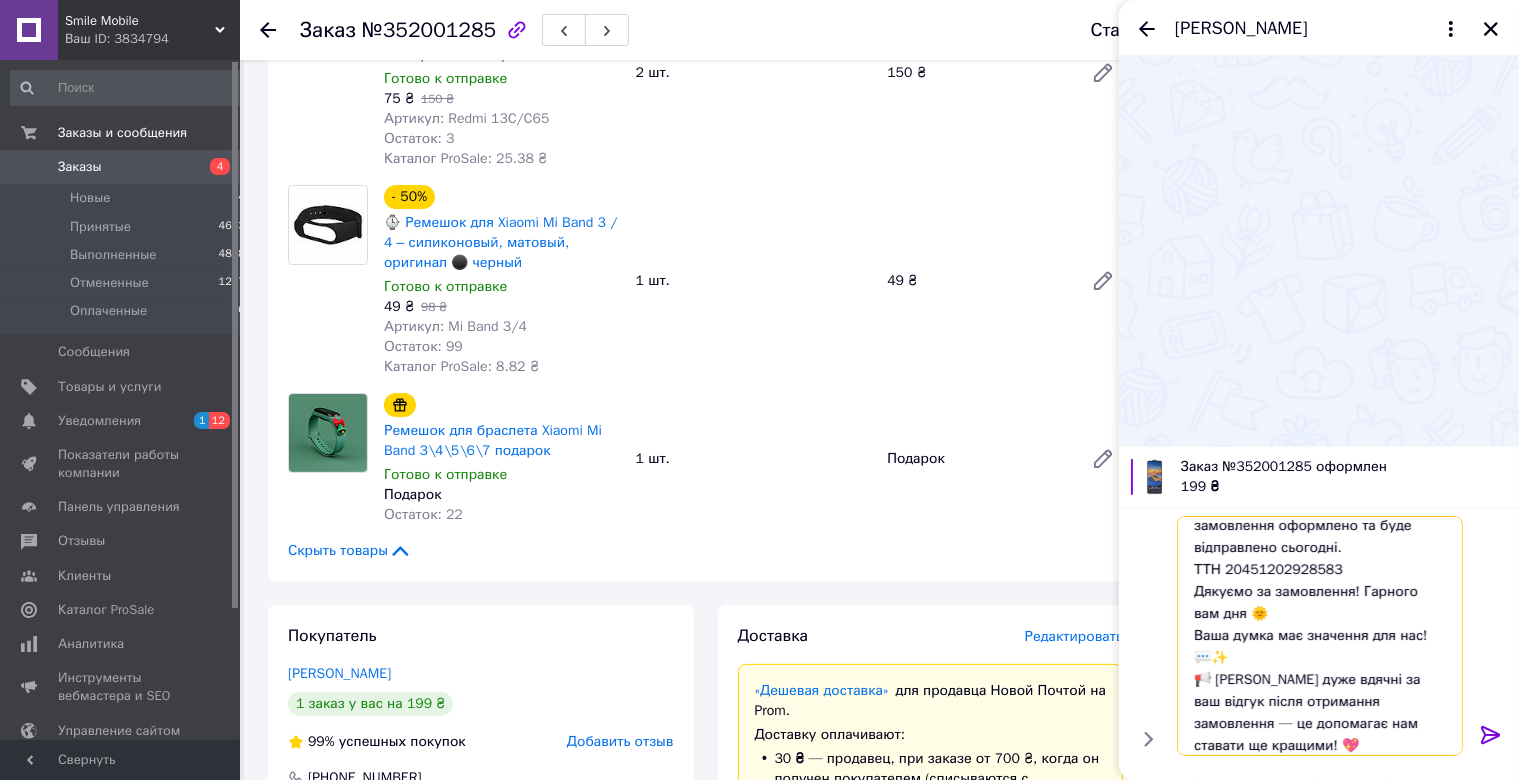 type 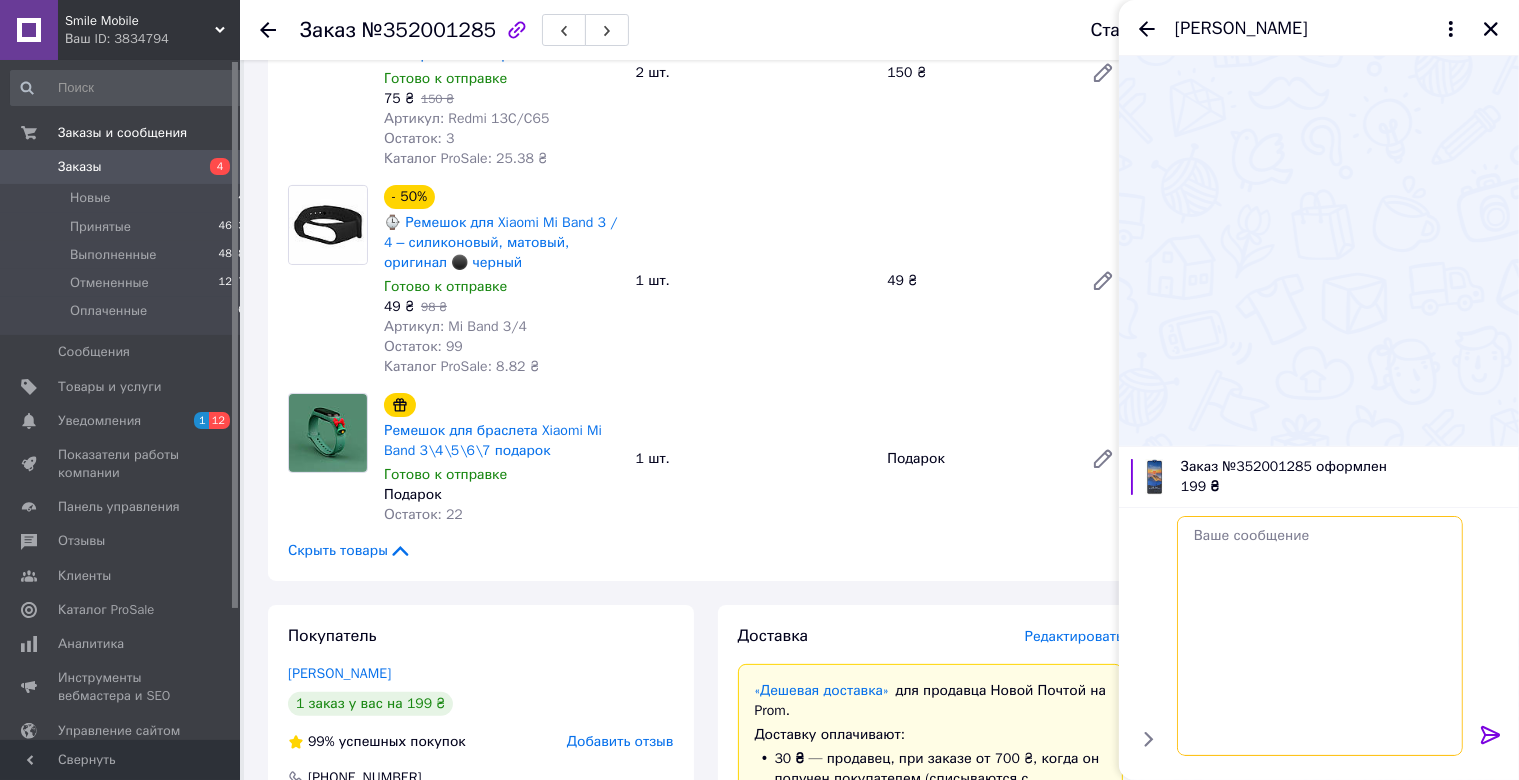 scroll, scrollTop: 0, scrollLeft: 0, axis: both 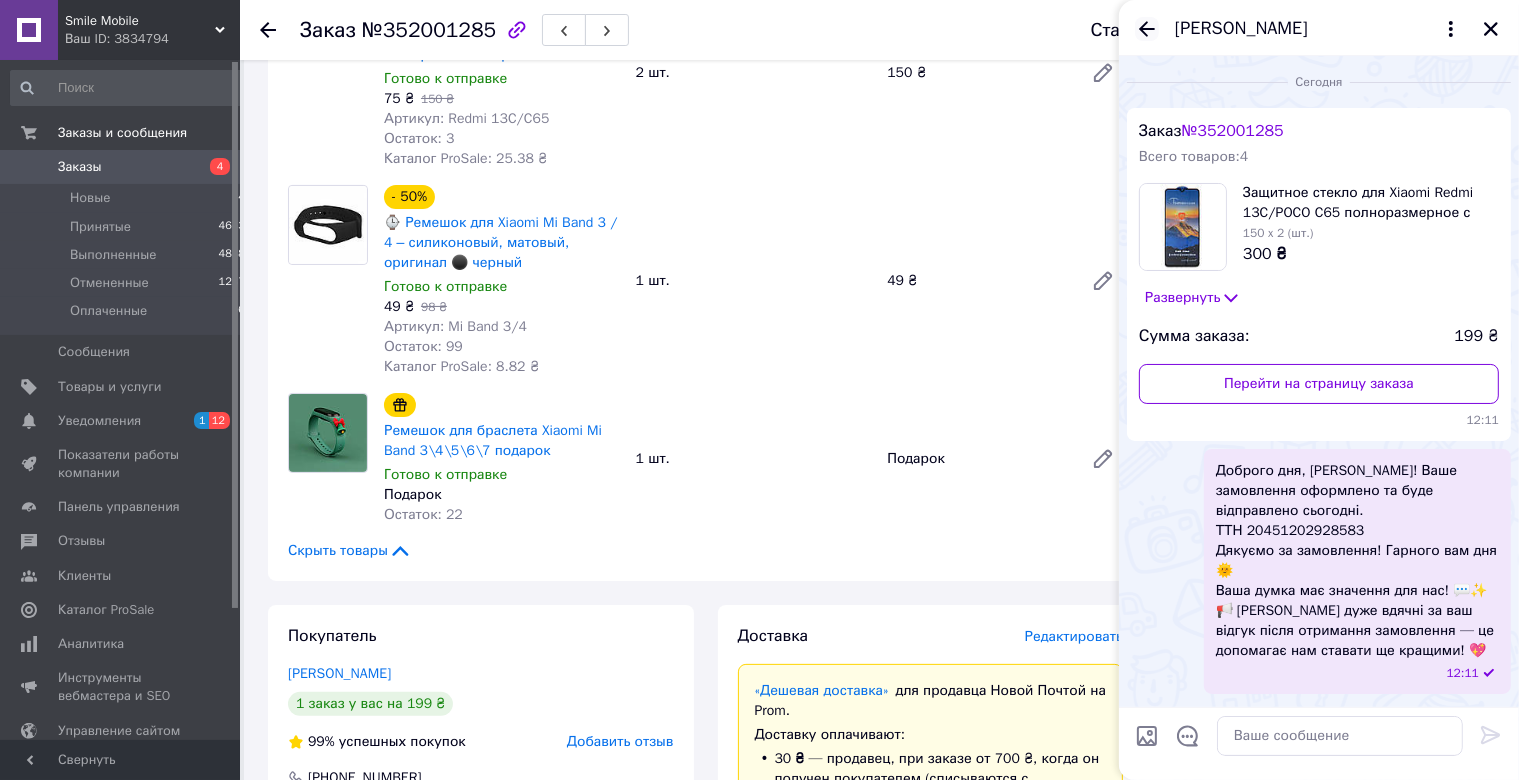 click 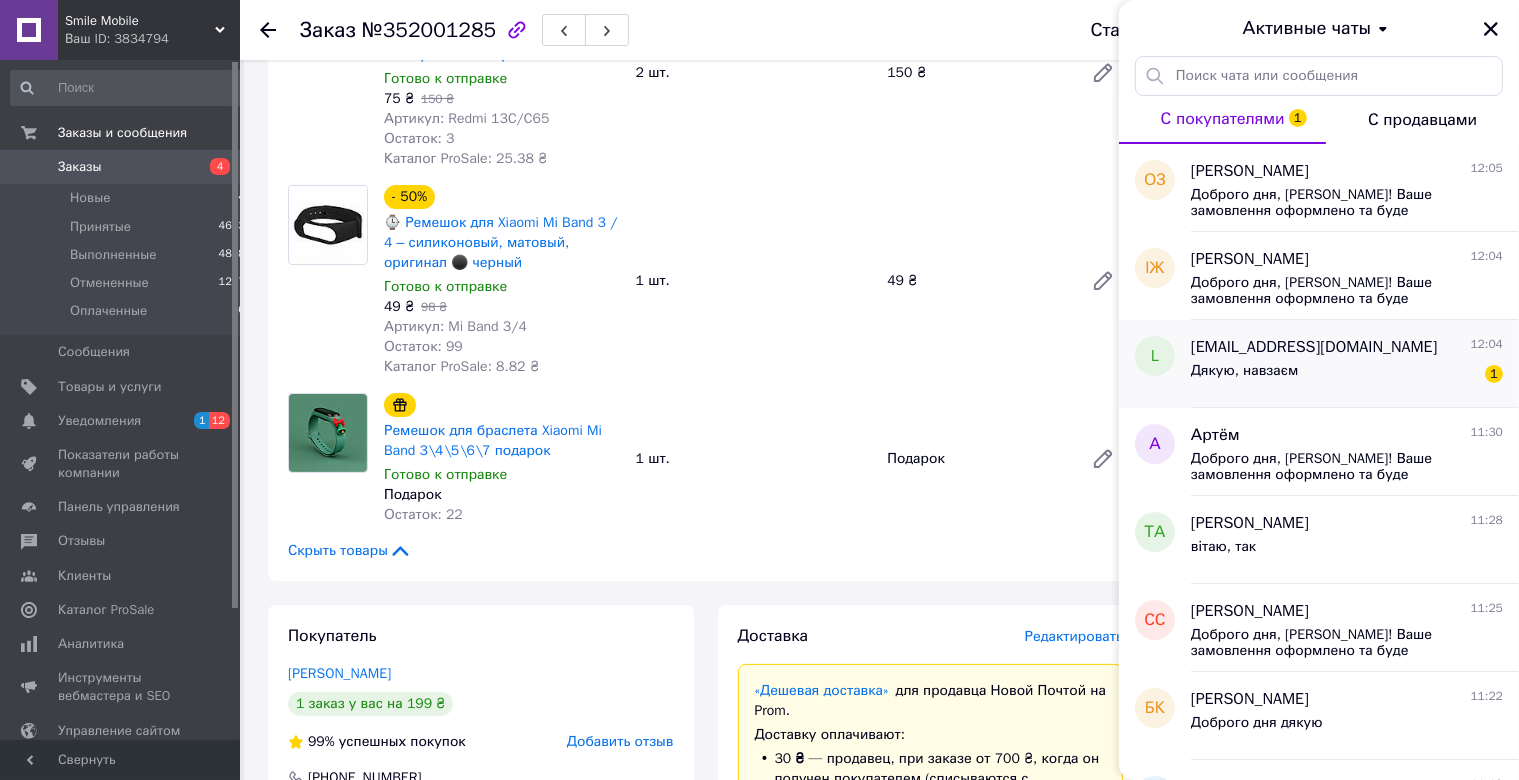 click on "Дякую, навзаєм 1" at bounding box center [1347, 375] 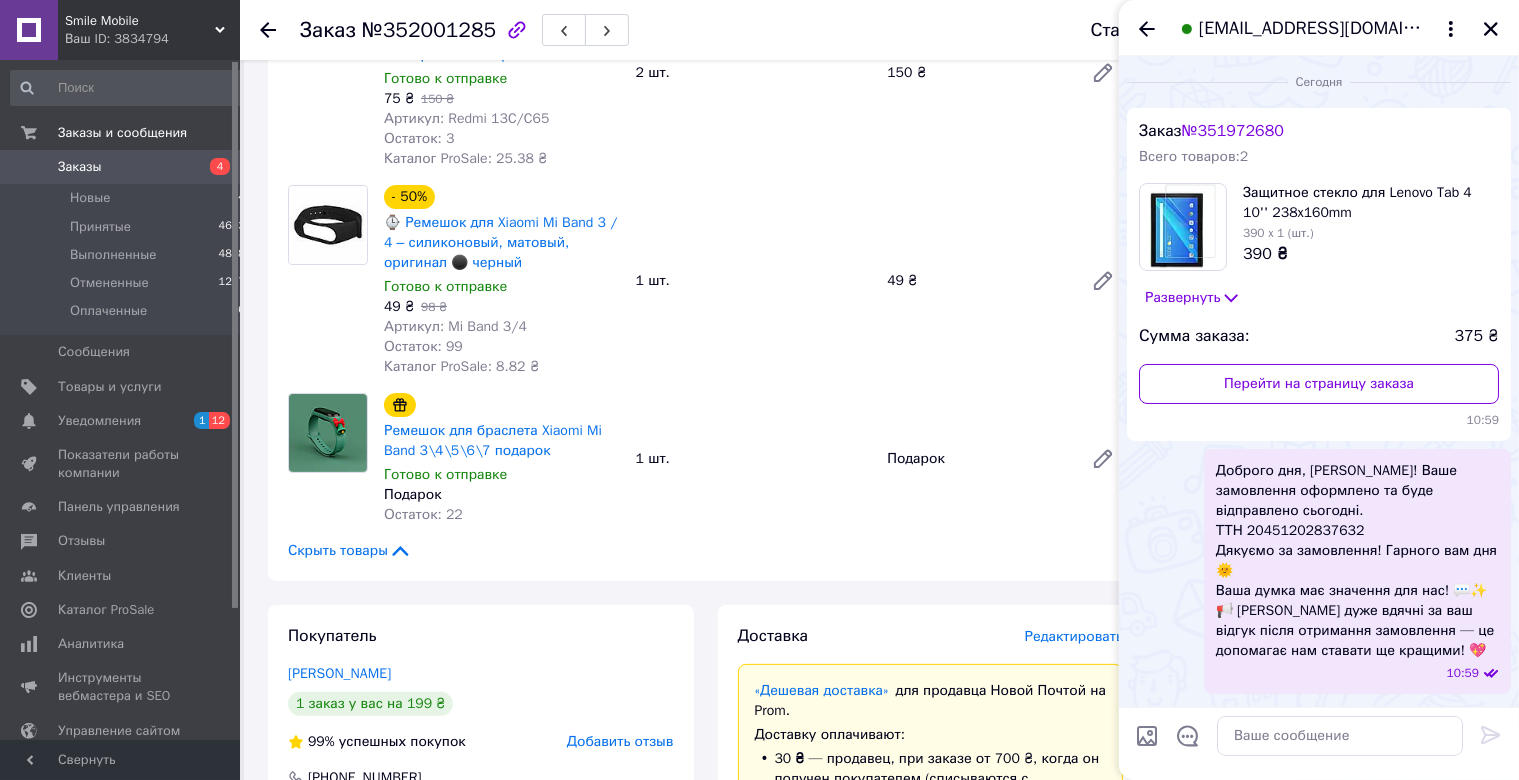 scroll, scrollTop: 83, scrollLeft: 0, axis: vertical 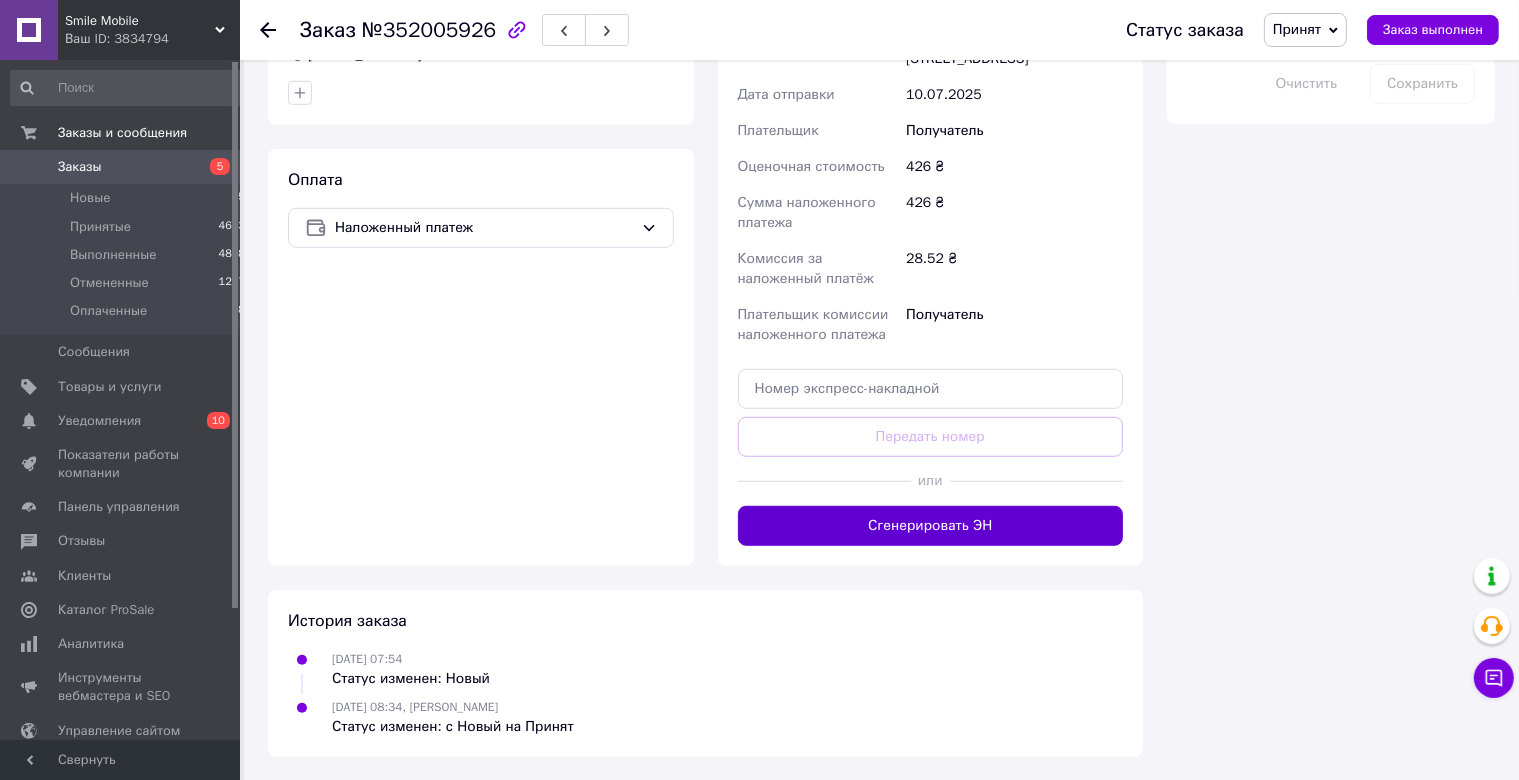 click on "Сгенерировать ЭН" at bounding box center [931, 526] 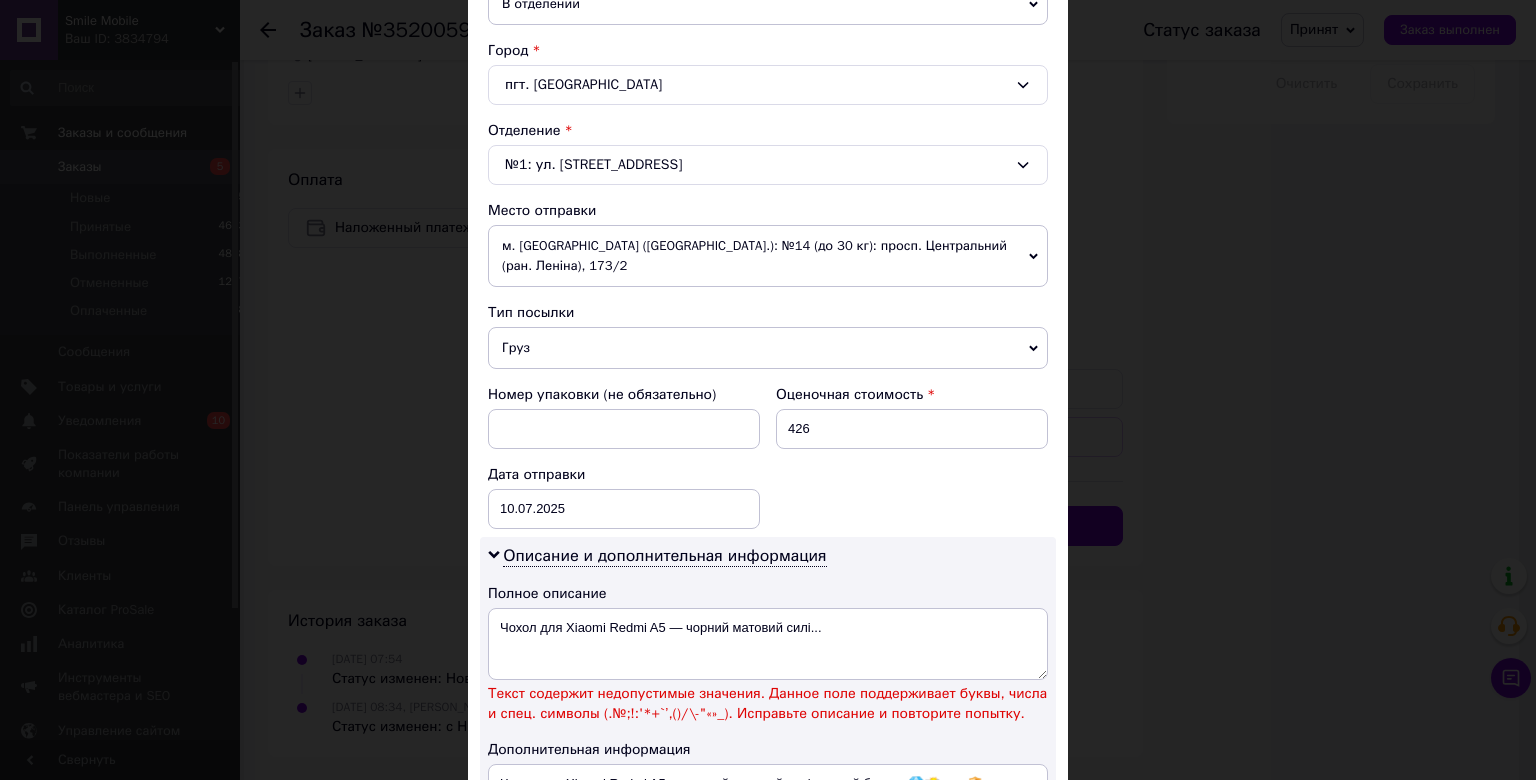 scroll, scrollTop: 662, scrollLeft: 0, axis: vertical 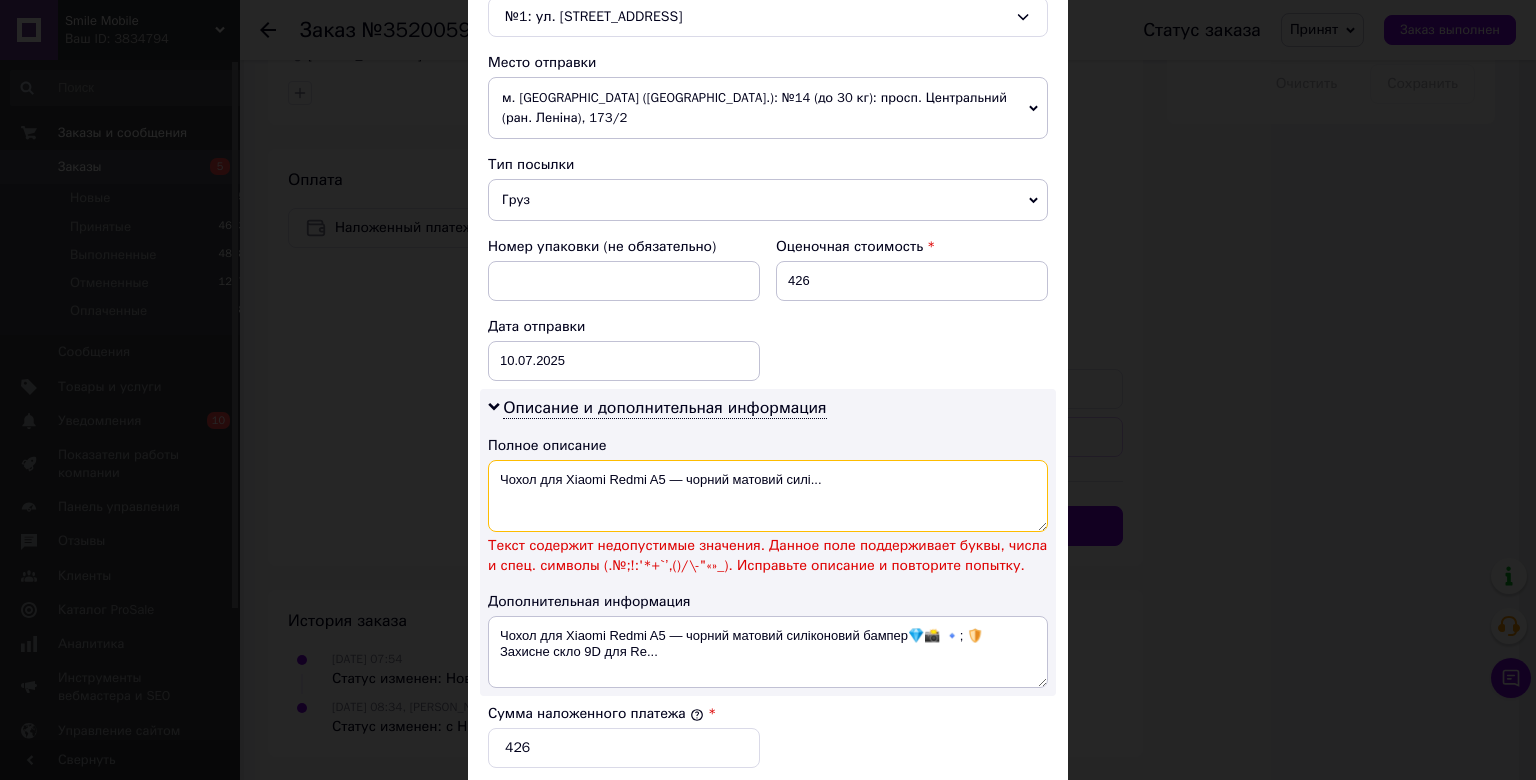 click on "Чохол для Xiaomi Redmi A5 — чорний матовий силі..." at bounding box center (768, 496) 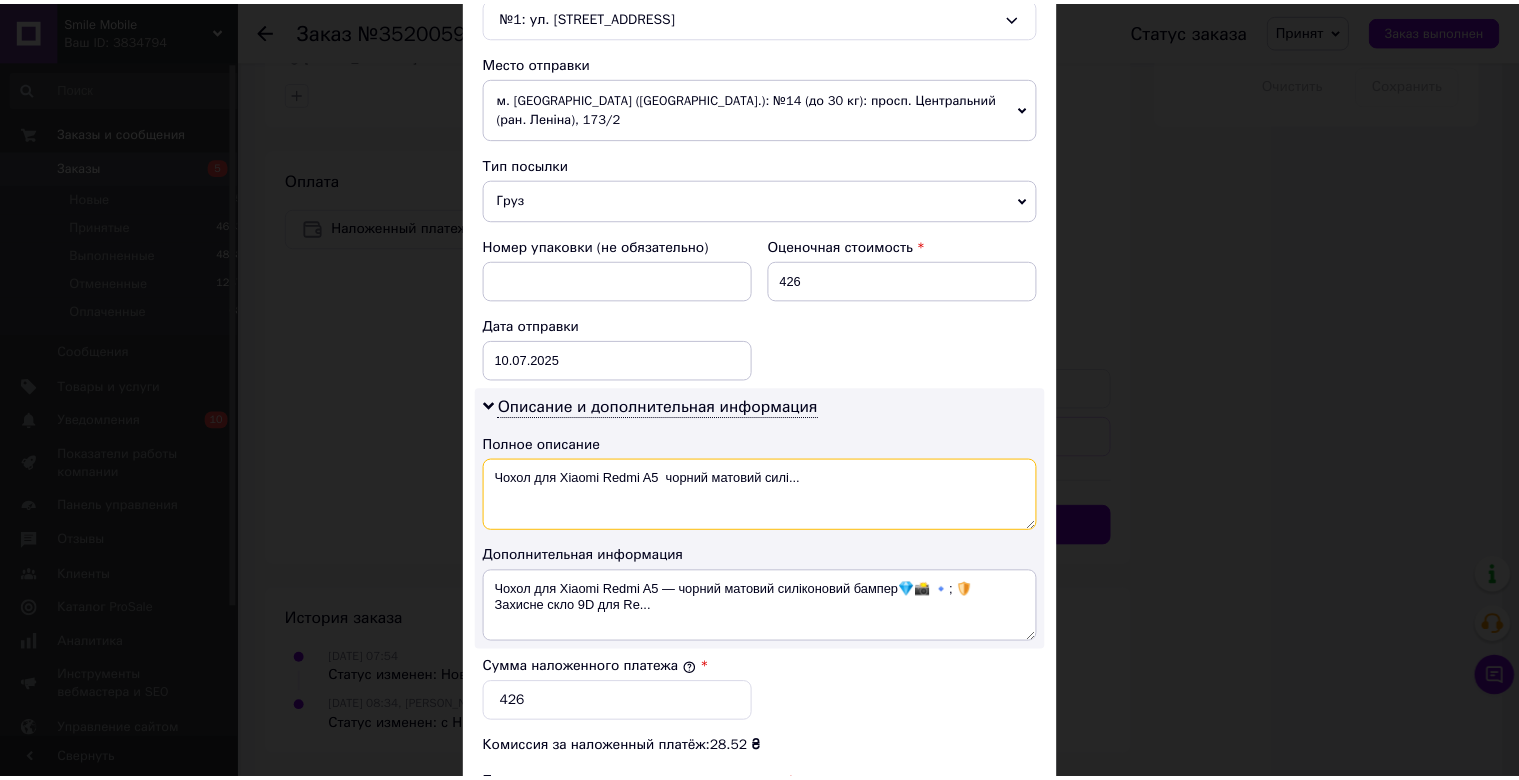 scroll, scrollTop: 983, scrollLeft: 0, axis: vertical 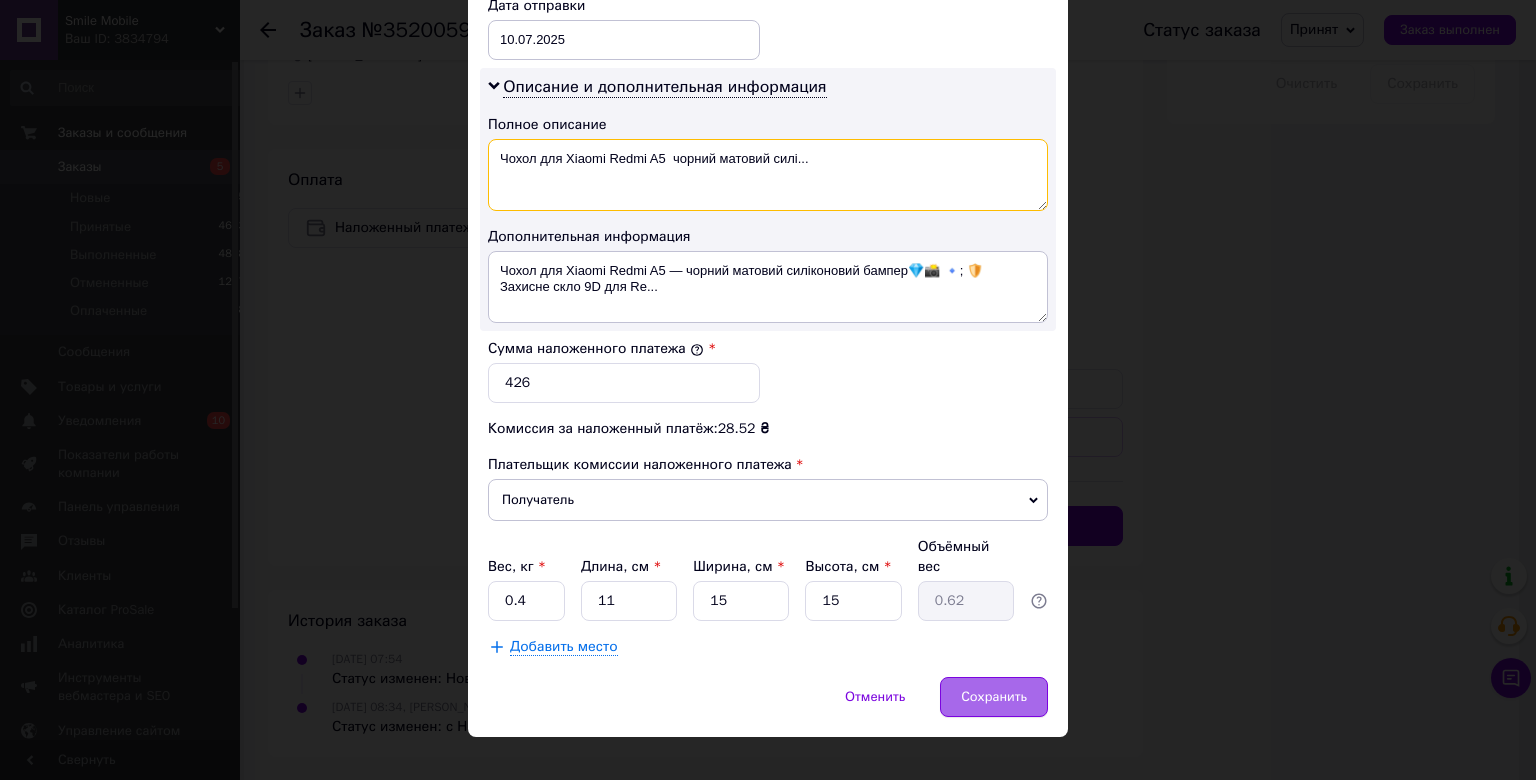 type on "Чохол для Xiaomi Redmi A5  чорний матовий силі..." 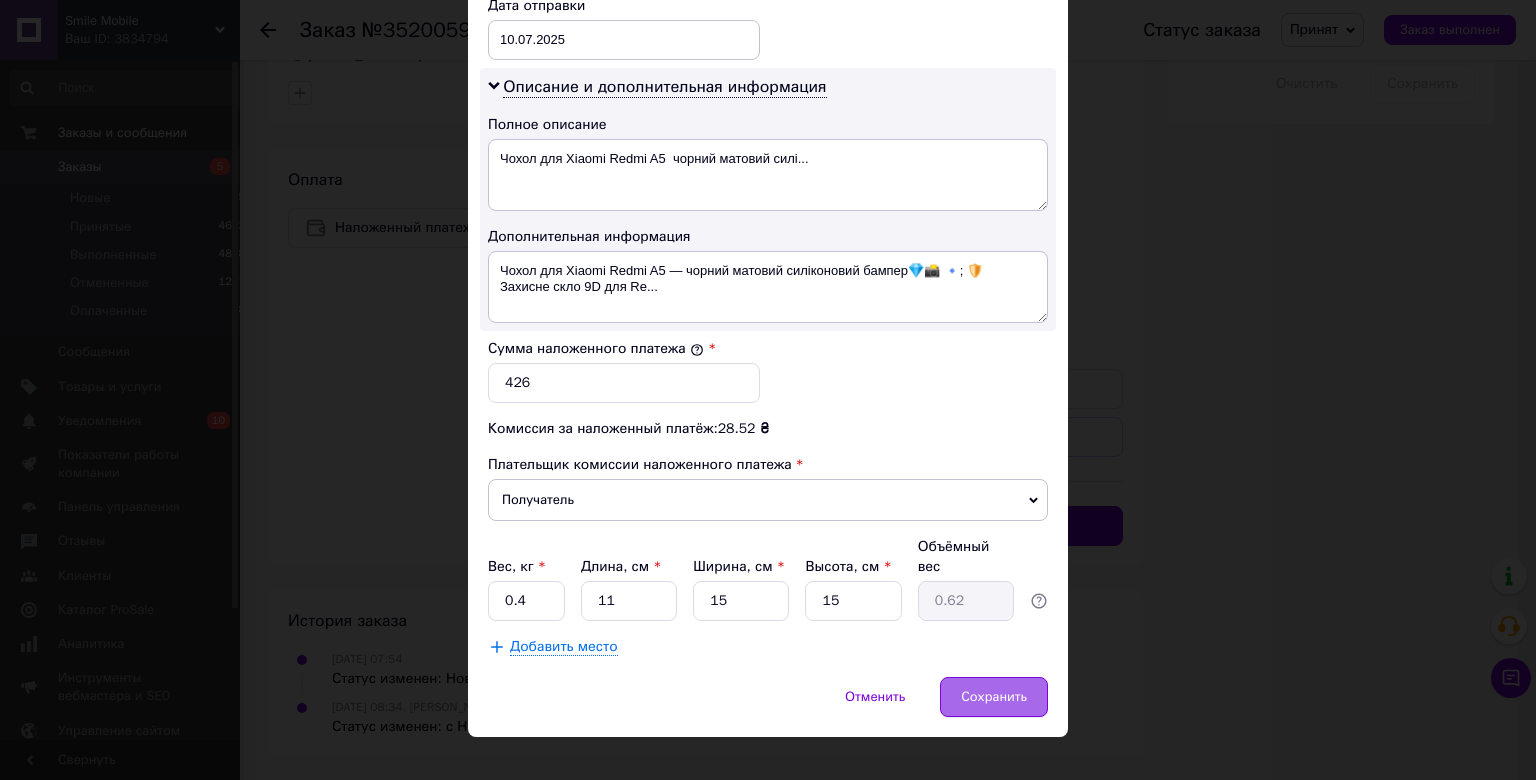 click on "Сохранить" at bounding box center [994, 697] 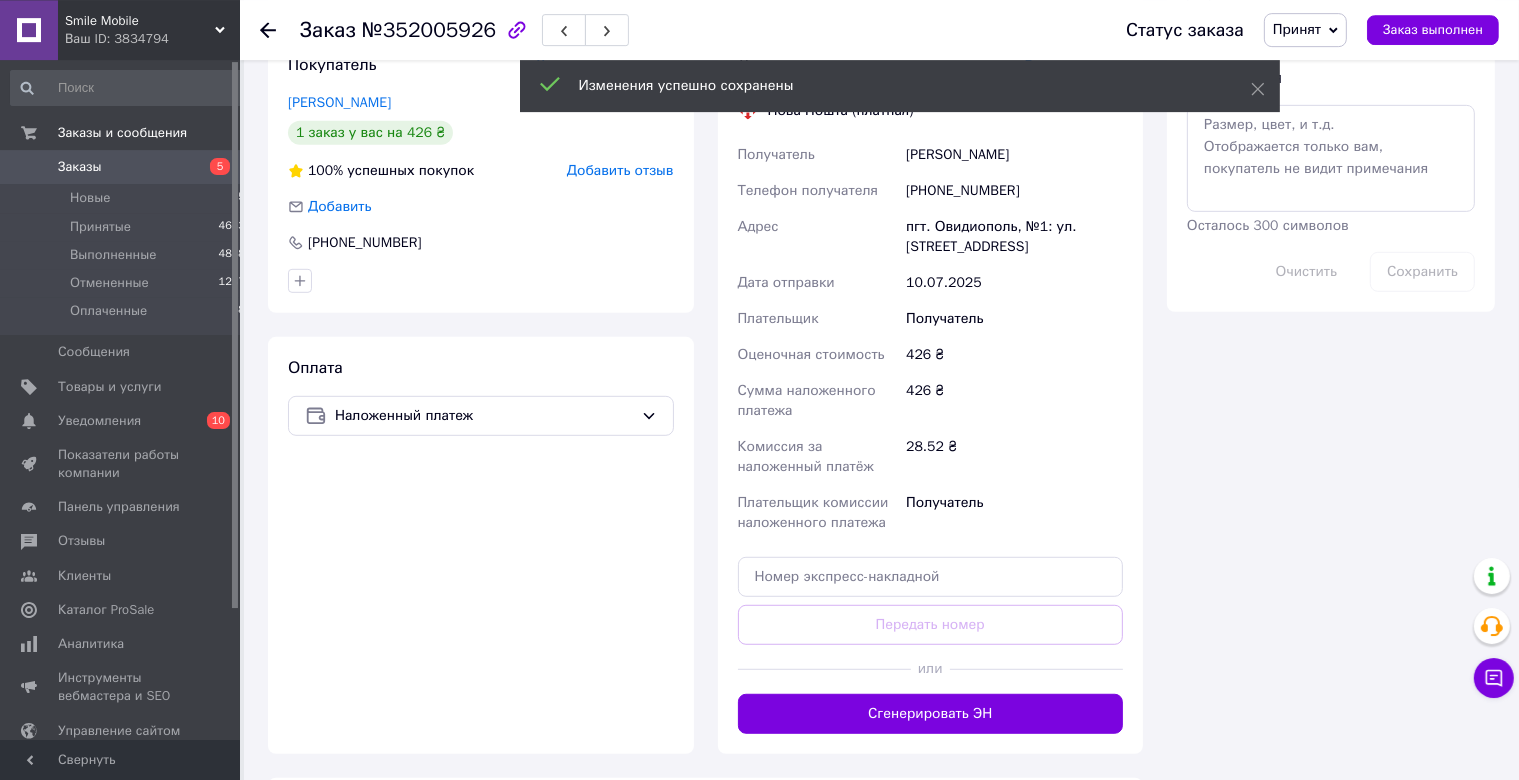 scroll, scrollTop: 1014, scrollLeft: 0, axis: vertical 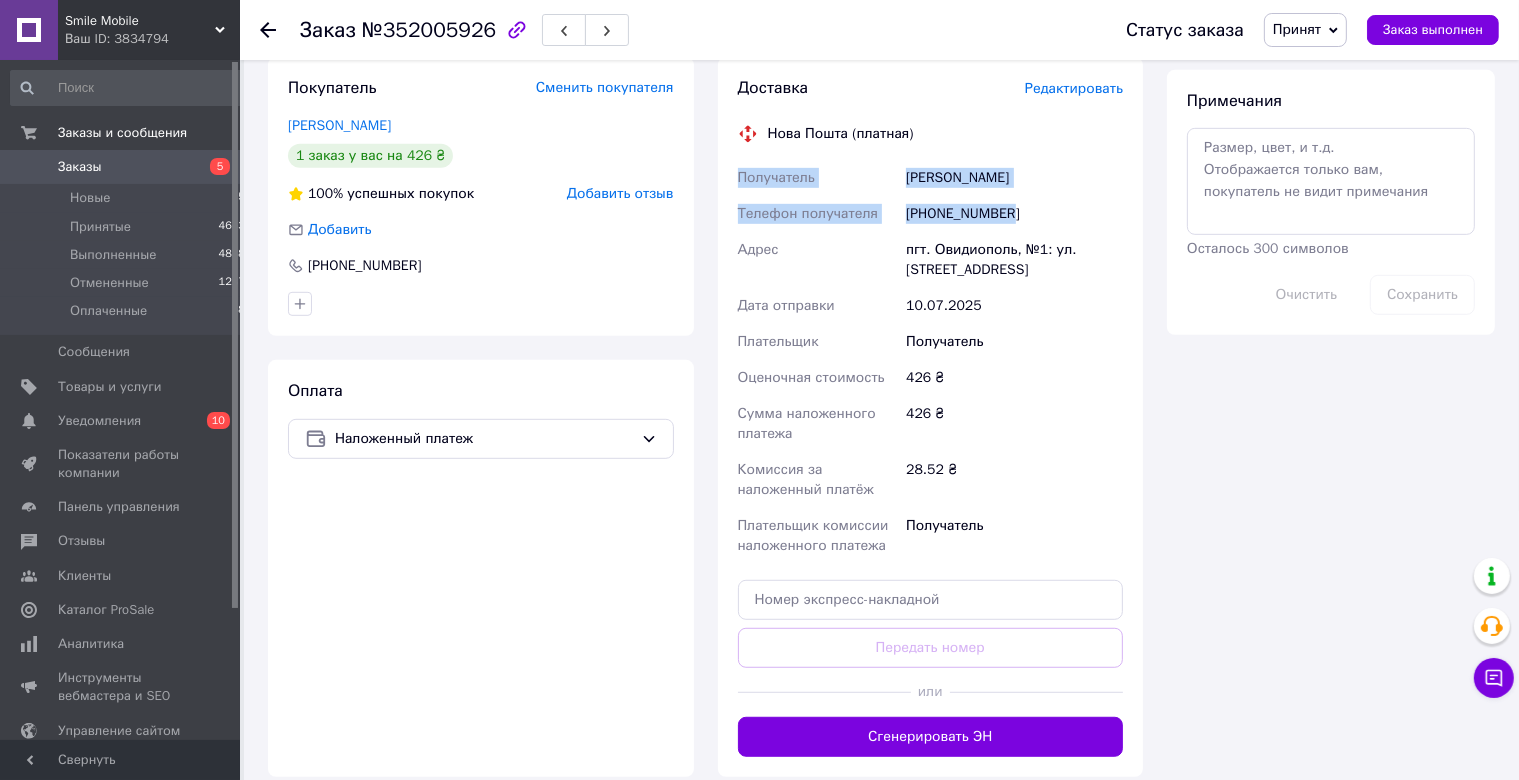 drag, startPoint x: 726, startPoint y: 166, endPoint x: 1090, endPoint y: 229, distance: 369.41168 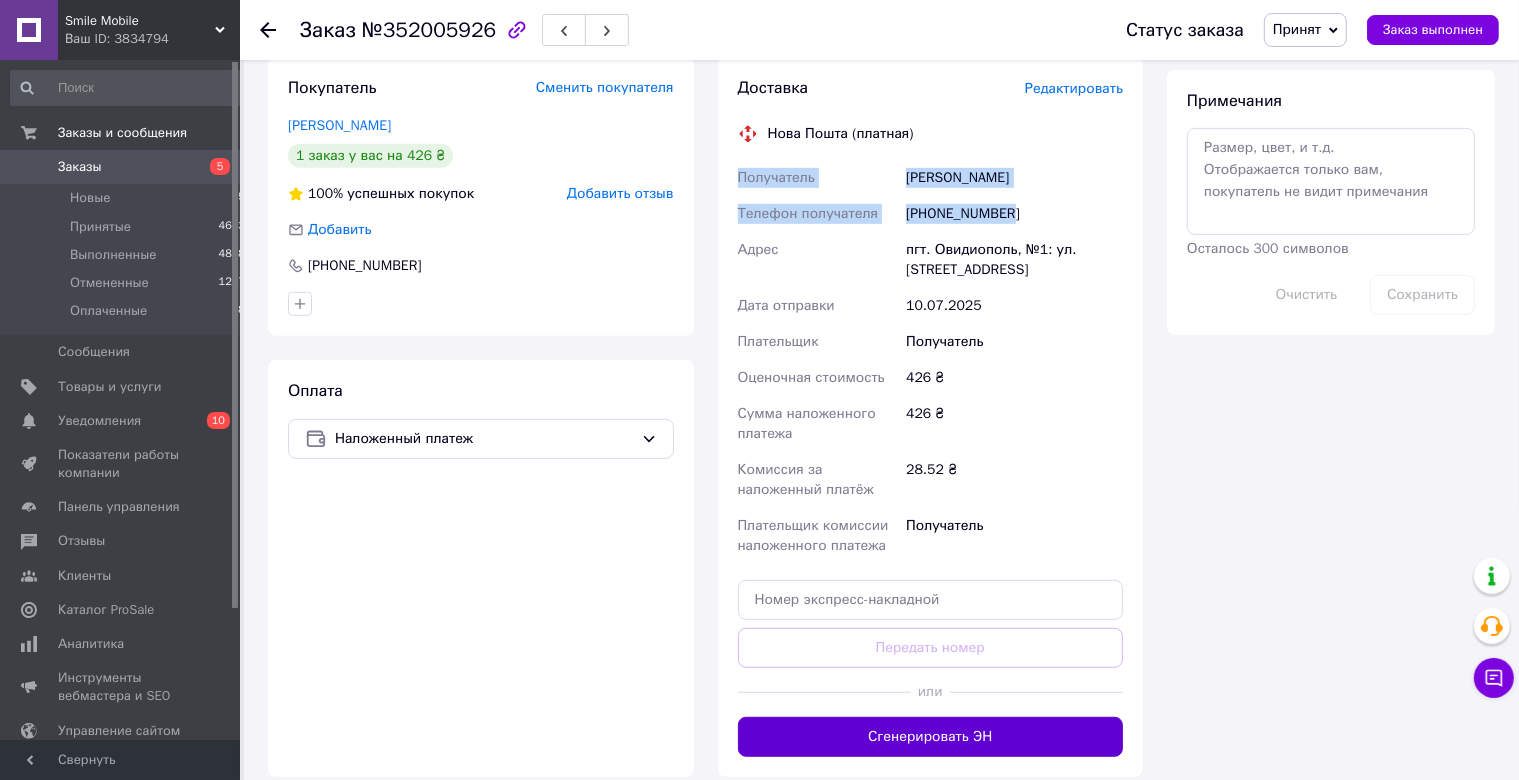 click on "Сгенерировать ЭН" at bounding box center [931, 737] 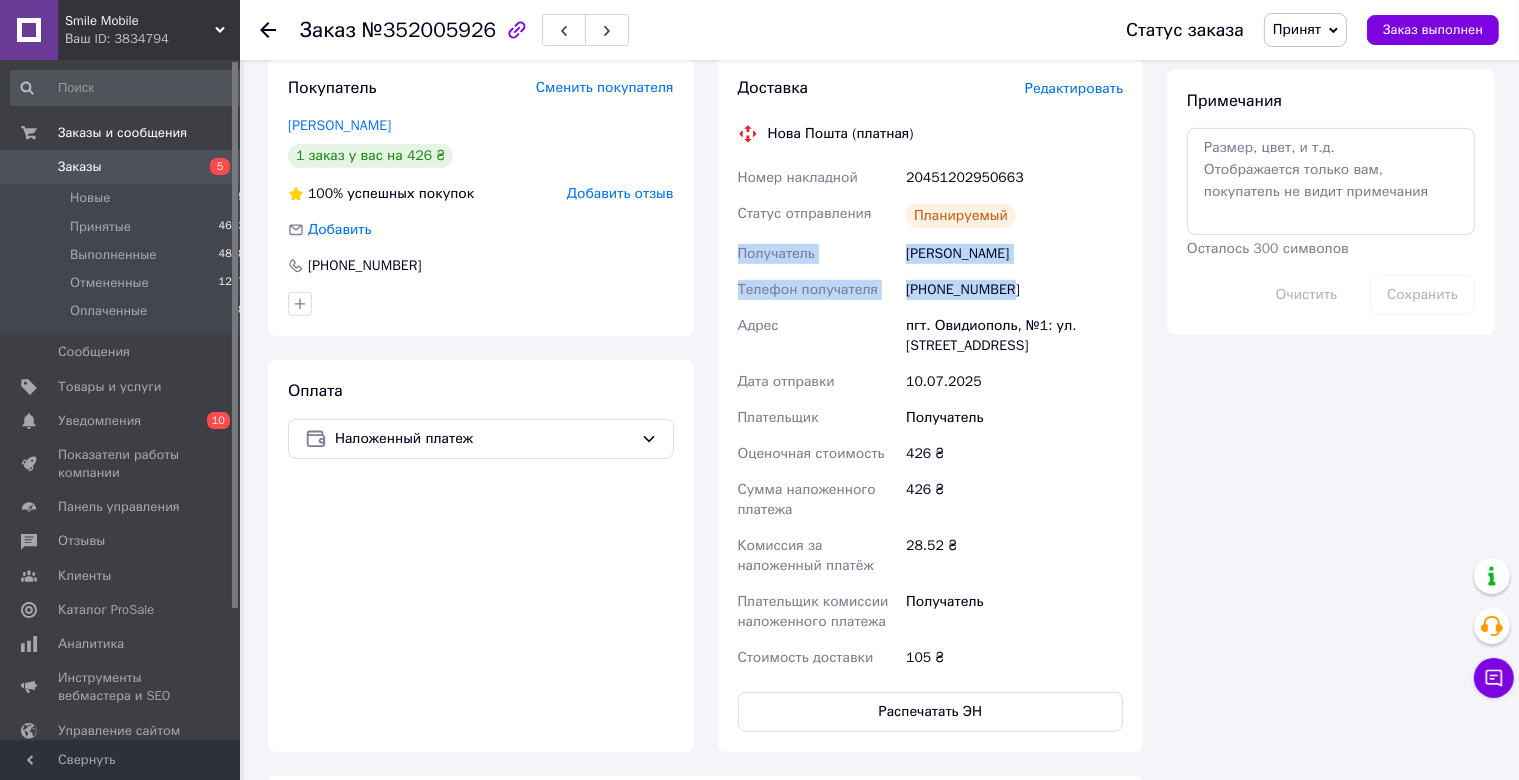 drag, startPoint x: 727, startPoint y: 170, endPoint x: 1110, endPoint y: 243, distance: 389.89487 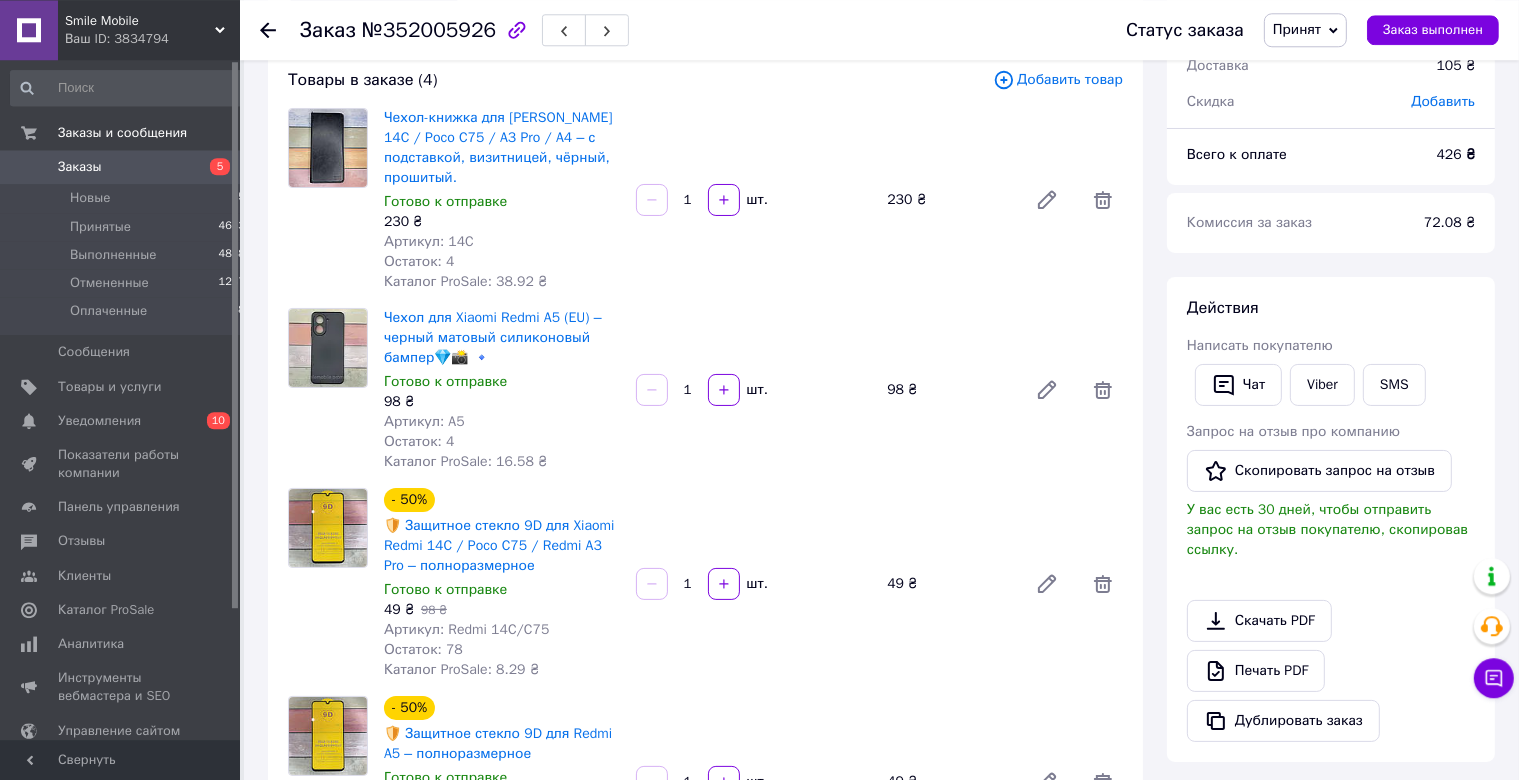 scroll, scrollTop: 0, scrollLeft: 0, axis: both 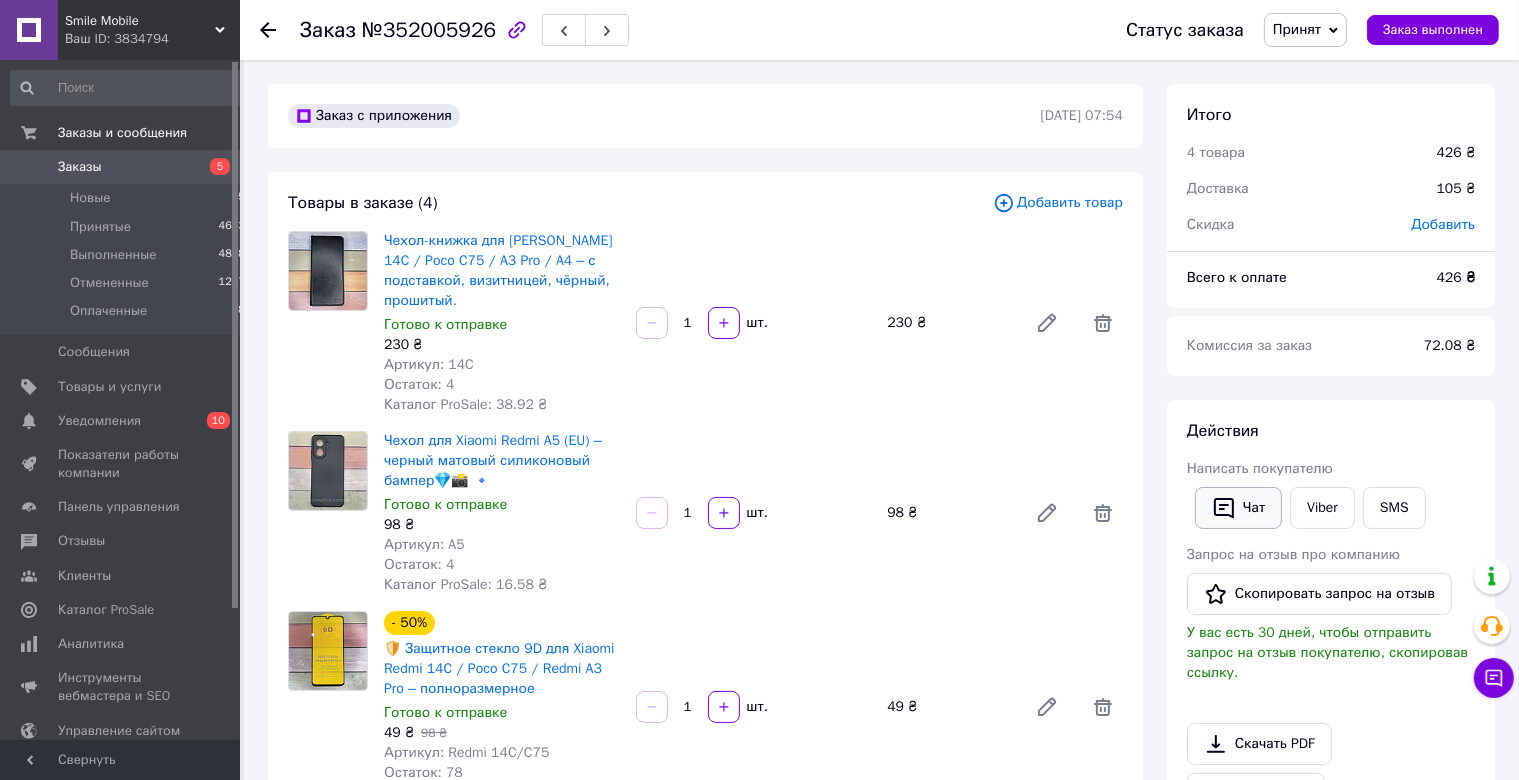 click on "Чат" at bounding box center [1238, 508] 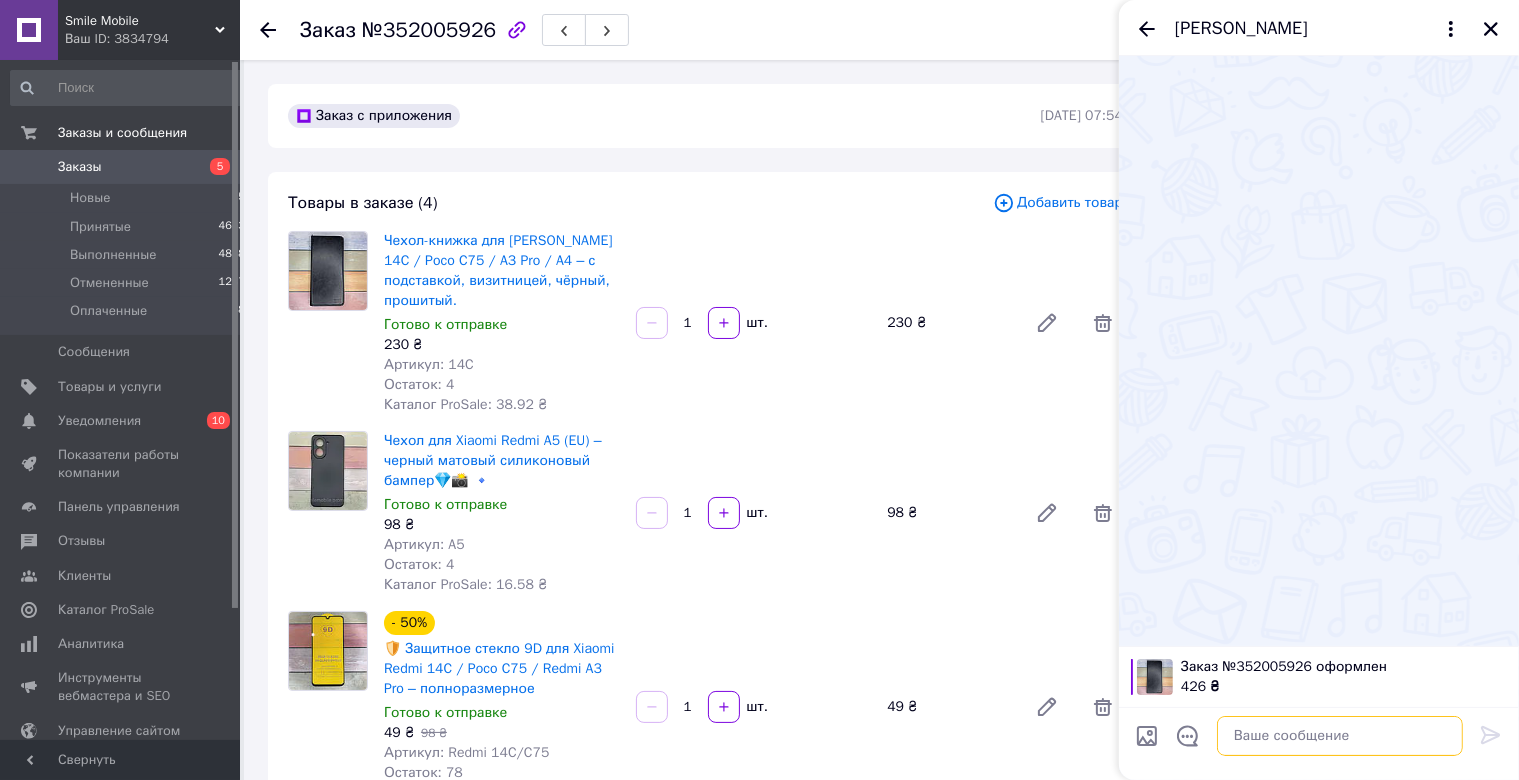 click at bounding box center [1340, 736] 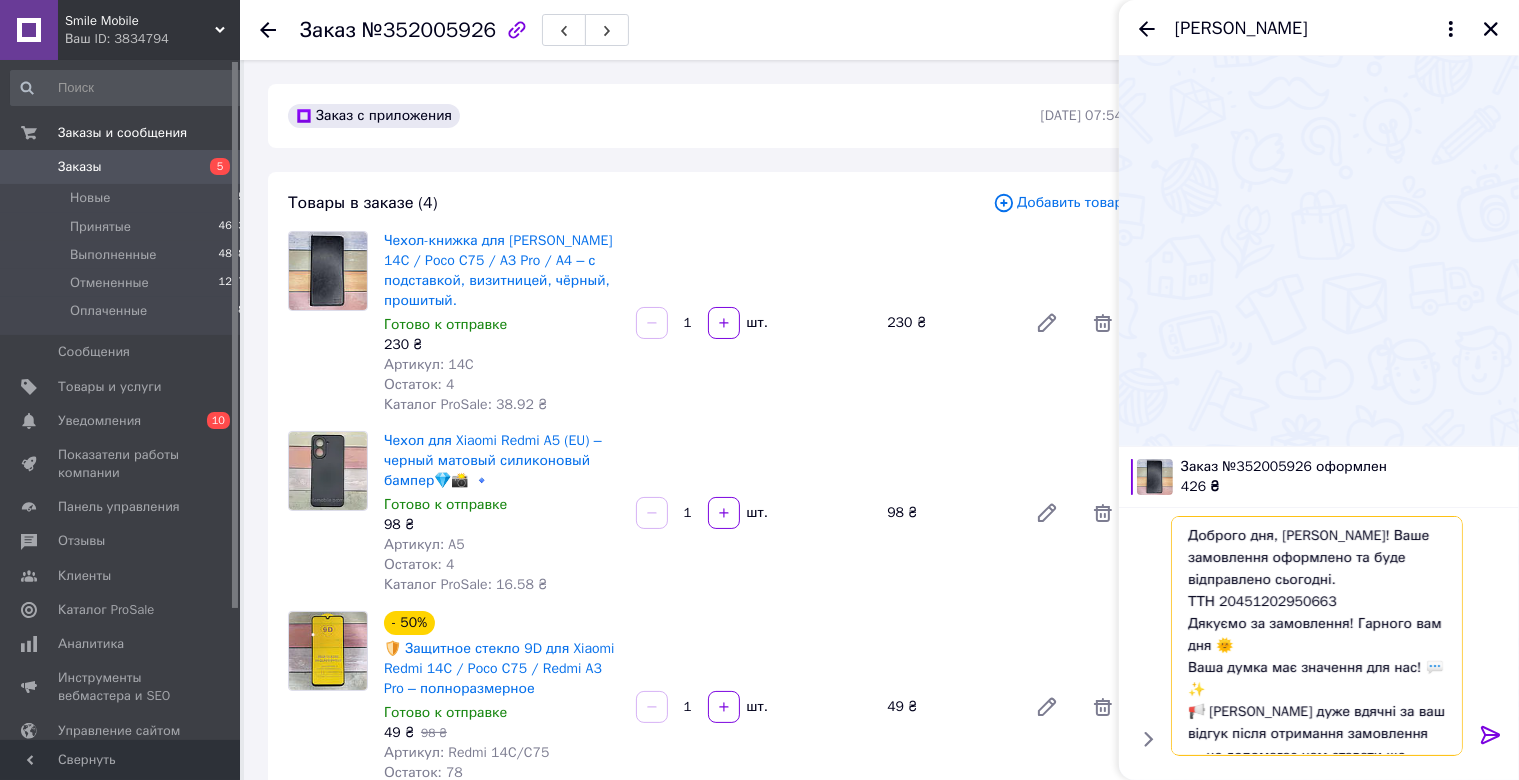 scroll, scrollTop: 32, scrollLeft: 0, axis: vertical 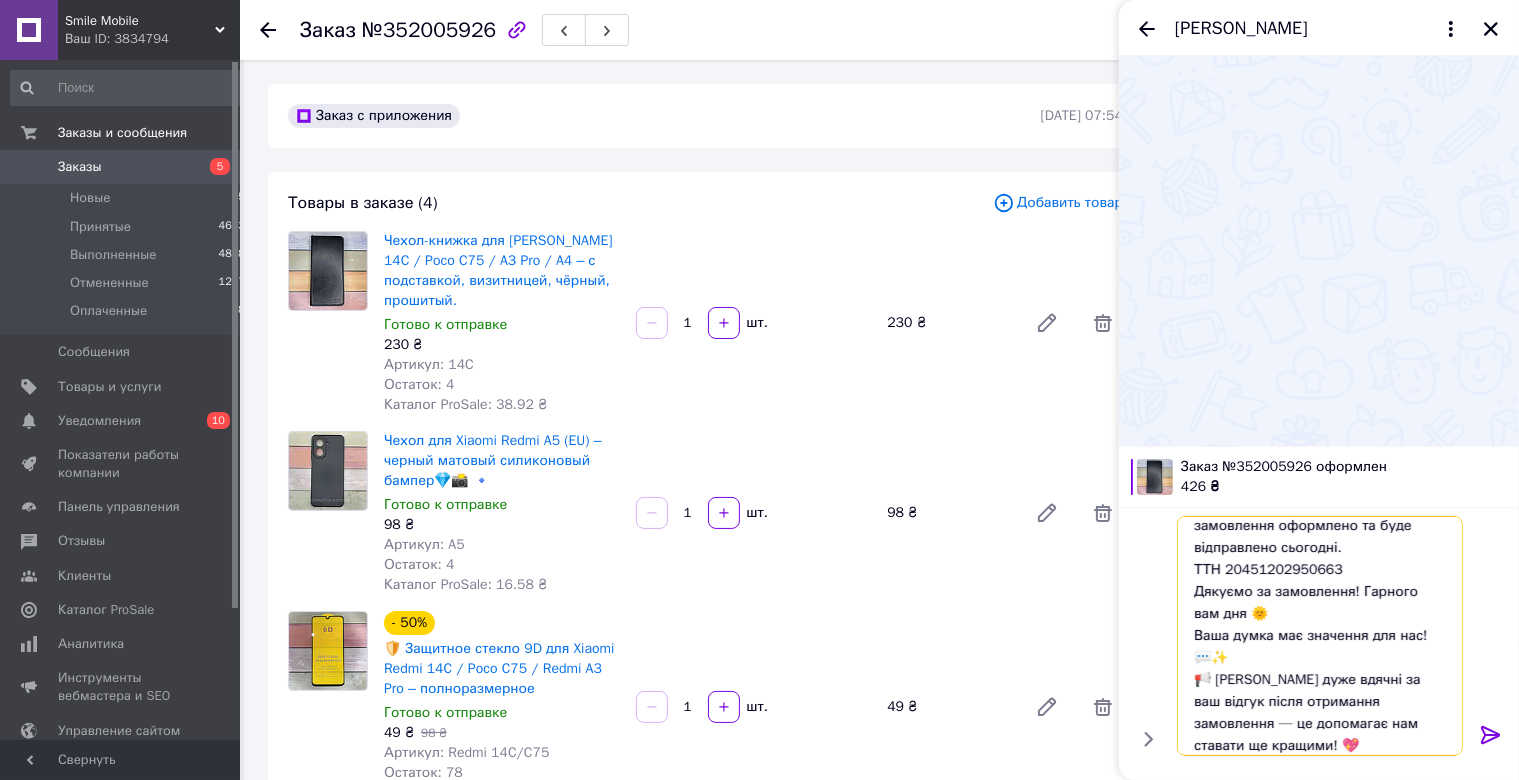 type 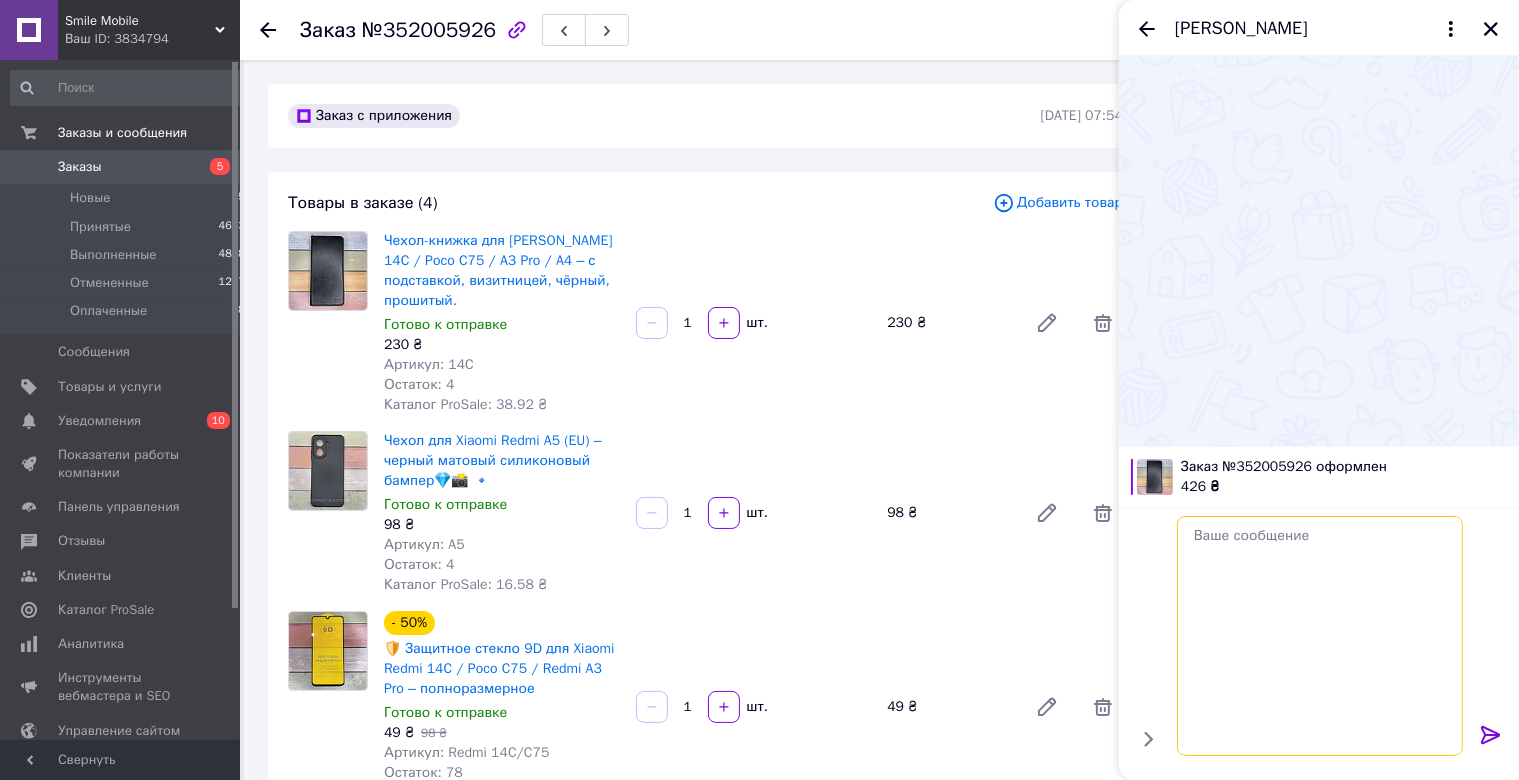 scroll, scrollTop: 0, scrollLeft: 0, axis: both 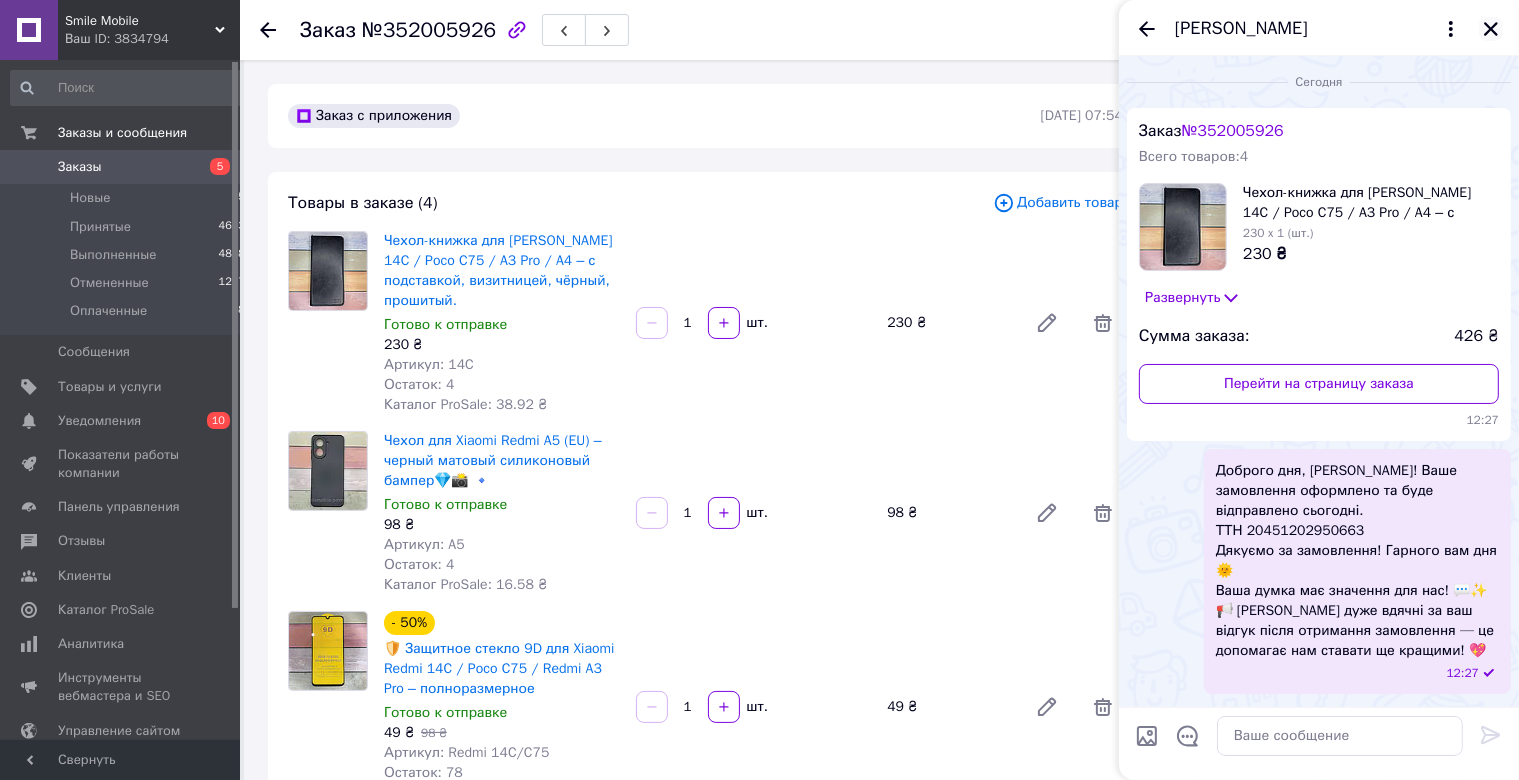 click 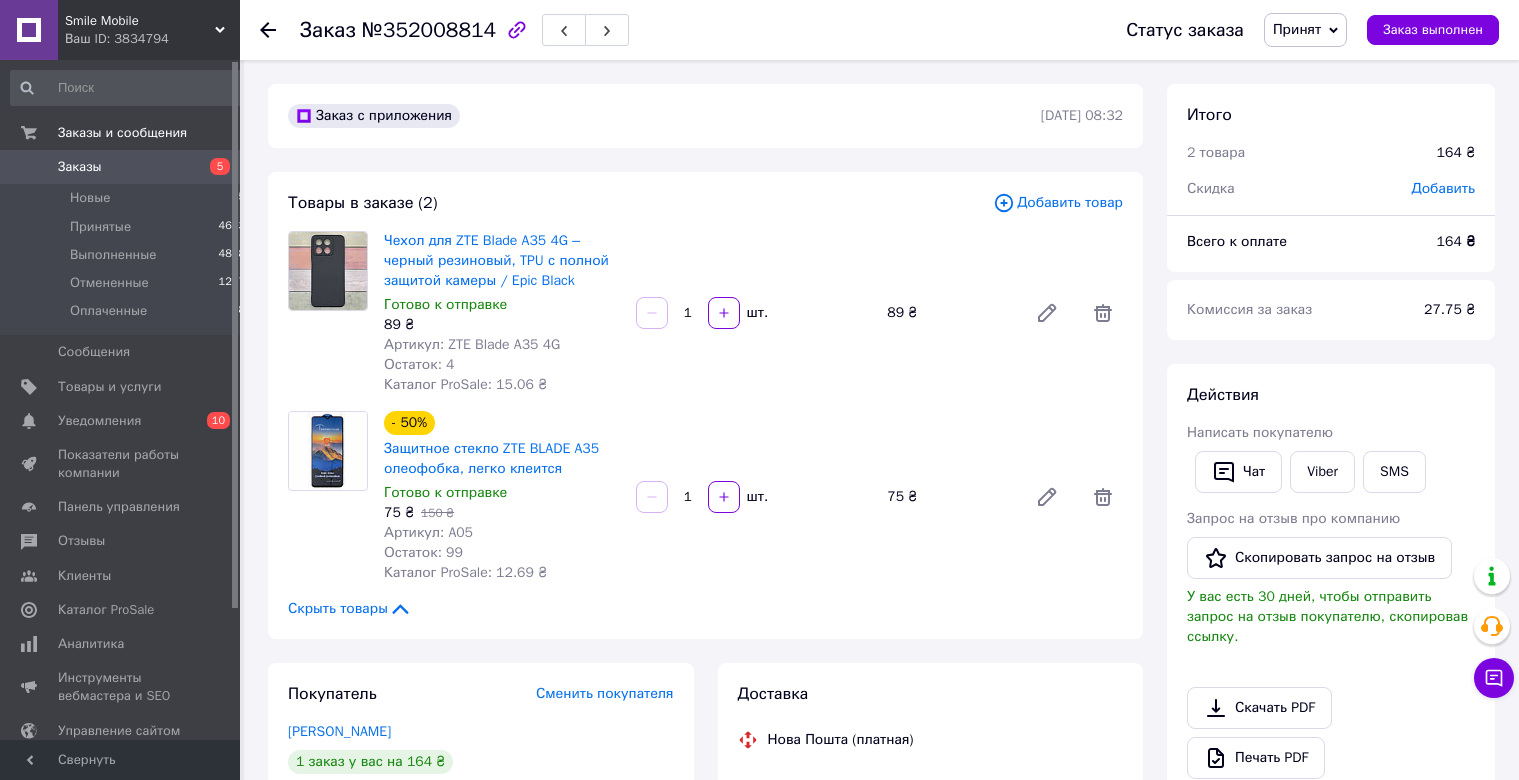scroll, scrollTop: 0, scrollLeft: 0, axis: both 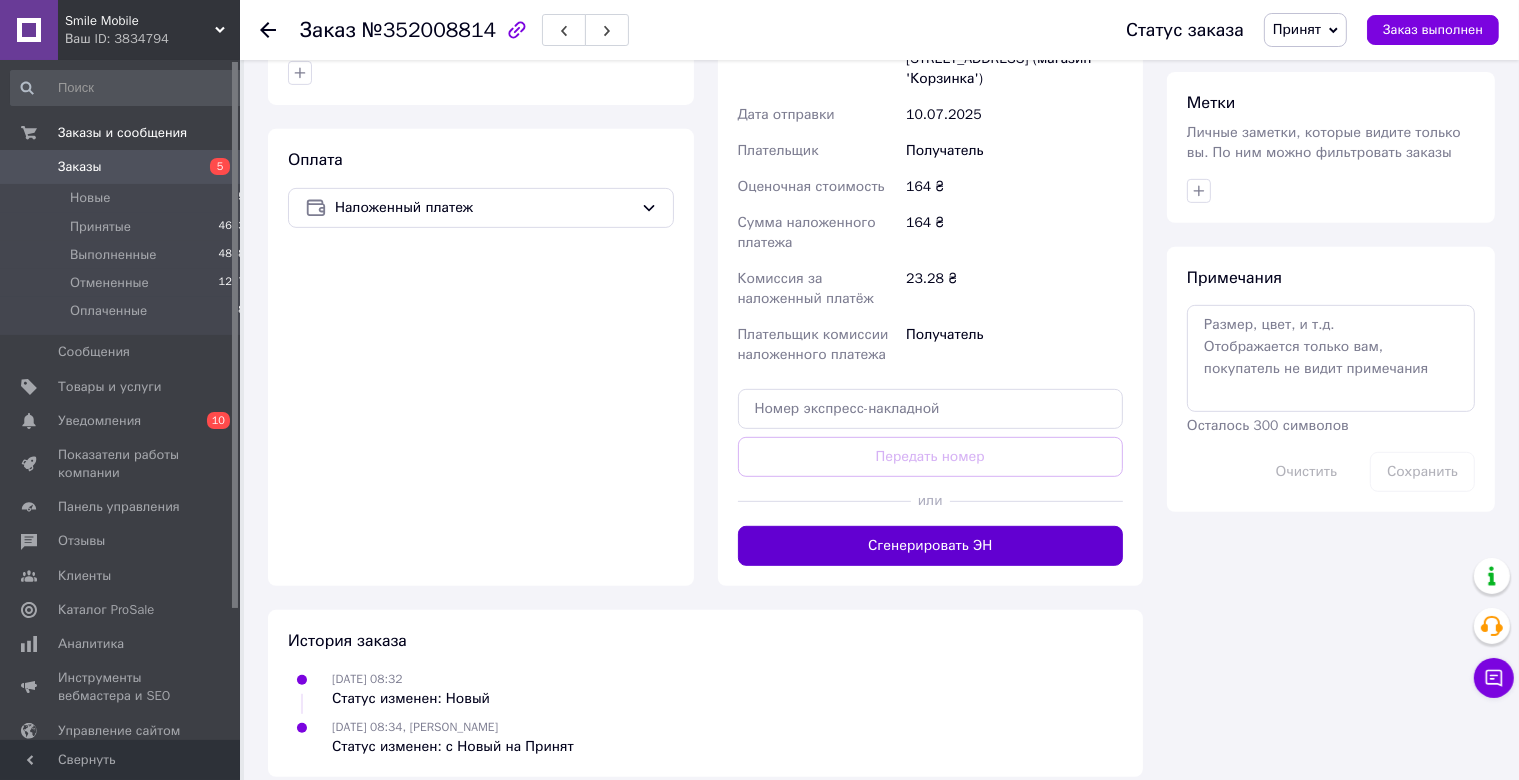 click on "Сгенерировать ЭН" at bounding box center (931, 546) 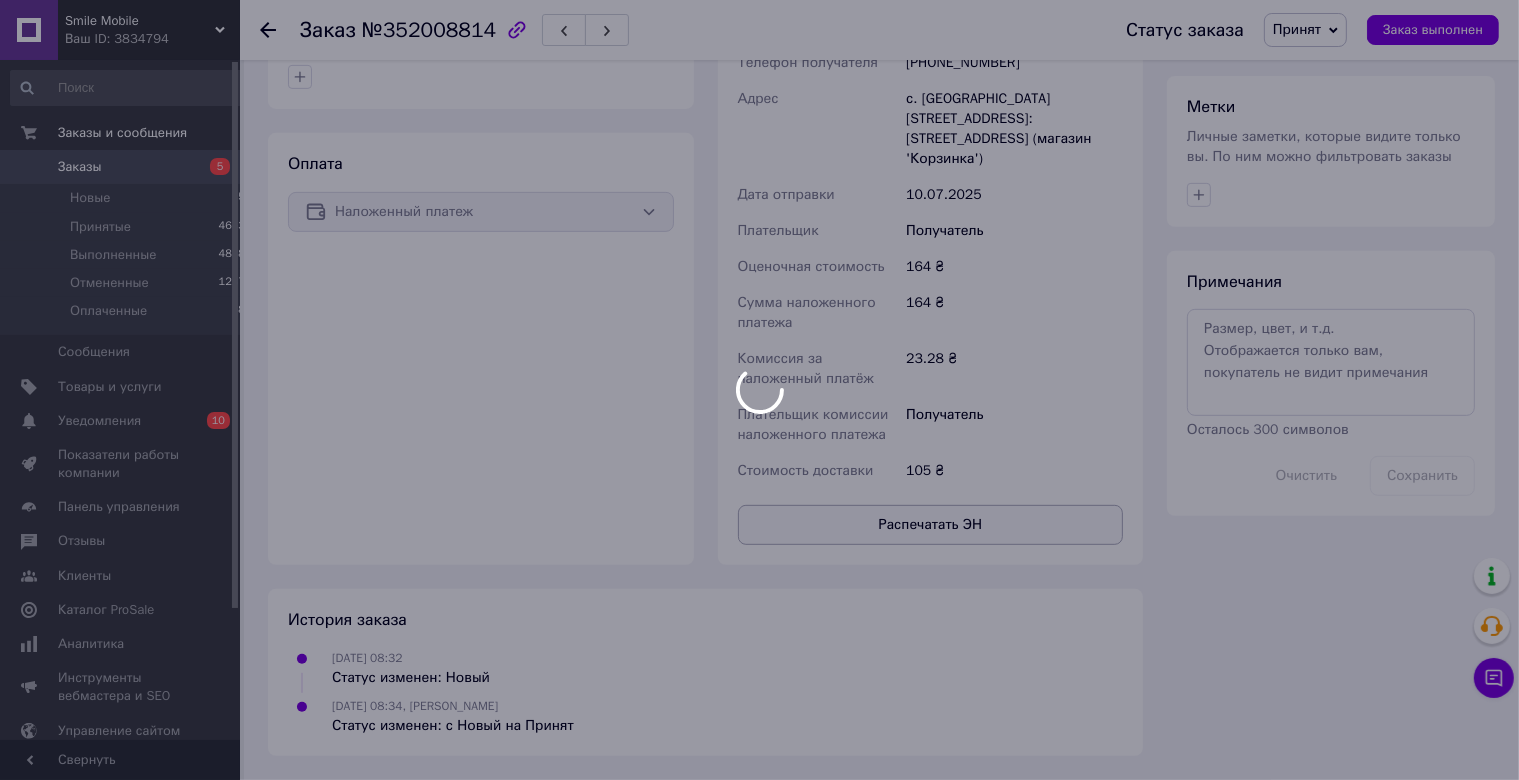 scroll, scrollTop: 813, scrollLeft: 0, axis: vertical 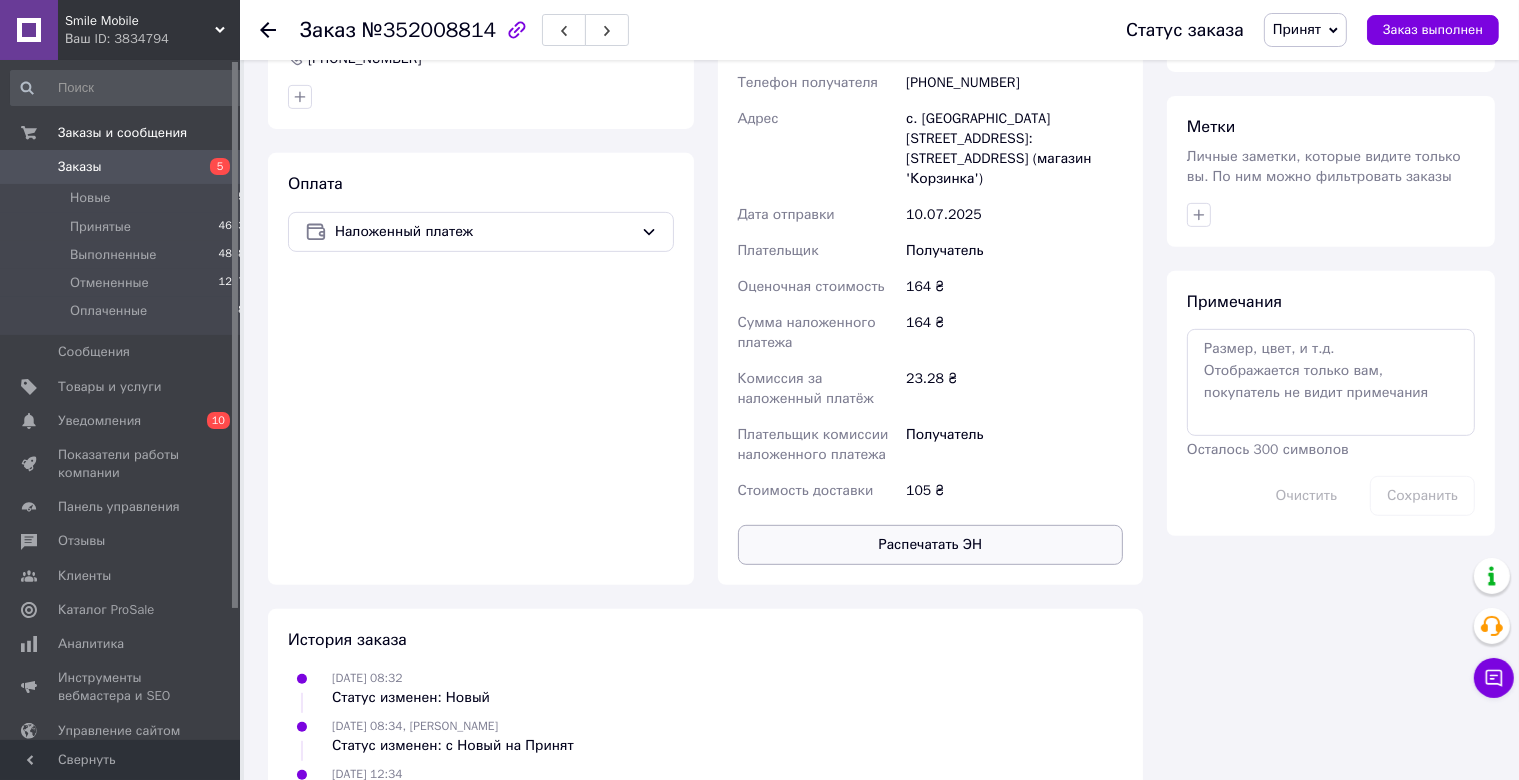 click on "Распечатать ЭН" at bounding box center (931, 545) 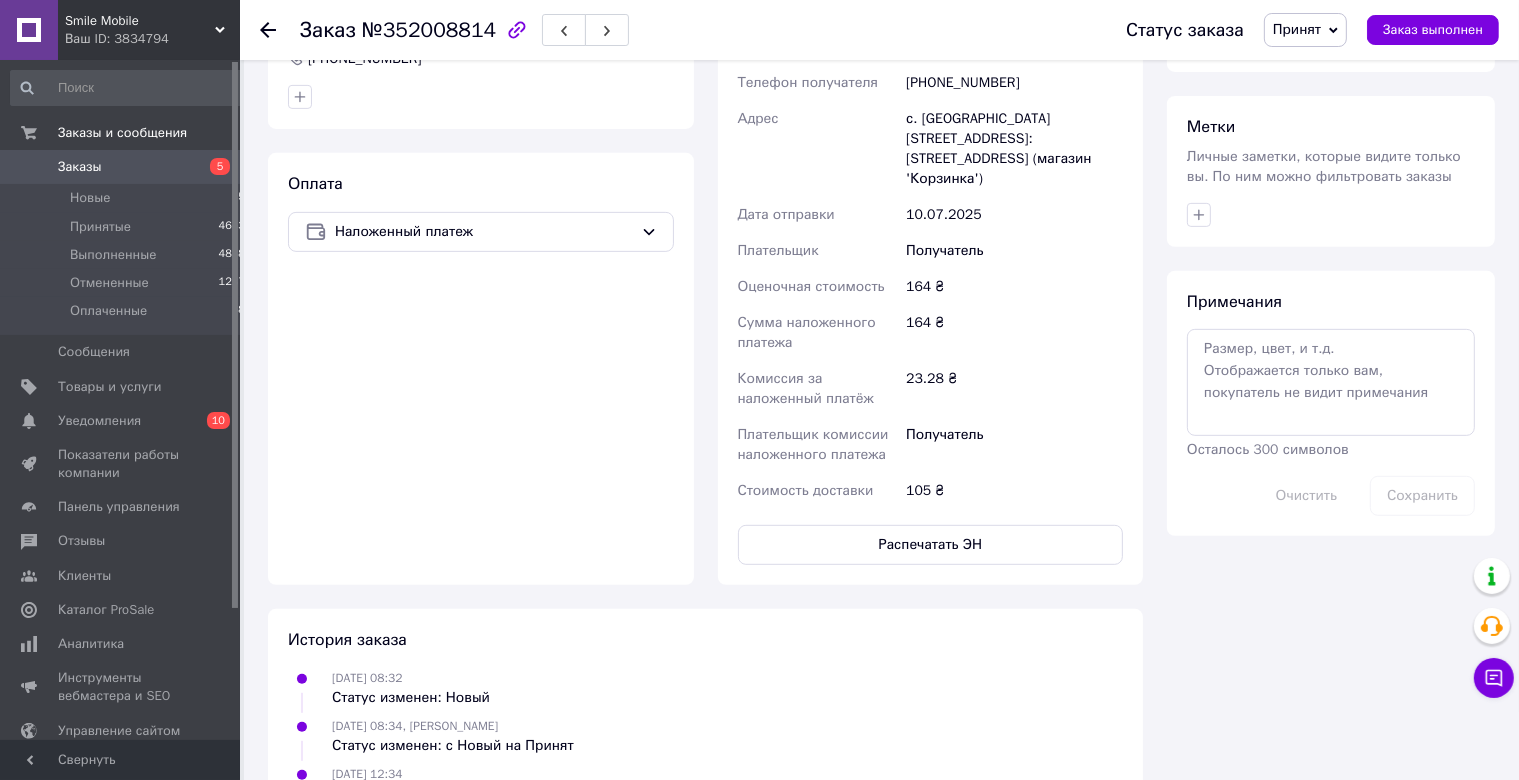 click on "Доставка Редактировать Нова Пошта (платная) Номер накладной 20451202959259 Статус отправления Планируемый Получатель Марущак Оля Телефон получателя +380989023590 Адрес с. Перегоновка (Киевская обл.), Почтомат №37001: ул. Воинов, 36 (магазин 'Корзинка') Дата отправки 10.07.2025 Плательщик Получатель Оценочная стоимость 164 ₴ Сумма наложенного платежа 164 ₴ Комиссия за наложенный платёж 23.28 ₴ Плательщик комиссии наложенного платежа Получатель Стоимость доставки 105 ₴ Распечатать ЭН Плательщик Получатель Отправитель Фамилия получателя Марущак Имя получателя Оля +380989023590 Груз" at bounding box center [931, 217] 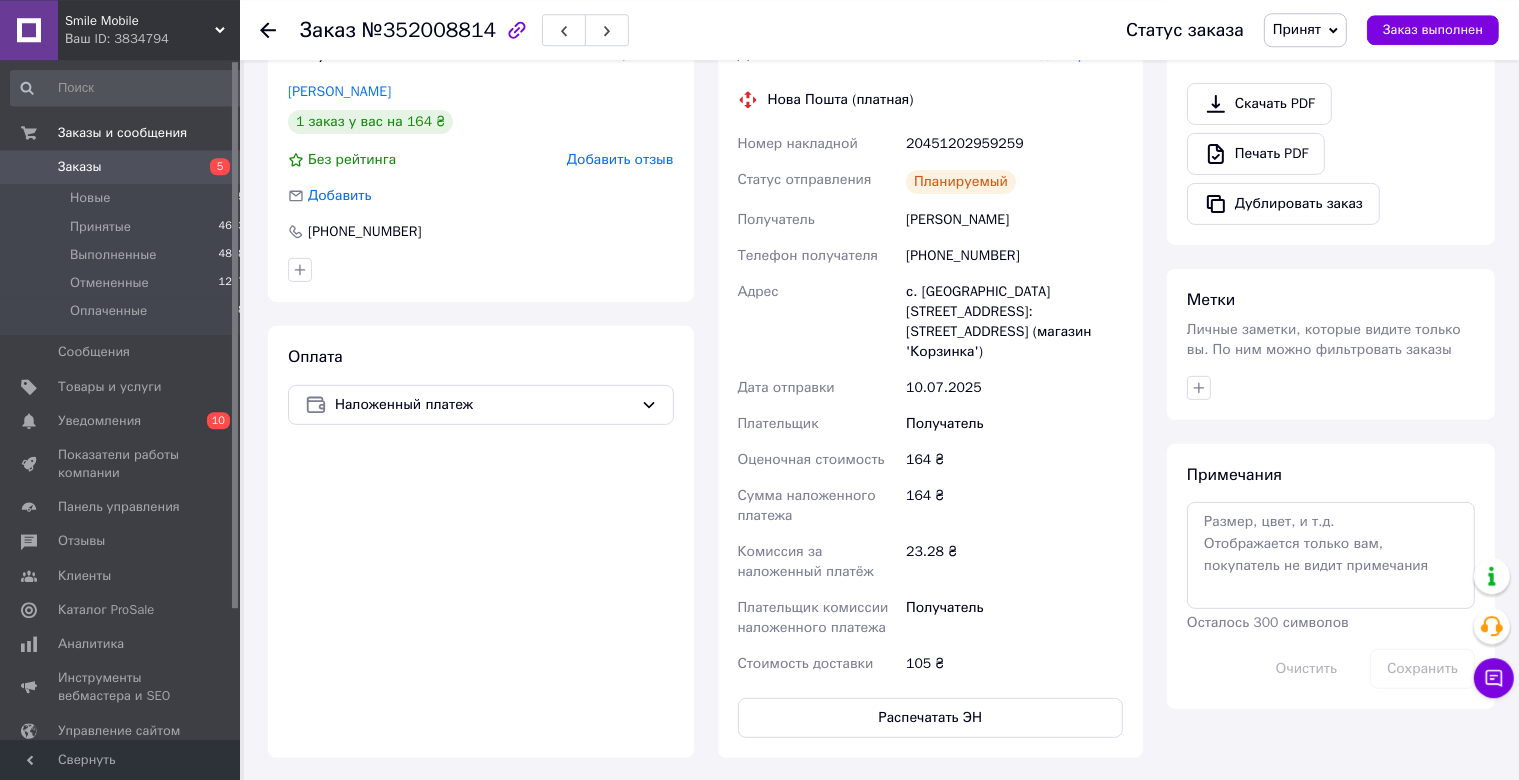 scroll, scrollTop: 602, scrollLeft: 0, axis: vertical 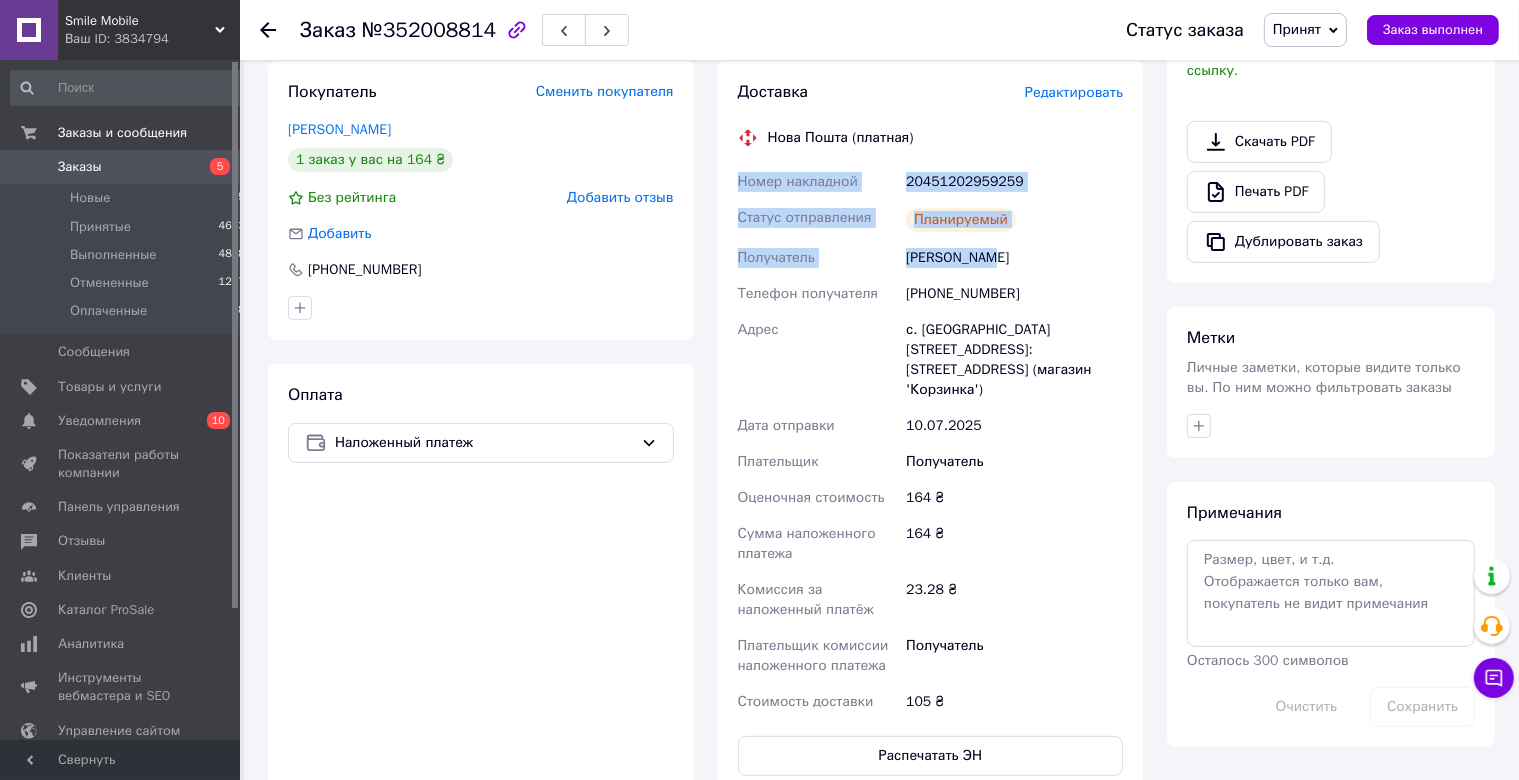 drag, startPoint x: 728, startPoint y: 174, endPoint x: 1021, endPoint y: 252, distance: 303.20456 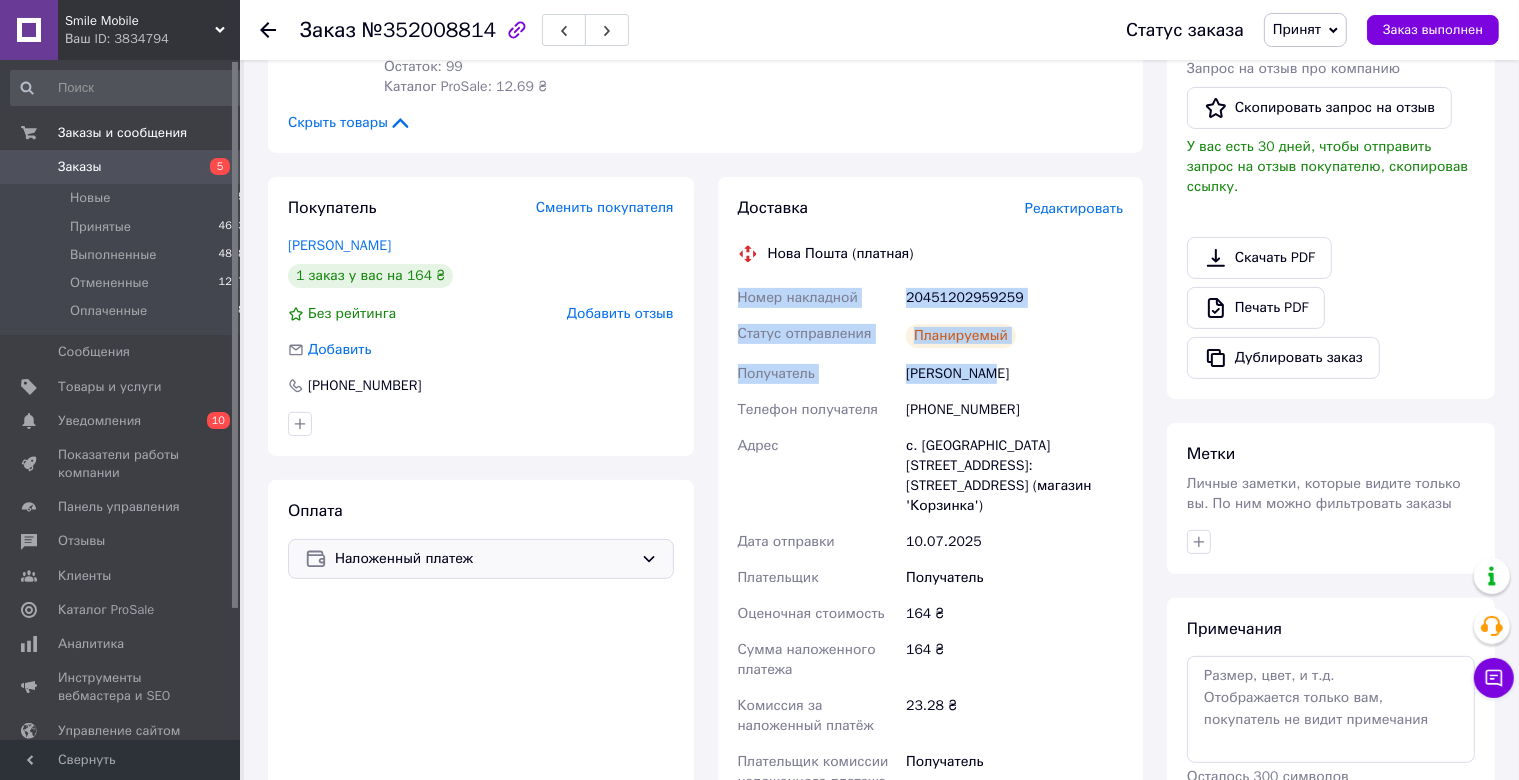 scroll, scrollTop: 391, scrollLeft: 0, axis: vertical 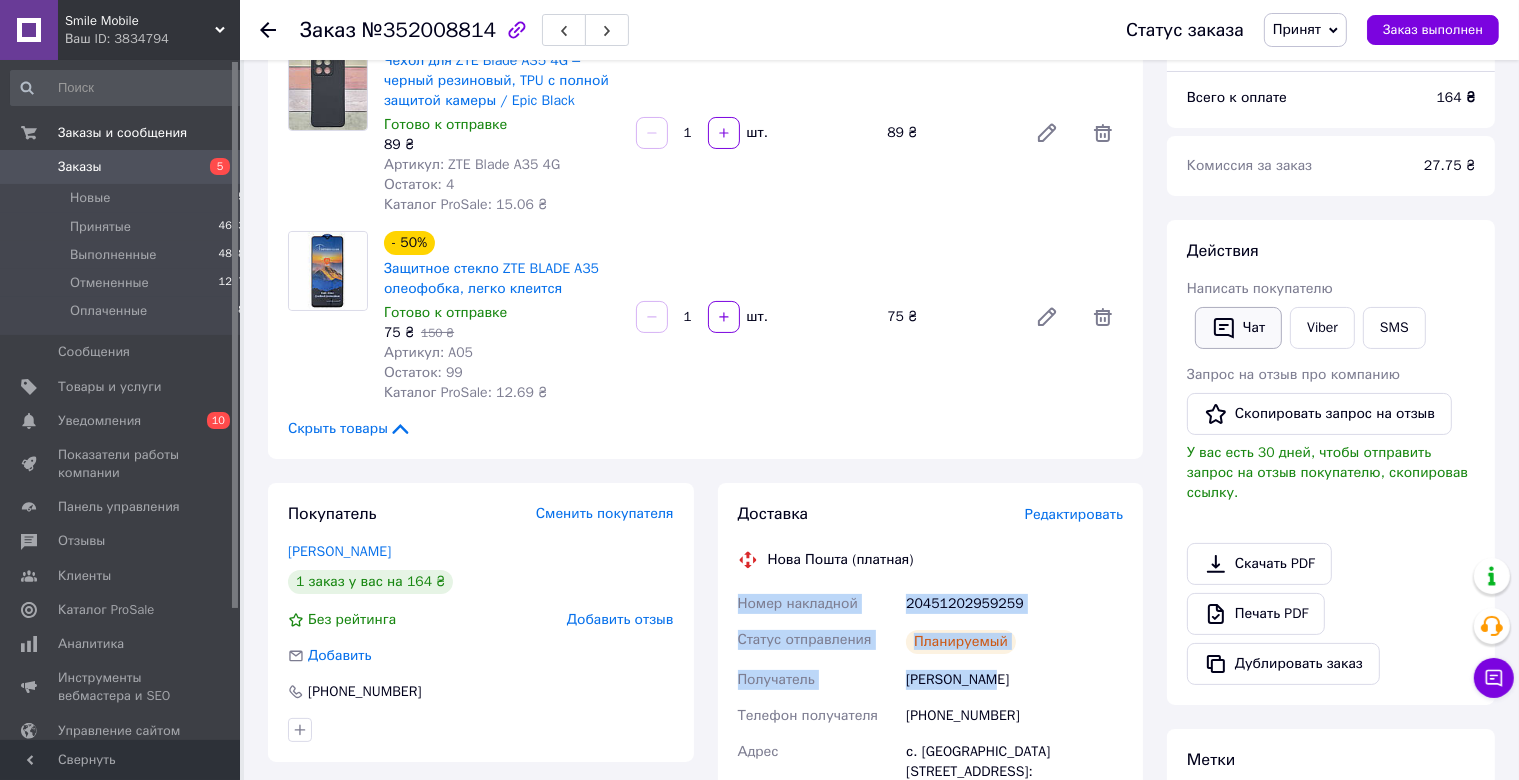 click on "Чат" at bounding box center [1238, 328] 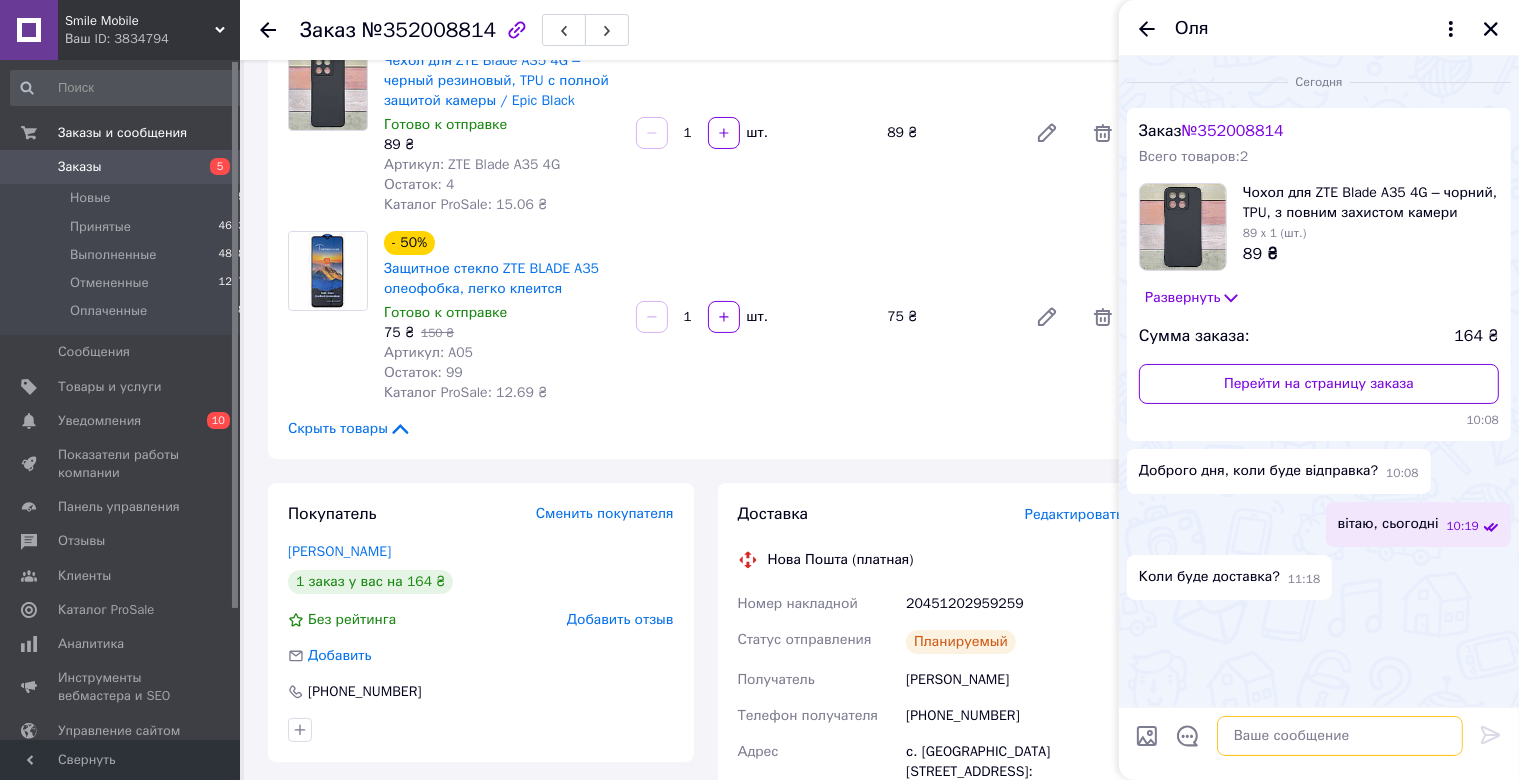 click at bounding box center (1340, 736) 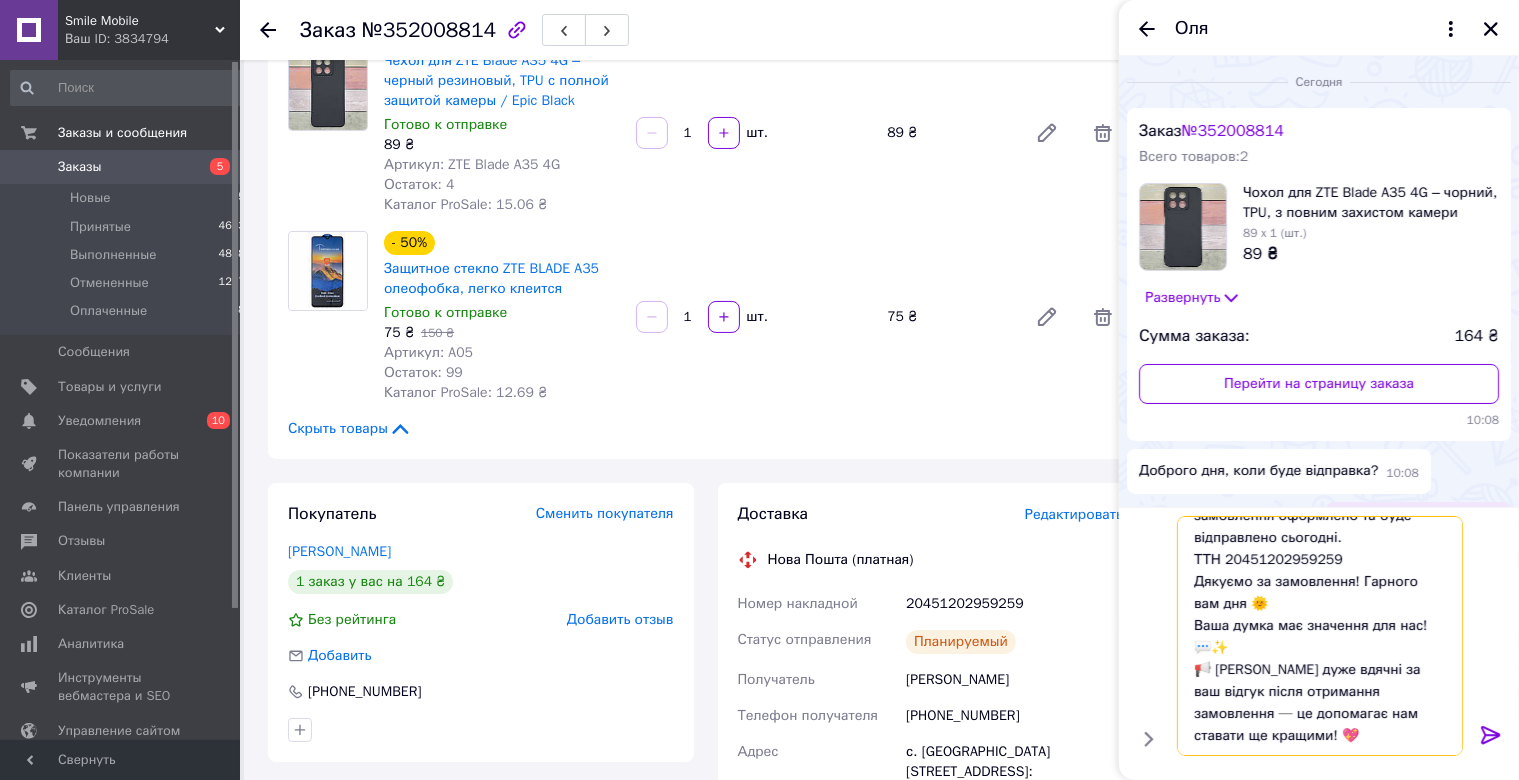 scroll, scrollTop: 0, scrollLeft: 0, axis: both 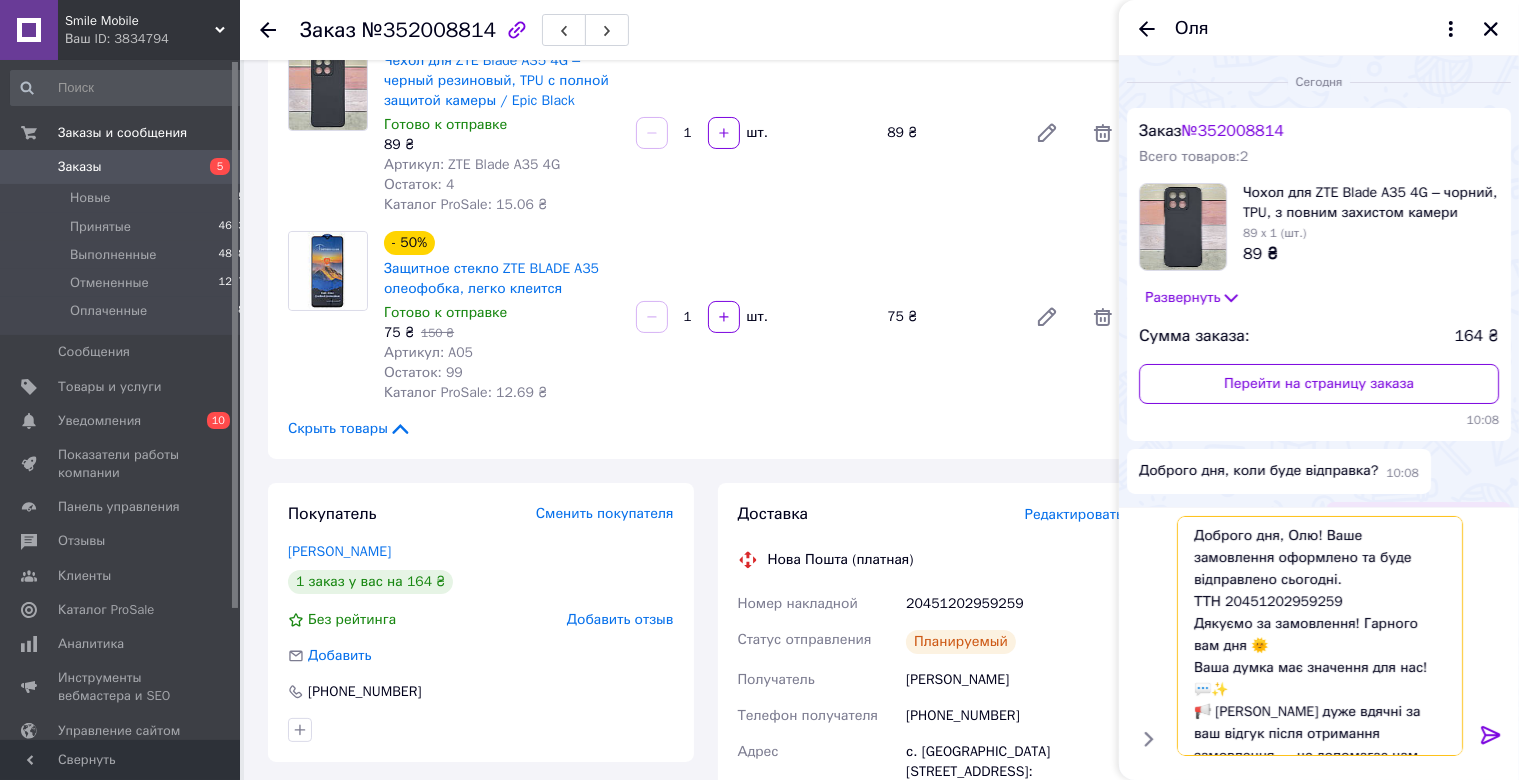 type 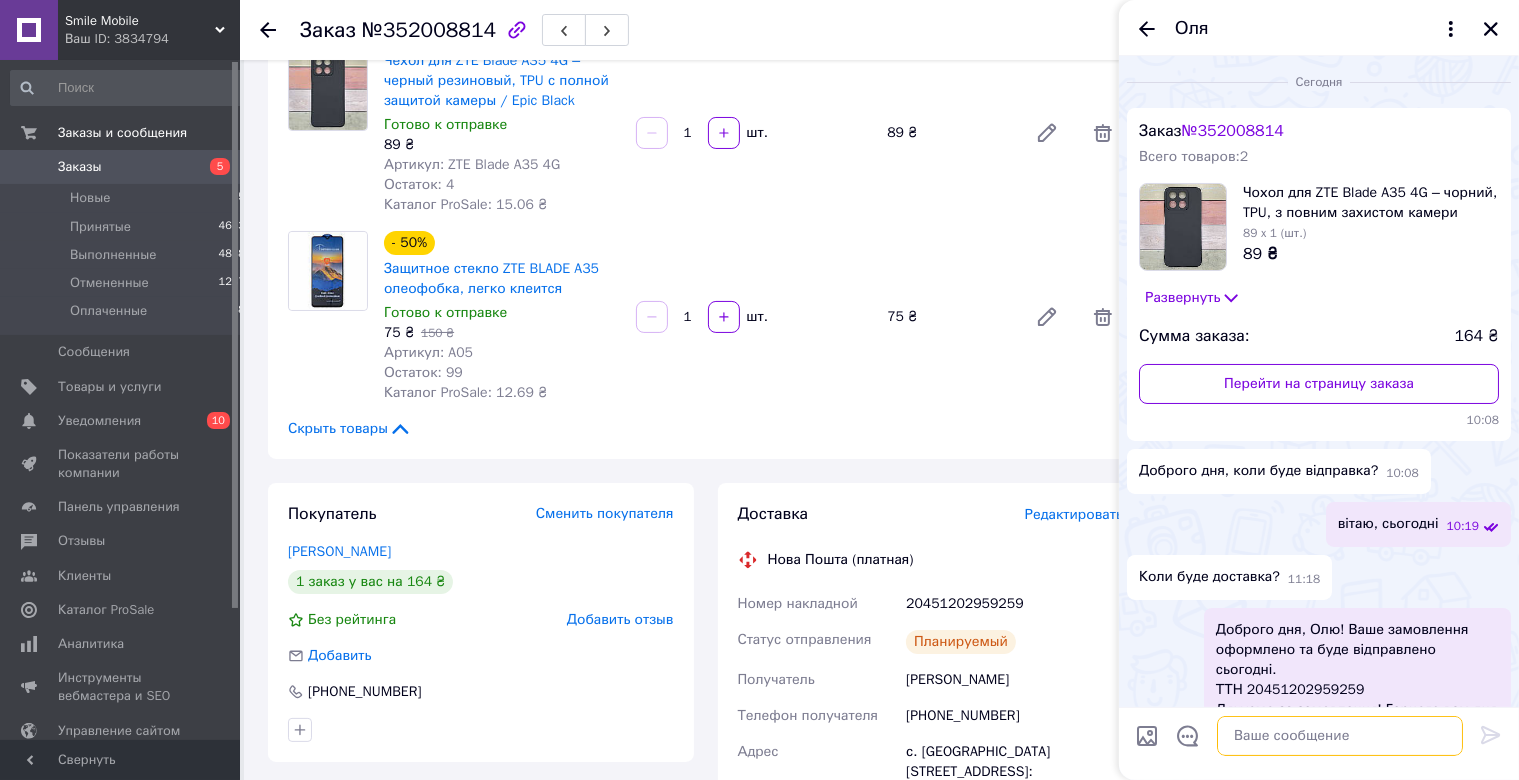 scroll, scrollTop: 154, scrollLeft: 0, axis: vertical 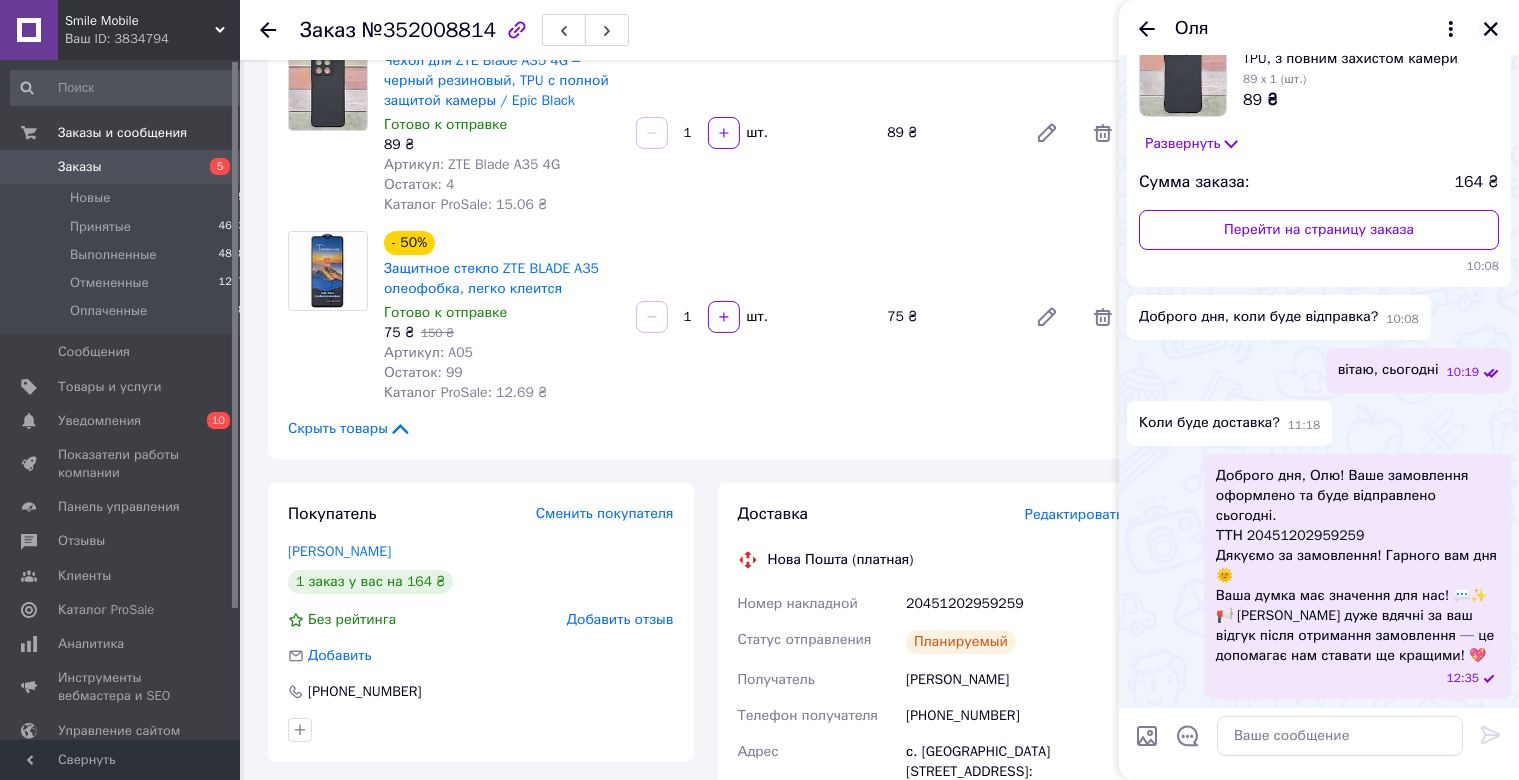 click 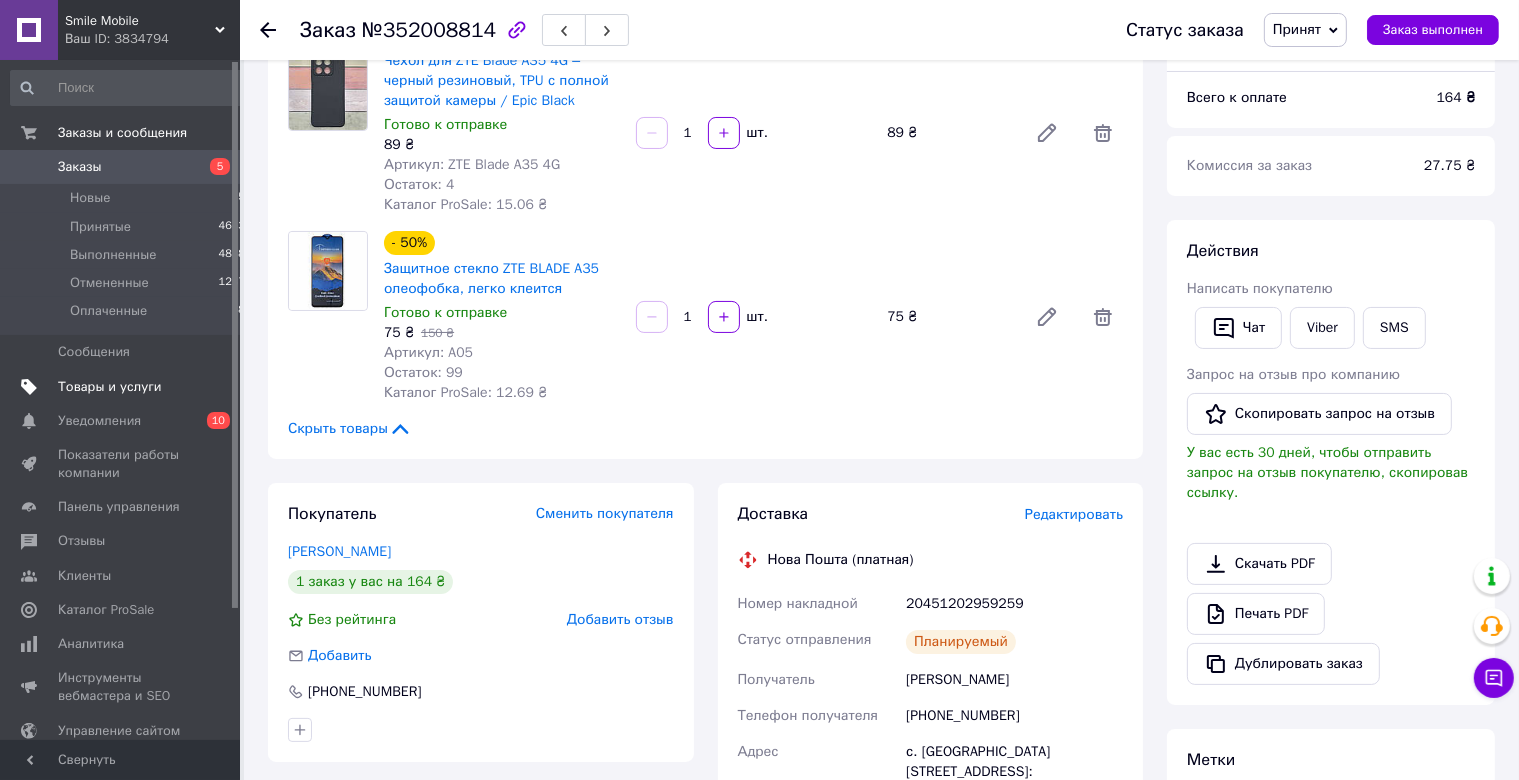 click on "Товары и услуги" at bounding box center (110, 387) 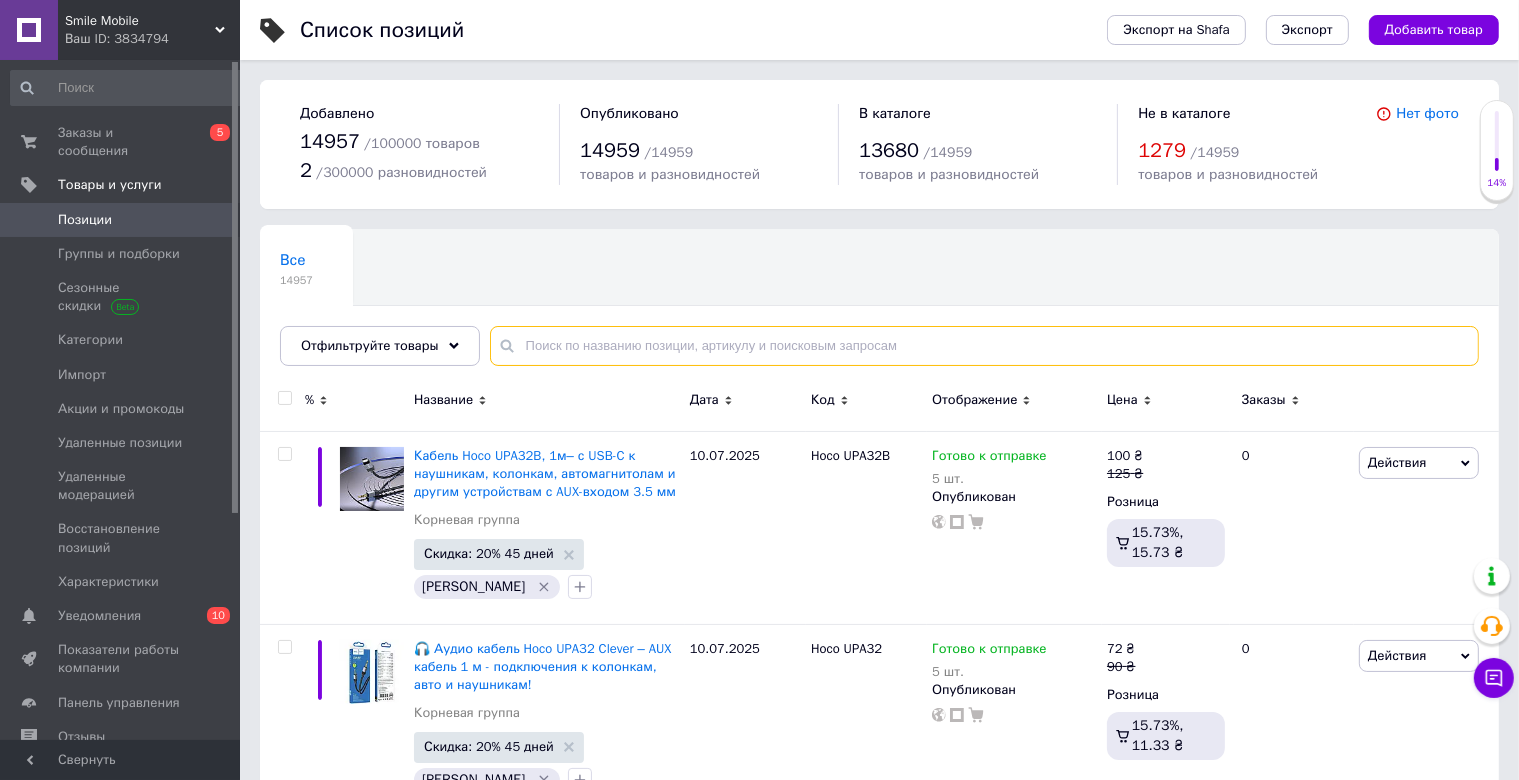 click at bounding box center (984, 346) 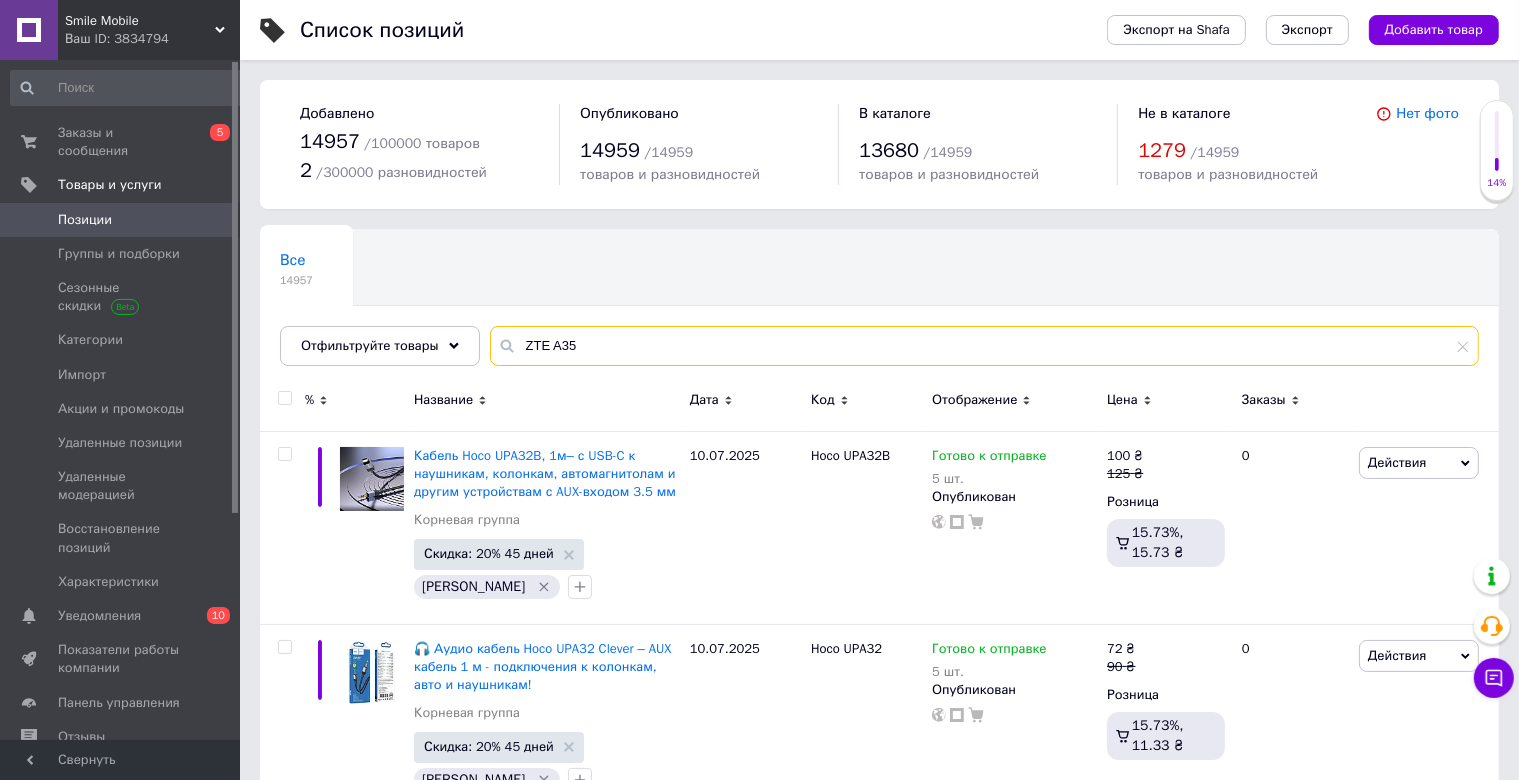type on "ZTE A35" 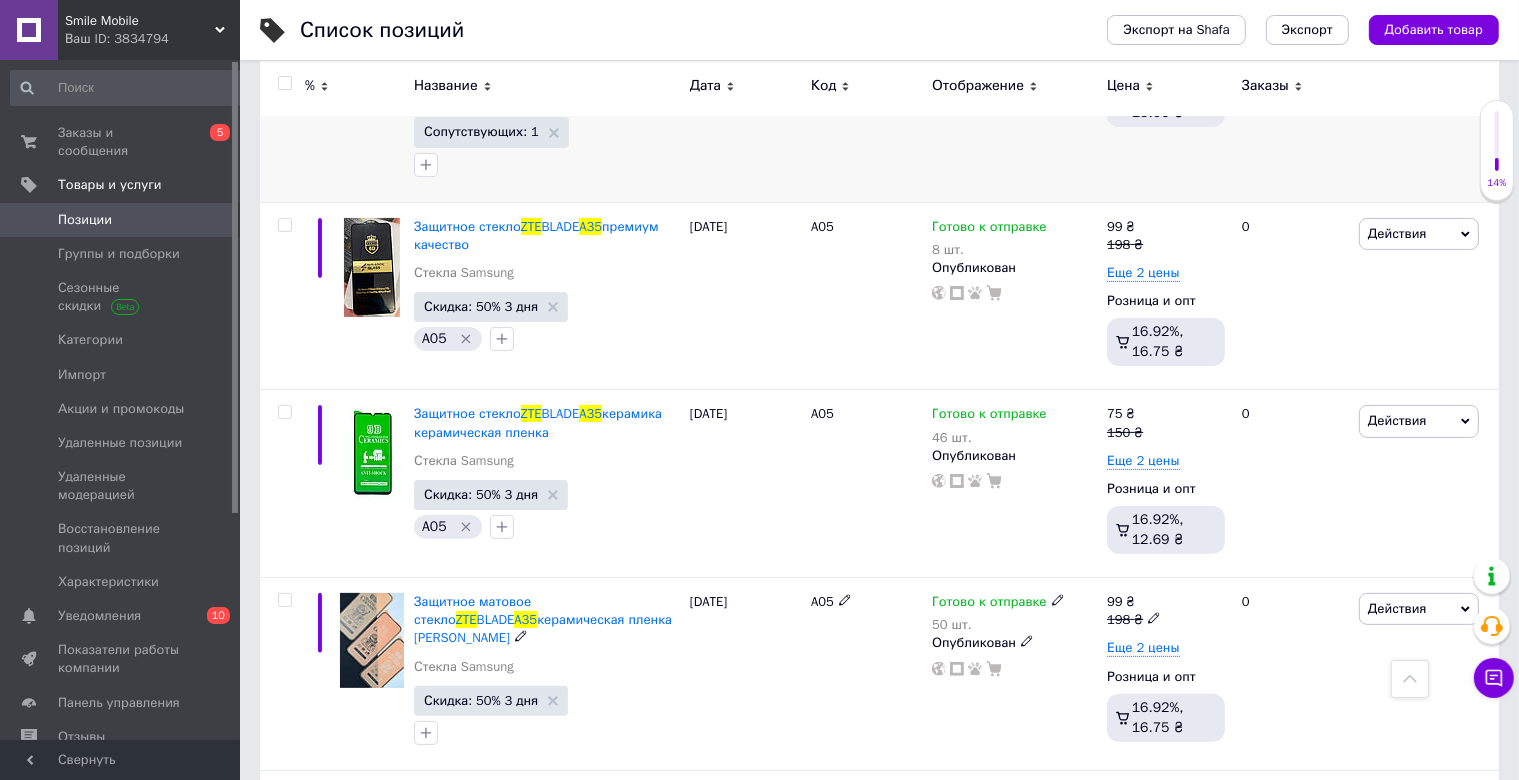 scroll, scrollTop: 0, scrollLeft: 0, axis: both 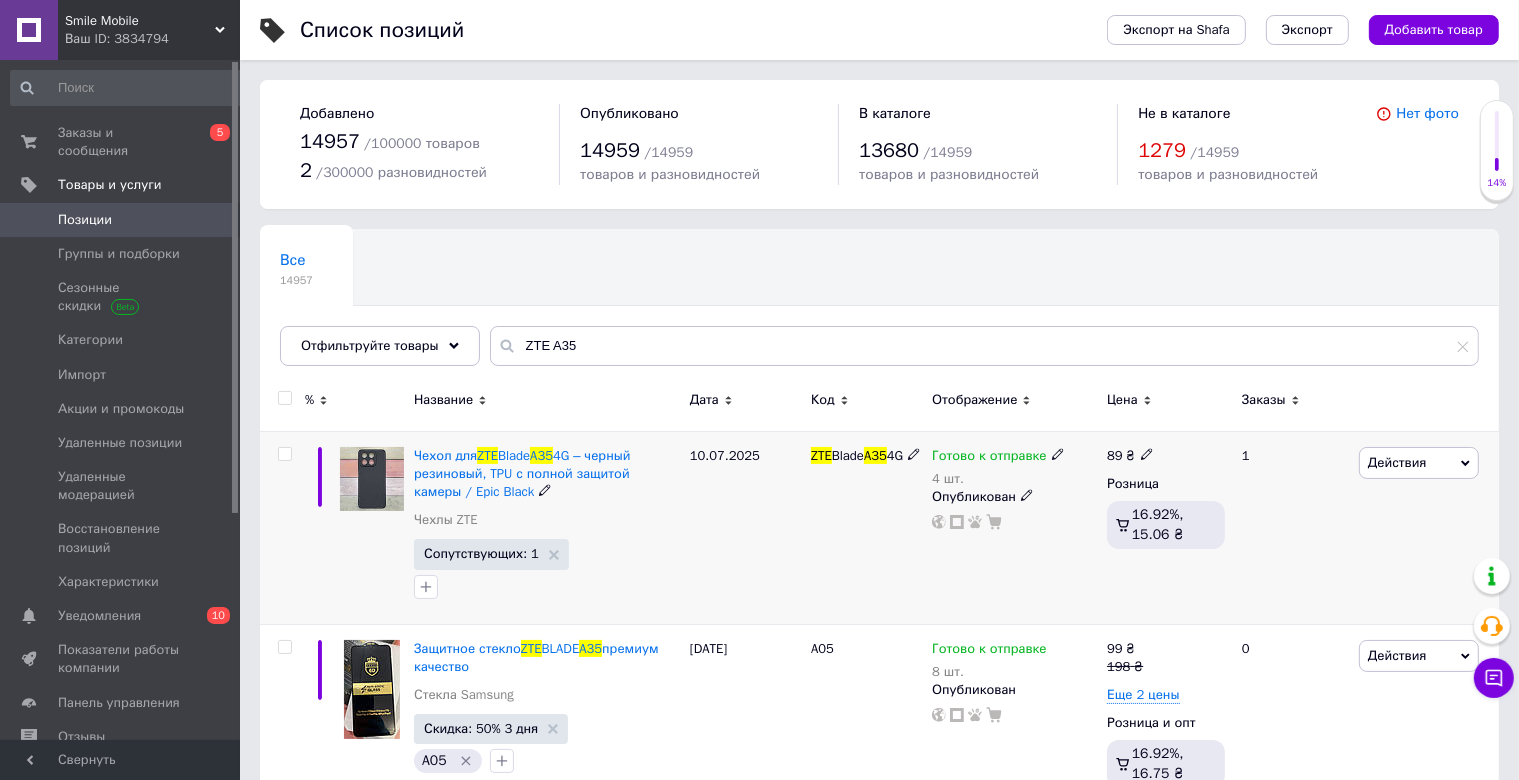 click 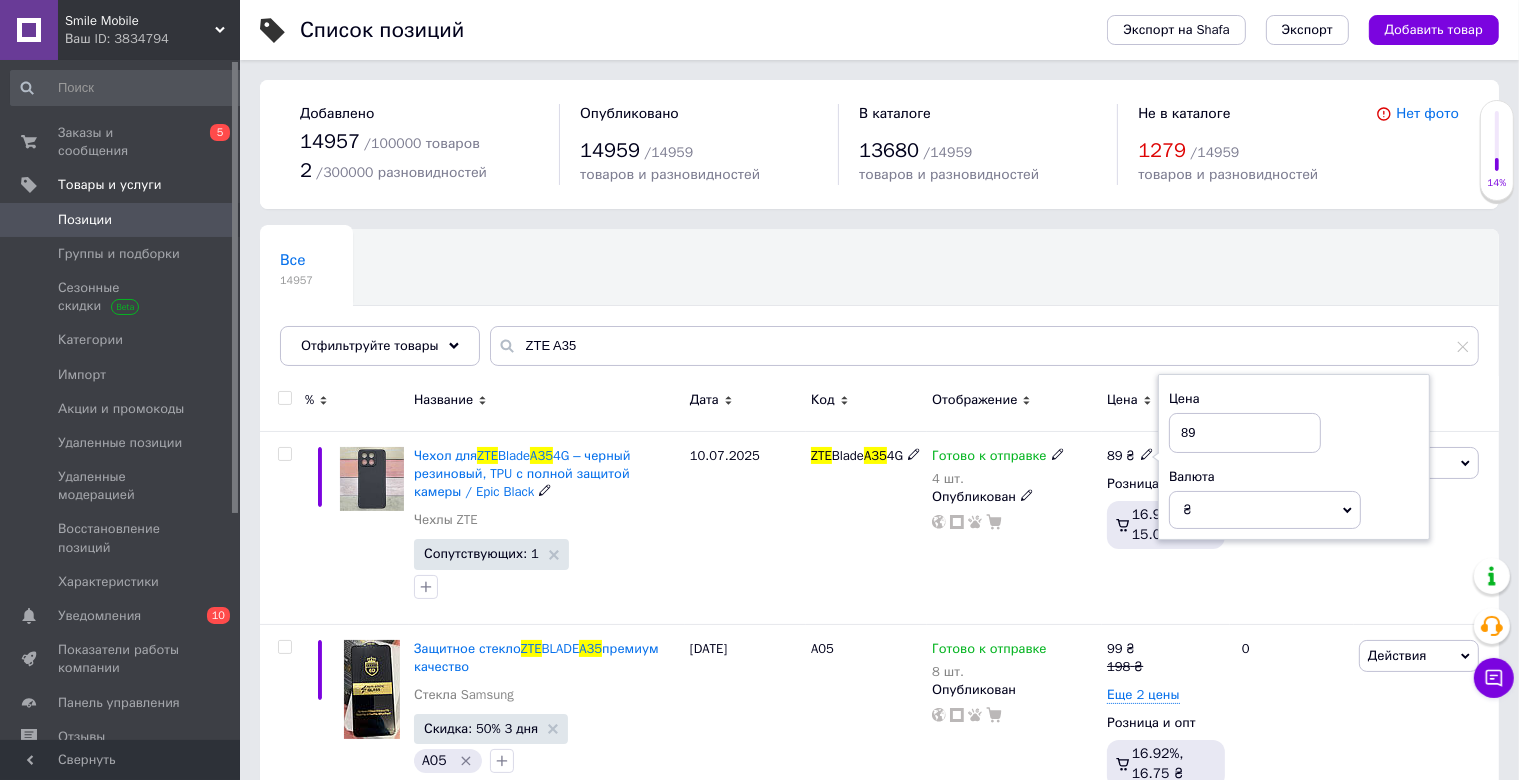 drag, startPoint x: 1201, startPoint y: 442, endPoint x: 1070, endPoint y: 423, distance: 132.3707 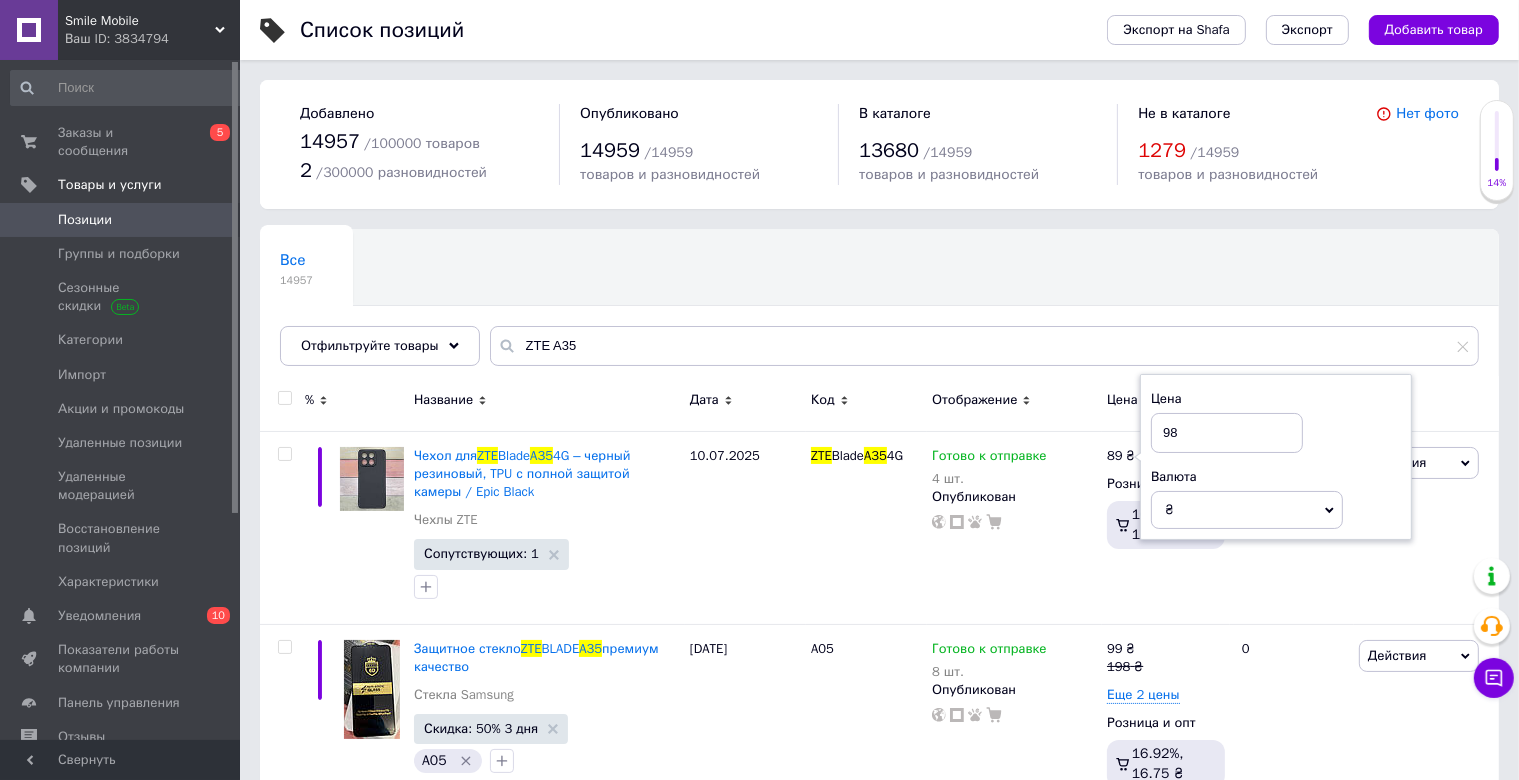 type on "988" 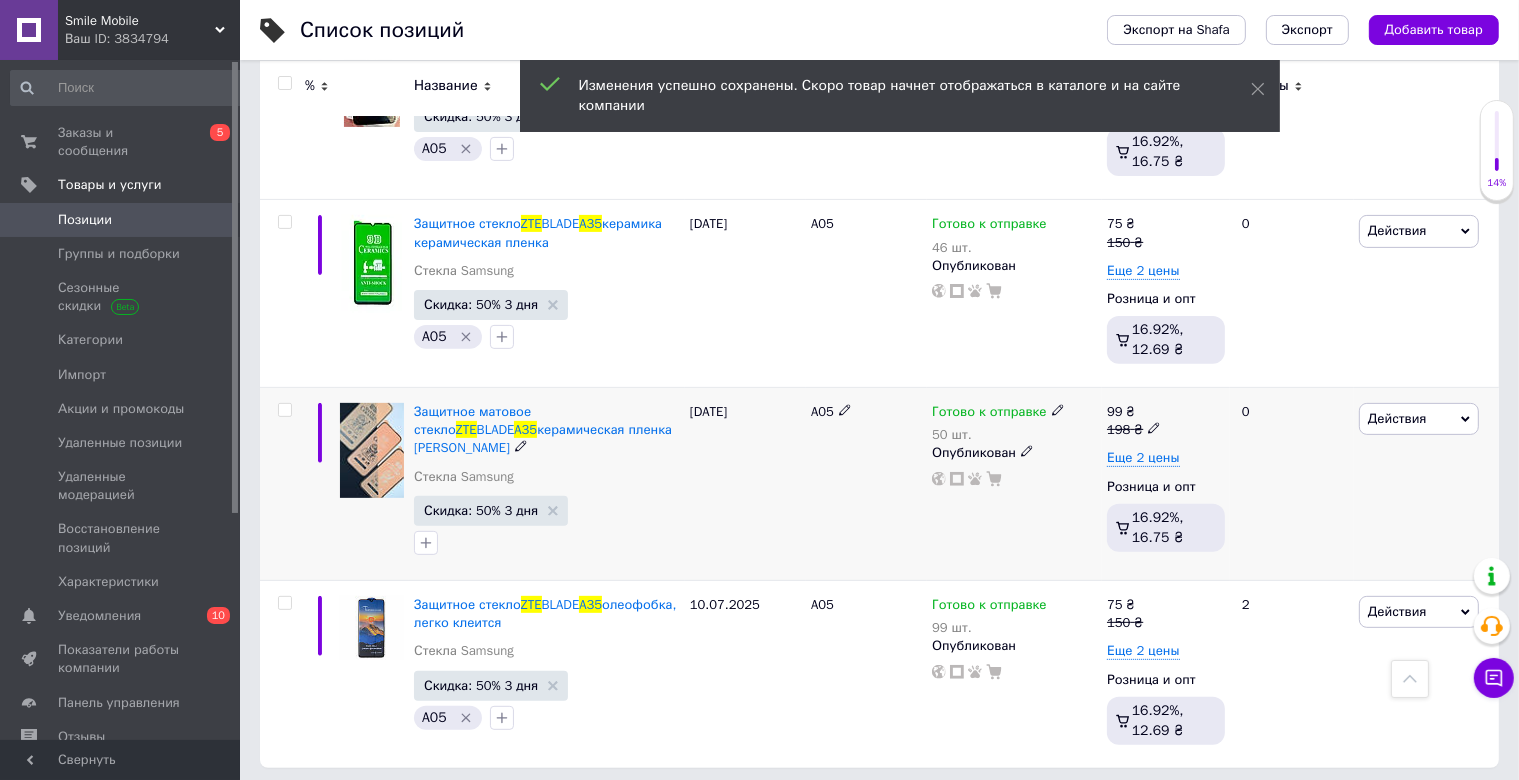 scroll, scrollTop: 0, scrollLeft: 0, axis: both 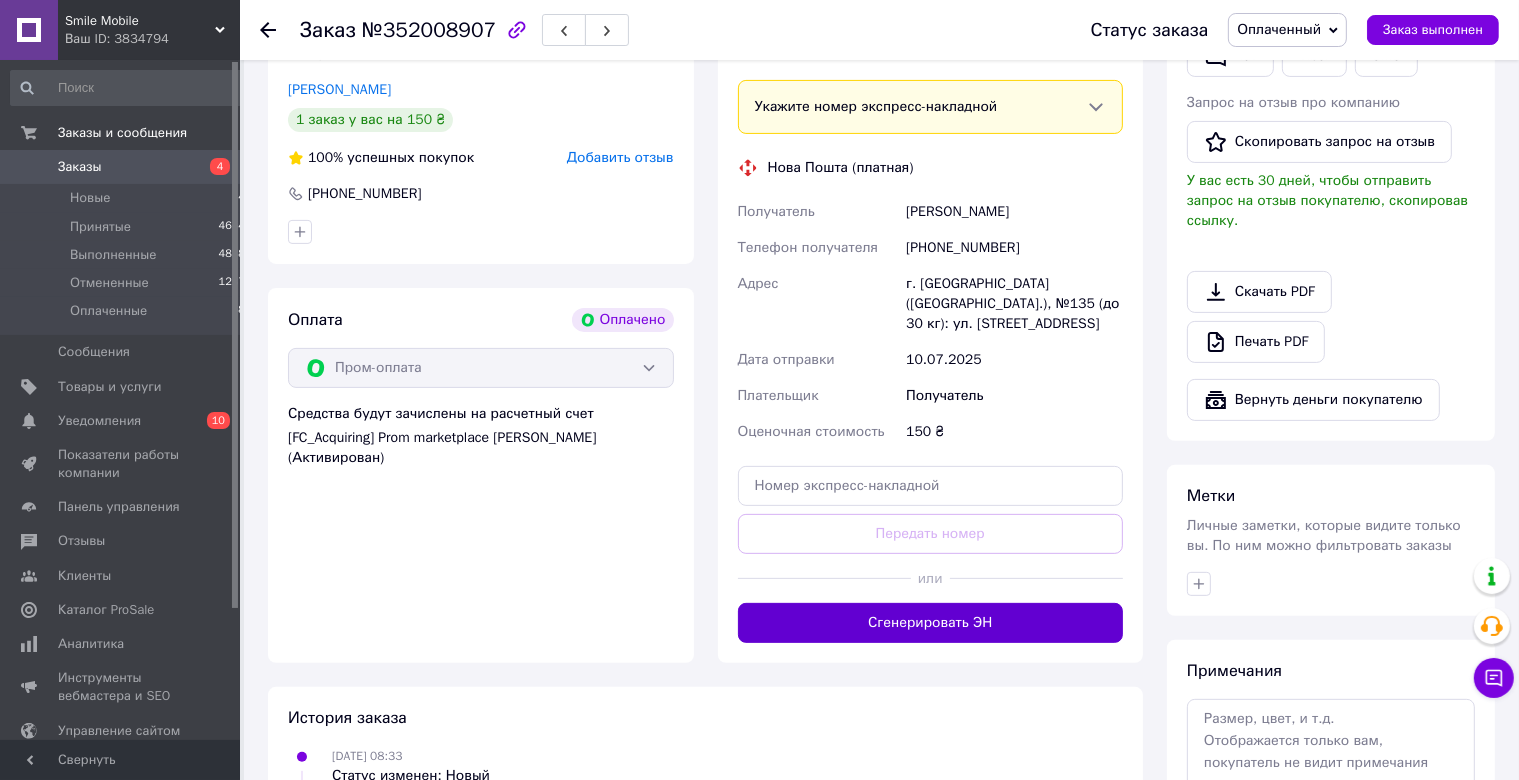 click on "Сгенерировать ЭН" at bounding box center [931, 623] 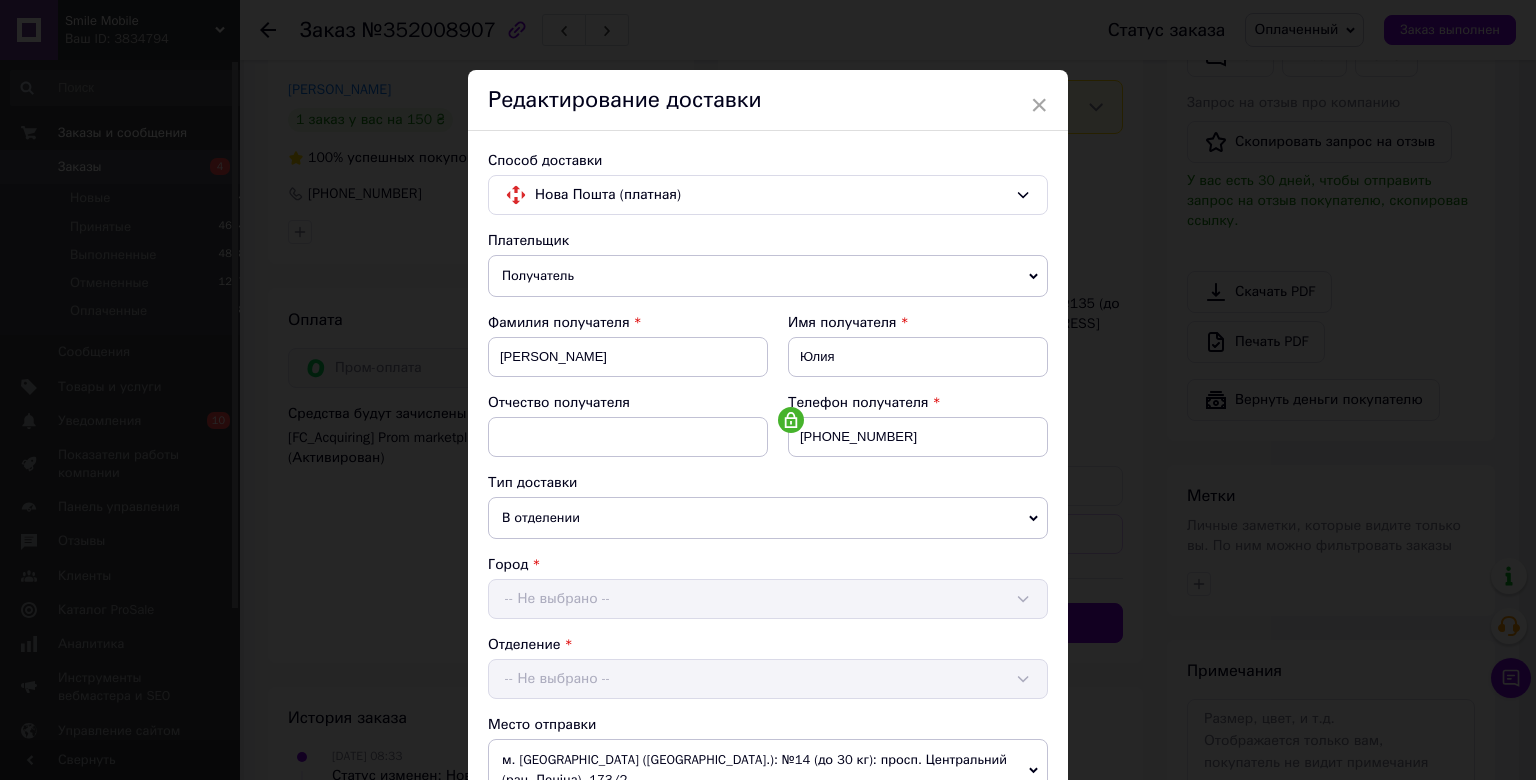scroll, scrollTop: 662, scrollLeft: 0, axis: vertical 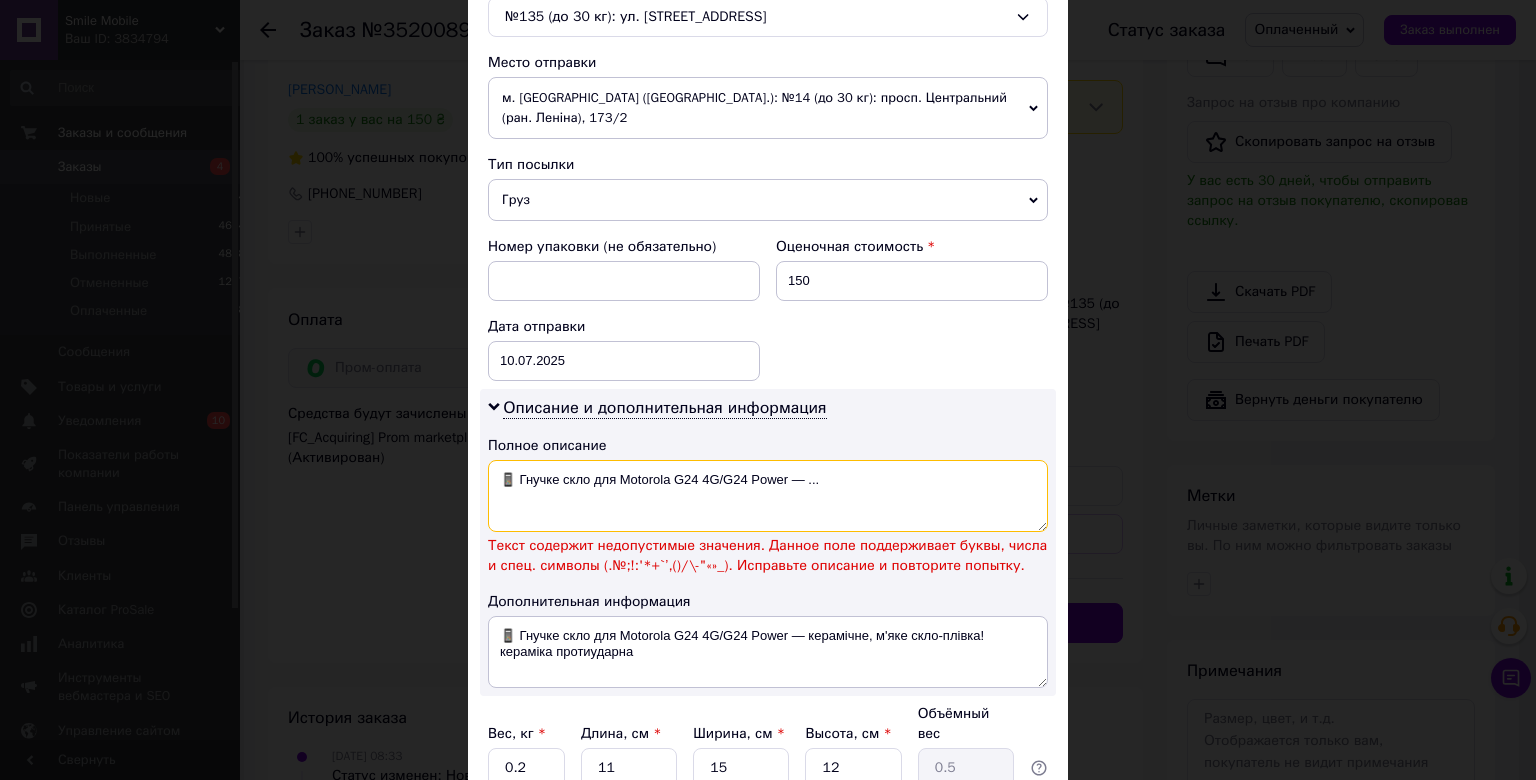 drag, startPoint x: 502, startPoint y: 476, endPoint x: 431, endPoint y: 462, distance: 72.36712 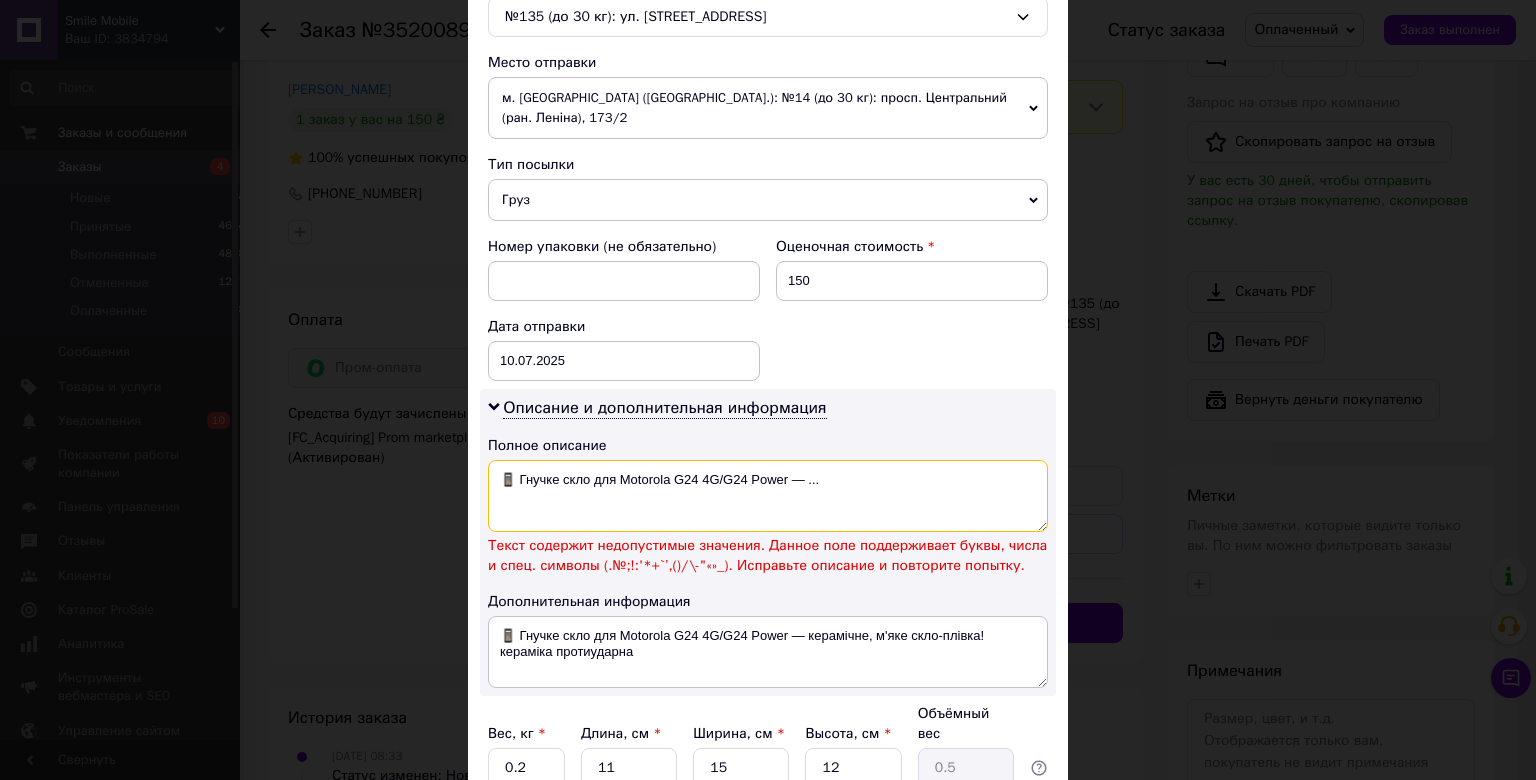click on "📱 Гнучке скло для Motorola G24 4G/G24 Power — ..." at bounding box center (768, 496) 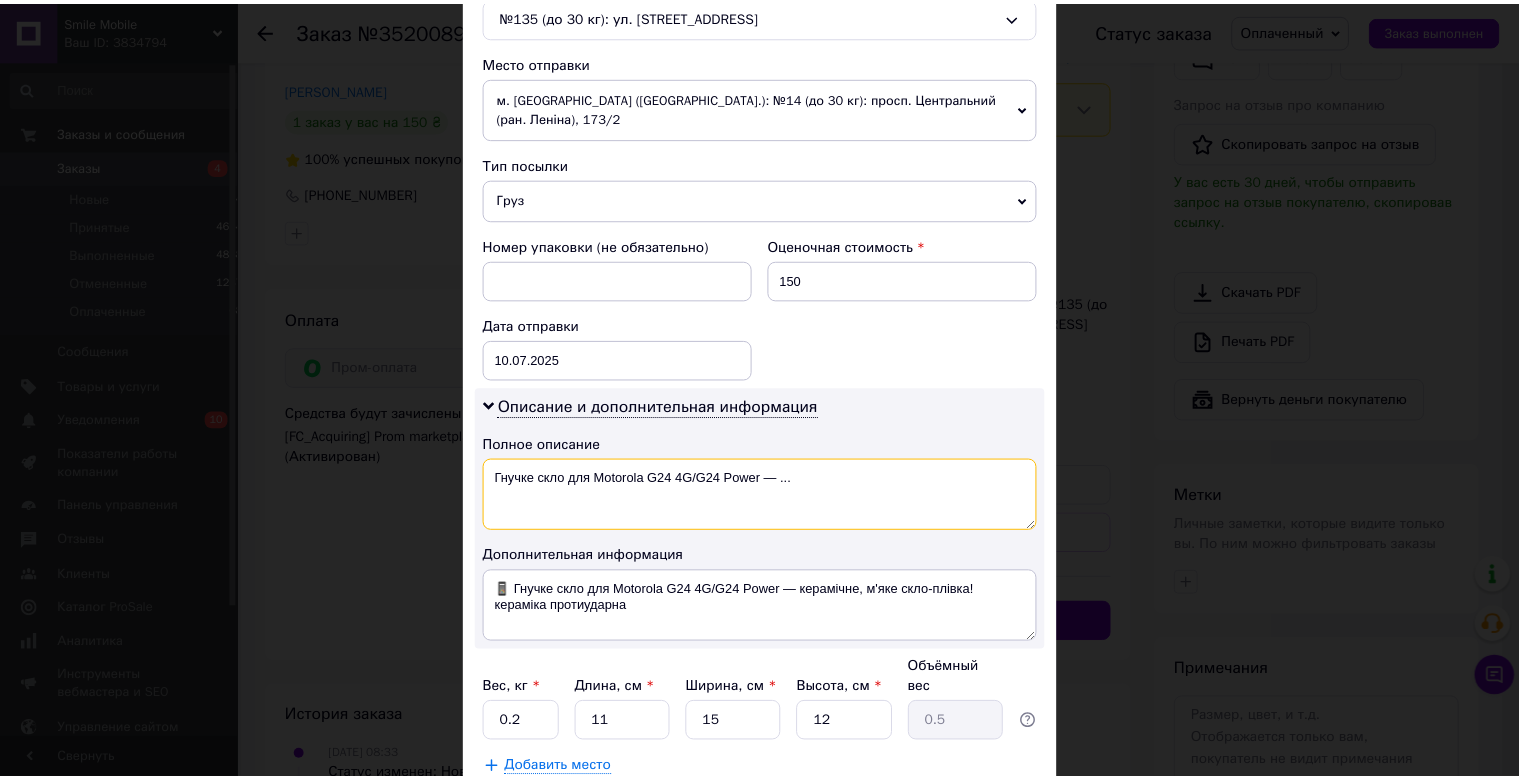 scroll, scrollTop: 786, scrollLeft: 0, axis: vertical 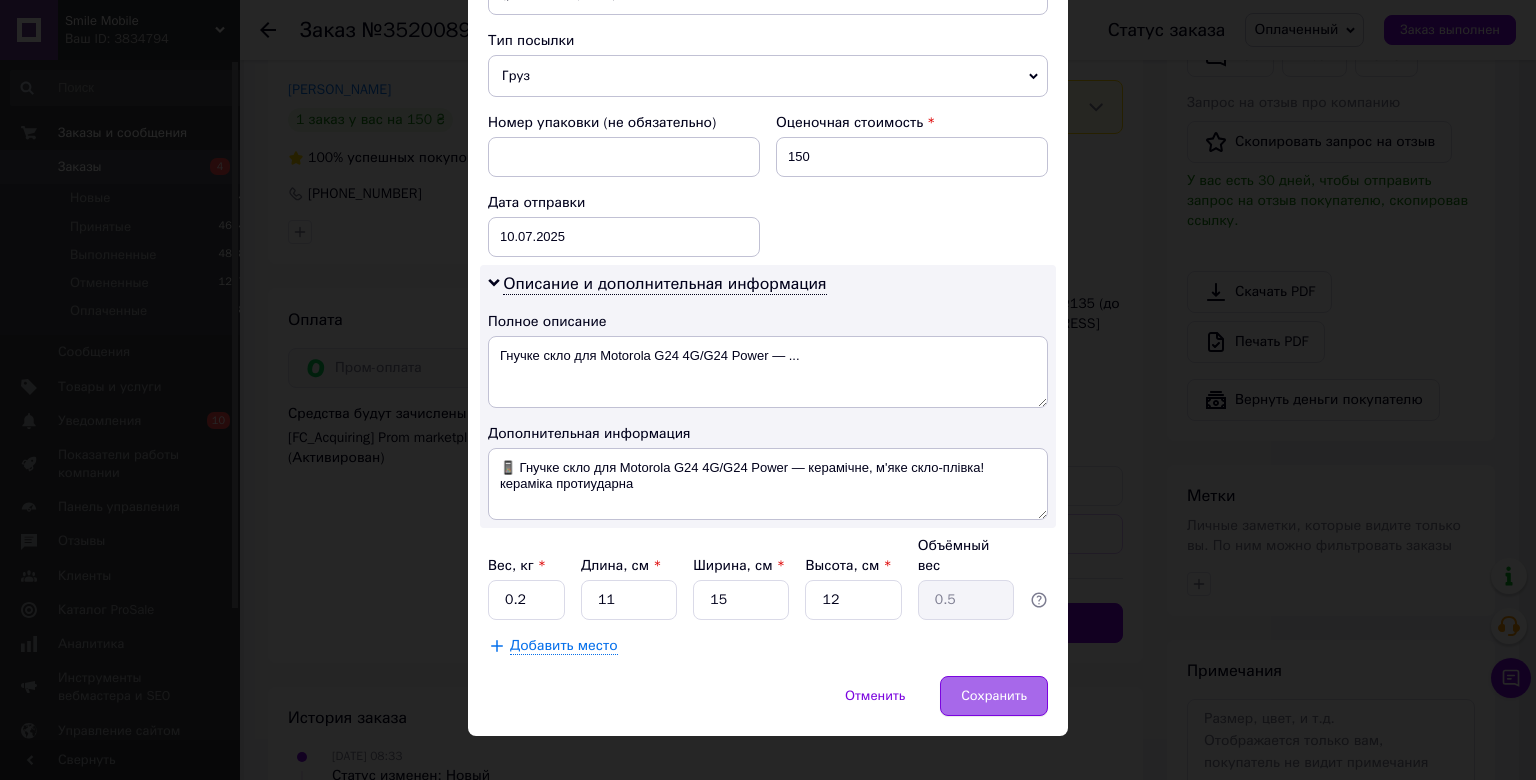 click on "Сохранить" at bounding box center [994, 696] 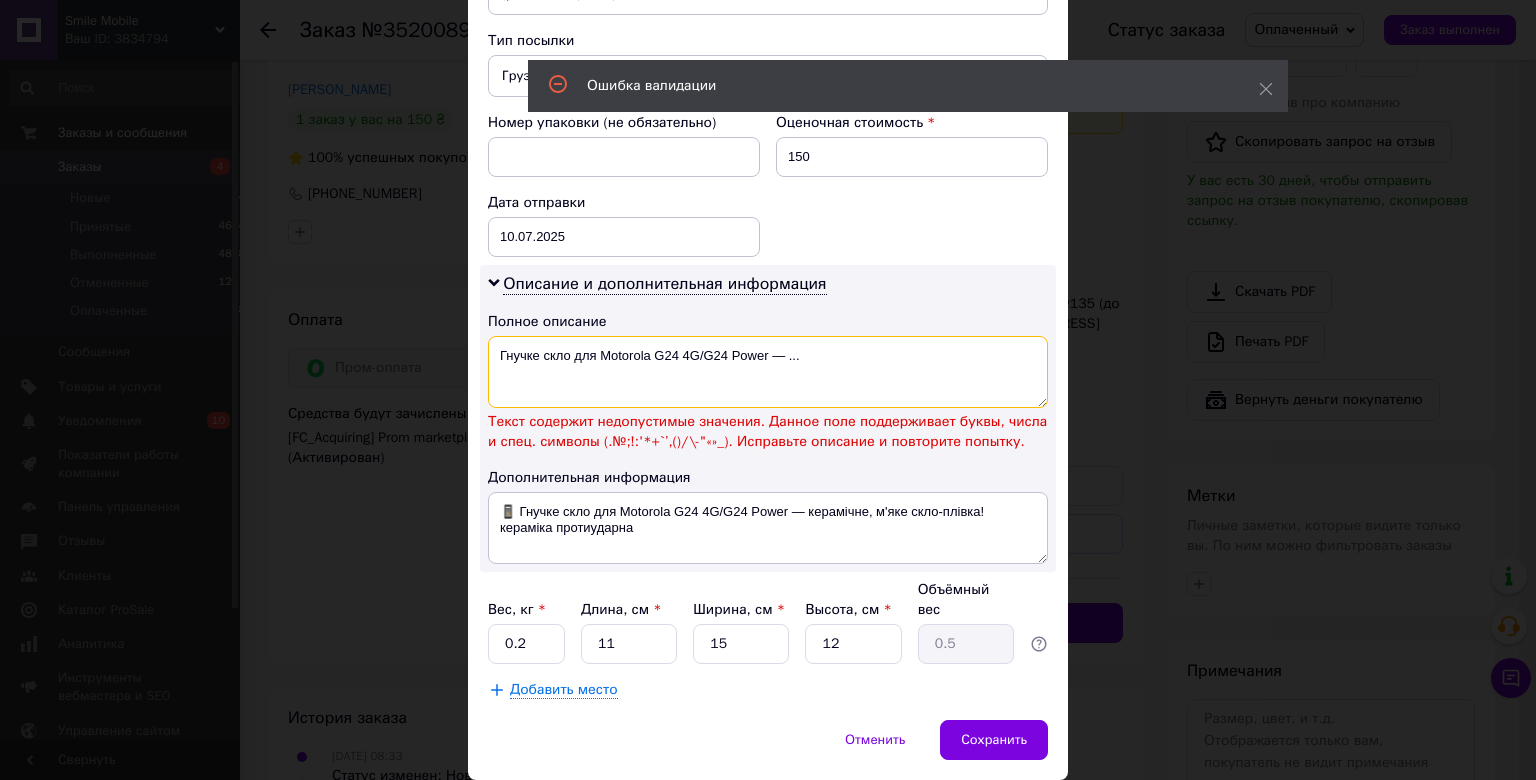 click on "Гнучке скло для Motorola G24 4G/G24 Power — ..." at bounding box center (768, 372) 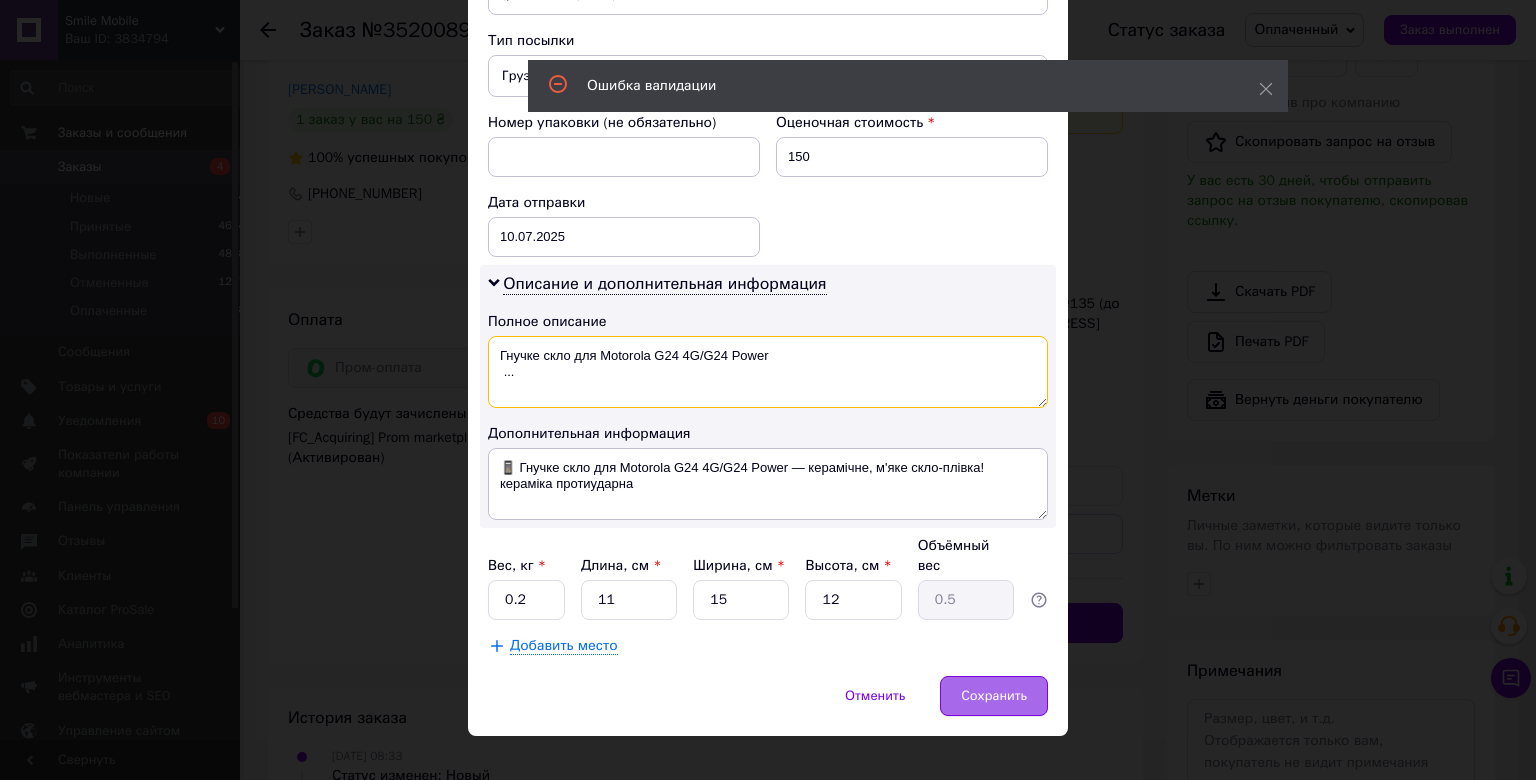 type on "Гнучке скло для Motorola G24 4G/G24 Power
..." 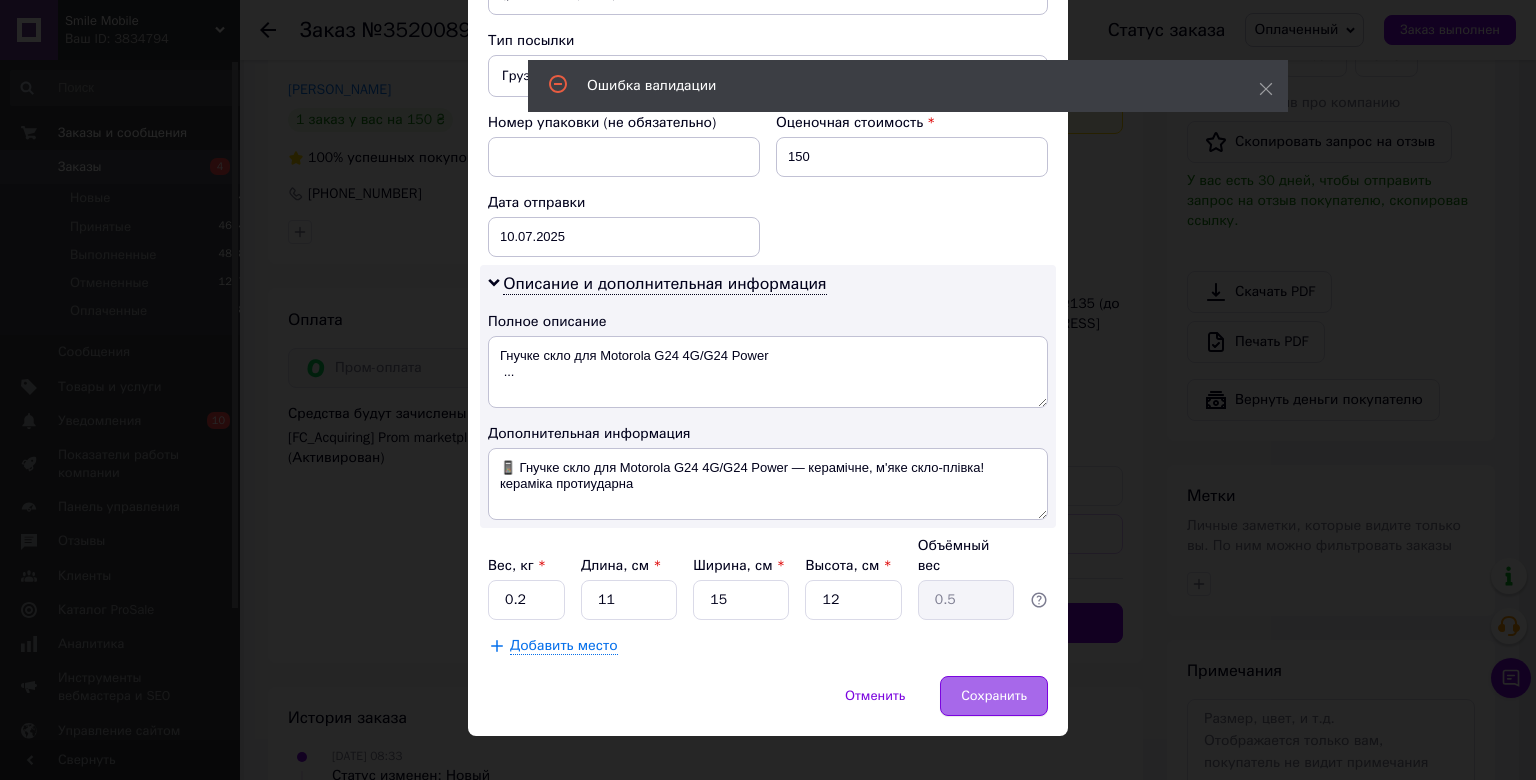 click on "Сохранить" at bounding box center [994, 696] 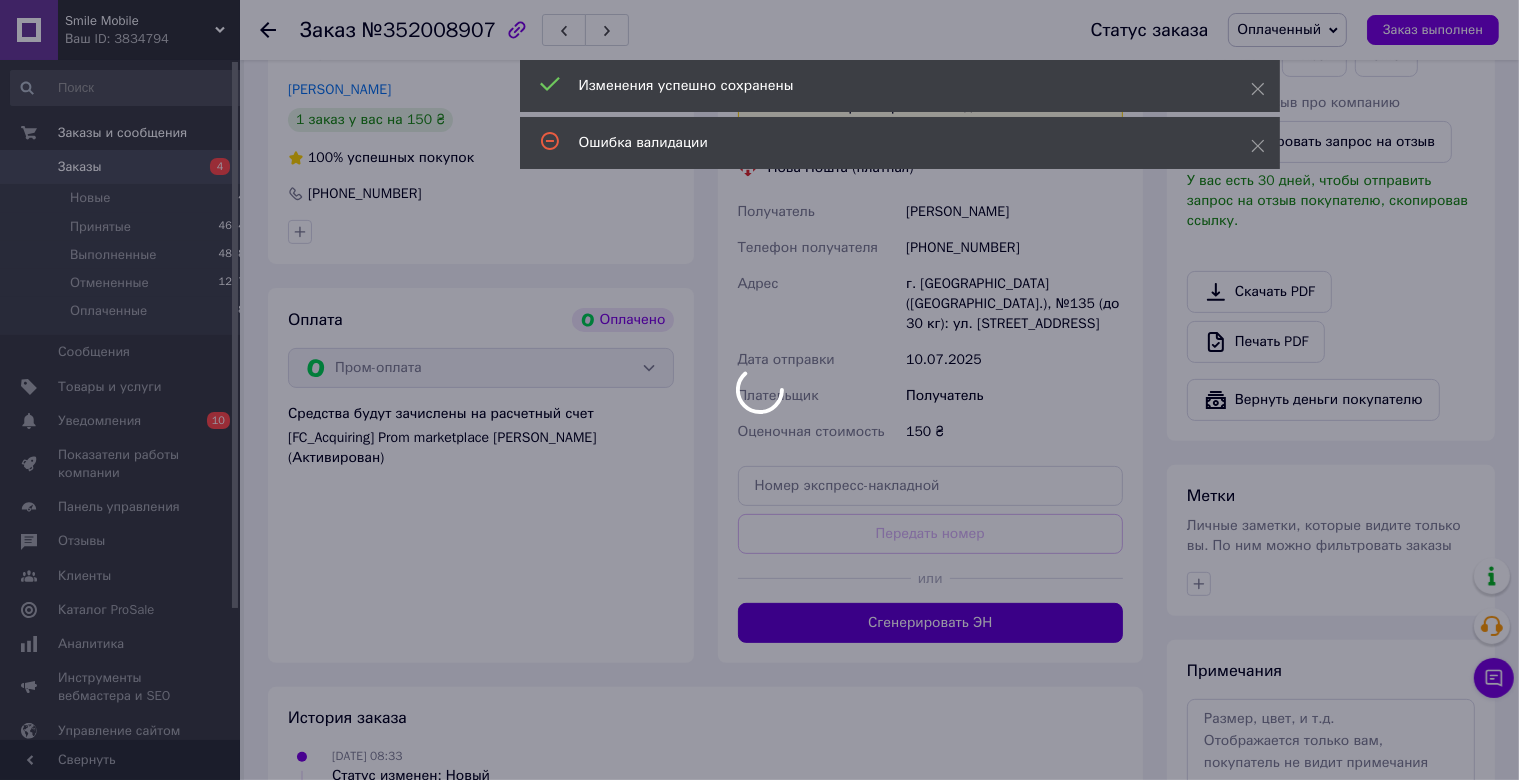 click at bounding box center (759, 390) 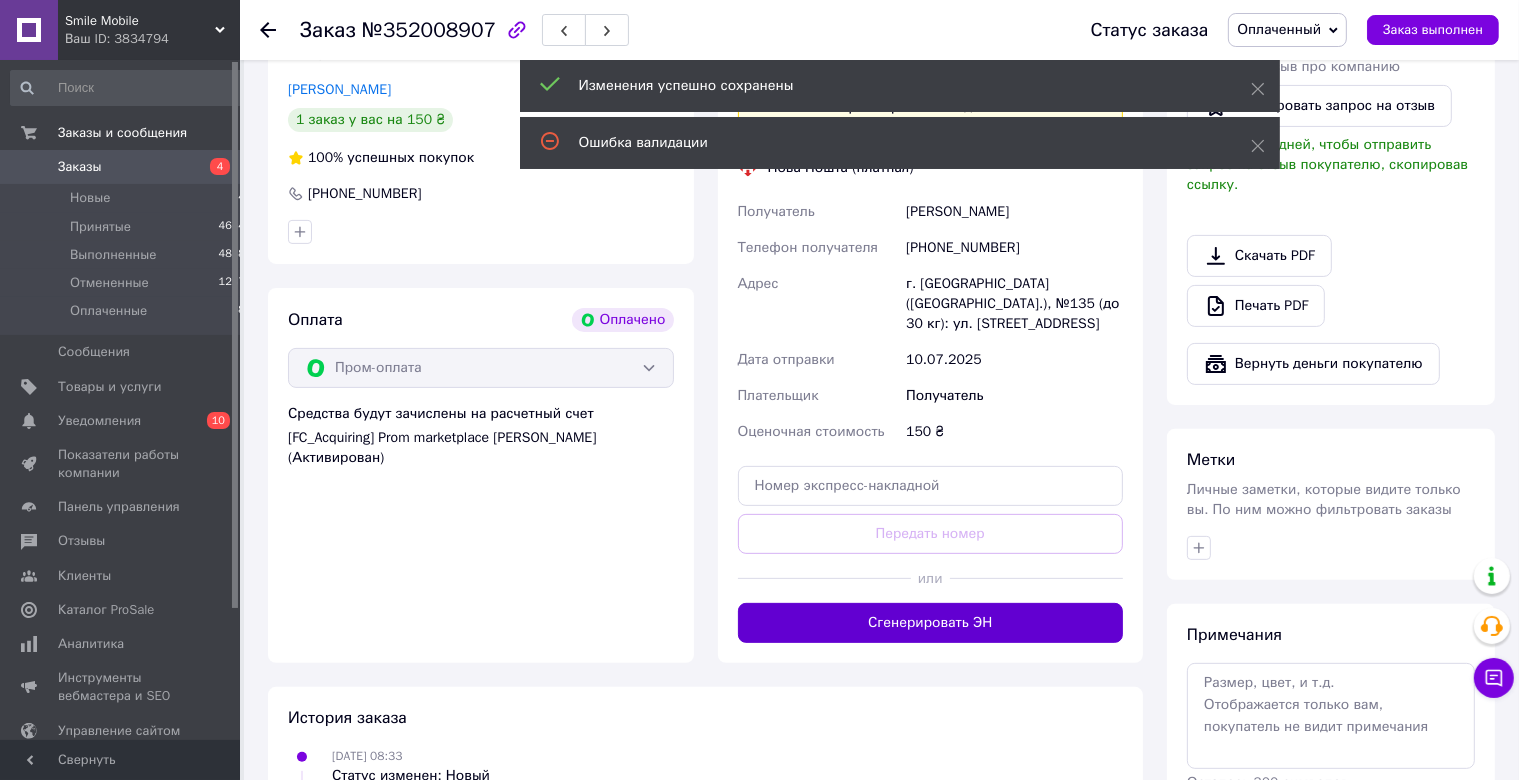 click on "Сгенерировать ЭН" at bounding box center (931, 623) 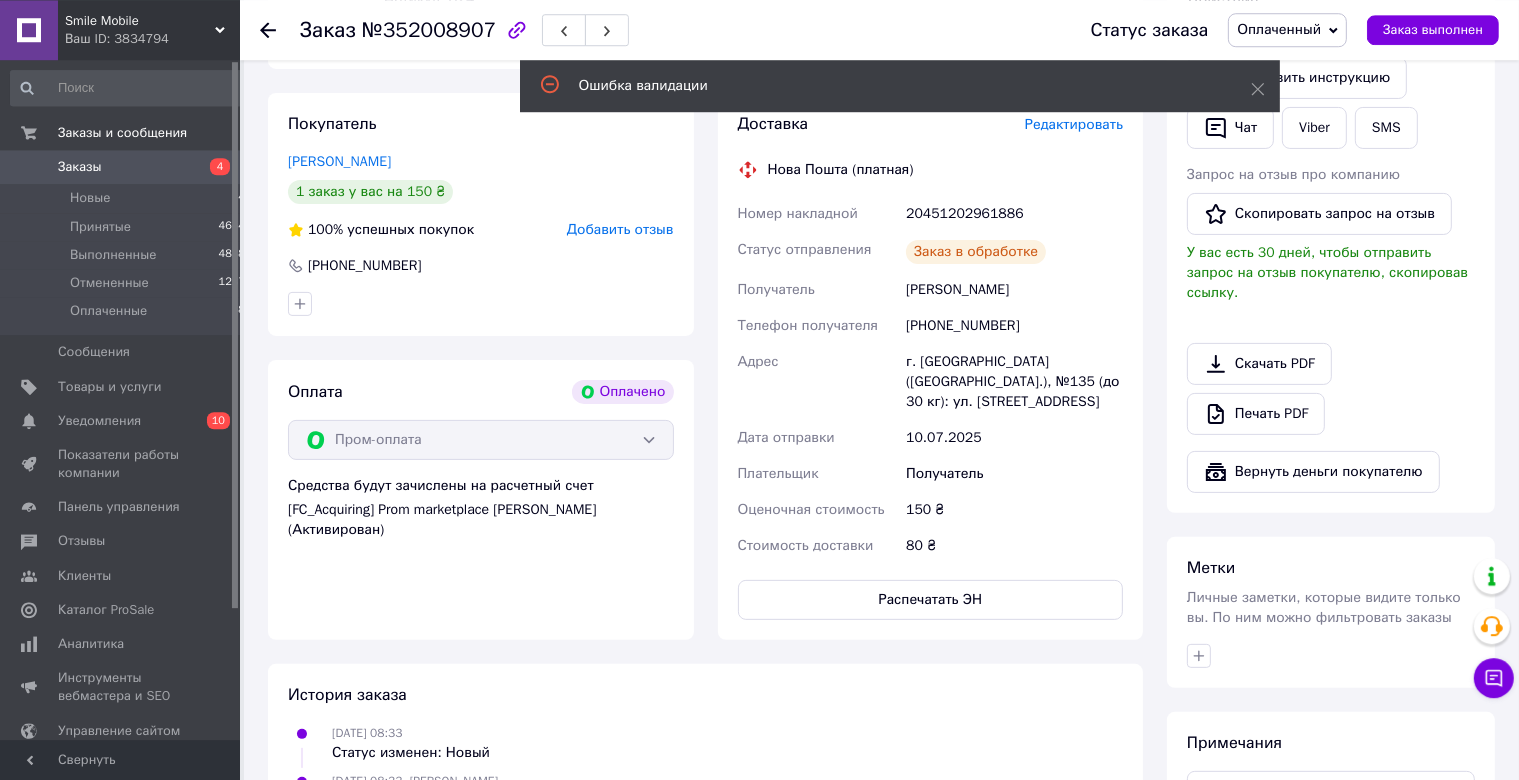 scroll, scrollTop: 422, scrollLeft: 0, axis: vertical 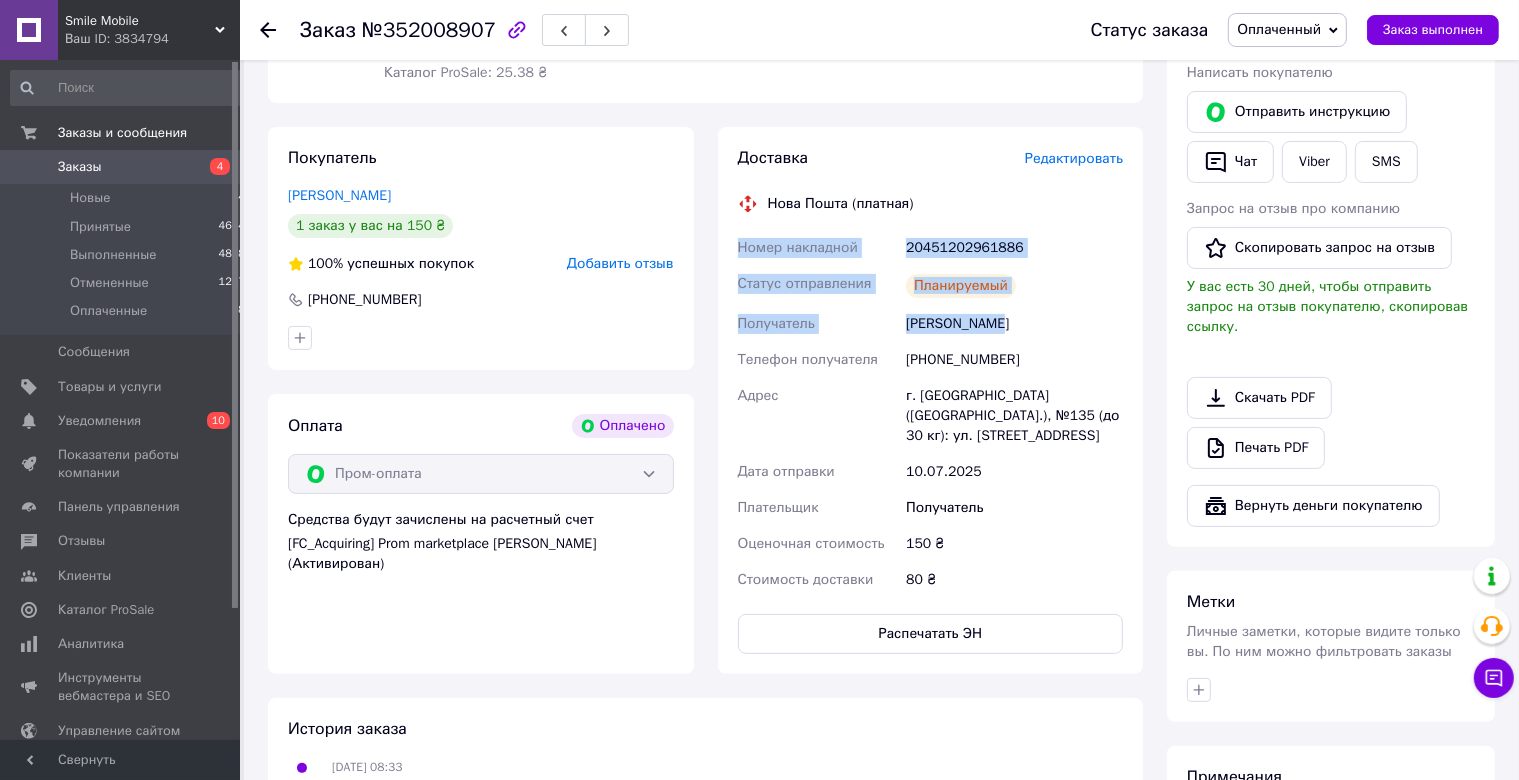 drag, startPoint x: 728, startPoint y: 241, endPoint x: 1056, endPoint y: 322, distance: 337.85352 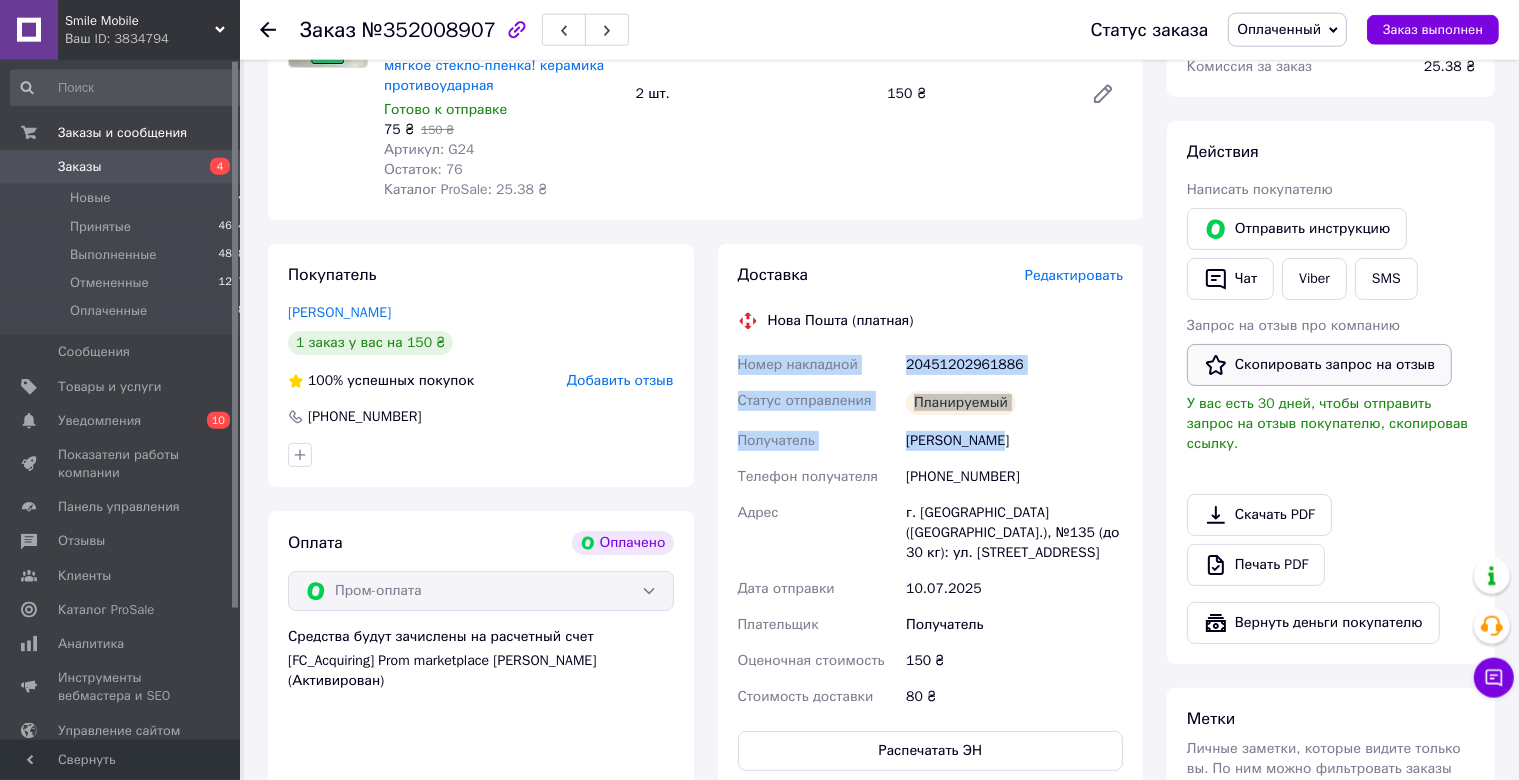 scroll, scrollTop: 211, scrollLeft: 0, axis: vertical 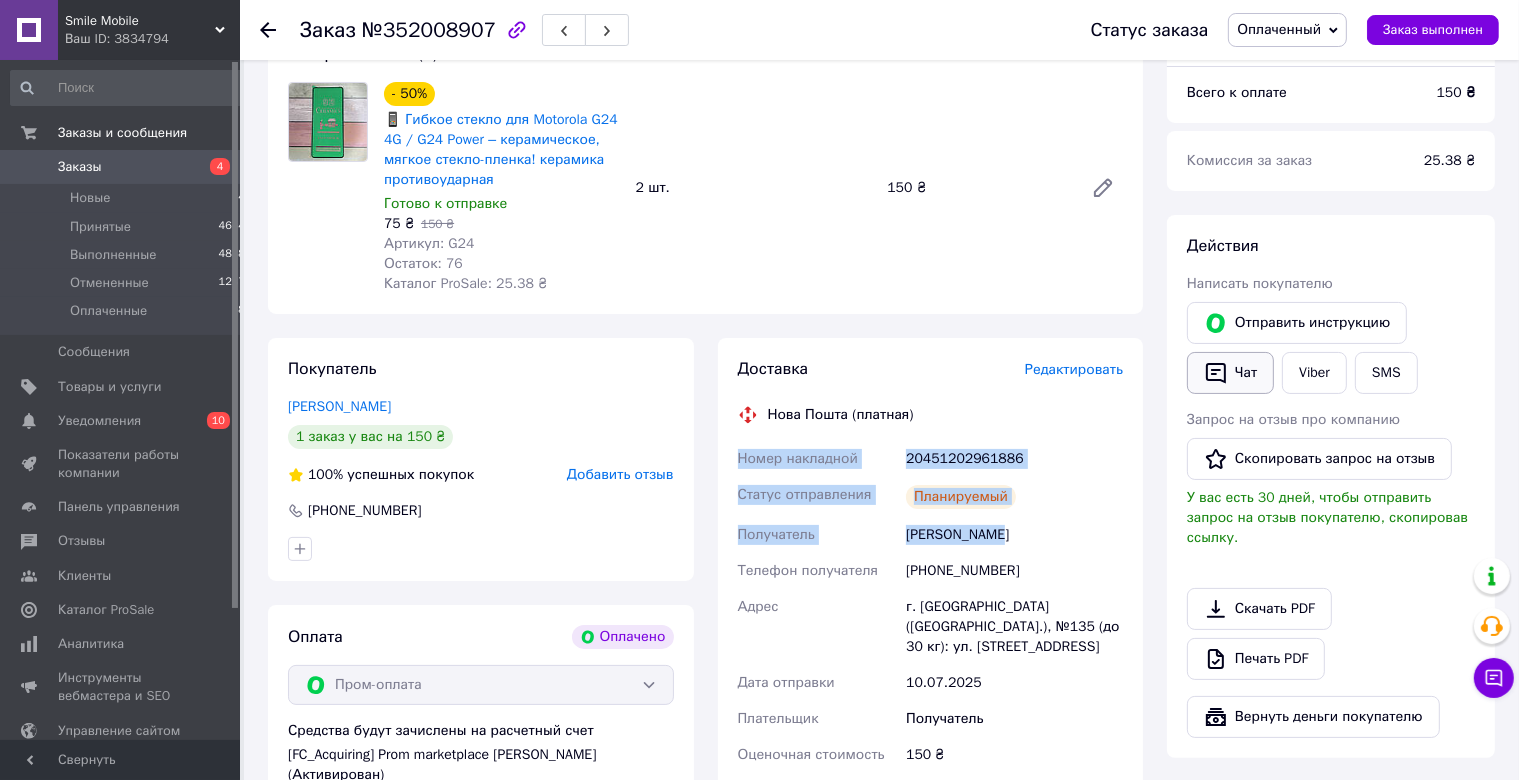 click on "Чат" at bounding box center [1230, 373] 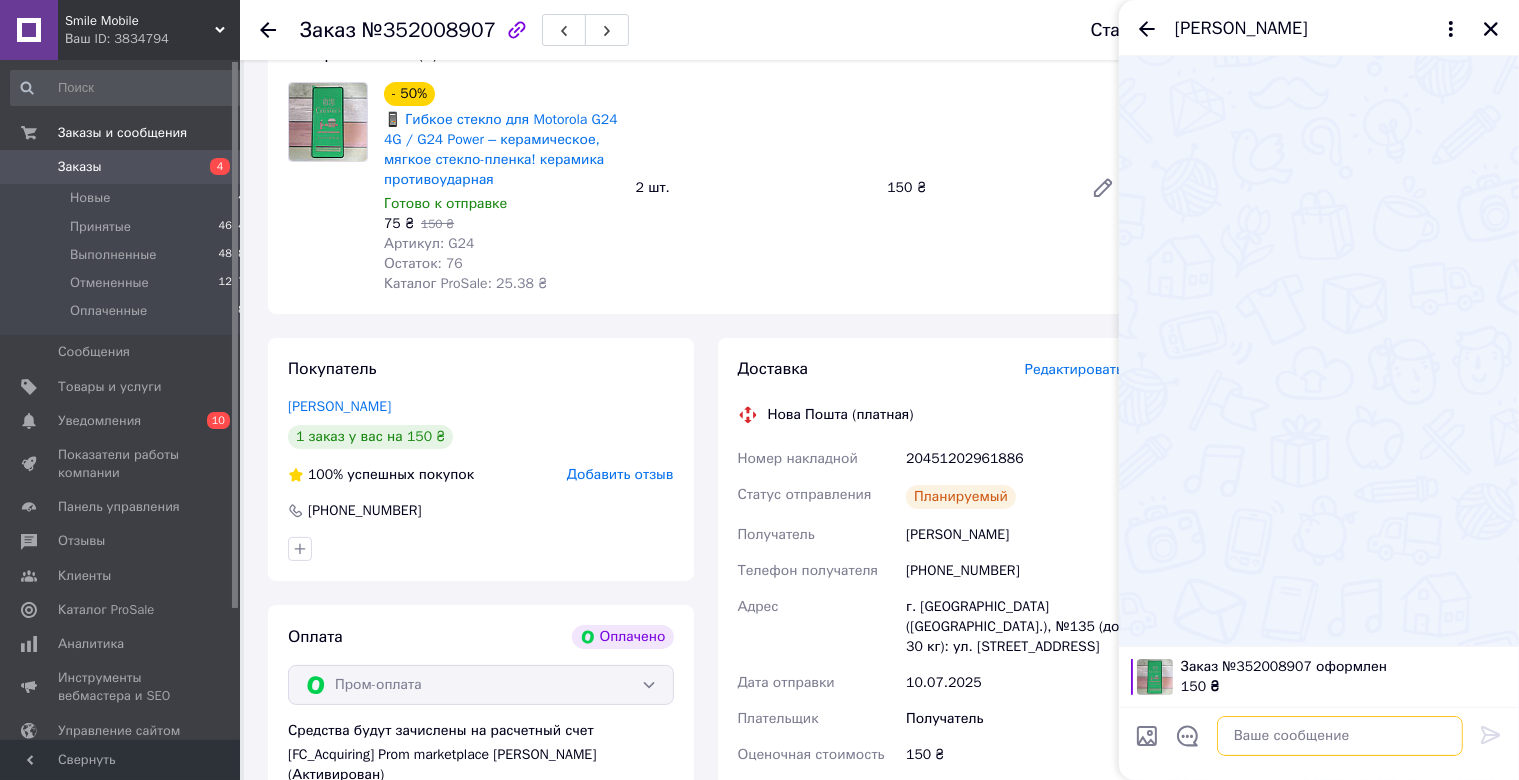click at bounding box center (1340, 736) 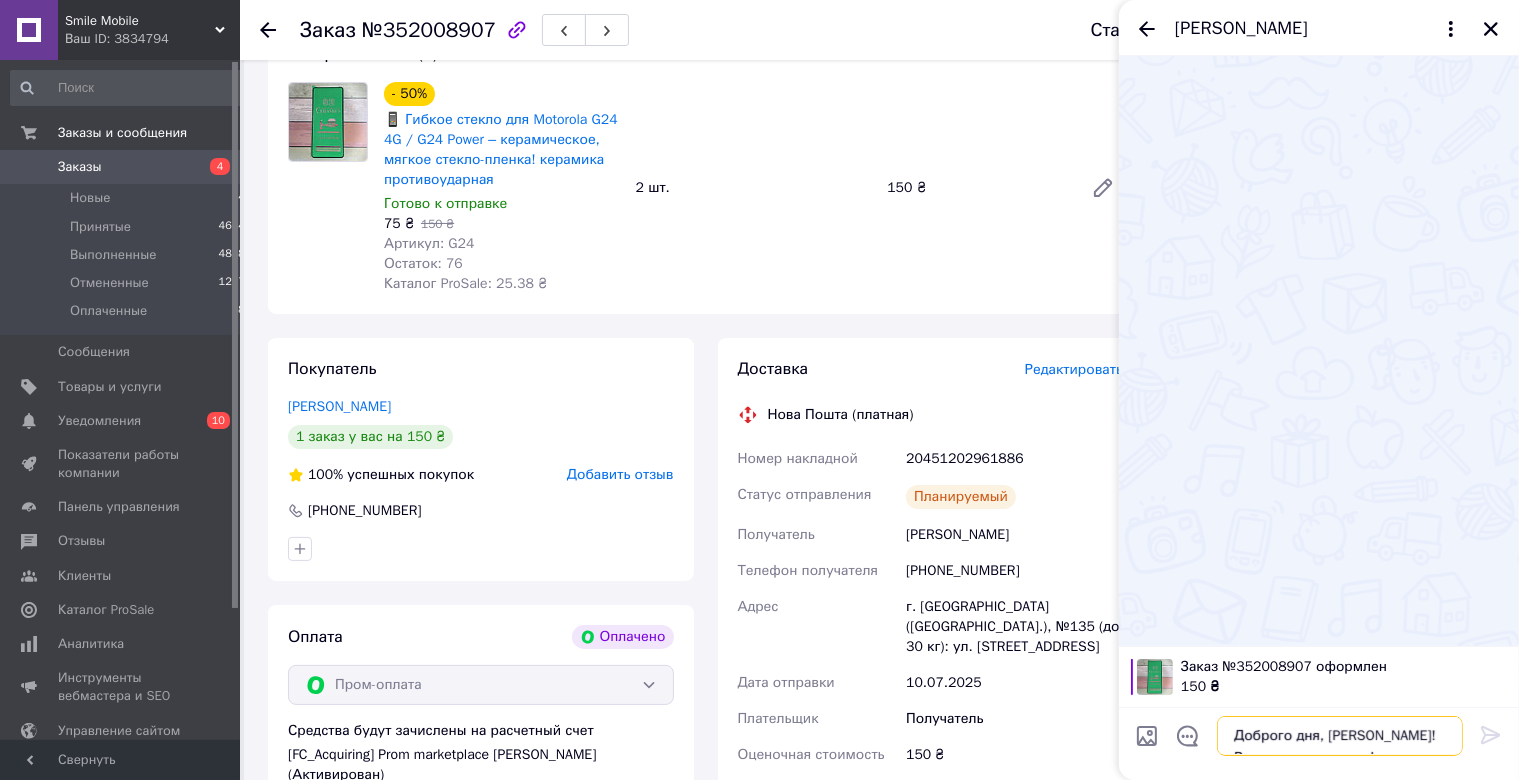 scroll, scrollTop: 32, scrollLeft: 0, axis: vertical 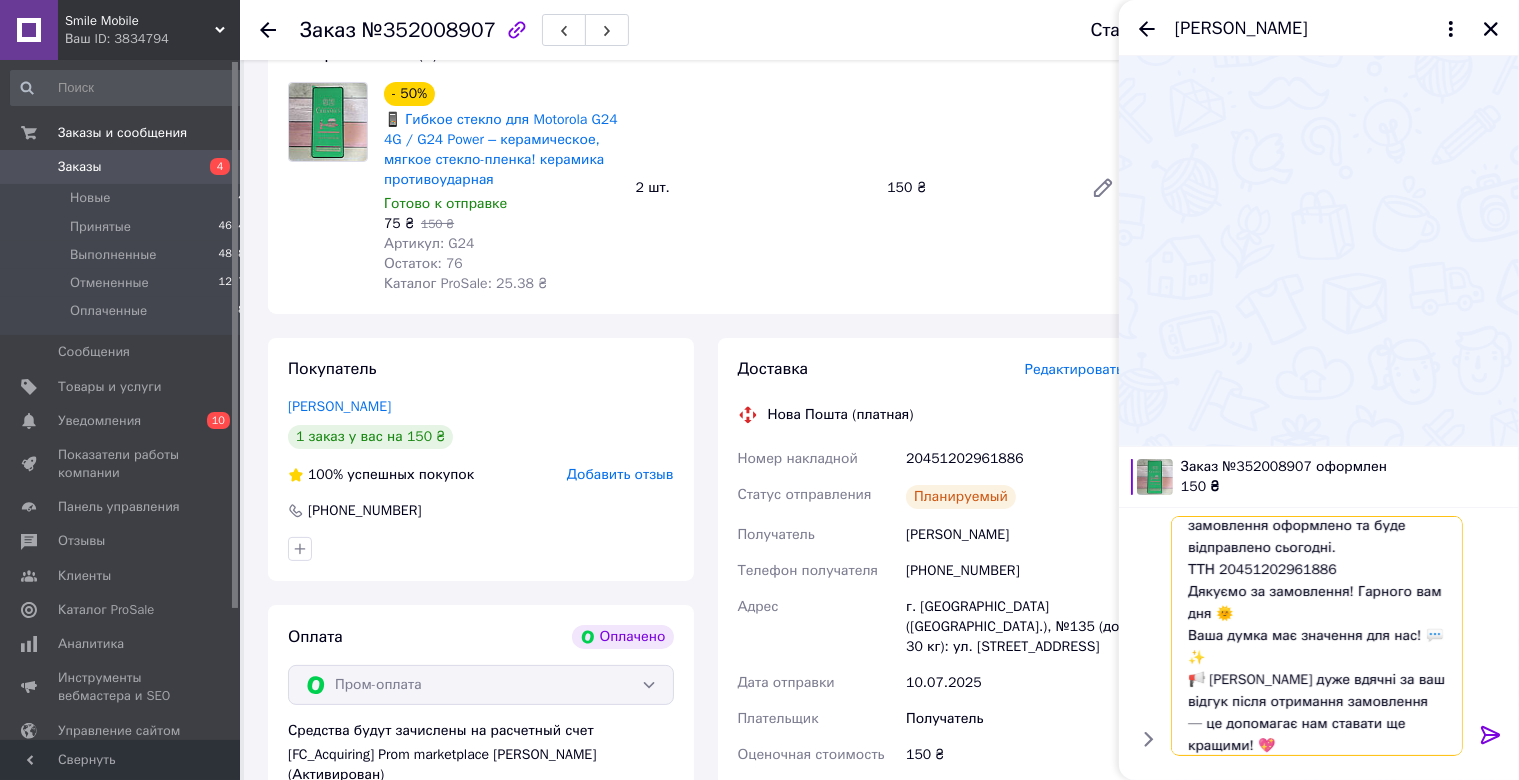 type 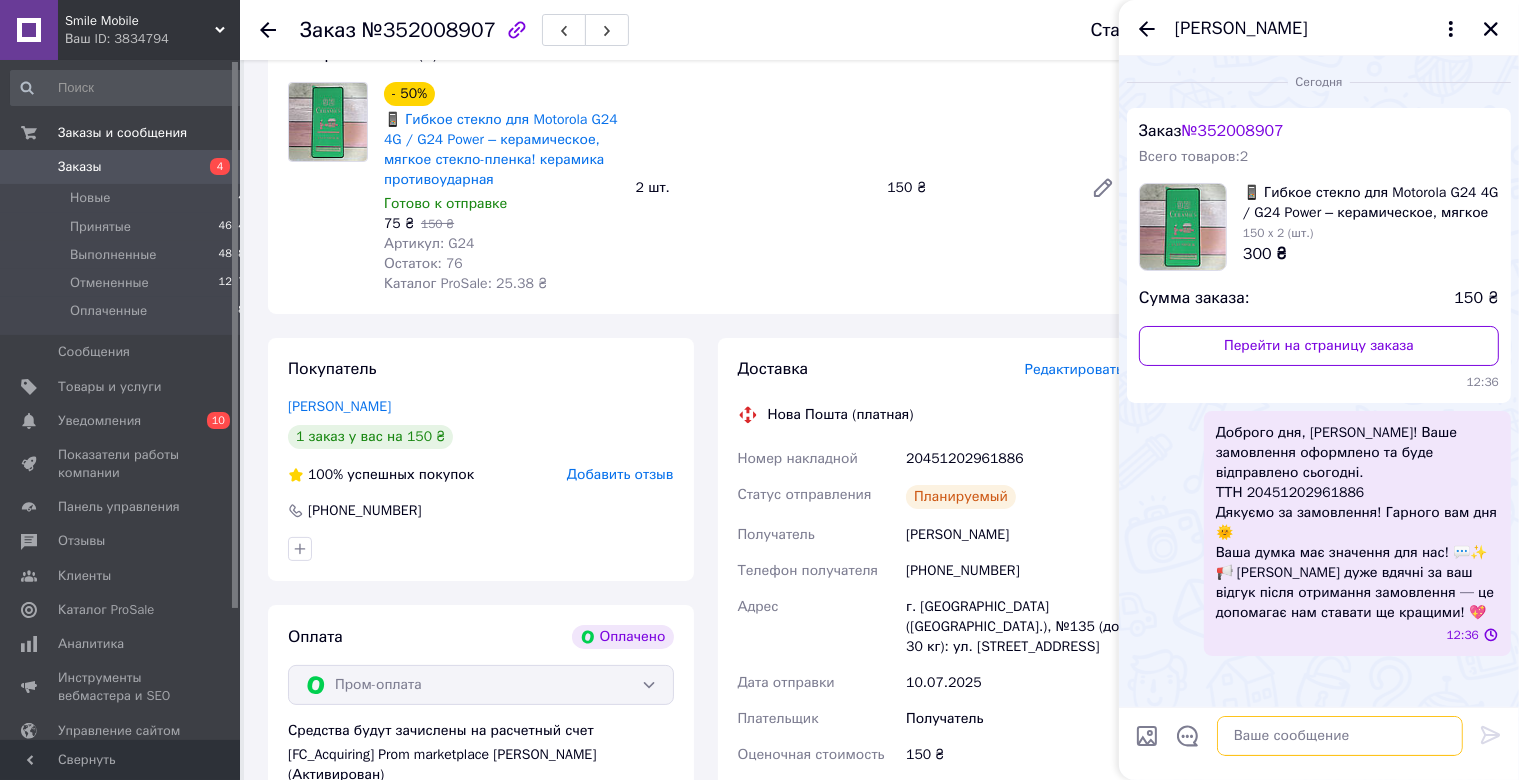 scroll, scrollTop: 0, scrollLeft: 0, axis: both 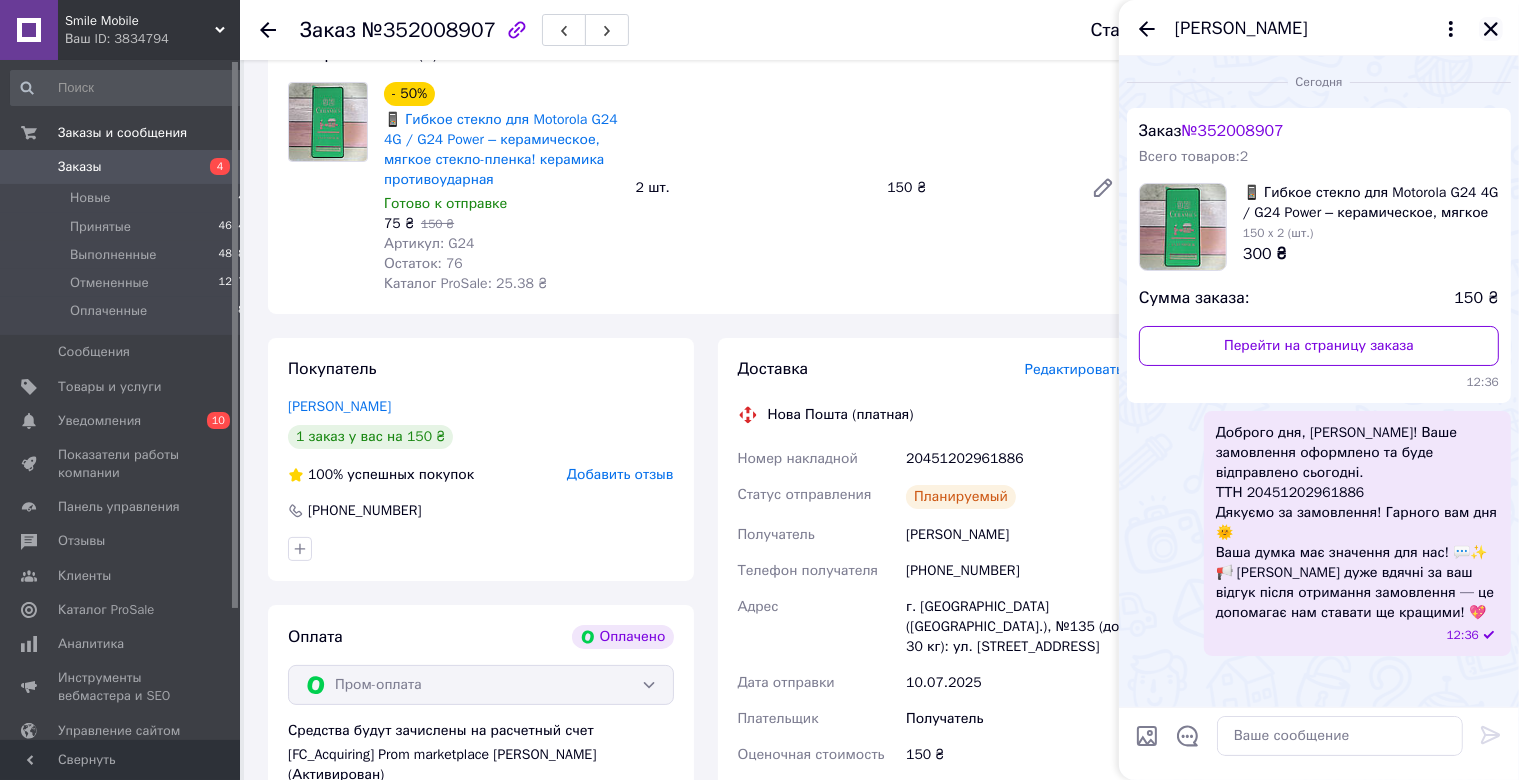 click 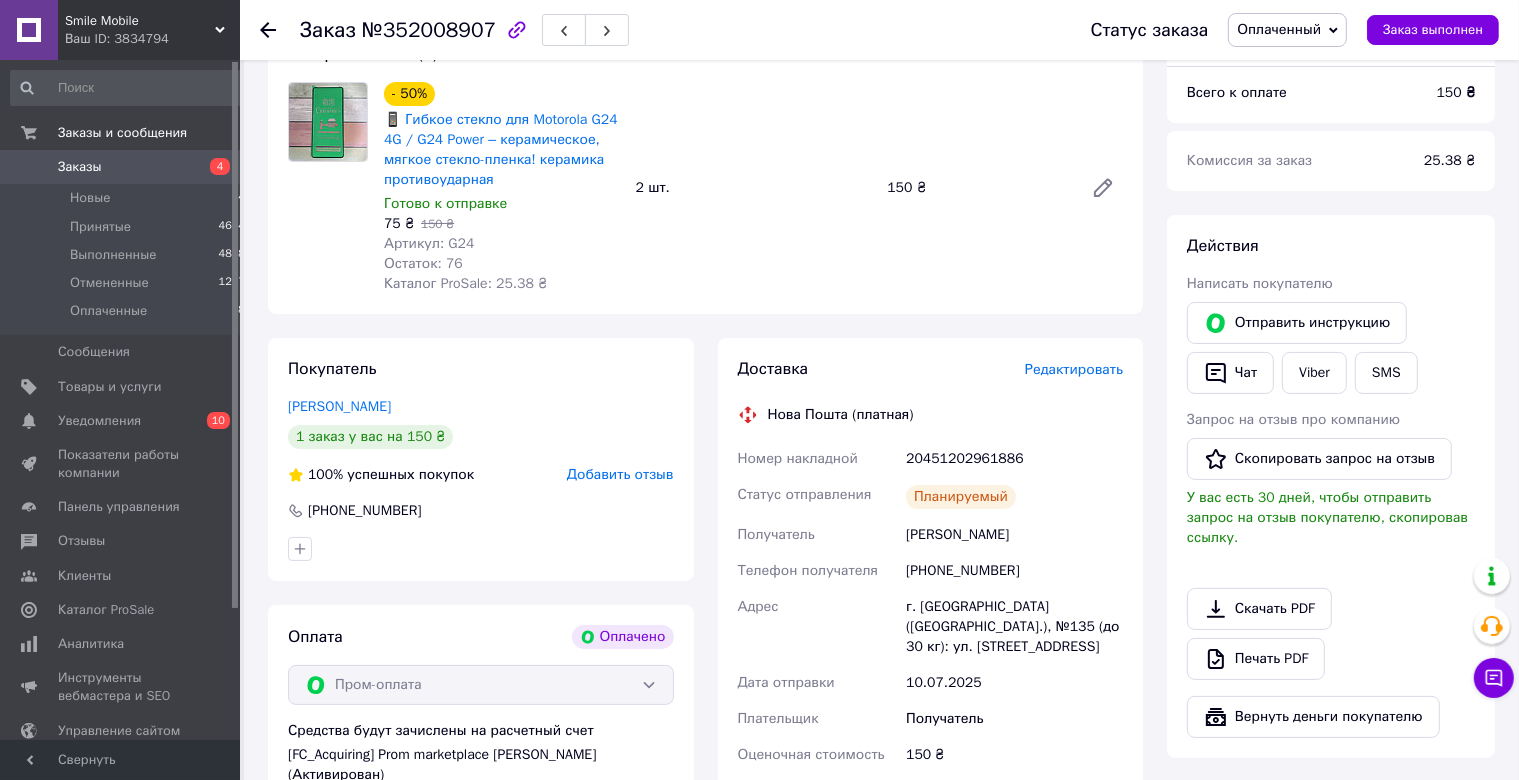 scroll, scrollTop: 0, scrollLeft: 0, axis: both 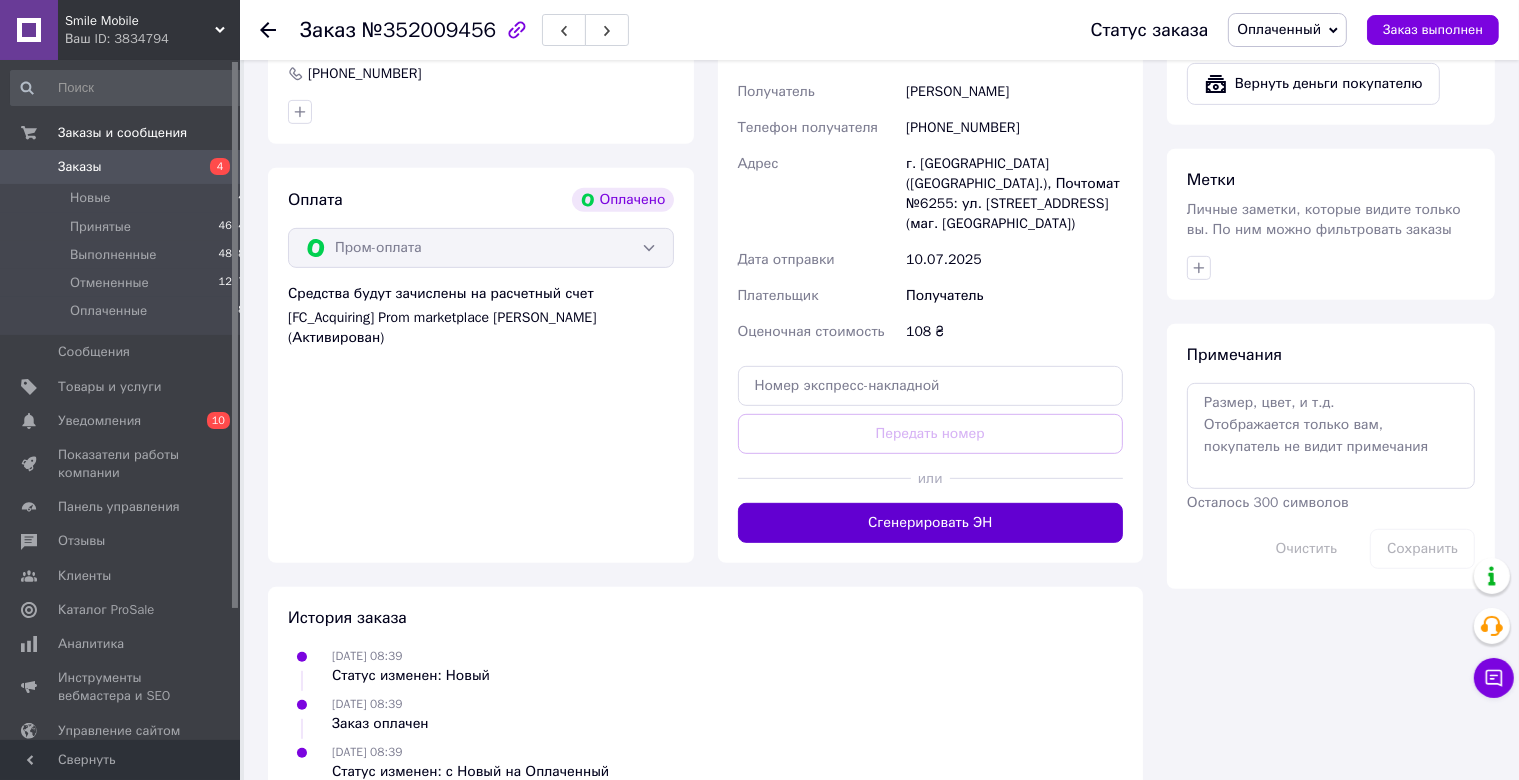 click on "Сгенерировать ЭН" at bounding box center (931, 523) 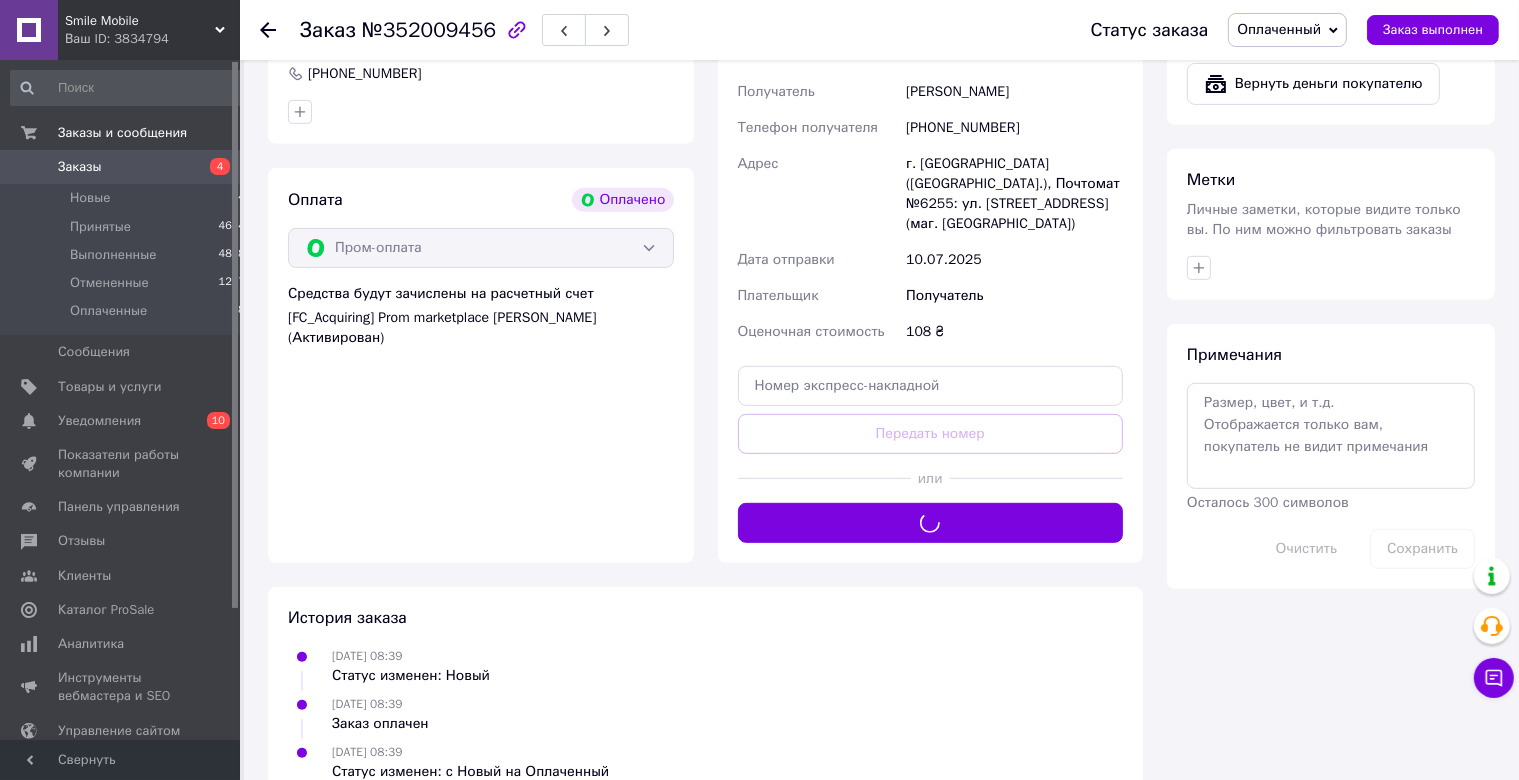scroll, scrollTop: 777, scrollLeft: 0, axis: vertical 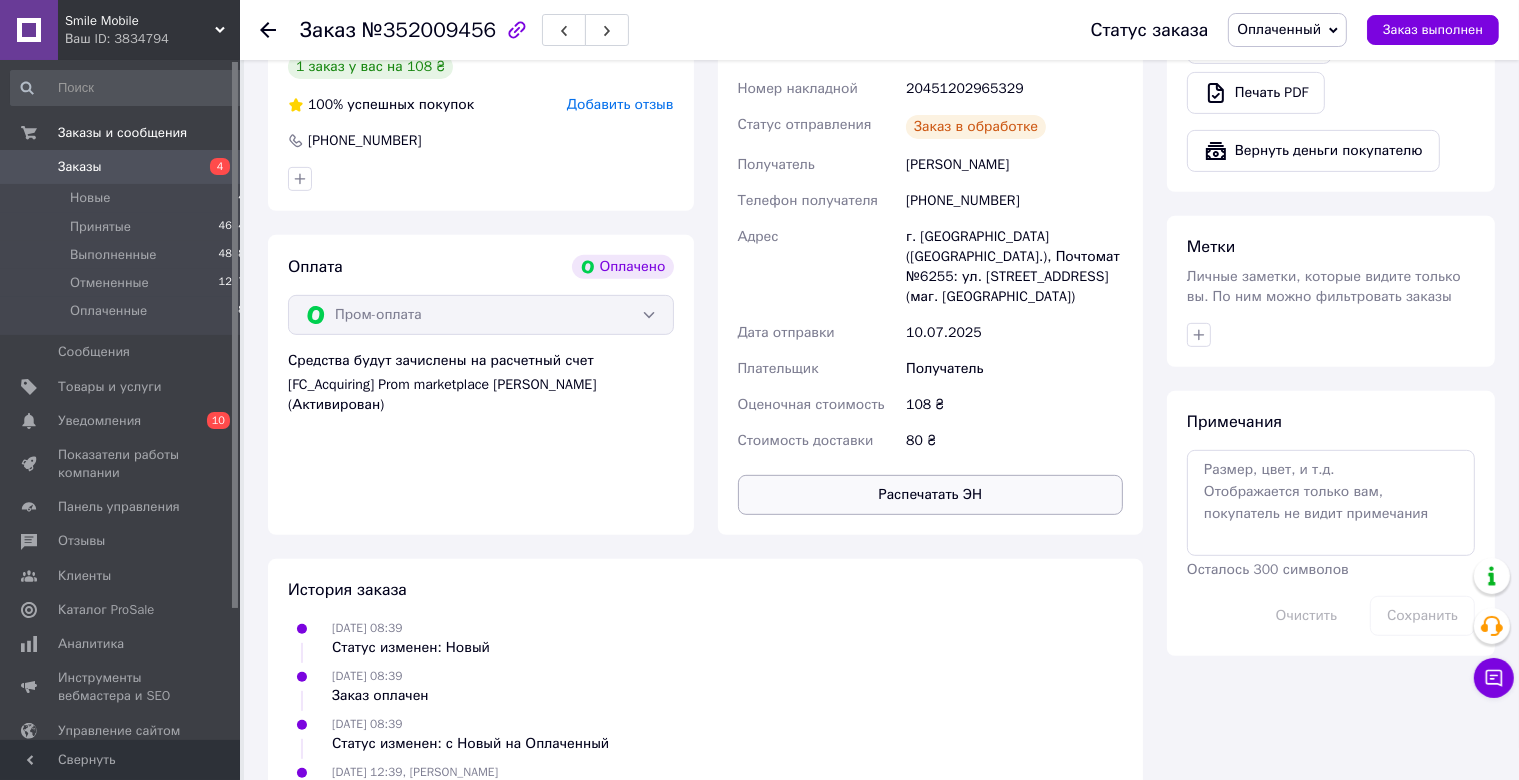 click on "Распечатать ЭН" at bounding box center (931, 495) 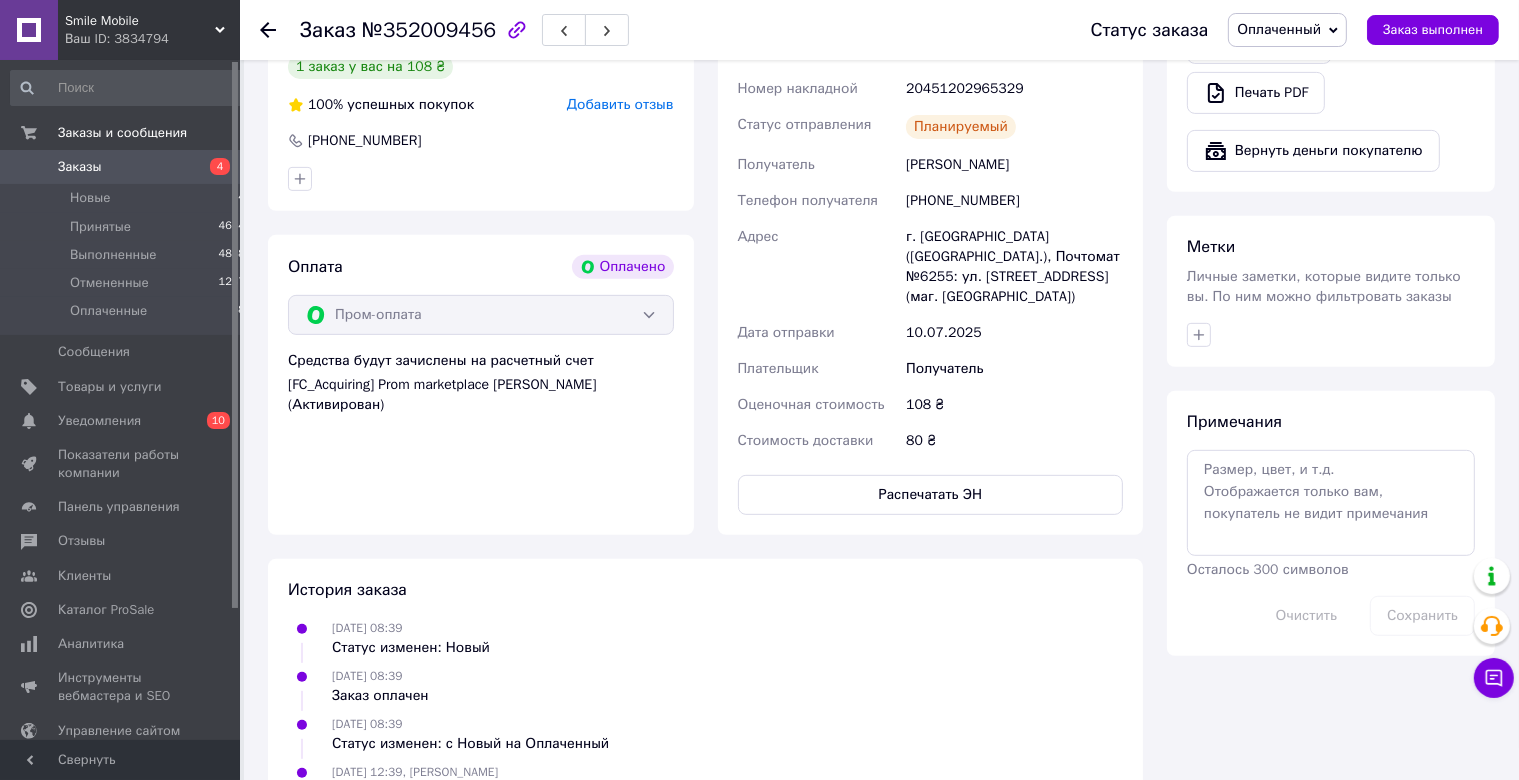 click on "[DATE] 08:39 Статус изменен: Новый" at bounding box center (705, 638) 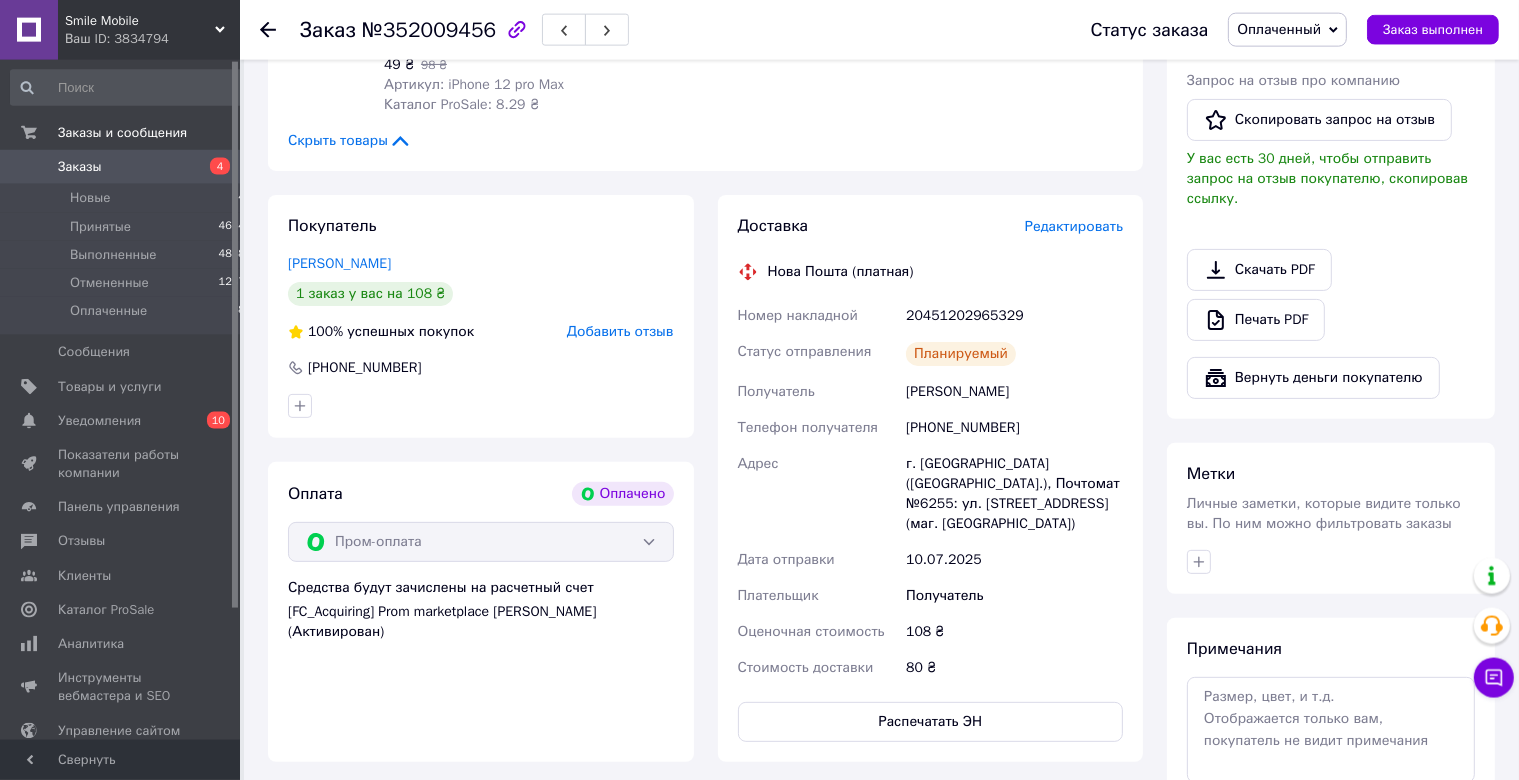 scroll, scrollTop: 460, scrollLeft: 0, axis: vertical 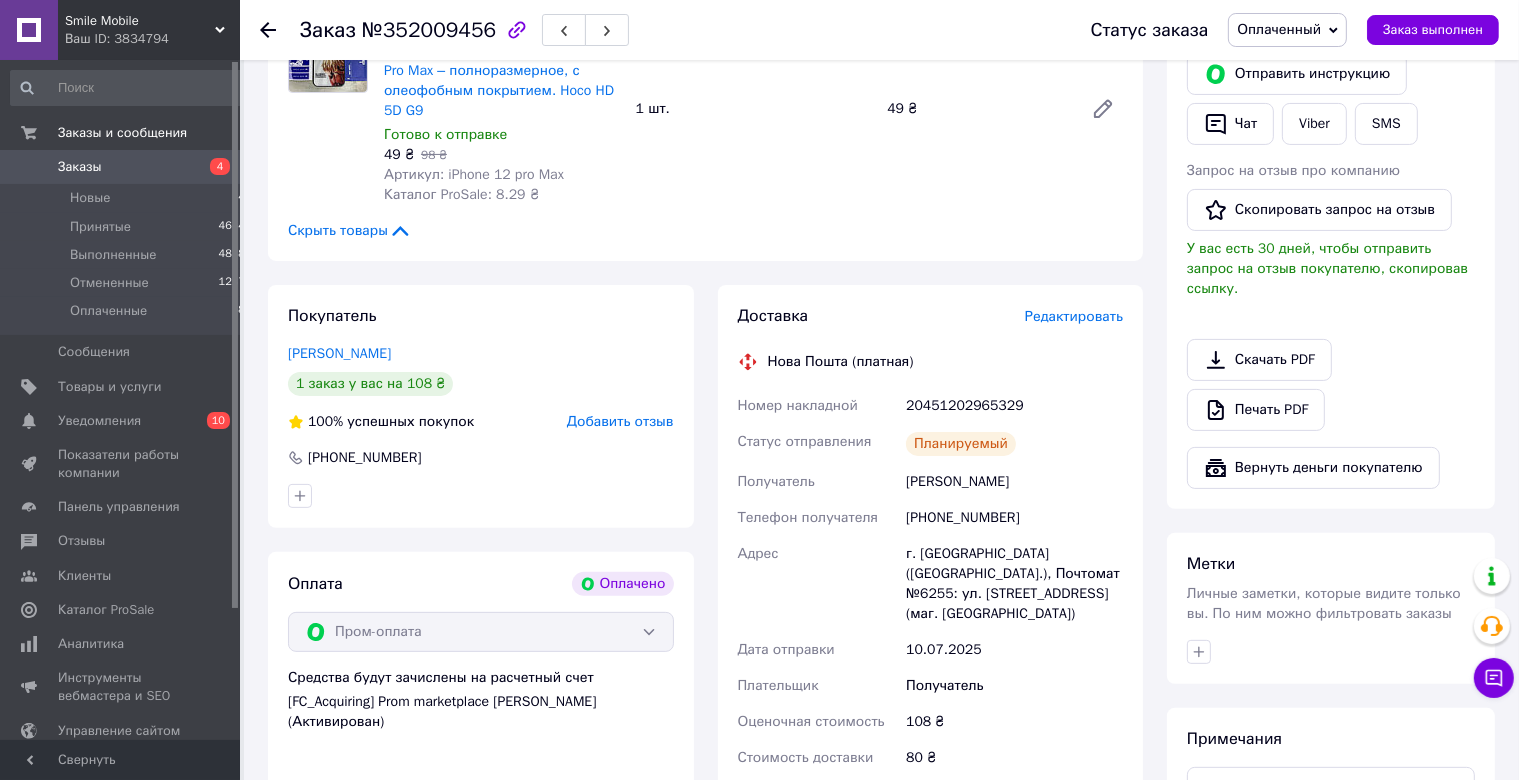 drag, startPoint x: 732, startPoint y: 400, endPoint x: 1074, endPoint y: 487, distance: 352.89233 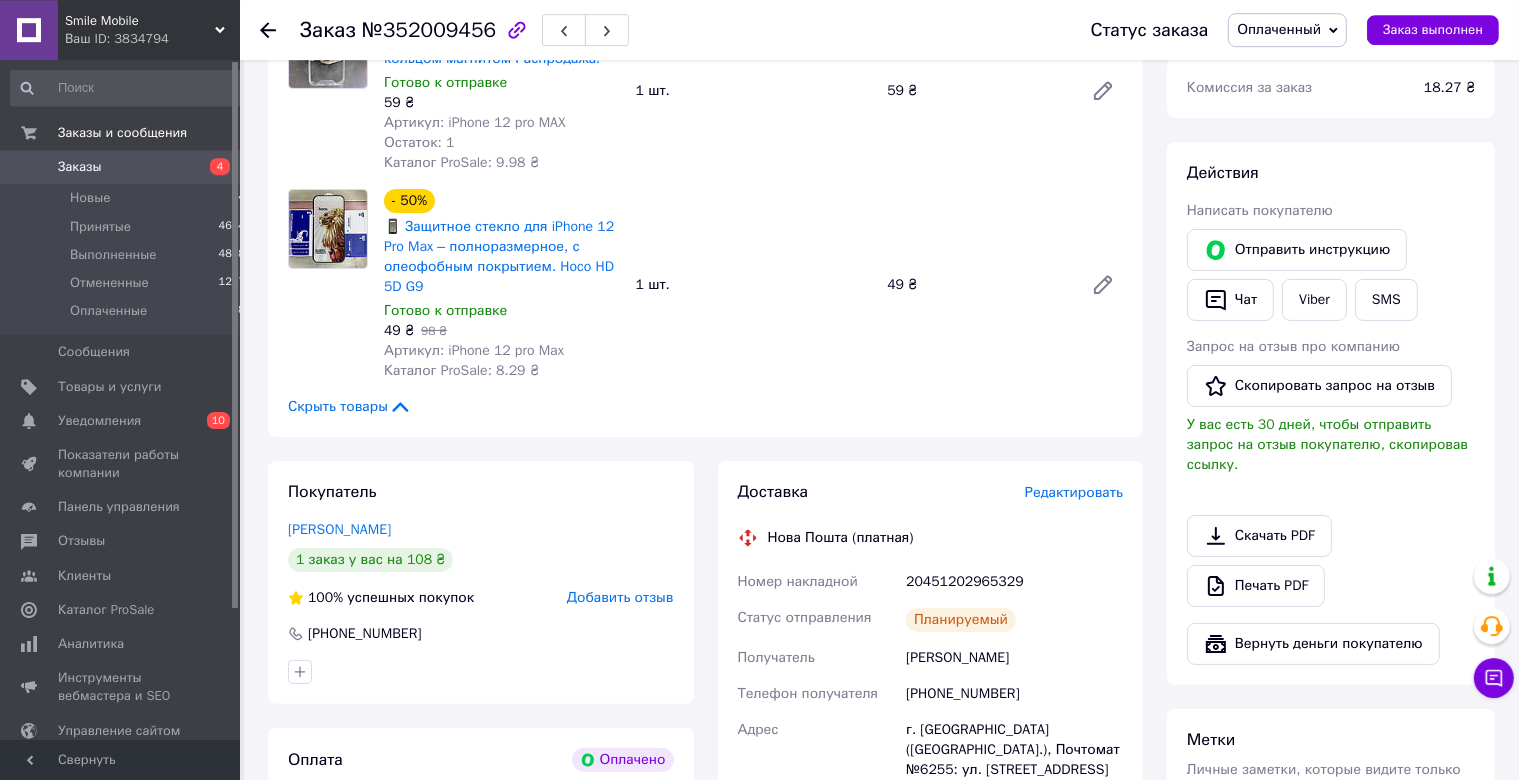 scroll, scrollTop: 144, scrollLeft: 0, axis: vertical 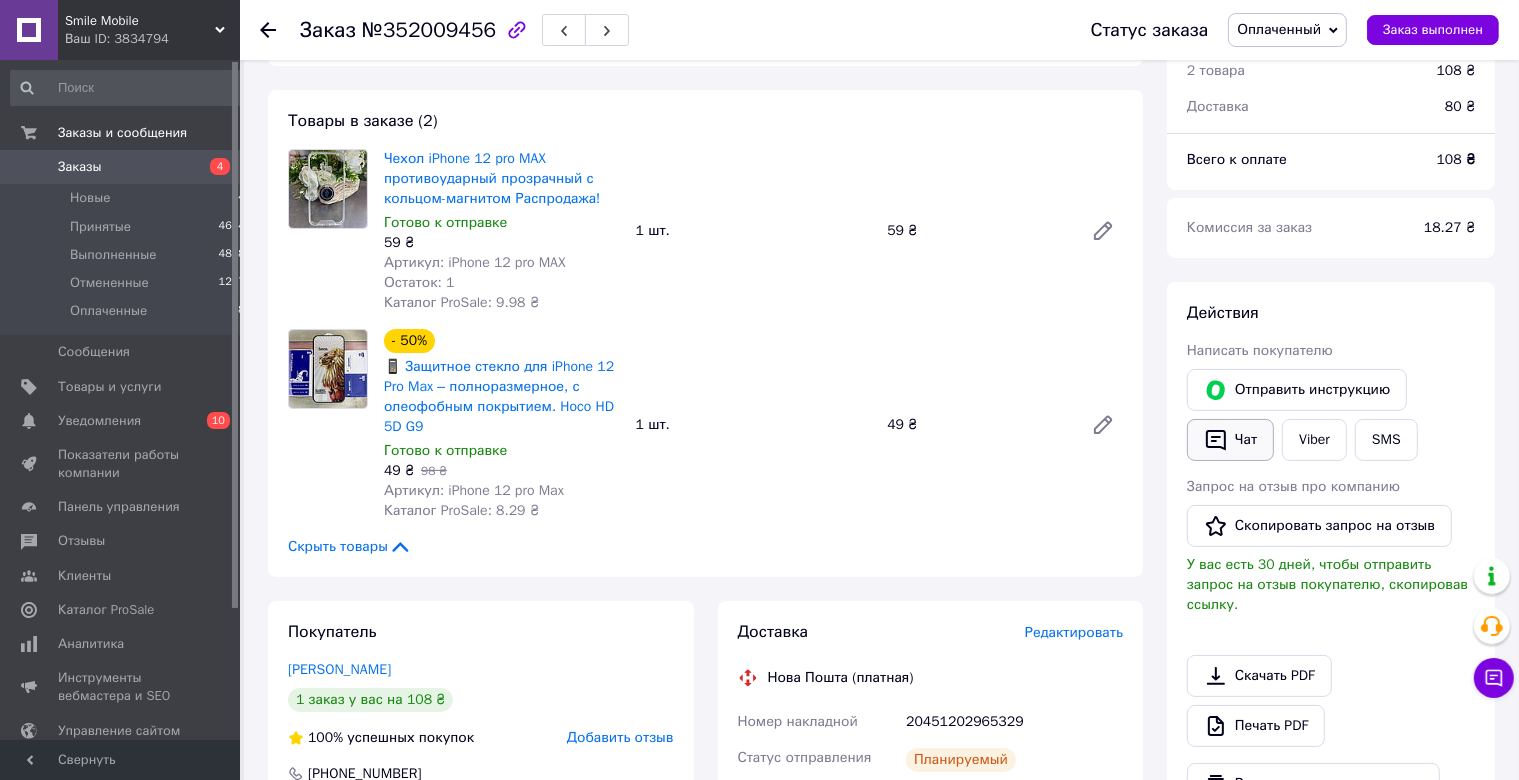 click on "Чат" at bounding box center [1230, 440] 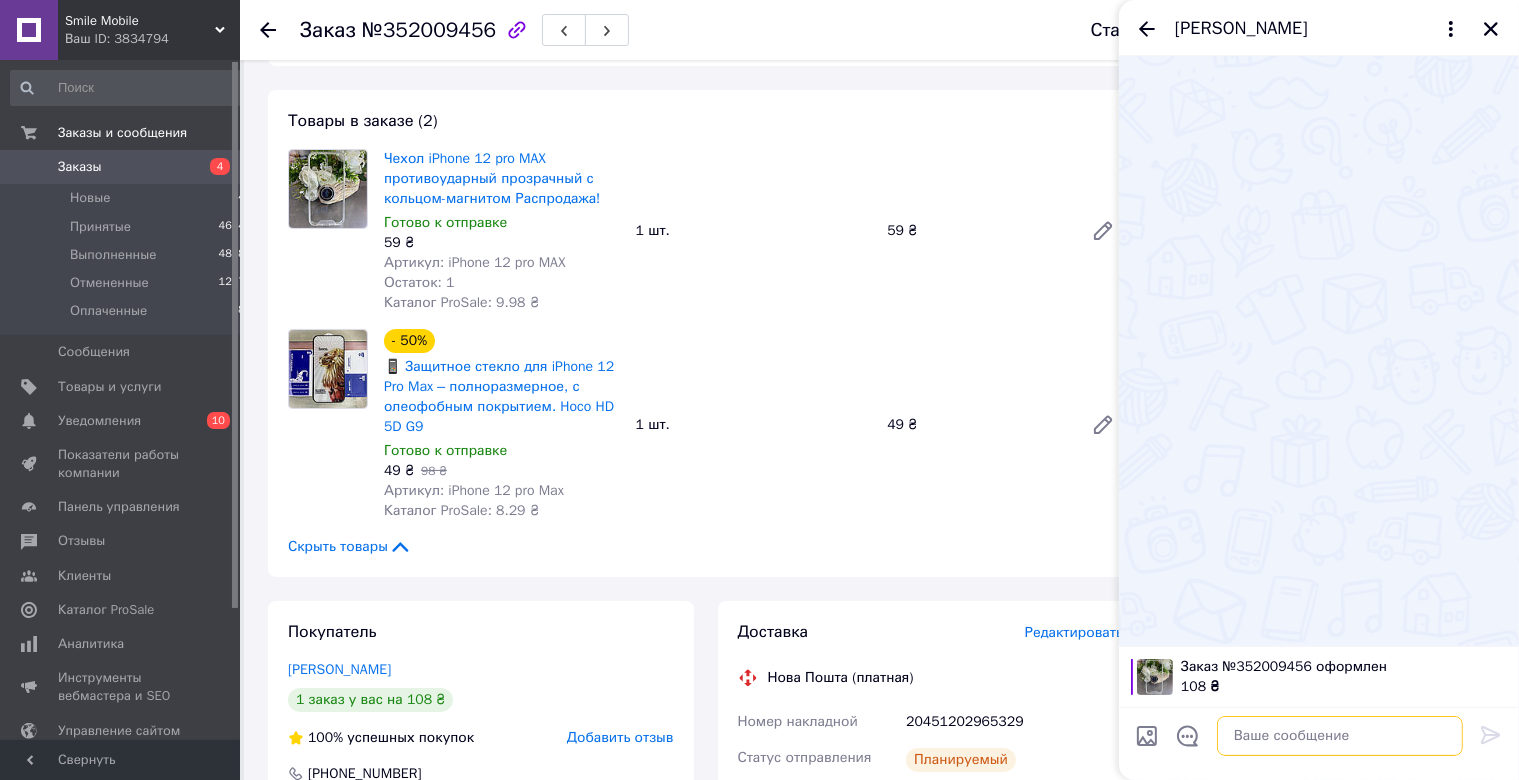 click at bounding box center (1340, 736) 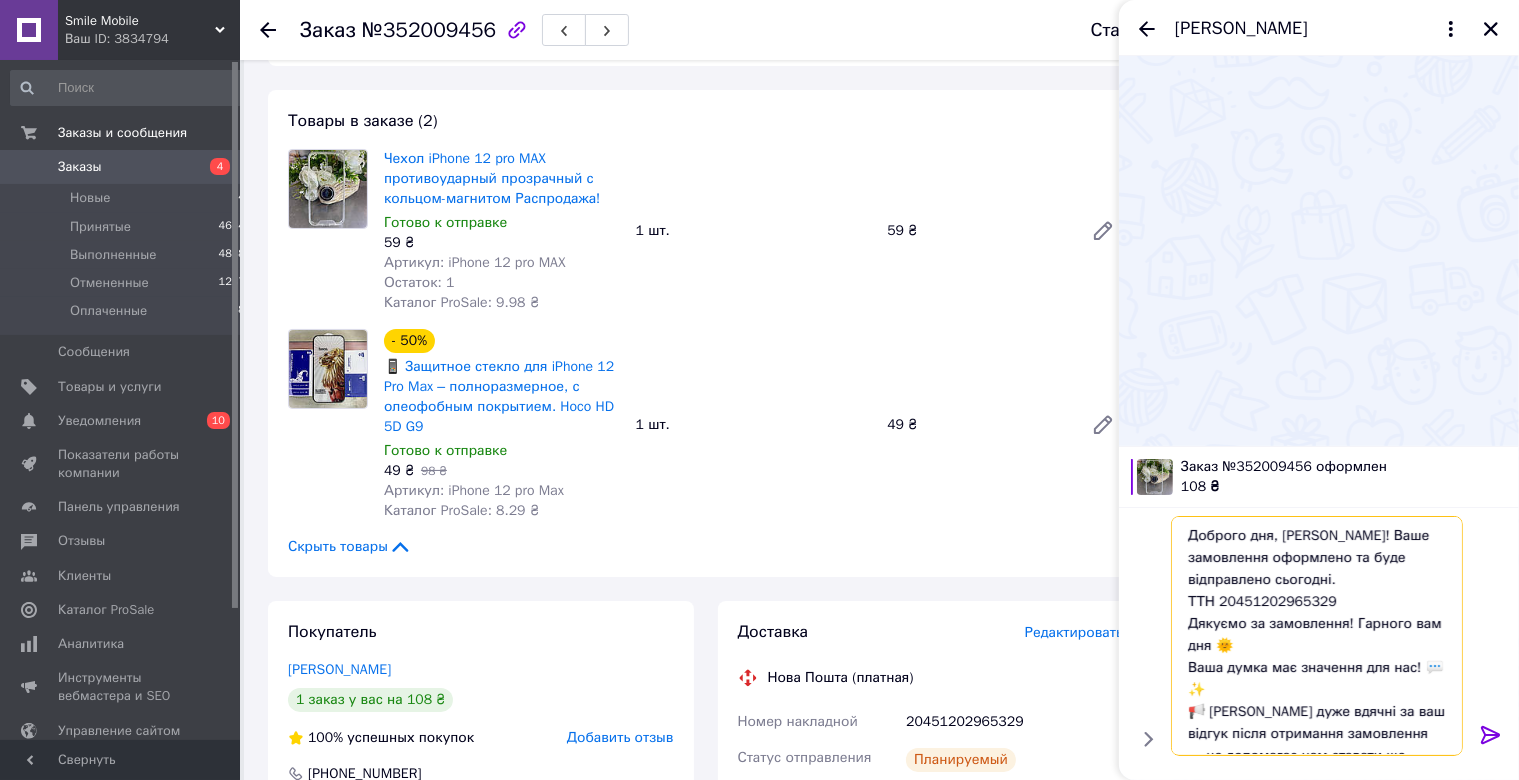 scroll, scrollTop: 32, scrollLeft: 0, axis: vertical 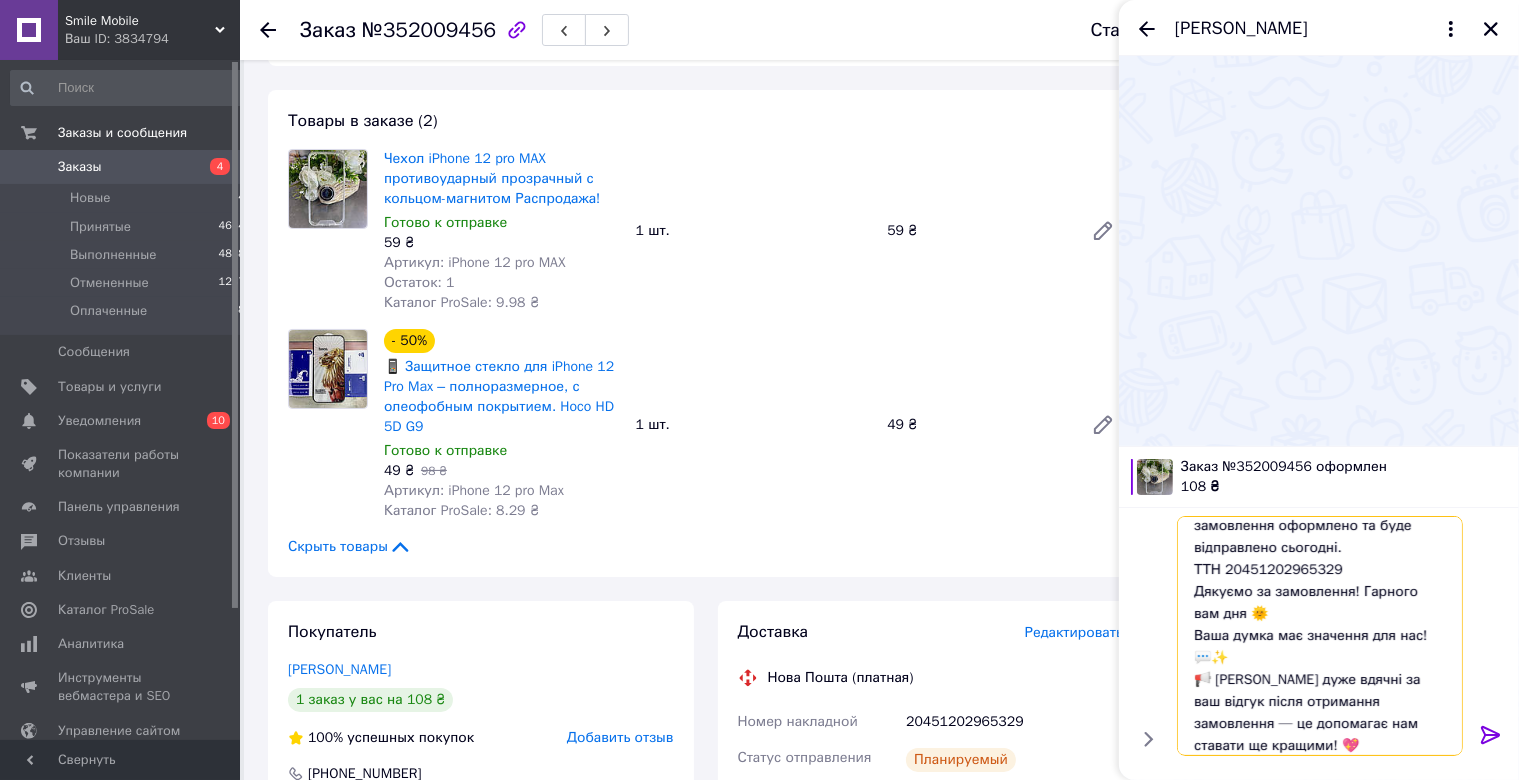 type 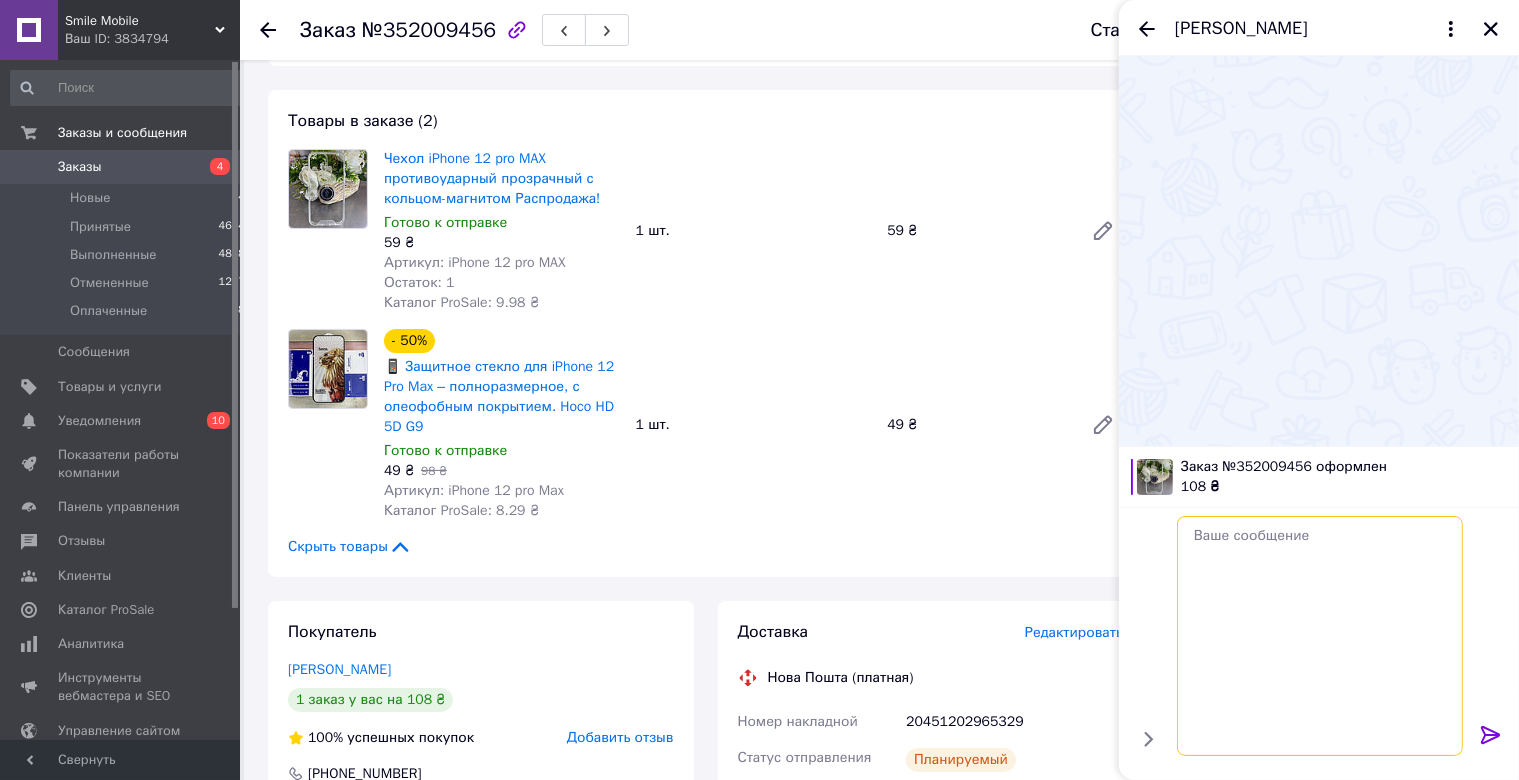 scroll, scrollTop: 0, scrollLeft: 0, axis: both 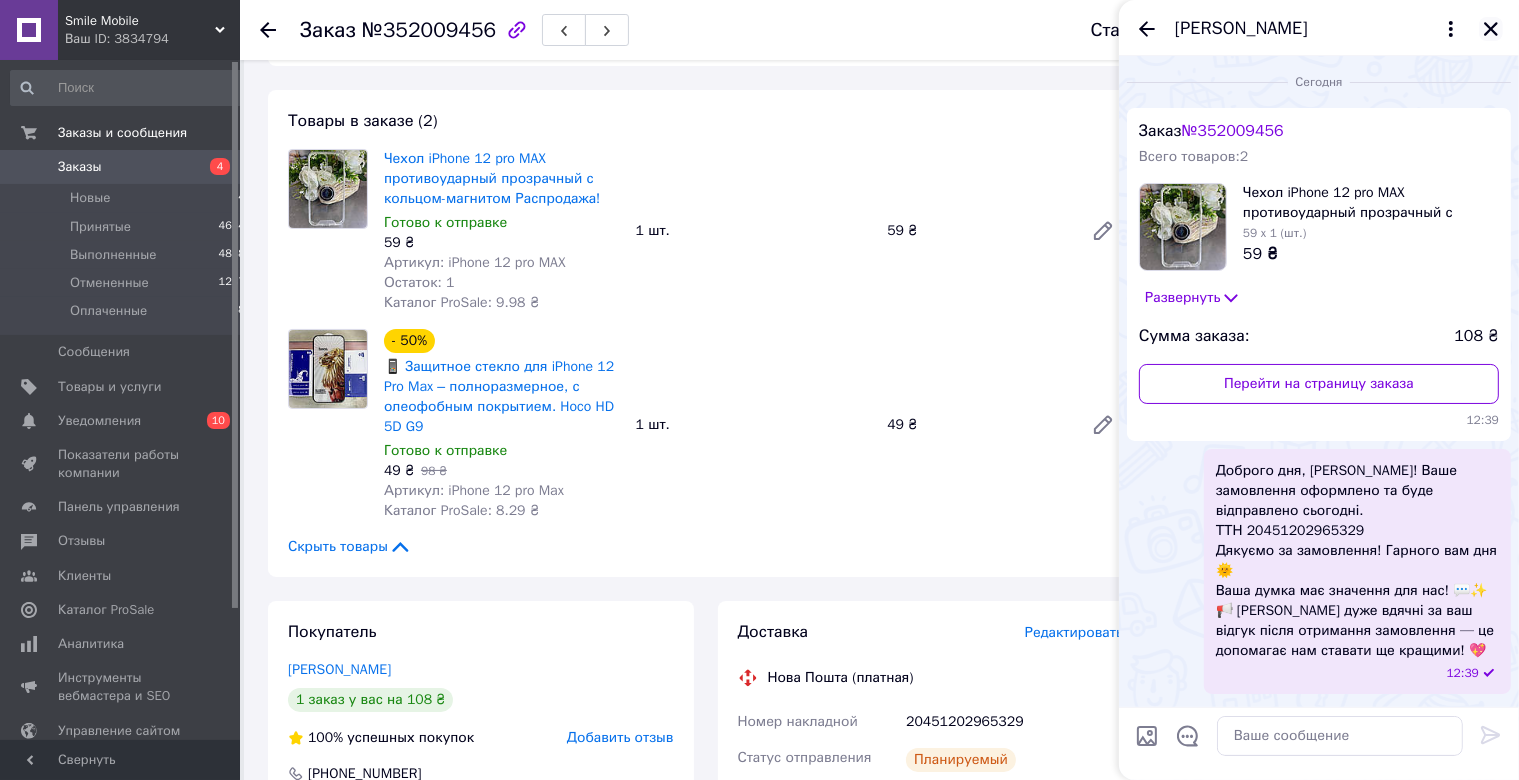 click 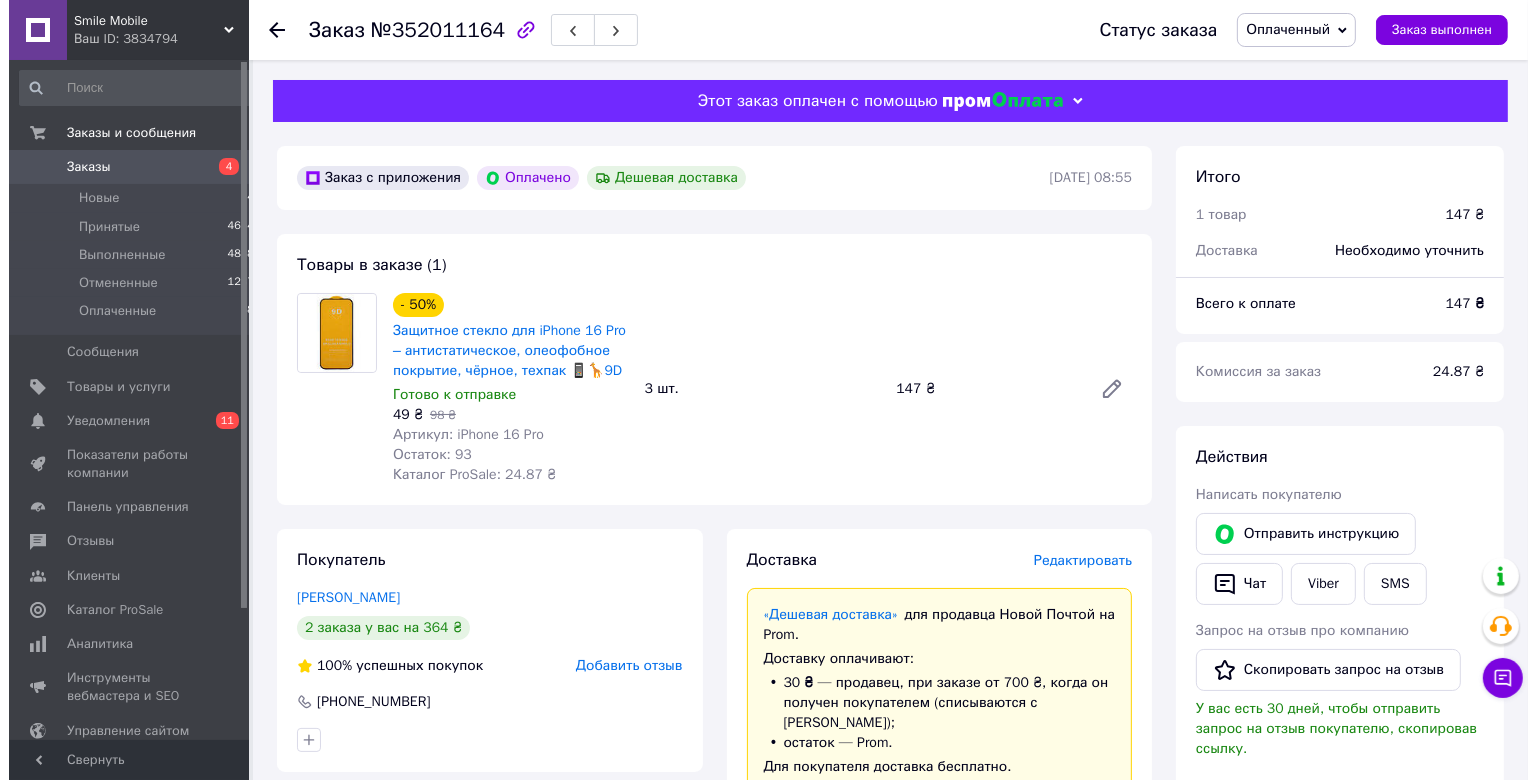 scroll, scrollTop: 633, scrollLeft: 0, axis: vertical 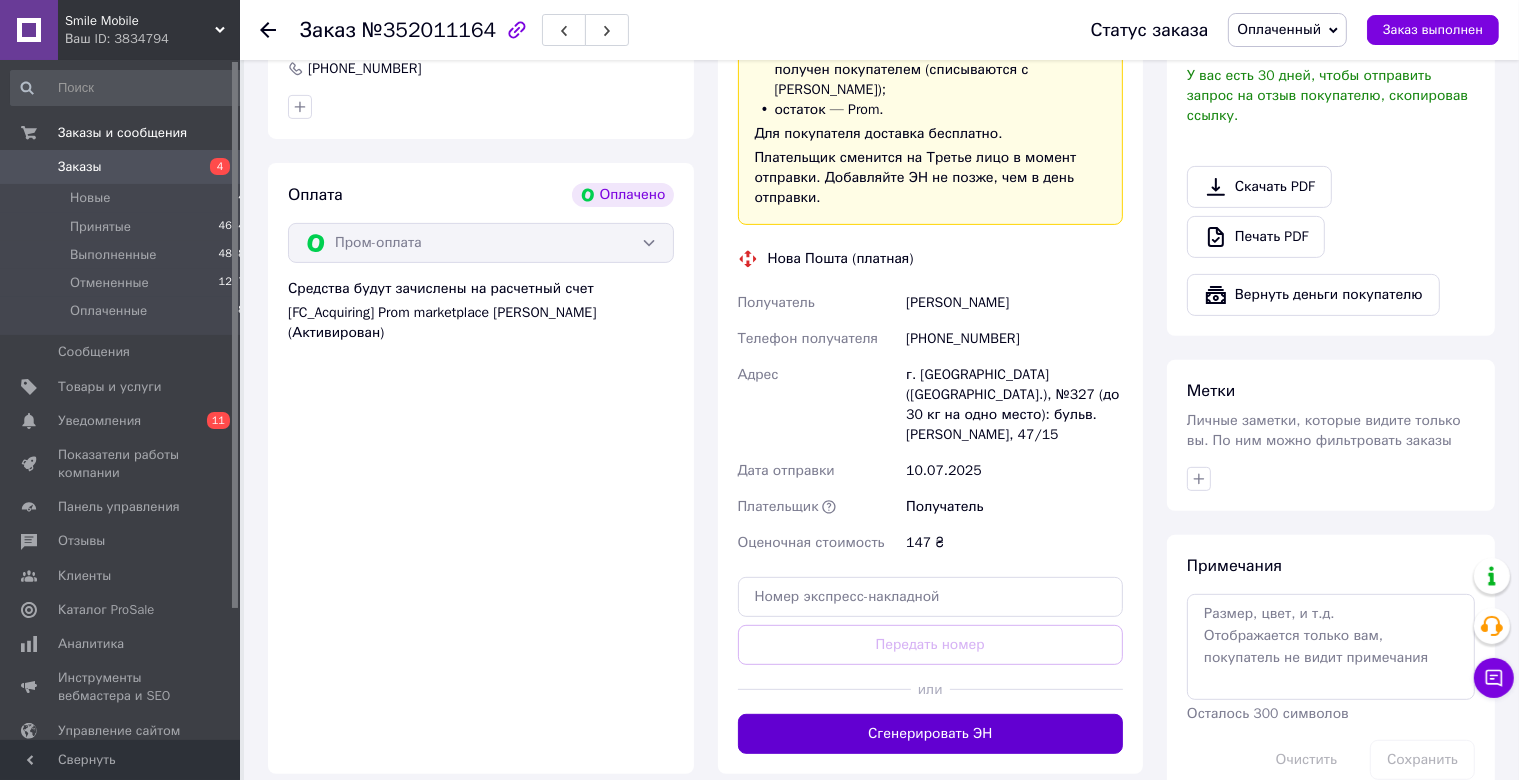 click on "Сгенерировать ЭН" at bounding box center [931, 734] 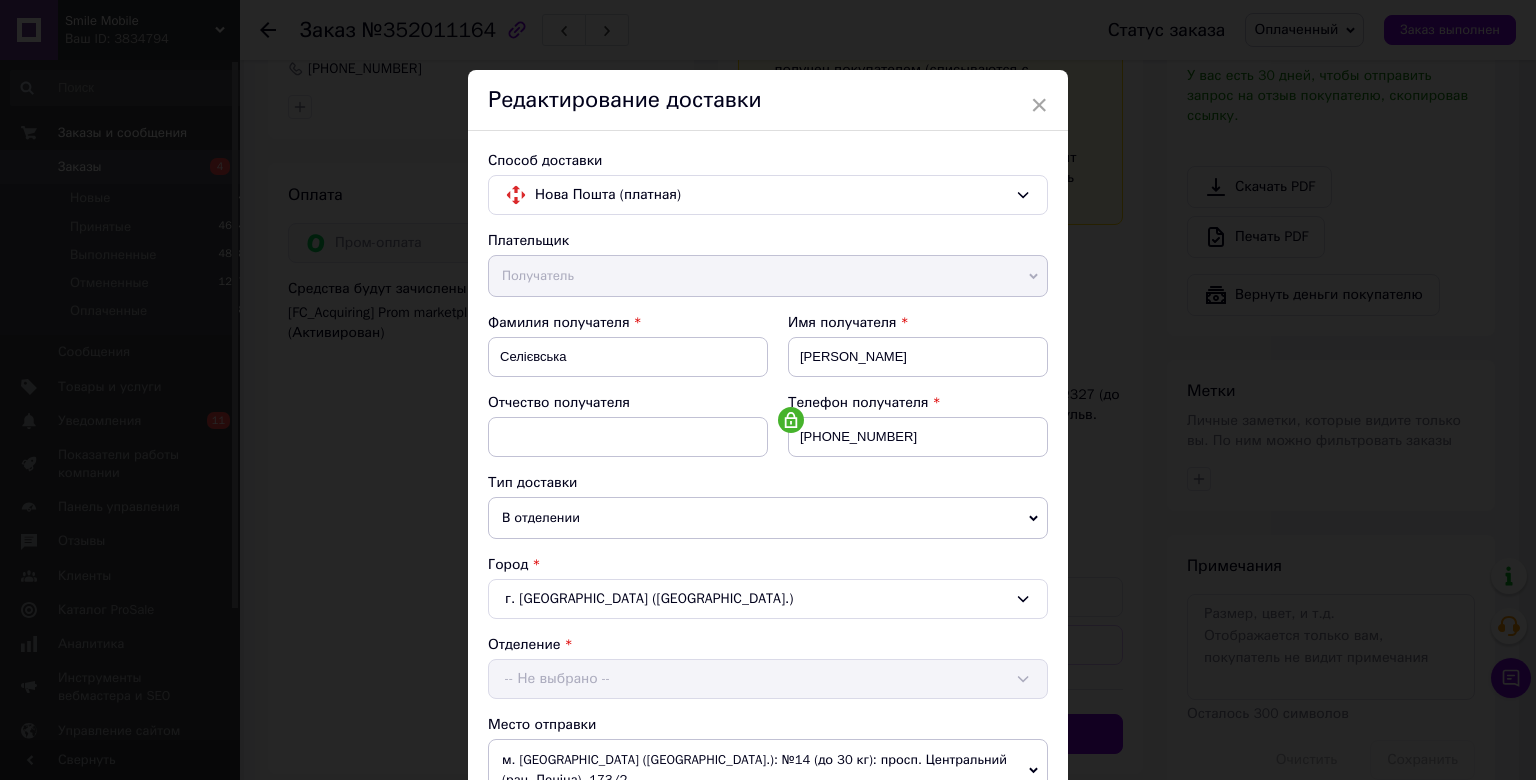 scroll, scrollTop: 552, scrollLeft: 0, axis: vertical 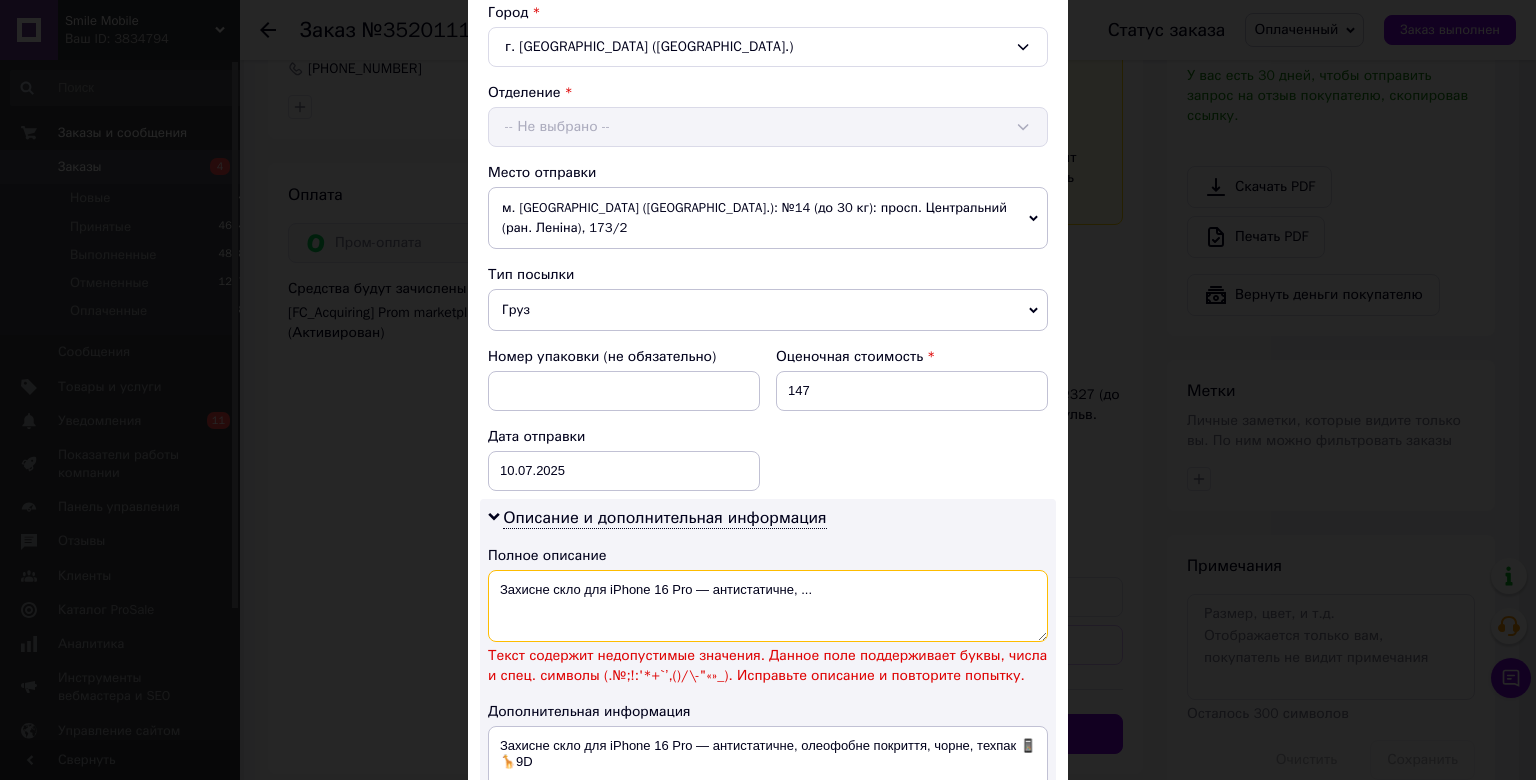 click on "Захисне скло для iPhone 16 Pro — антистатичне, ..." at bounding box center [768, 606] 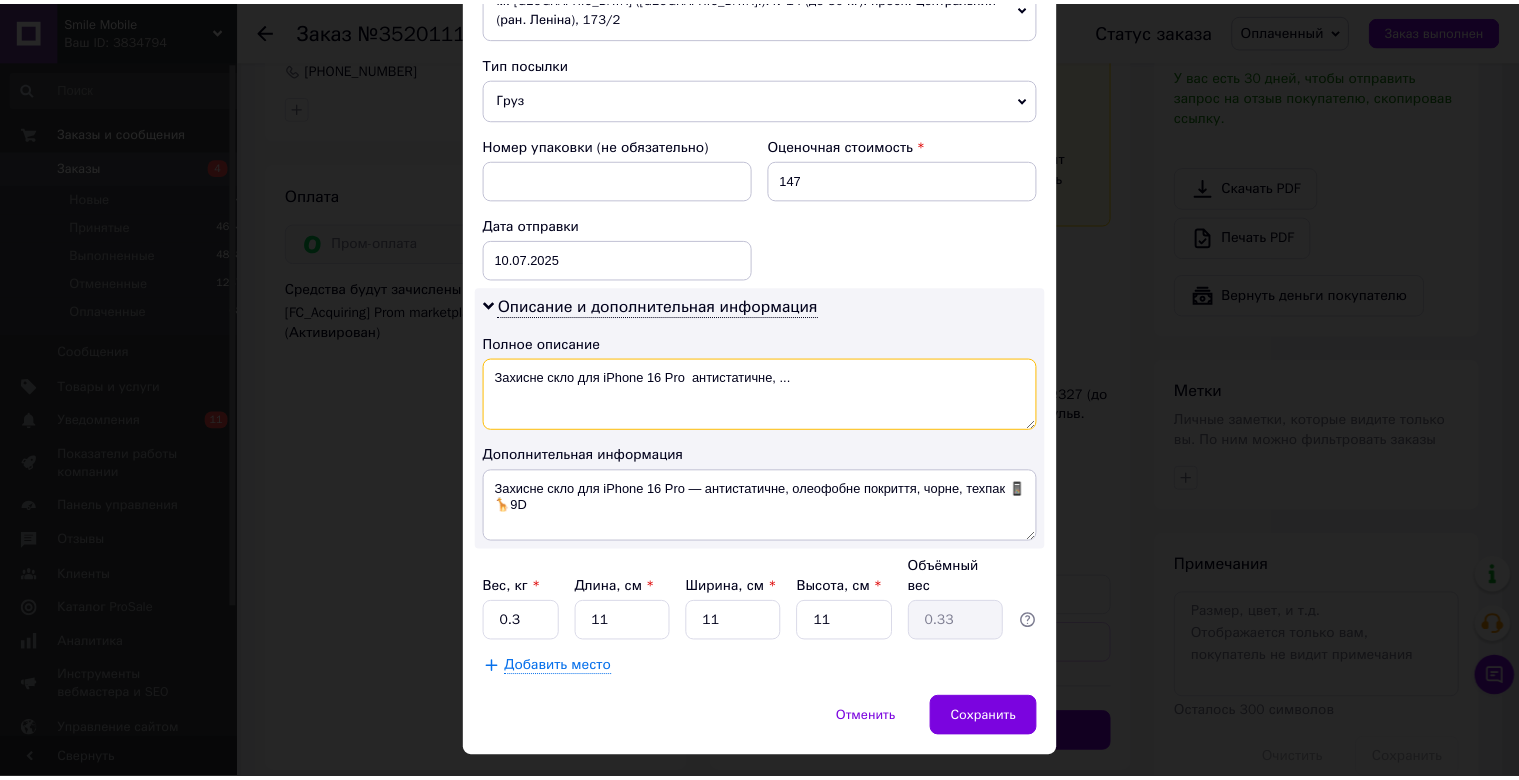 scroll, scrollTop: 786, scrollLeft: 0, axis: vertical 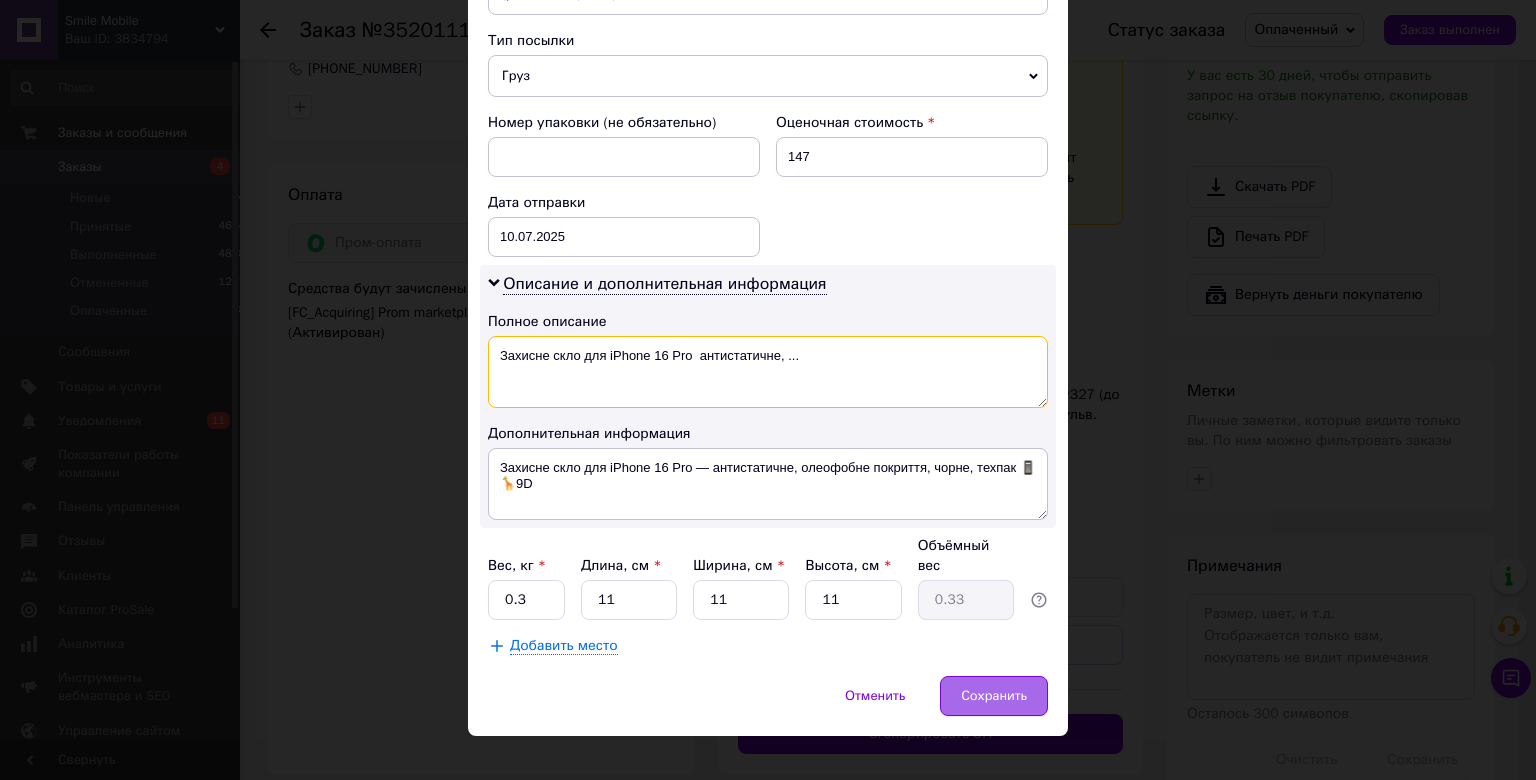 type on "Захисне скло для iPhone 16 Pro  антистатичне, ..." 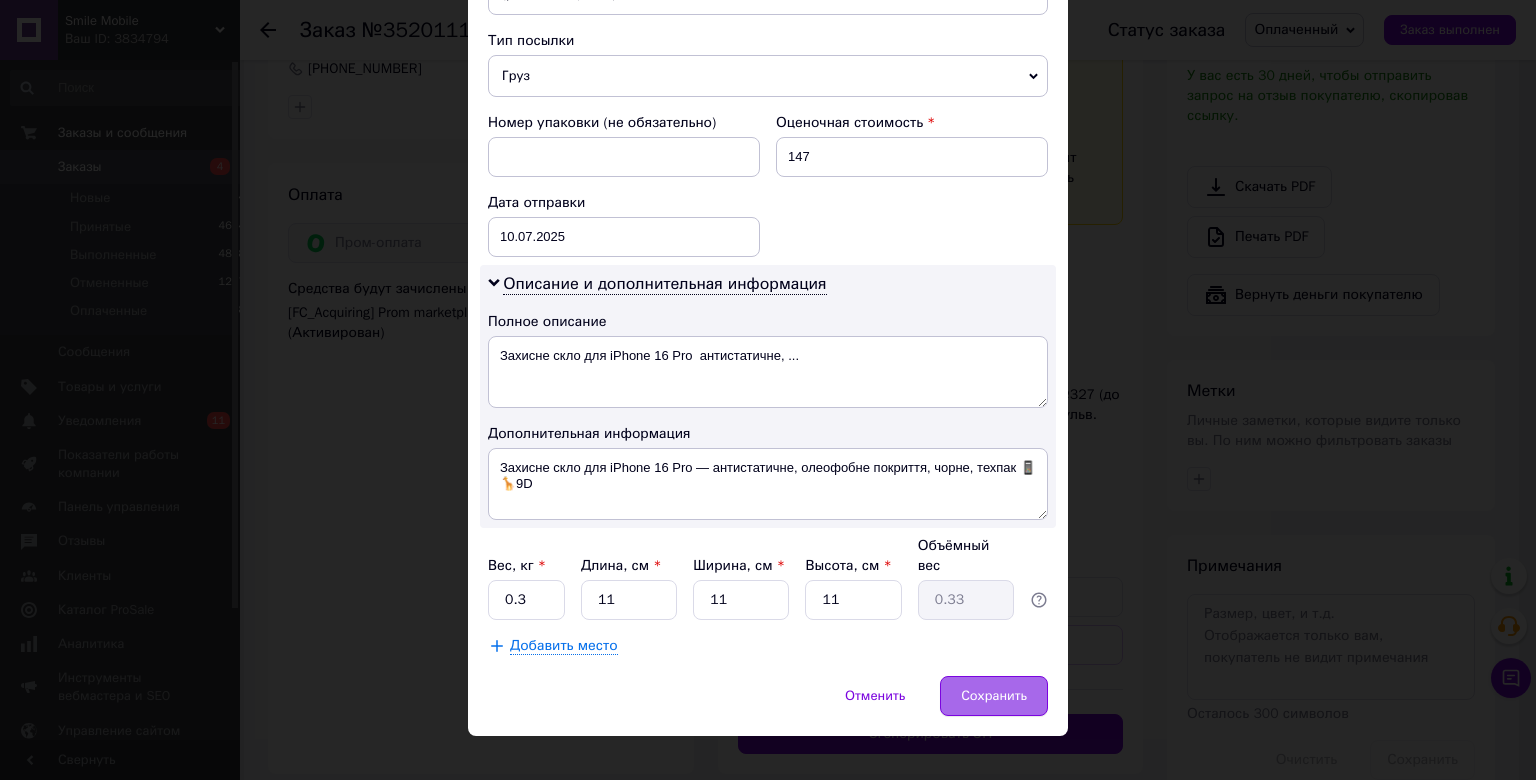 click on "Сохранить" at bounding box center [994, 696] 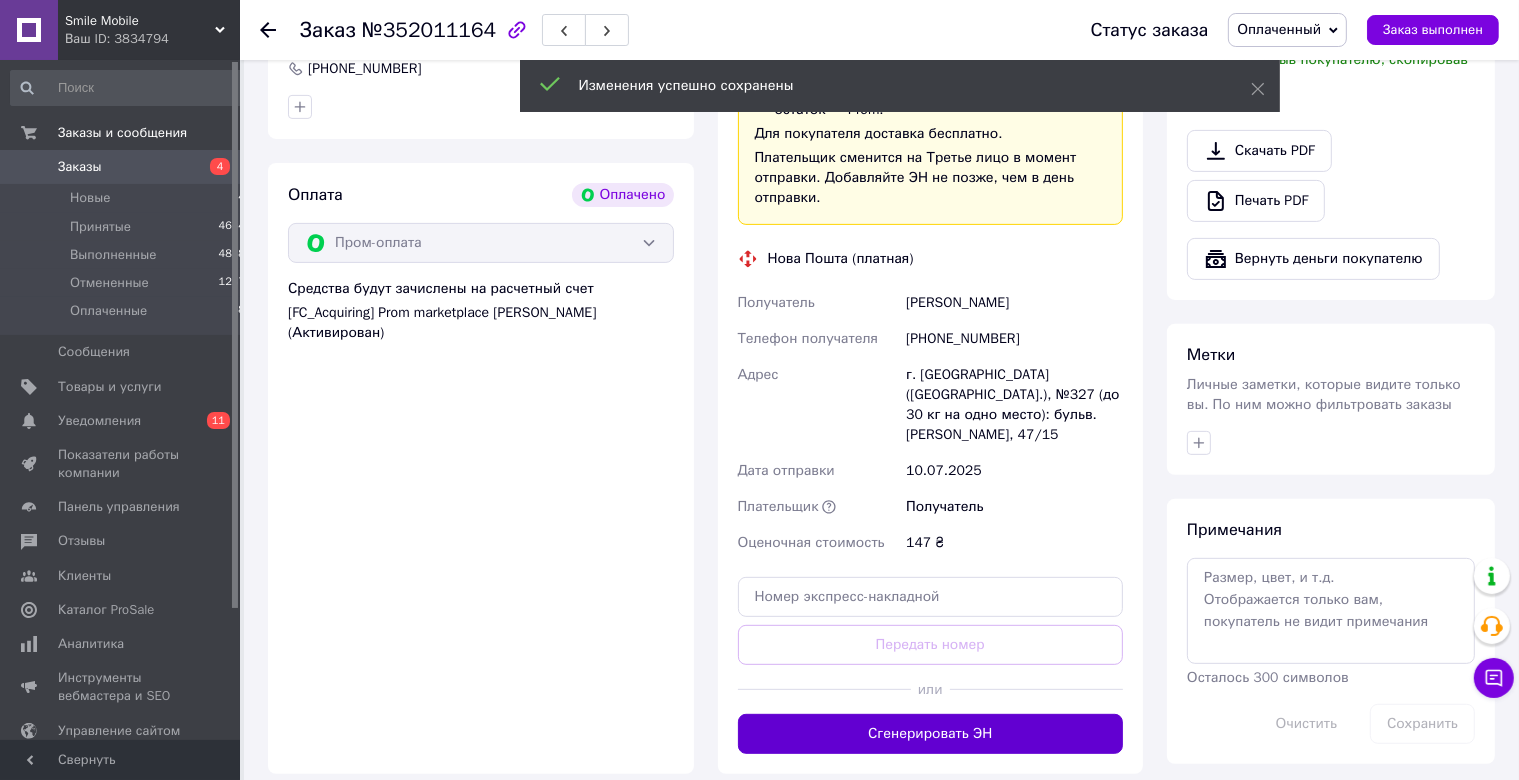 click on "Сгенерировать ЭН" at bounding box center (931, 734) 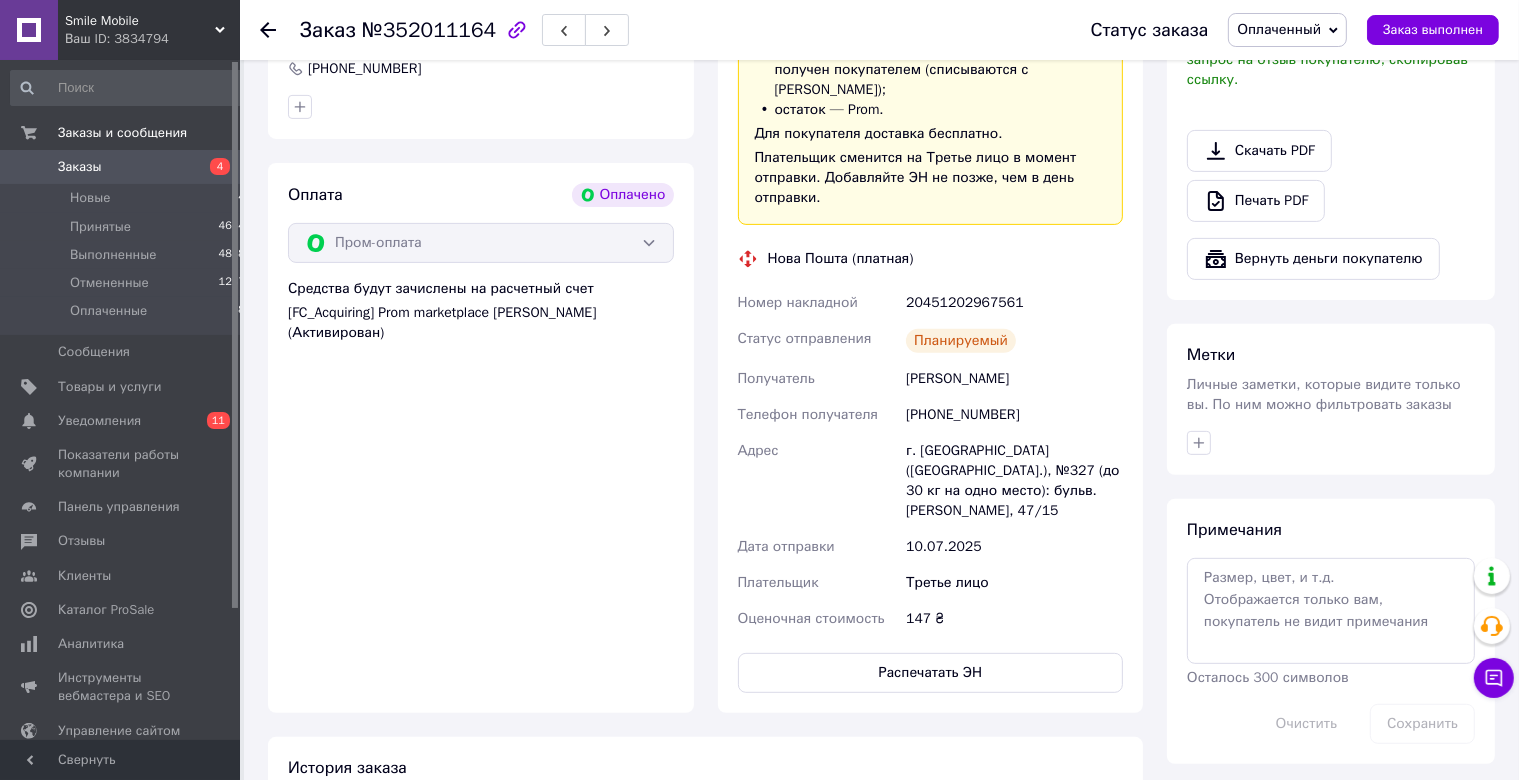 drag, startPoint x: 801, startPoint y: 303, endPoint x: 1050, endPoint y: 362, distance: 255.89452 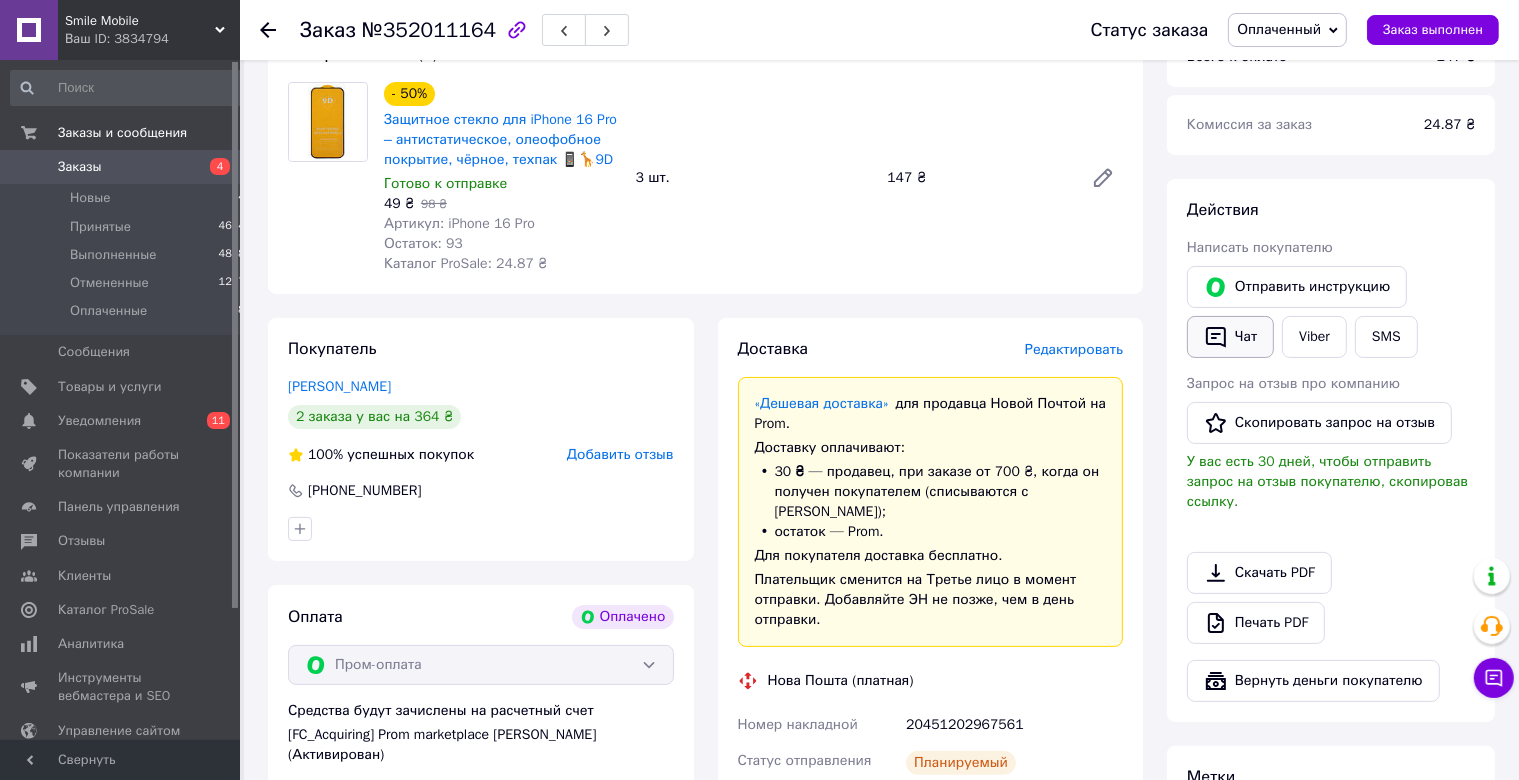 click 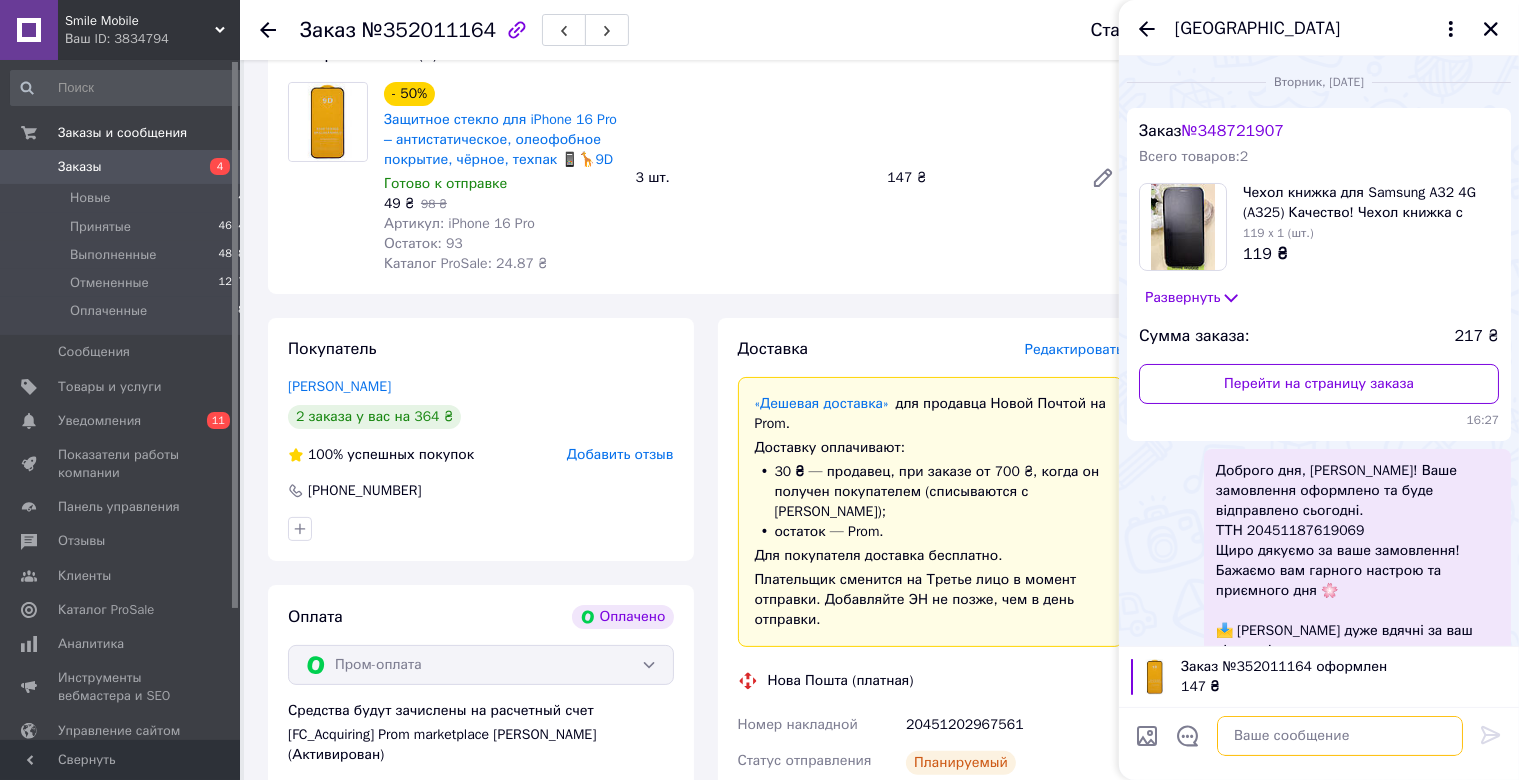 click at bounding box center (1340, 736) 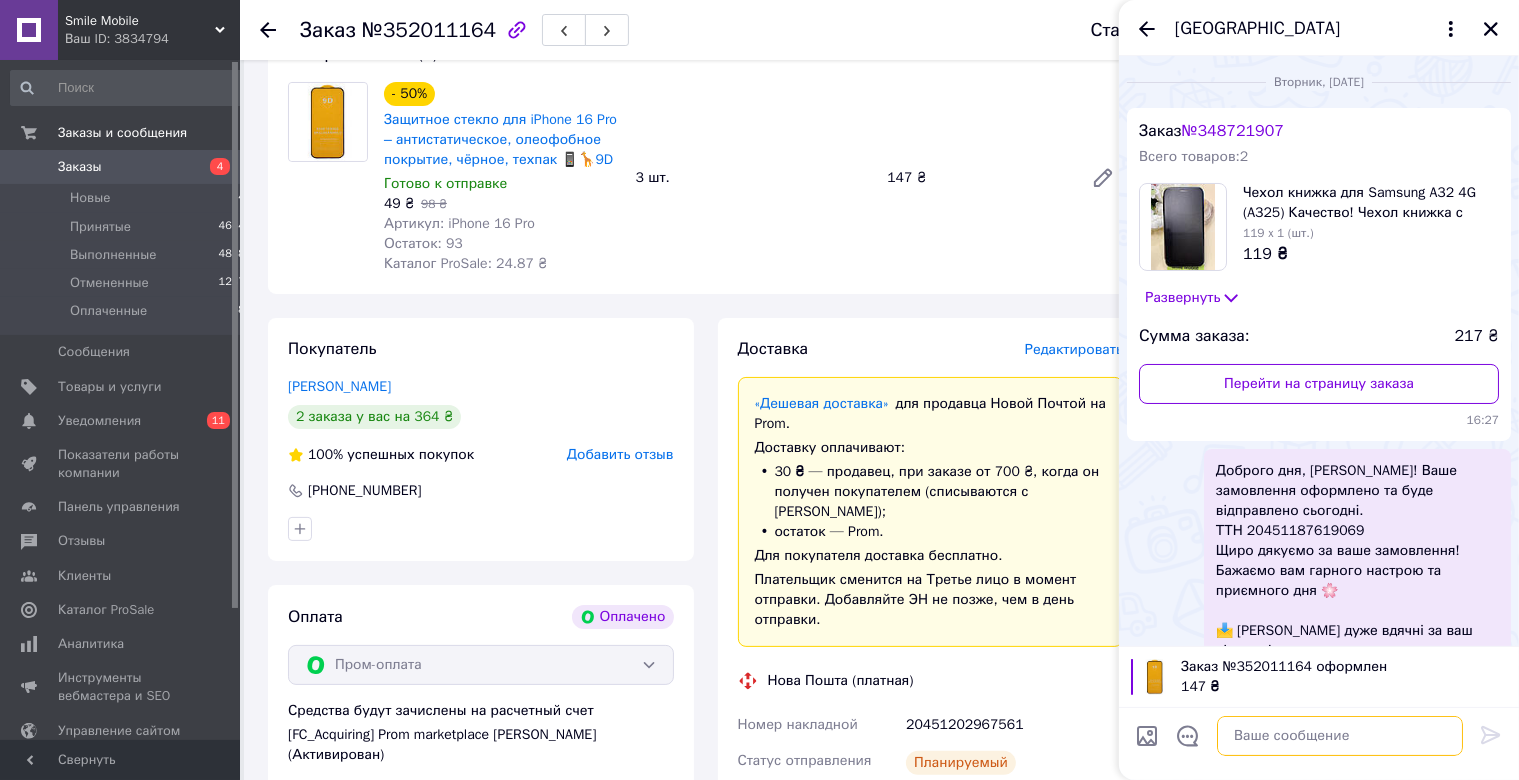 paste on "Доброго дня, [PERSON_NAME]! Ваше замовлення оформлено та буде відправлено сьогодні.
ТТН 20451202967561
Дякуємо за замовлення! Гарного вам дня 🌞
Ваша думка має значення для нас! 💬✨
📢 [PERSON_NAME] дуже вдячні за ваш відгук після отримання замовлення — це допомагає нам ставати ще кращими! 💖" 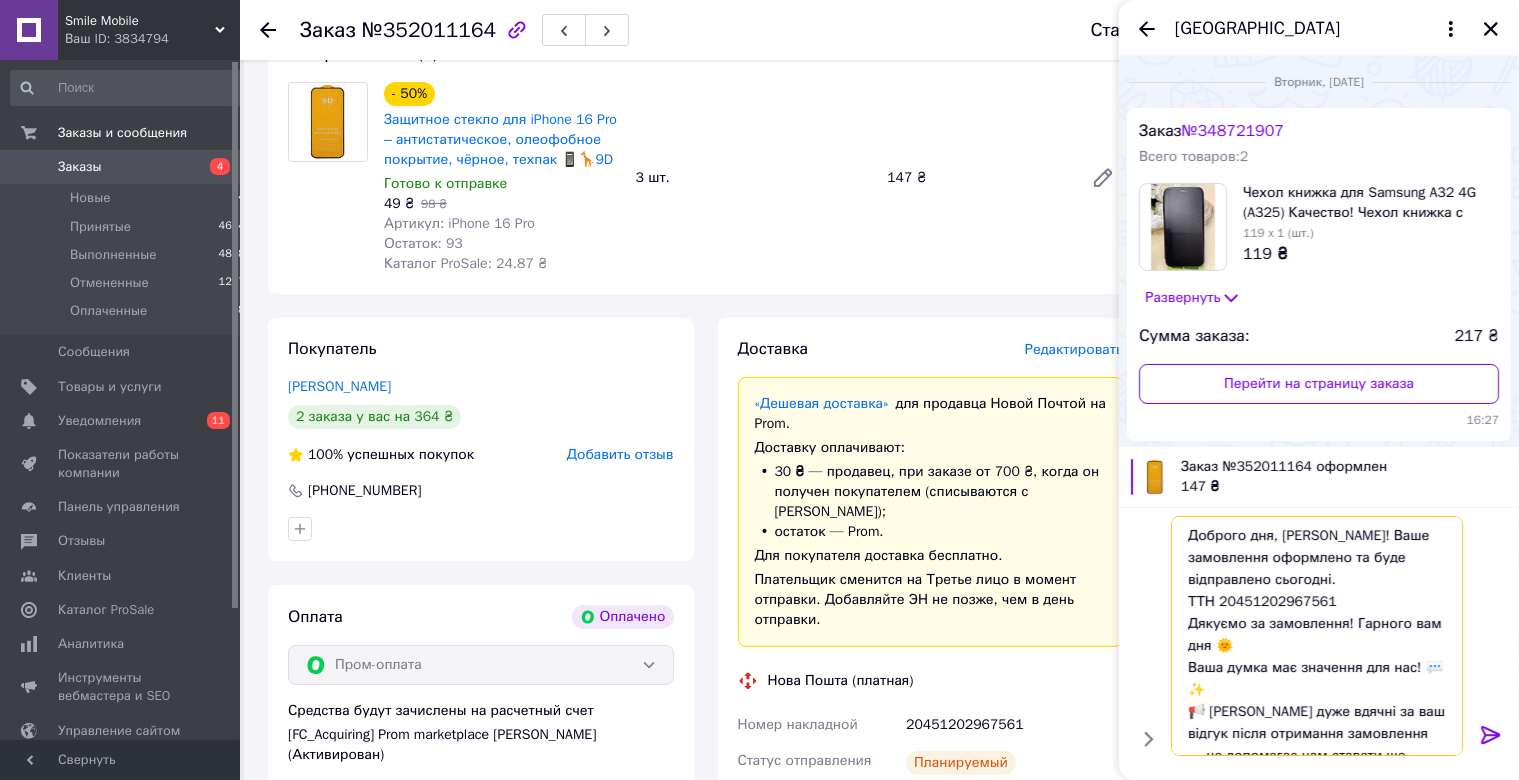 scroll, scrollTop: 42, scrollLeft: 0, axis: vertical 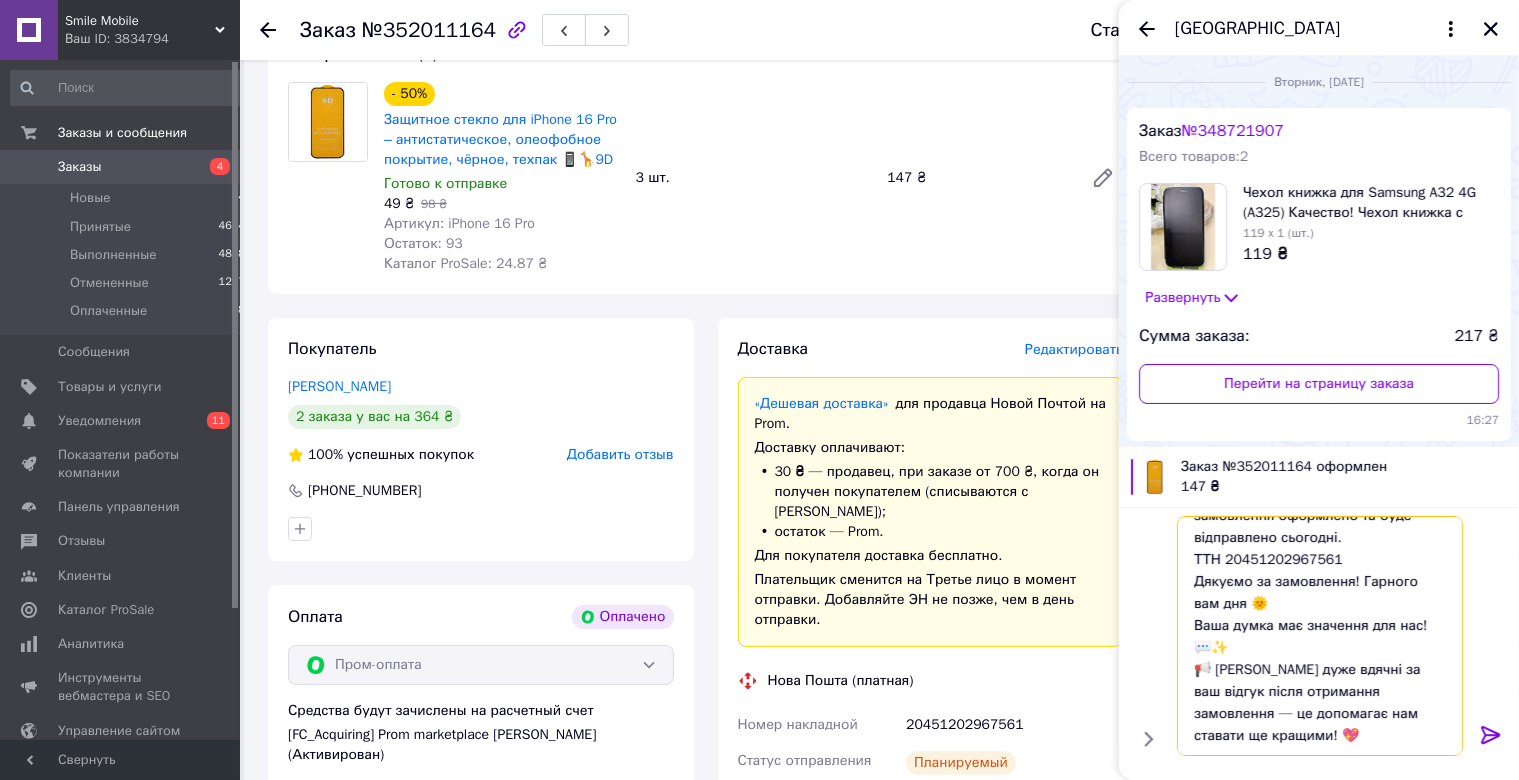type 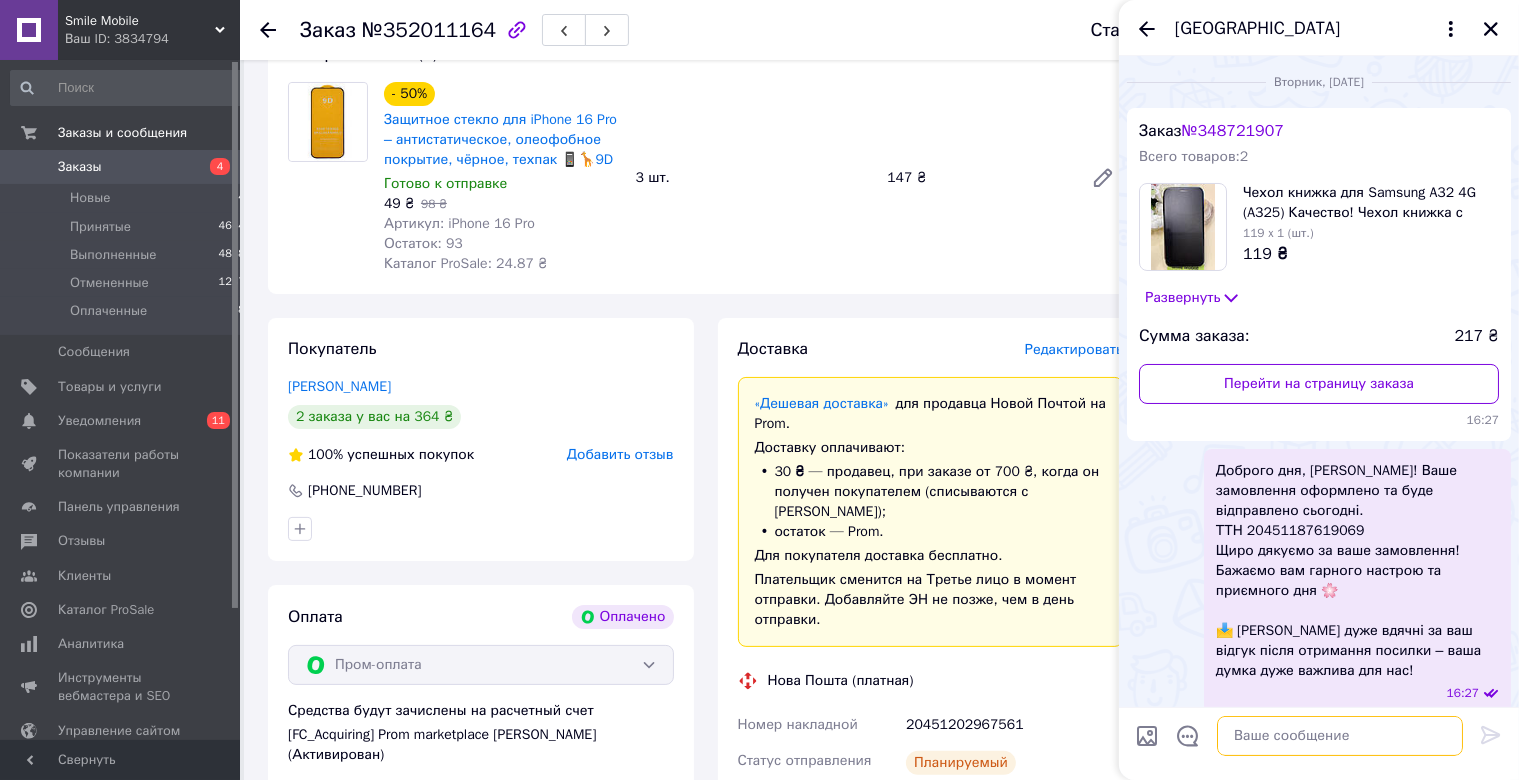 scroll, scrollTop: 0, scrollLeft: 0, axis: both 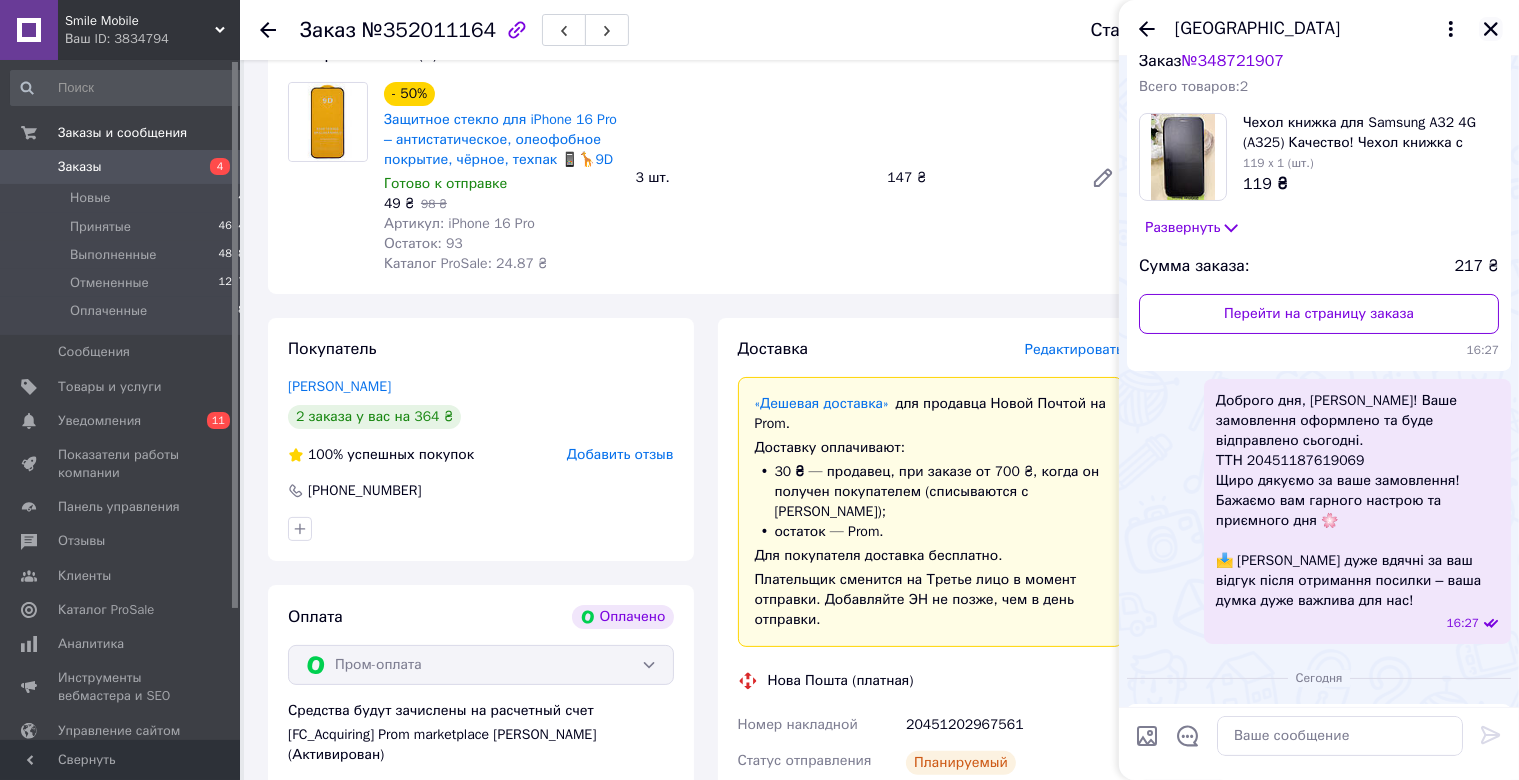 click 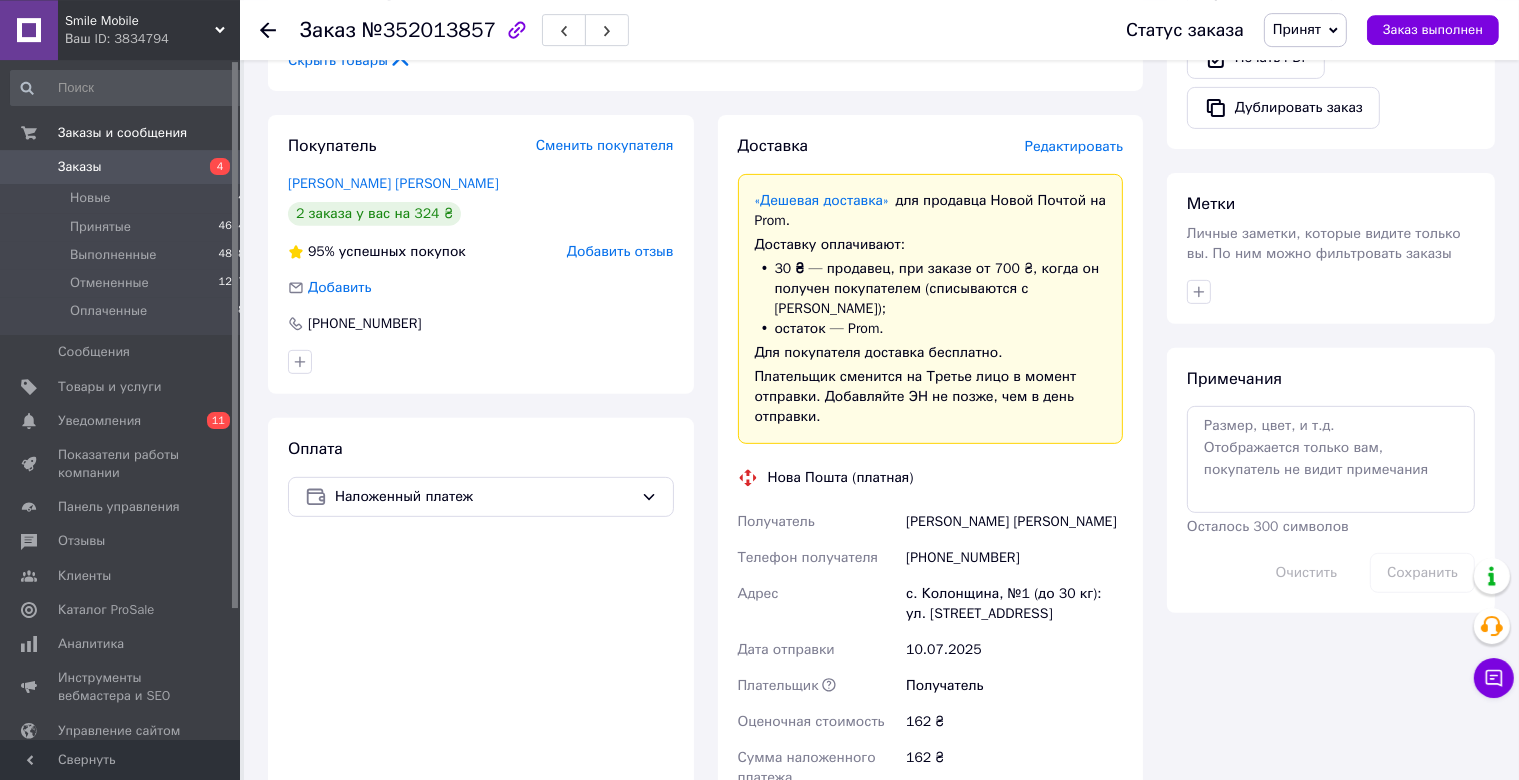 scroll, scrollTop: 0, scrollLeft: 0, axis: both 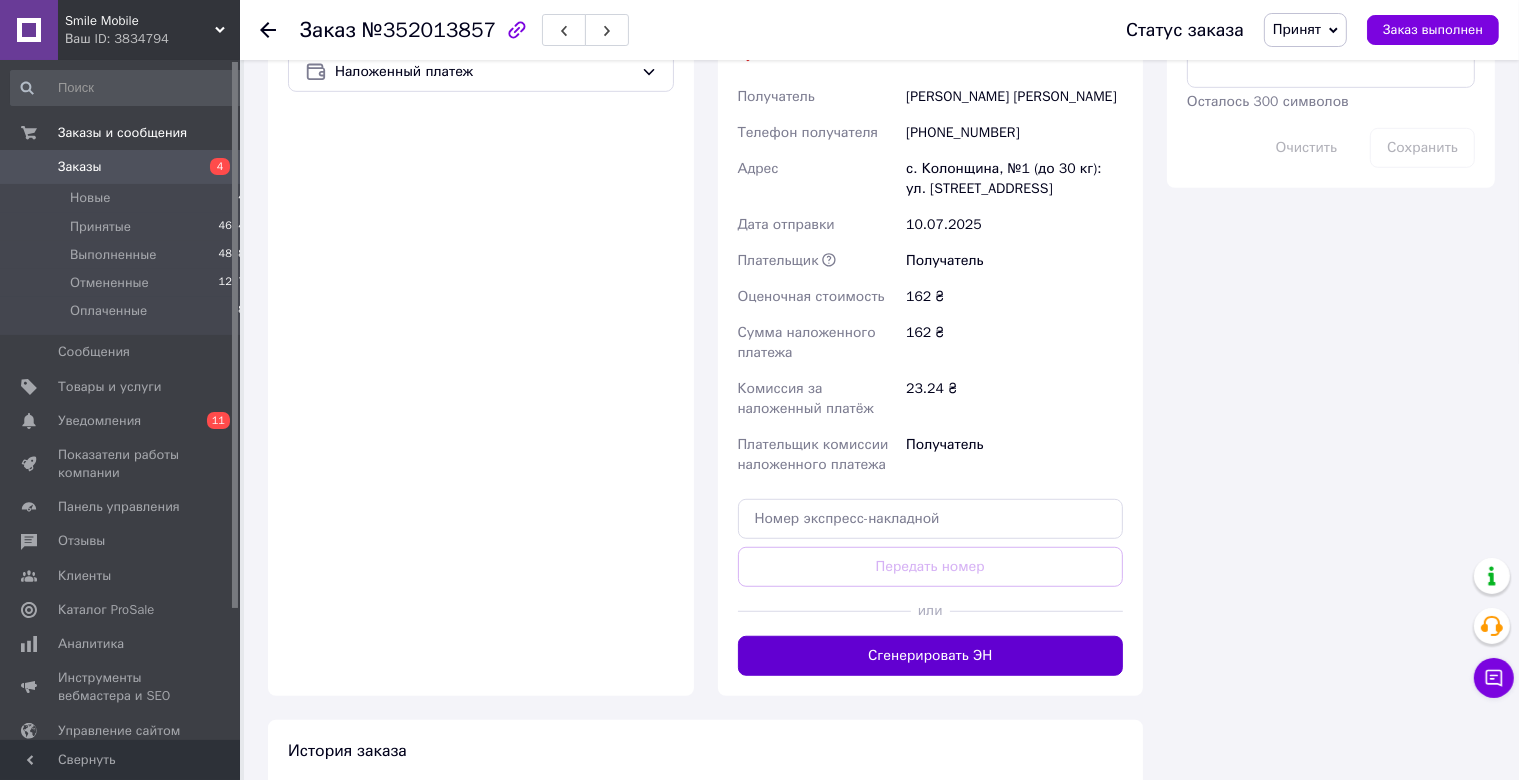 click on "Сгенерировать ЭН" at bounding box center (931, 656) 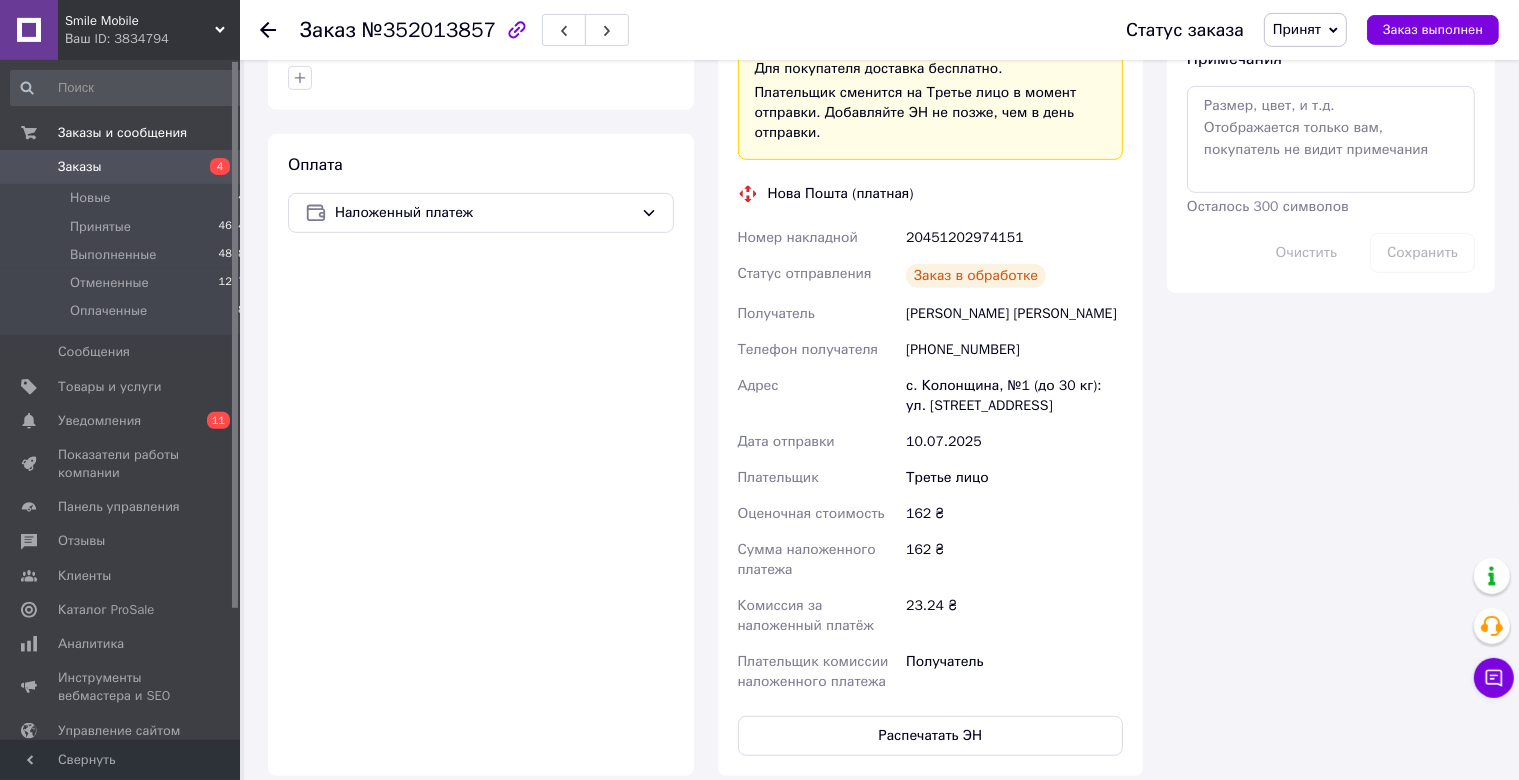 scroll, scrollTop: 950, scrollLeft: 0, axis: vertical 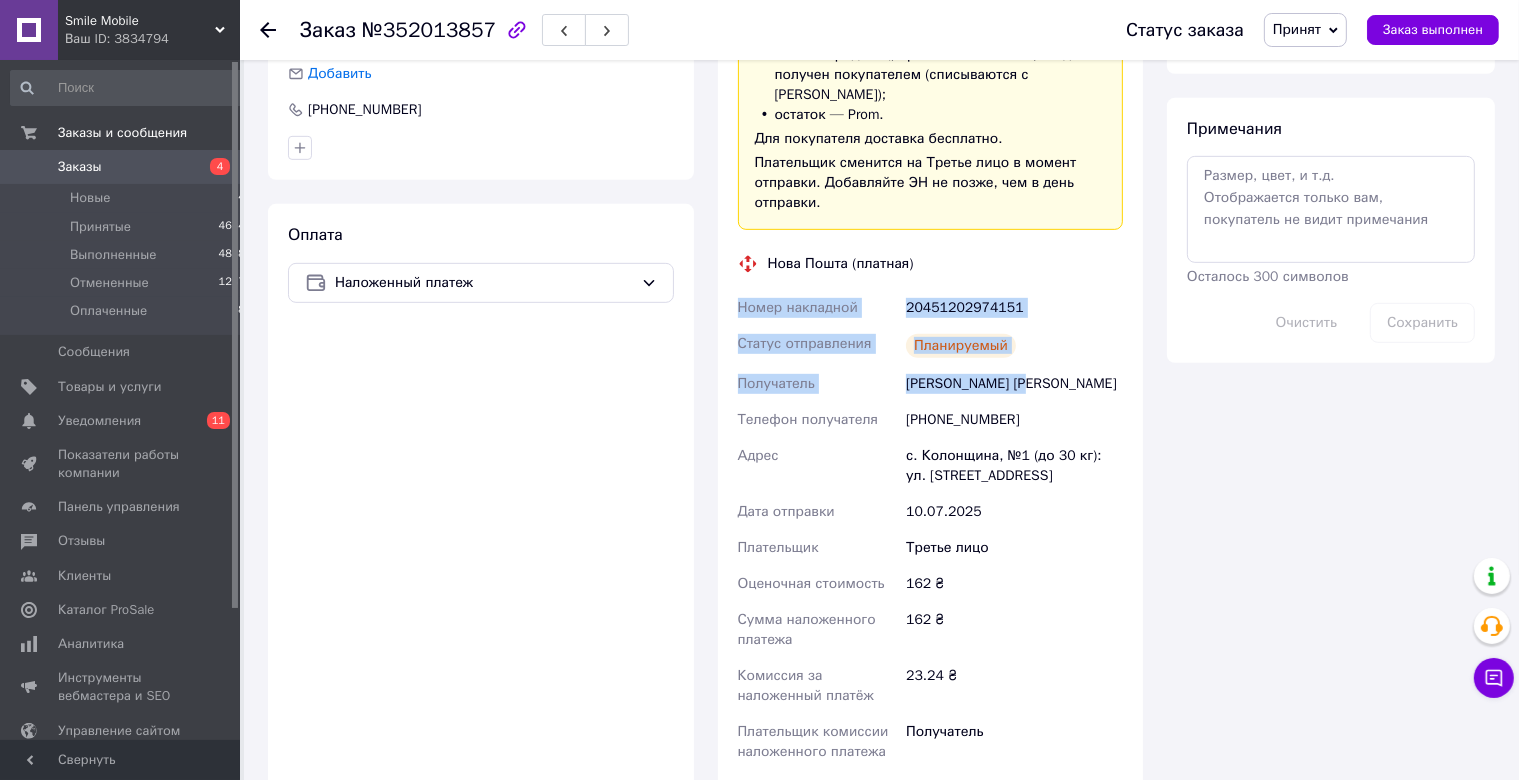 drag, startPoint x: 737, startPoint y: 278, endPoint x: 1051, endPoint y: 362, distance: 325.04153 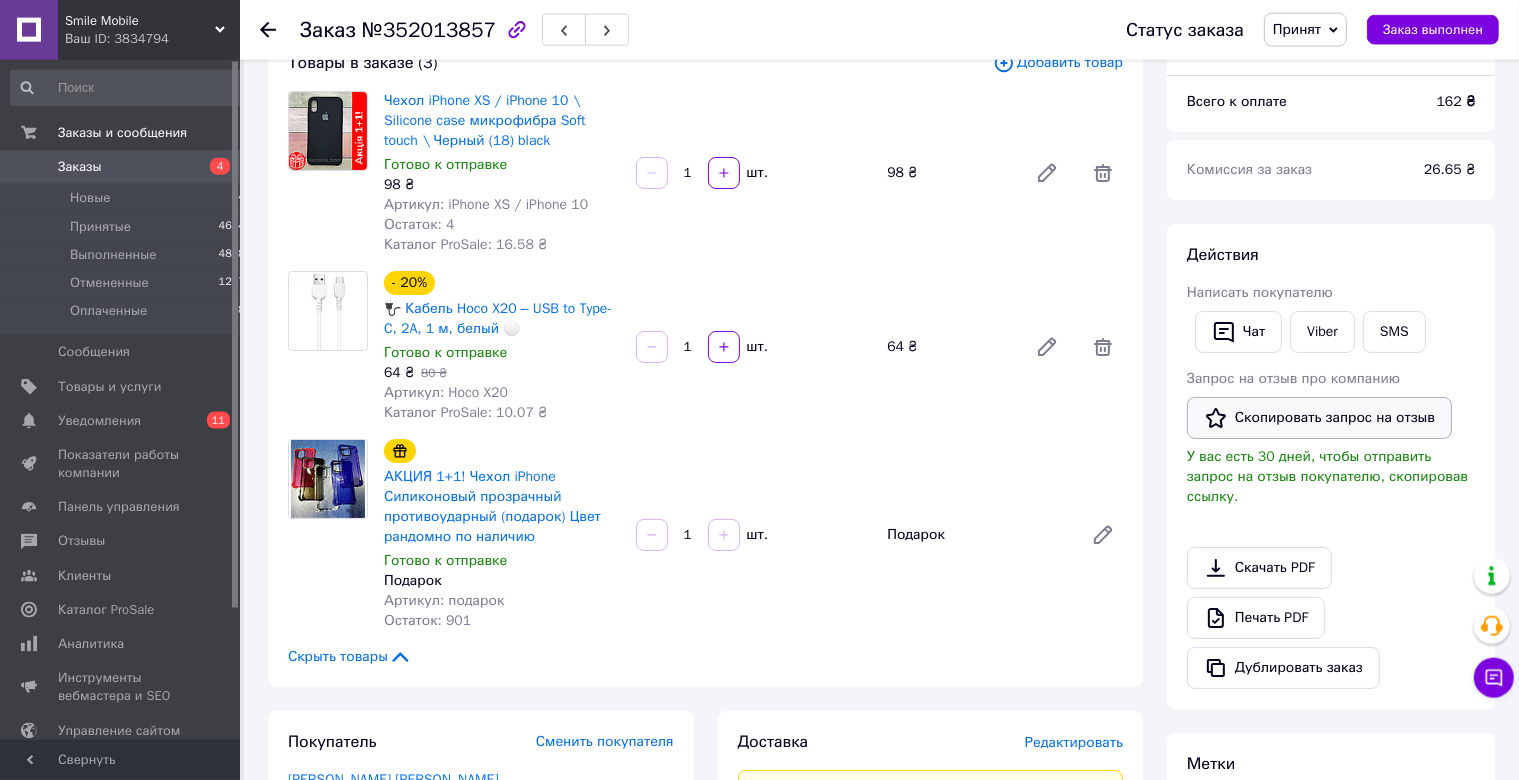 scroll, scrollTop: 105, scrollLeft: 0, axis: vertical 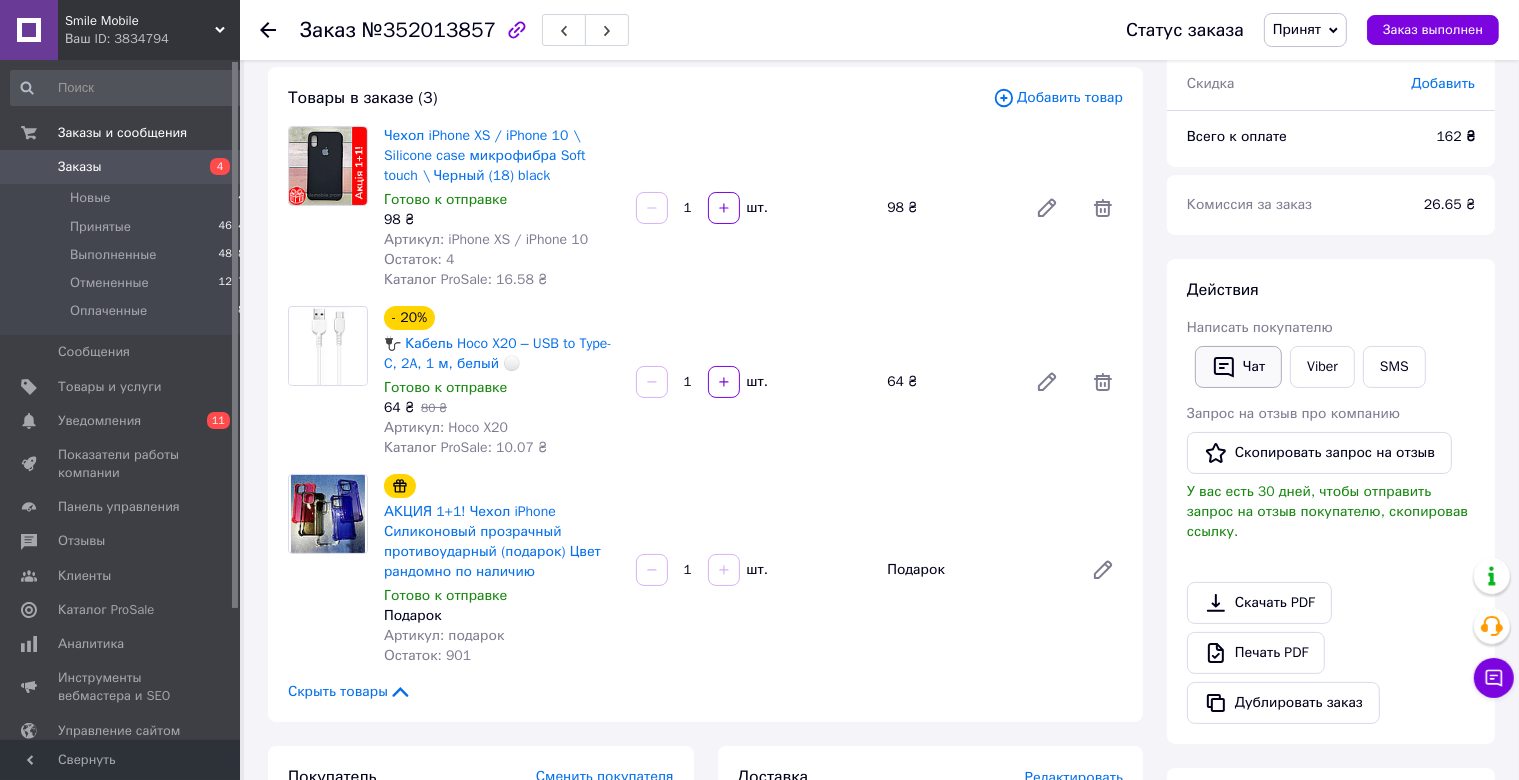 click on "Чат" at bounding box center (1238, 367) 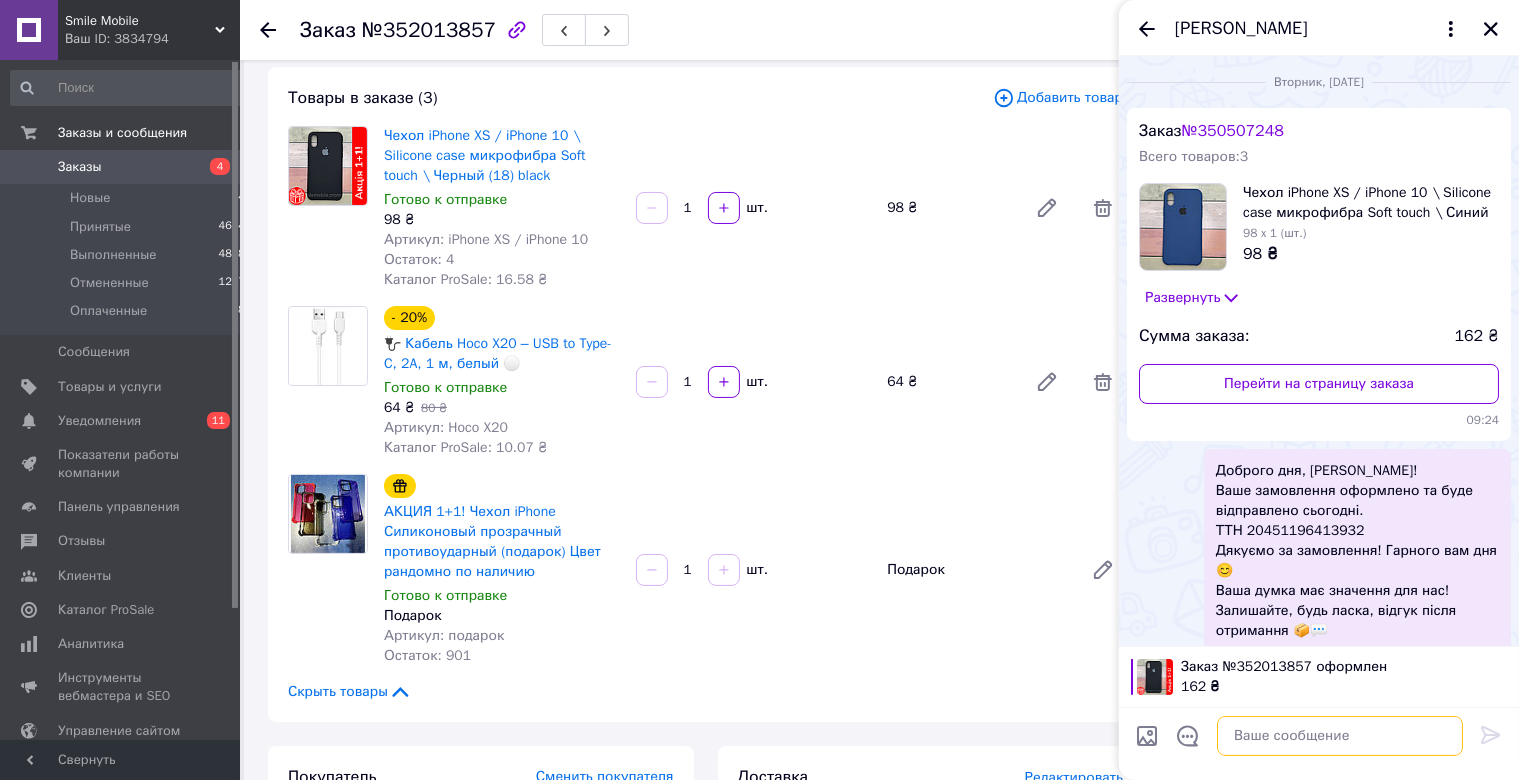 click at bounding box center [1340, 736] 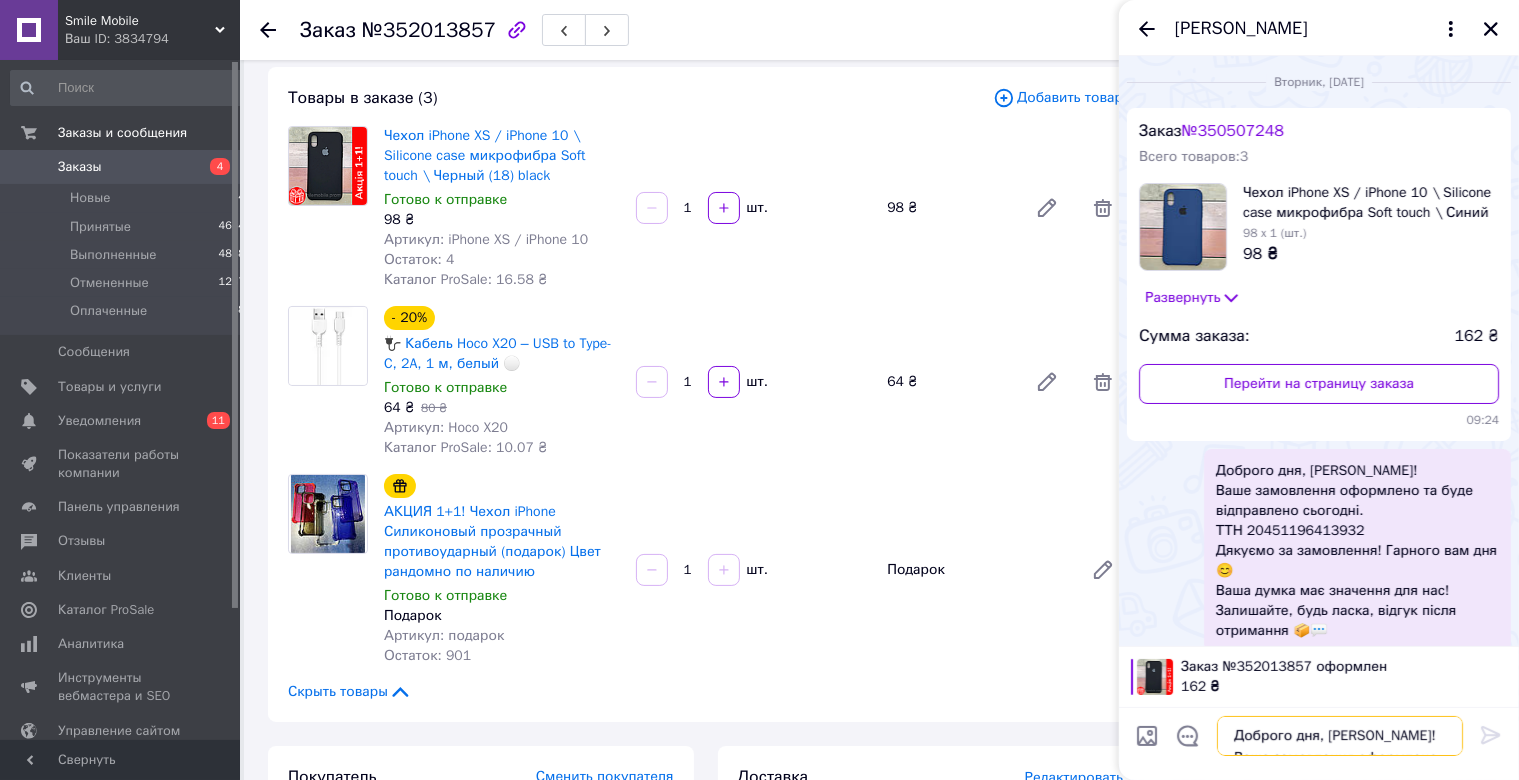 scroll, scrollTop: 42, scrollLeft: 0, axis: vertical 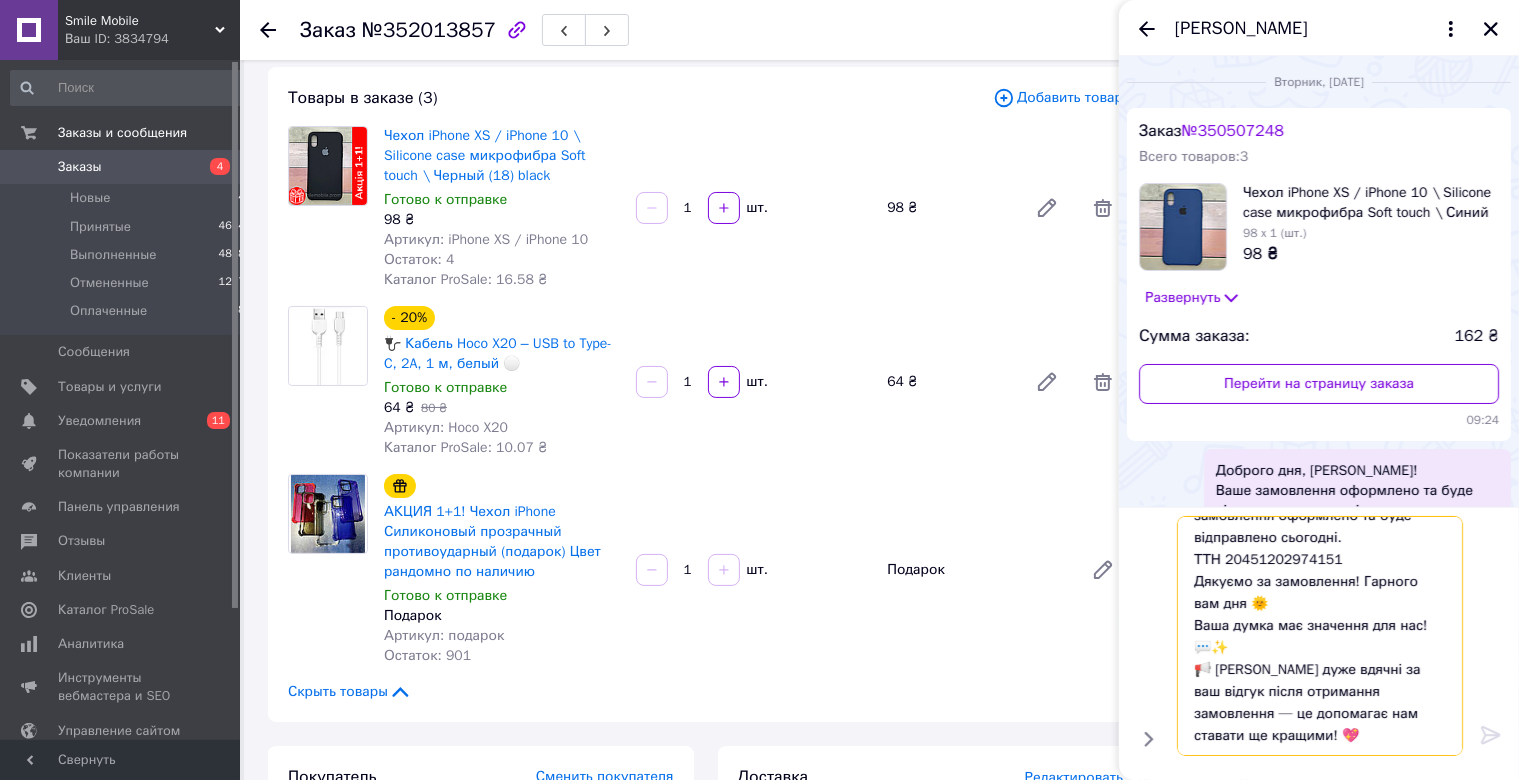 type 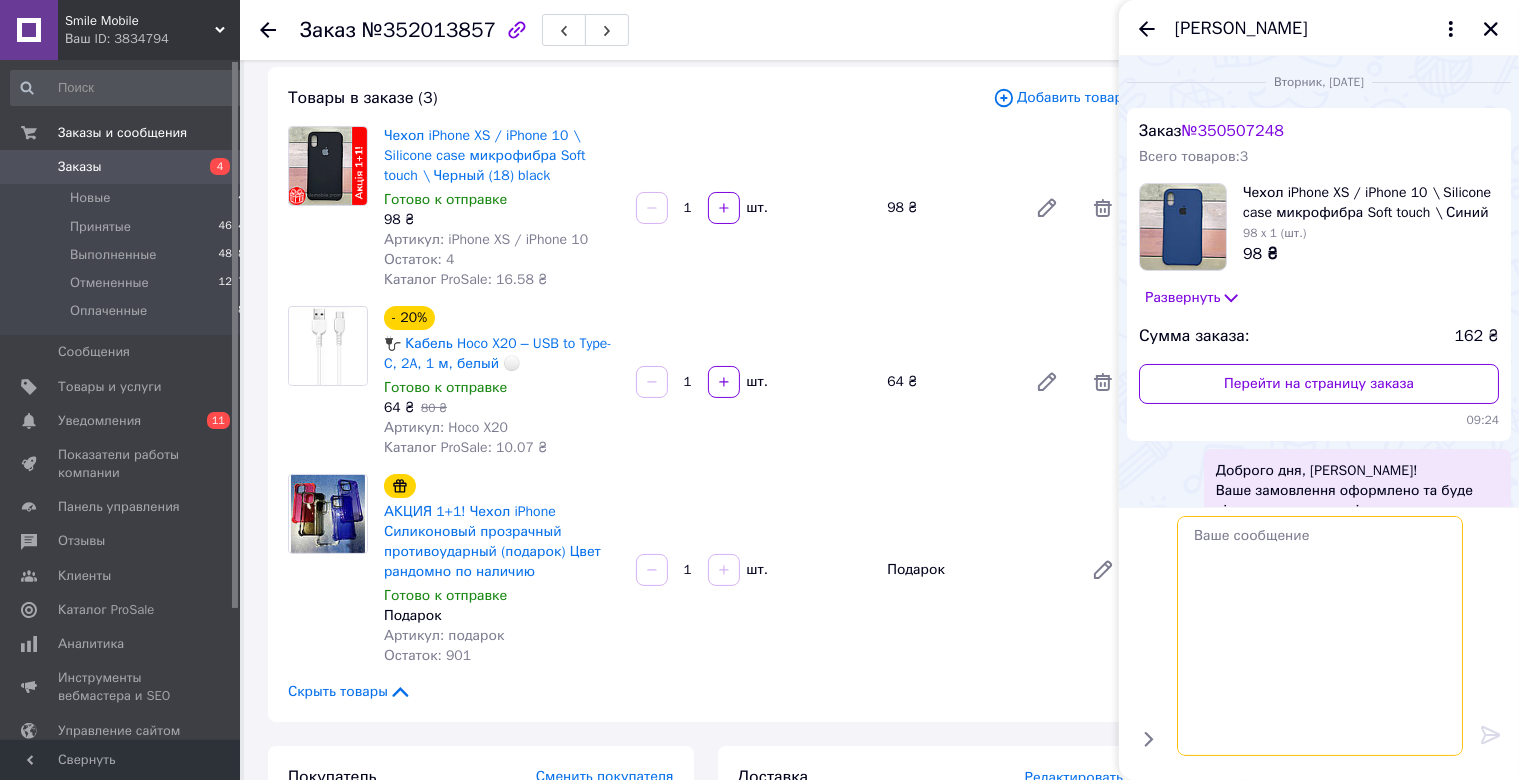 scroll, scrollTop: 0, scrollLeft: 0, axis: both 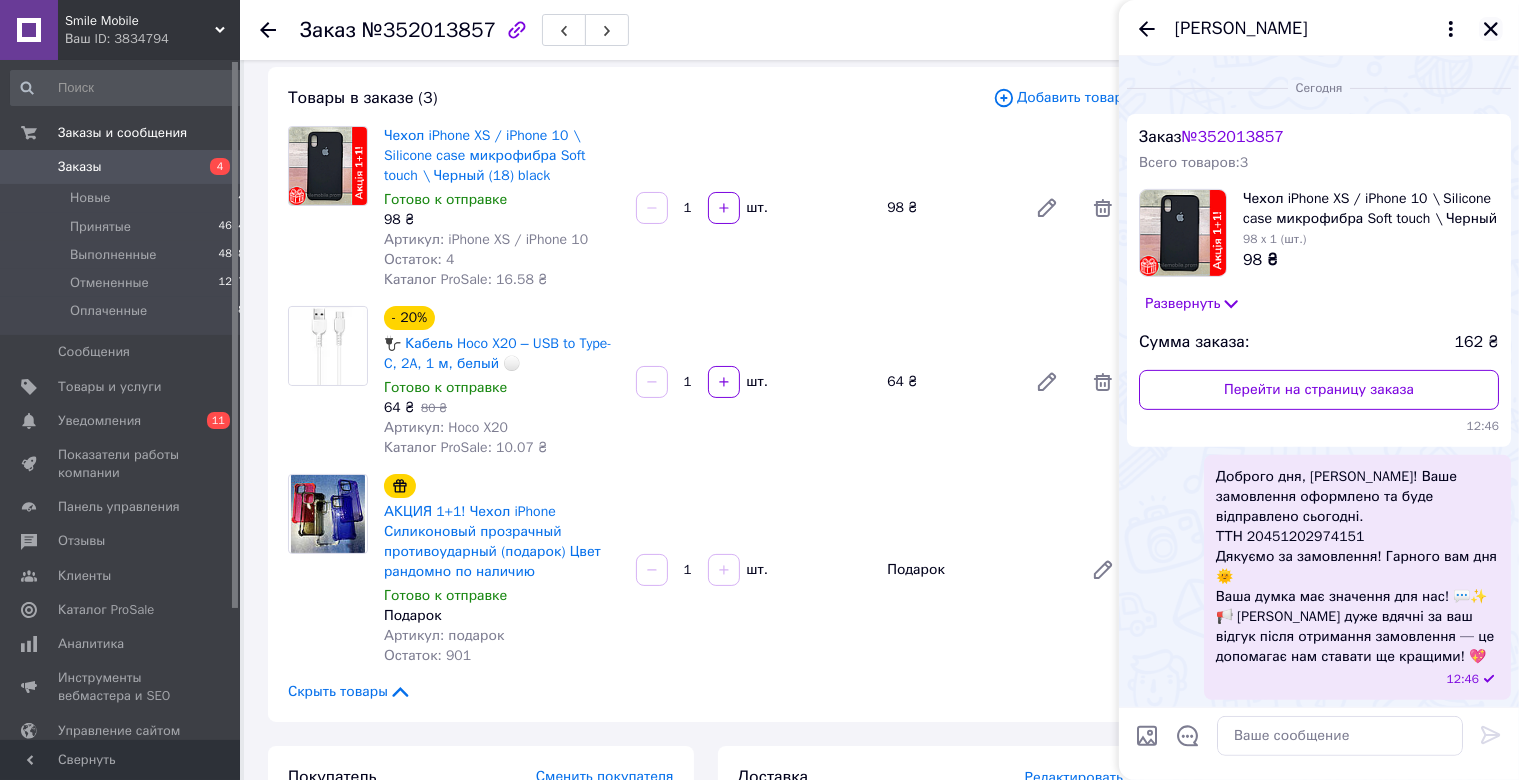click 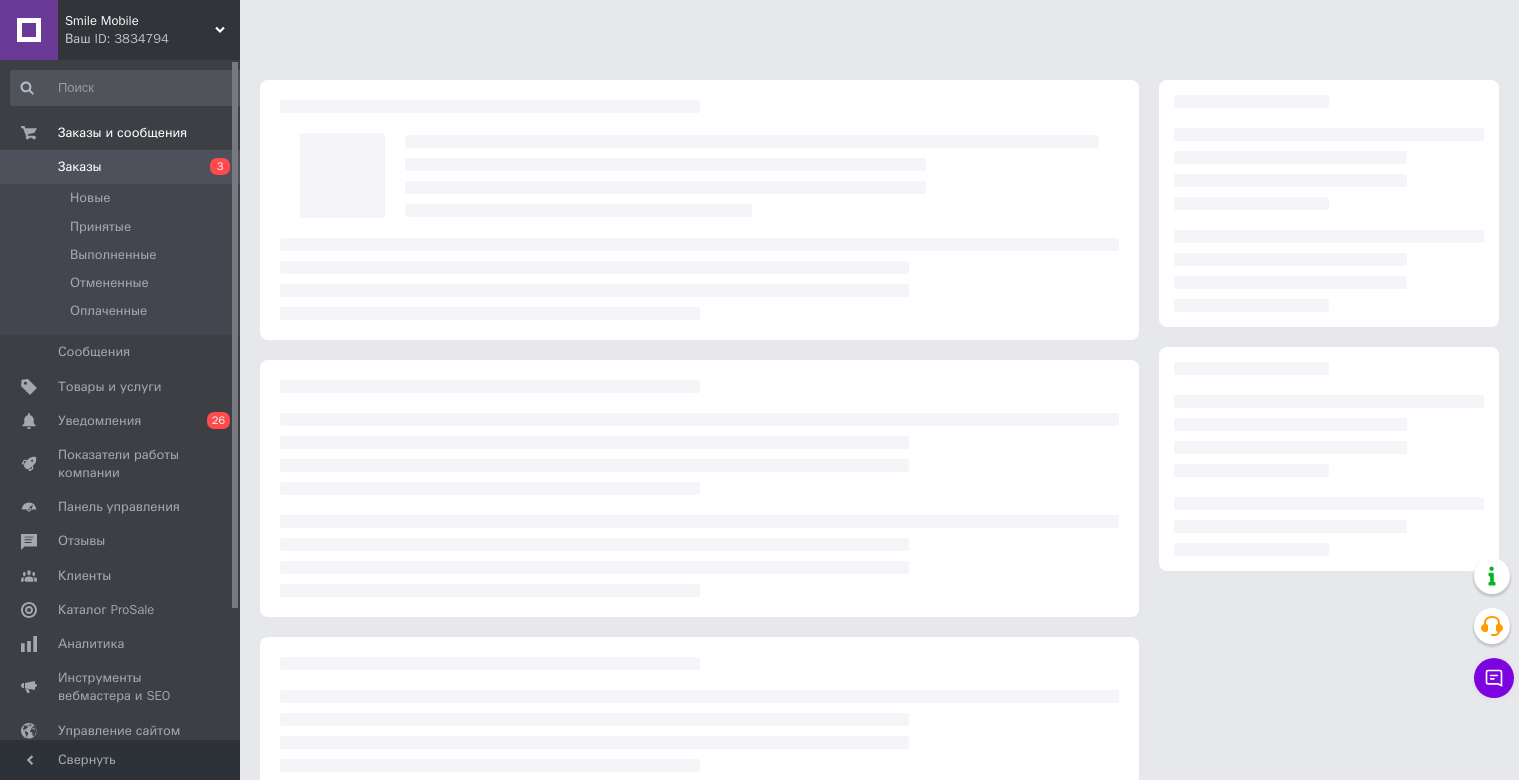 scroll, scrollTop: 0, scrollLeft: 0, axis: both 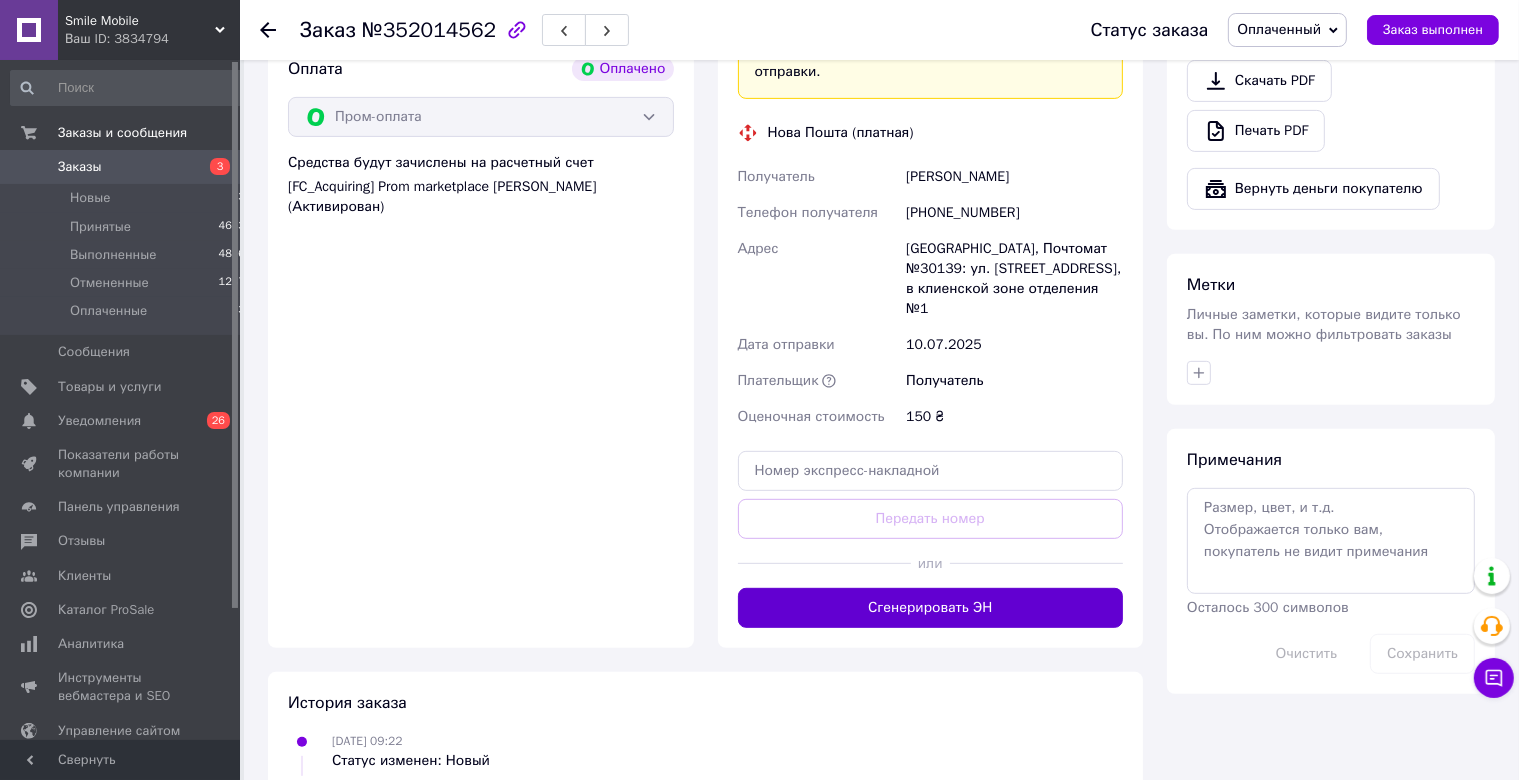 click on "Сгенерировать ЭН" at bounding box center [931, 608] 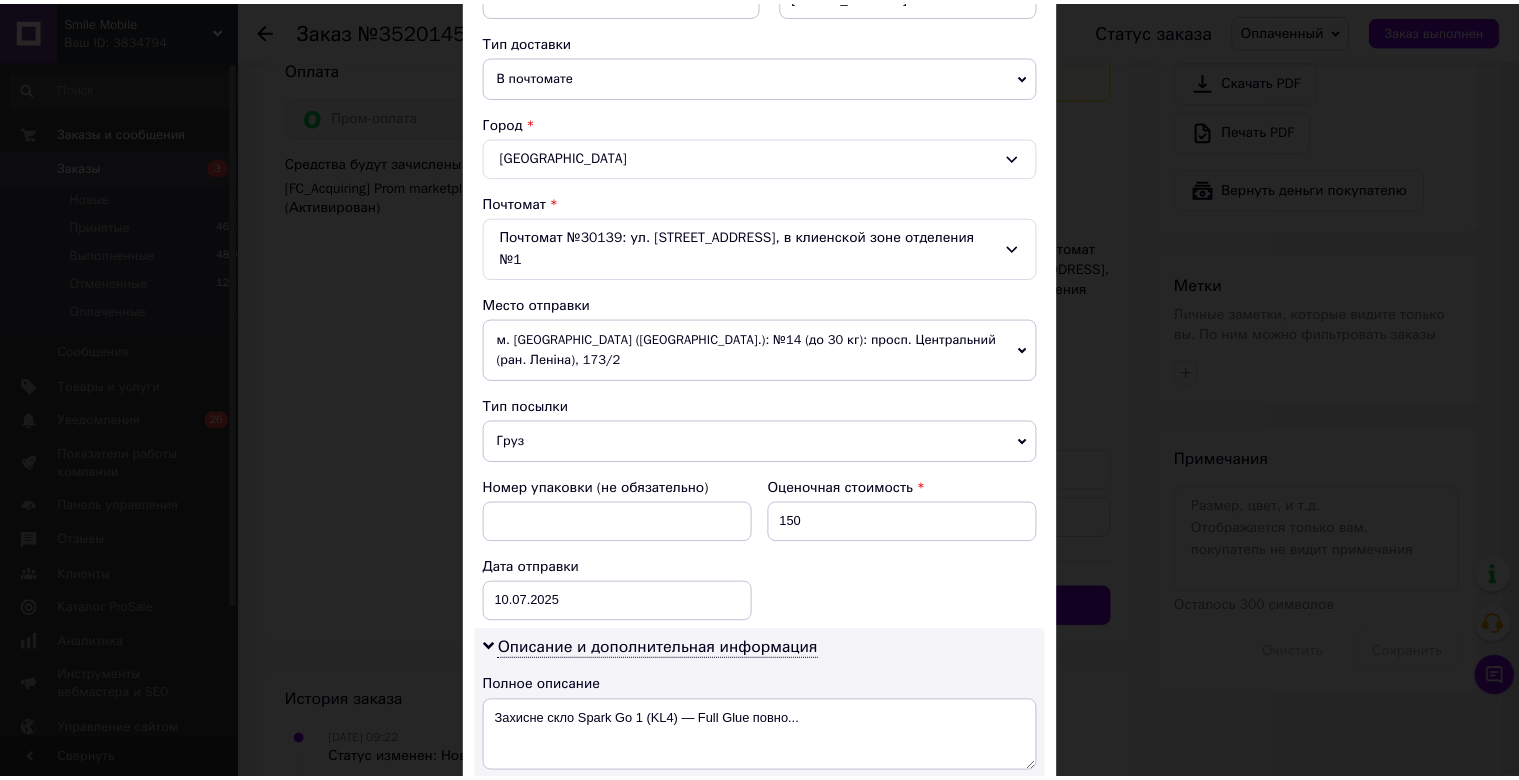 scroll, scrollTop: 773, scrollLeft: 0, axis: vertical 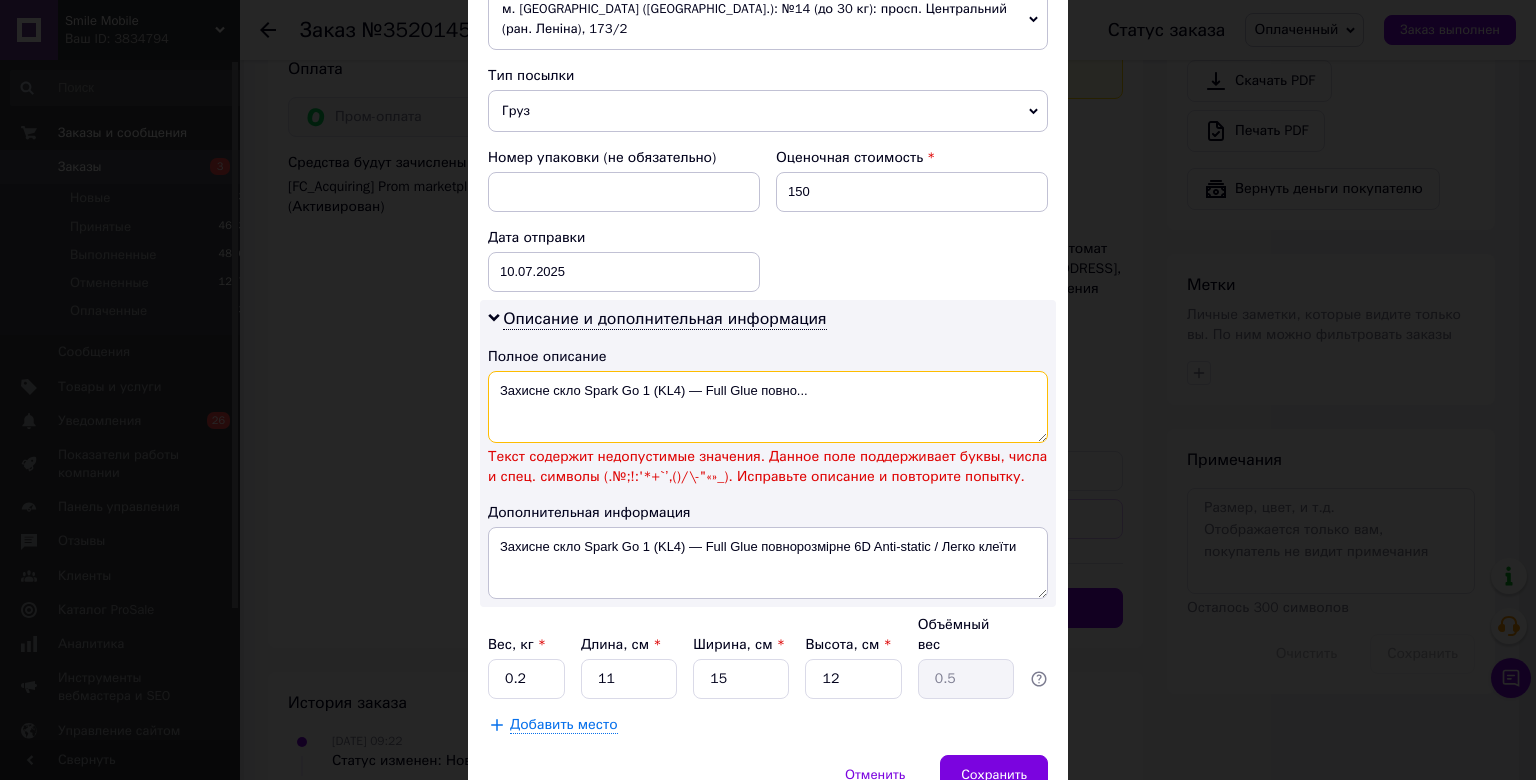 click on "Захисне скло Spark Go 1 (KL4) — Full Glue повно..." at bounding box center (768, 407) 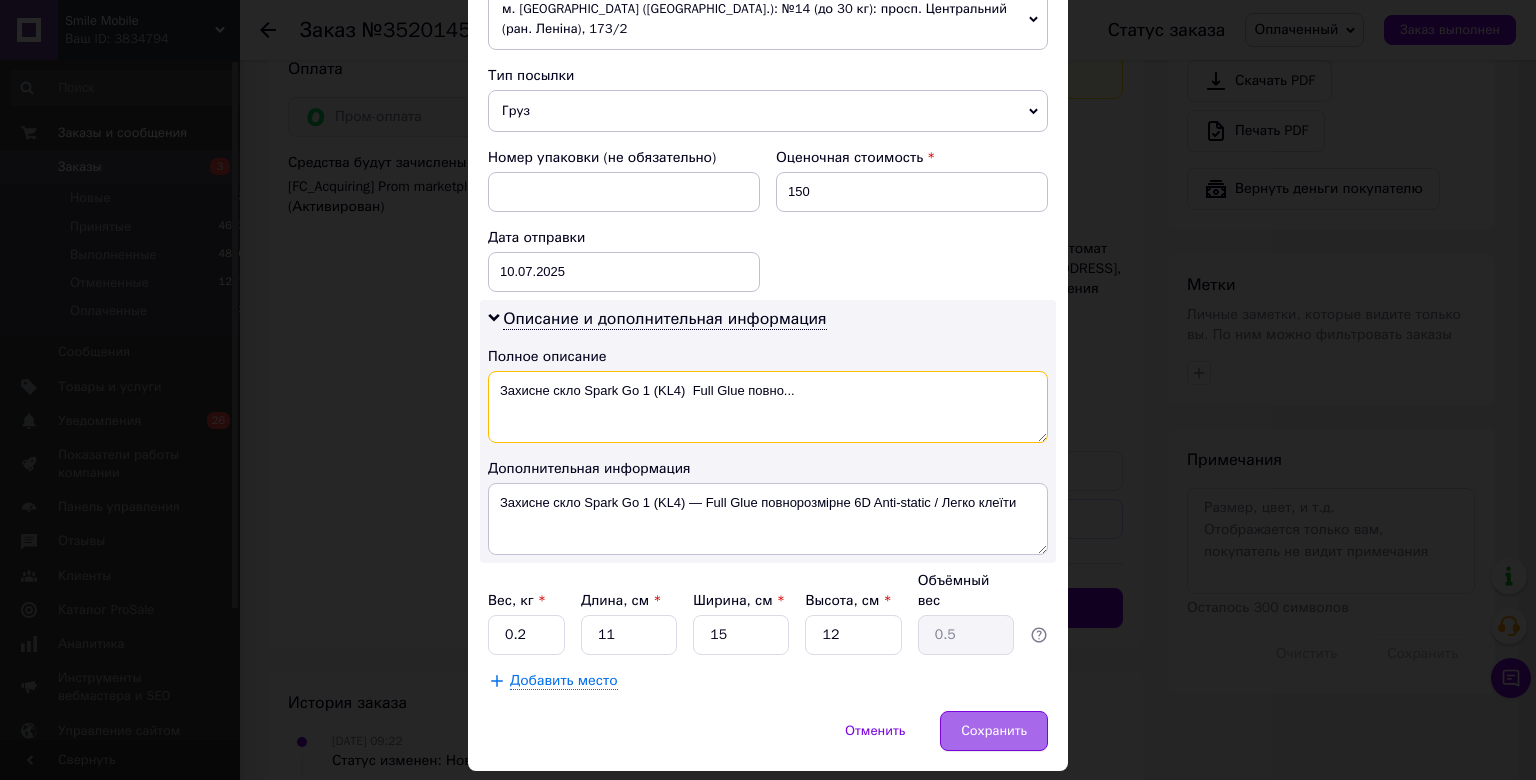 type on "Захисне скло Spark Go 1 (KL4)  Full Glue повно..." 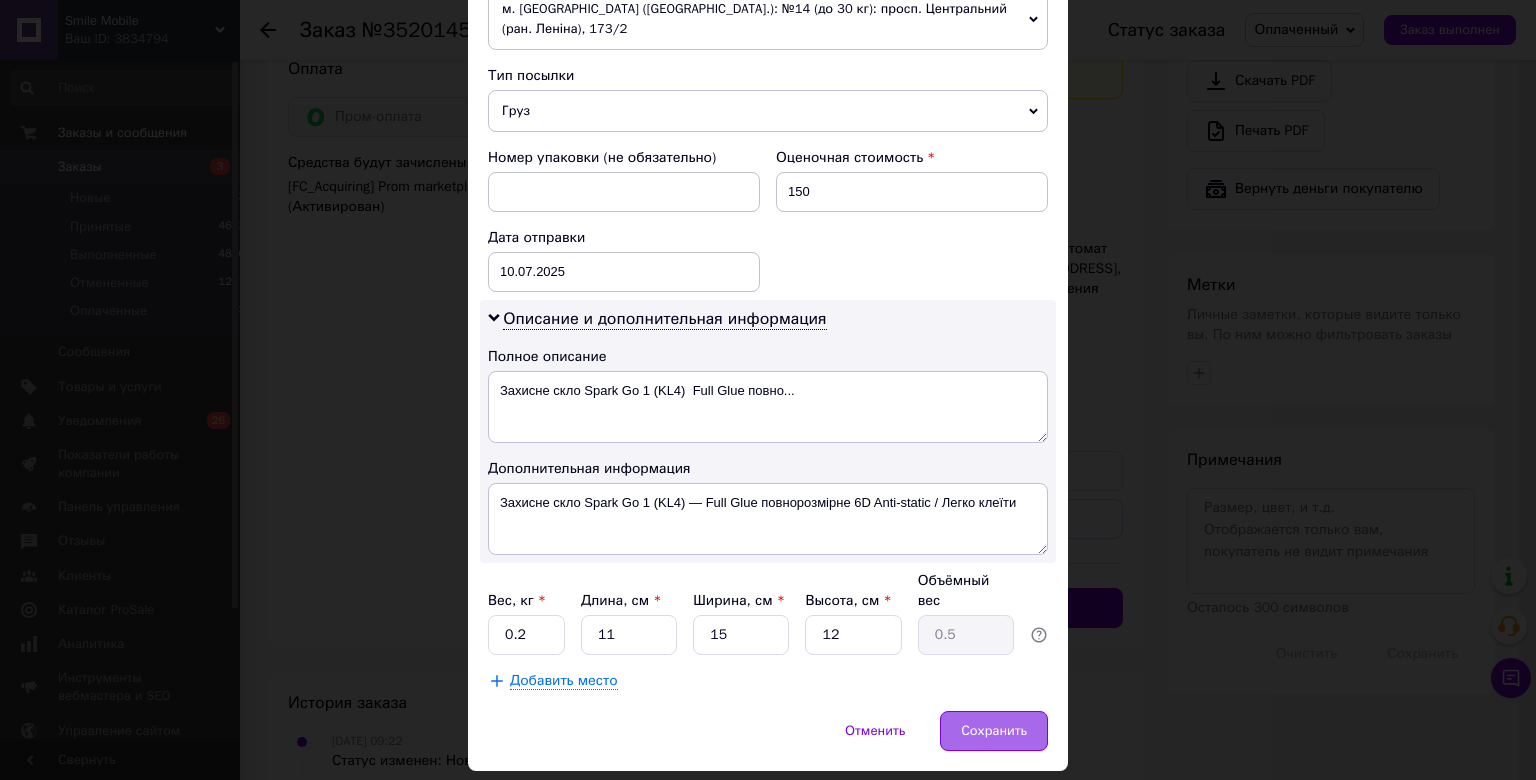 click on "Сохранить" at bounding box center [994, 731] 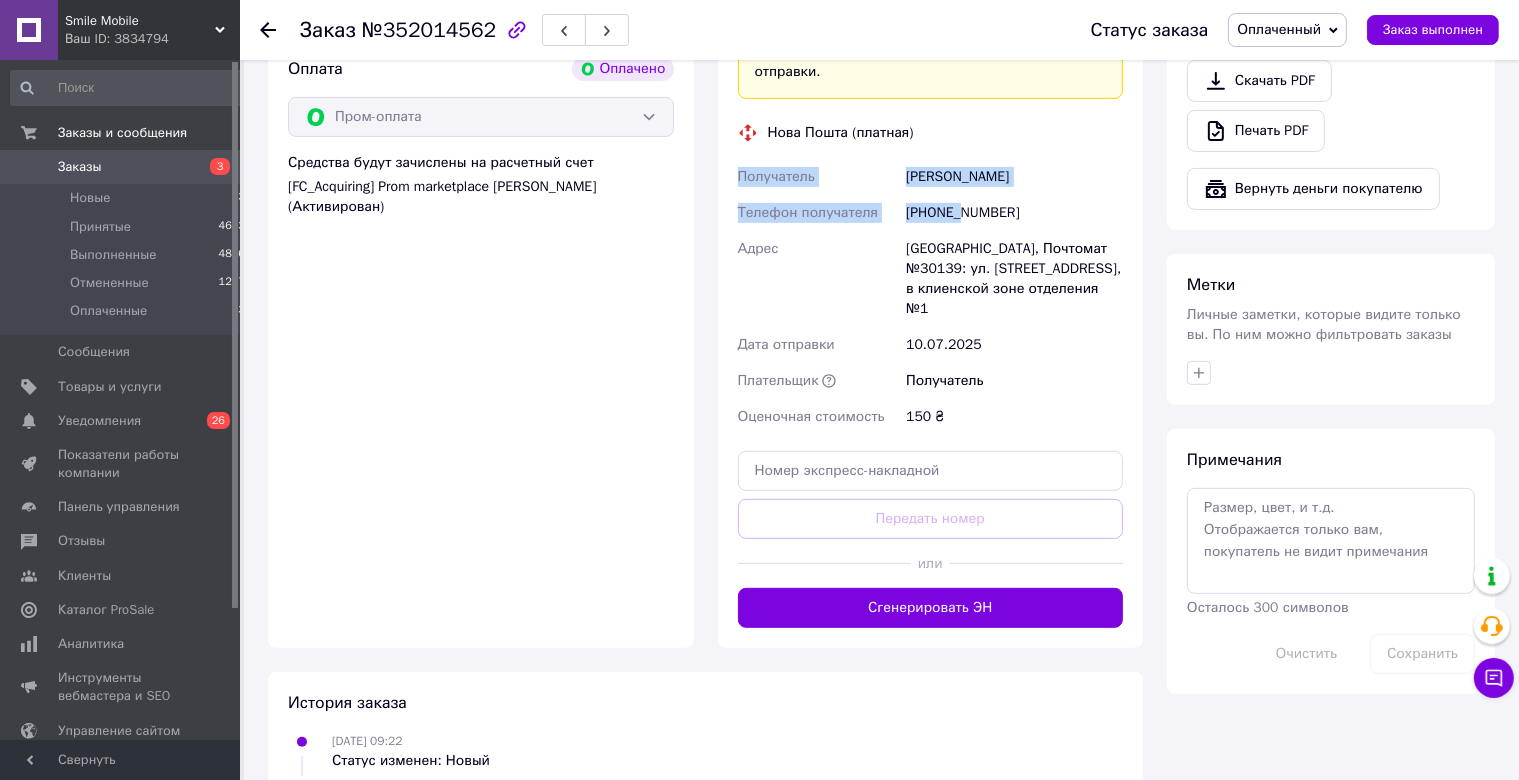 drag, startPoint x: 738, startPoint y: 154, endPoint x: 959, endPoint y: 178, distance: 222.29935 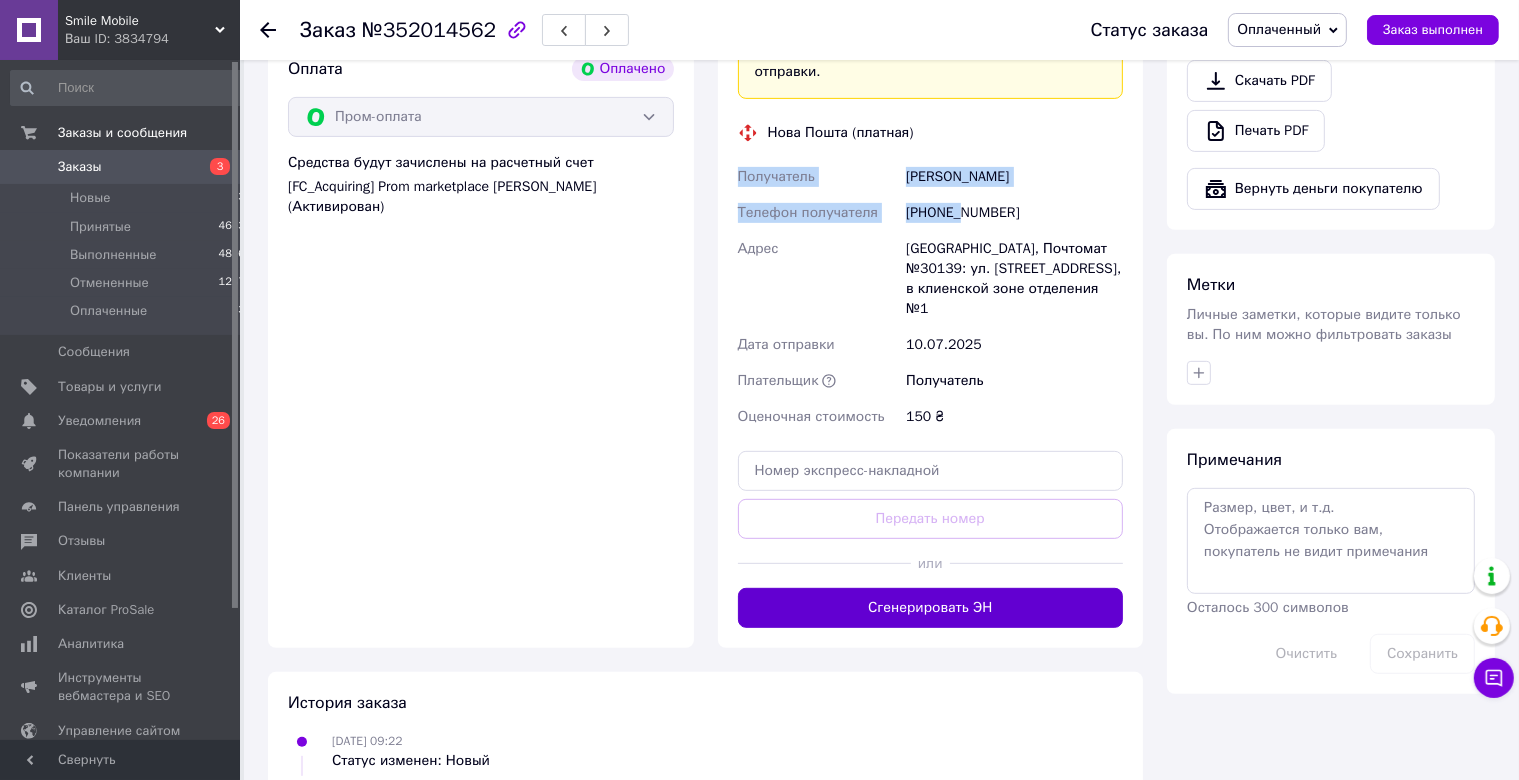 click on "Сгенерировать ЭН" at bounding box center (931, 608) 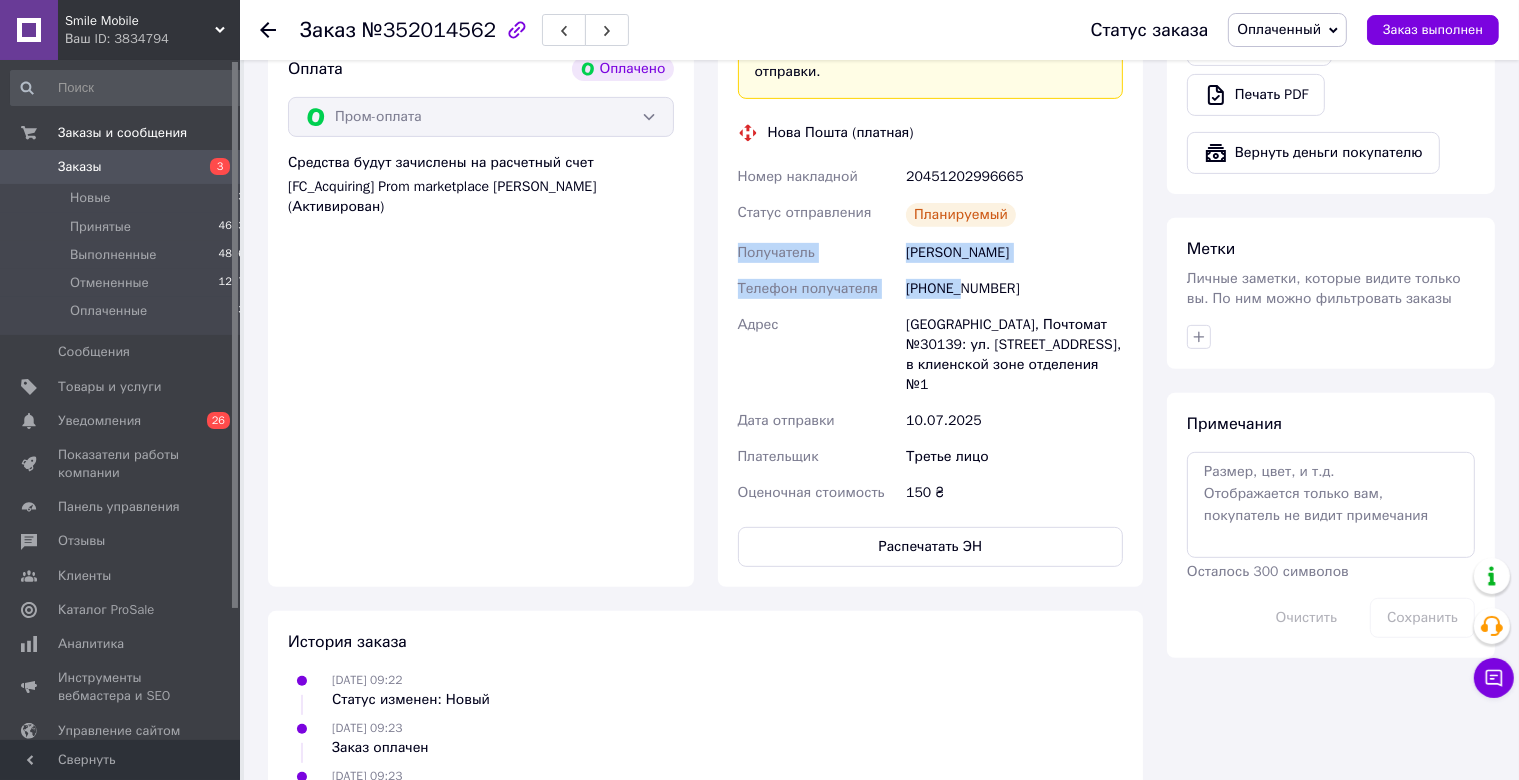 drag, startPoint x: 732, startPoint y: 150, endPoint x: 1056, endPoint y: 238, distance: 335.738 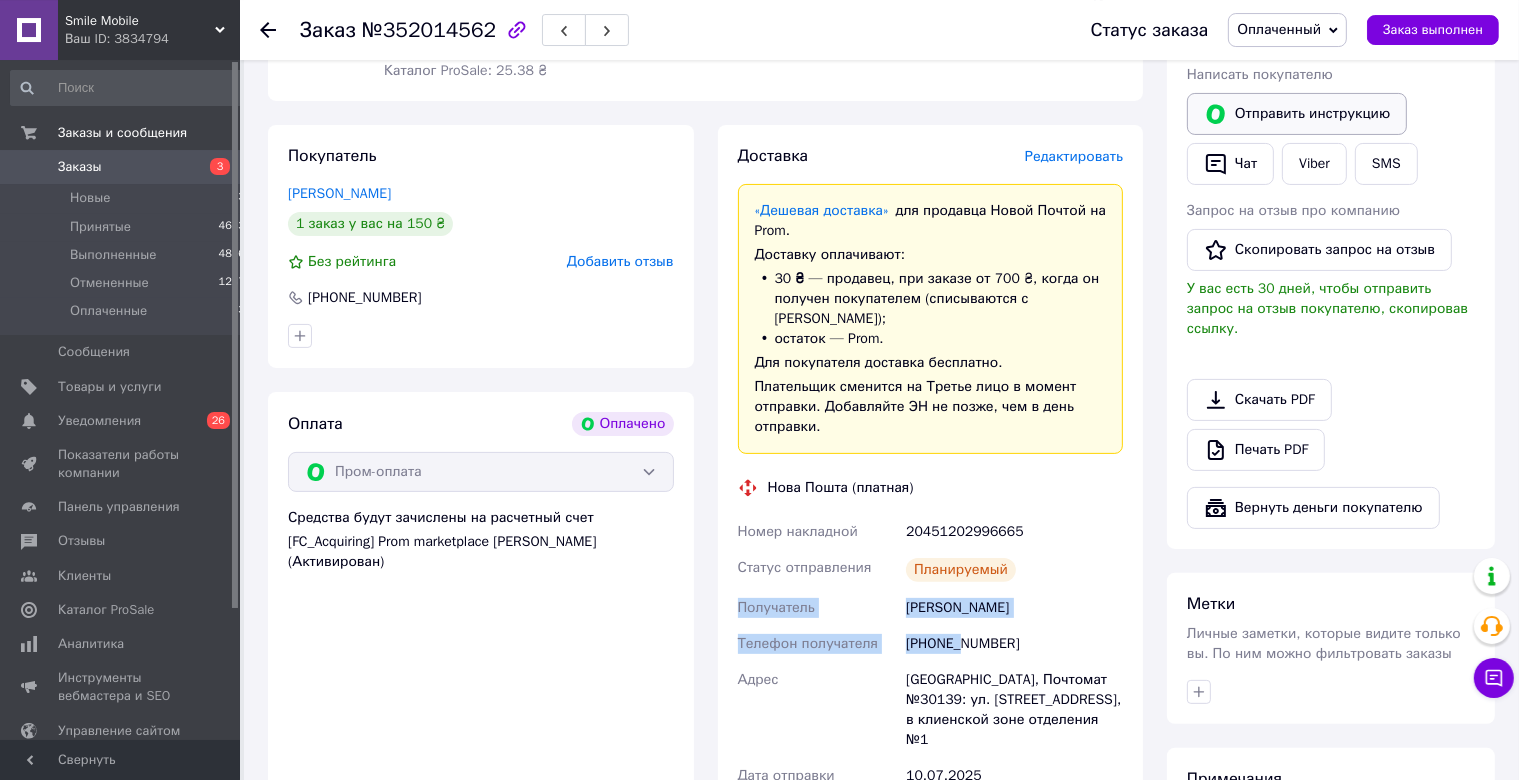 scroll, scrollTop: 211, scrollLeft: 0, axis: vertical 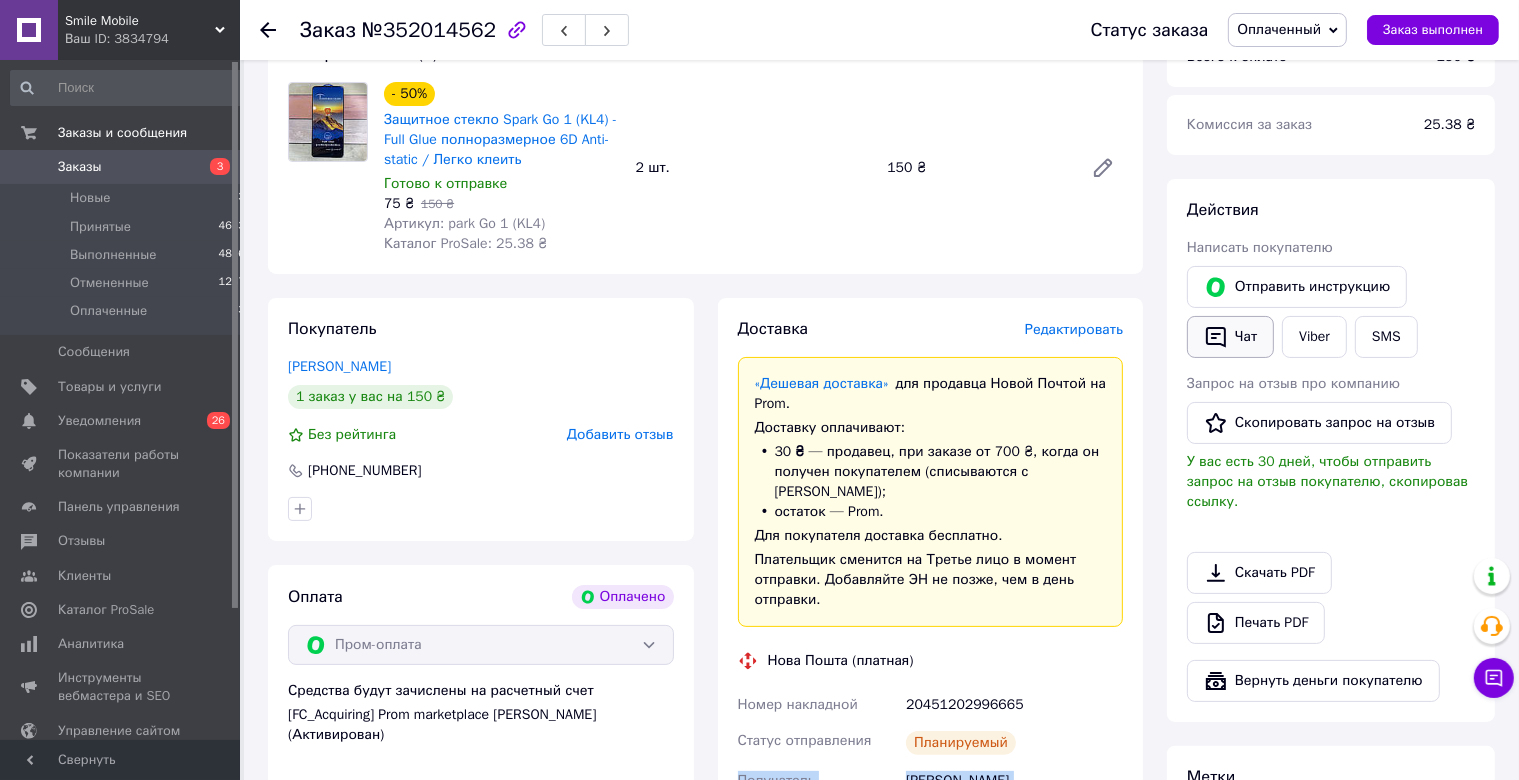 click on "Чат" at bounding box center (1230, 337) 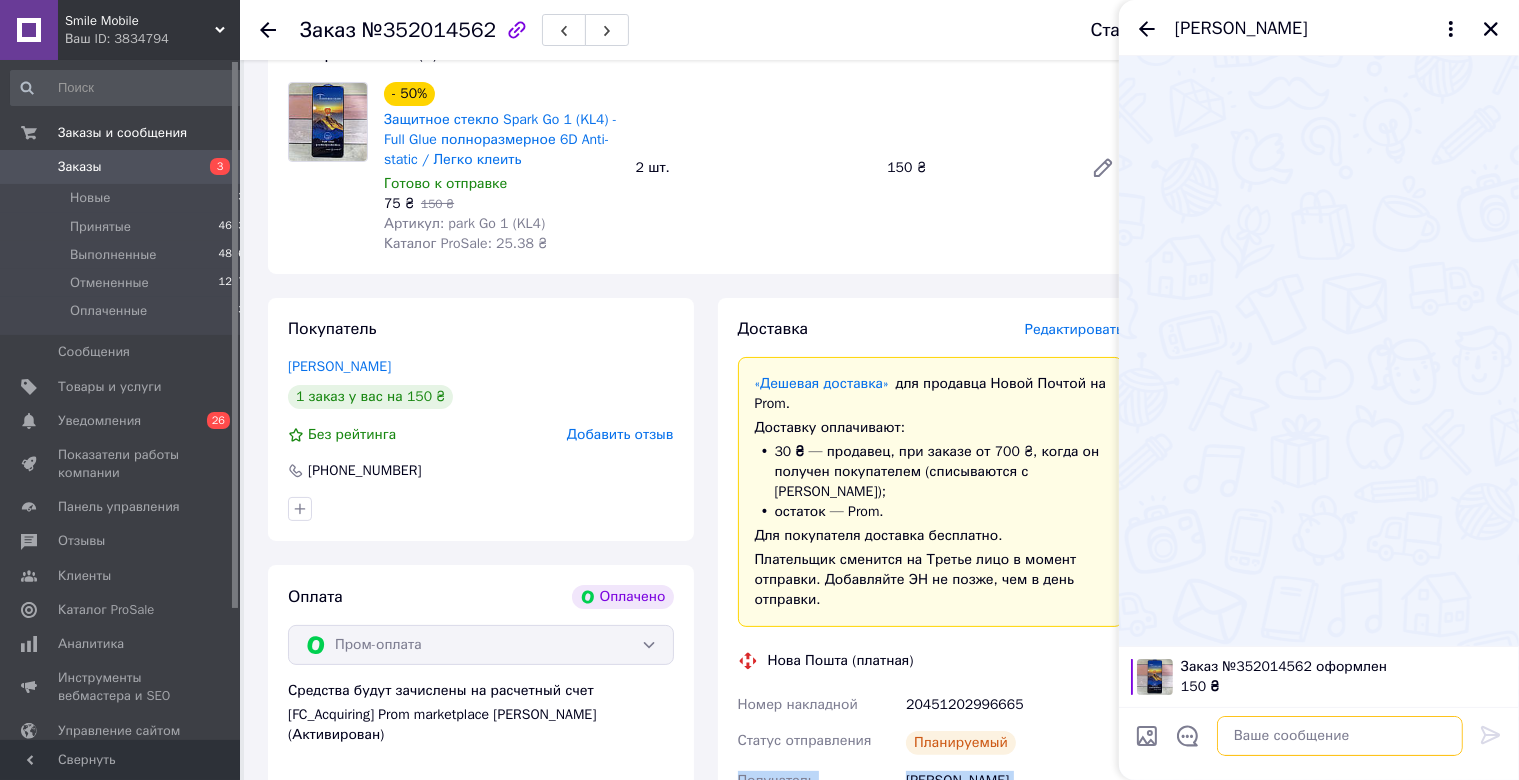 click at bounding box center [1340, 736] 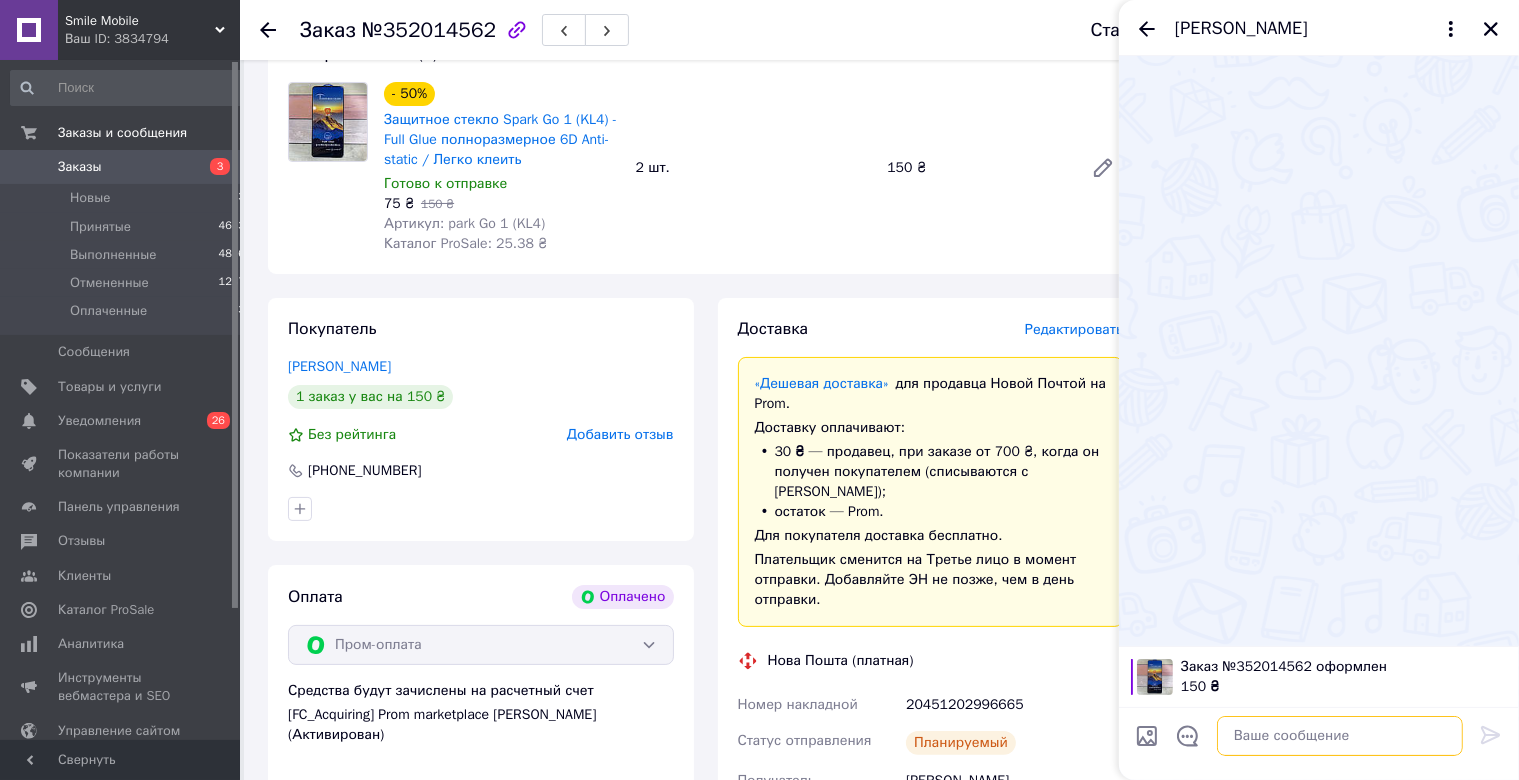 paste on "Доброго дня, Сергію! Ваше замовлення оформлено та буде відправлено сьогодні.
ТТН 20451202996665
Дякуємо за замовлення! Гарного вам дня 🌞
Ваша думка має значення для нас! 💬✨
📢 [PERSON_NAME] дуже вдячні за ваш відгук після отримання замовлення — це допомагає нам ставати ще кращими! 💖" 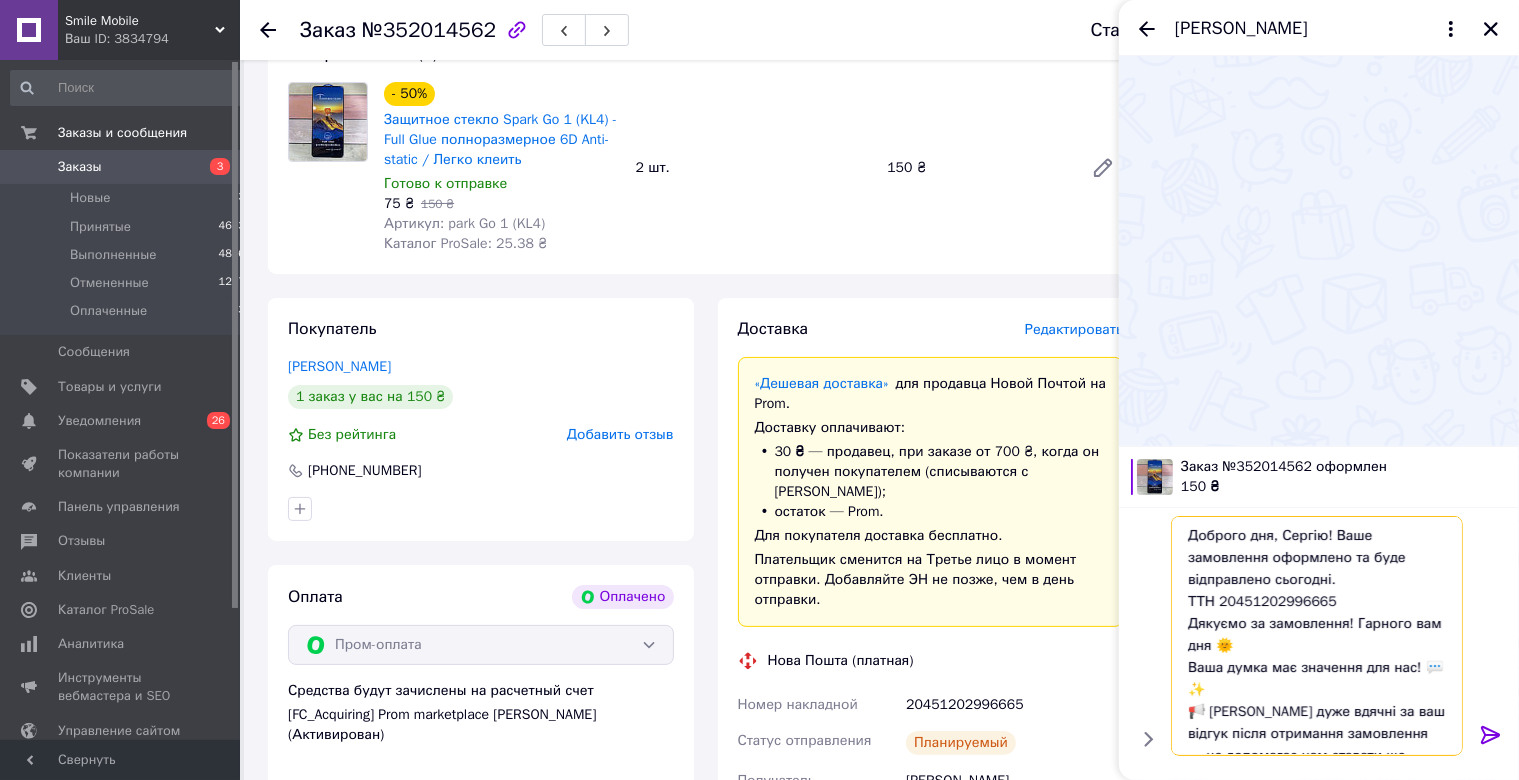 scroll, scrollTop: 32, scrollLeft: 0, axis: vertical 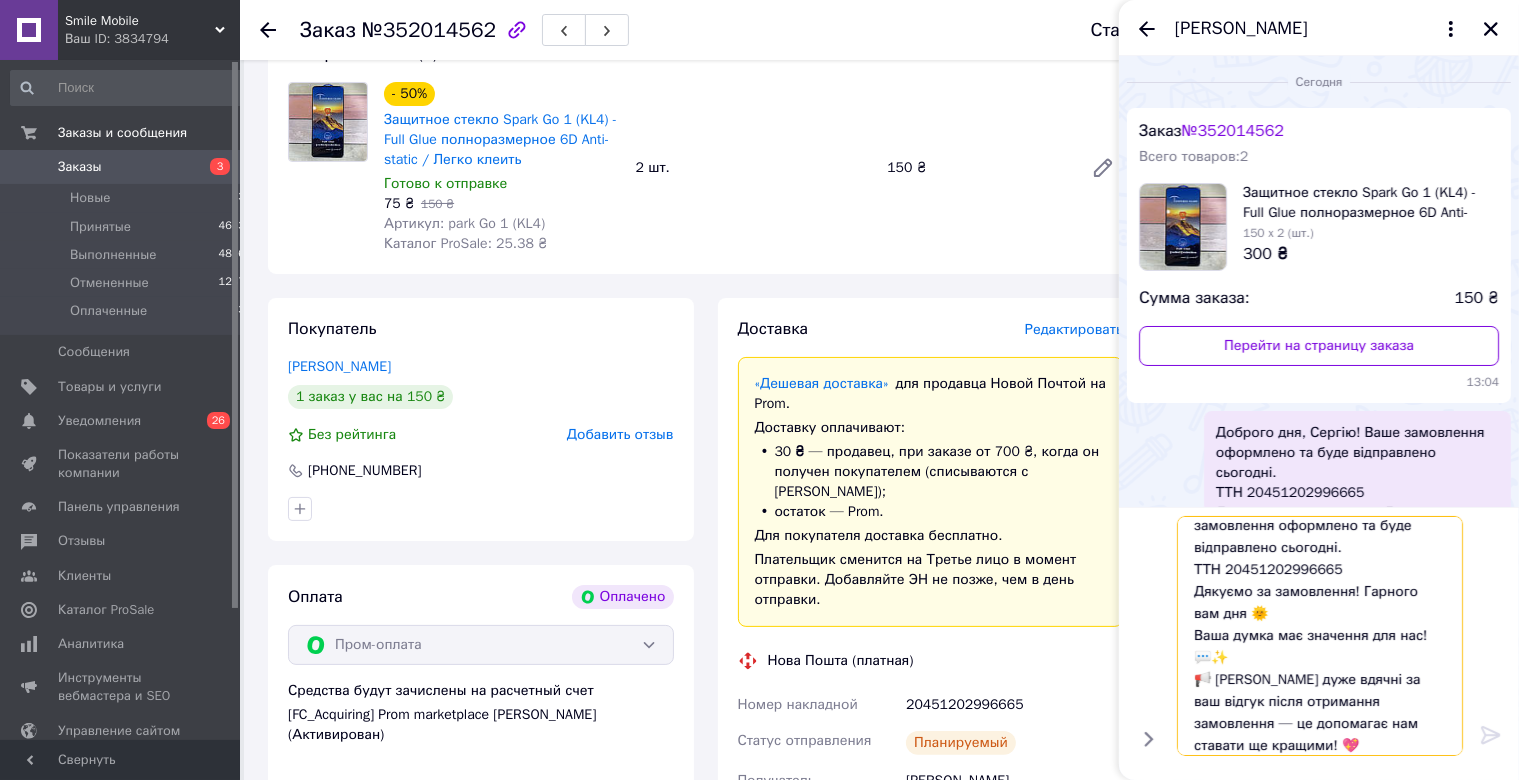 type 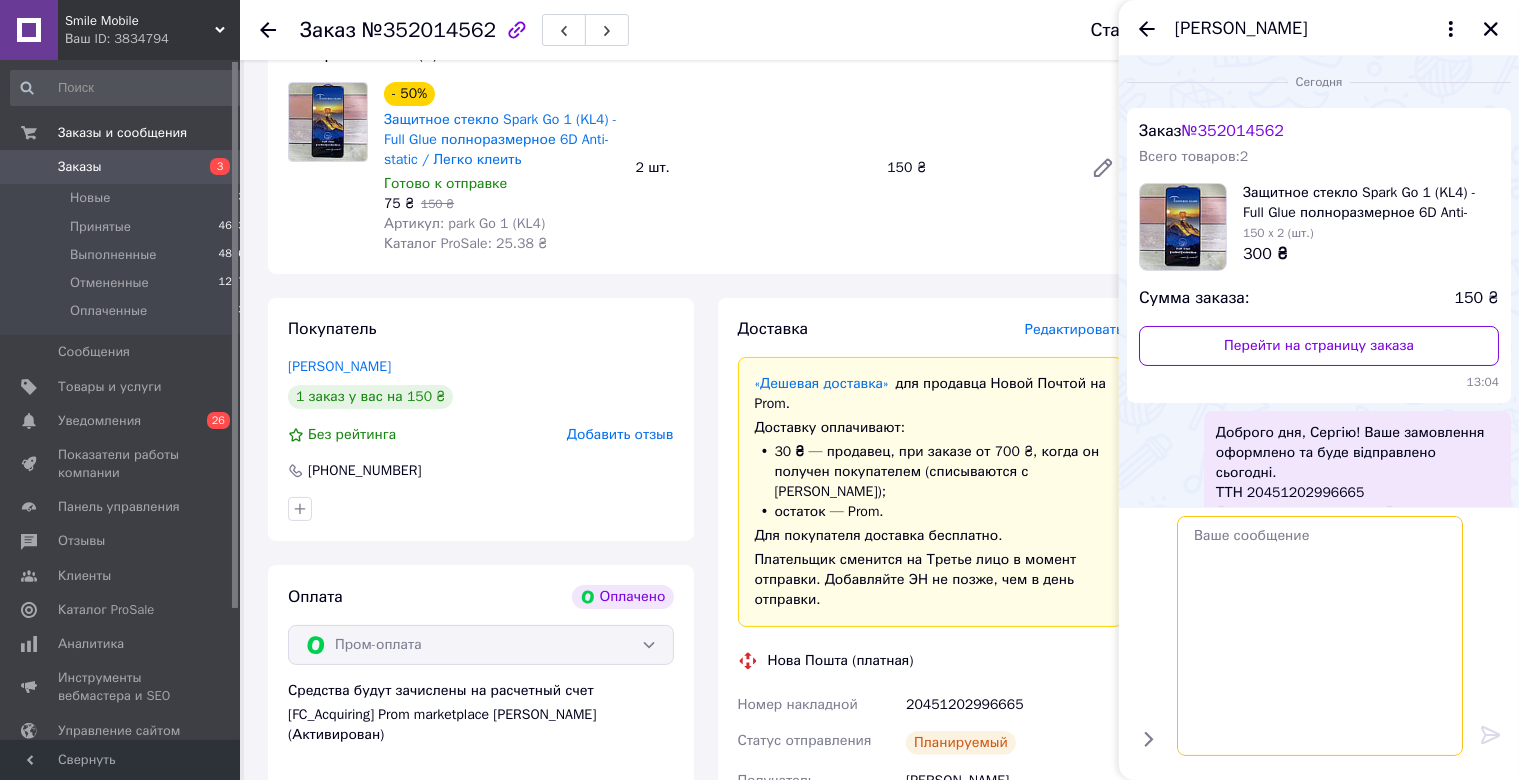 scroll, scrollTop: 0, scrollLeft: 0, axis: both 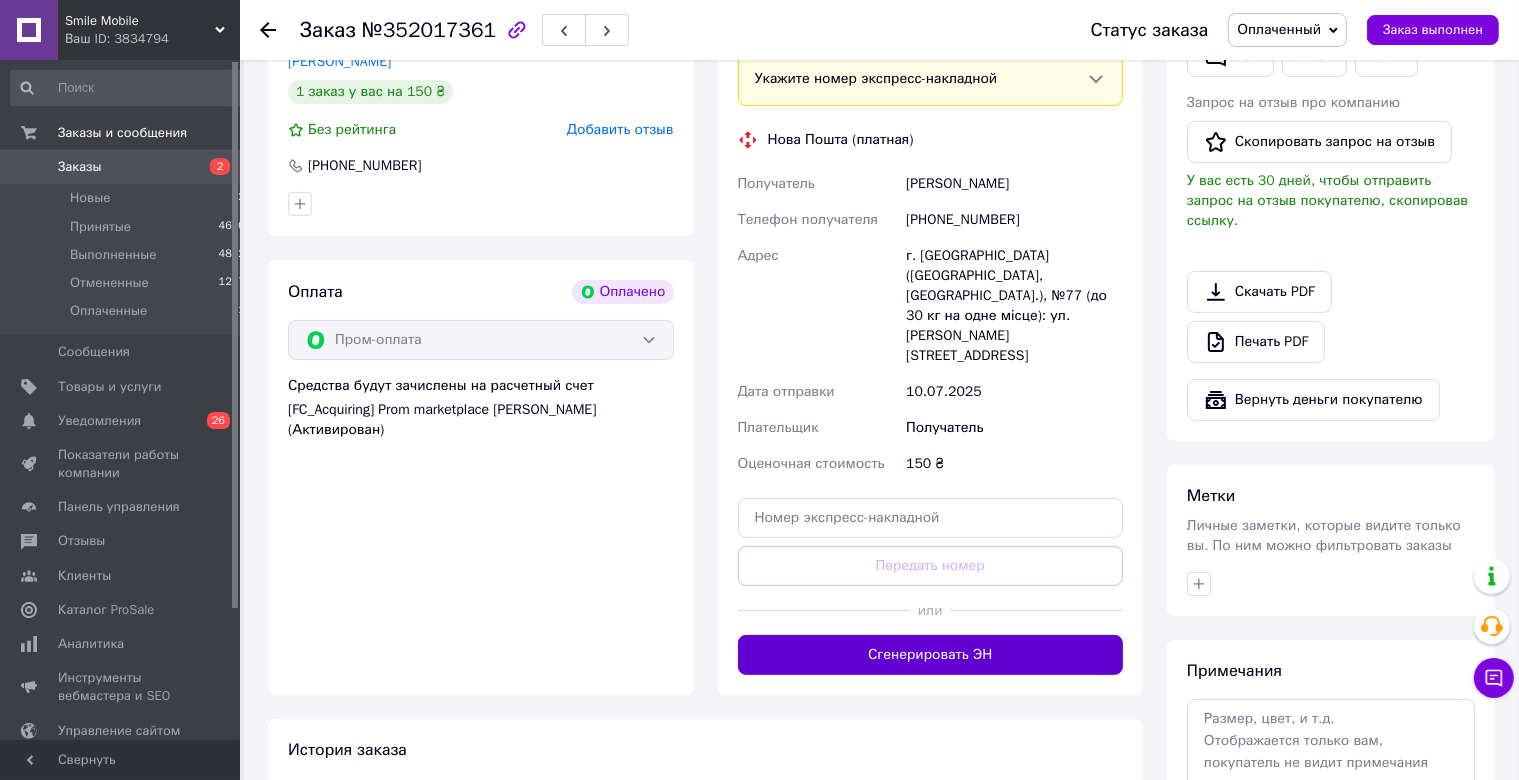 click on "Сгенерировать ЭН" at bounding box center [931, 655] 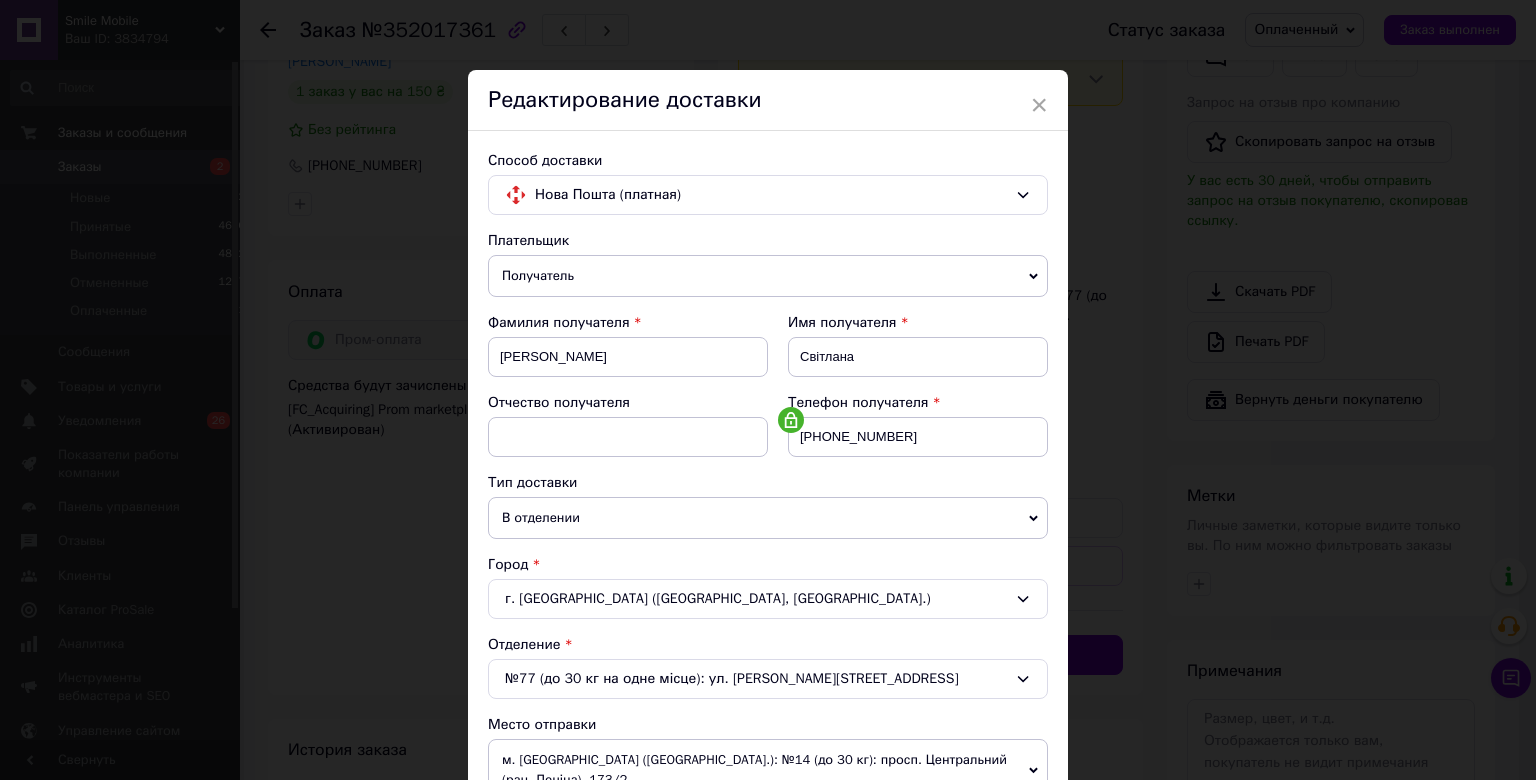 scroll, scrollTop: 662, scrollLeft: 0, axis: vertical 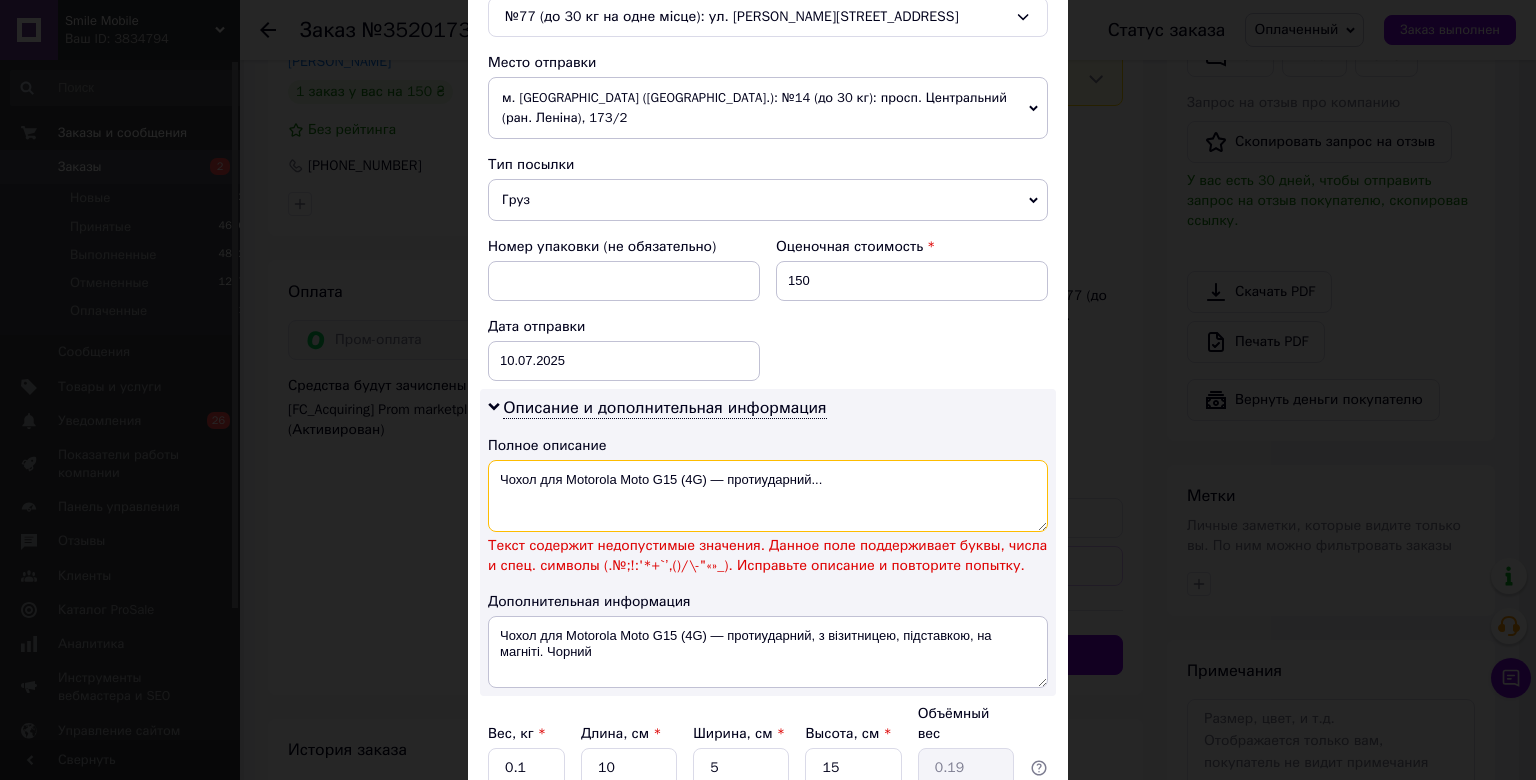 click on "Чохол для Motorola Moto G15 (4G) — протиударний..." at bounding box center (768, 496) 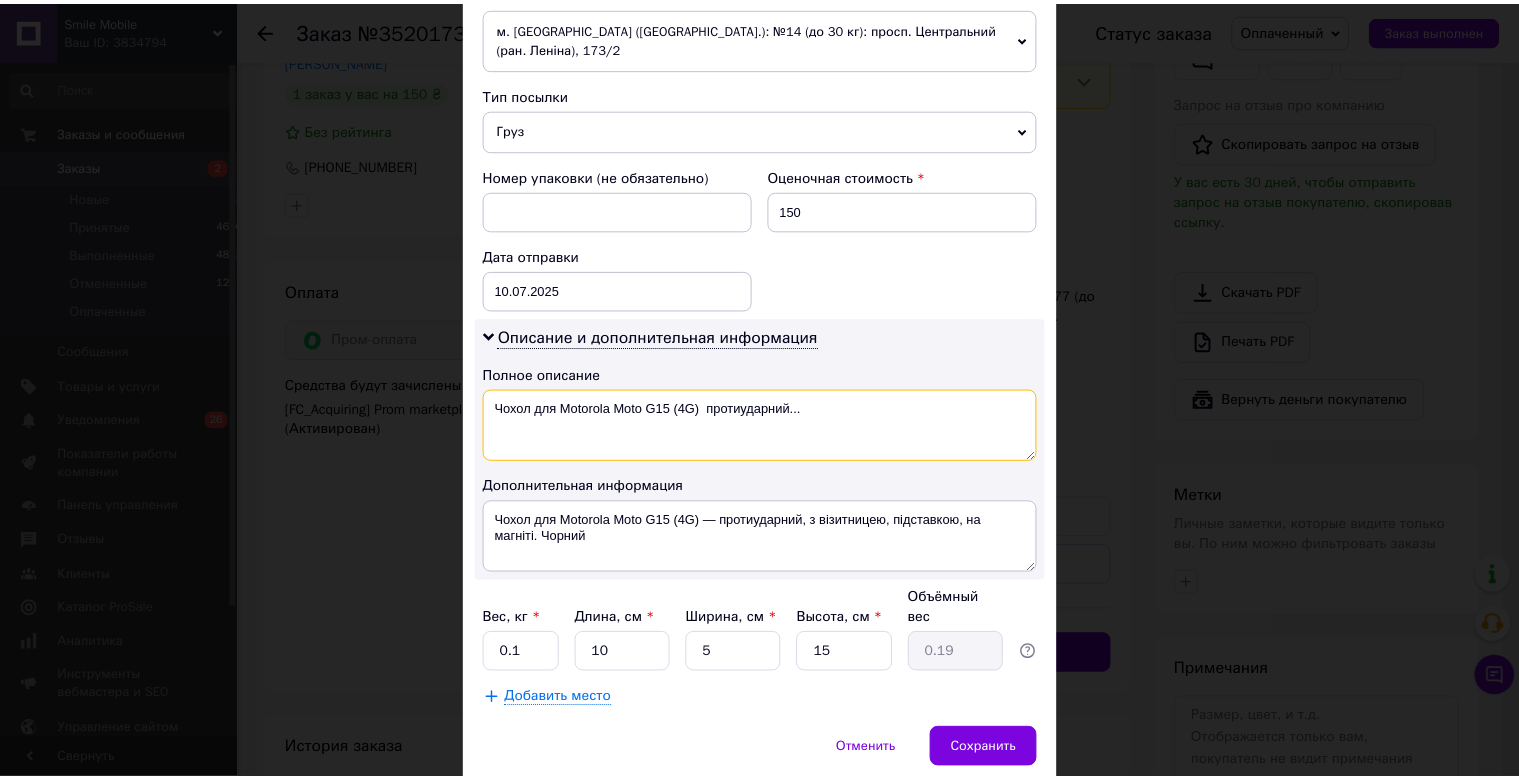 scroll, scrollTop: 786, scrollLeft: 0, axis: vertical 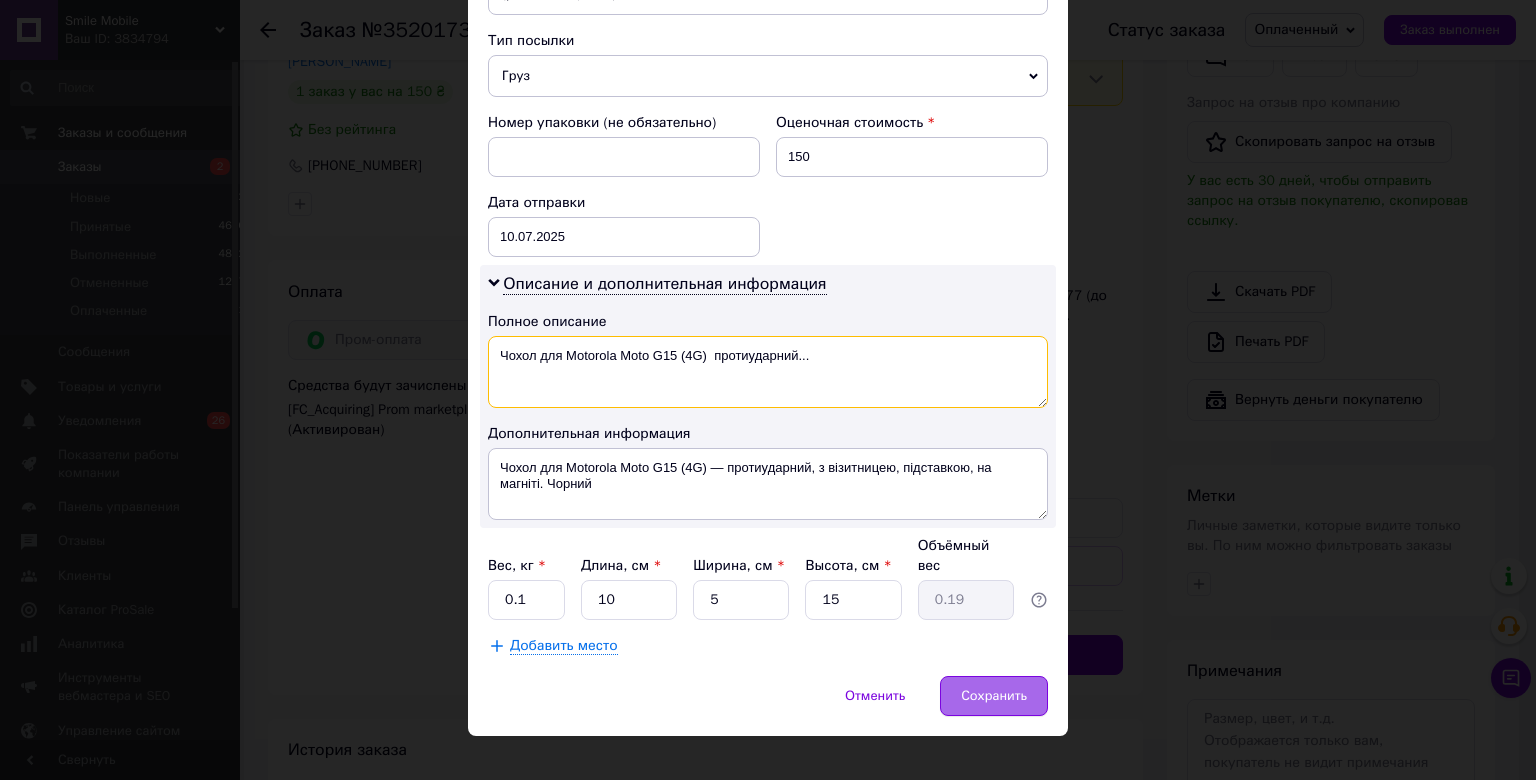 type on "Чохол для Motorola Moto G15 (4G)  протиударний..." 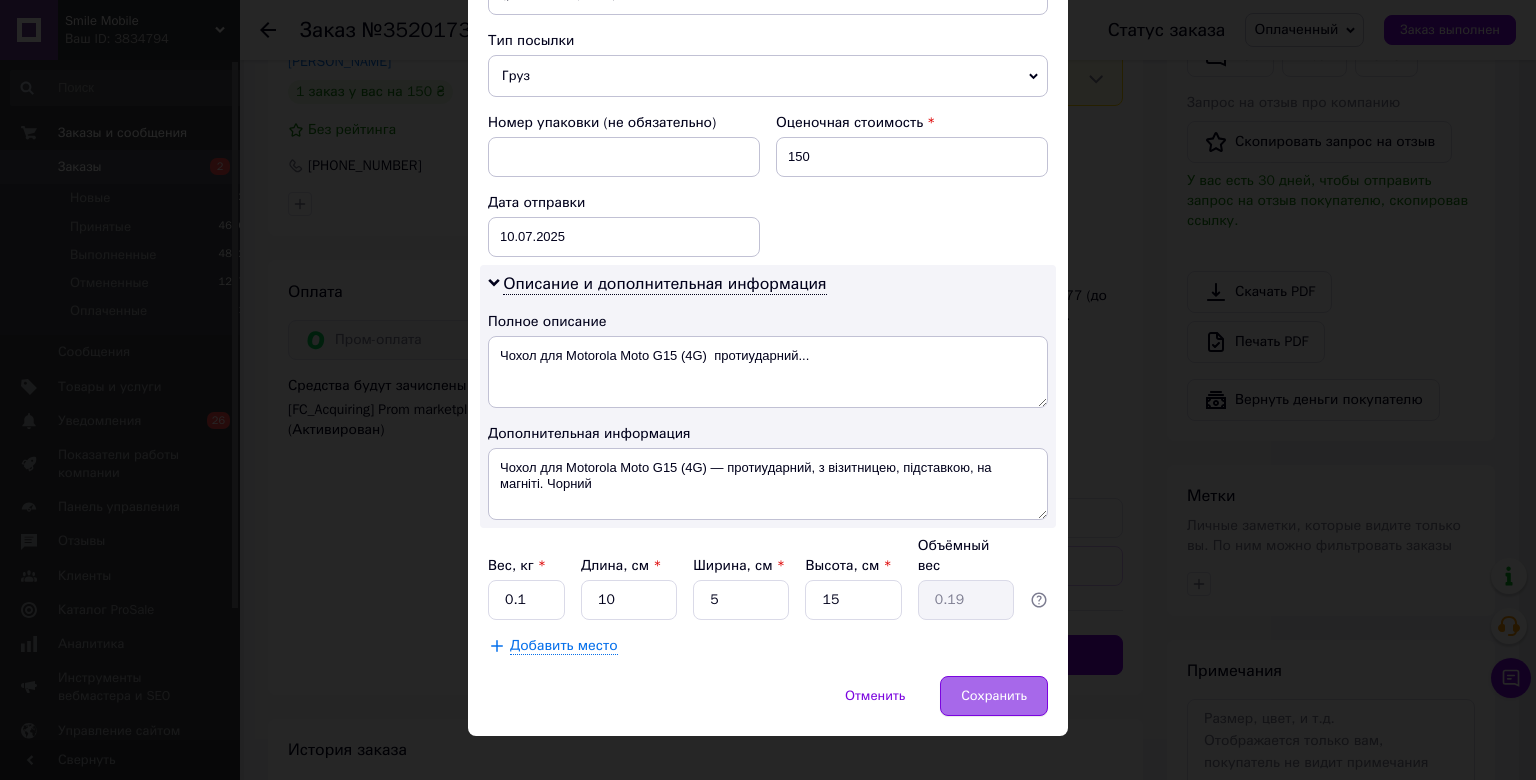 click on "Сохранить" at bounding box center (994, 696) 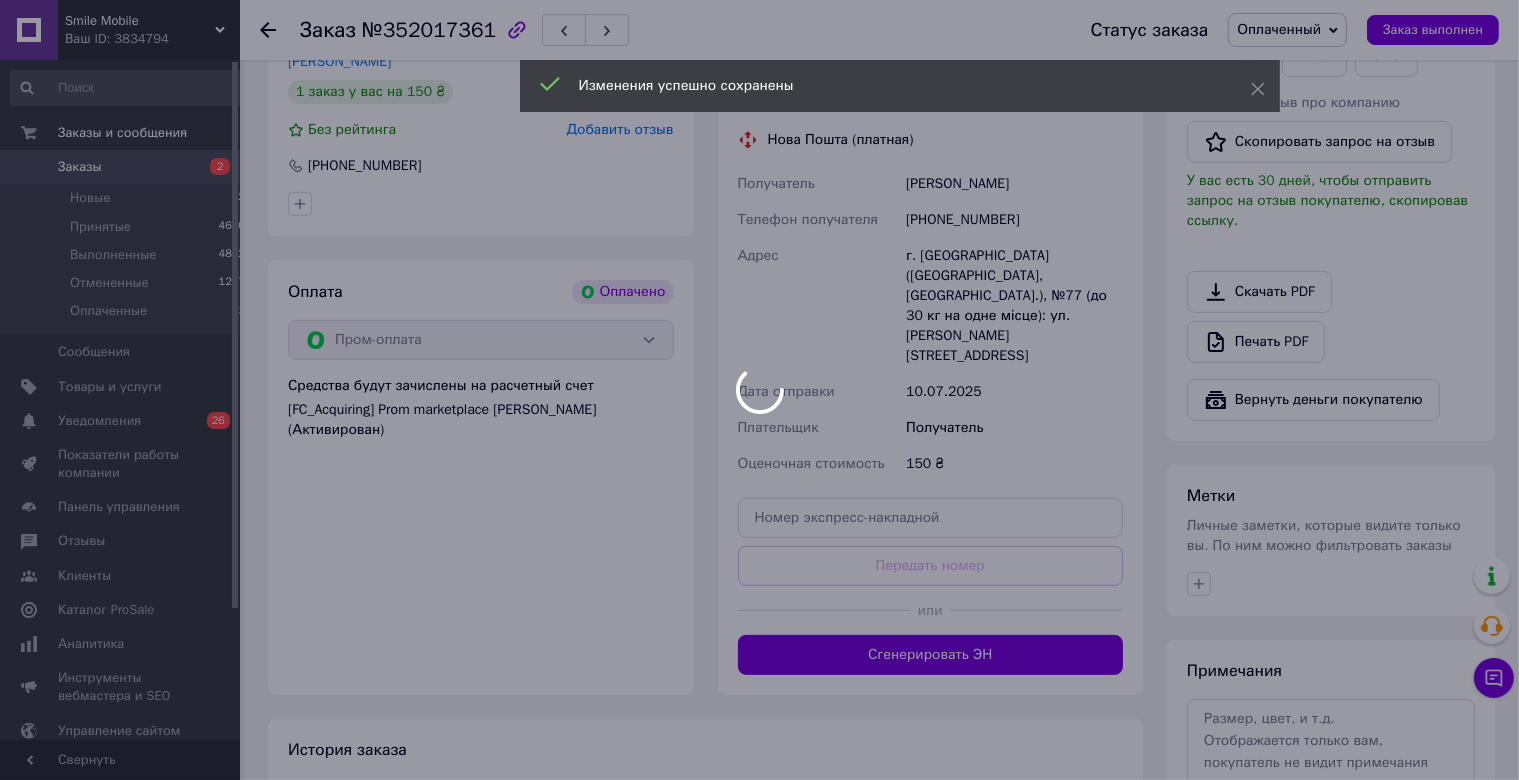 click at bounding box center [759, 390] 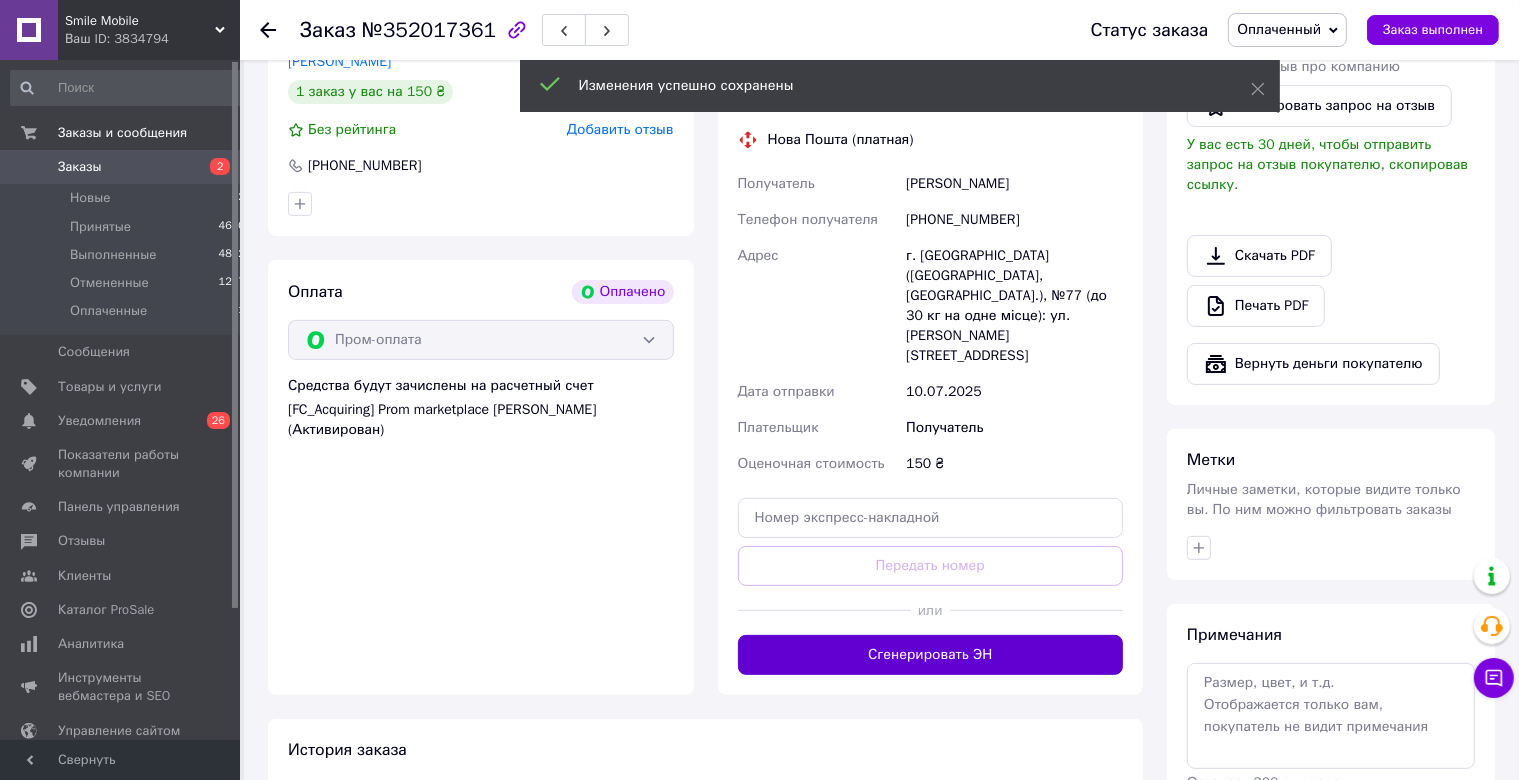 click on "Сгенерировать ЭН" at bounding box center (931, 655) 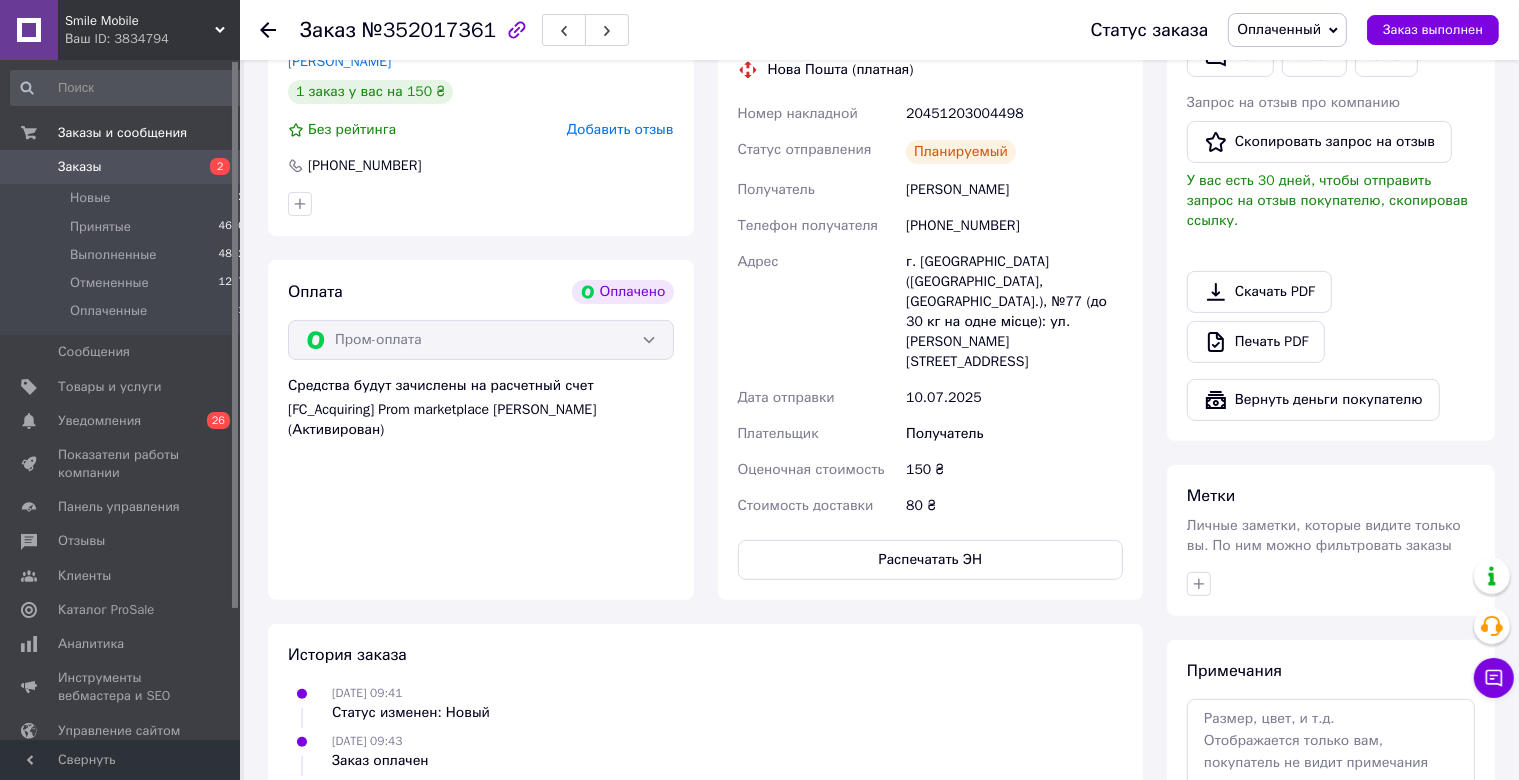 drag, startPoint x: 793, startPoint y: 138, endPoint x: 1098, endPoint y: 202, distance: 311.64243 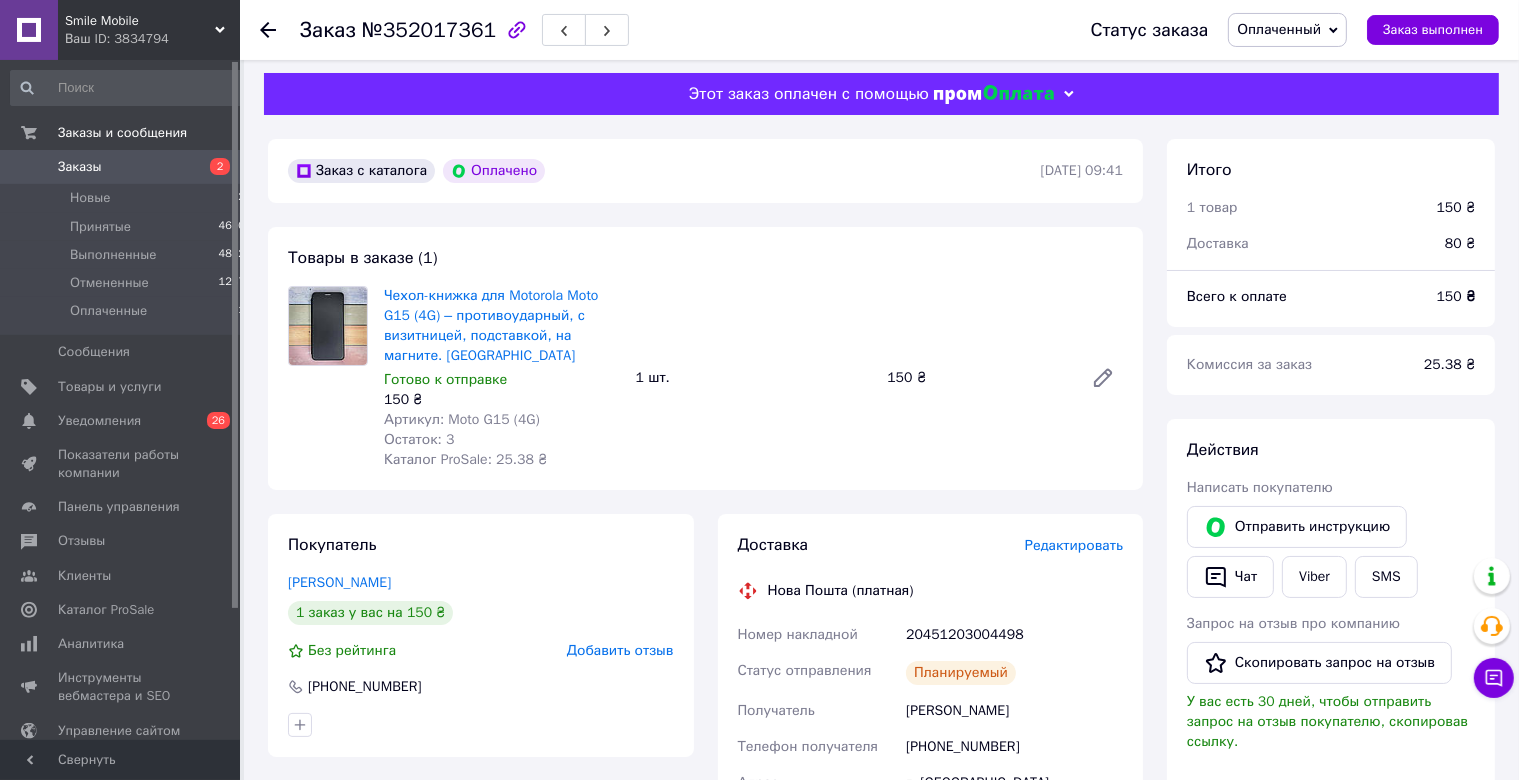 scroll, scrollTop: 0, scrollLeft: 0, axis: both 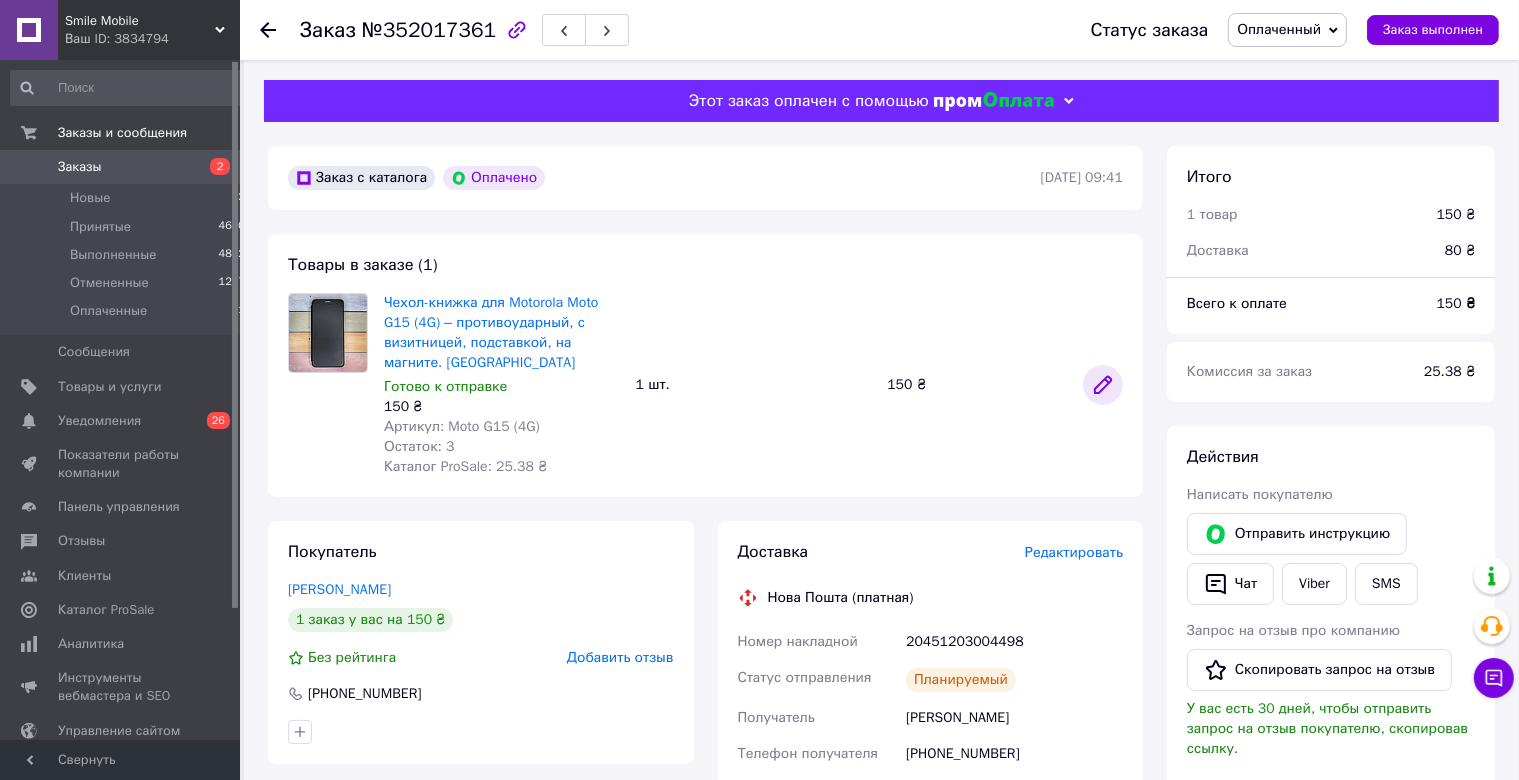 click at bounding box center (1103, 385) 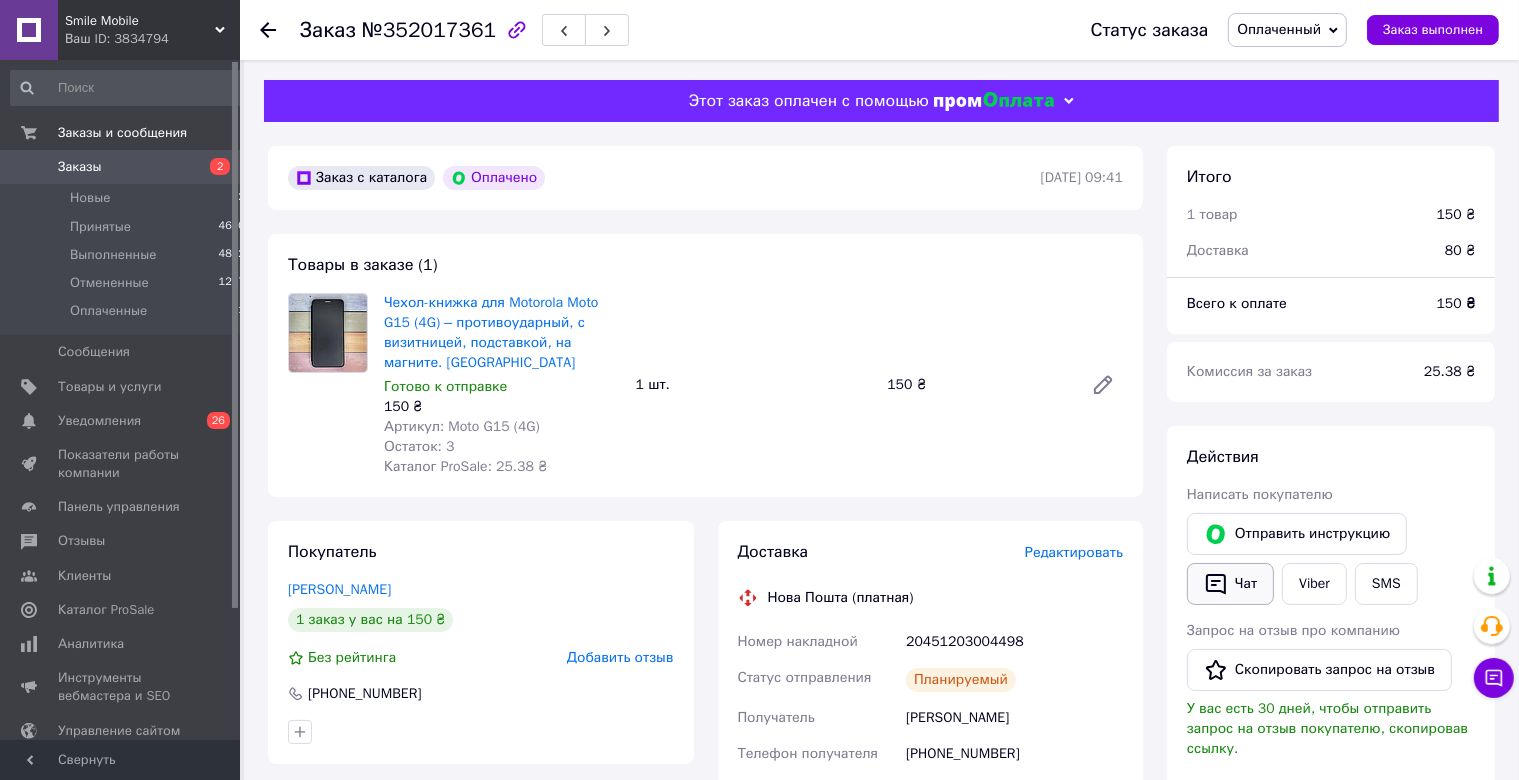 click on "Чат" at bounding box center [1230, 584] 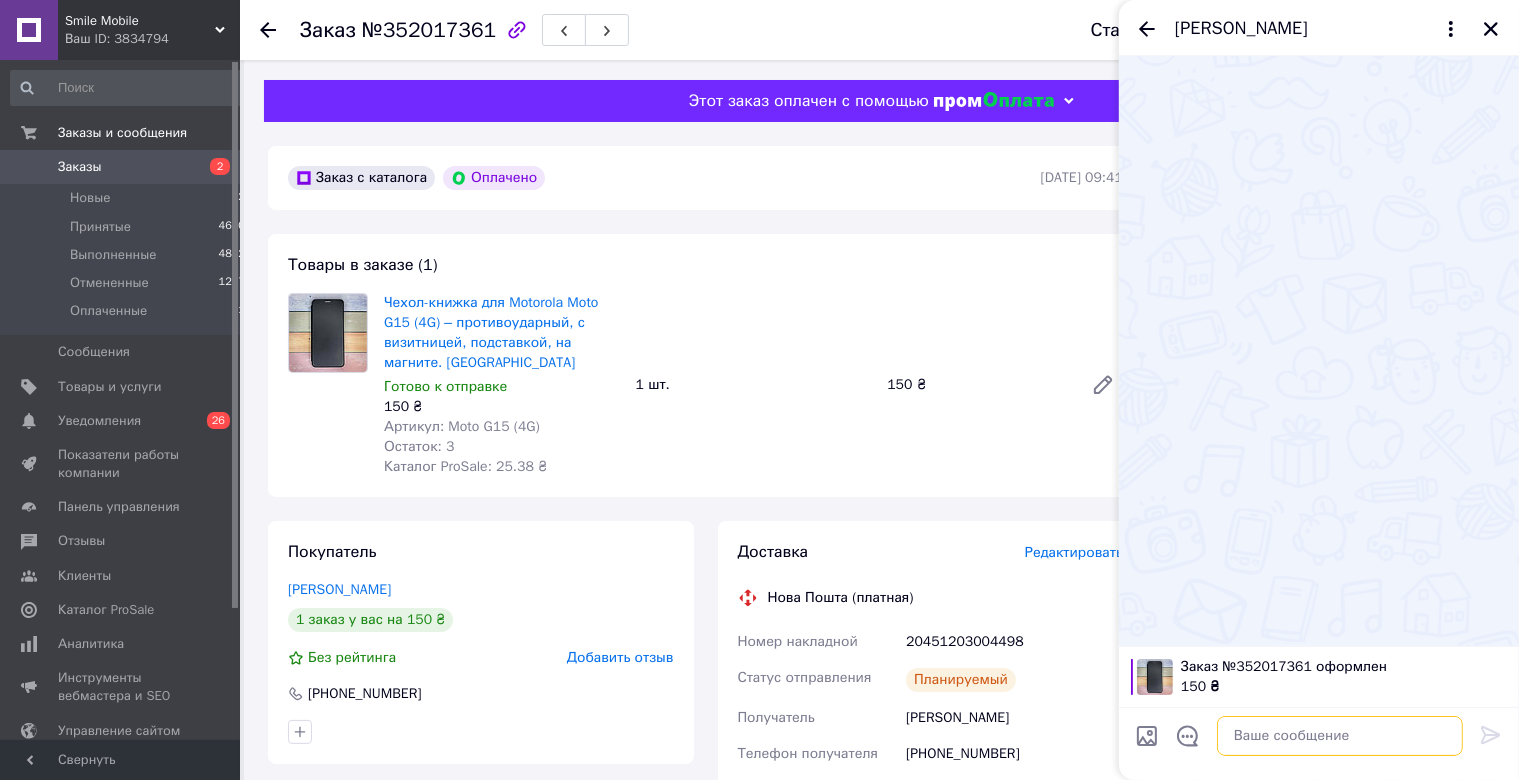 click at bounding box center [1340, 736] 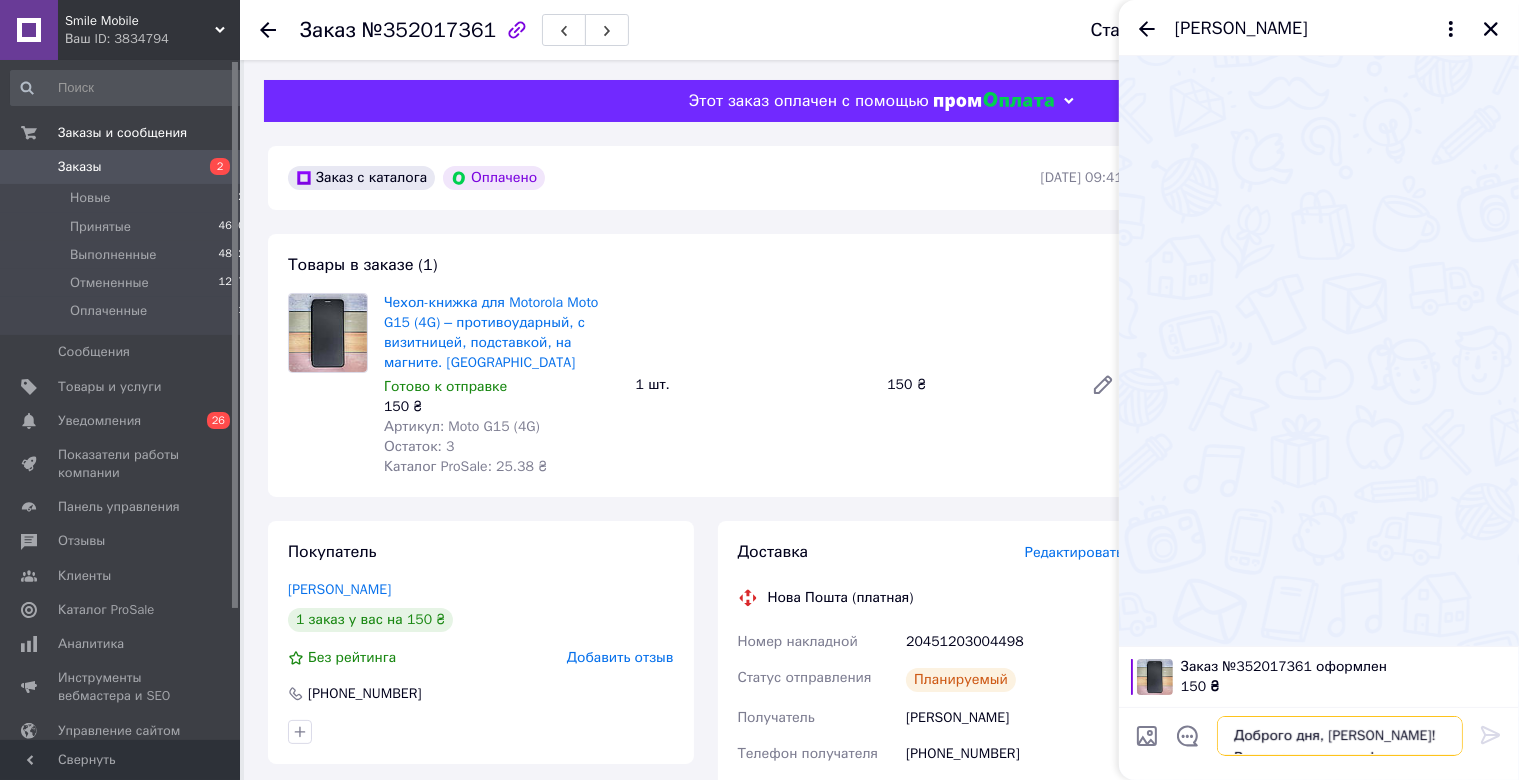 scroll, scrollTop: 32, scrollLeft: 0, axis: vertical 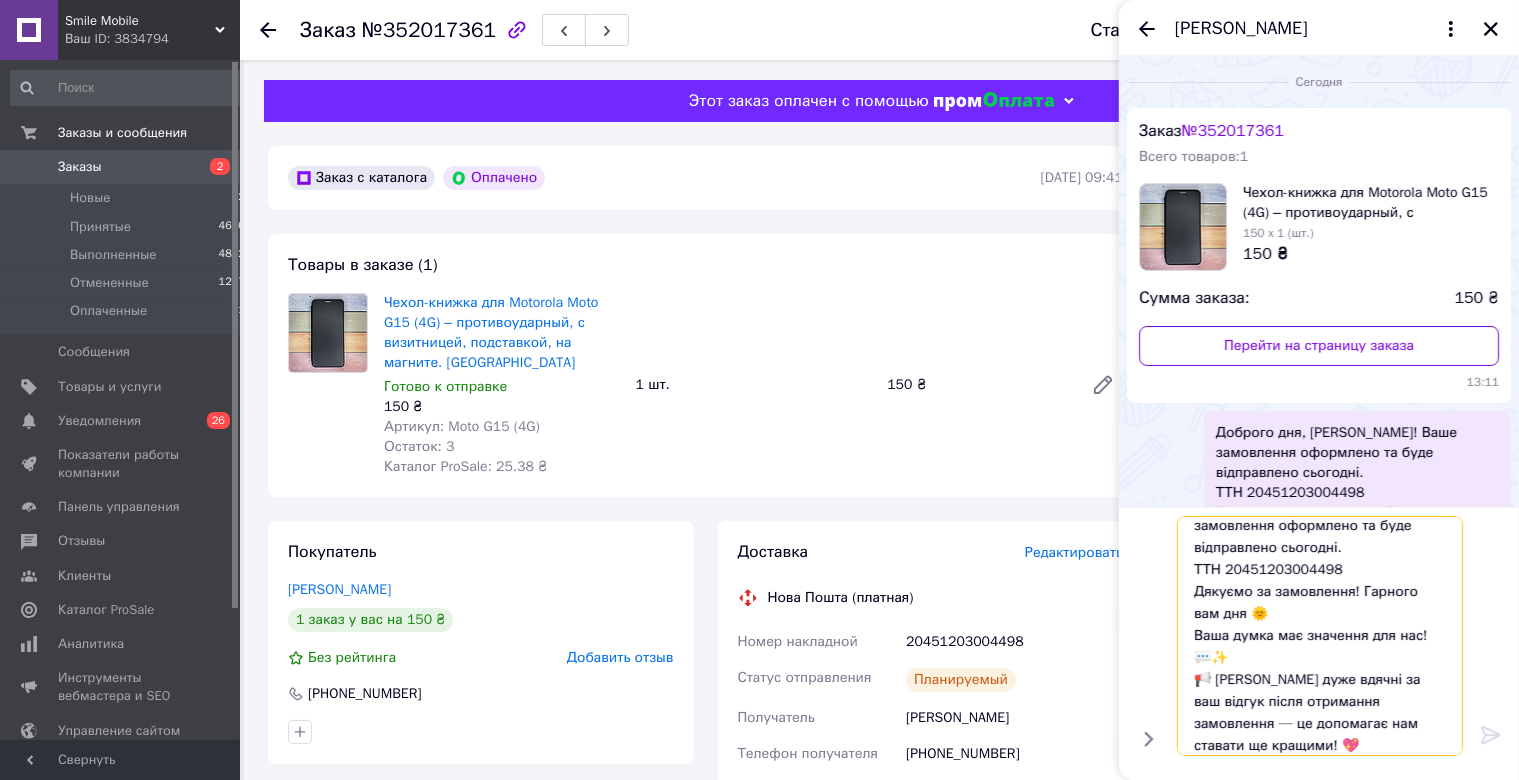 type 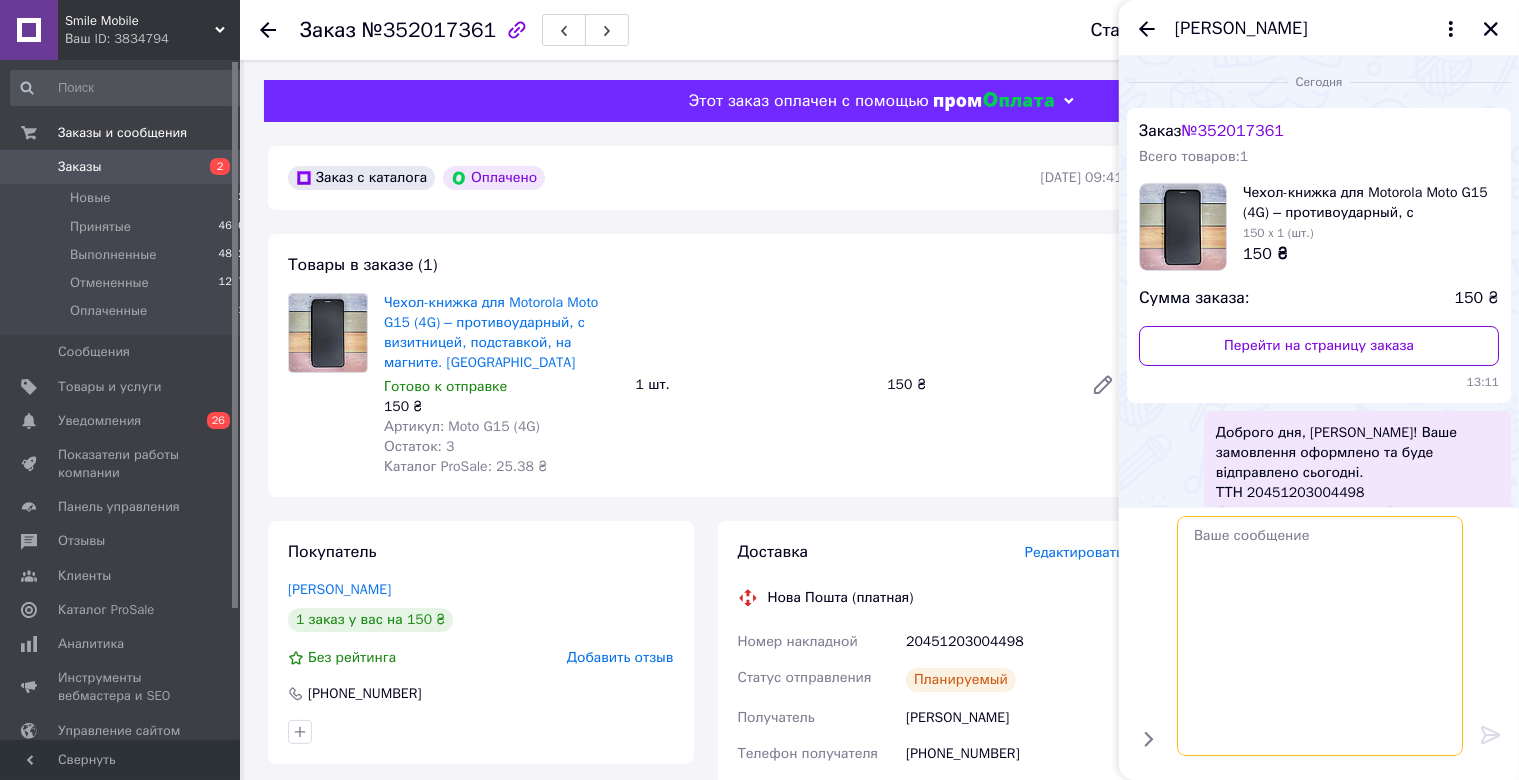 scroll, scrollTop: 0, scrollLeft: 0, axis: both 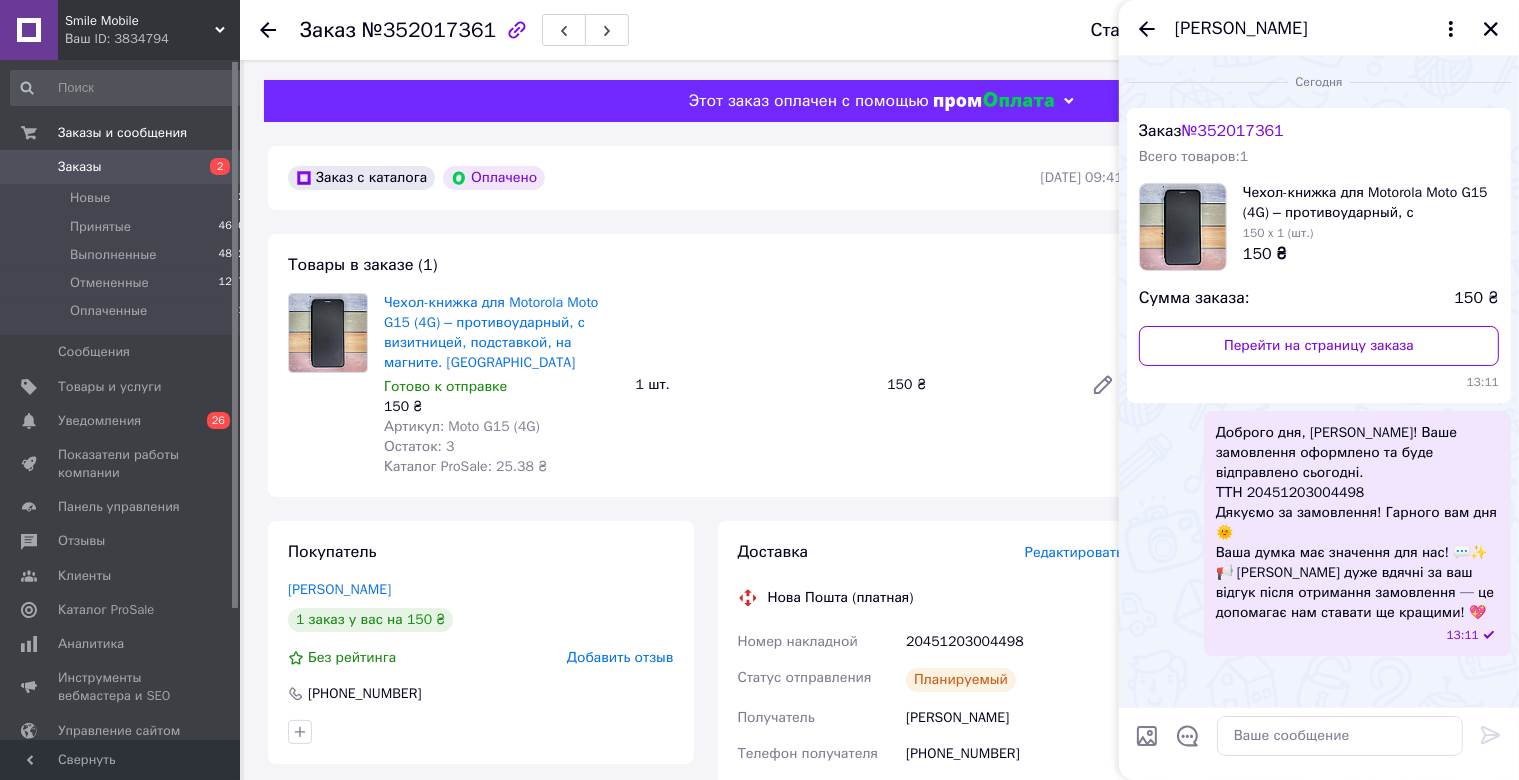 click on "Светлана Родителева" at bounding box center [1319, 28] 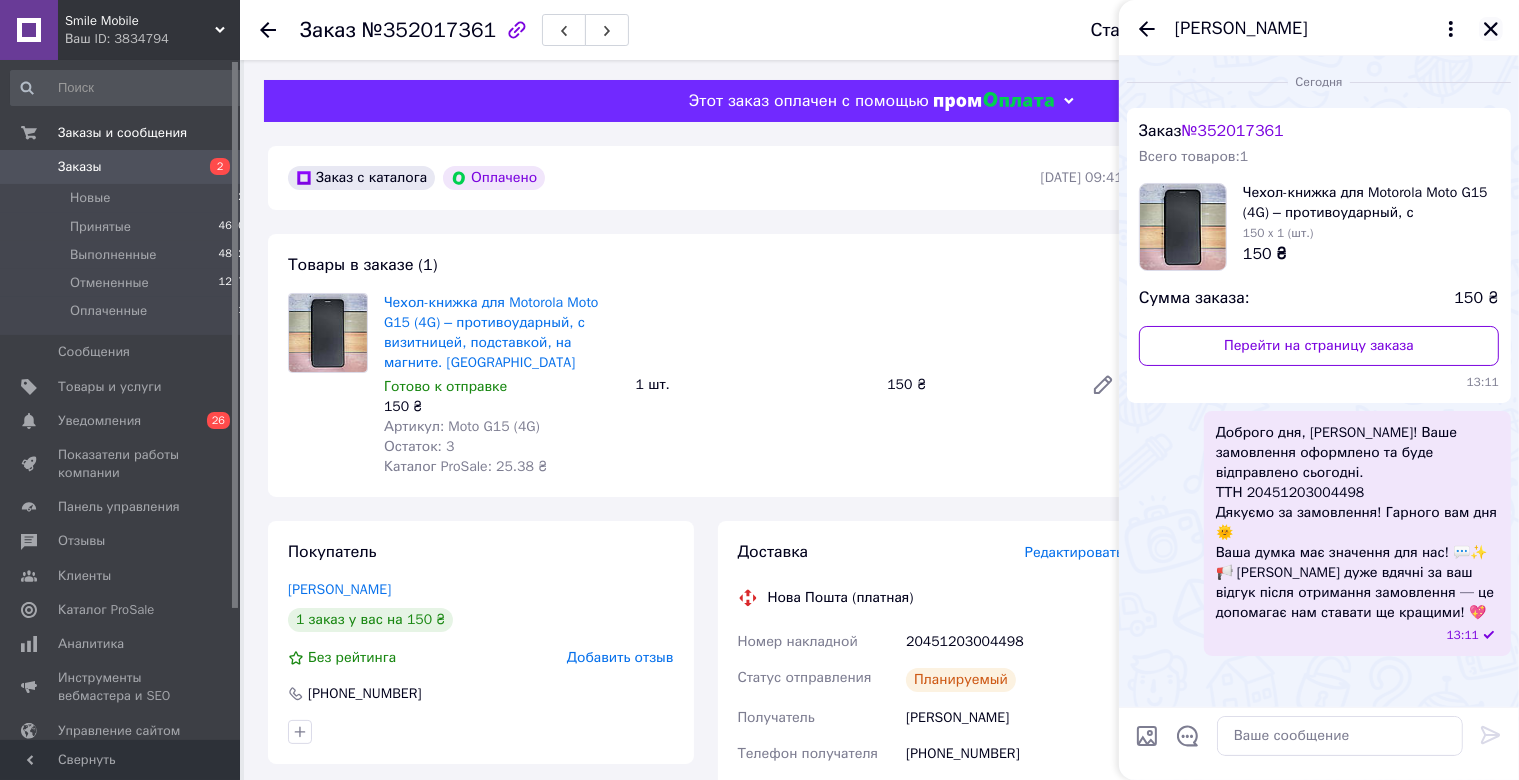 click 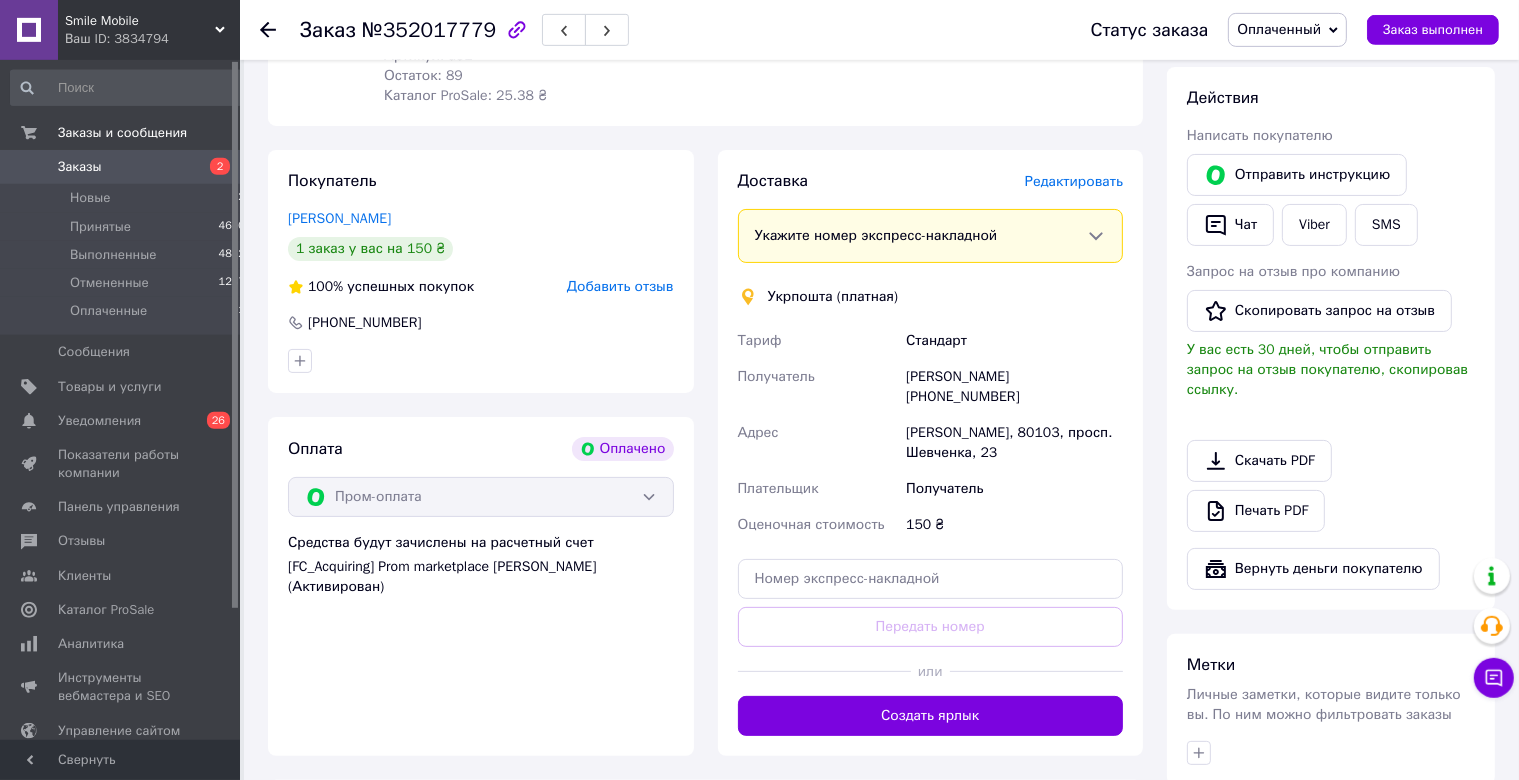 scroll, scrollTop: 528, scrollLeft: 0, axis: vertical 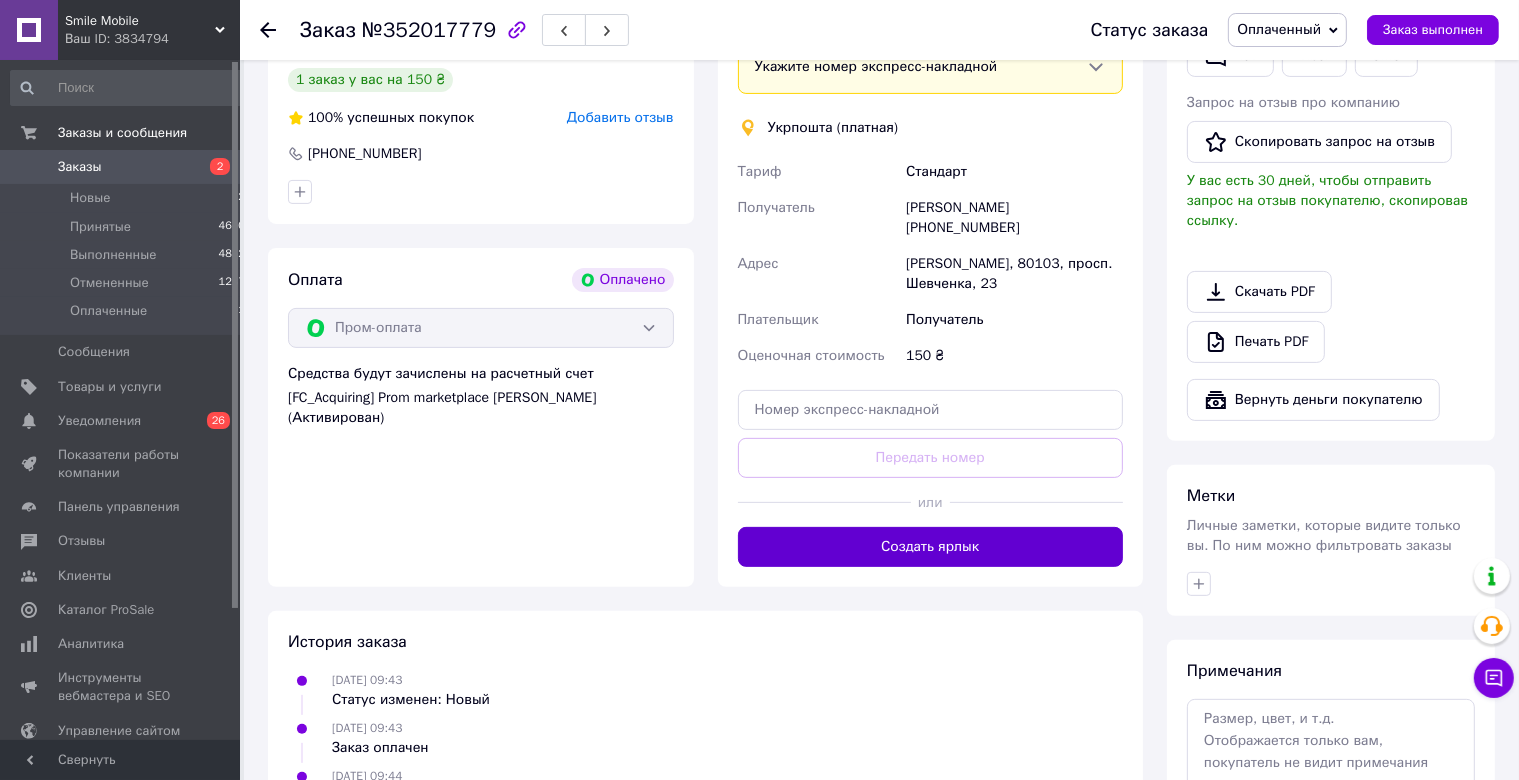 click on "Создать ярлык" at bounding box center [931, 547] 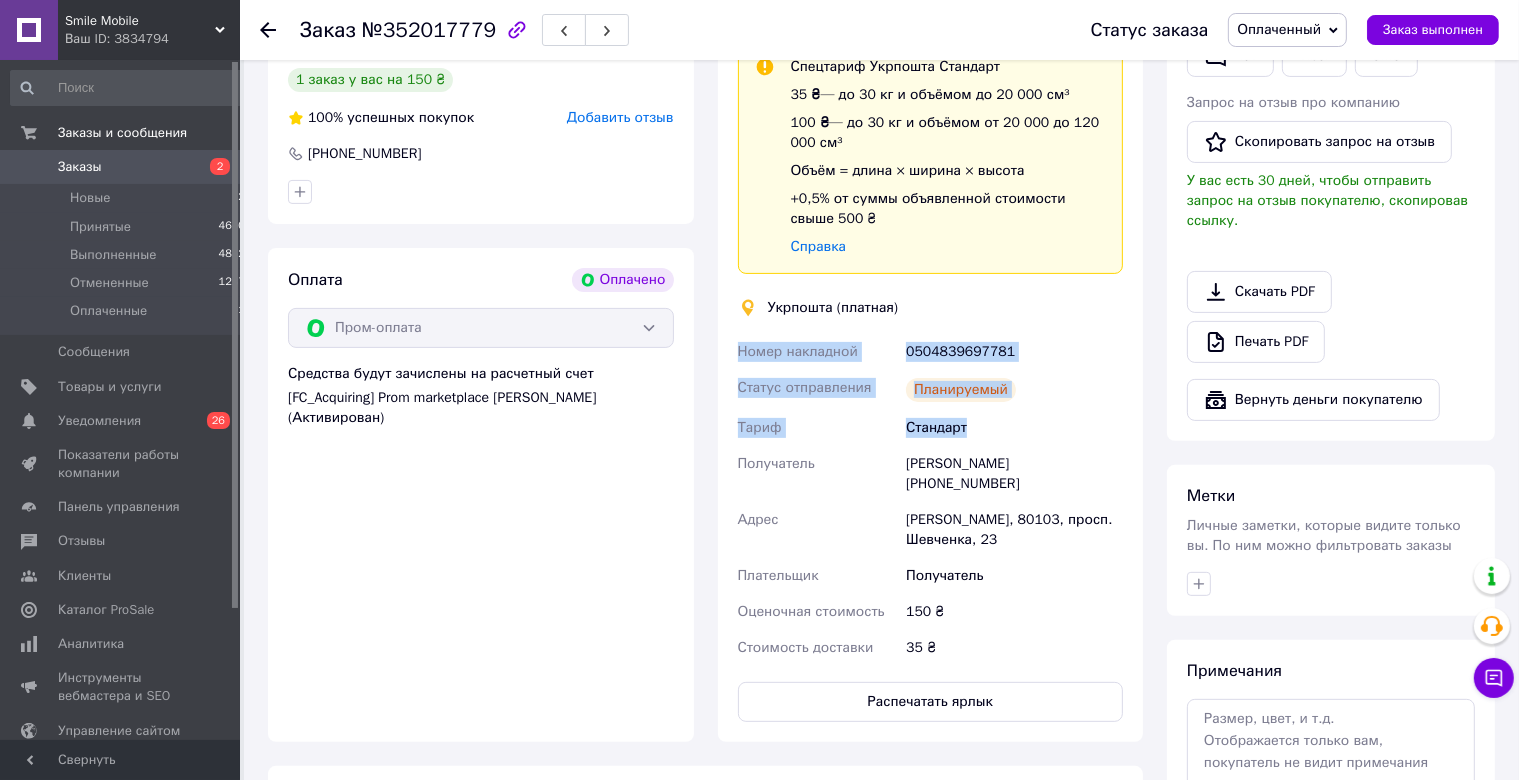 drag, startPoint x: 742, startPoint y: 343, endPoint x: 1006, endPoint y: 421, distance: 275.28168 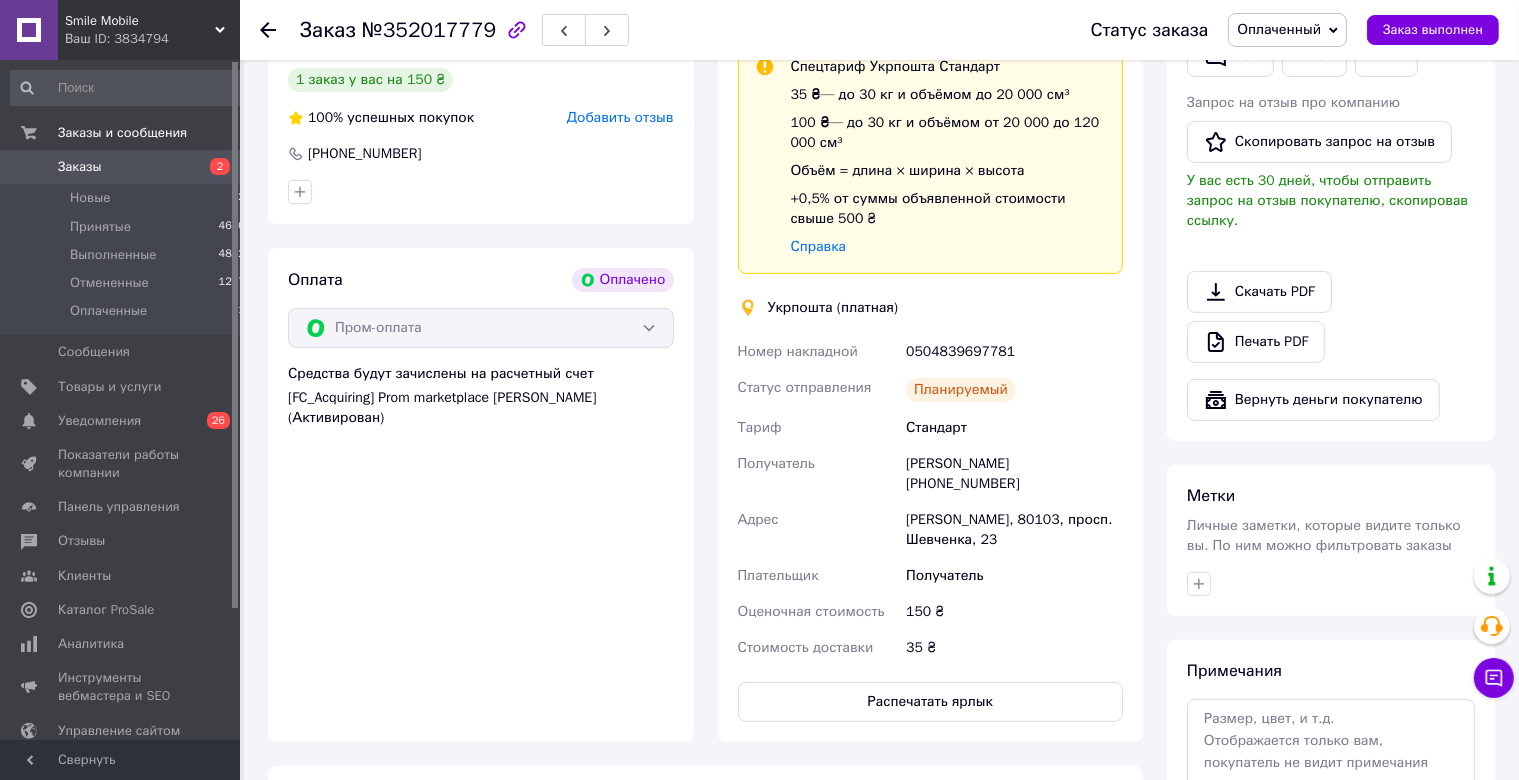 click on "Доставка Редактировать Спецтариф Укрпошта Стандарт 35 ₴  — до 30 кг и объёмом до 20 000 см³ 100 ₴  — до 30 кг и объёмом от 20 000 до 120 000 см³ Объём = длина × ширина × высота +0,5% от суммы объявленной стоимости свыше 500 ₴ Справка Укрпошта (платная) Номер накладной 0504839697781 Статус отправления Планируемый Тариф Стандарт Получатель [PERSON_NAME] [PHONE_NUMBER] [PERSON_NAME], 80103, просп. [PERSON_NAME], 23 Плательщик Получатель Оценочная стоимость 150 ₴ Стоимость доставки 35 ₴ Распечатать ярлык Тариф     * Стандарт Плательщик   * Получатель Фамилия получателя   * [PERSON_NAME]   * [PERSON_NAME]   *" at bounding box center [931, 361] 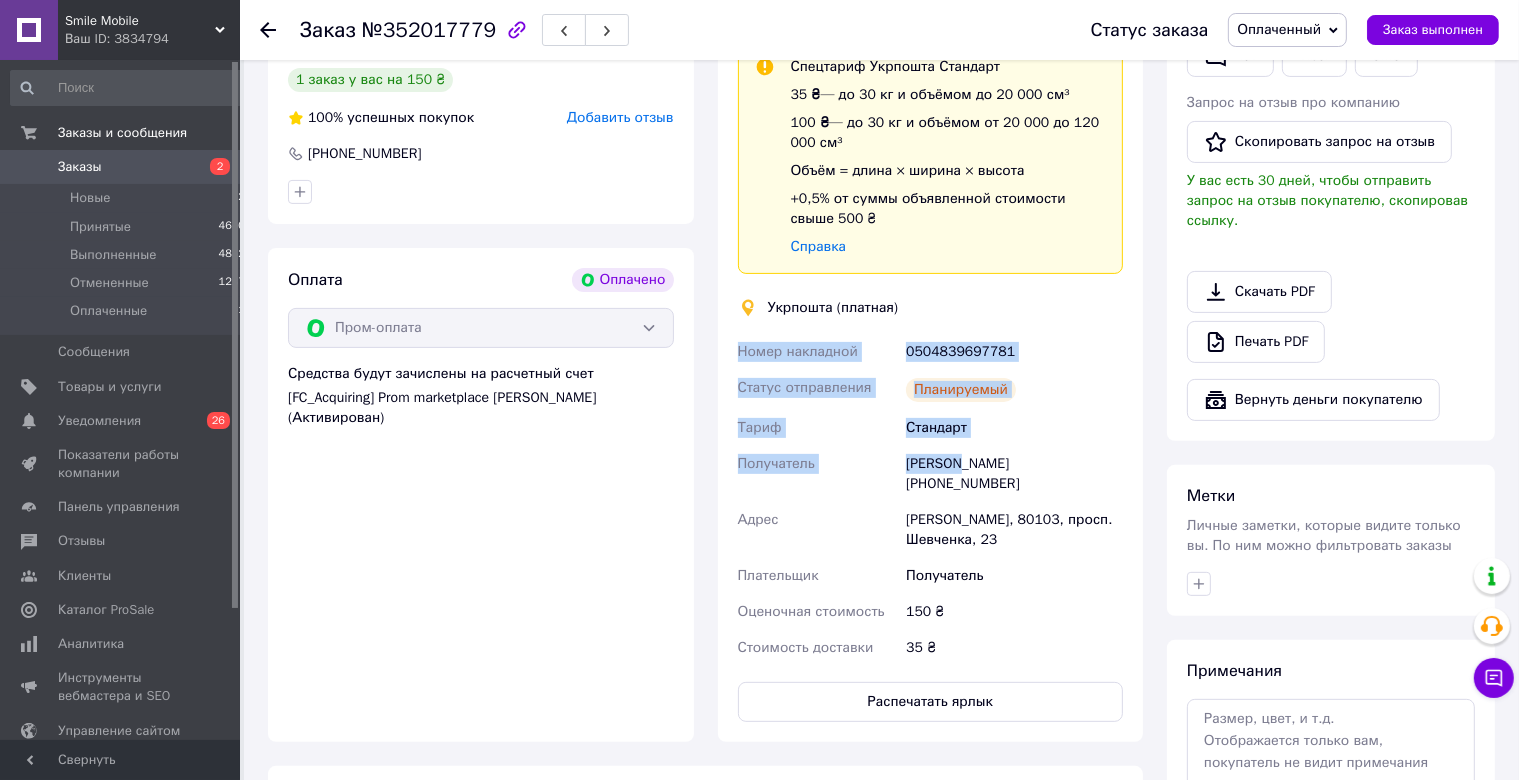 drag, startPoint x: 781, startPoint y: 404, endPoint x: 951, endPoint y: 460, distance: 178.98604 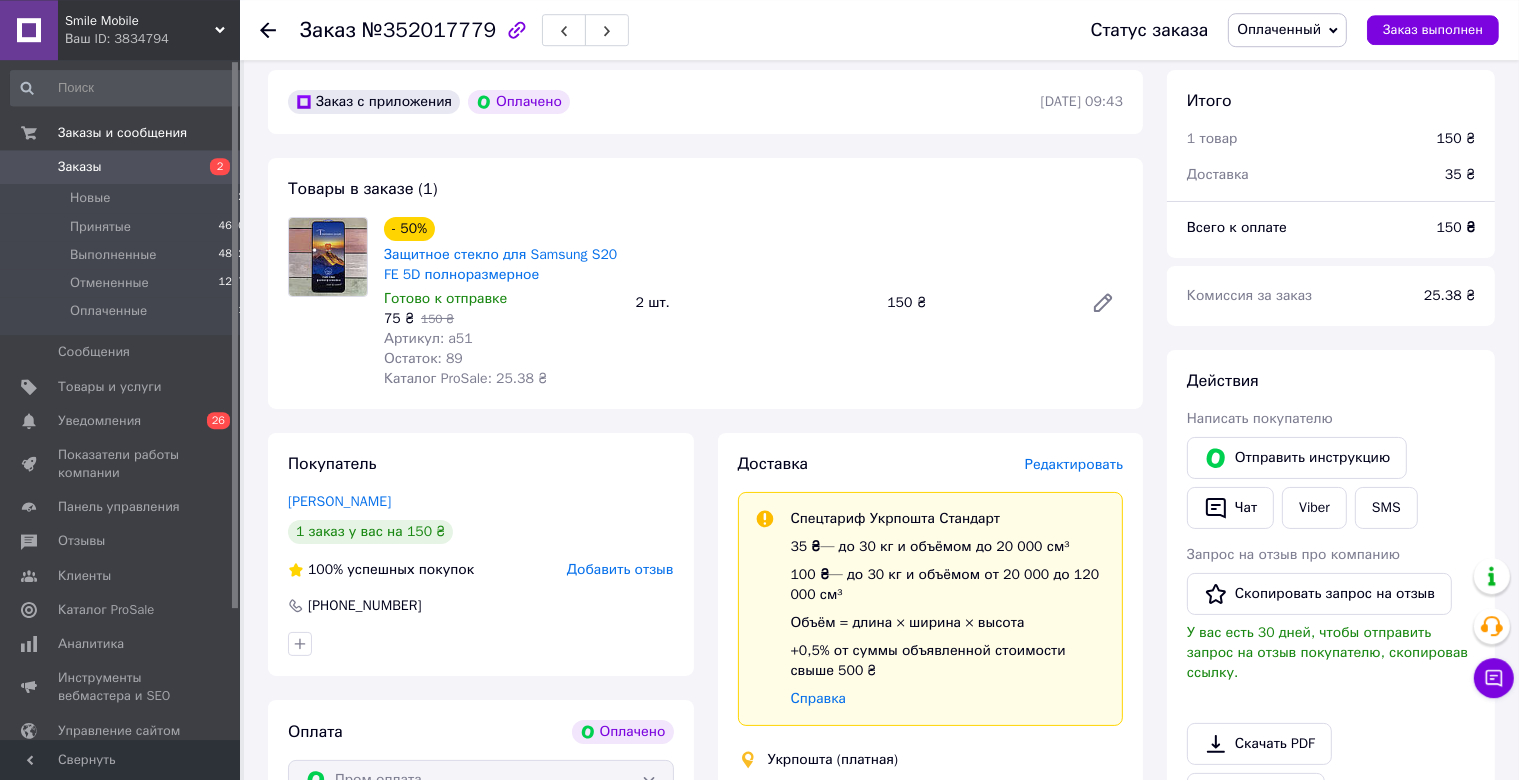 scroll, scrollTop: 0, scrollLeft: 0, axis: both 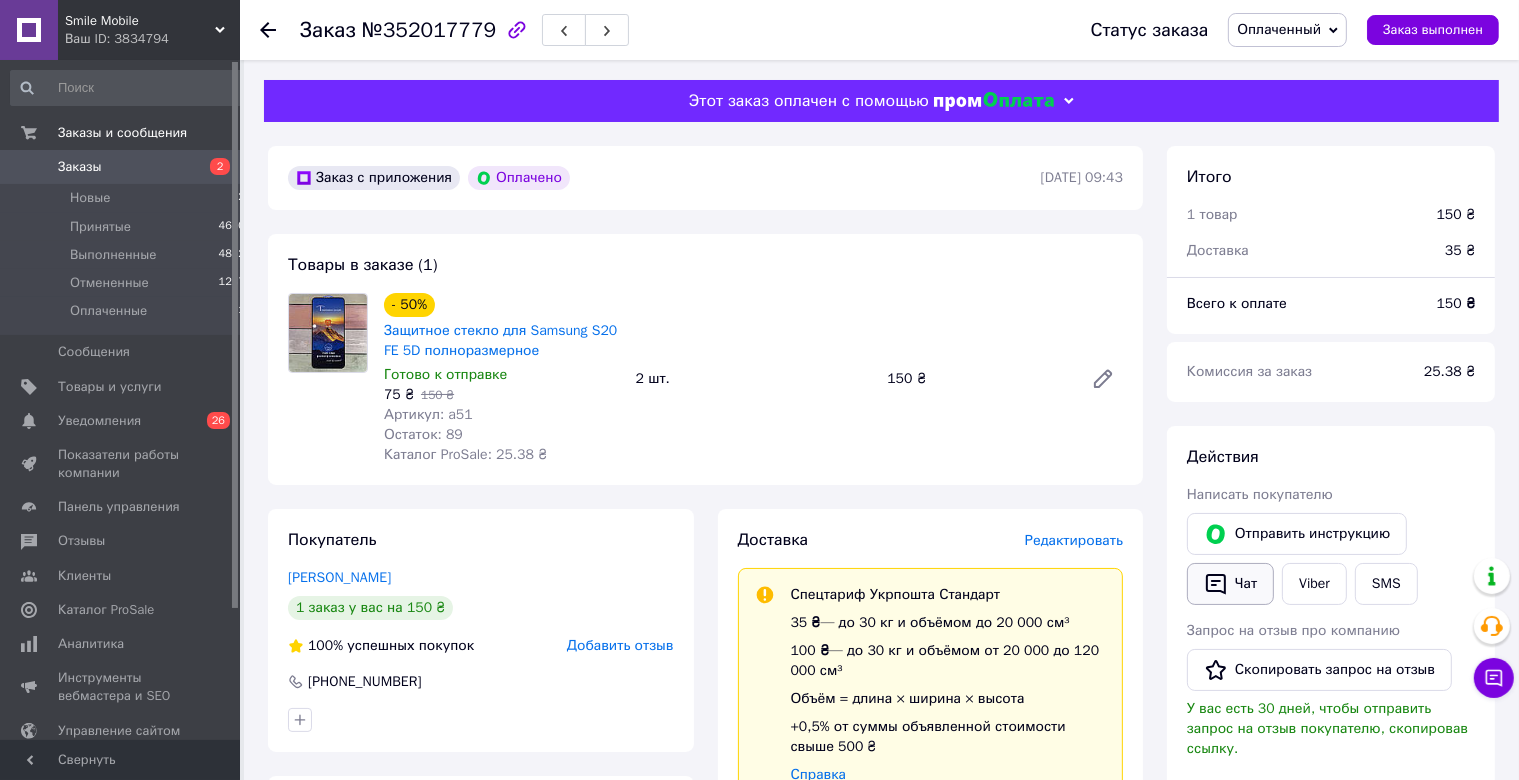 click on "Чат" at bounding box center (1230, 584) 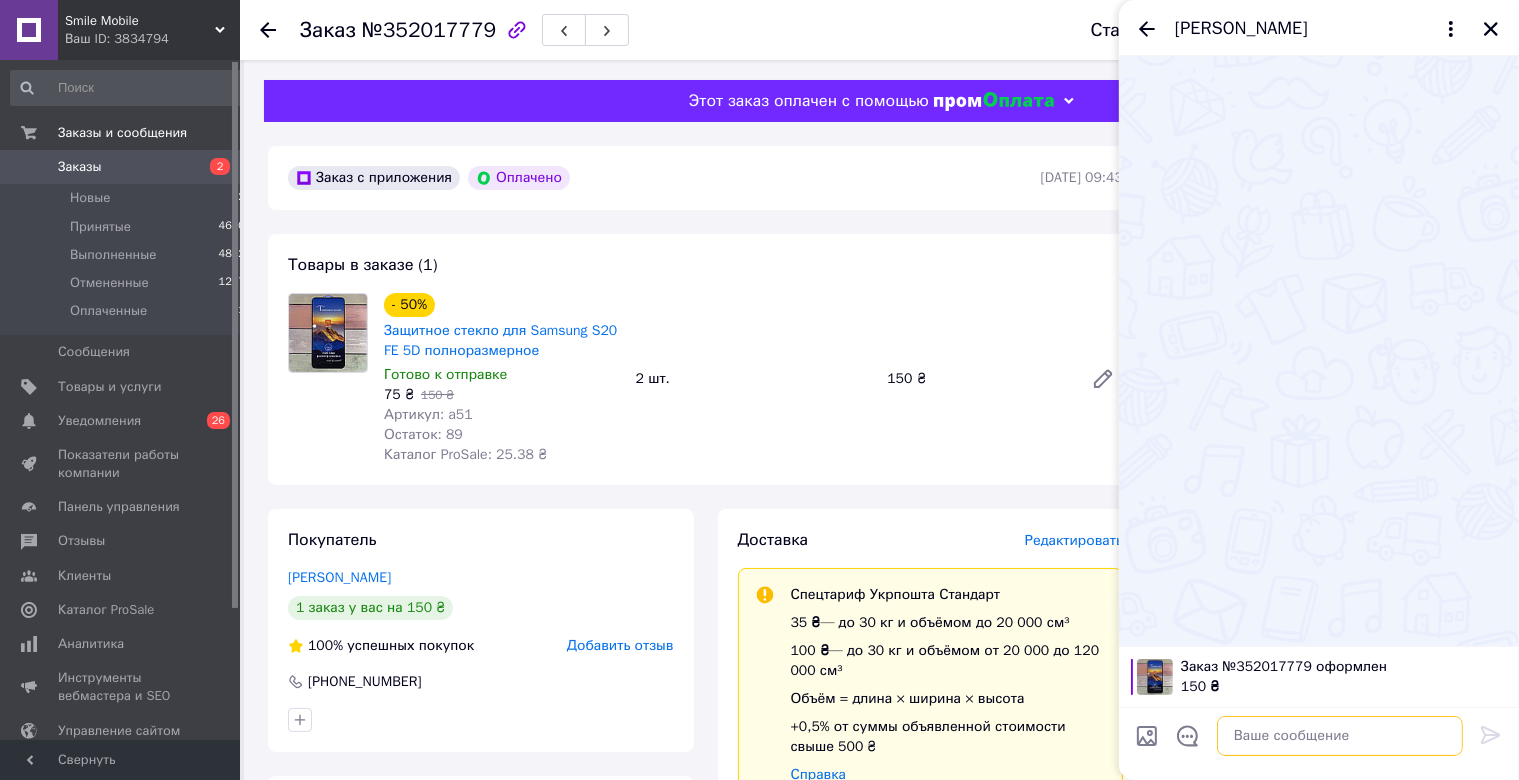 click at bounding box center (1340, 736) 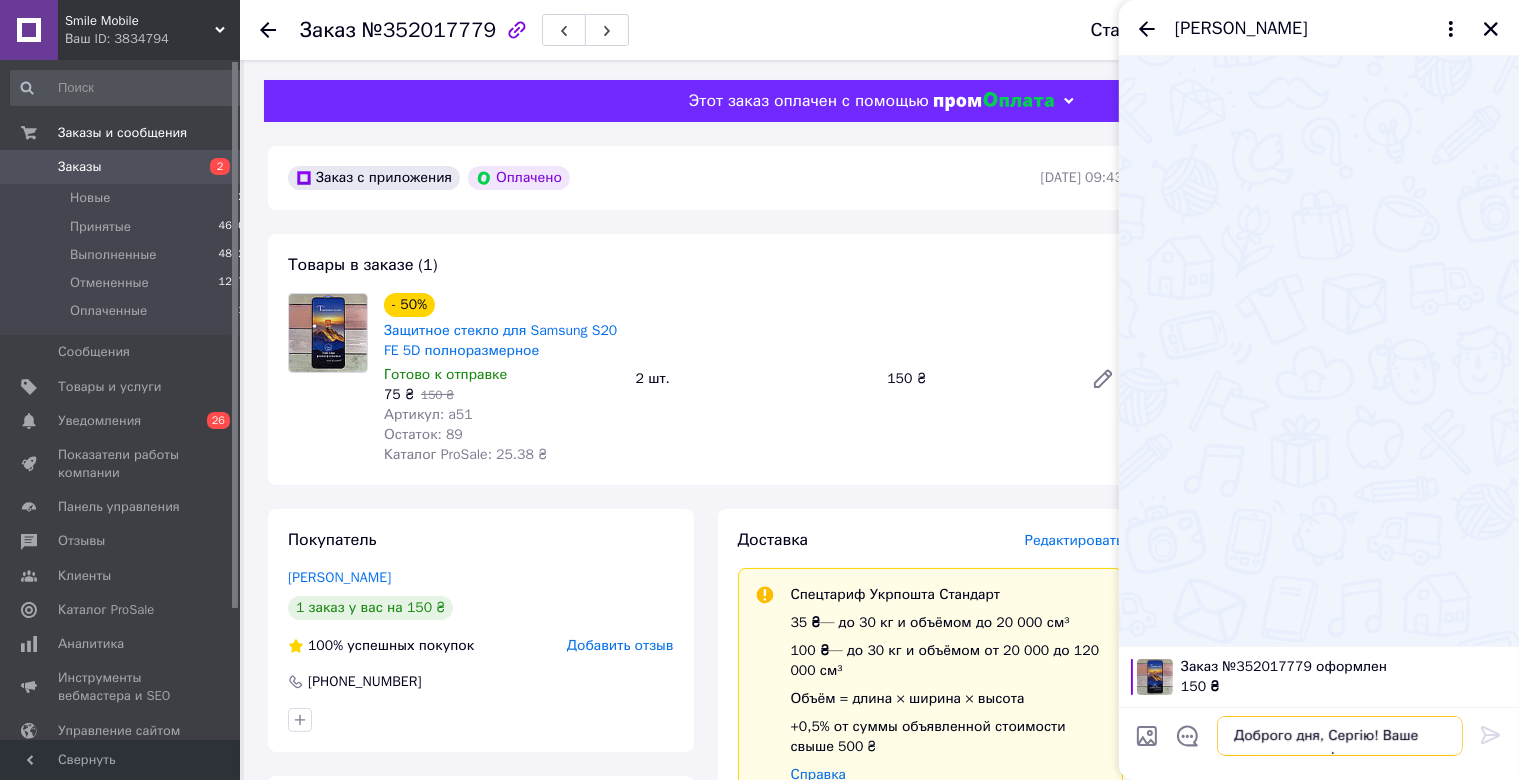 scroll, scrollTop: 54, scrollLeft: 0, axis: vertical 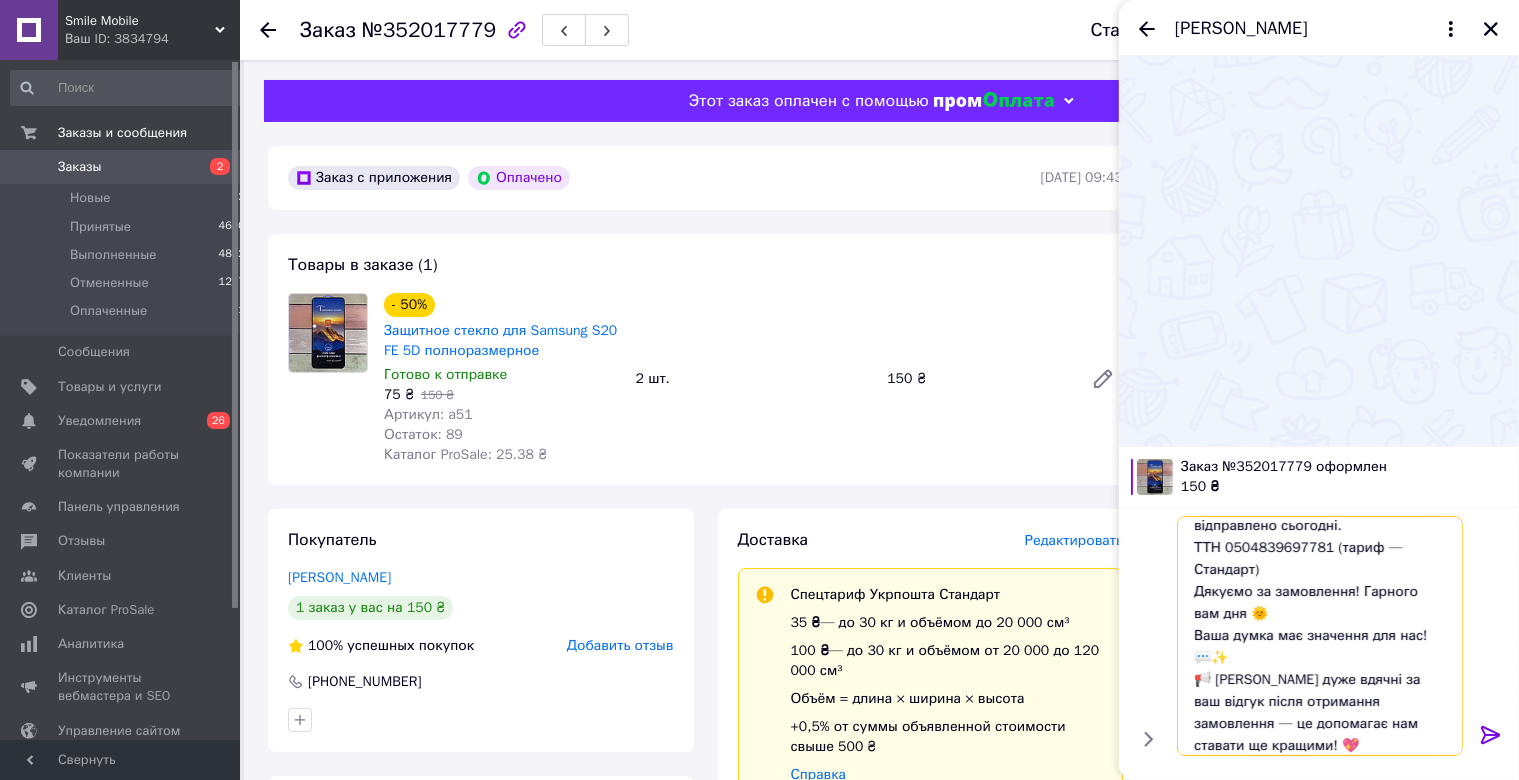 type 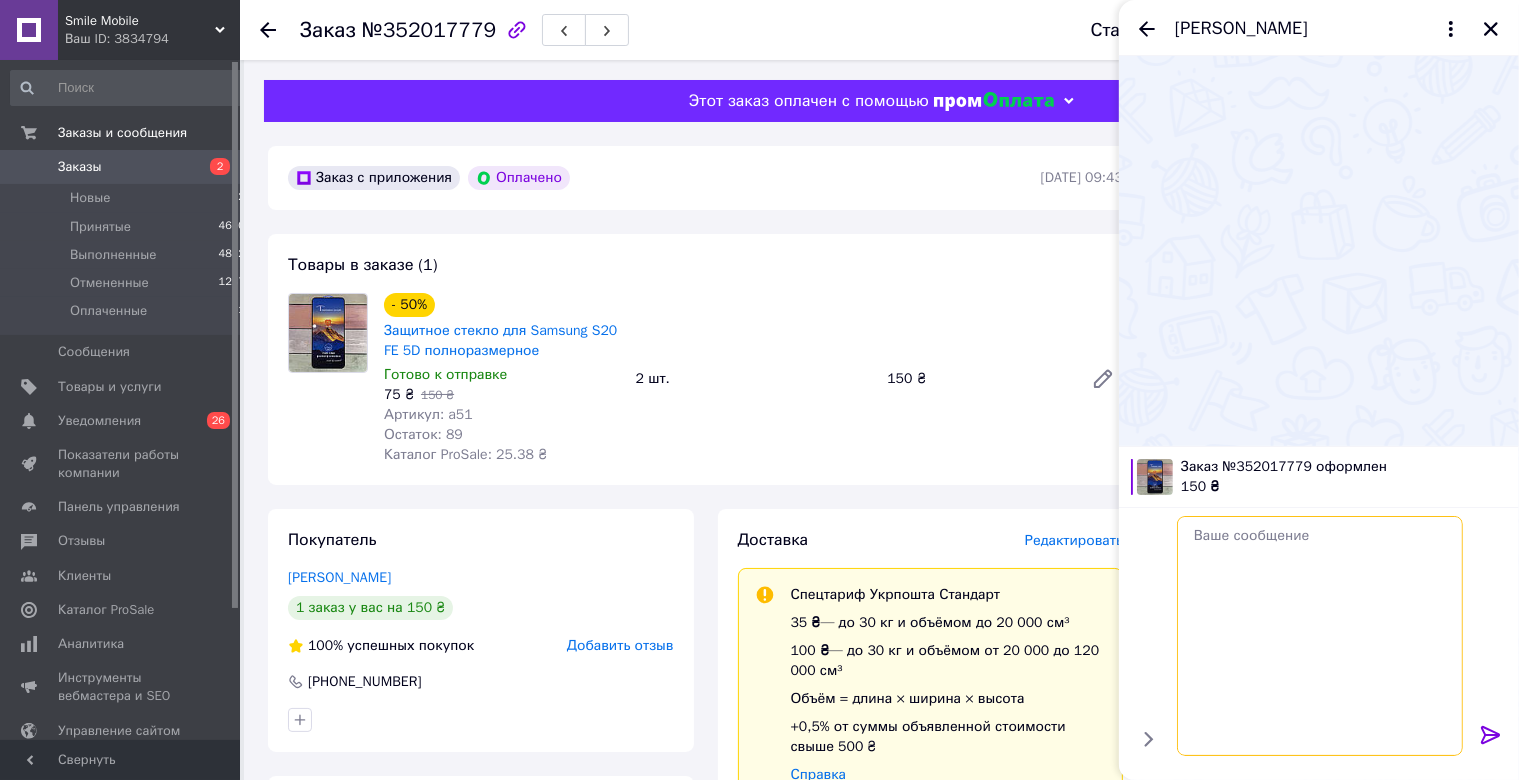 scroll, scrollTop: 0, scrollLeft: 0, axis: both 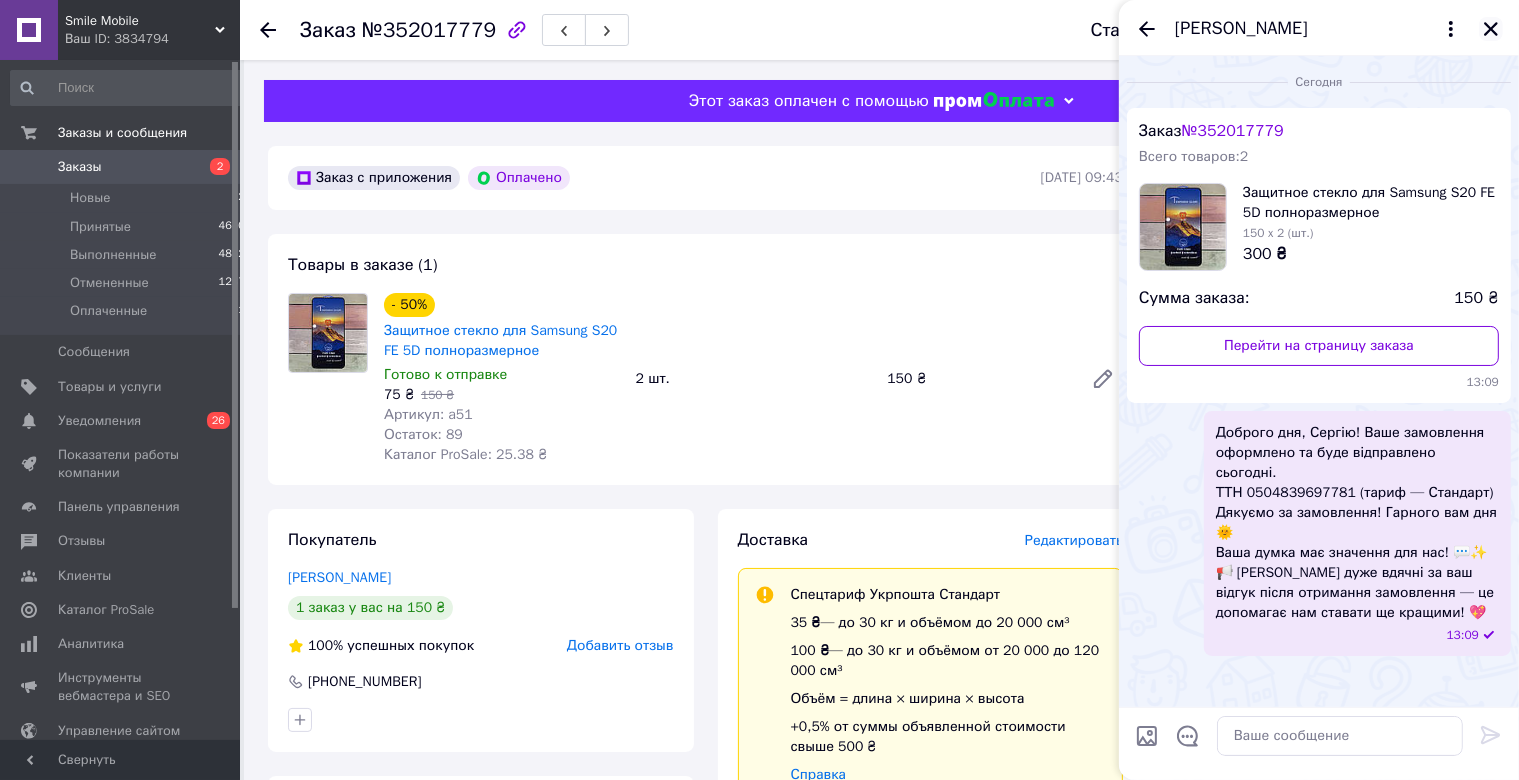 click 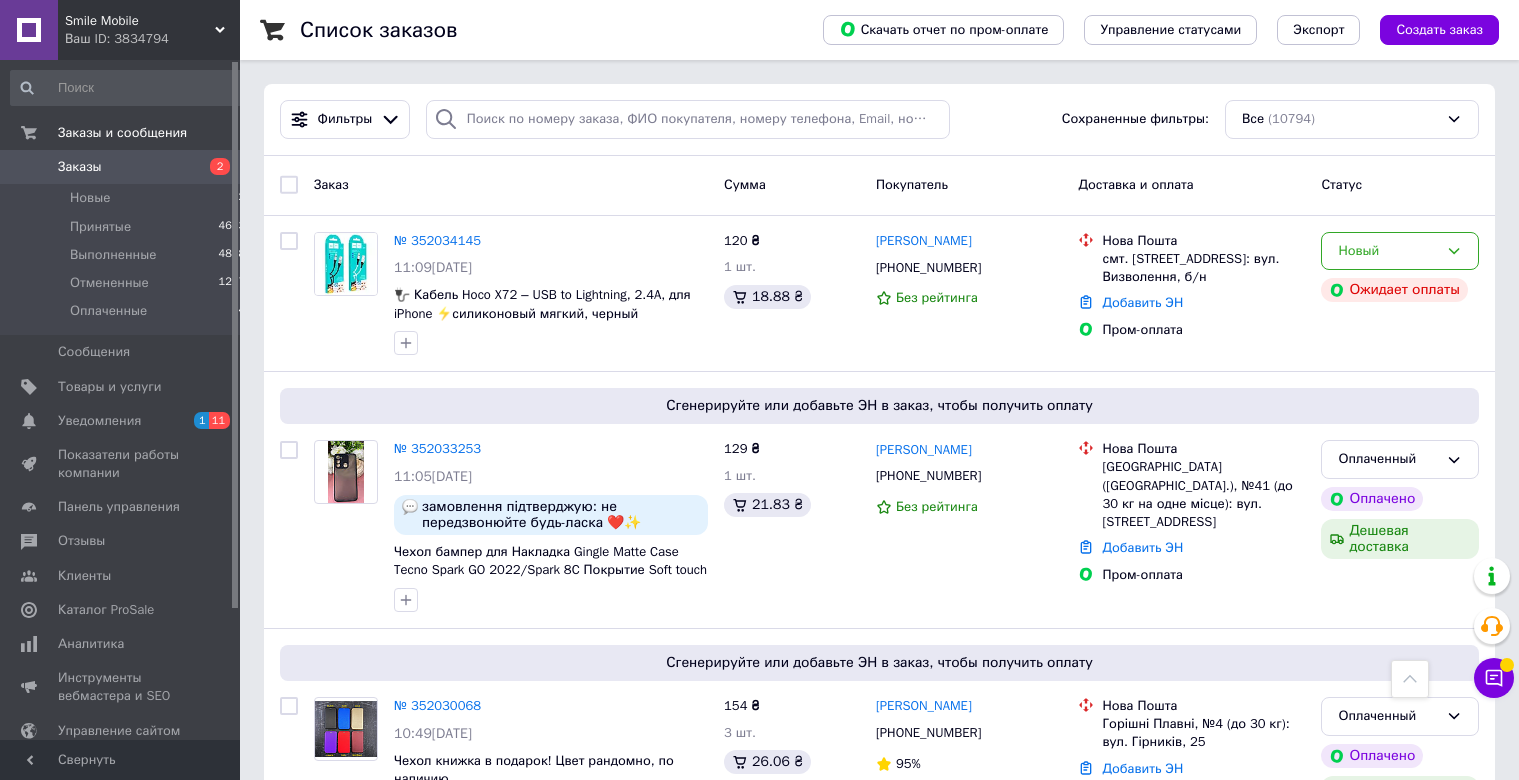 scroll, scrollTop: 2429, scrollLeft: 0, axis: vertical 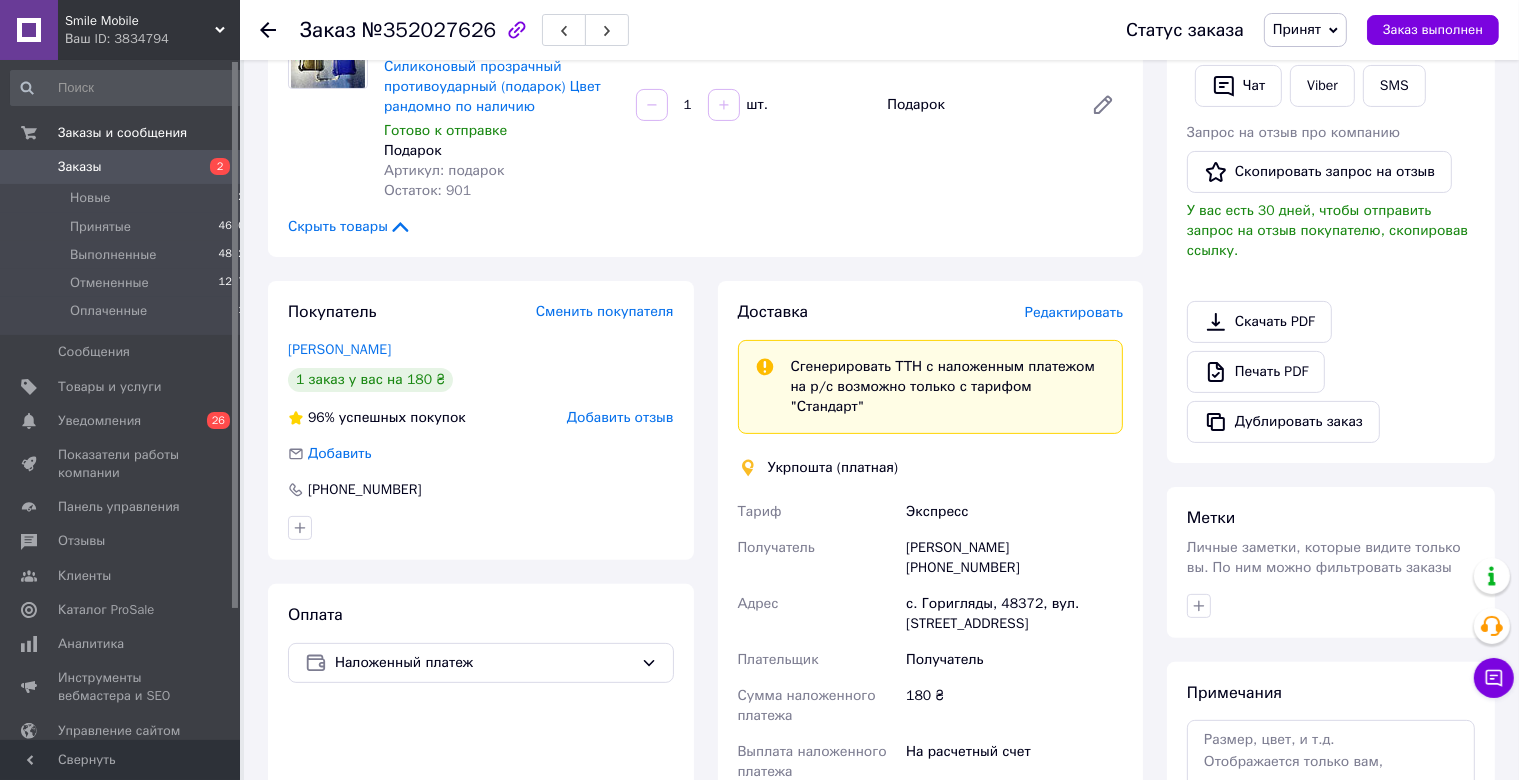 click on "Редактировать" at bounding box center [1074, 312] 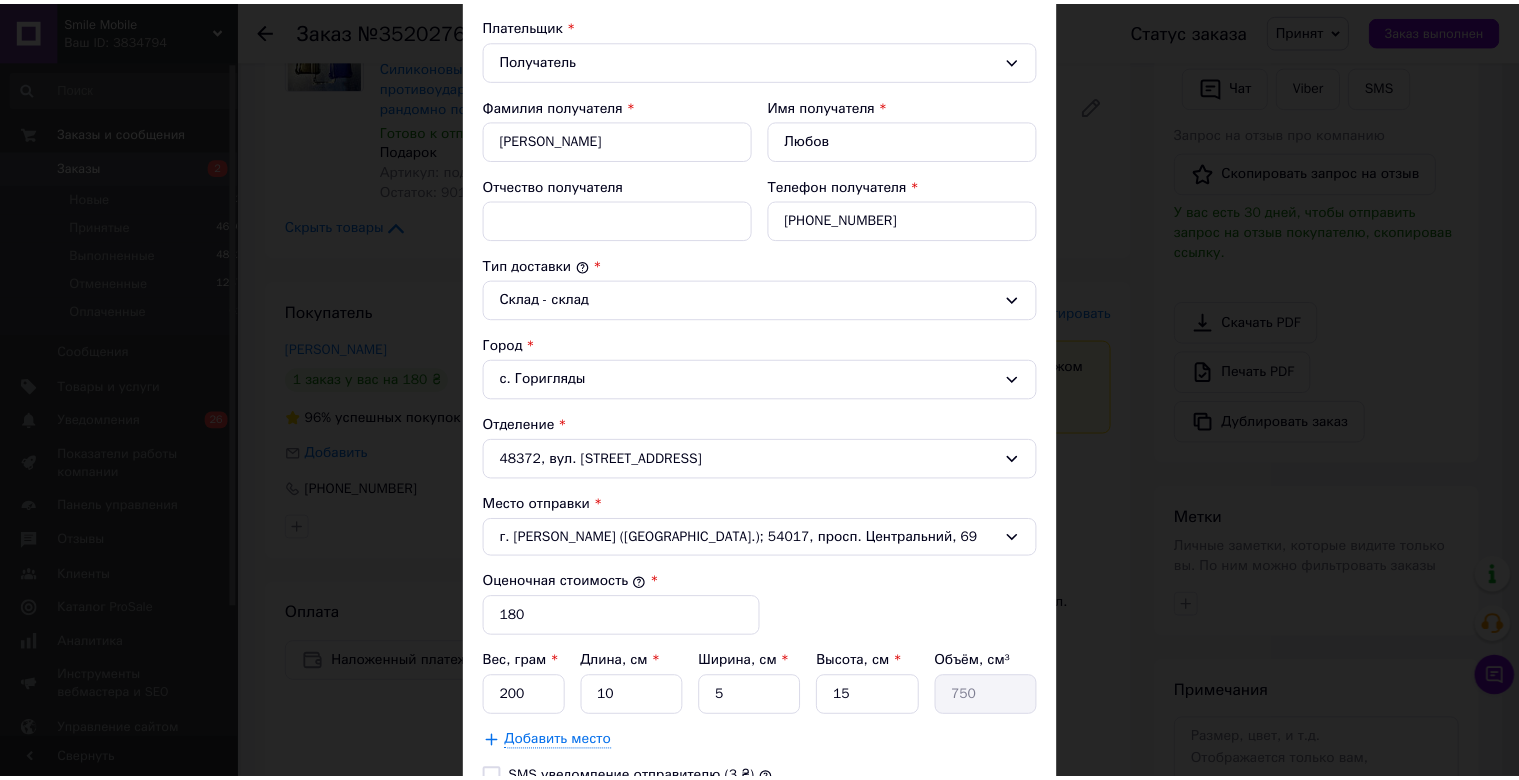 scroll, scrollTop: 552, scrollLeft: 0, axis: vertical 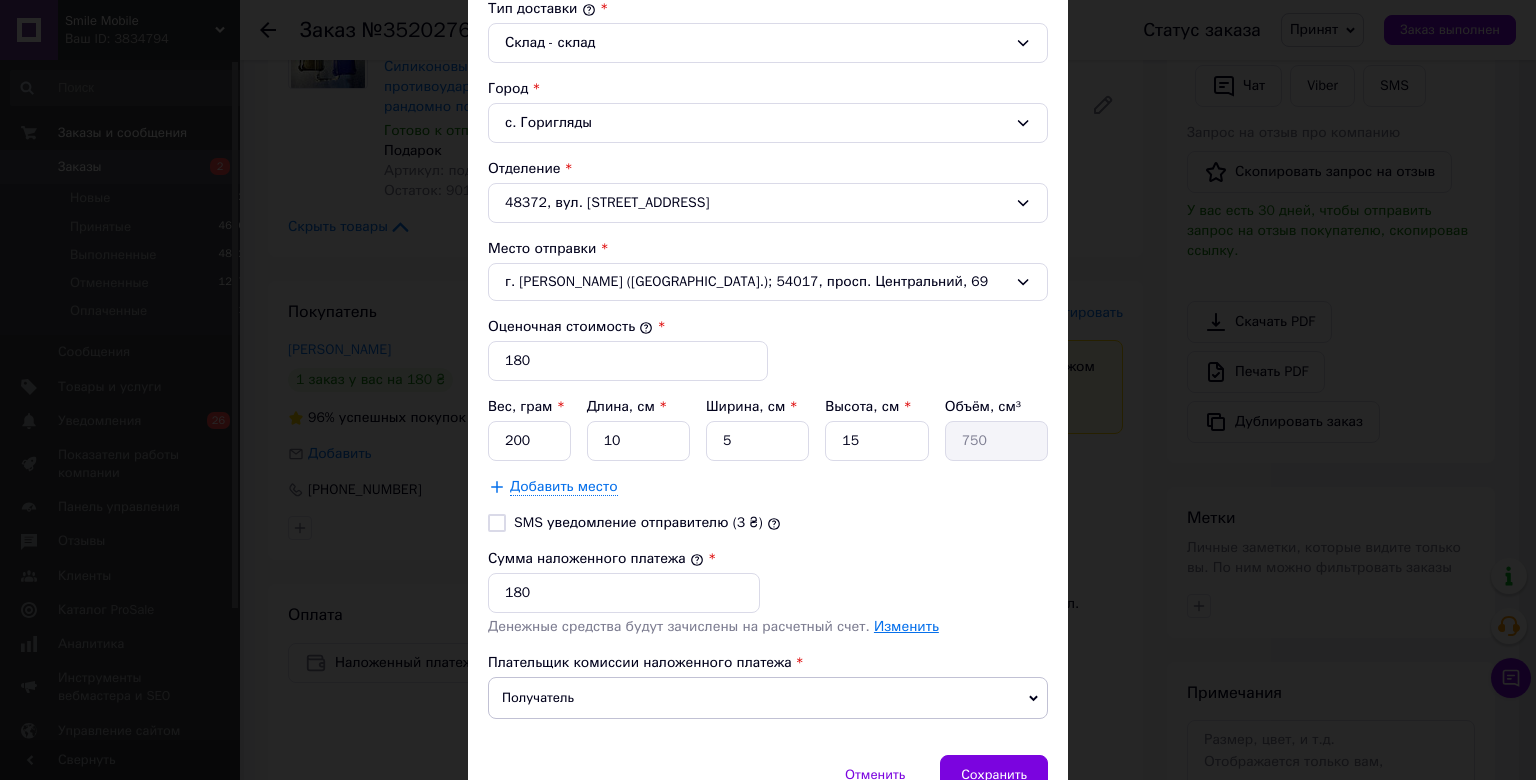 click on "Изменить" at bounding box center (906, 626) 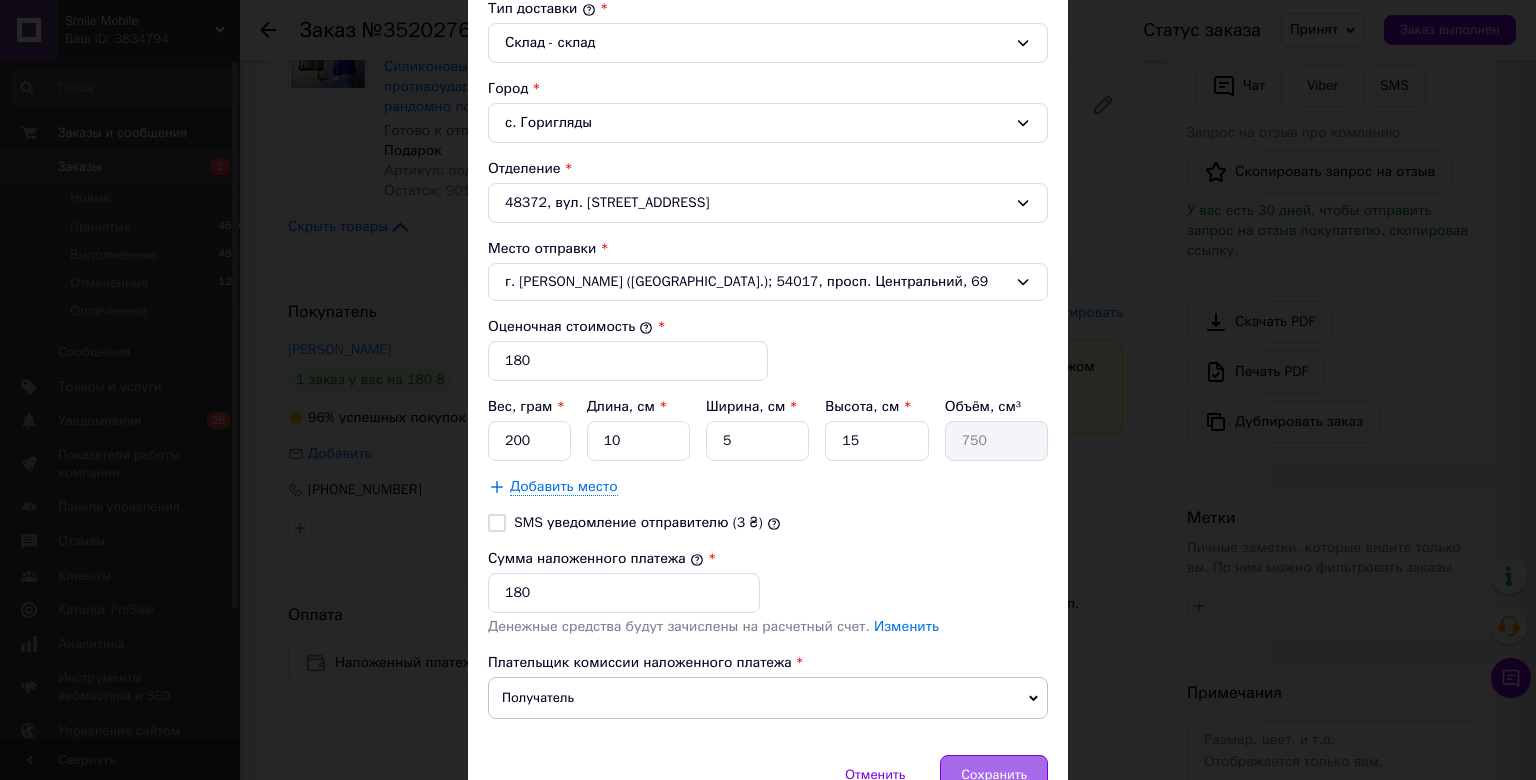 click on "Сохранить" at bounding box center [994, 775] 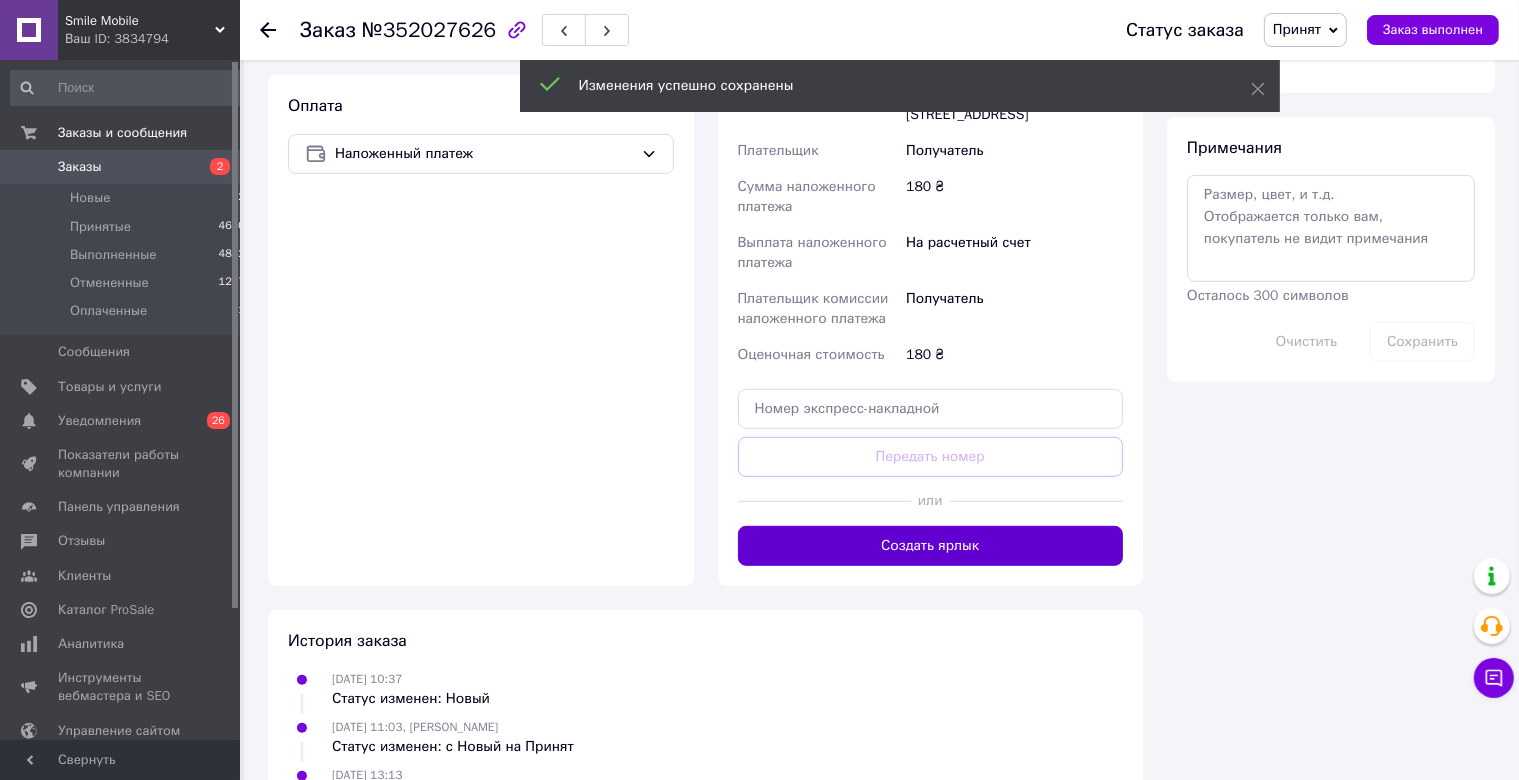 scroll, scrollTop: 921, scrollLeft: 0, axis: vertical 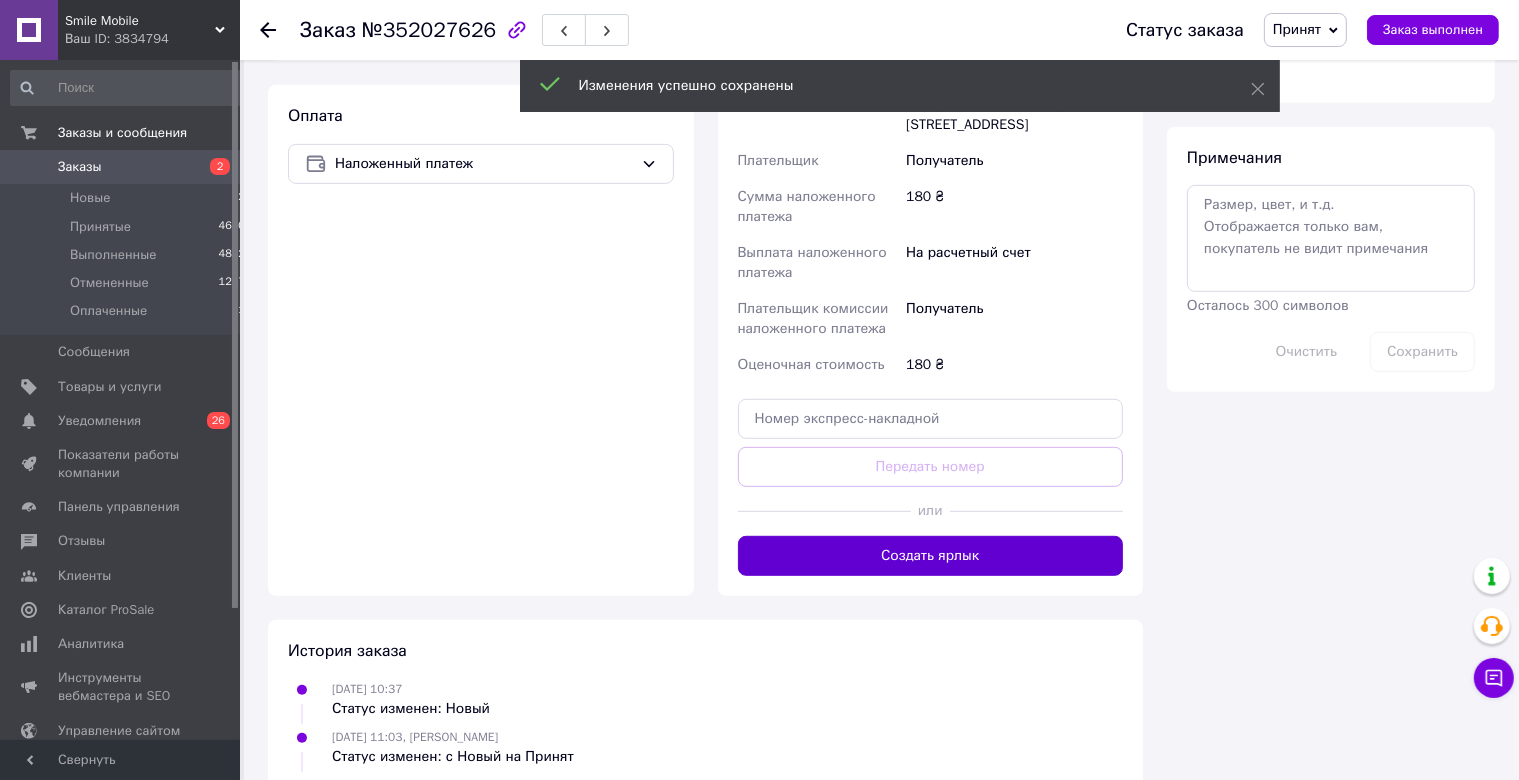 click on "10.07.2025 10:37 Статус изменен: Новый 10.07.2025 11:03, ЮлІя Фісун Статус изменен: с Новый на Принят 10.07.2025 13:13 Изменены данные доставки: Сумма наложенного платежа с Не выбрано на 180.0 , Плательщик наложенного платежа с Не выбрано на Получатель 10.07.2025 13:13, ЮлІя Фісун Изменены данные доставки: Адресс доставки с с. Горигляди, 48372, вул. Шкільна, 30 на с. Горигляды, 48372, вул. Шкільна, 30 , Объявленная стоимость с Не выбрано на 180.0 , Плательщик с Не выбрано на Получатель , Ширина с Не выбрано на 5 , Высота с Не выбрано на 15 , Длинна с Не выбрано на 10 , Вес с Не выбрано на 200" at bounding box center [705, 811] 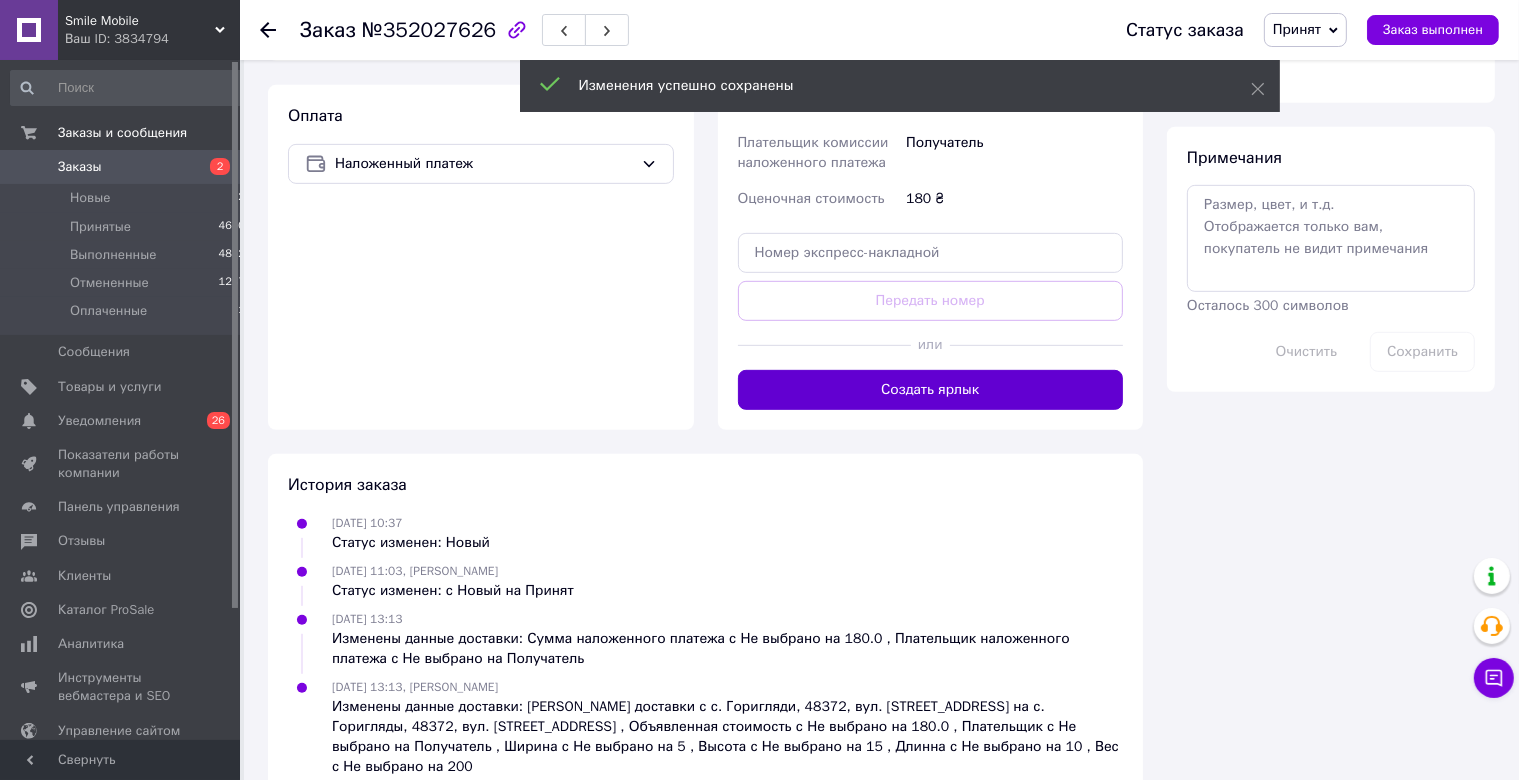 click on "Создать ярлык" at bounding box center [931, 390] 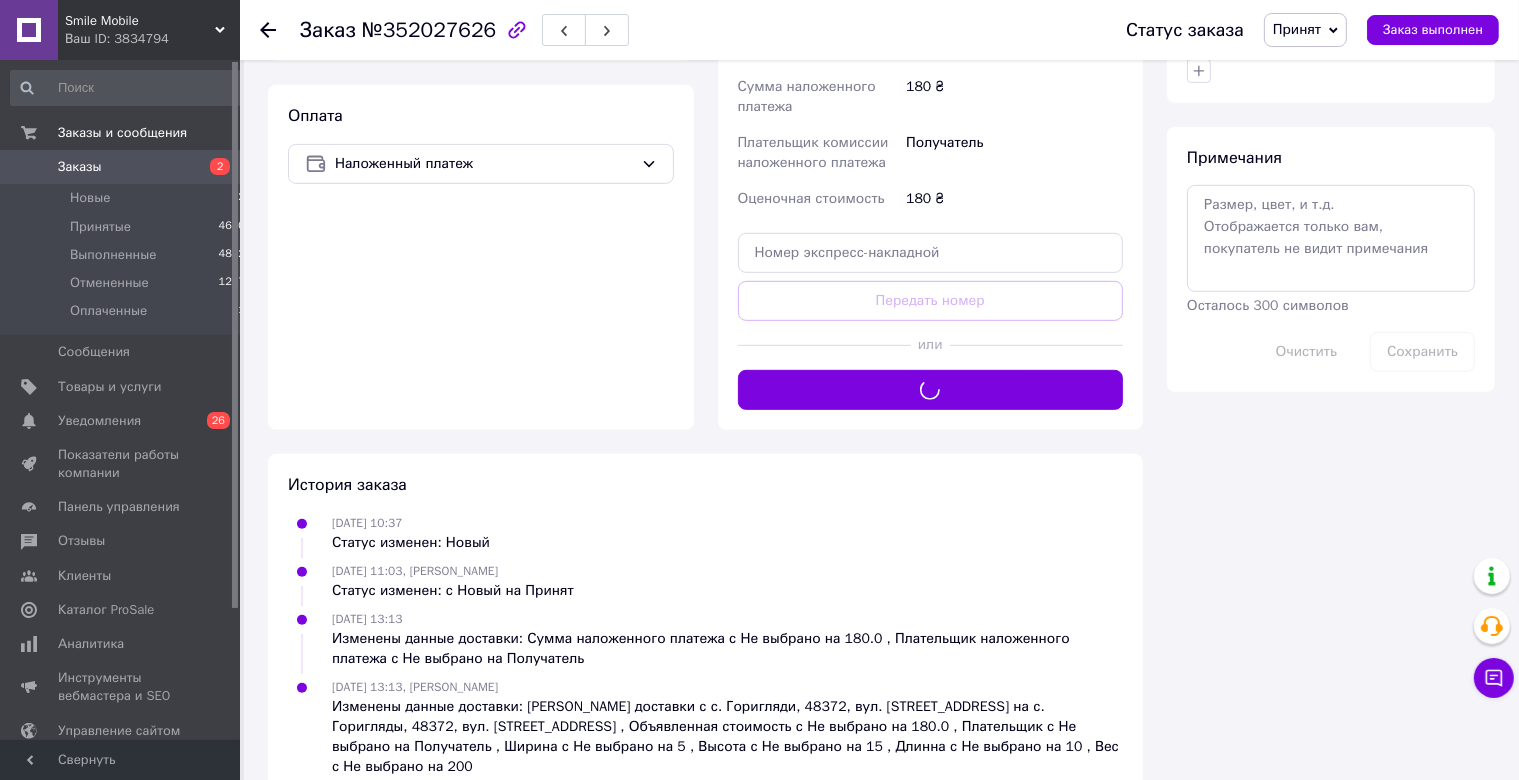 scroll, scrollTop: 821, scrollLeft: 0, axis: vertical 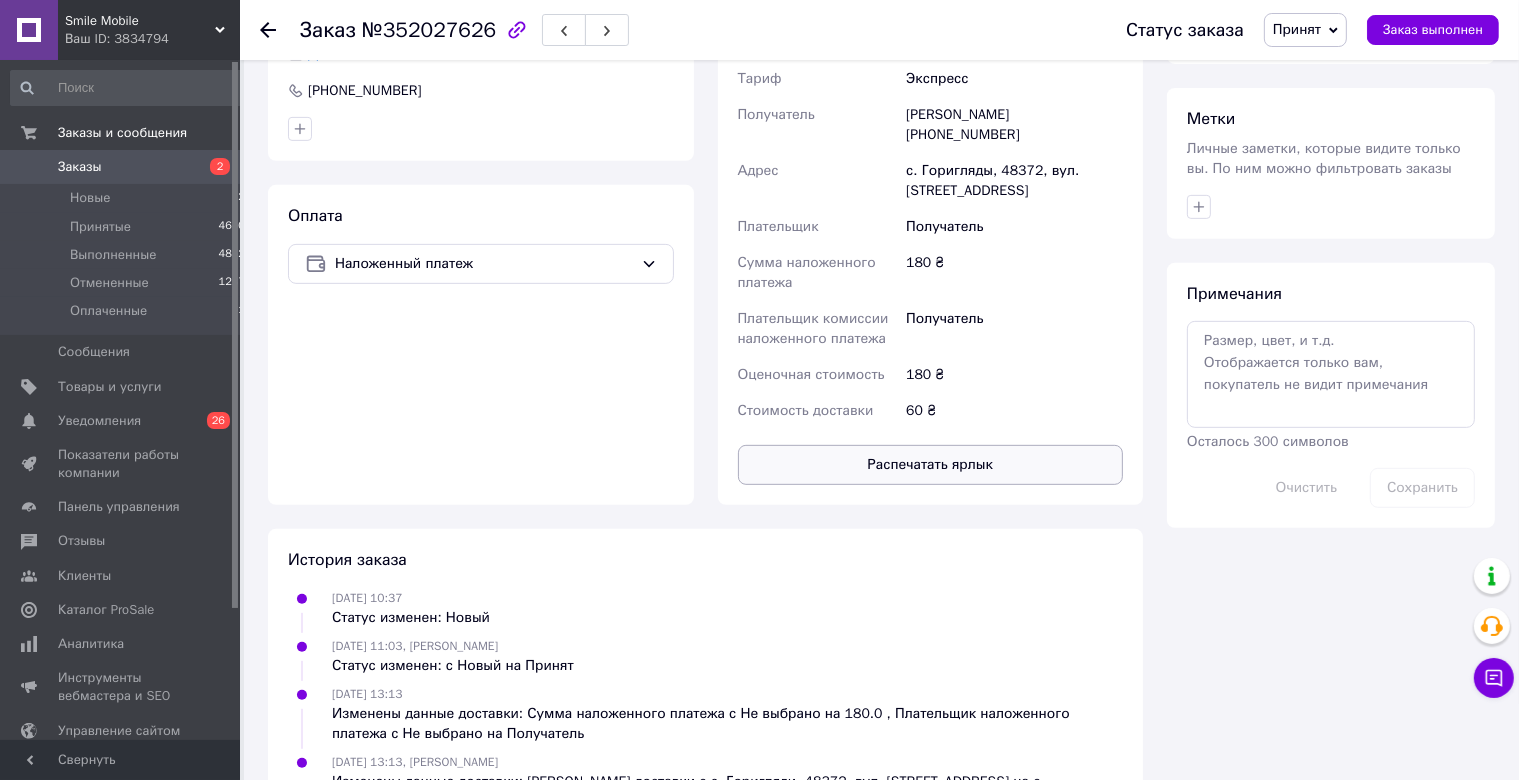 click on "Распечатать ярлык" at bounding box center [931, 465] 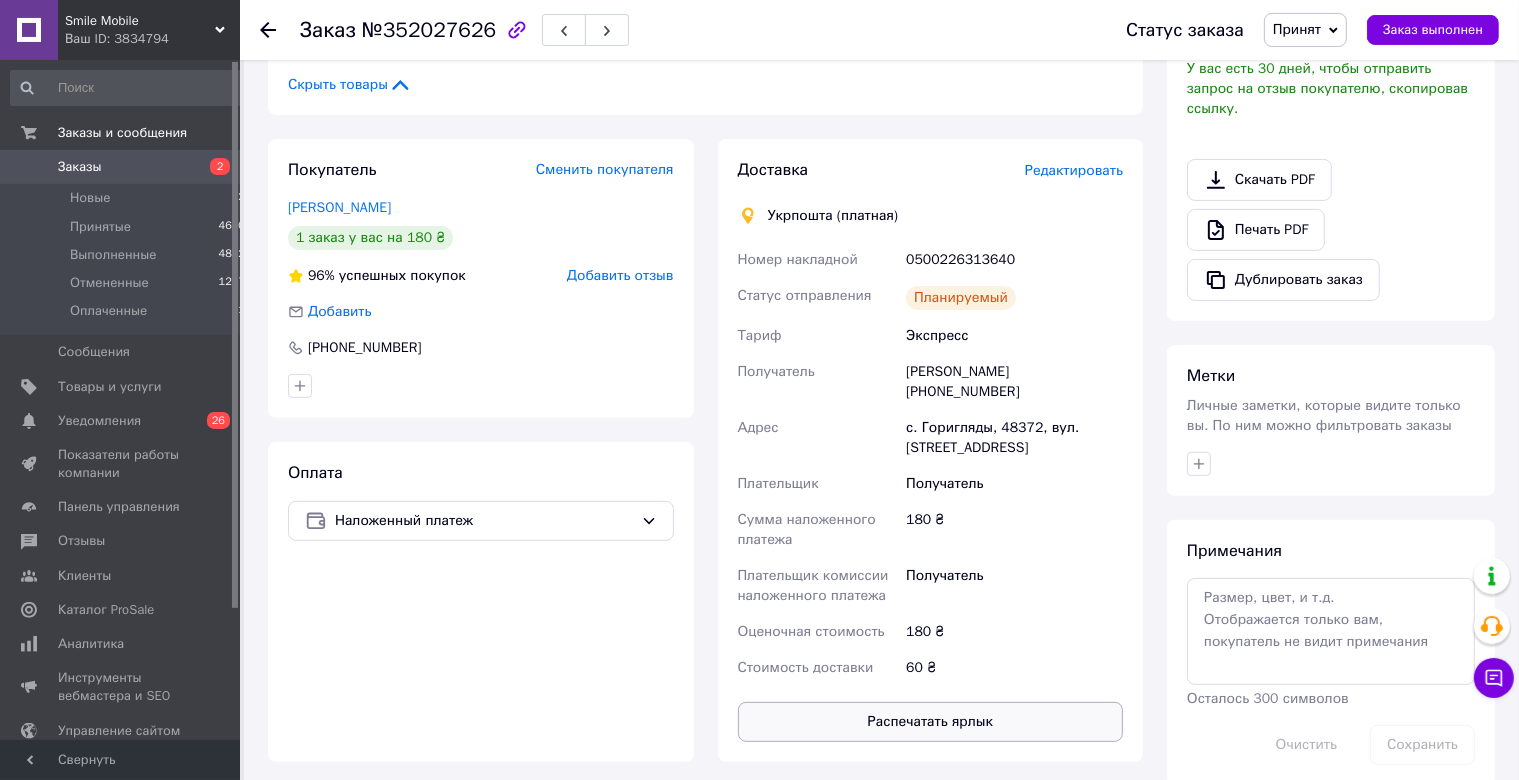 scroll, scrollTop: 399, scrollLeft: 0, axis: vertical 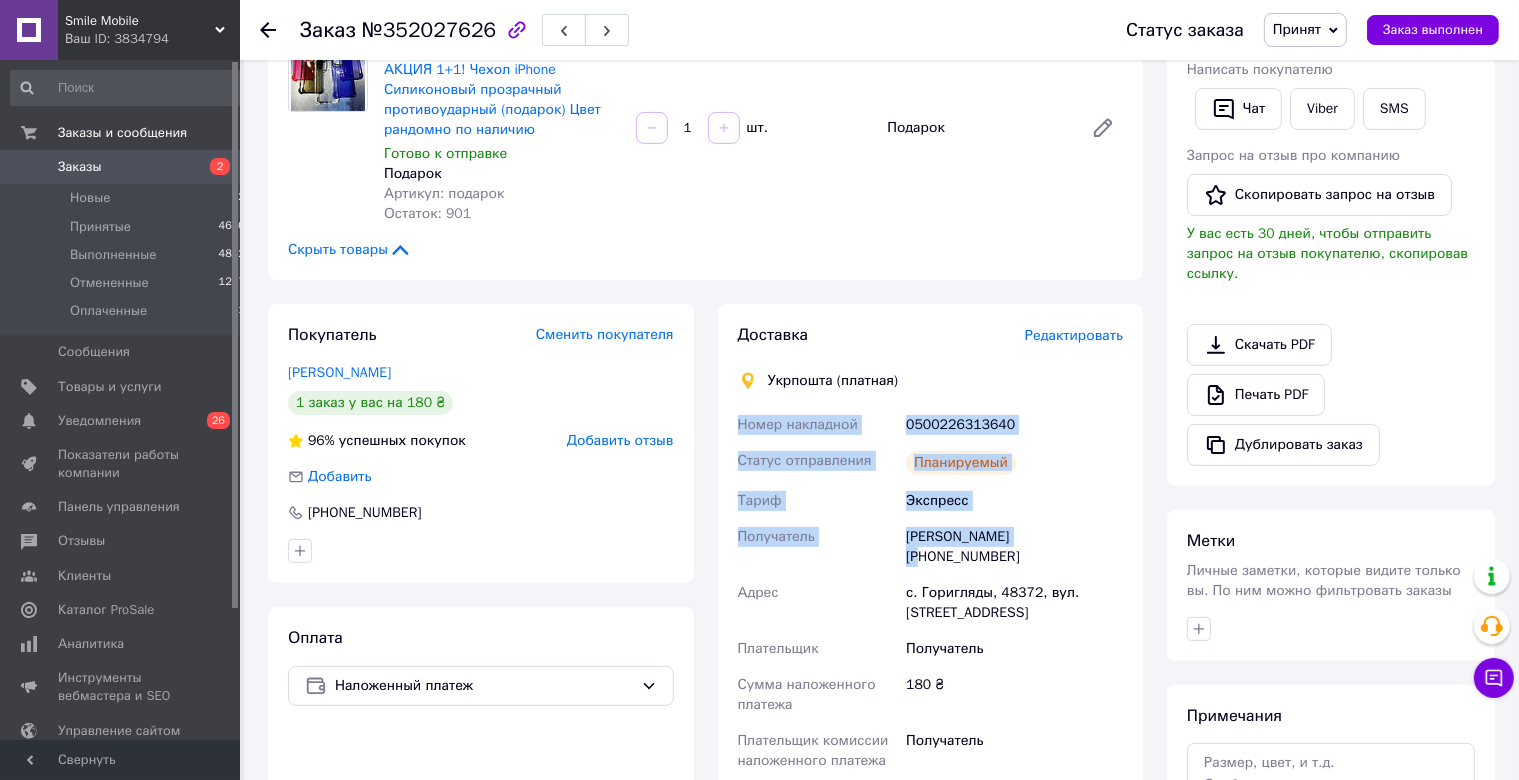 drag, startPoint x: 731, startPoint y: 394, endPoint x: 1037, endPoint y: 513, distance: 328.32452 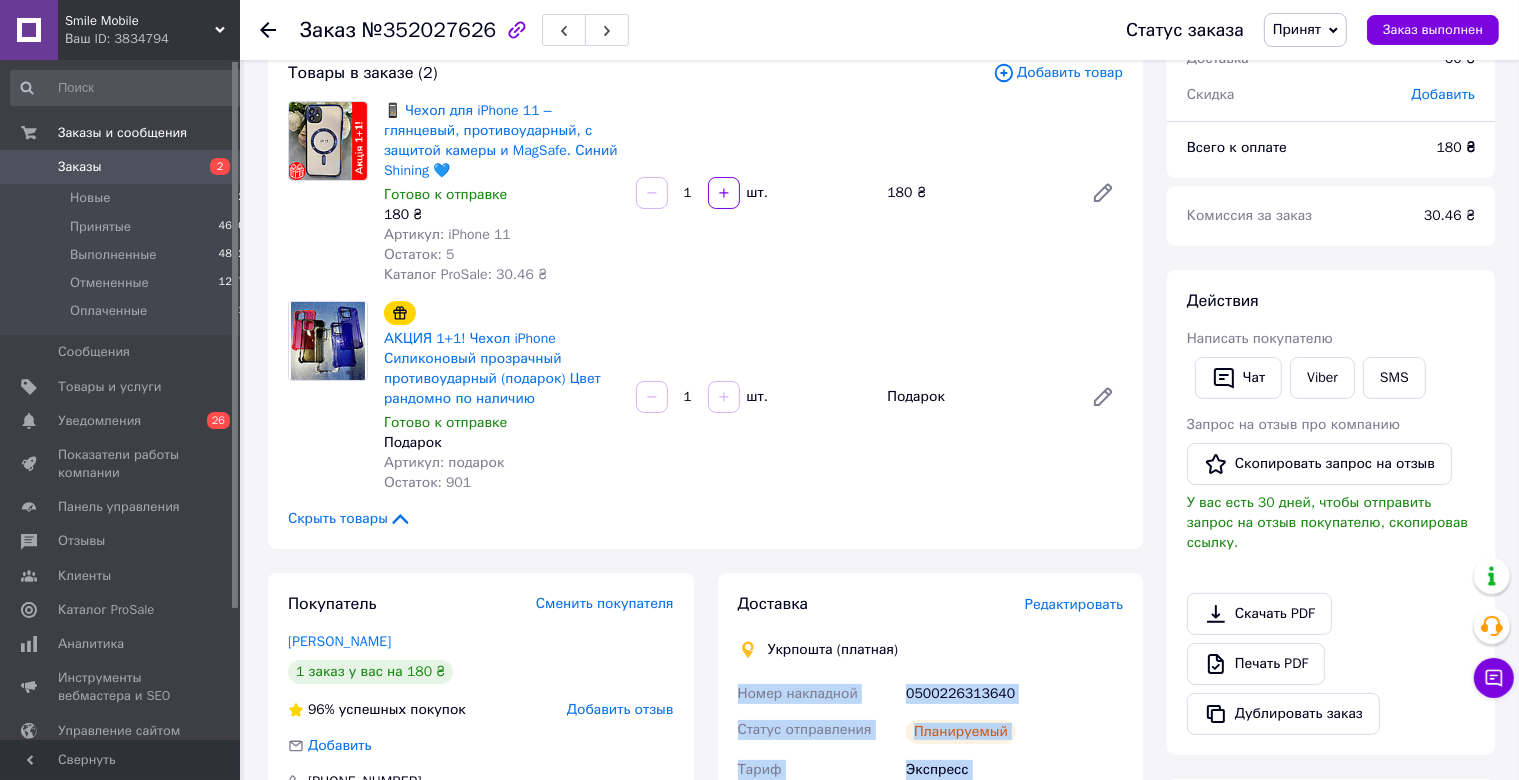 scroll, scrollTop: 82, scrollLeft: 0, axis: vertical 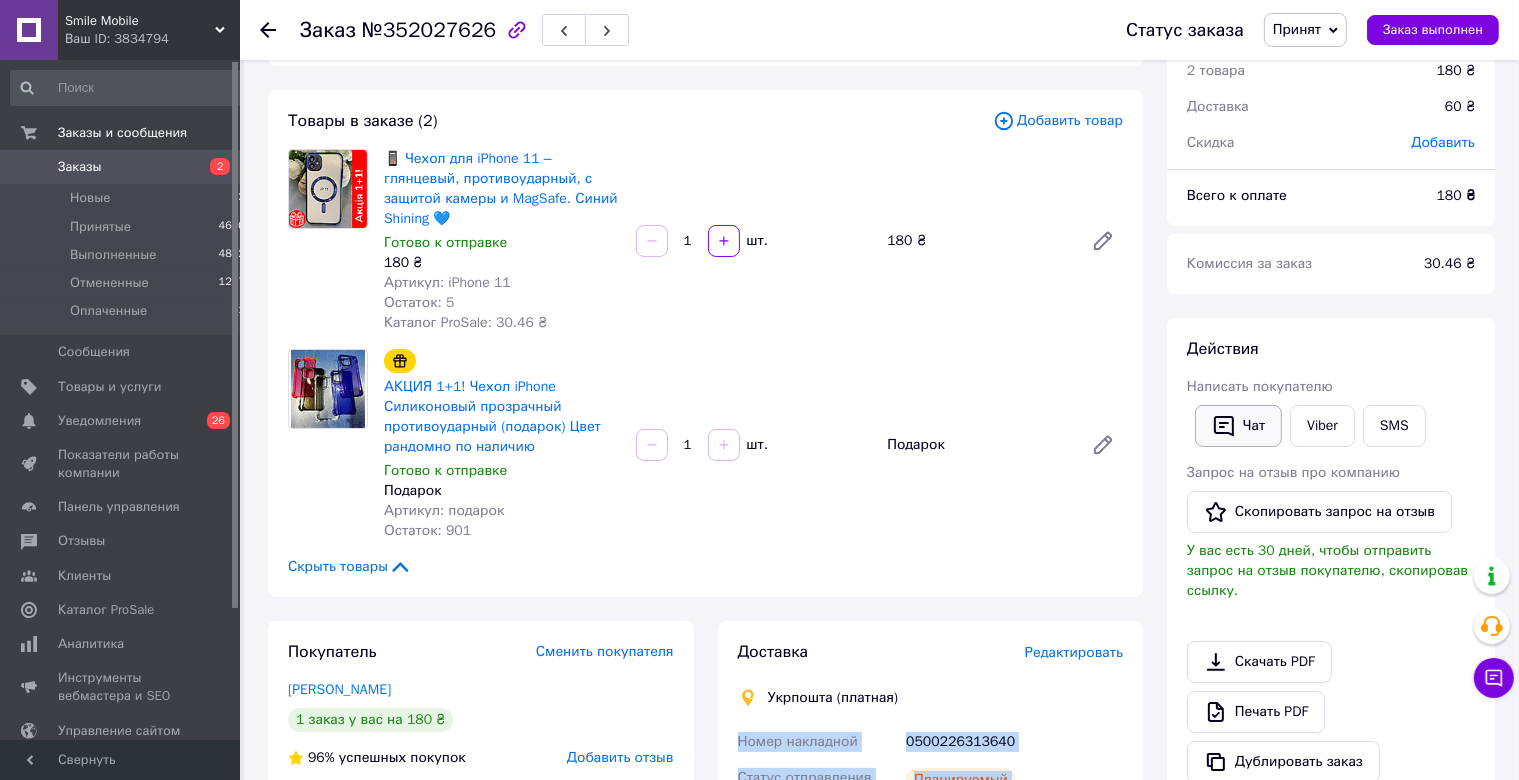click 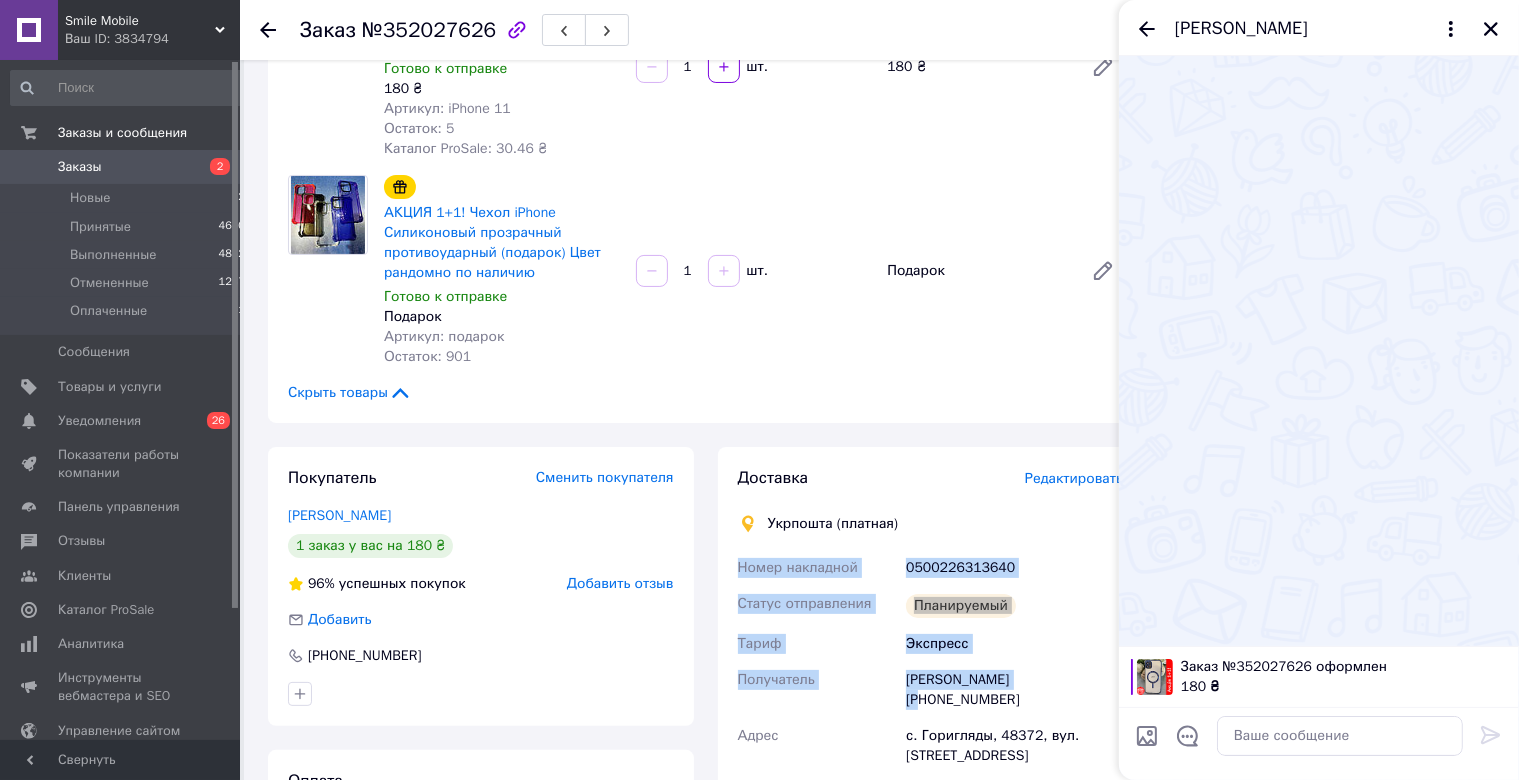 scroll, scrollTop: 293, scrollLeft: 0, axis: vertical 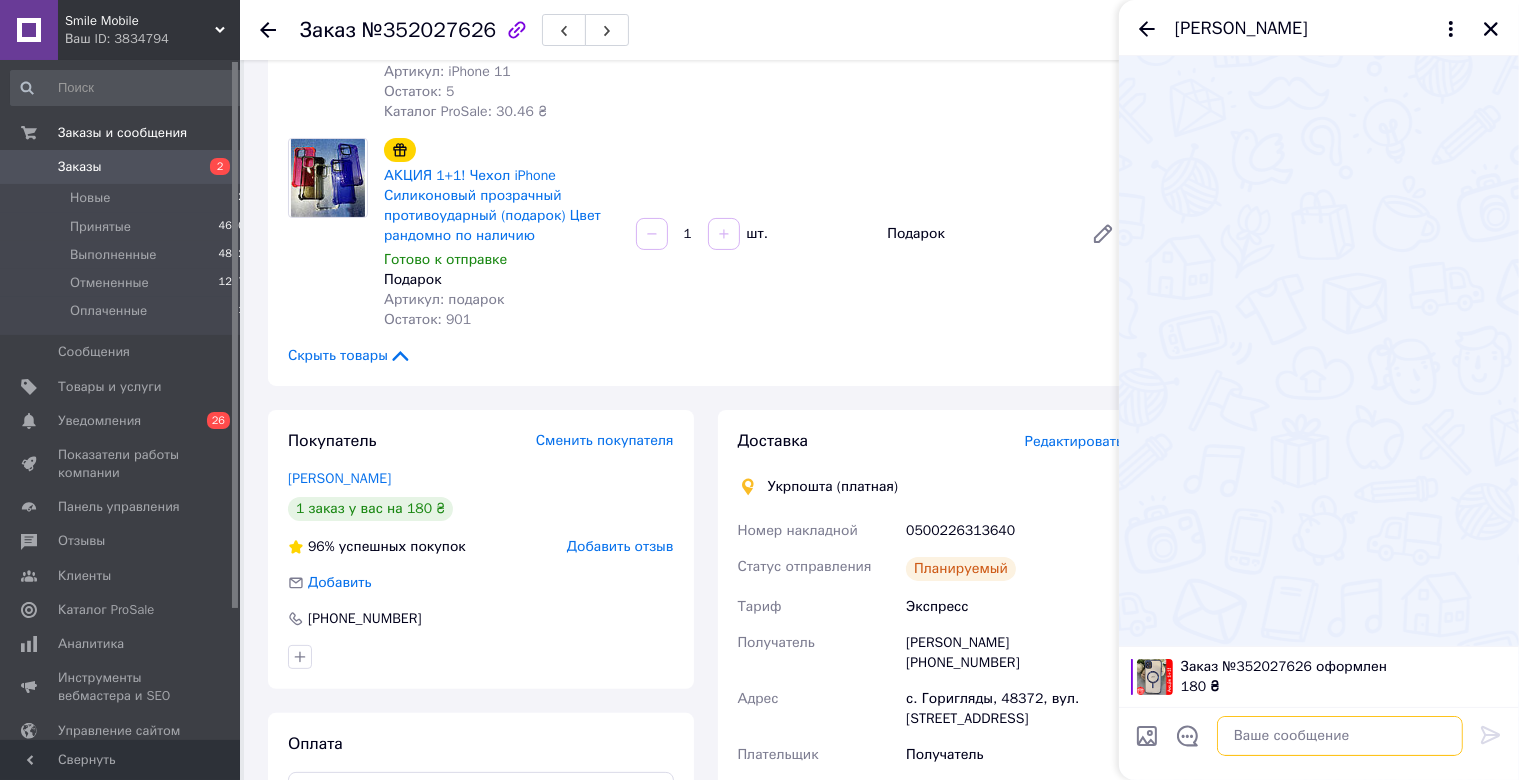 click at bounding box center (1340, 736) 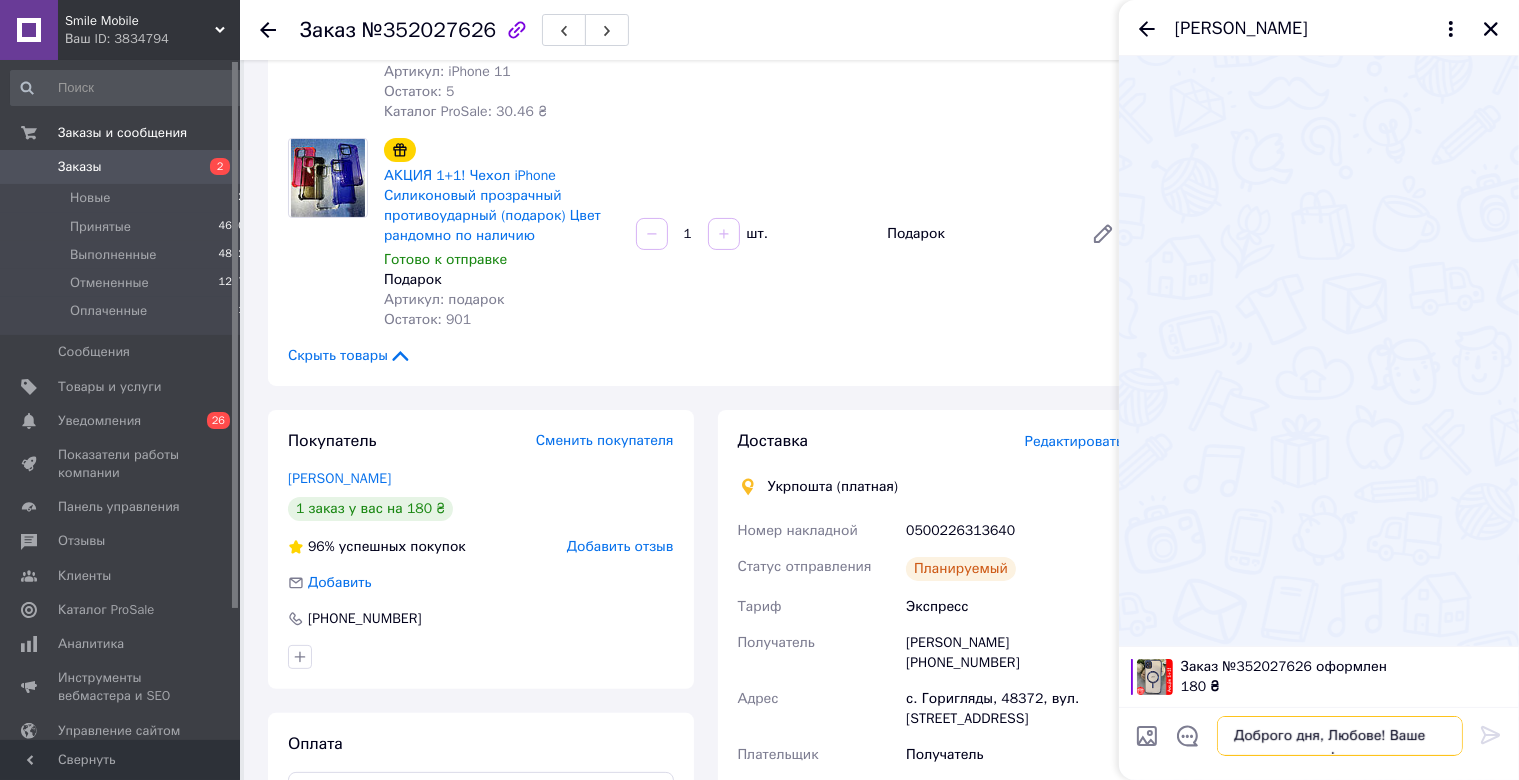 scroll, scrollTop: 54, scrollLeft: 0, axis: vertical 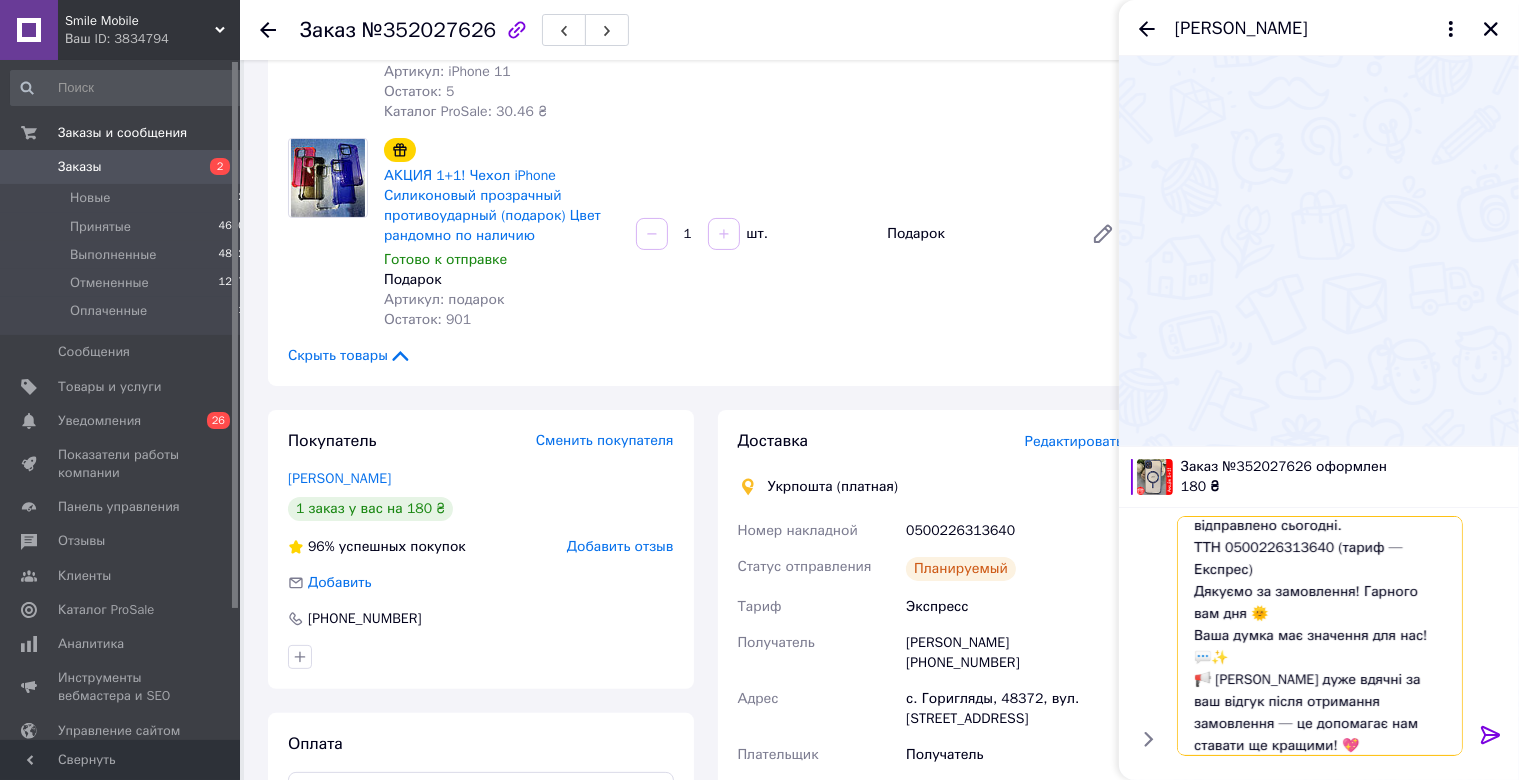 type 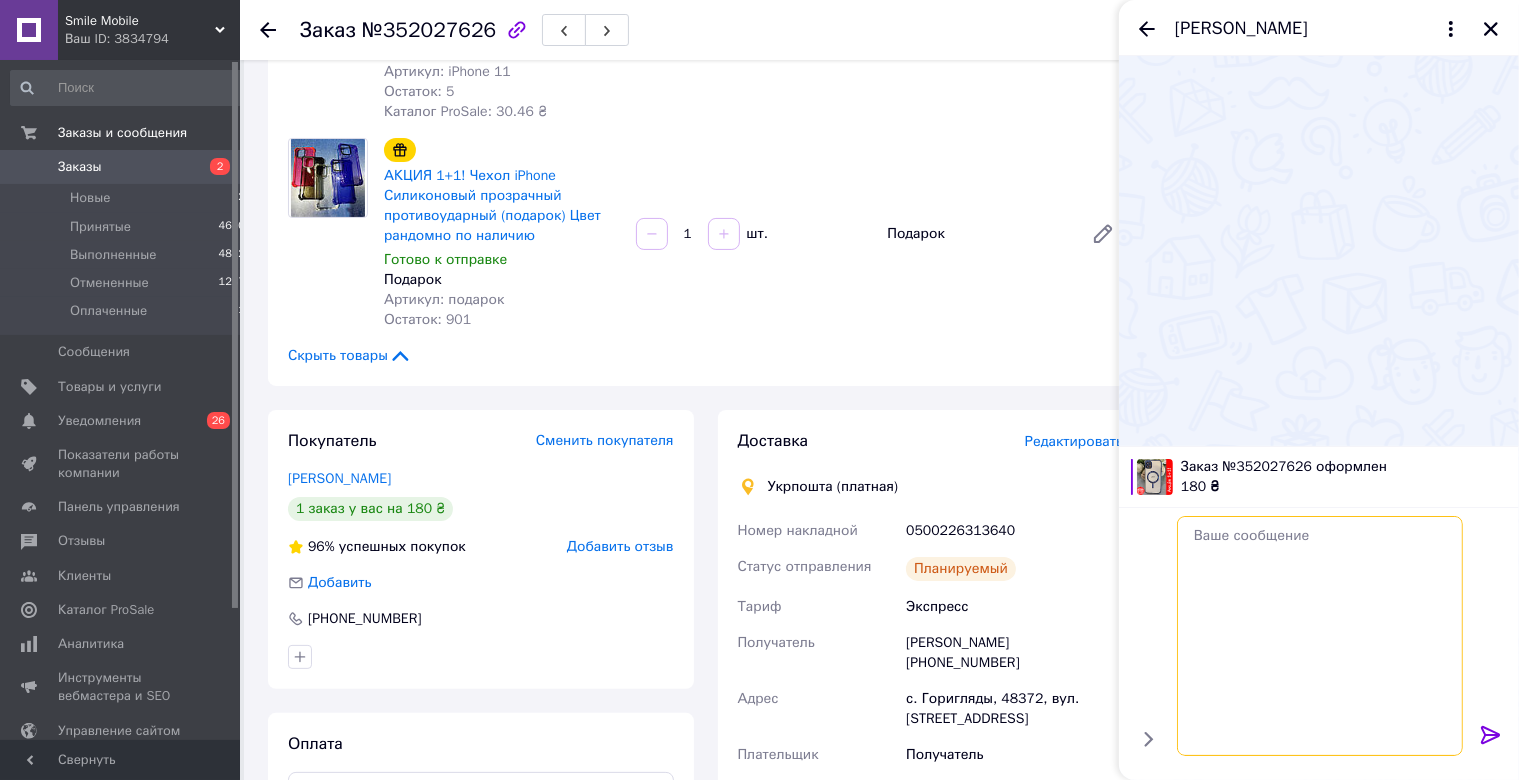 scroll, scrollTop: 0, scrollLeft: 0, axis: both 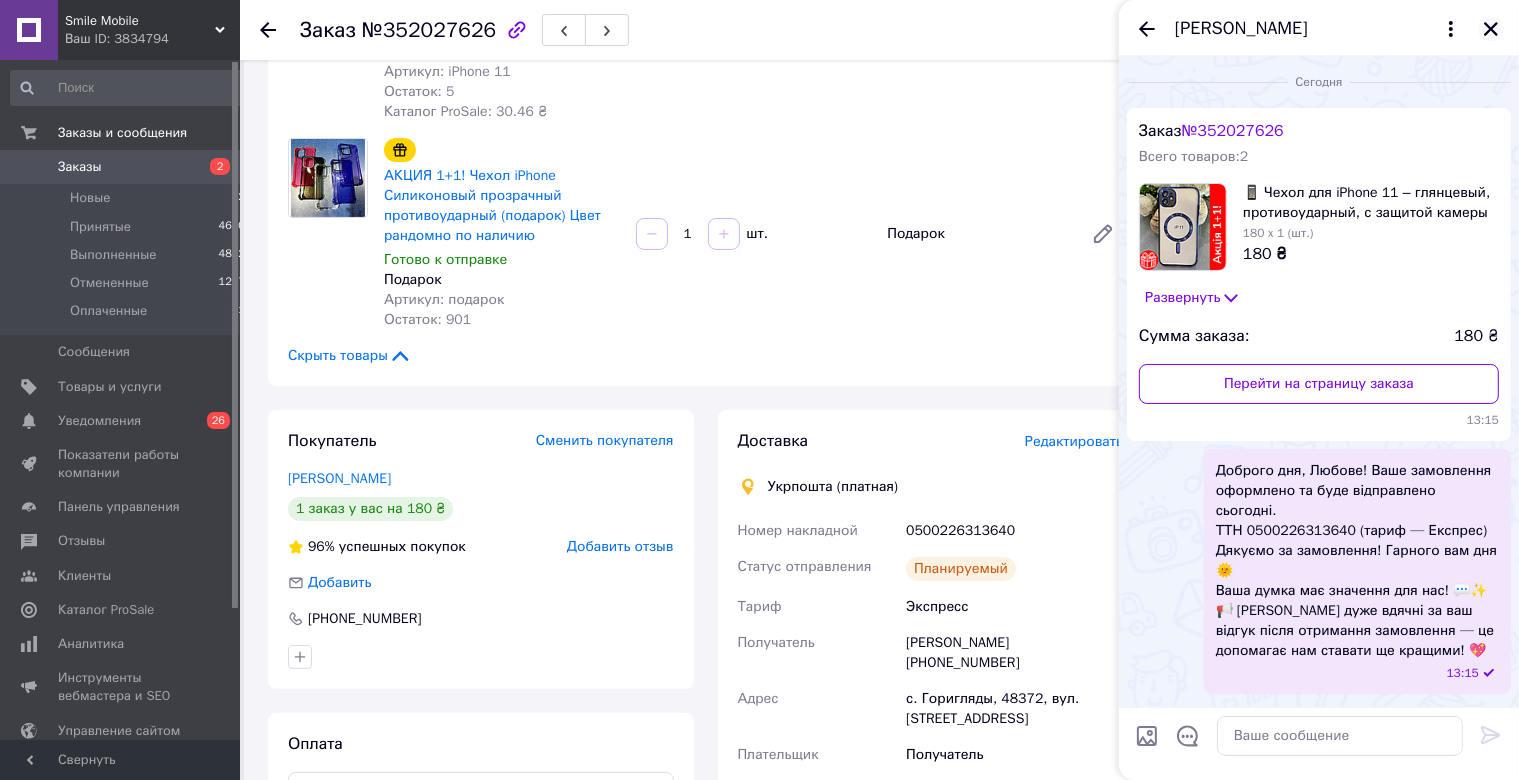 click 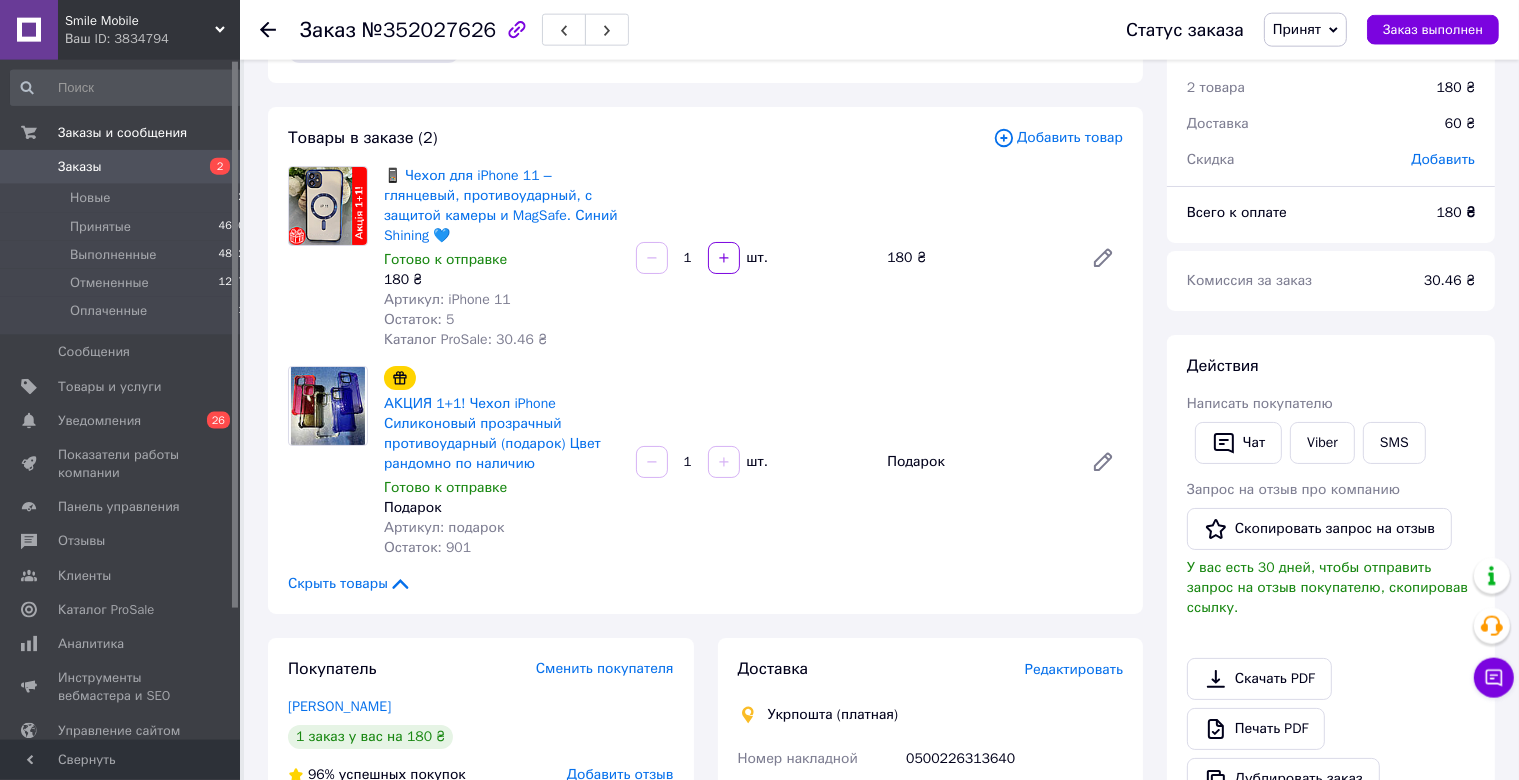 scroll, scrollTop: 0, scrollLeft: 0, axis: both 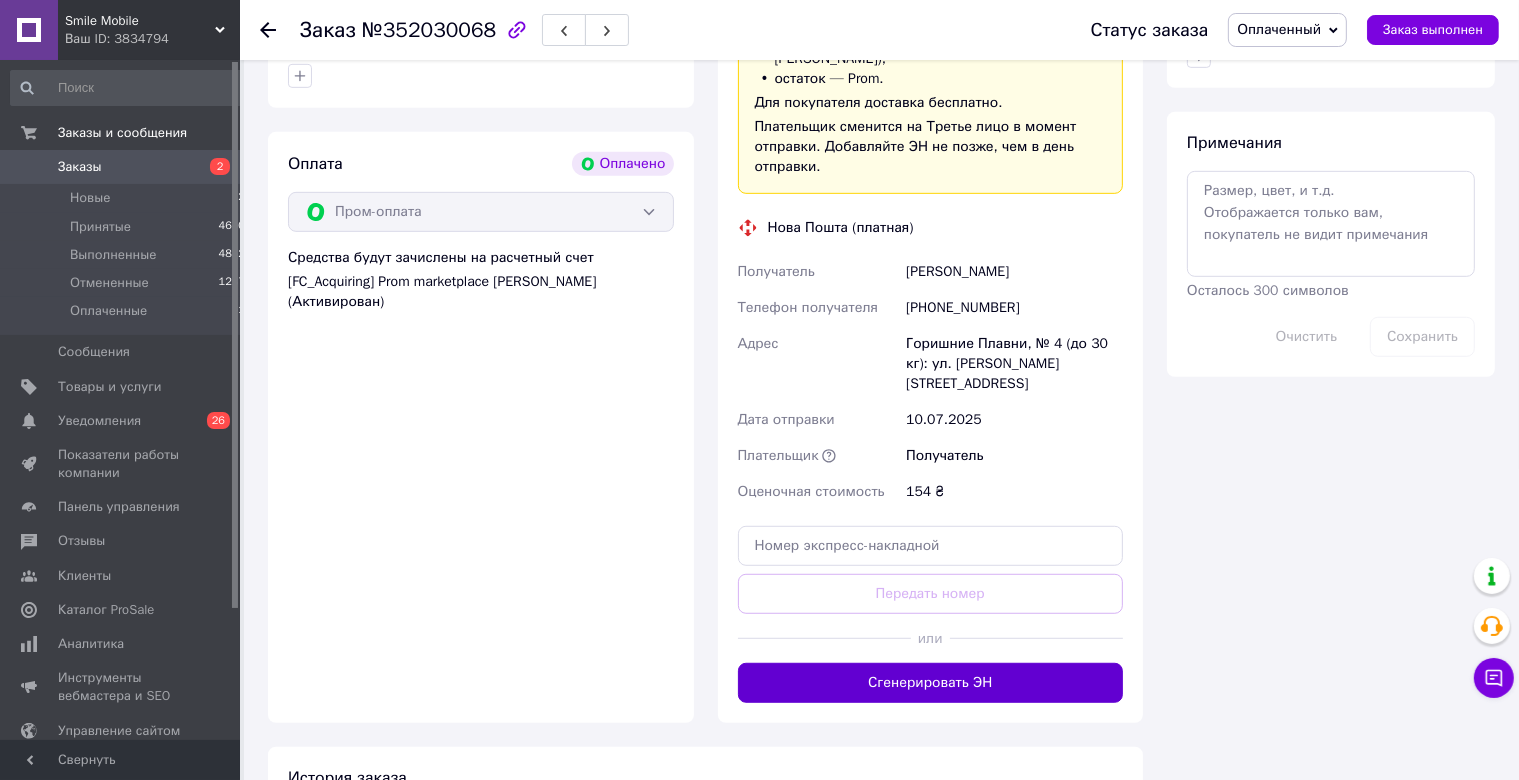 click on "Сгенерировать ЭН" at bounding box center (931, 683) 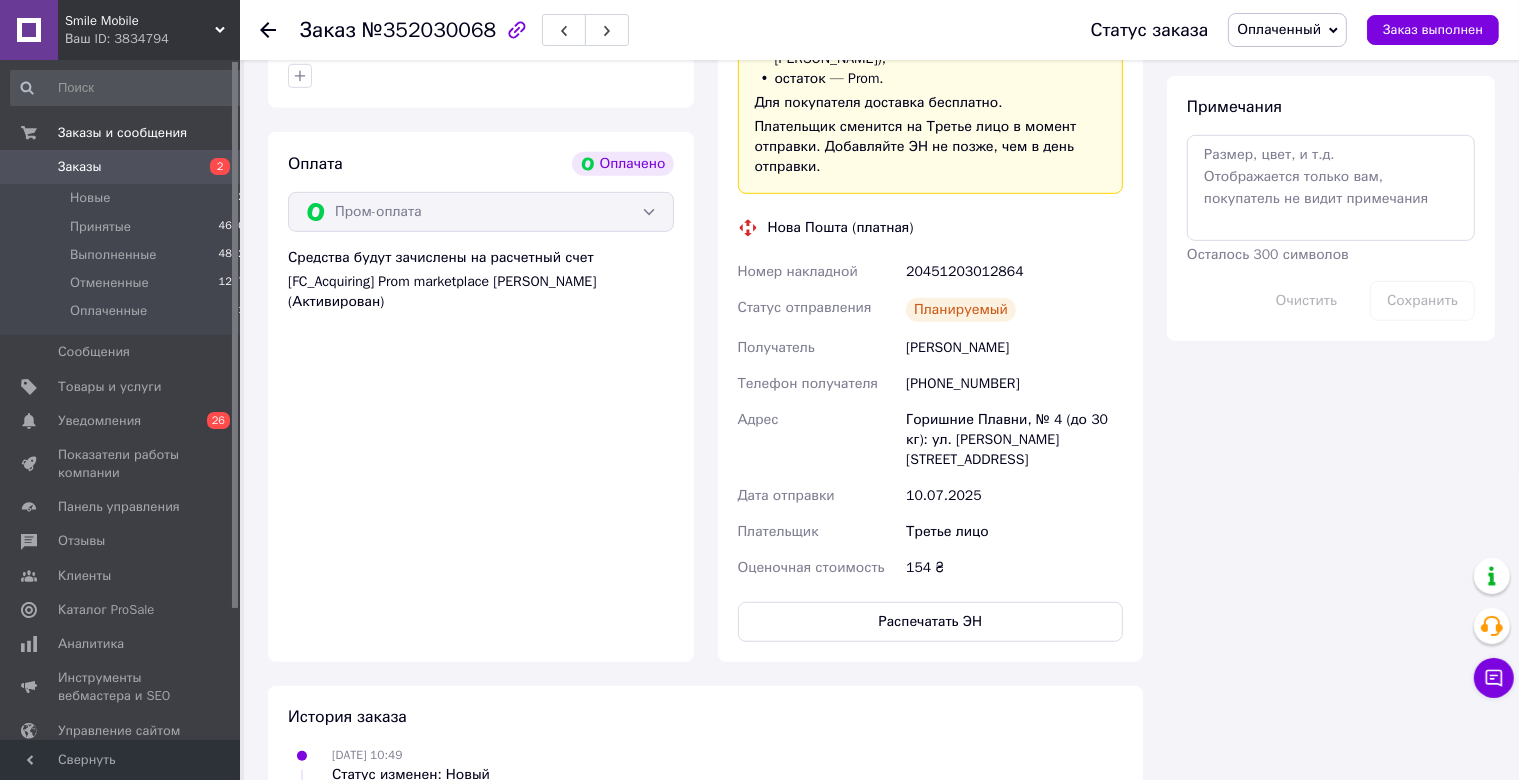 drag, startPoint x: 730, startPoint y: 249, endPoint x: 1045, endPoint y: 318, distance: 322.4686 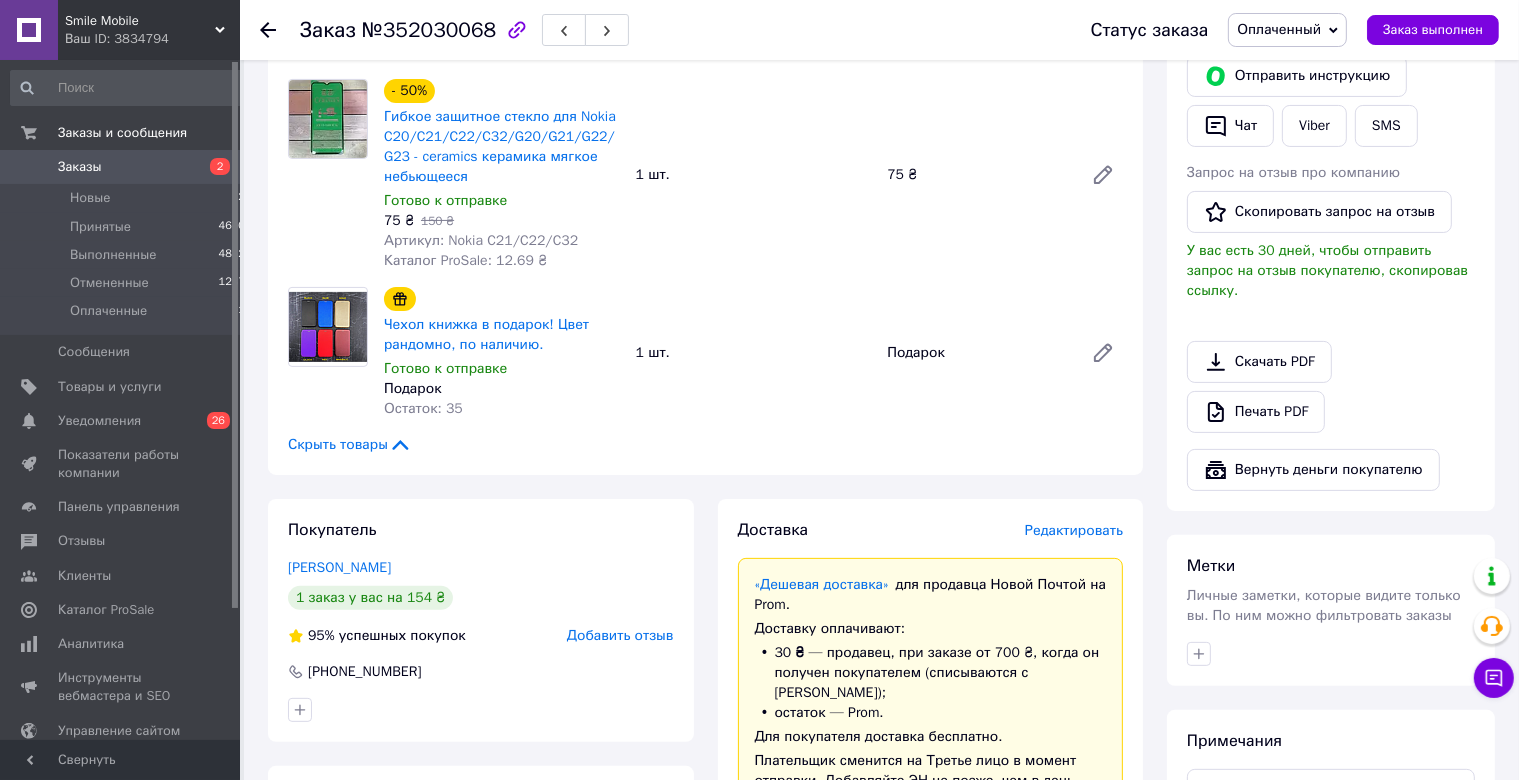 scroll, scrollTop: 316, scrollLeft: 0, axis: vertical 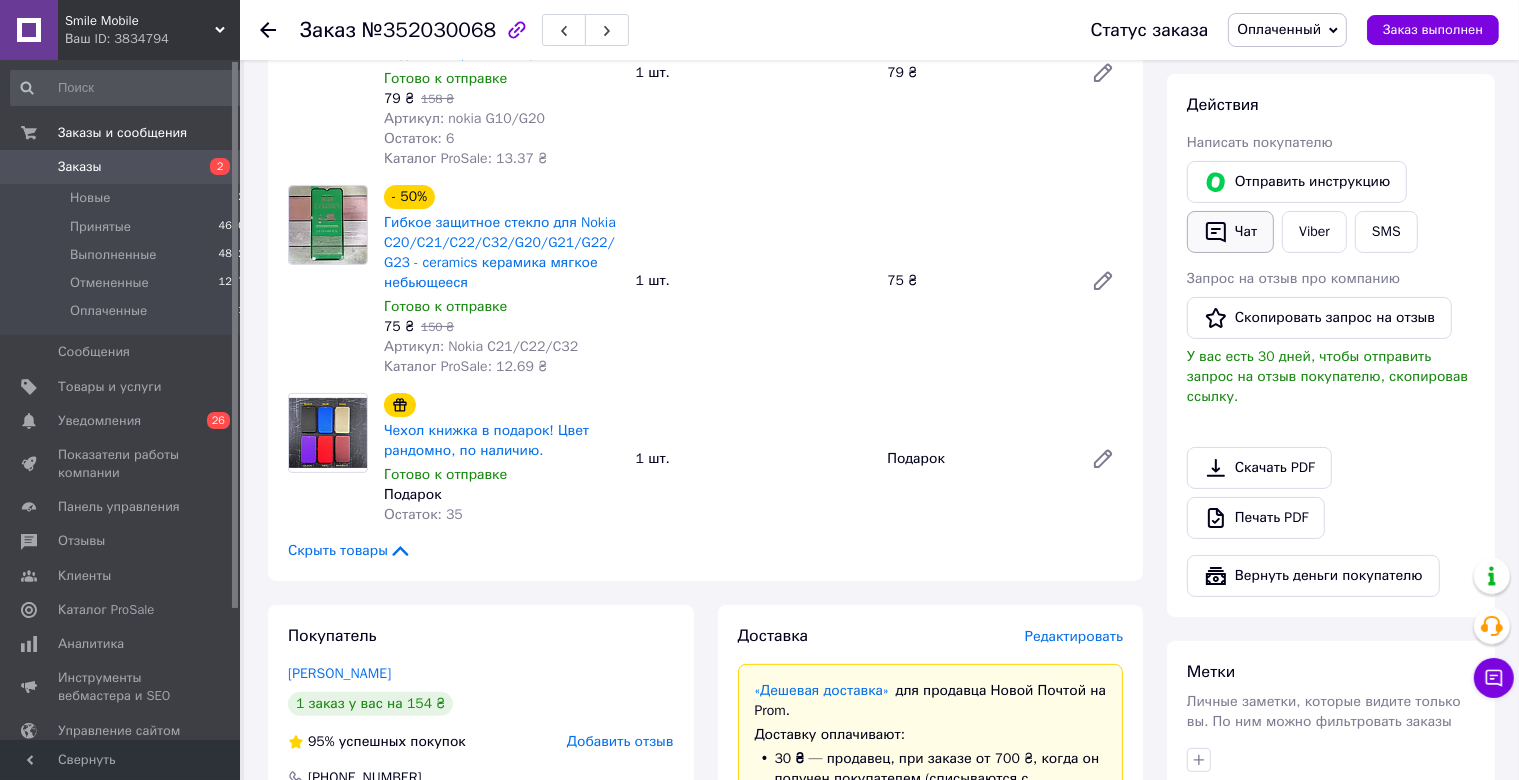 click on "Чат" at bounding box center (1230, 232) 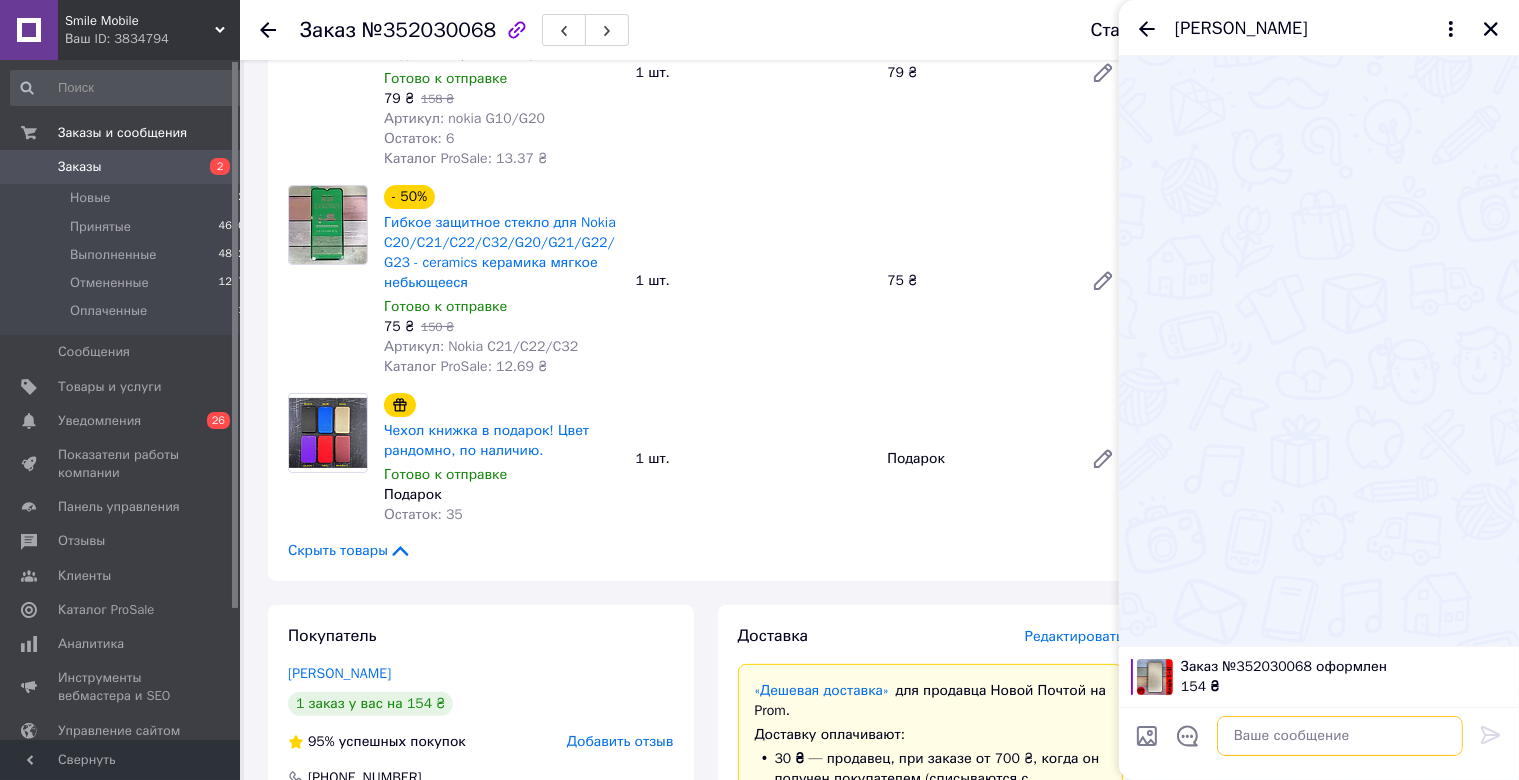 click at bounding box center [1340, 736] 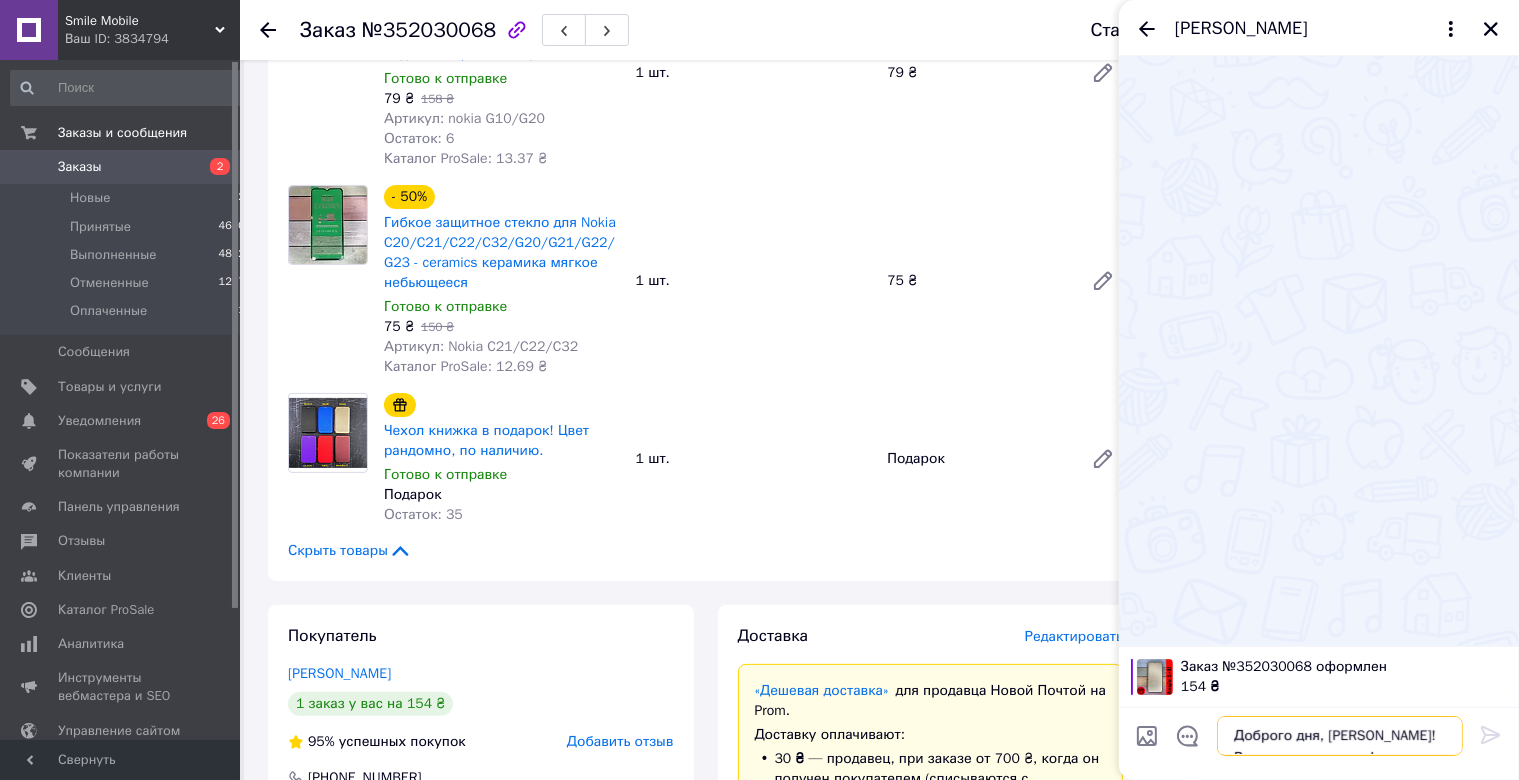 scroll, scrollTop: 32, scrollLeft: 0, axis: vertical 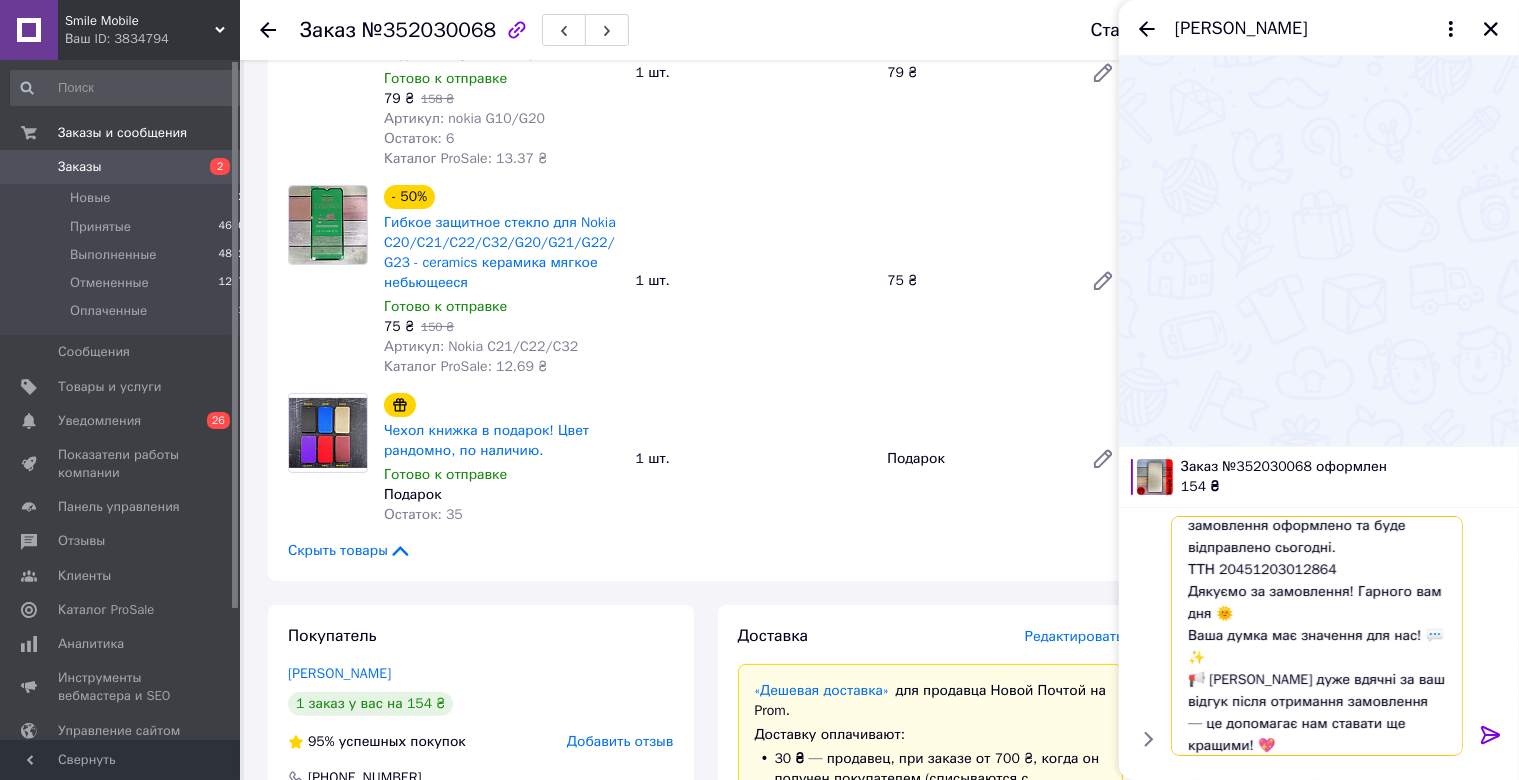 type 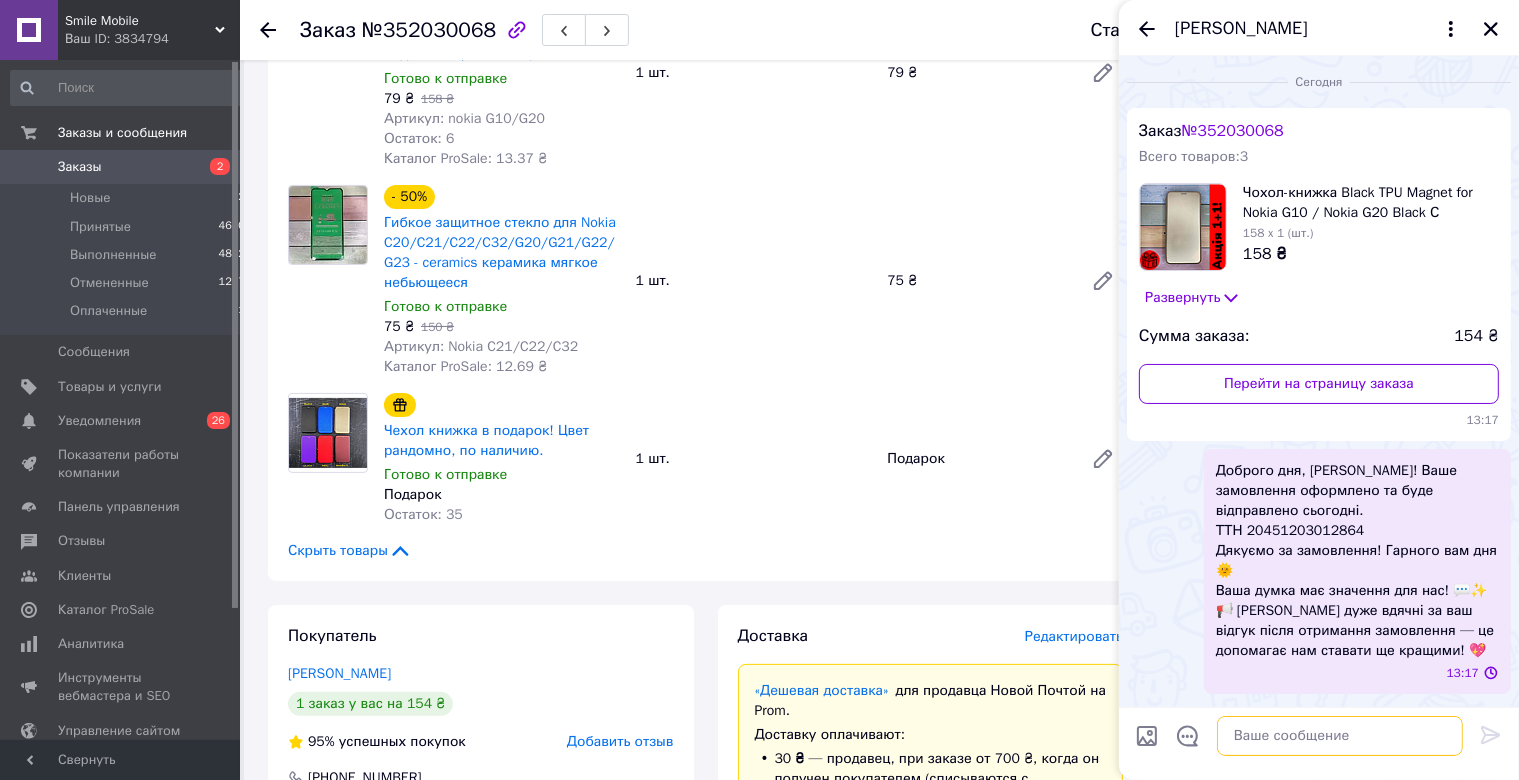 scroll, scrollTop: 0, scrollLeft: 0, axis: both 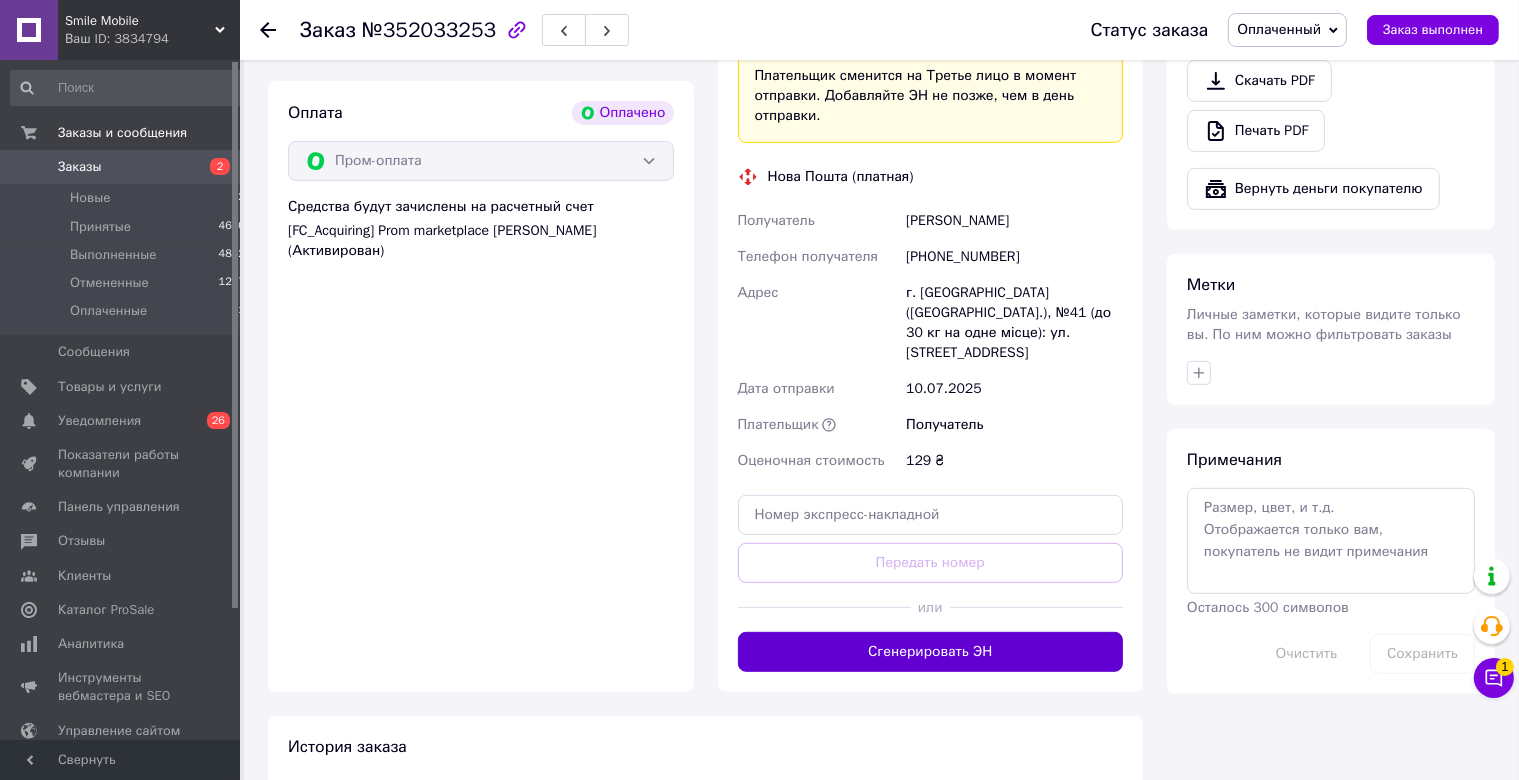 click on "Сгенерировать ЭН" at bounding box center (931, 652) 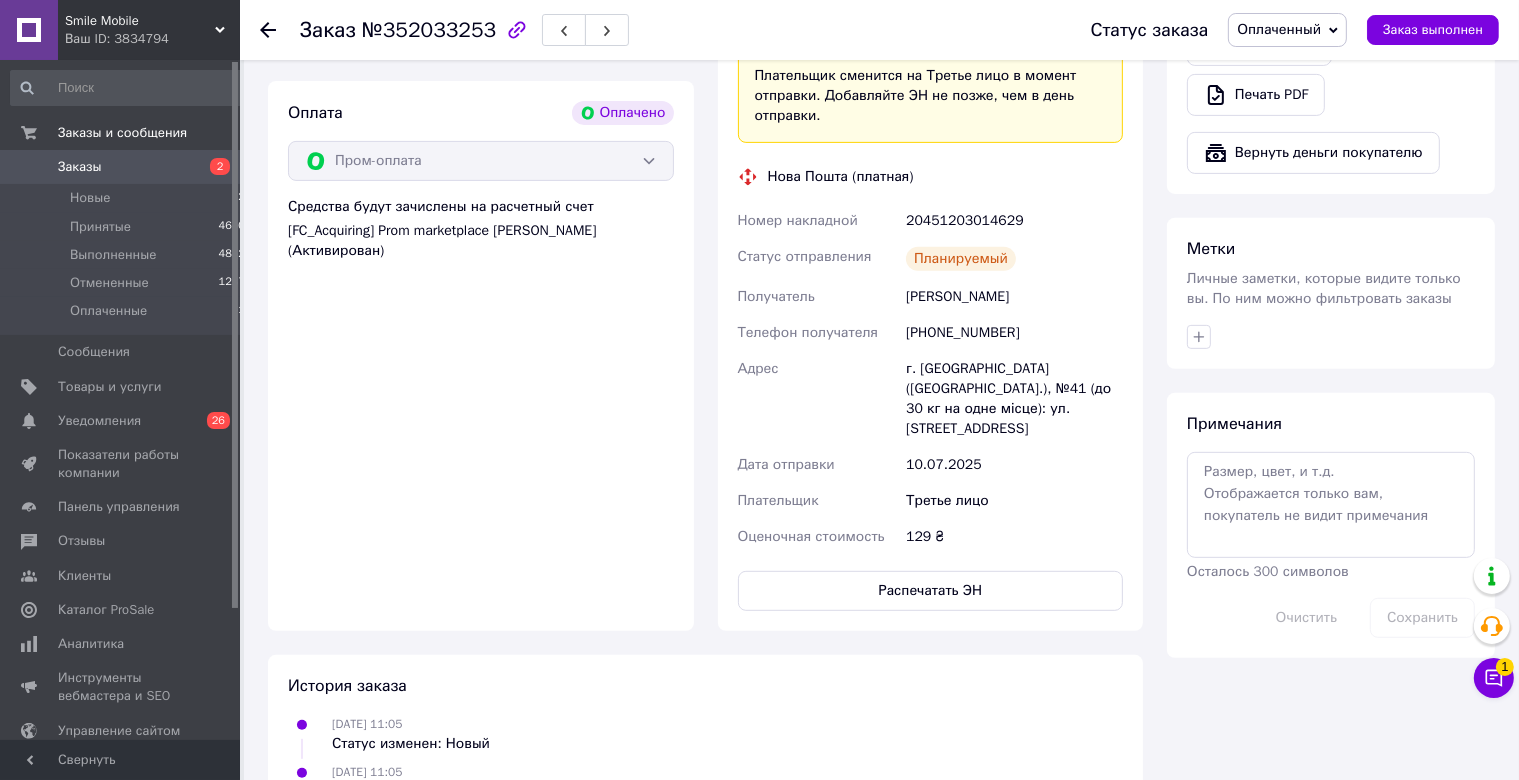drag, startPoint x: 738, startPoint y: 193, endPoint x: 1073, endPoint y: 270, distance: 343.73535 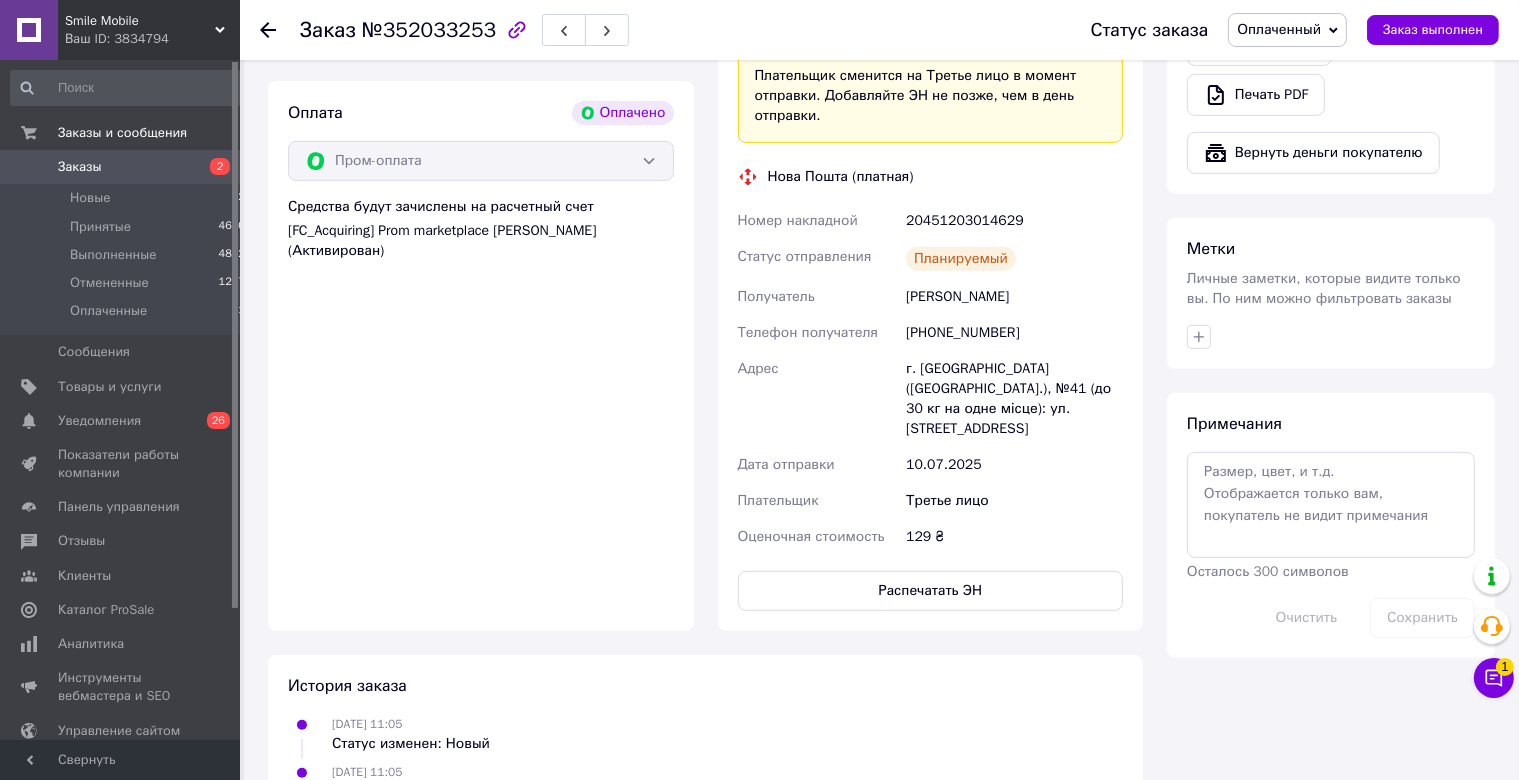 click on "Номер накладной 20451203014629 Статус отправления Планируемый Получатель Моцевий Владислав Телефон получателя +380662187381 Адрес г. Львов (Львовская обл.), №41 (до 30 кг на одне місце): ул. Пасечная, 84А Дата отправки 10.07.2025 Плательщик Третье лицо Оценочная стоимость 129 ₴" at bounding box center [931, 379] 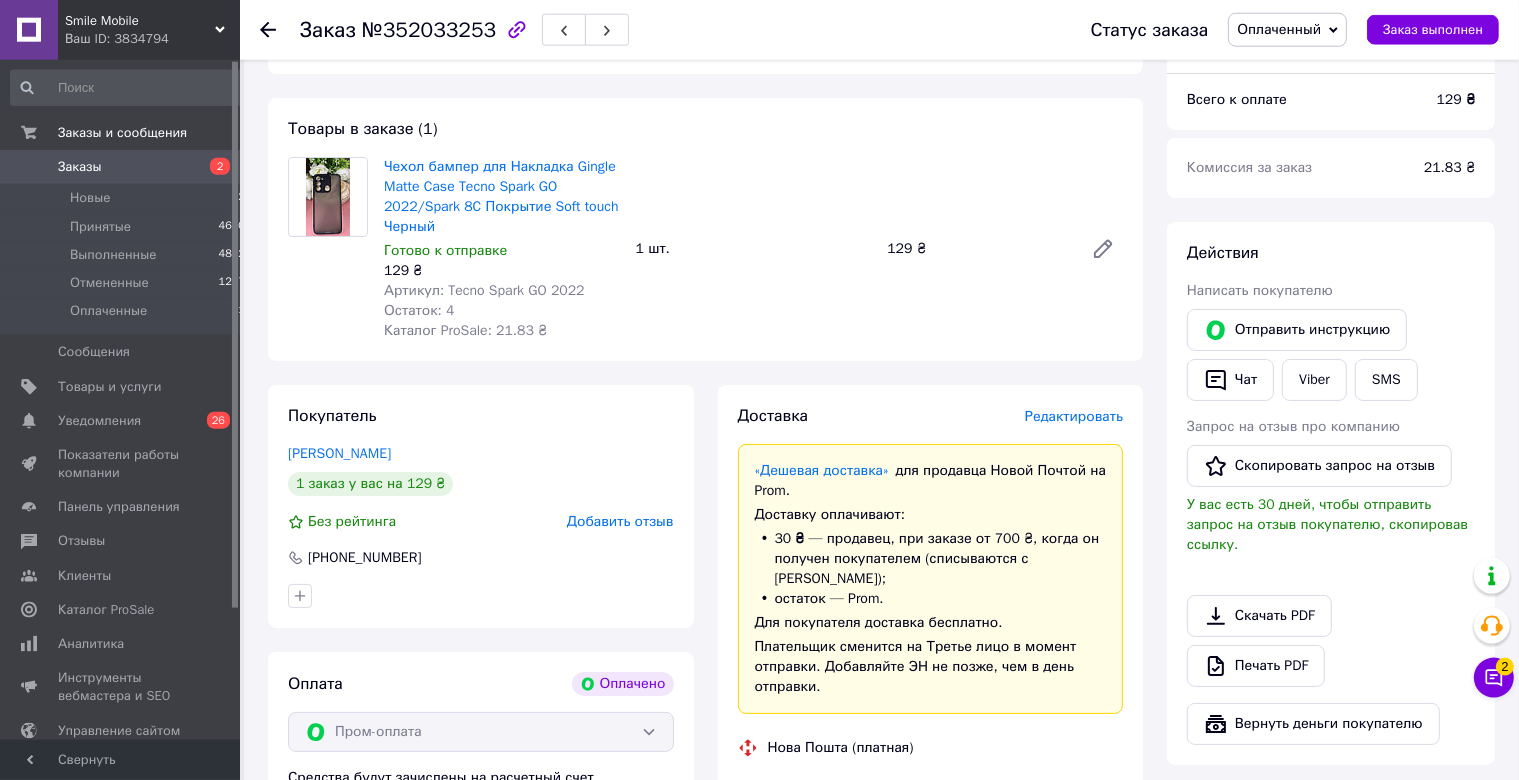 scroll, scrollTop: 105, scrollLeft: 0, axis: vertical 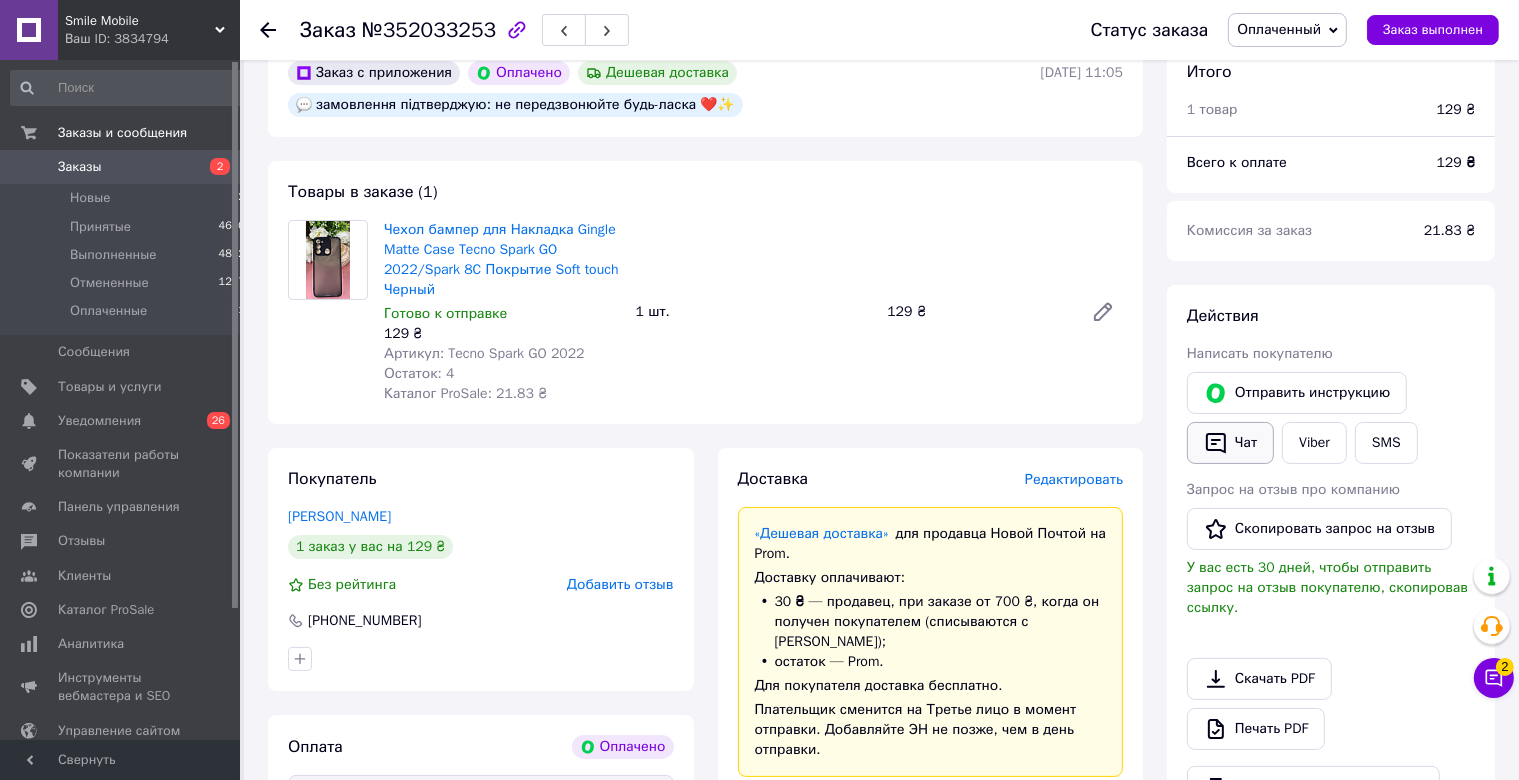 click on "Чат" at bounding box center (1230, 443) 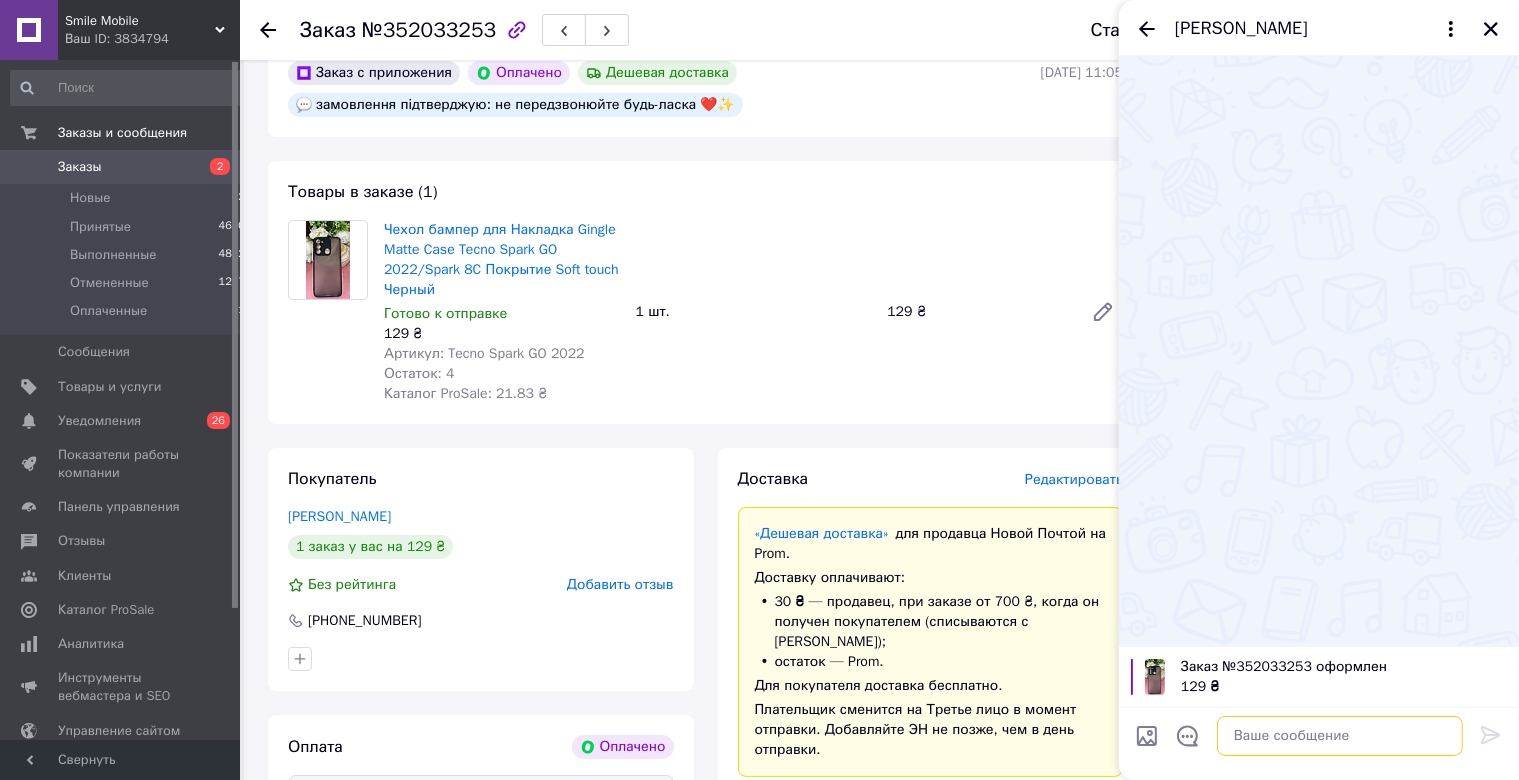 click at bounding box center (1340, 736) 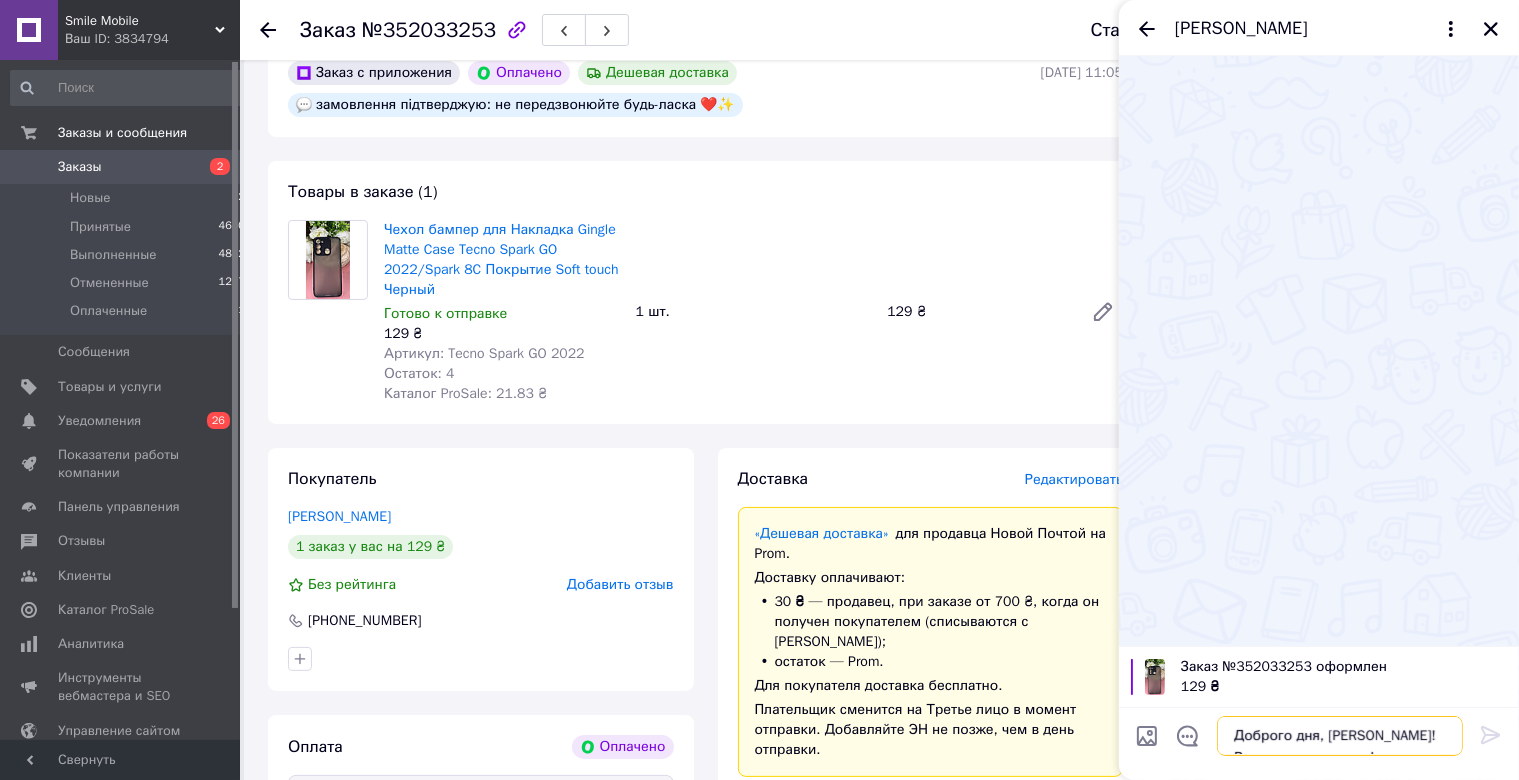 scroll, scrollTop: 32, scrollLeft: 0, axis: vertical 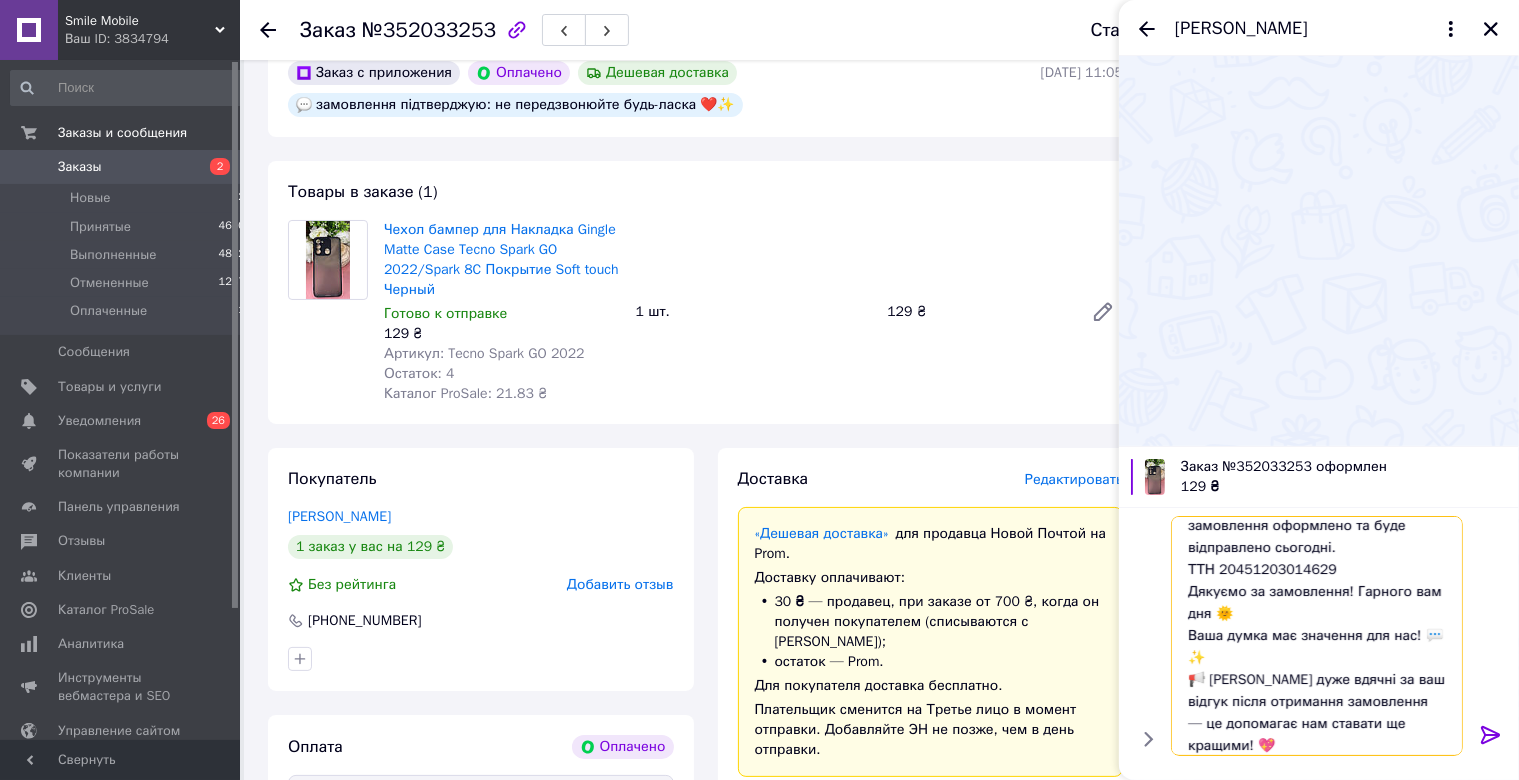 type 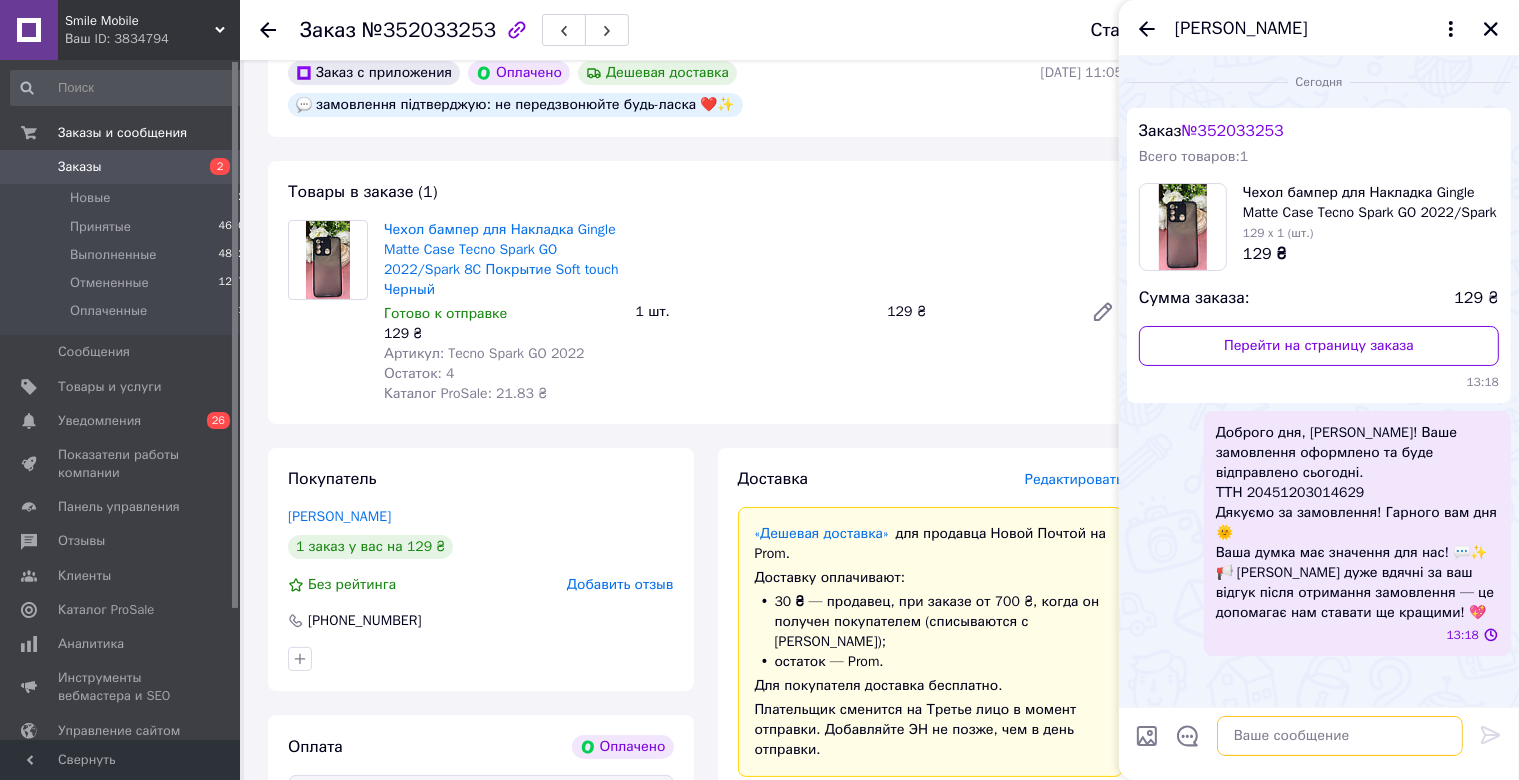 scroll, scrollTop: 0, scrollLeft: 0, axis: both 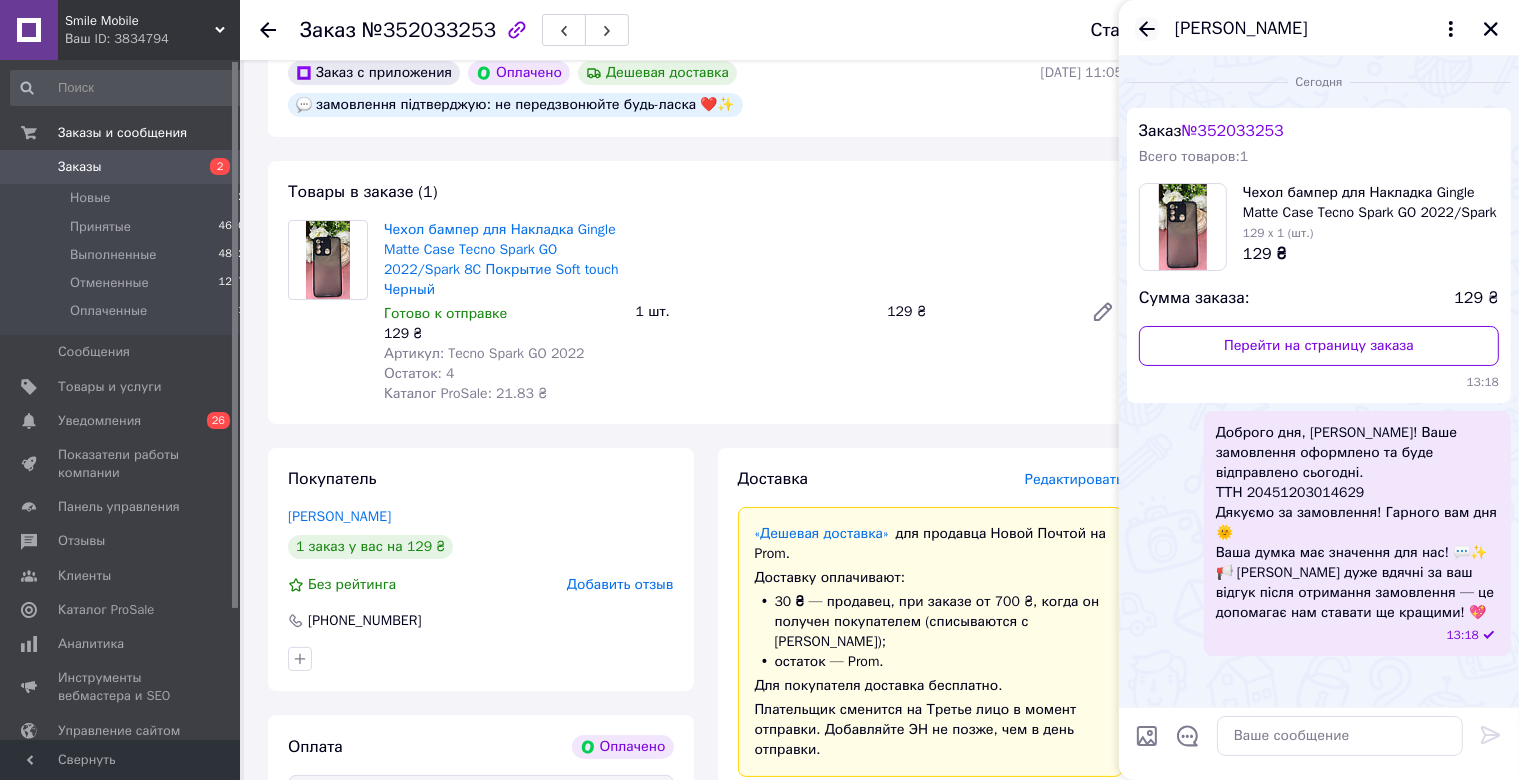 click 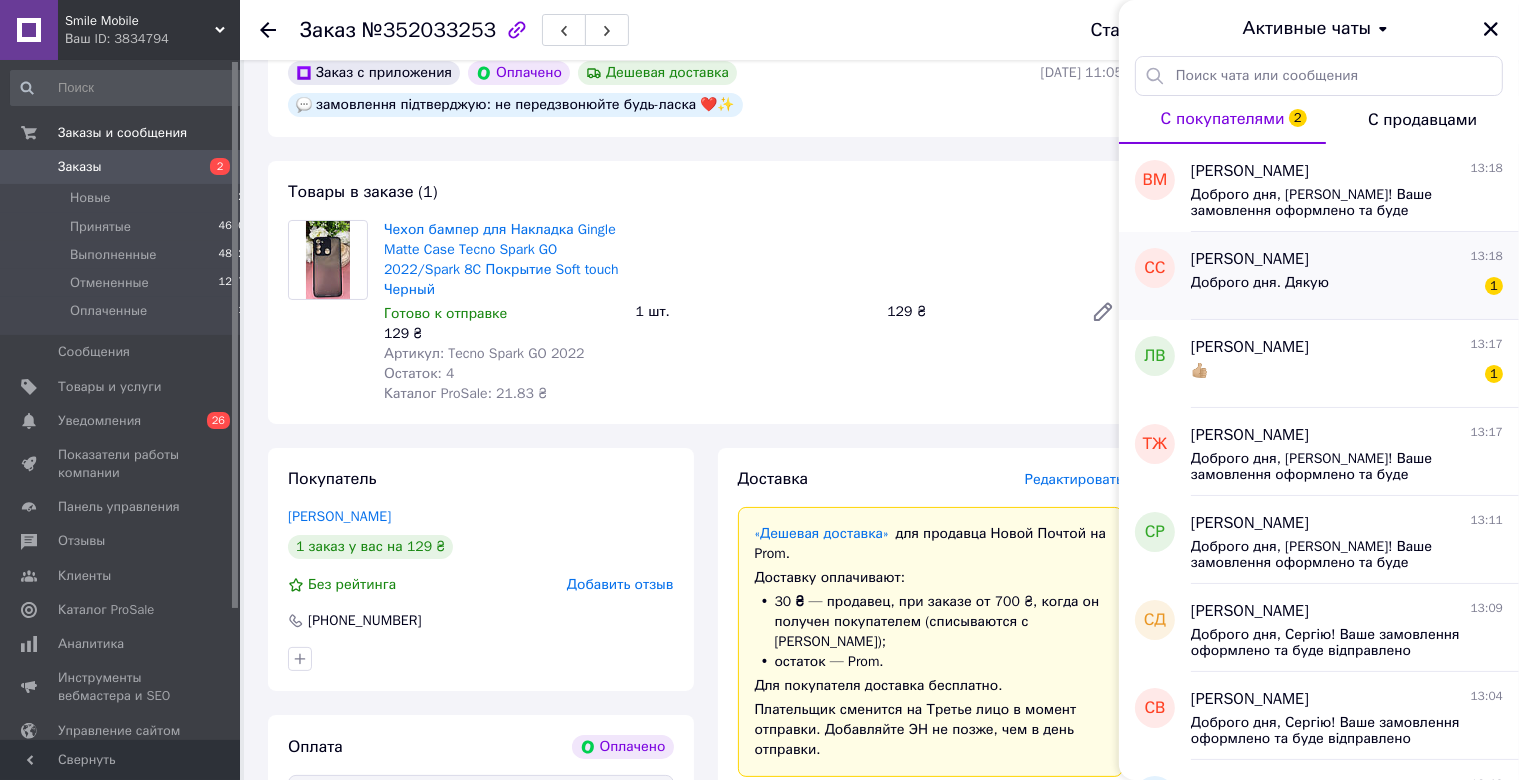 click on "[PERSON_NAME]" at bounding box center [1250, 259] 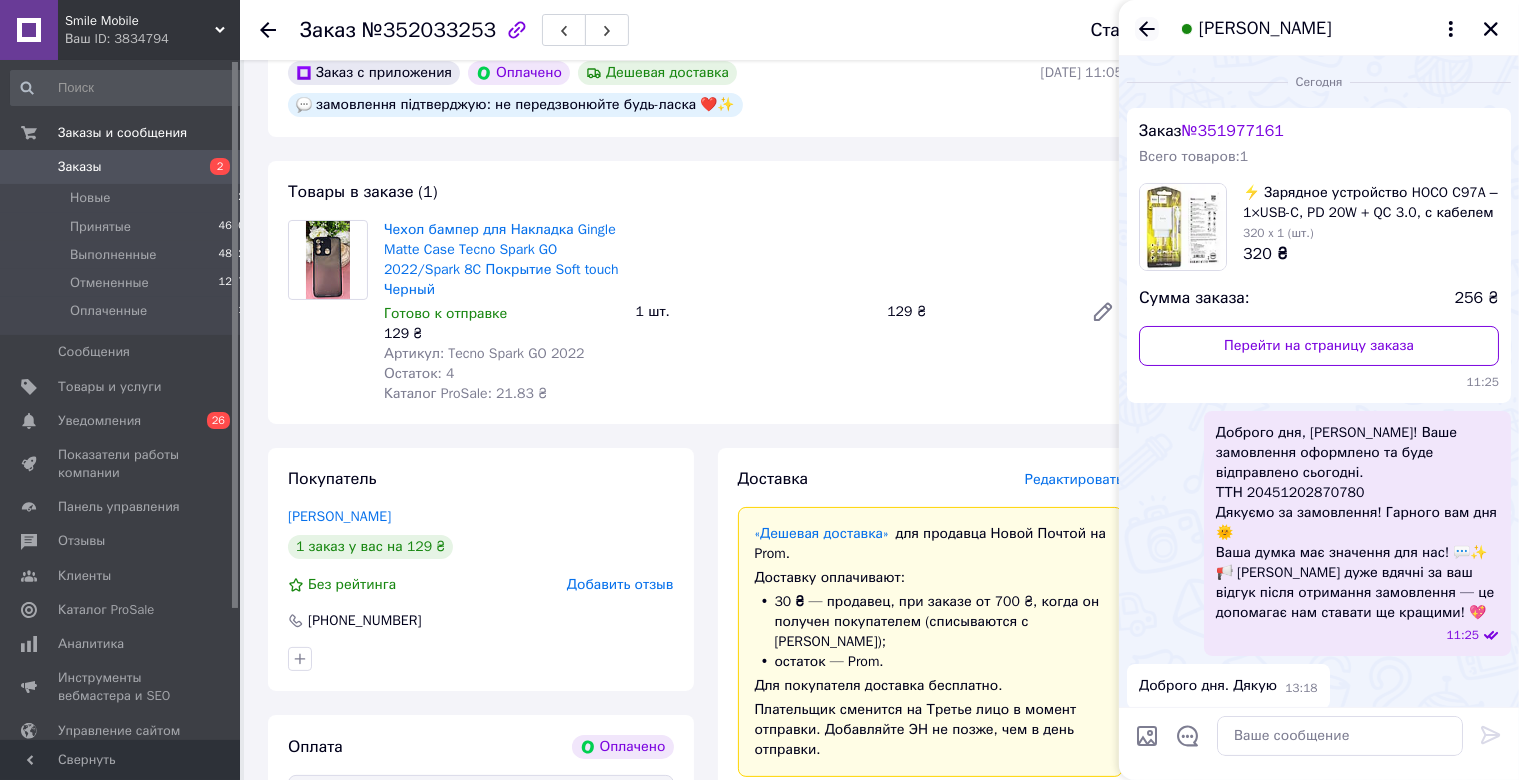 click 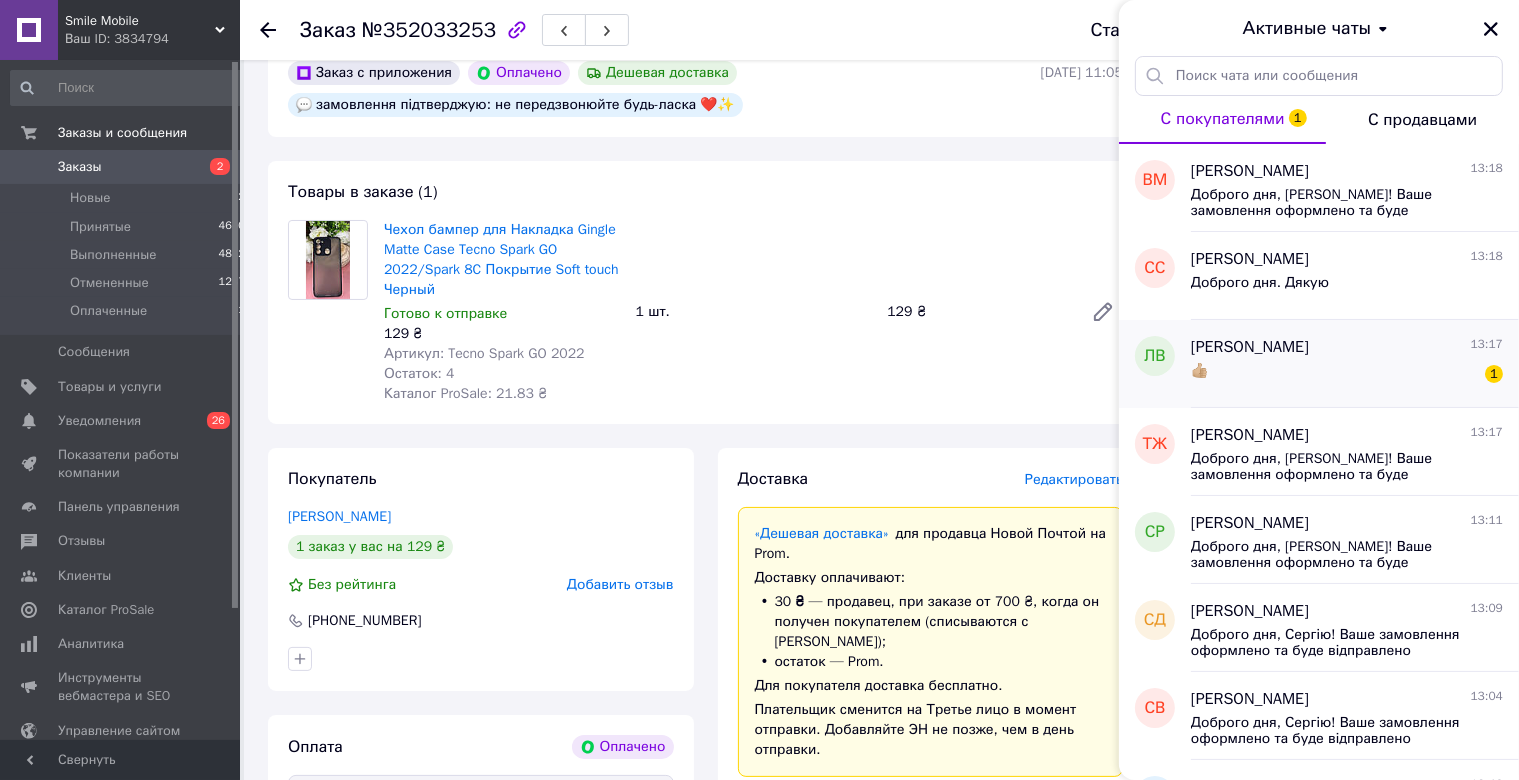 click on "👍🏼 1" at bounding box center (1347, 375) 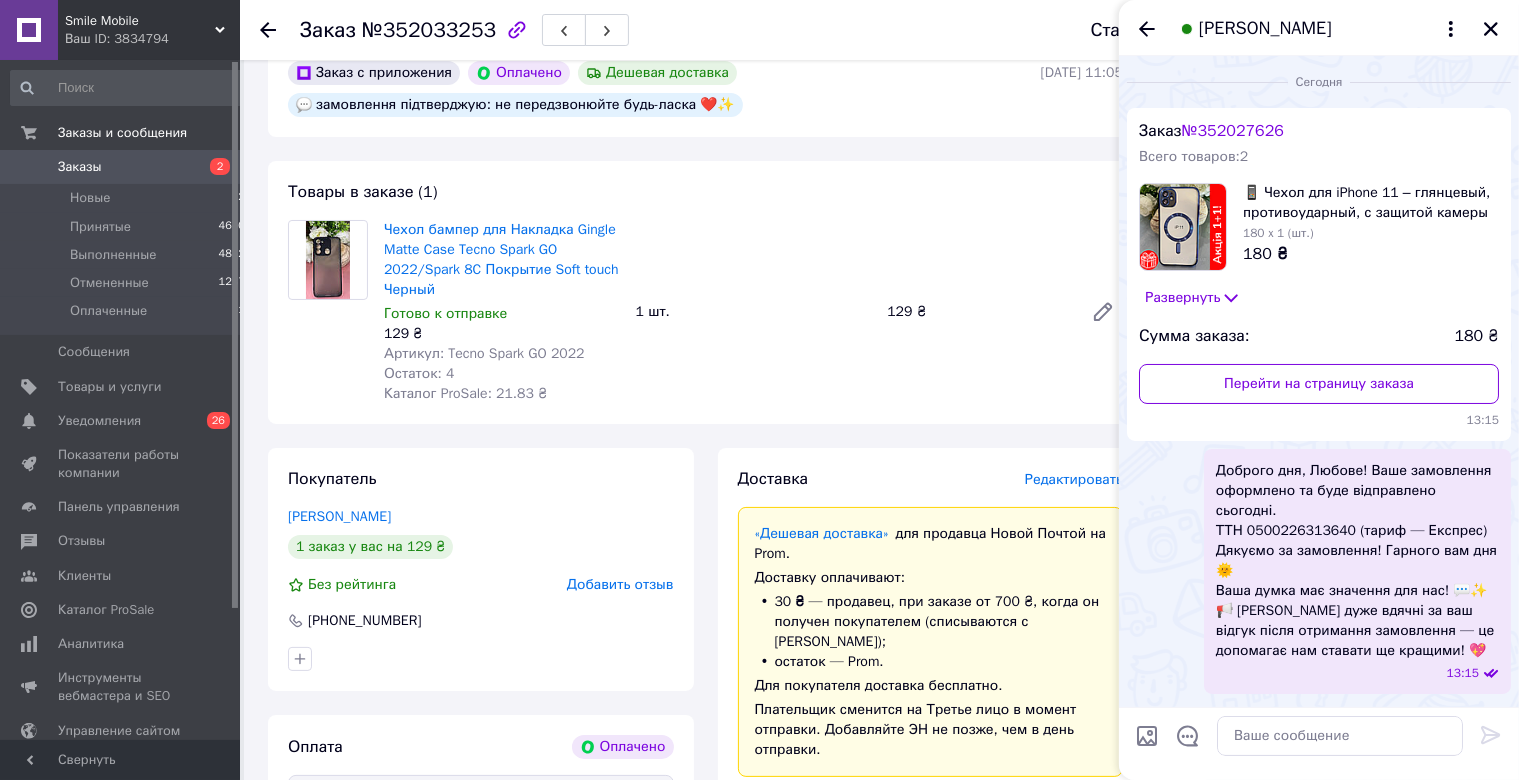 scroll, scrollTop: 83, scrollLeft: 0, axis: vertical 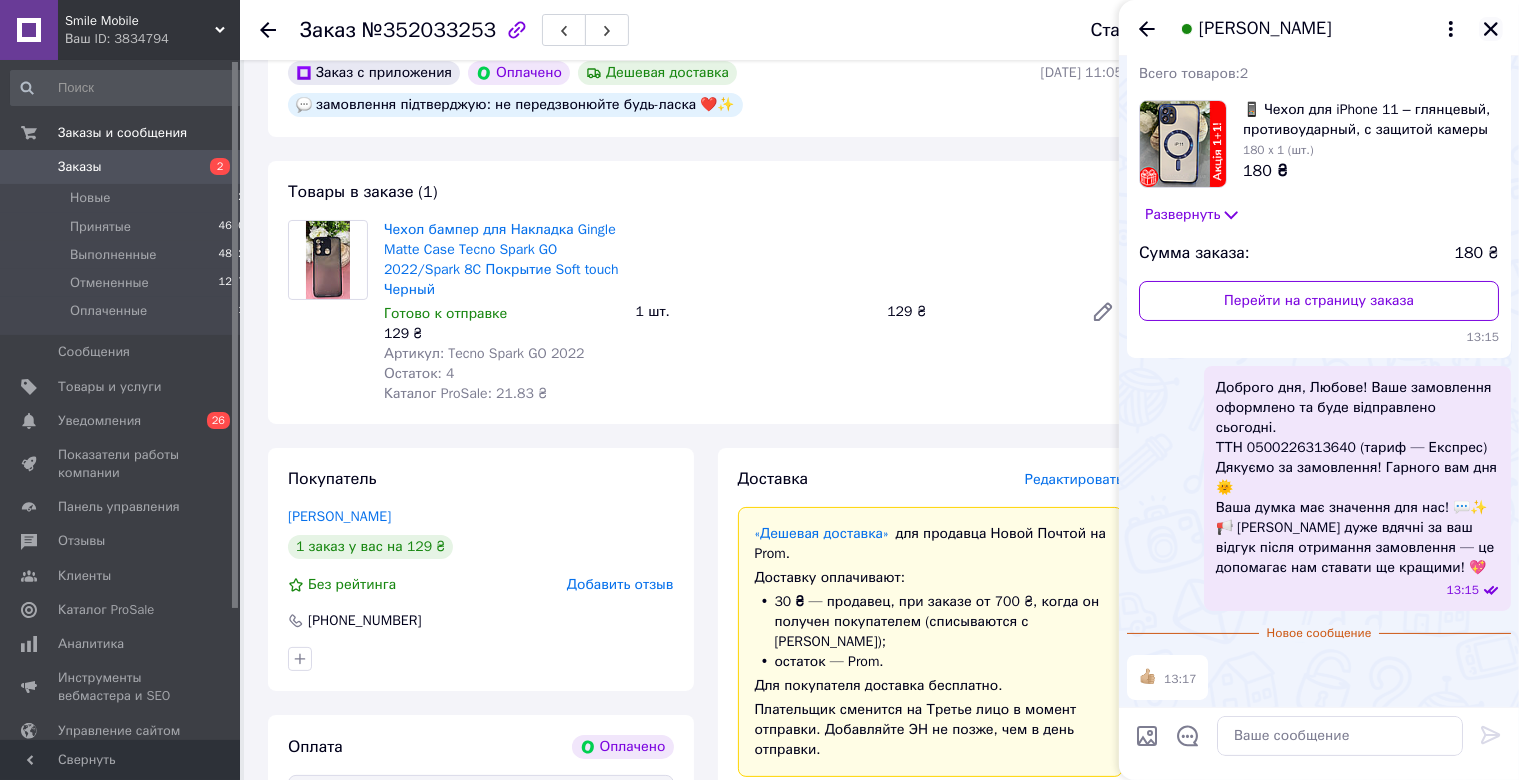 click 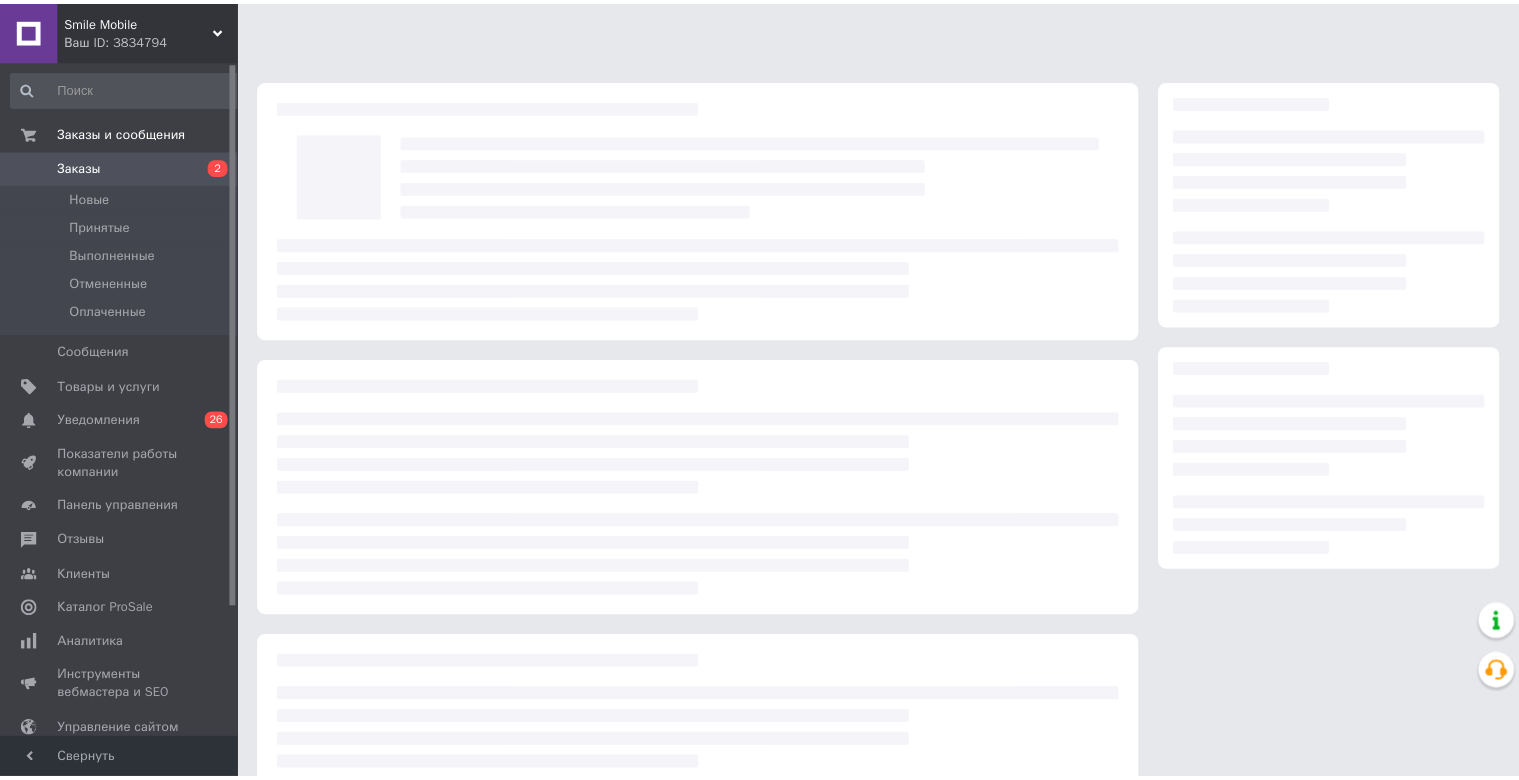 scroll, scrollTop: 0, scrollLeft: 0, axis: both 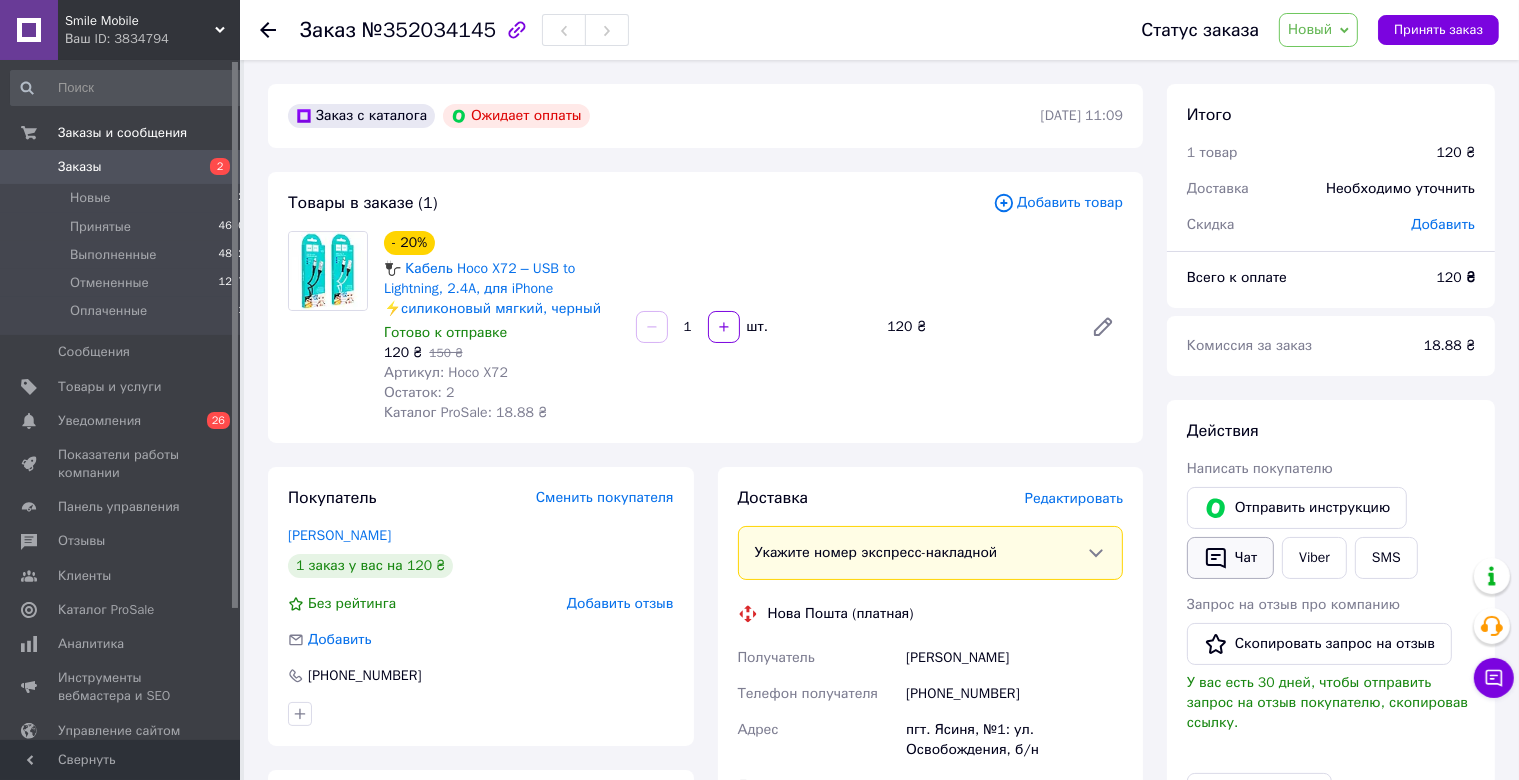 click on "Чат" at bounding box center (1230, 558) 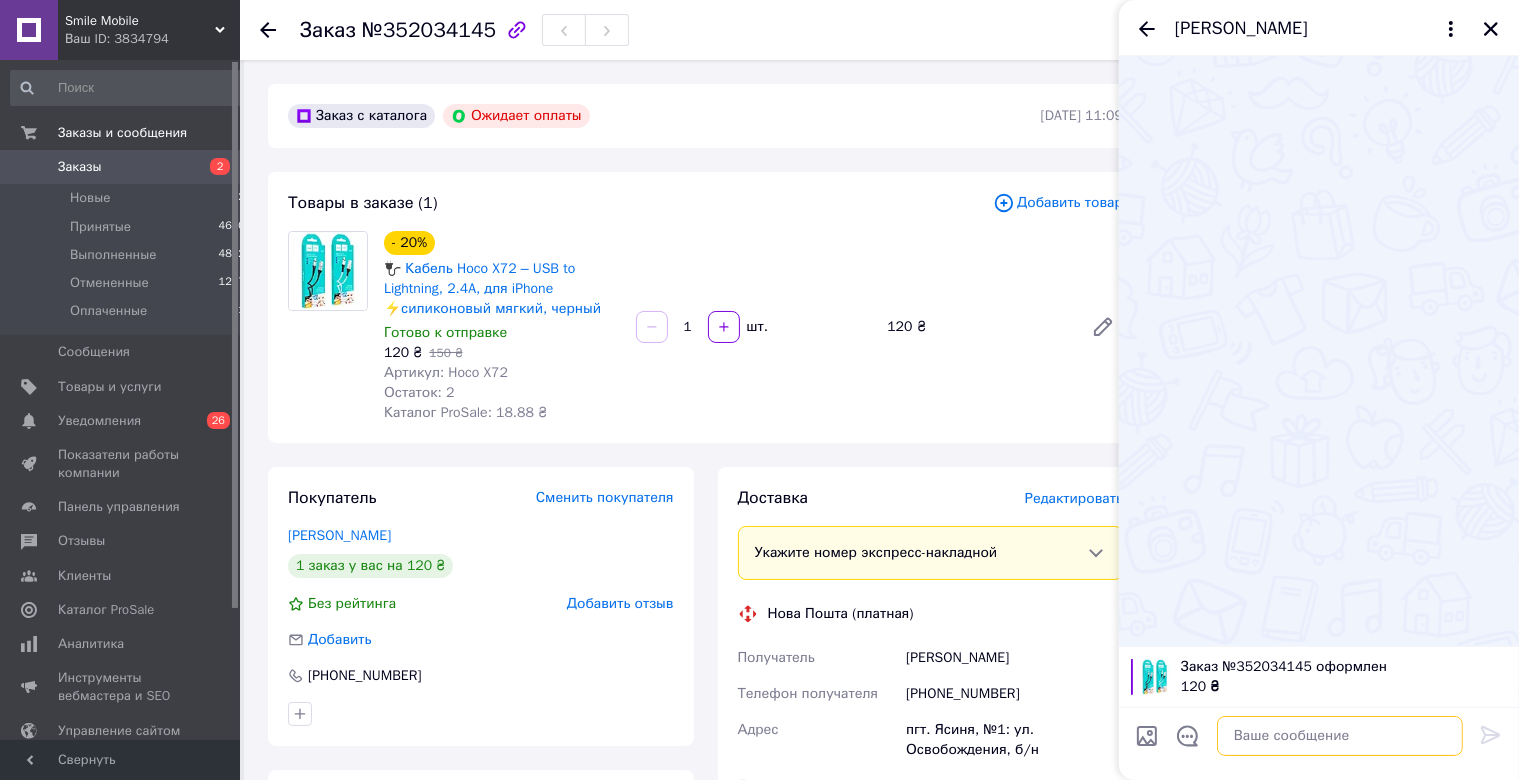 click at bounding box center (1340, 736) 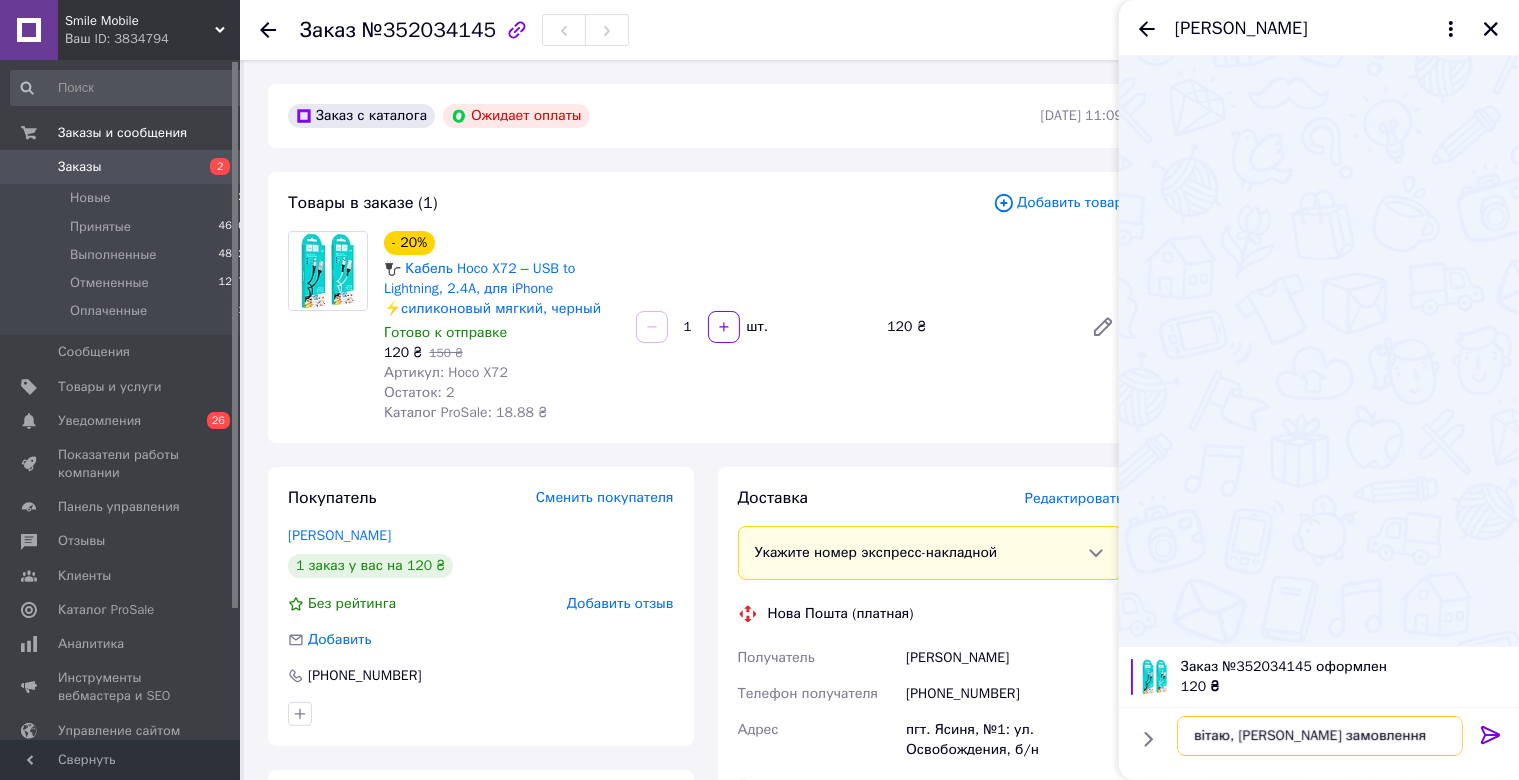 type on "вітаю, [PERSON_NAME] замовлення не сплачено" 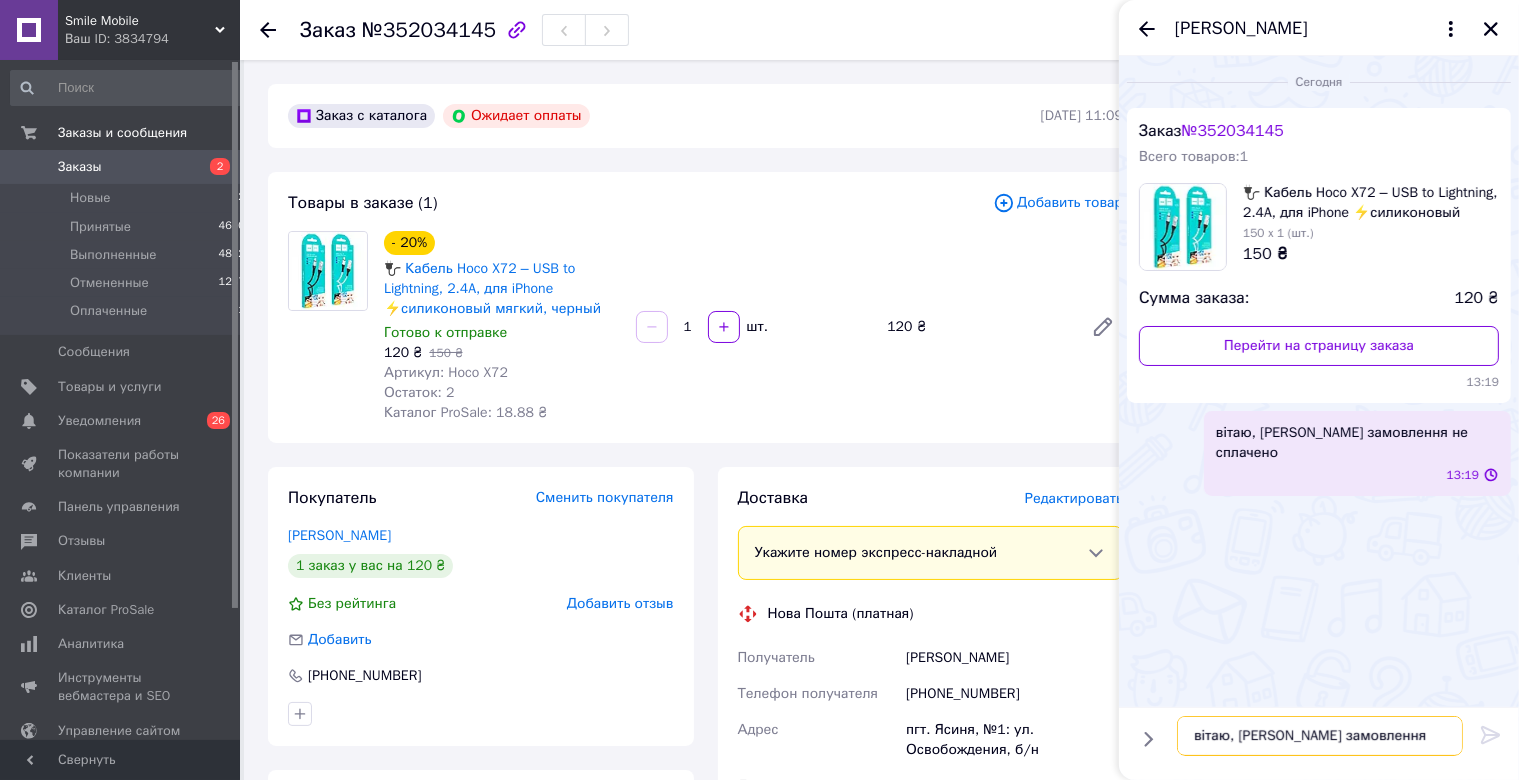 type 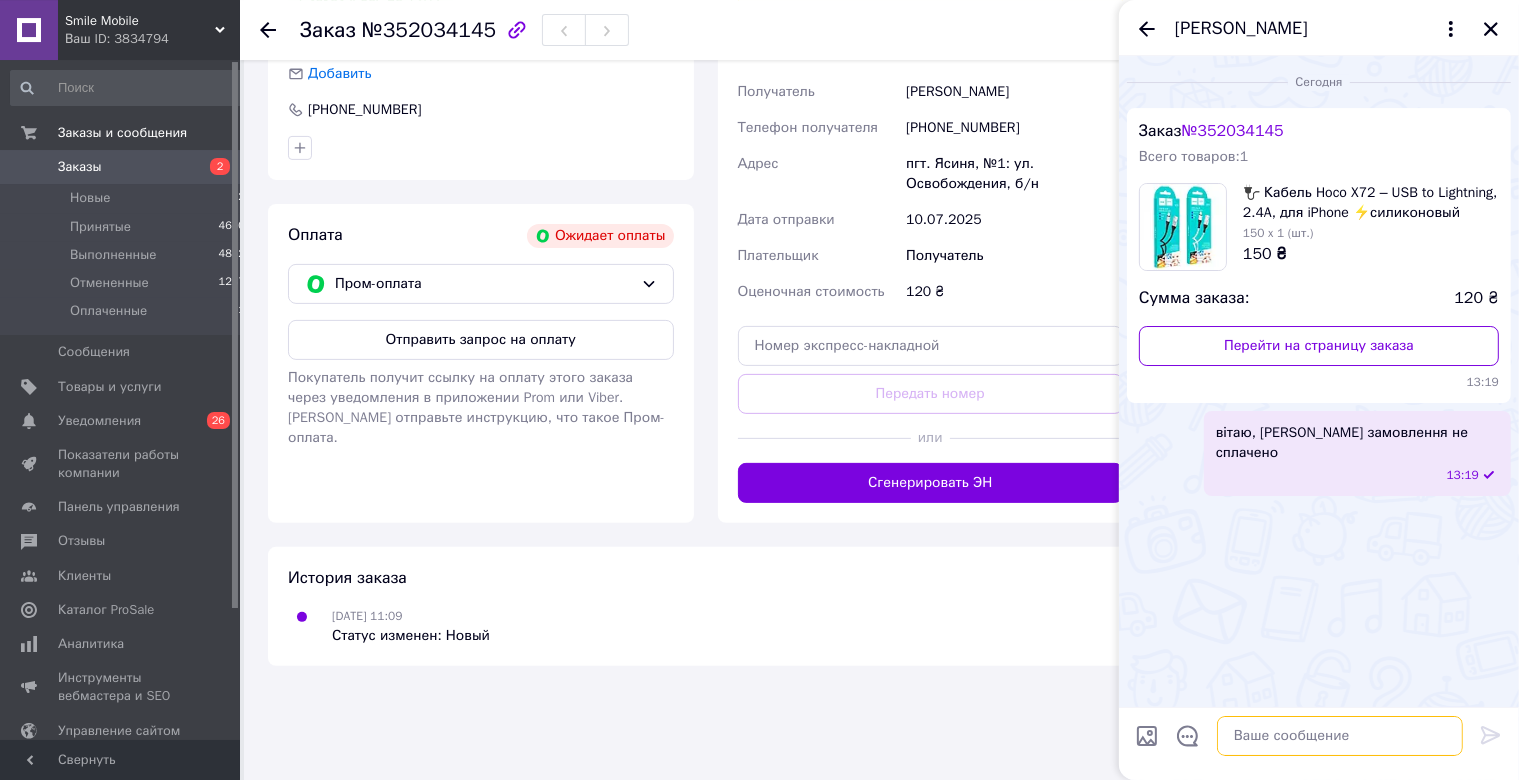 scroll, scrollTop: 571, scrollLeft: 0, axis: vertical 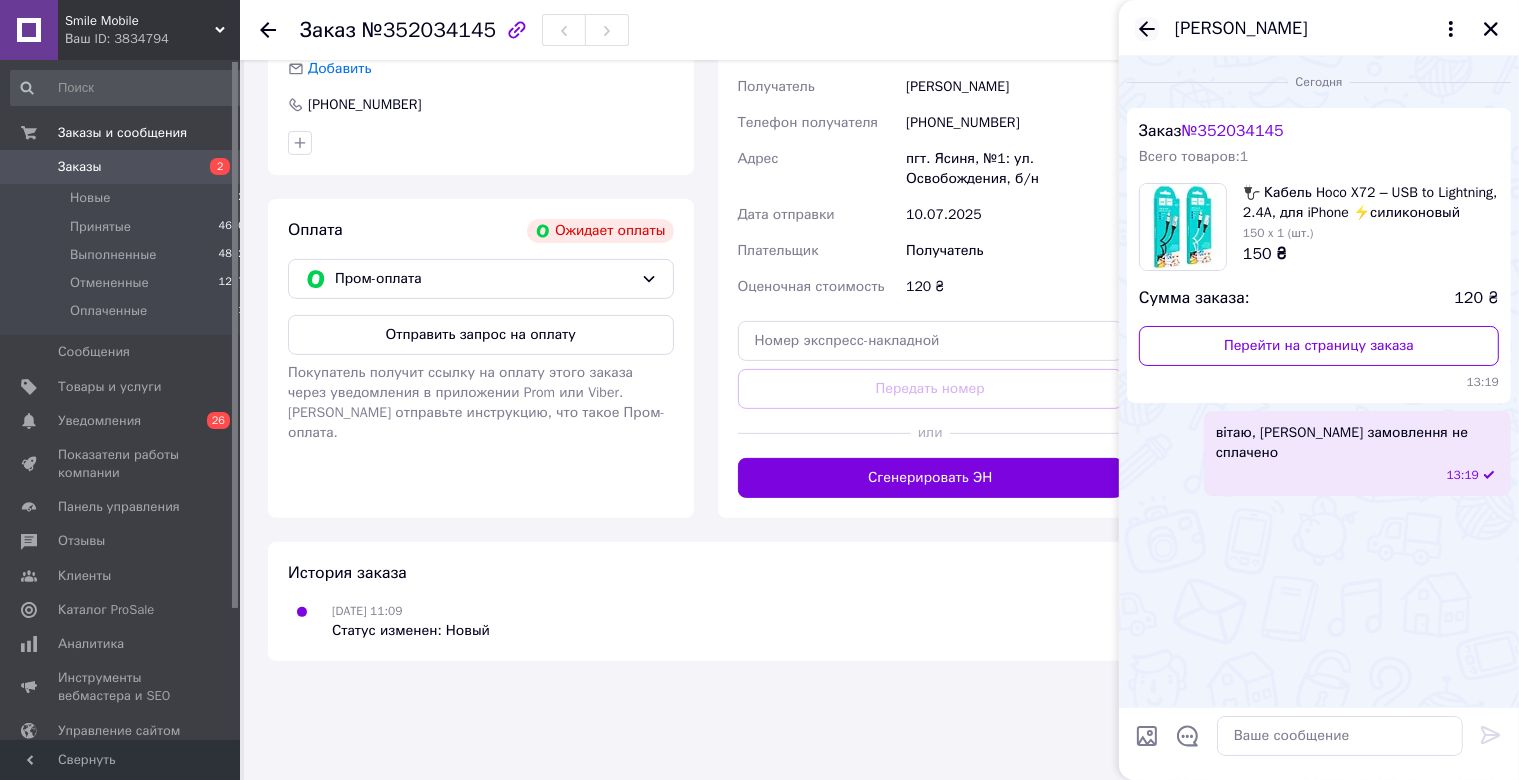 click 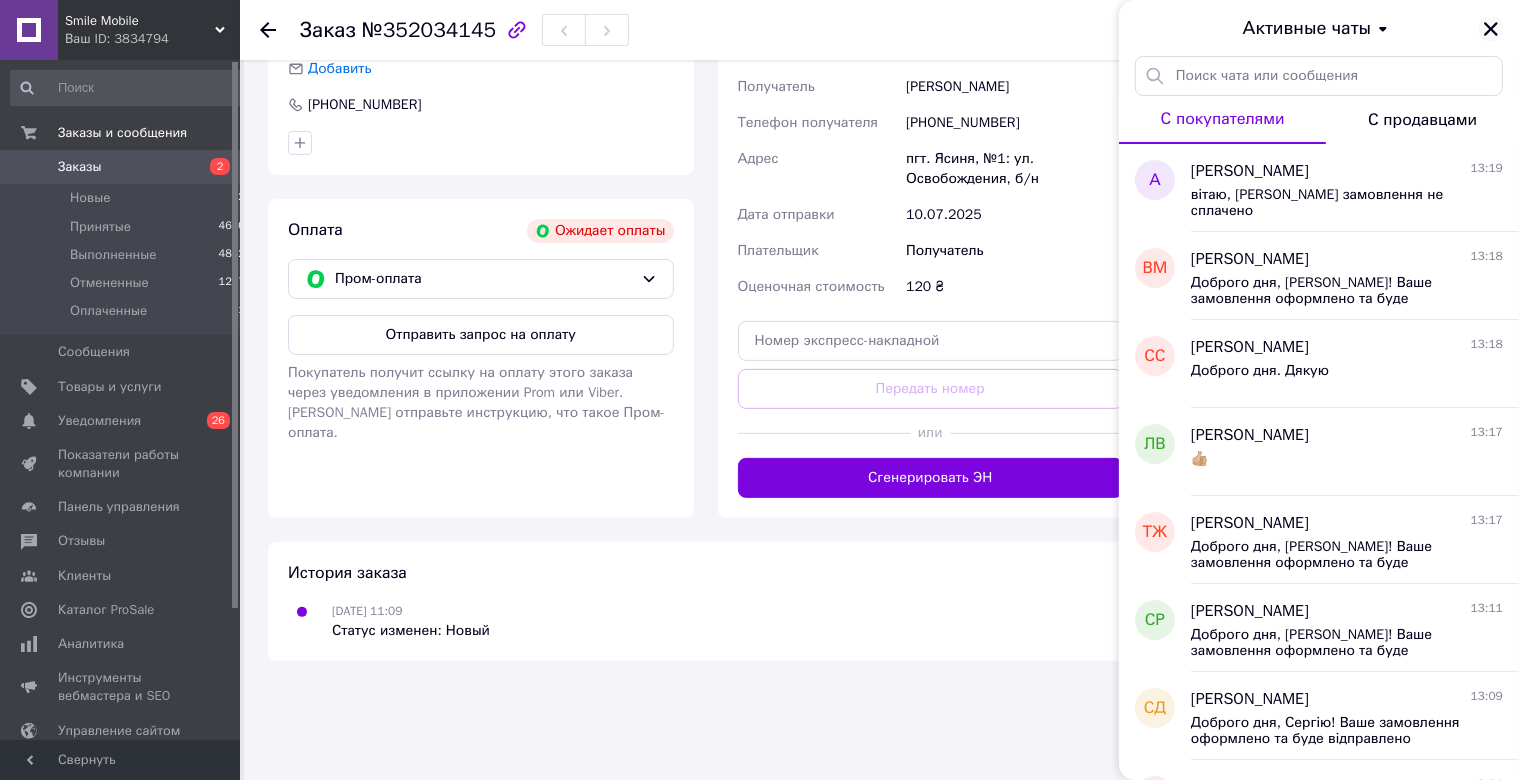 click 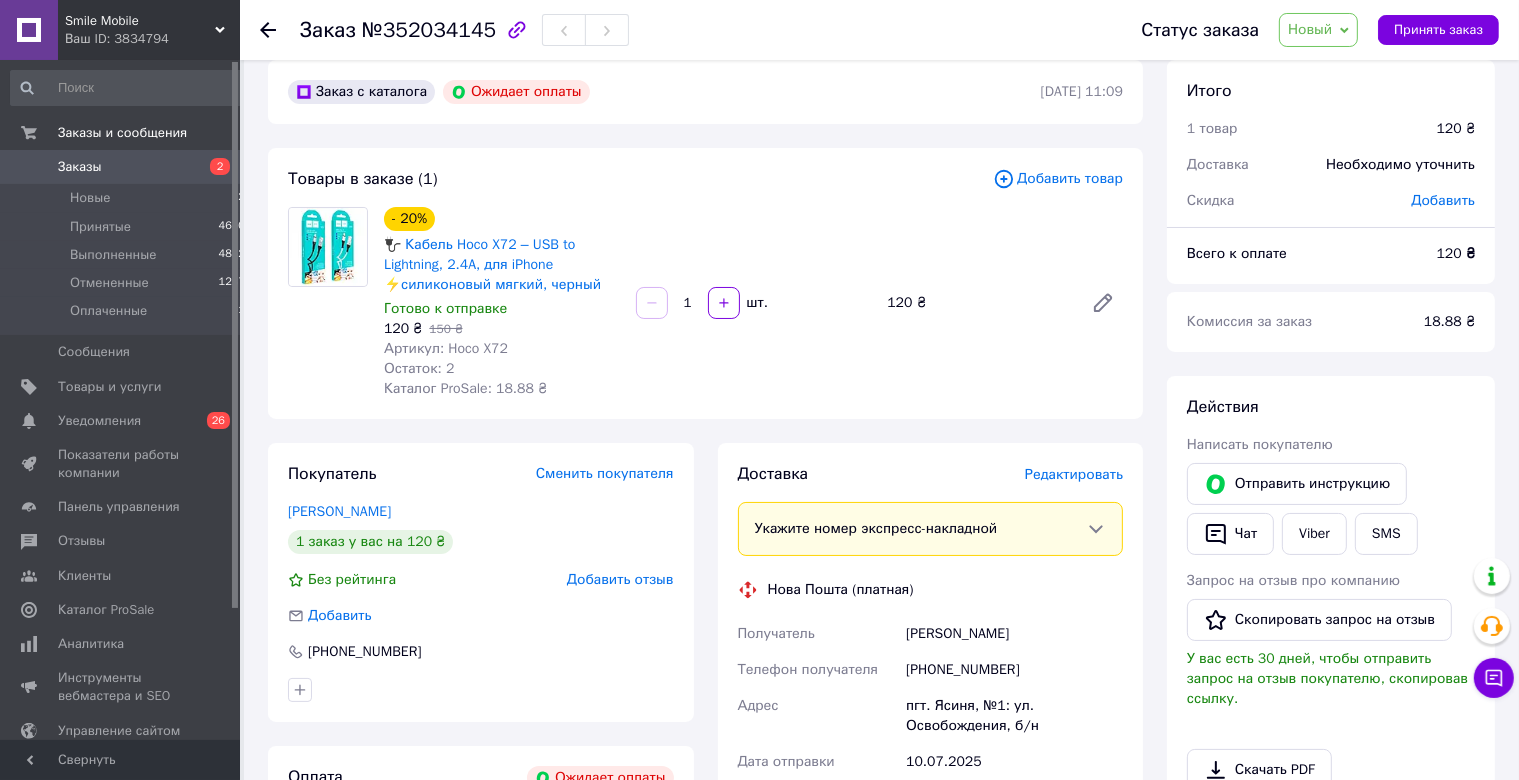 scroll, scrollTop: 0, scrollLeft: 0, axis: both 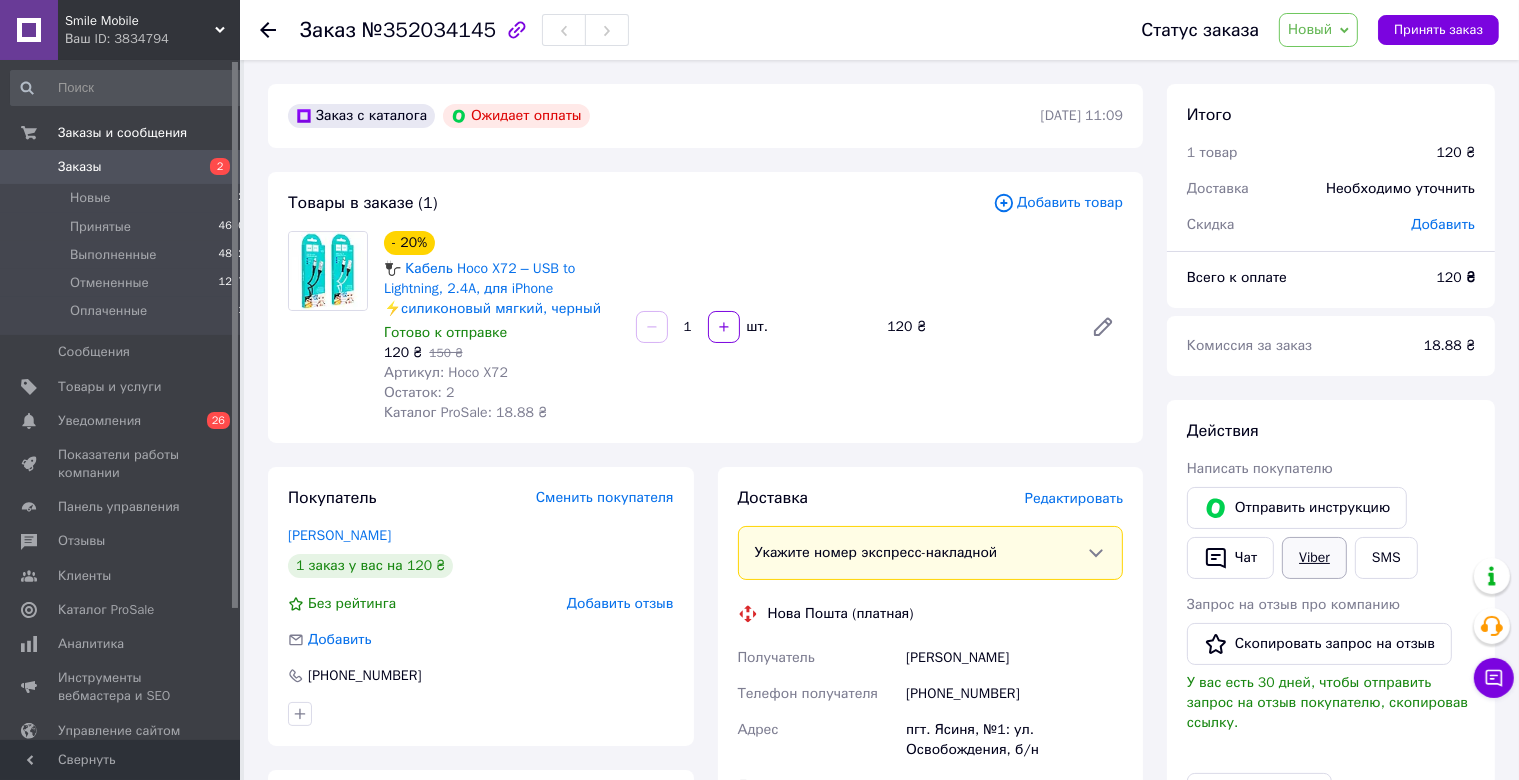 click on "Viber" at bounding box center (1314, 558) 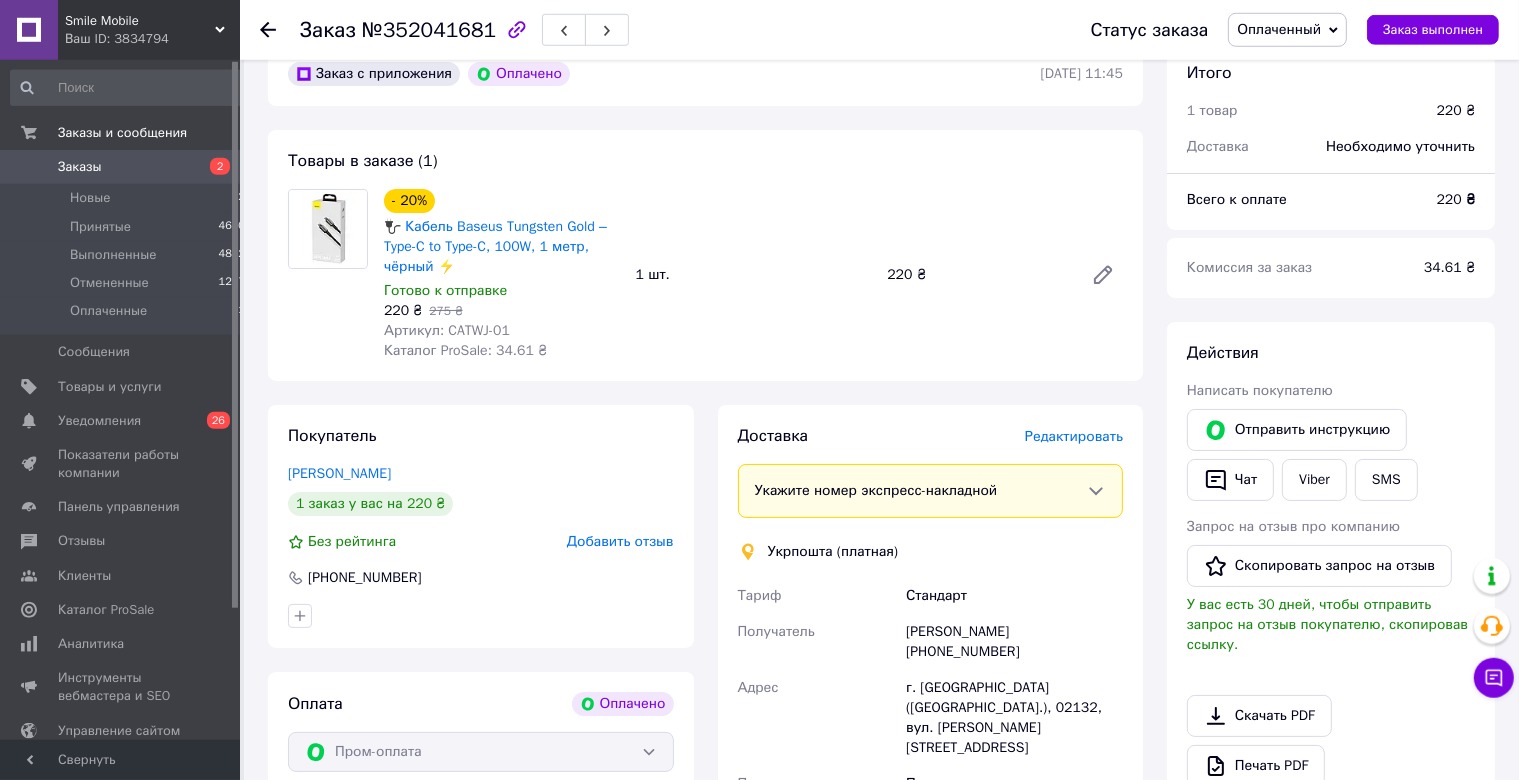 scroll, scrollTop: 422, scrollLeft: 0, axis: vertical 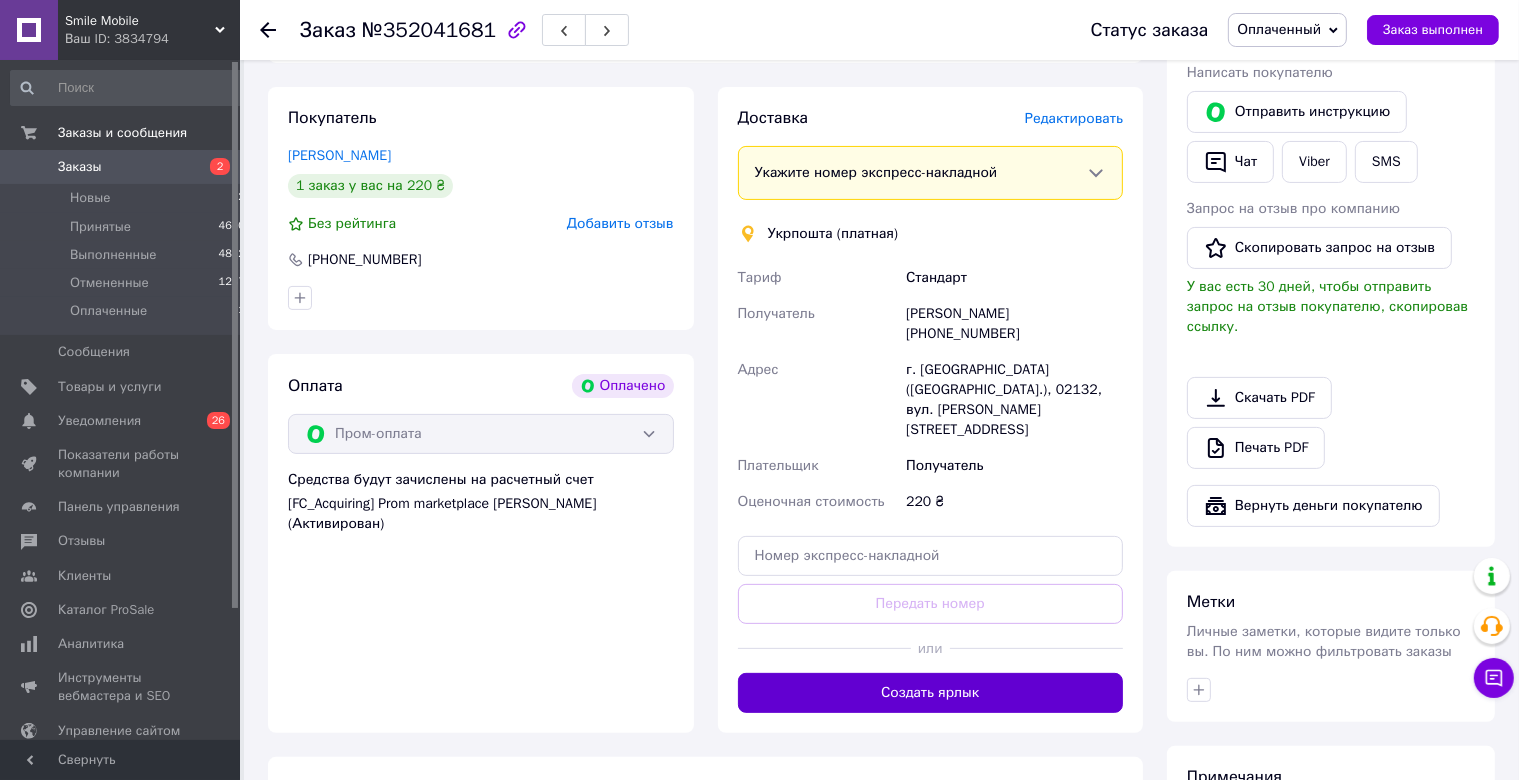 click on "Создать ярлык" at bounding box center [931, 693] 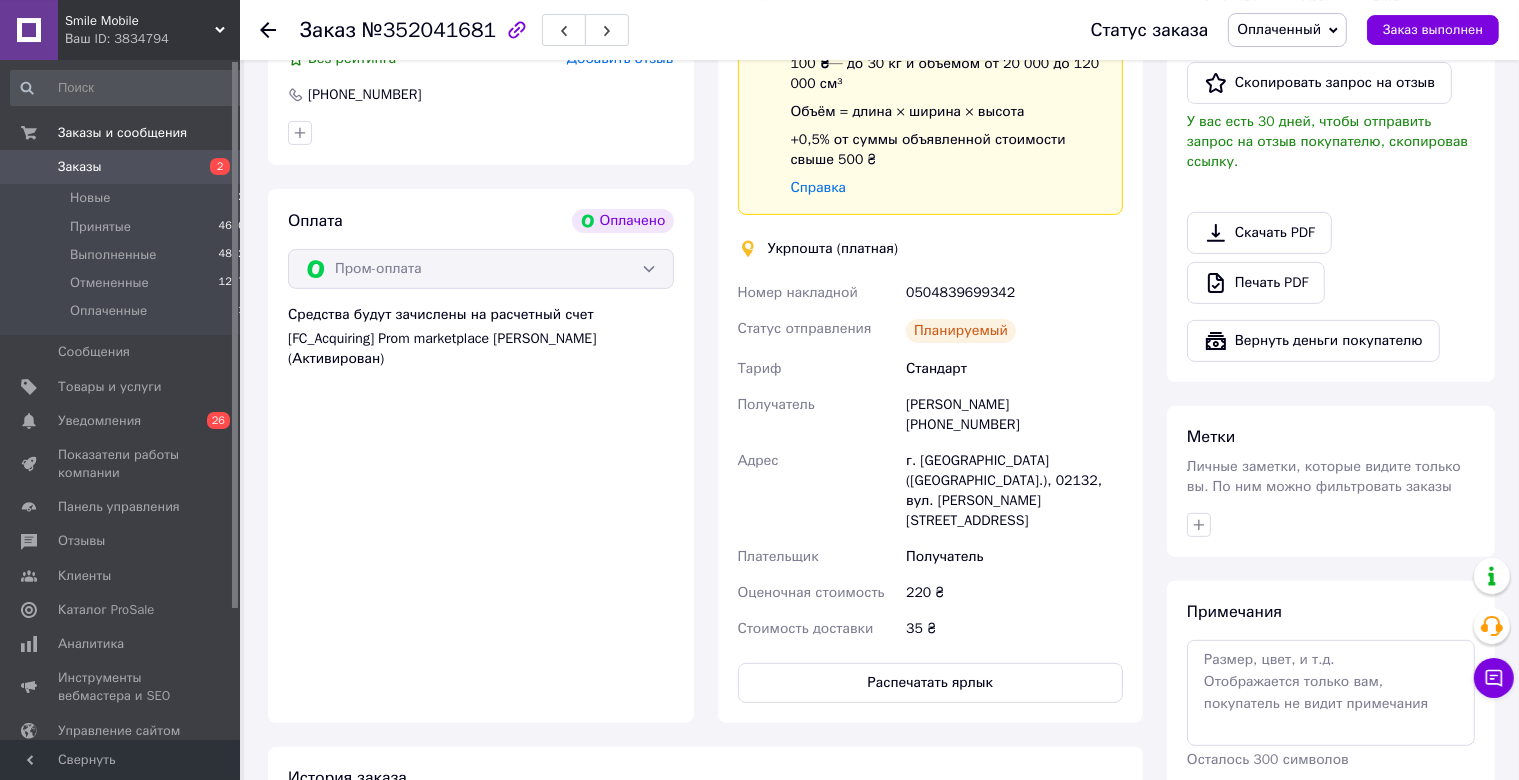 scroll, scrollTop: 735, scrollLeft: 0, axis: vertical 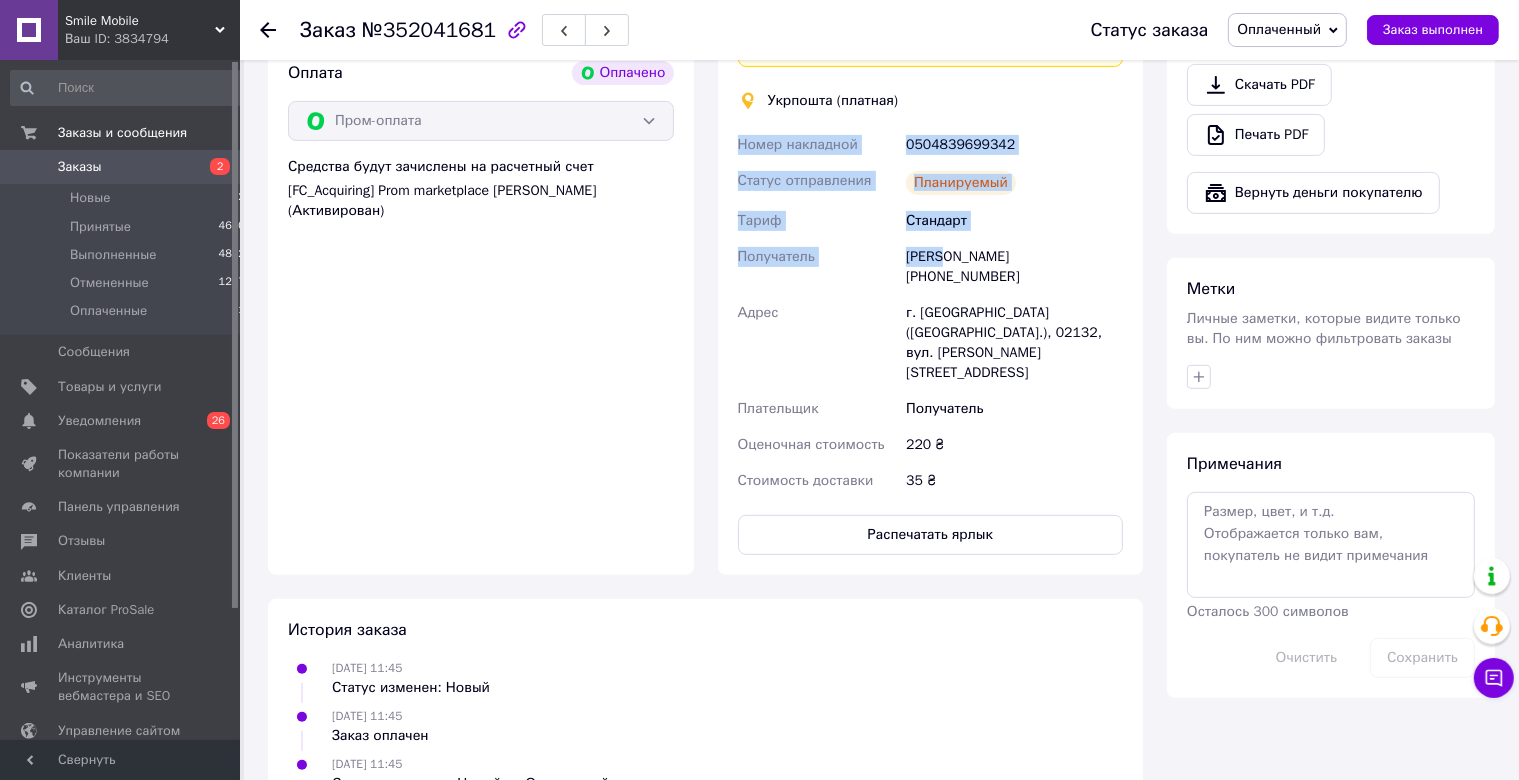 drag, startPoint x: 747, startPoint y: 142, endPoint x: 944, endPoint y: 256, distance: 227.60712 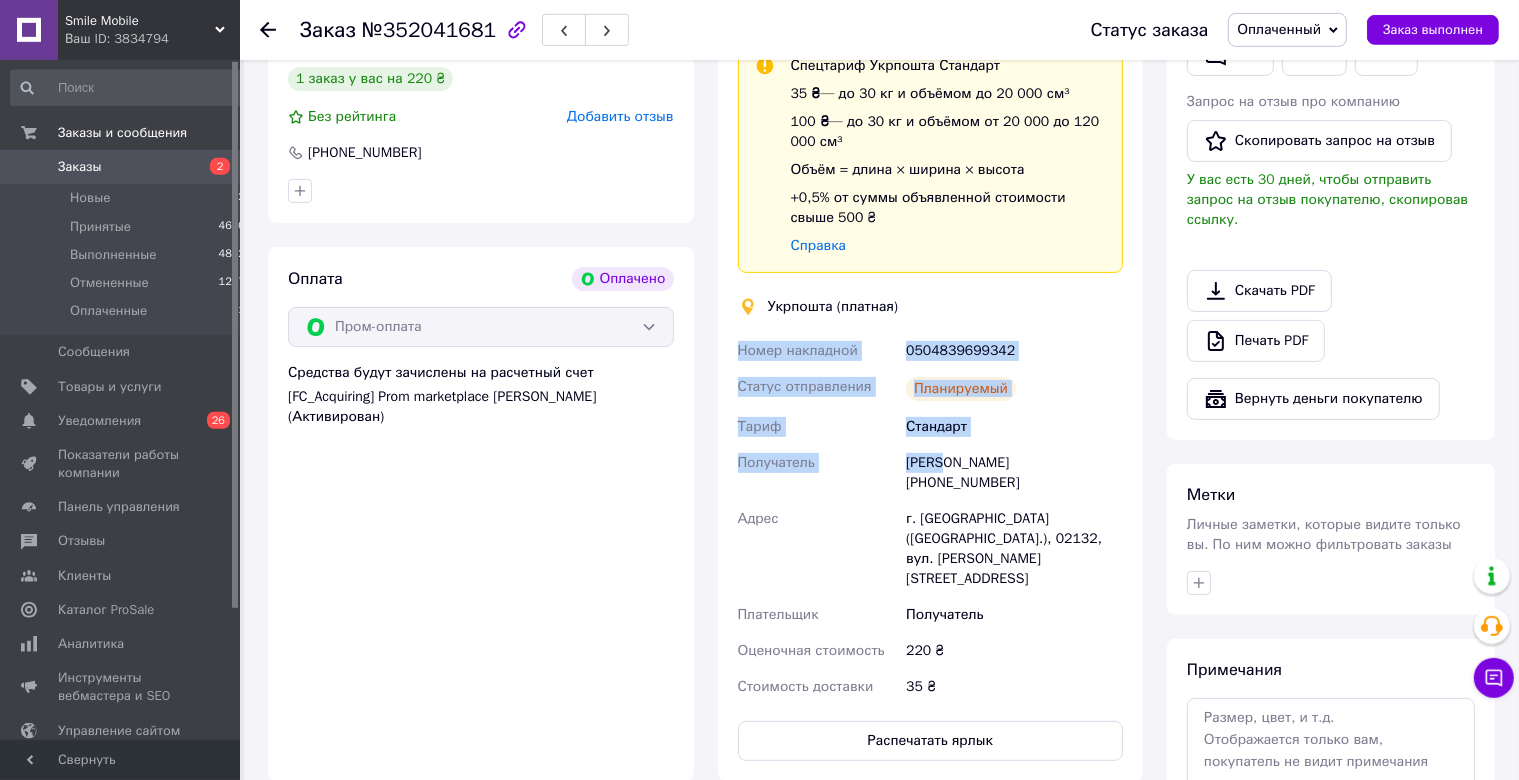 scroll, scrollTop: 418, scrollLeft: 0, axis: vertical 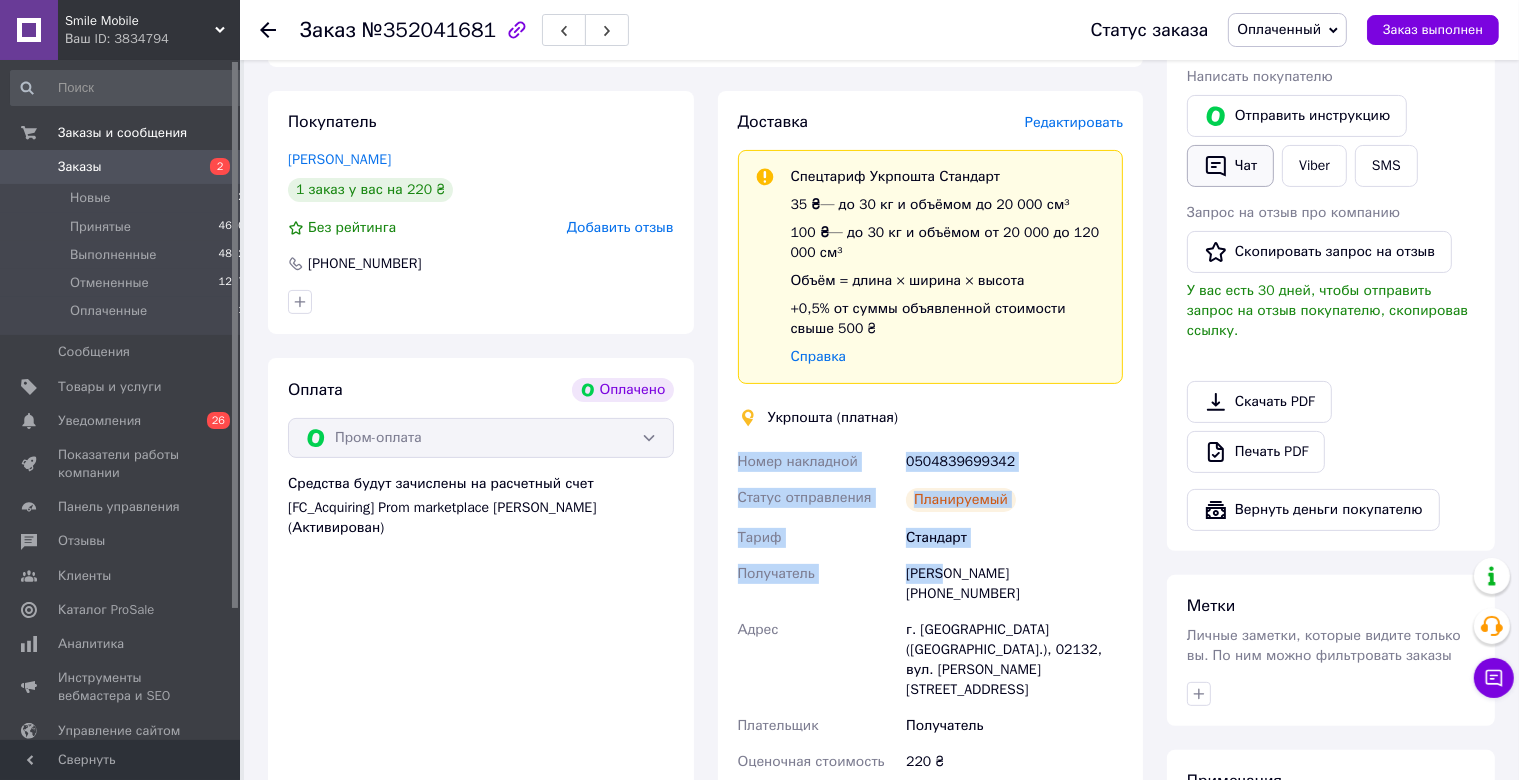 click on "Чат" at bounding box center [1230, 166] 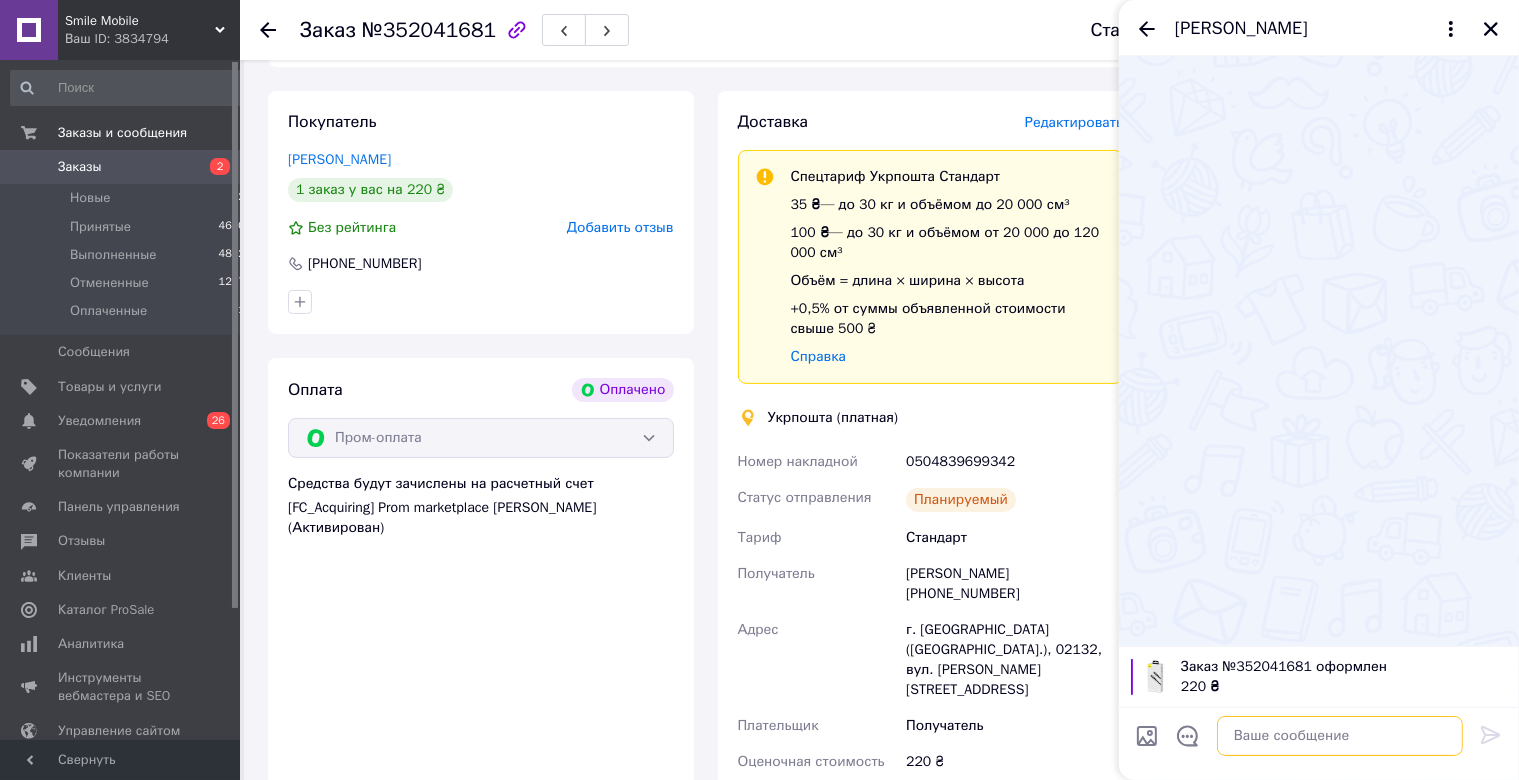 click at bounding box center (1340, 736) 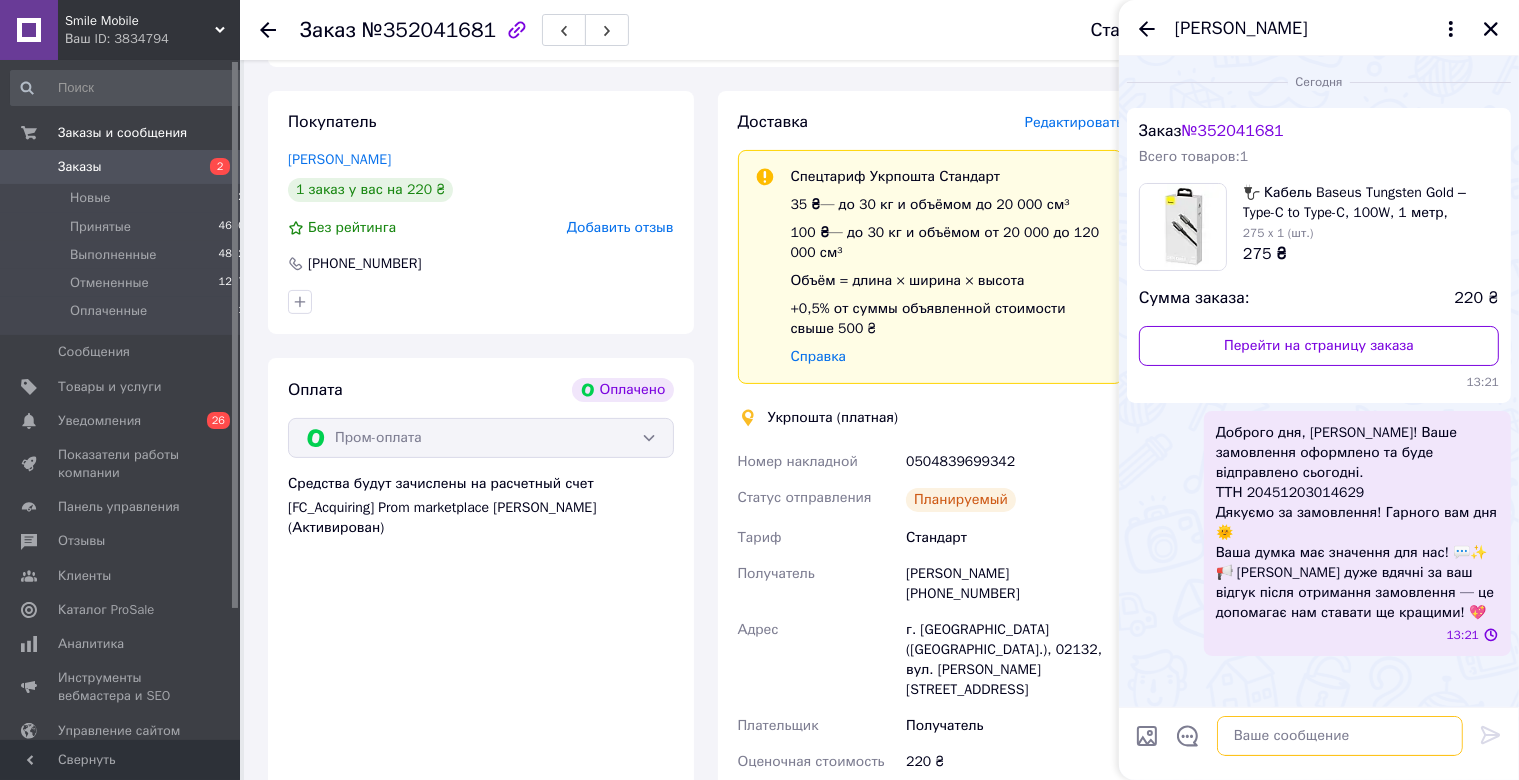 scroll, scrollTop: 0, scrollLeft: 0, axis: both 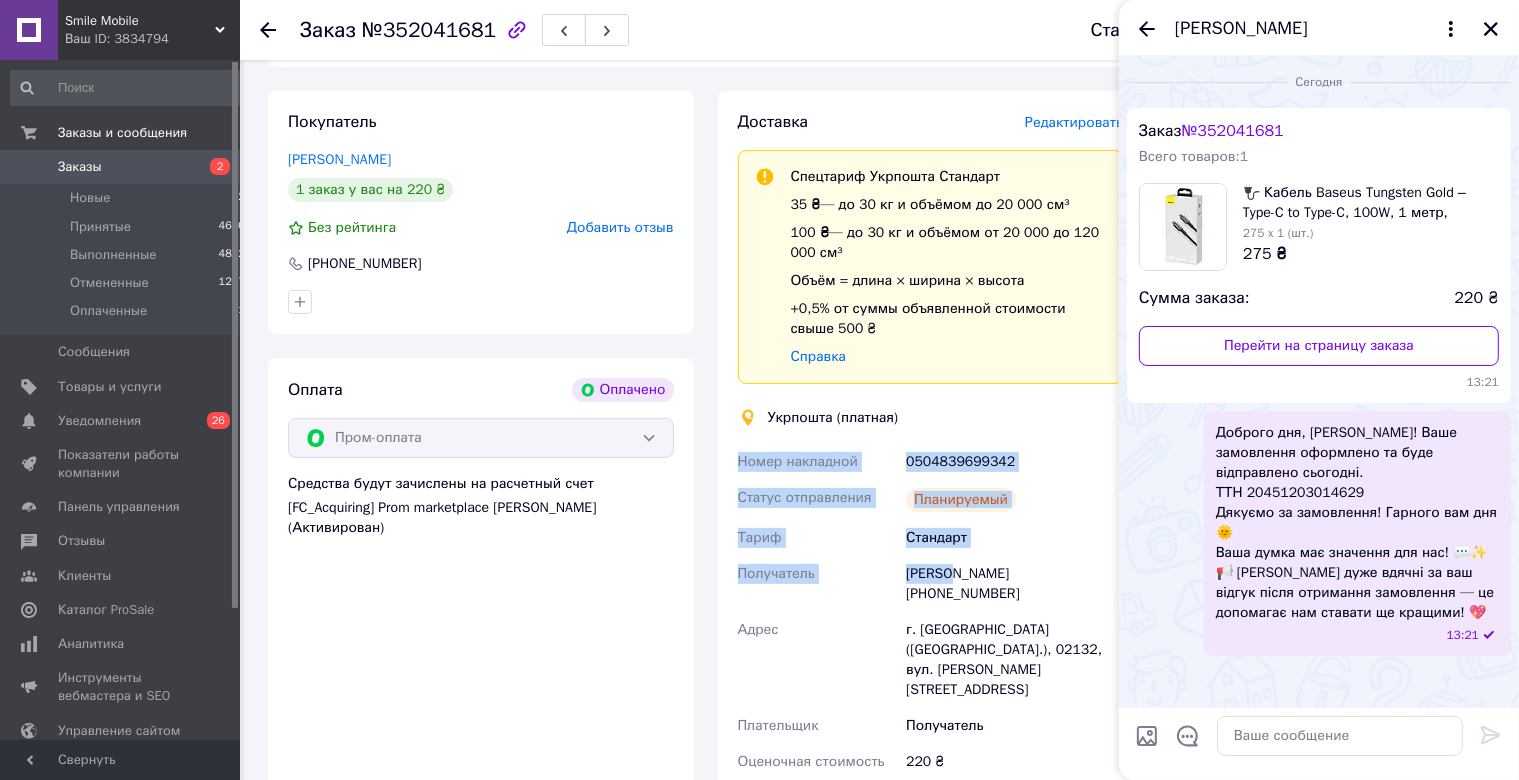 drag, startPoint x: 733, startPoint y: 457, endPoint x: 953, endPoint y: 573, distance: 248.70866 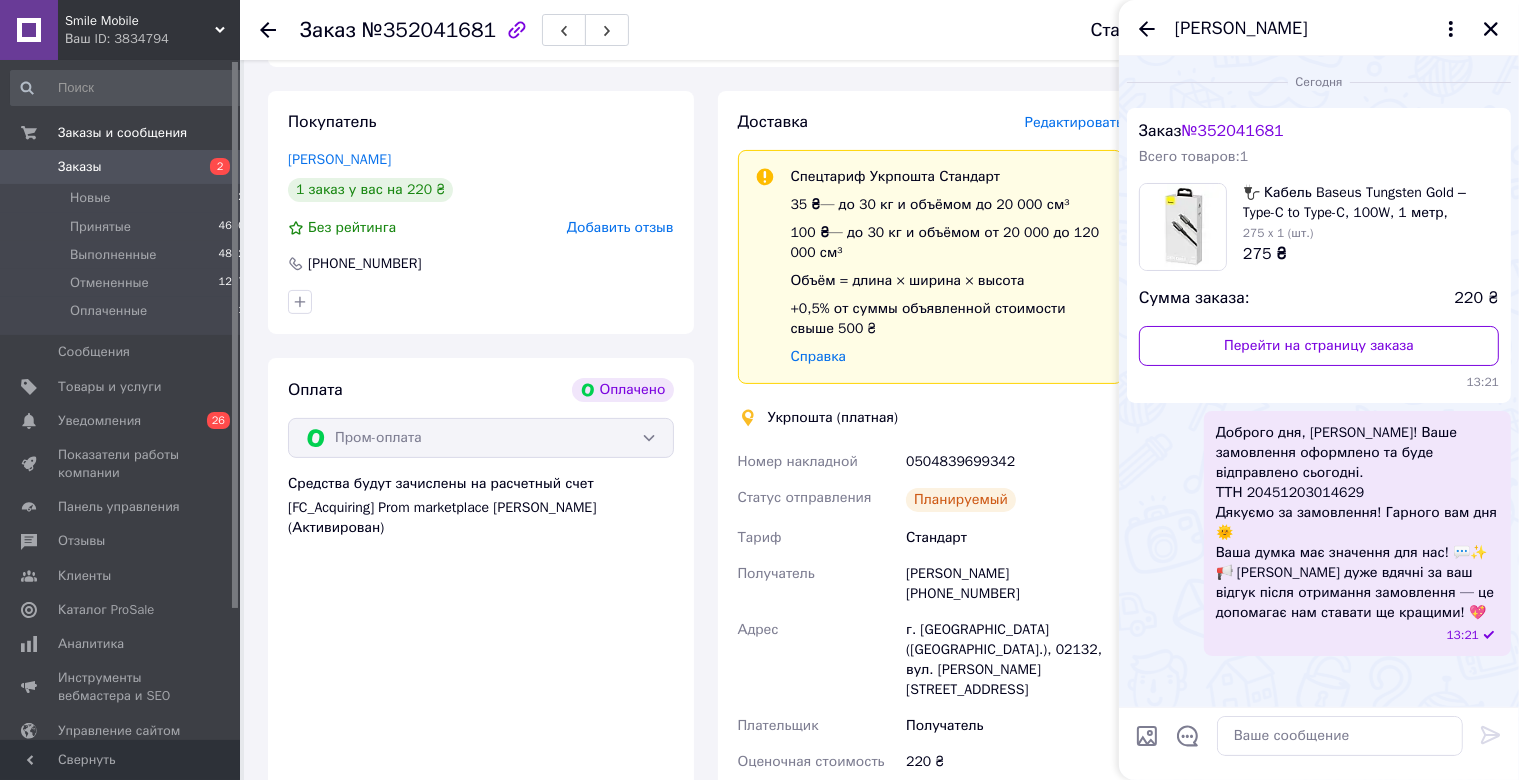 click on "Доброго дня, [PERSON_NAME]! Ваше замовлення оформлено та буде відправлено сьогодні. ТТН 20451203014629 Дякуємо за замовлення! Гарного вам дня 🌞 Ваша думка має значення для нас! 💬✨ 📢 [PERSON_NAME] дуже вдячні за ваш відгук після отримання замовлення — це допомагає нам ставати ще кращими! 💖" at bounding box center [1357, 523] 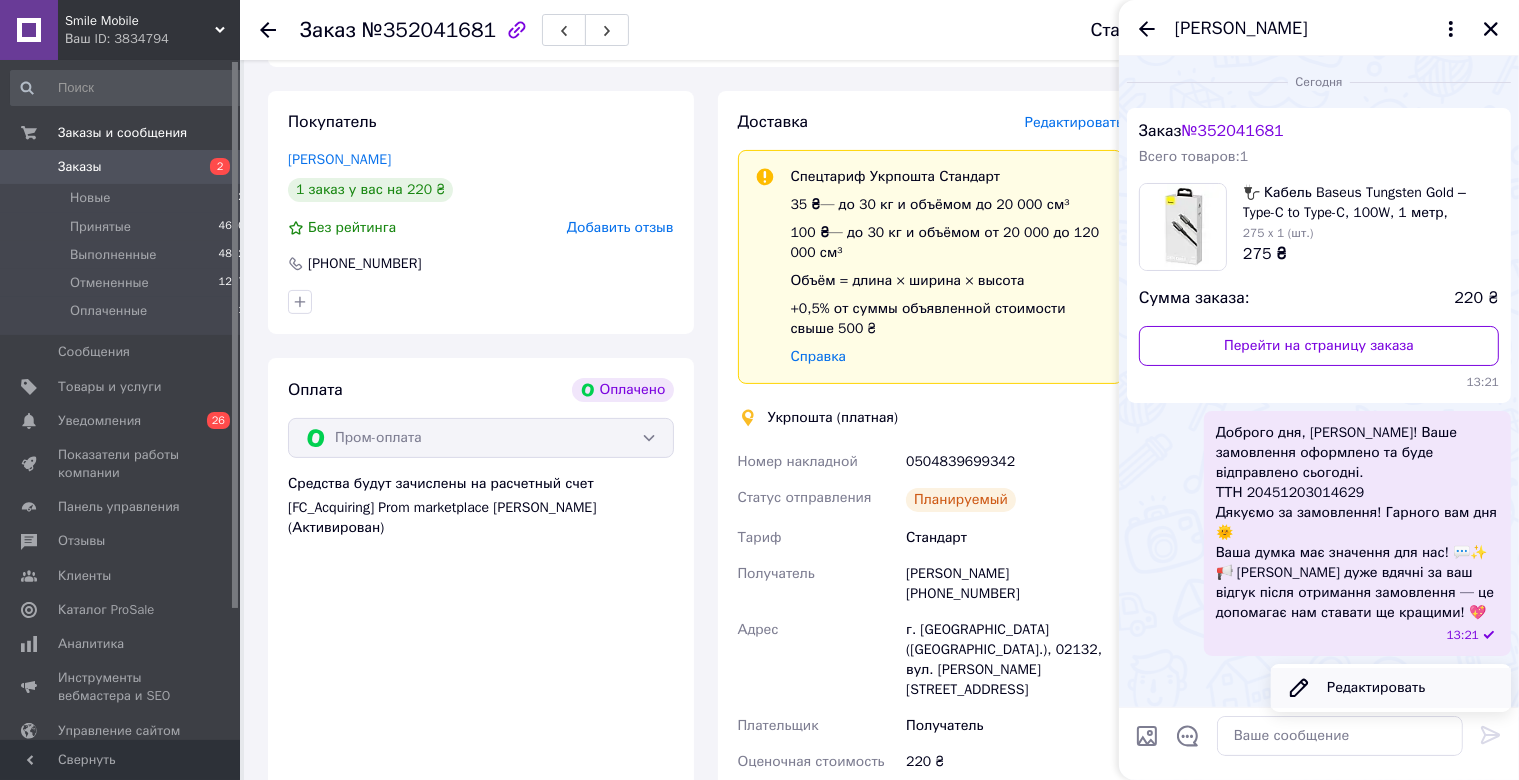 click on "Редактировать" at bounding box center (1391, 688) 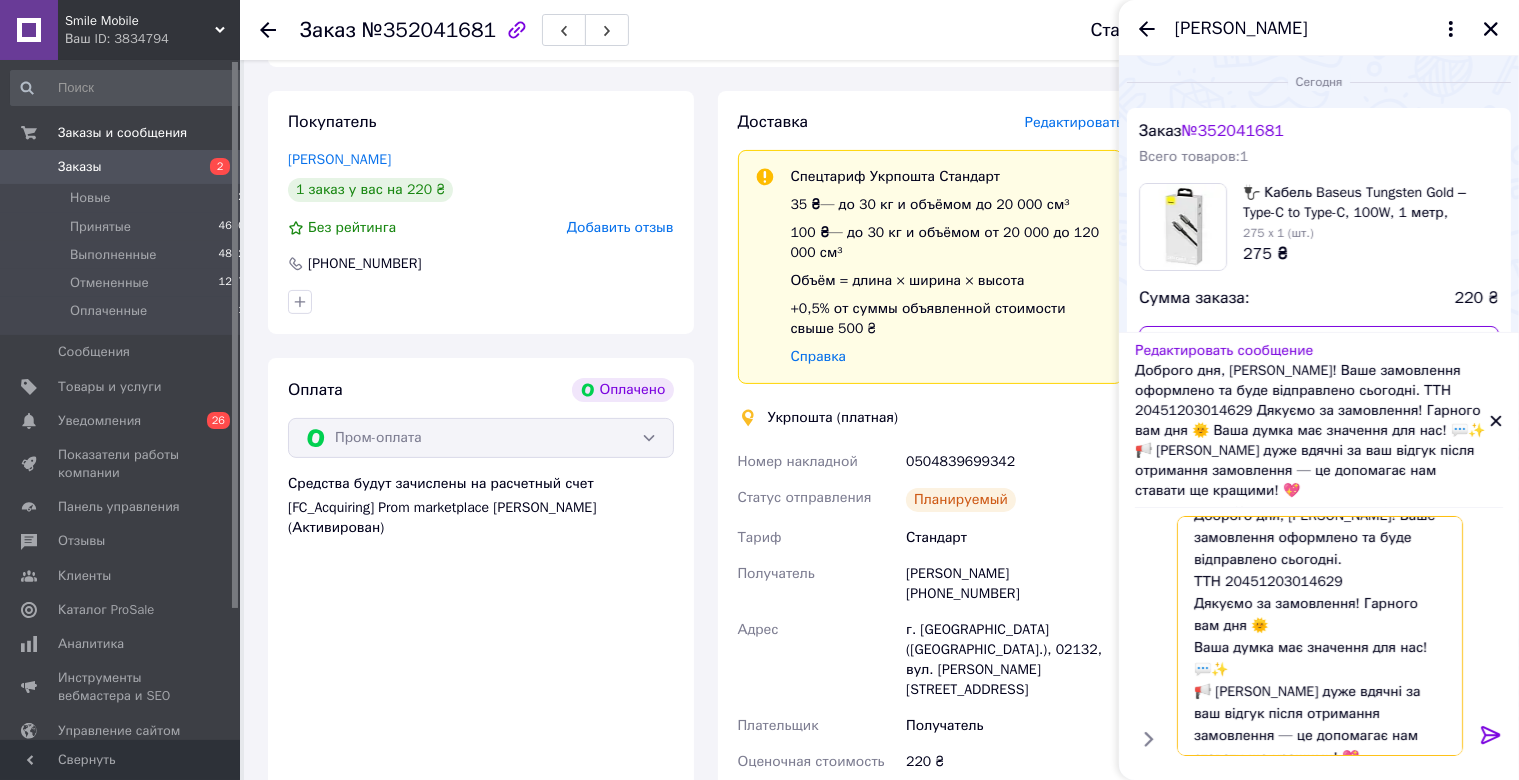 scroll, scrollTop: 42, scrollLeft: 0, axis: vertical 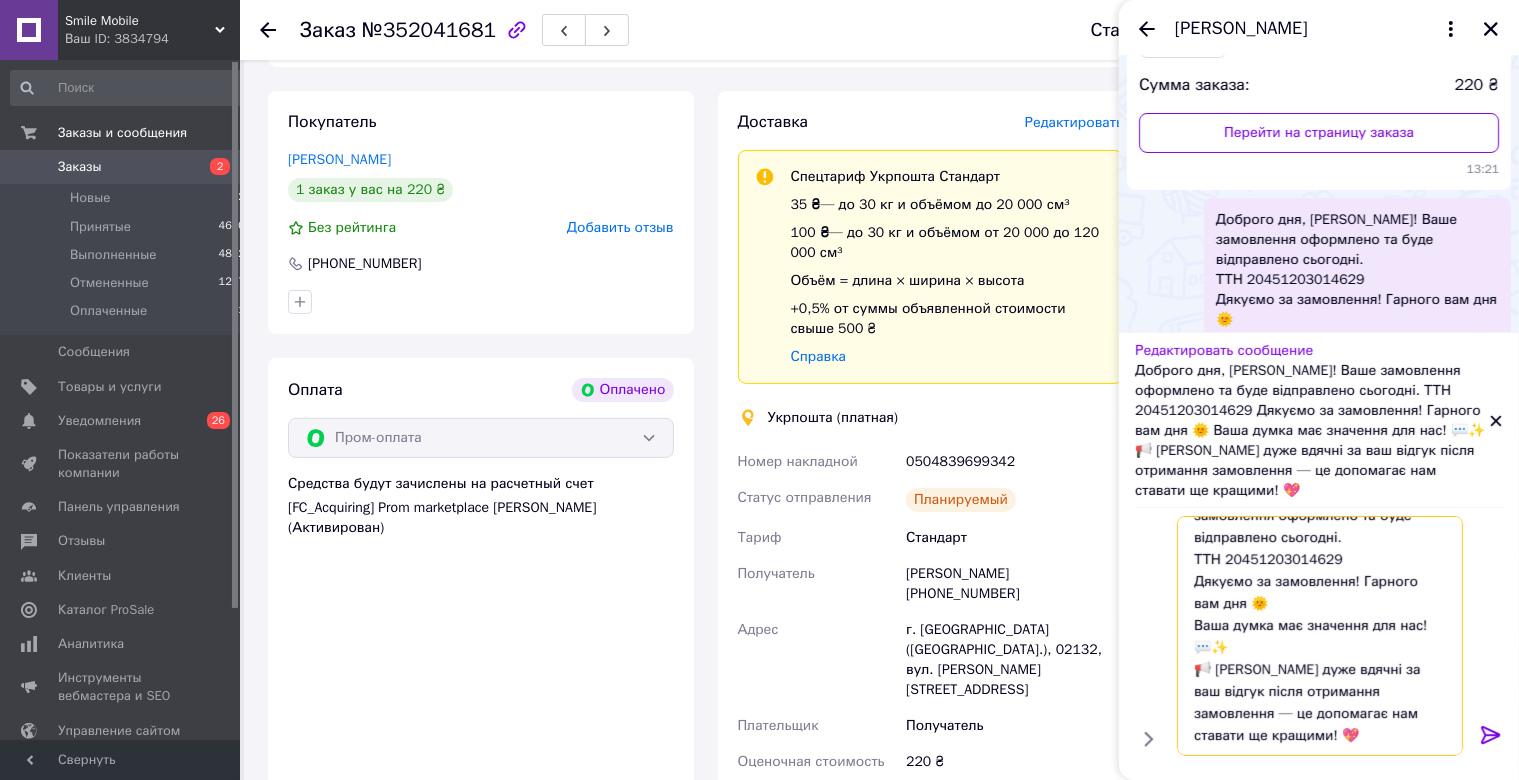 drag, startPoint x: 1198, startPoint y: 535, endPoint x: 1398, endPoint y: 794, distance: 327.23233 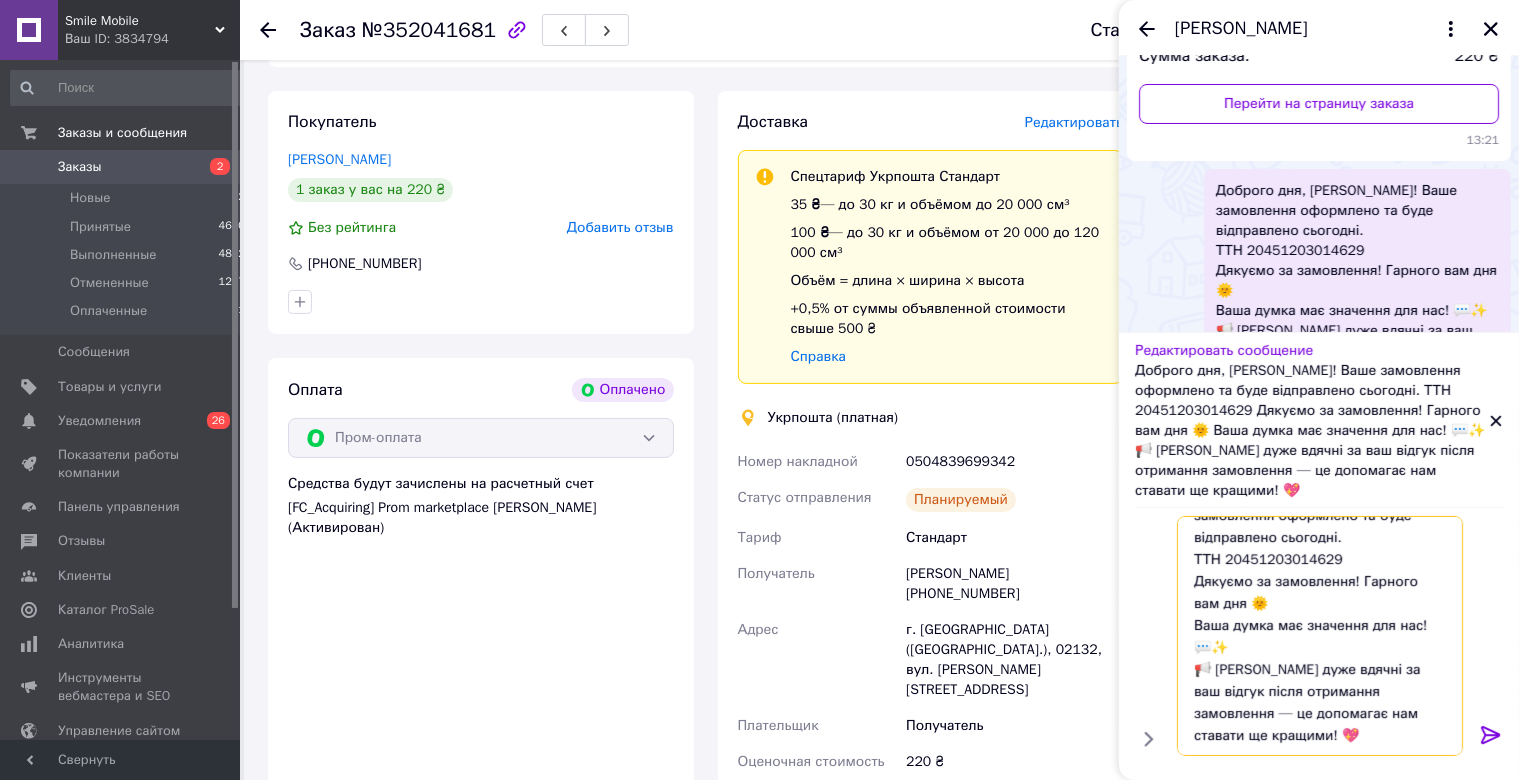 paste on "нтоне! Ваше замовлення оформлено та буде відправлено сьогодні.
ТТН 0504839699342 (тариф — Стандарт)" 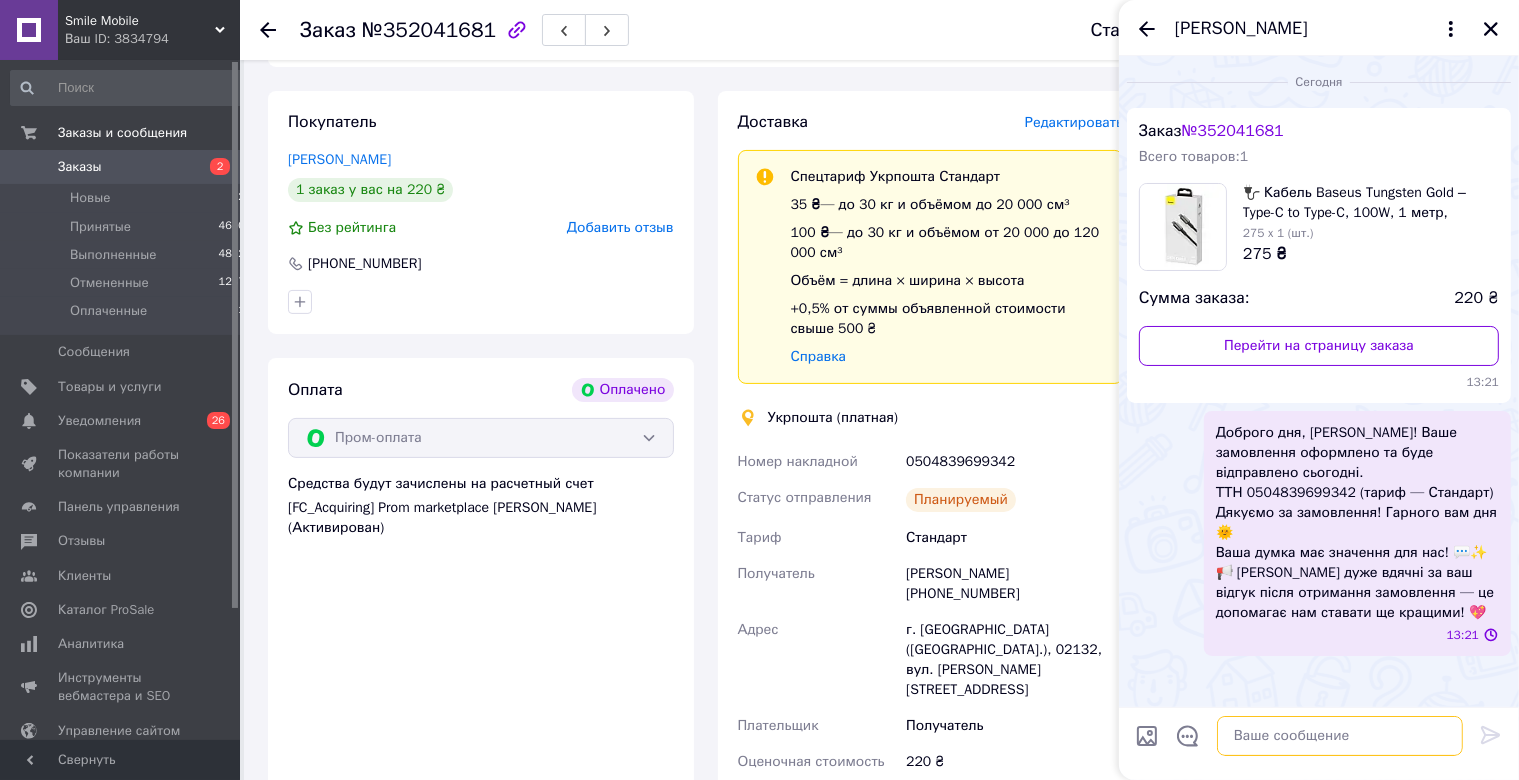 scroll, scrollTop: 0, scrollLeft: 0, axis: both 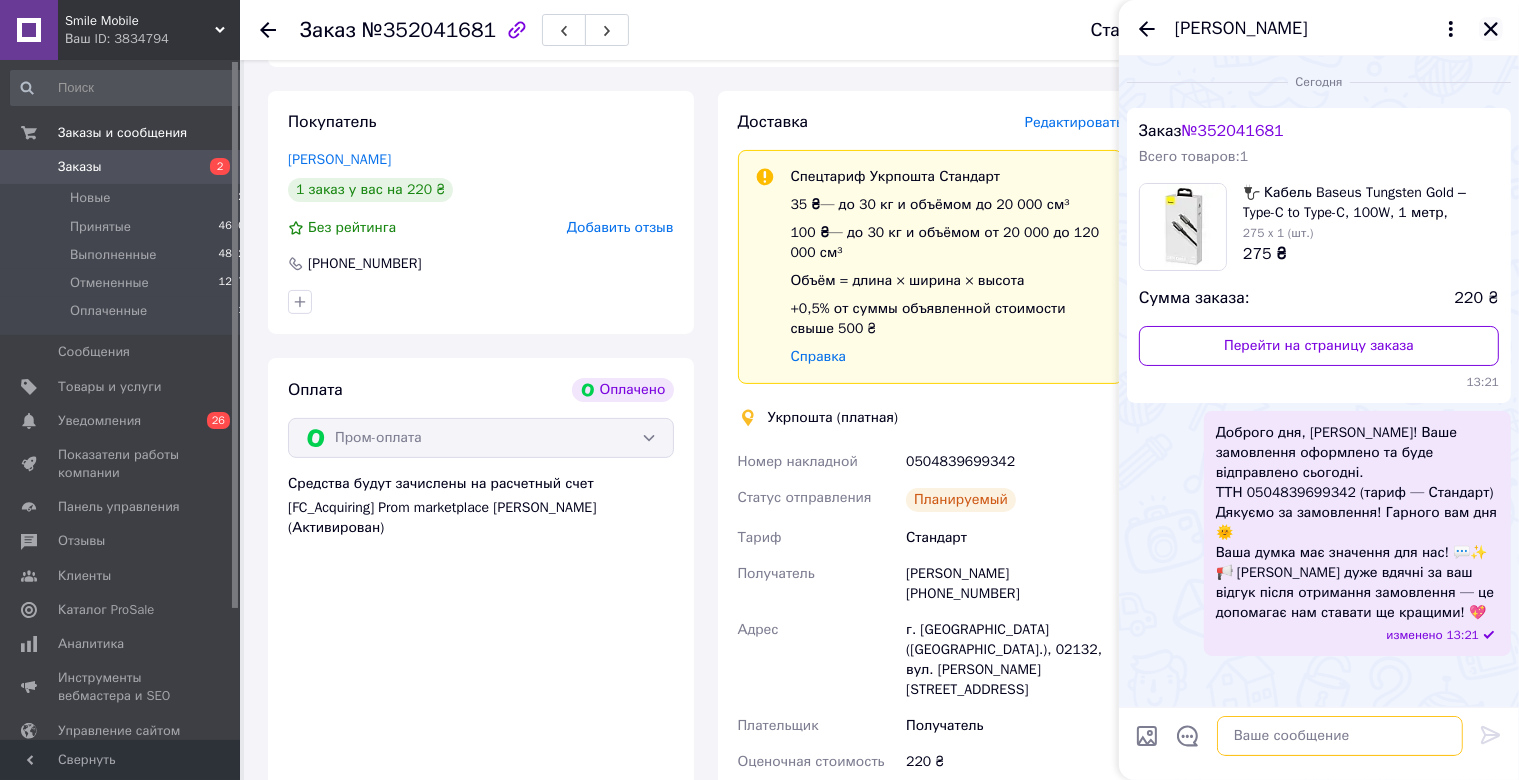 type 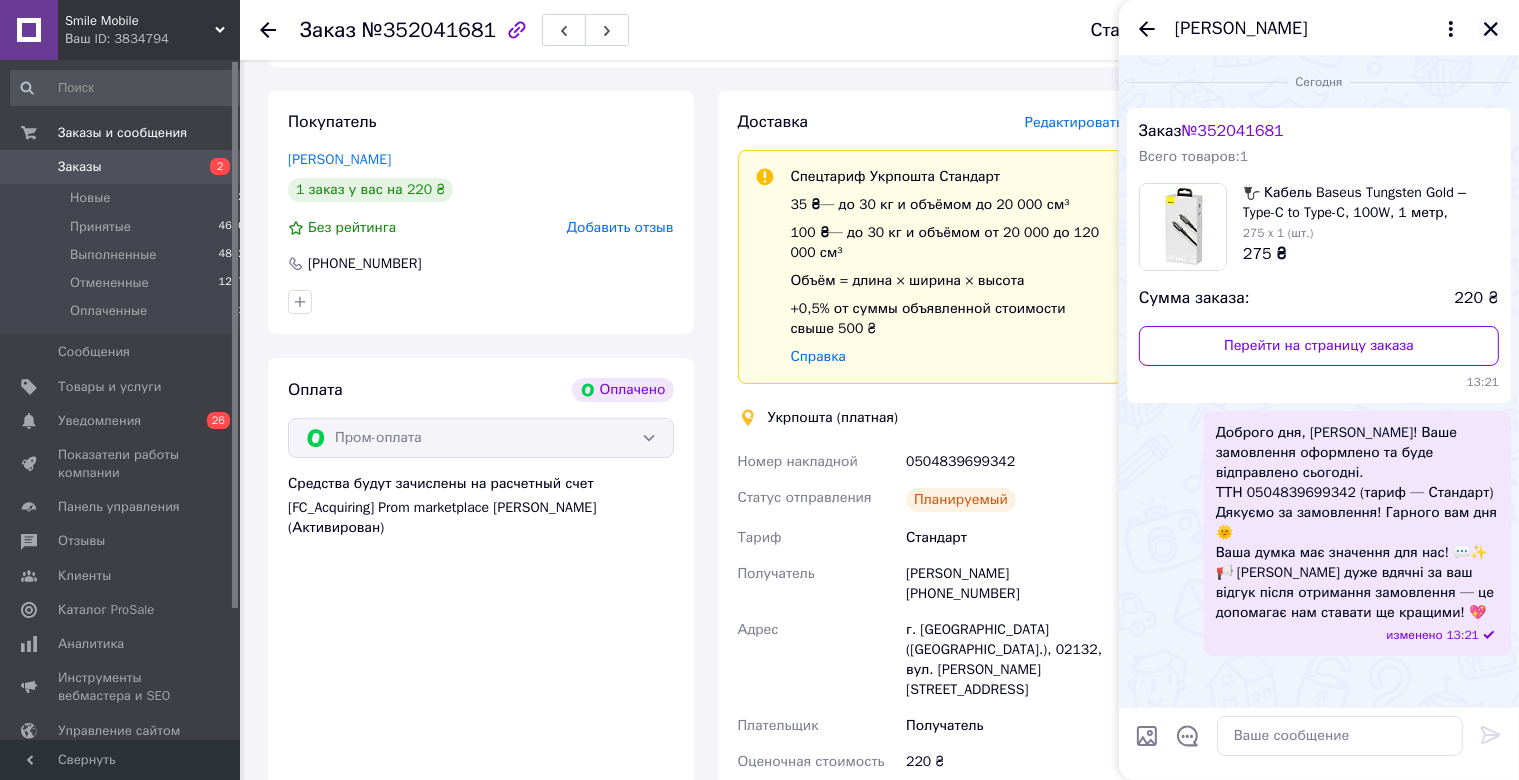 click 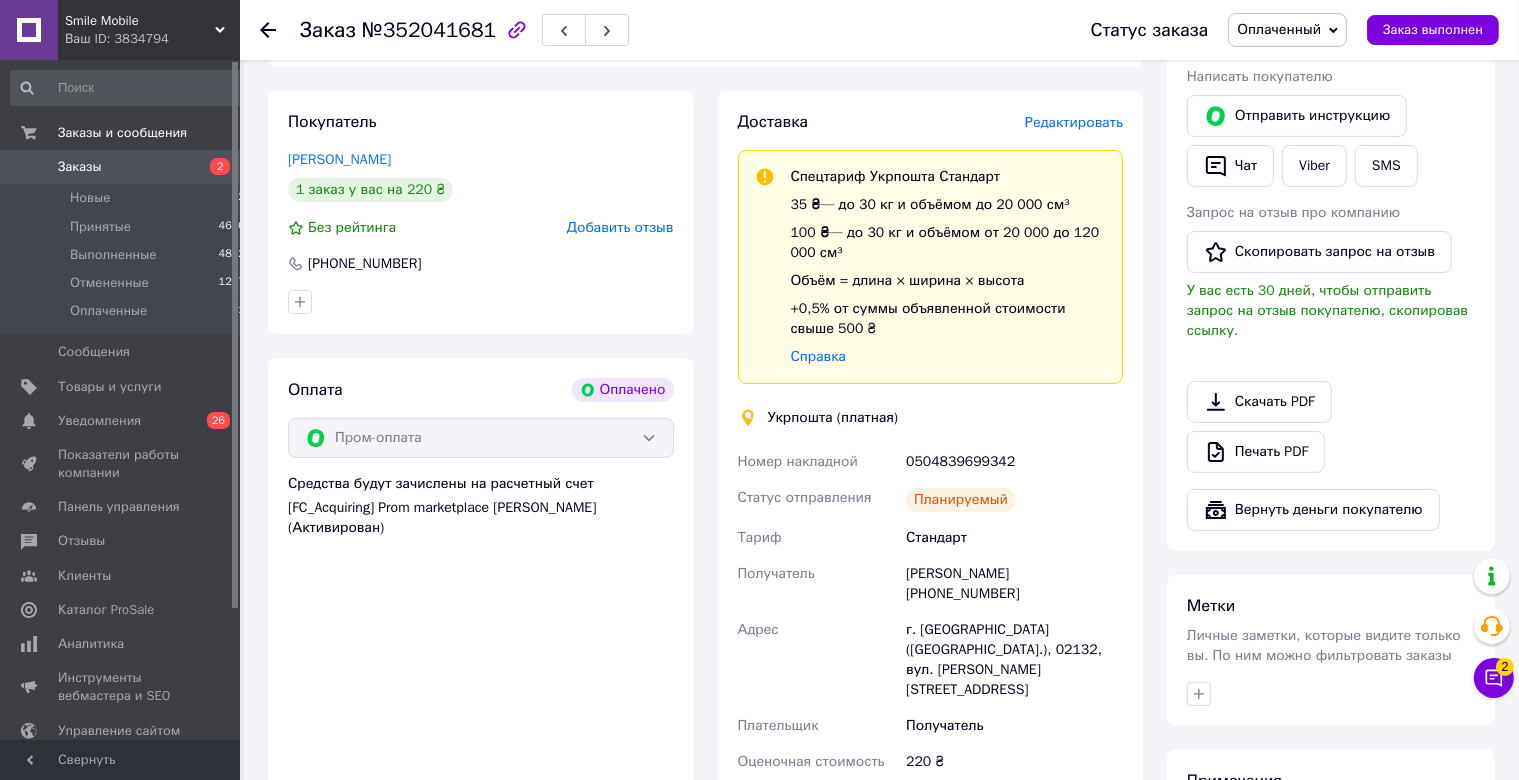 scroll, scrollTop: 0, scrollLeft: 0, axis: both 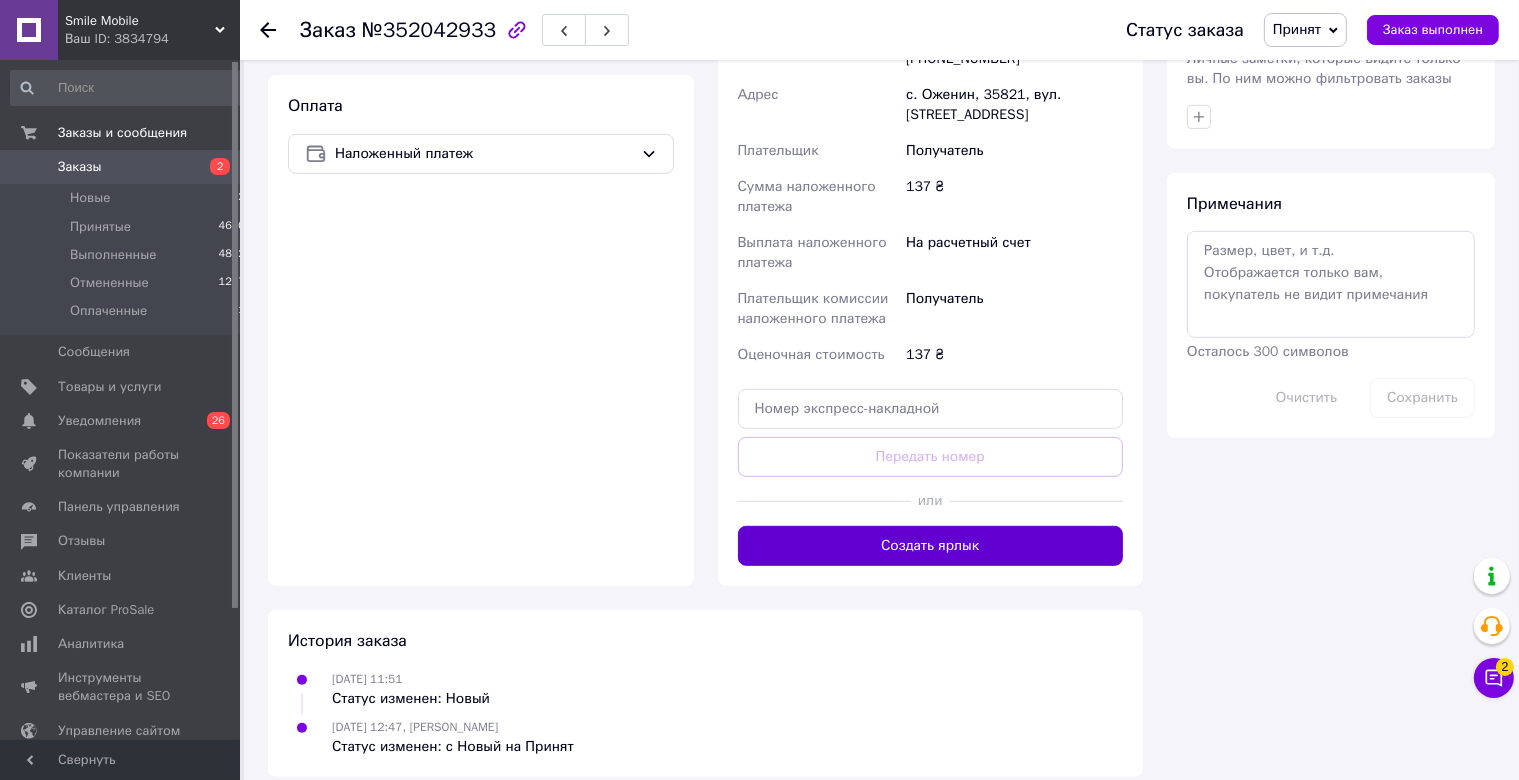 click on "Создать ярлык" at bounding box center [931, 546] 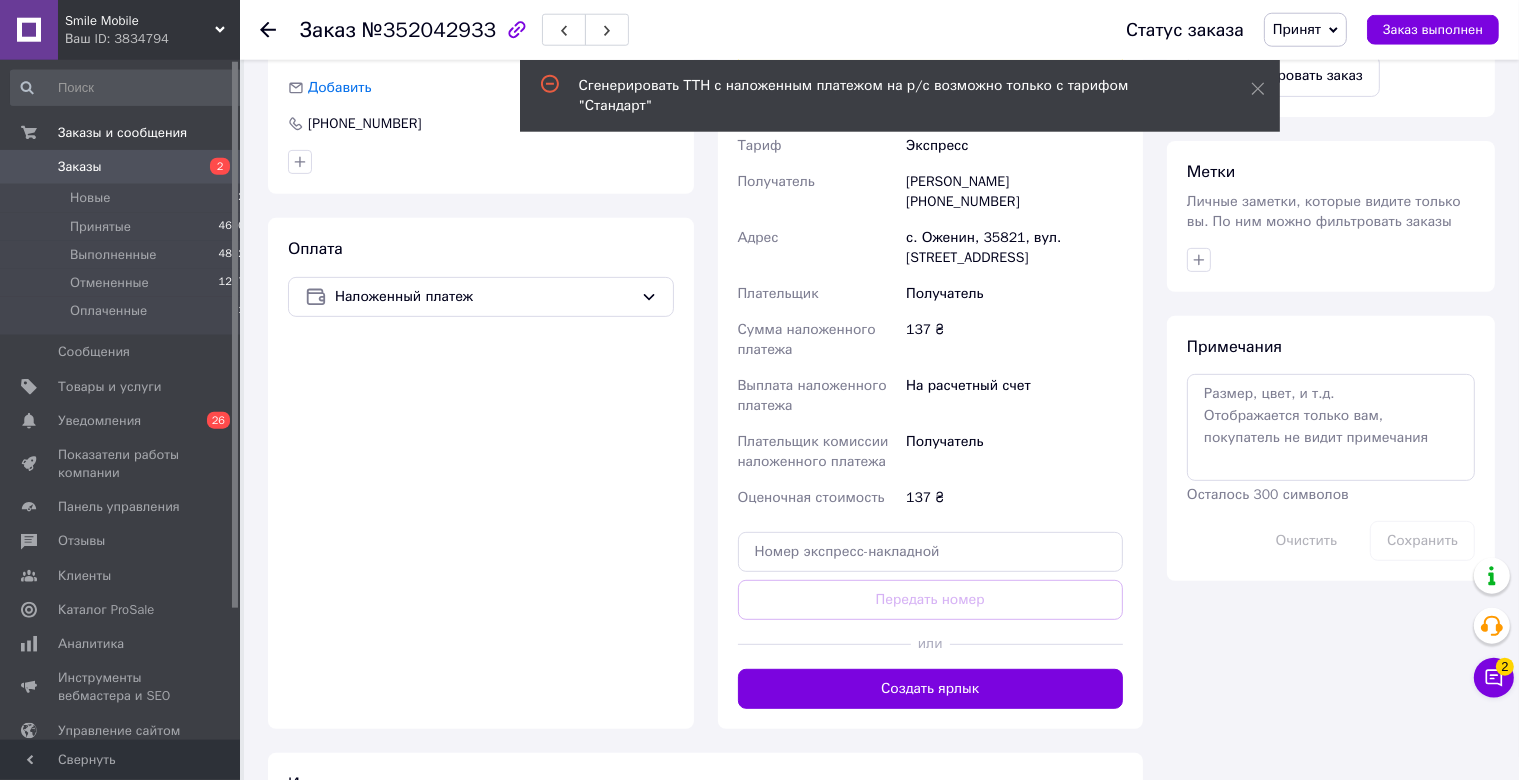 scroll, scrollTop: 700, scrollLeft: 0, axis: vertical 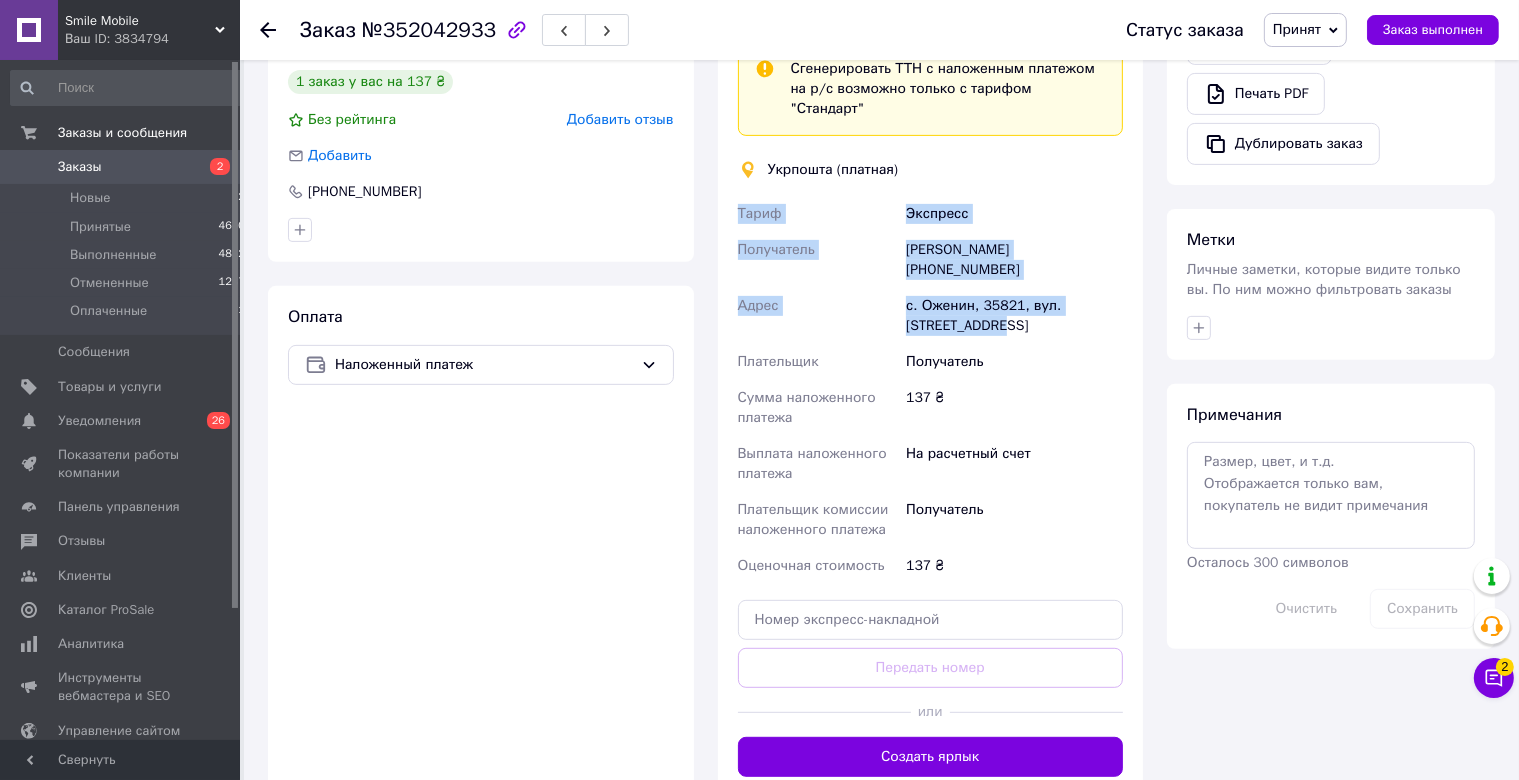 drag, startPoint x: 737, startPoint y: 206, endPoint x: 1007, endPoint y: 324, distance: 294.65912 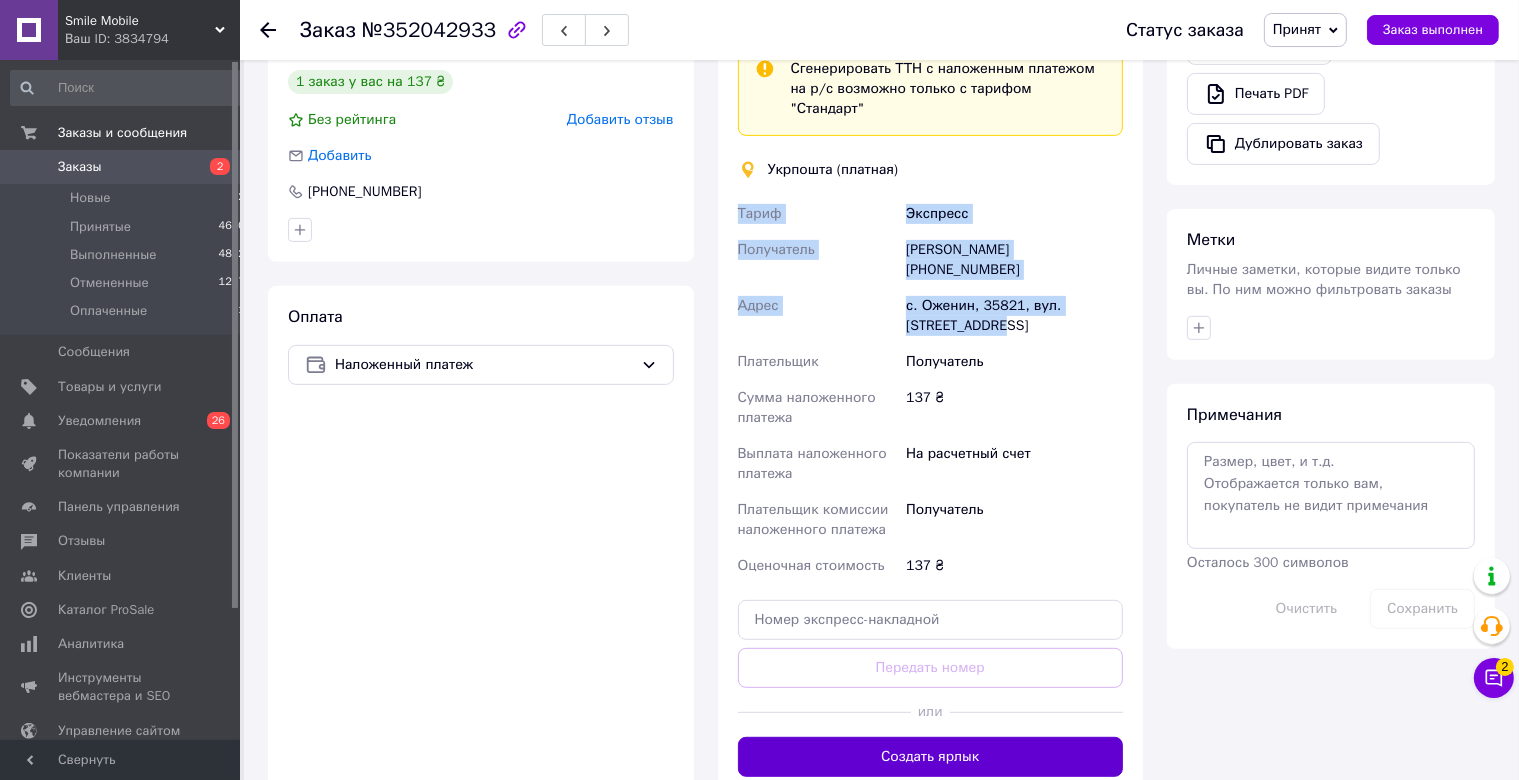 click on "Создать ярлык" at bounding box center [931, 757] 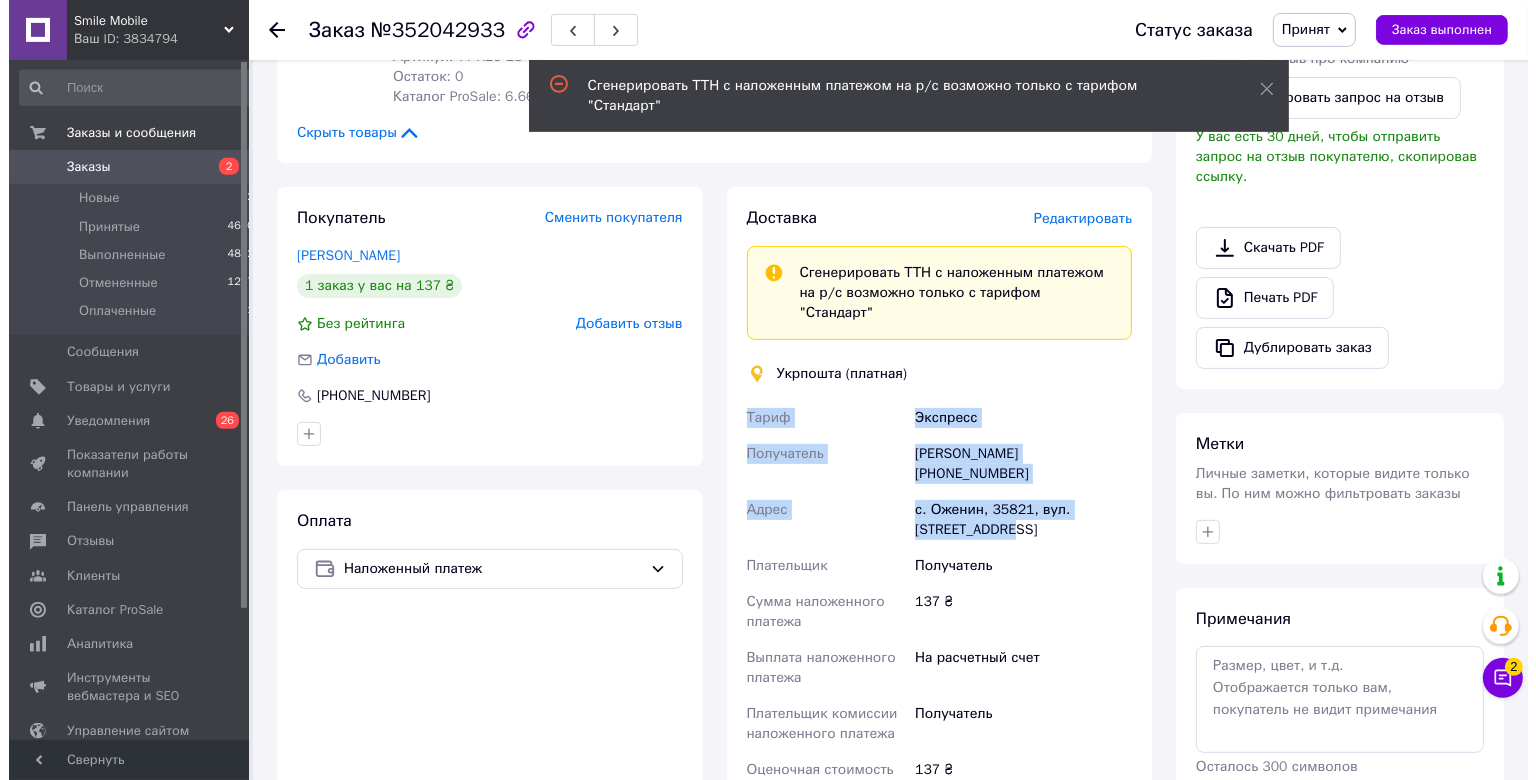 scroll, scrollTop: 488, scrollLeft: 0, axis: vertical 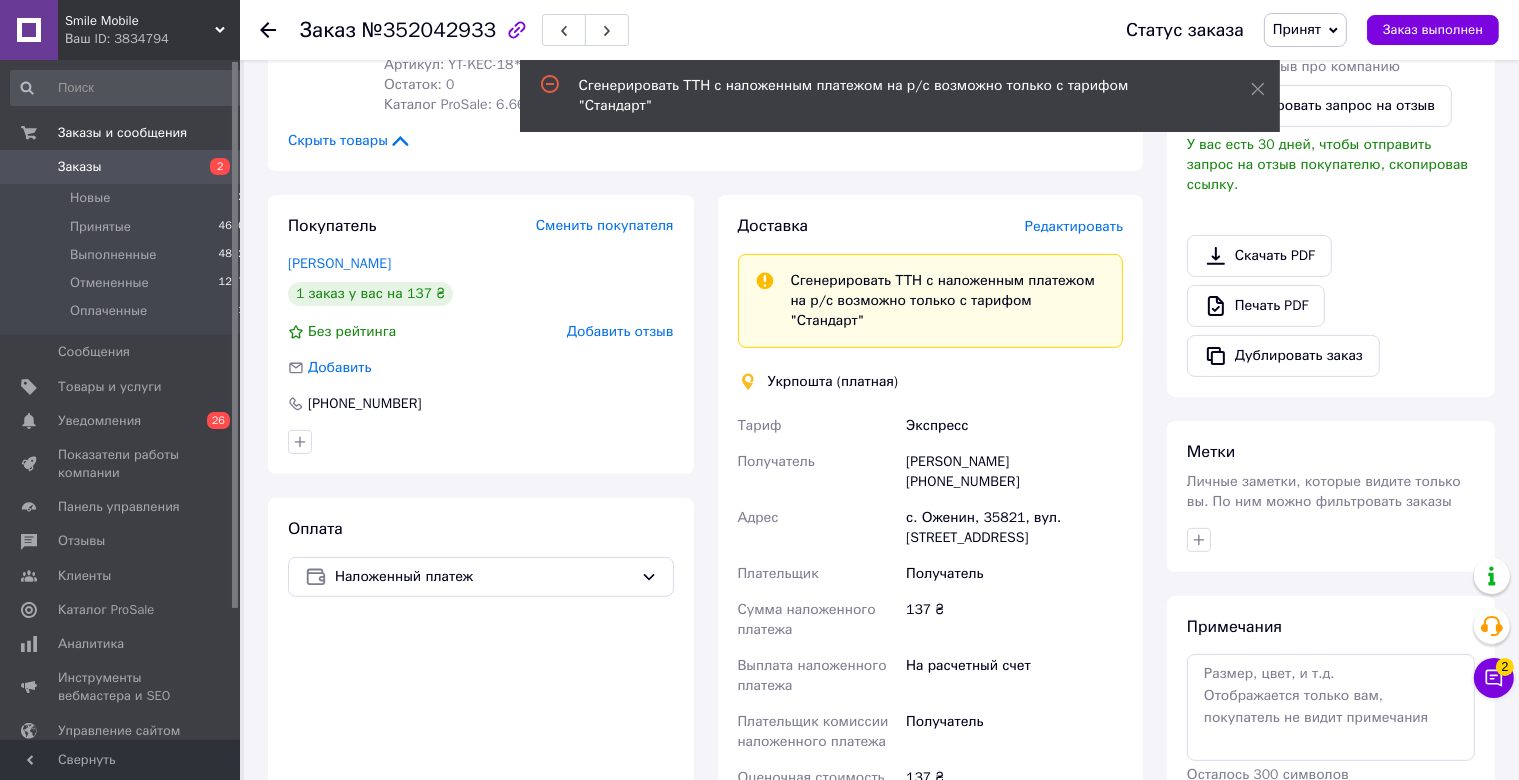 click on "Редактировать" at bounding box center (1074, 226) 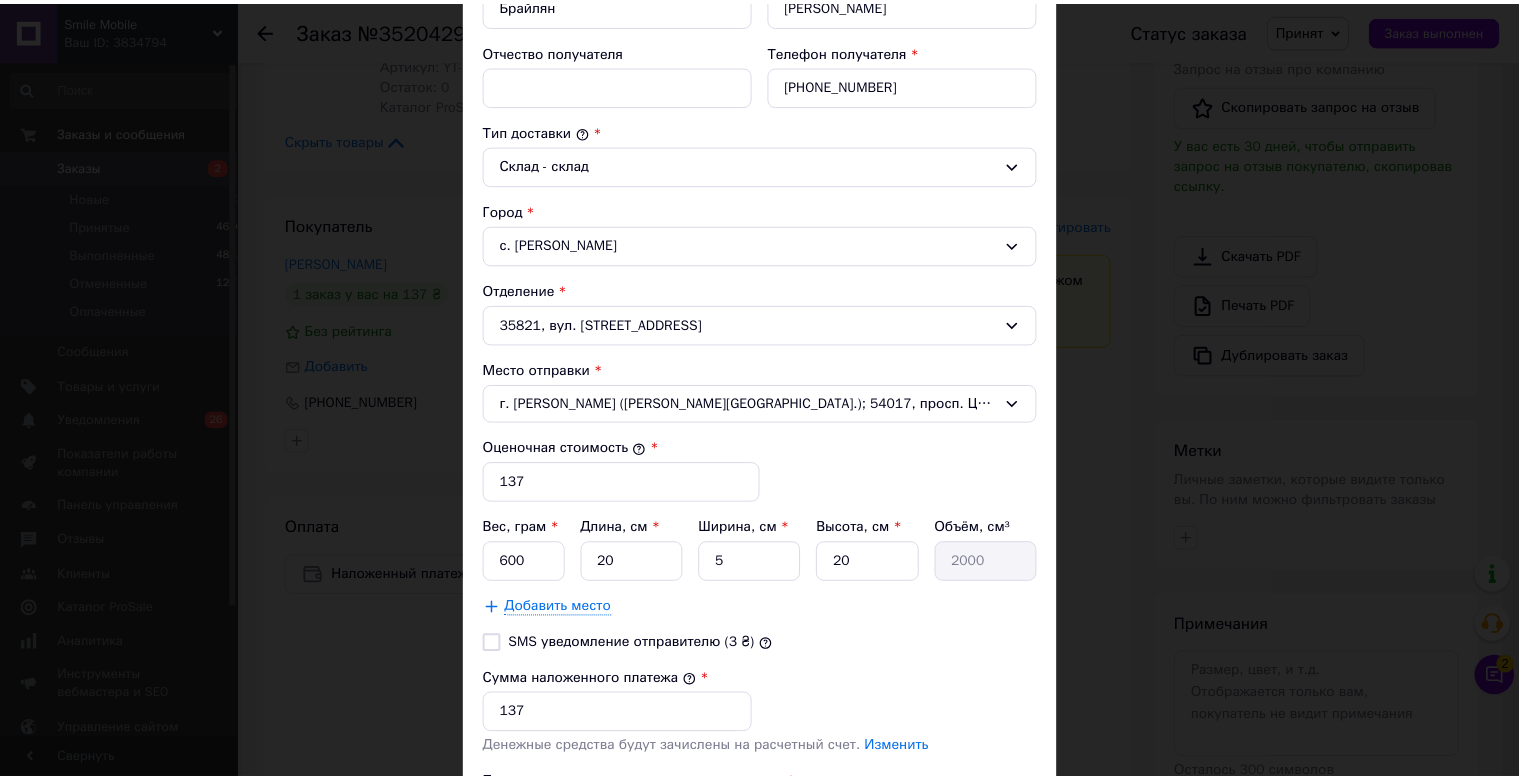 scroll, scrollTop: 651, scrollLeft: 0, axis: vertical 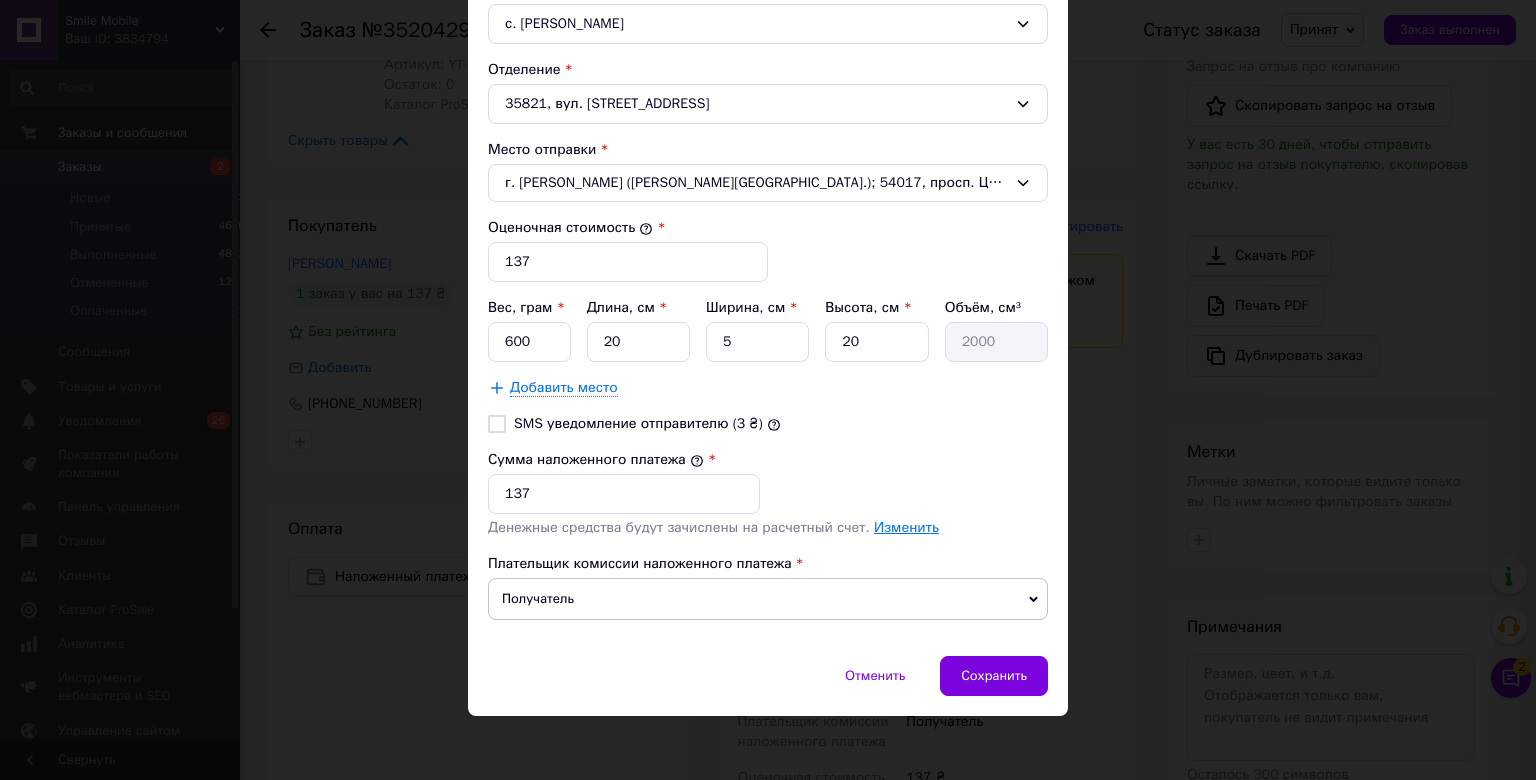 click on "Изменить" at bounding box center (906, 527) 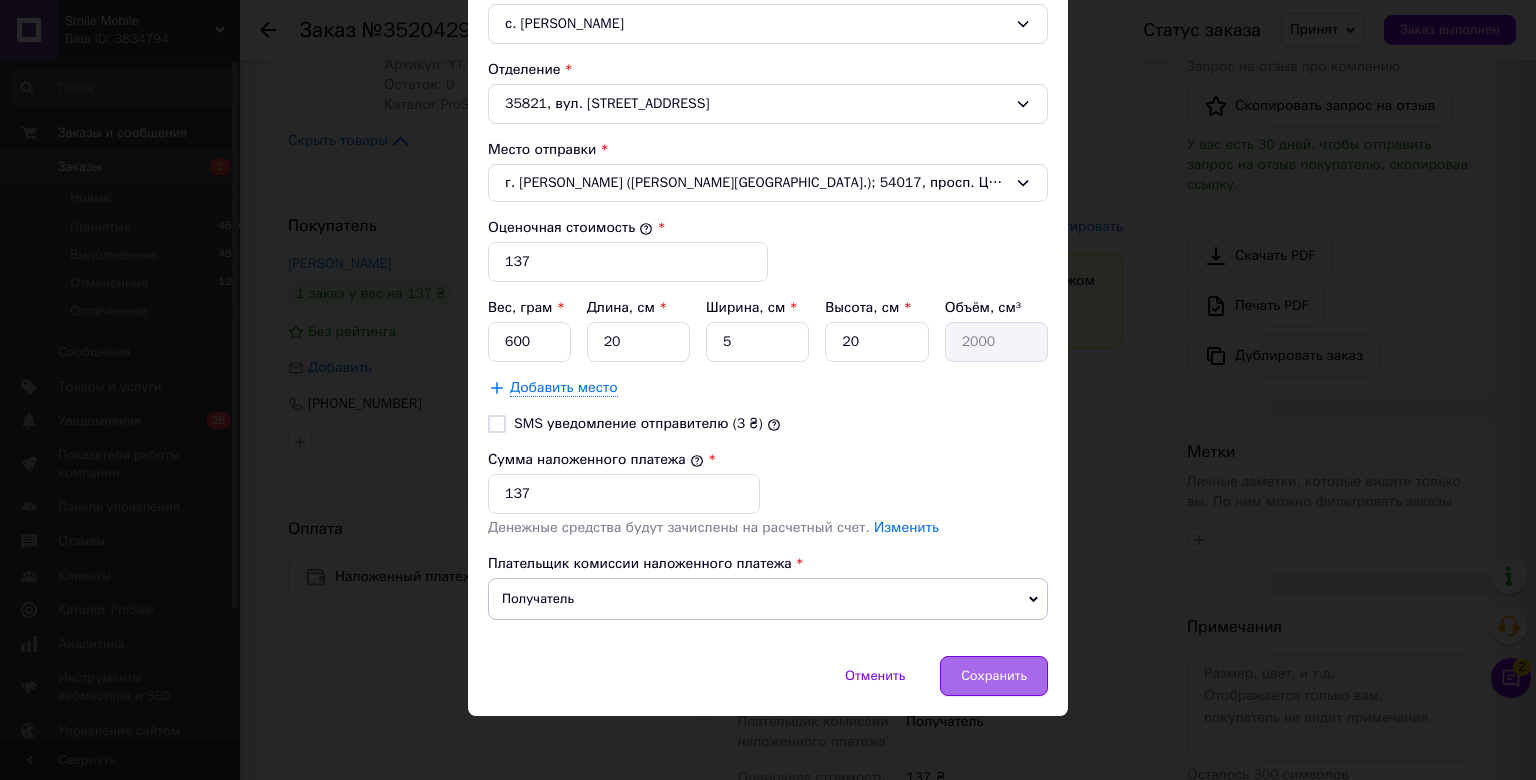 click on "Сохранить" at bounding box center (994, 676) 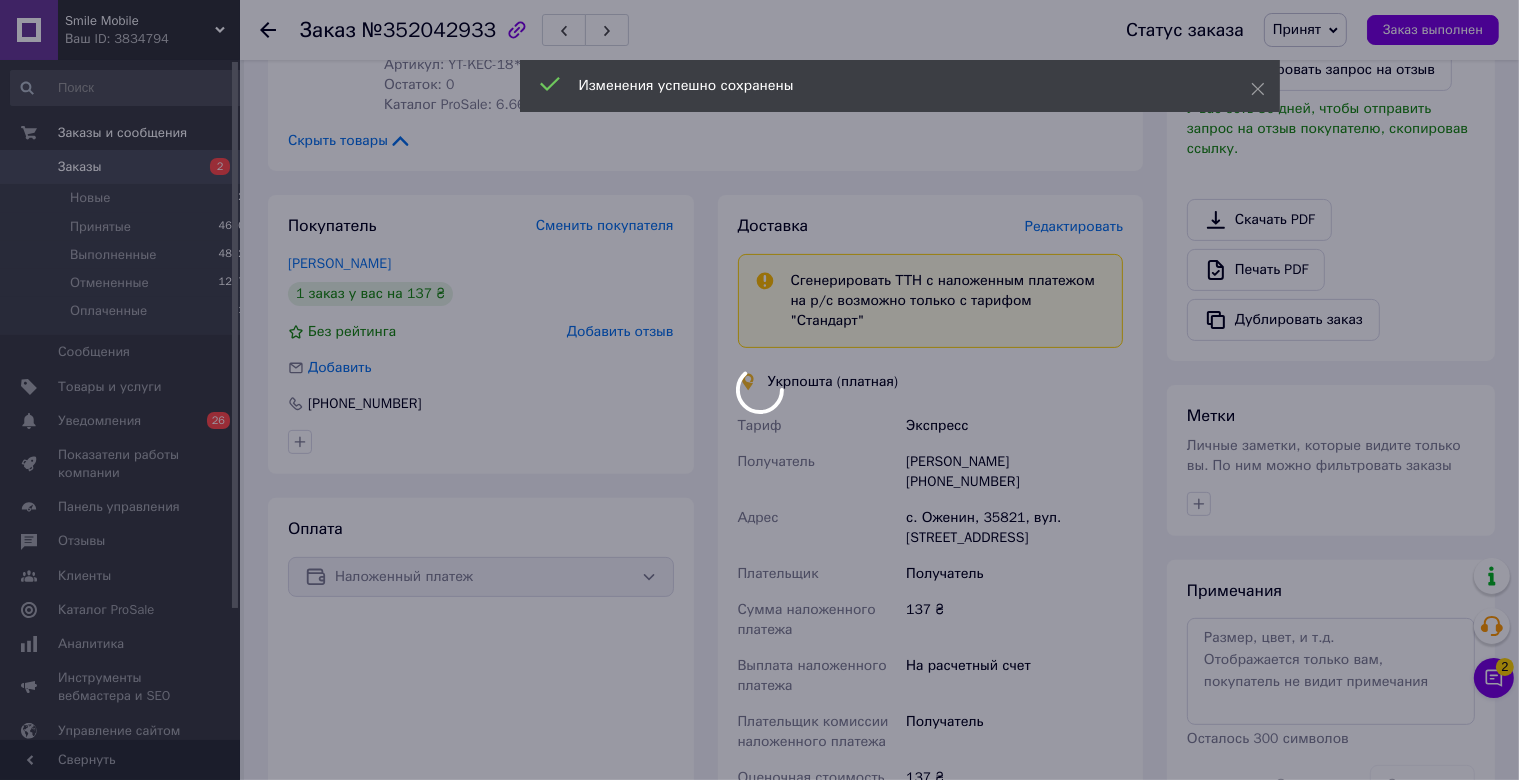 scroll, scrollTop: 911, scrollLeft: 0, axis: vertical 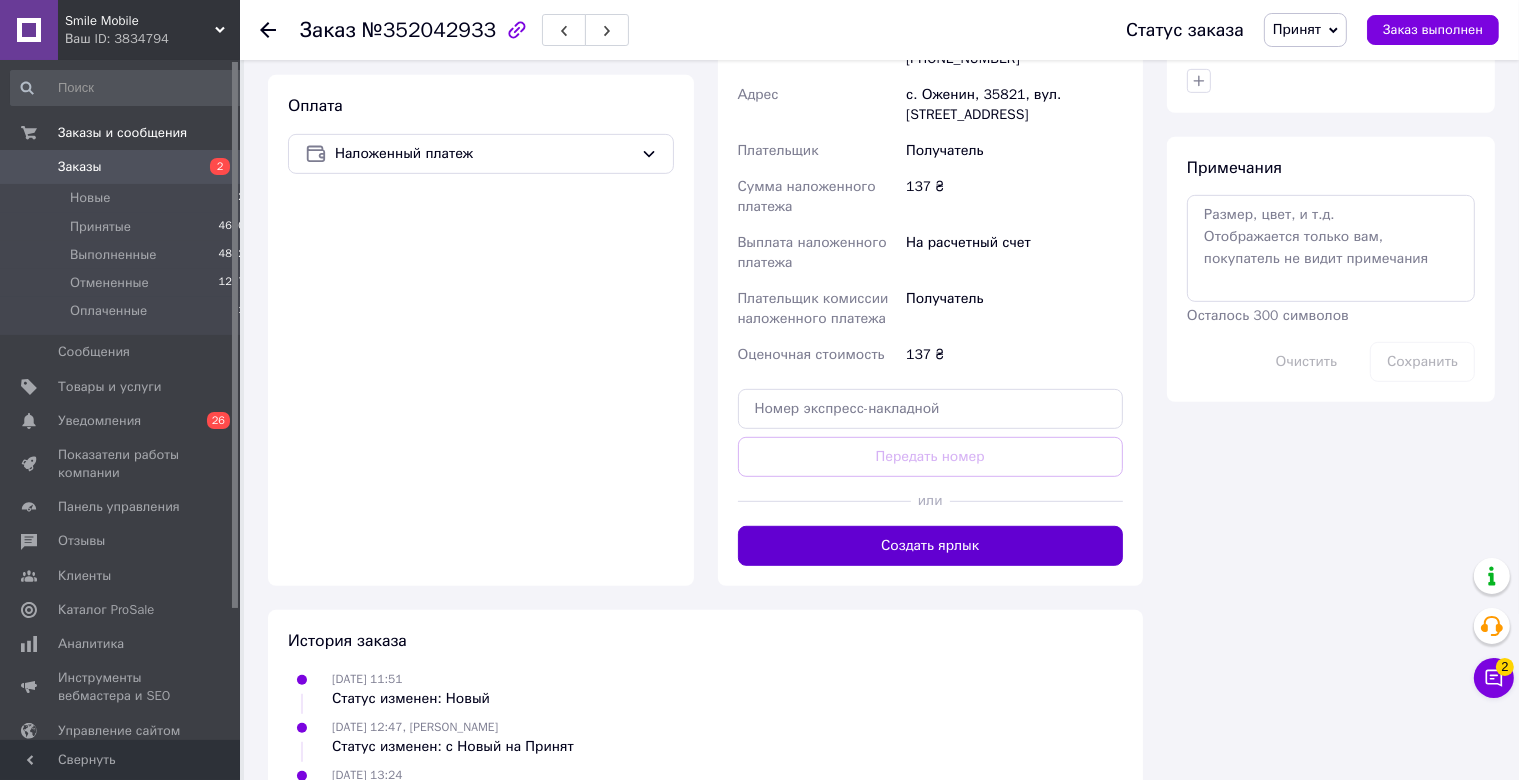 click on "Создать ярлык" at bounding box center [931, 546] 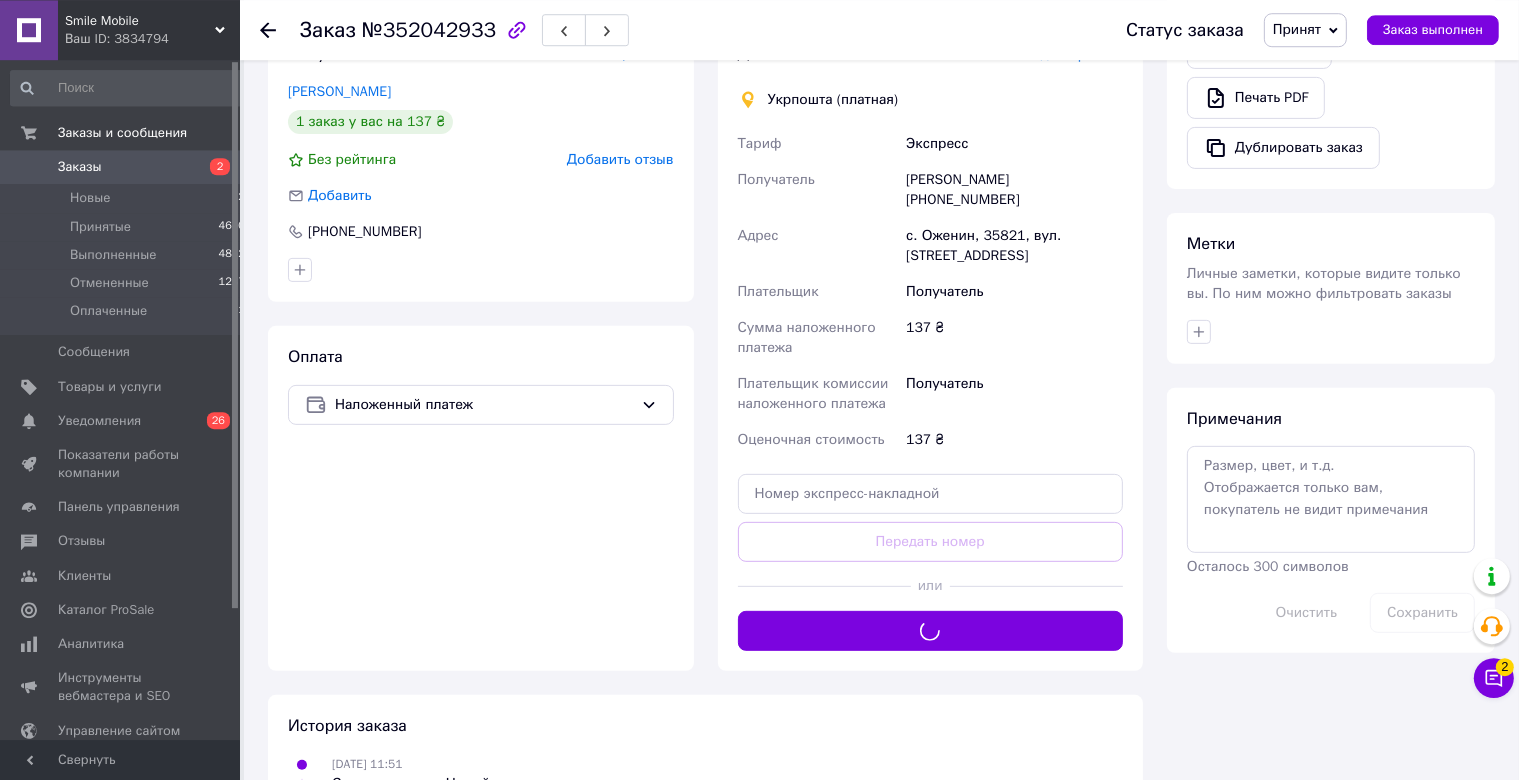 scroll, scrollTop: 602, scrollLeft: 0, axis: vertical 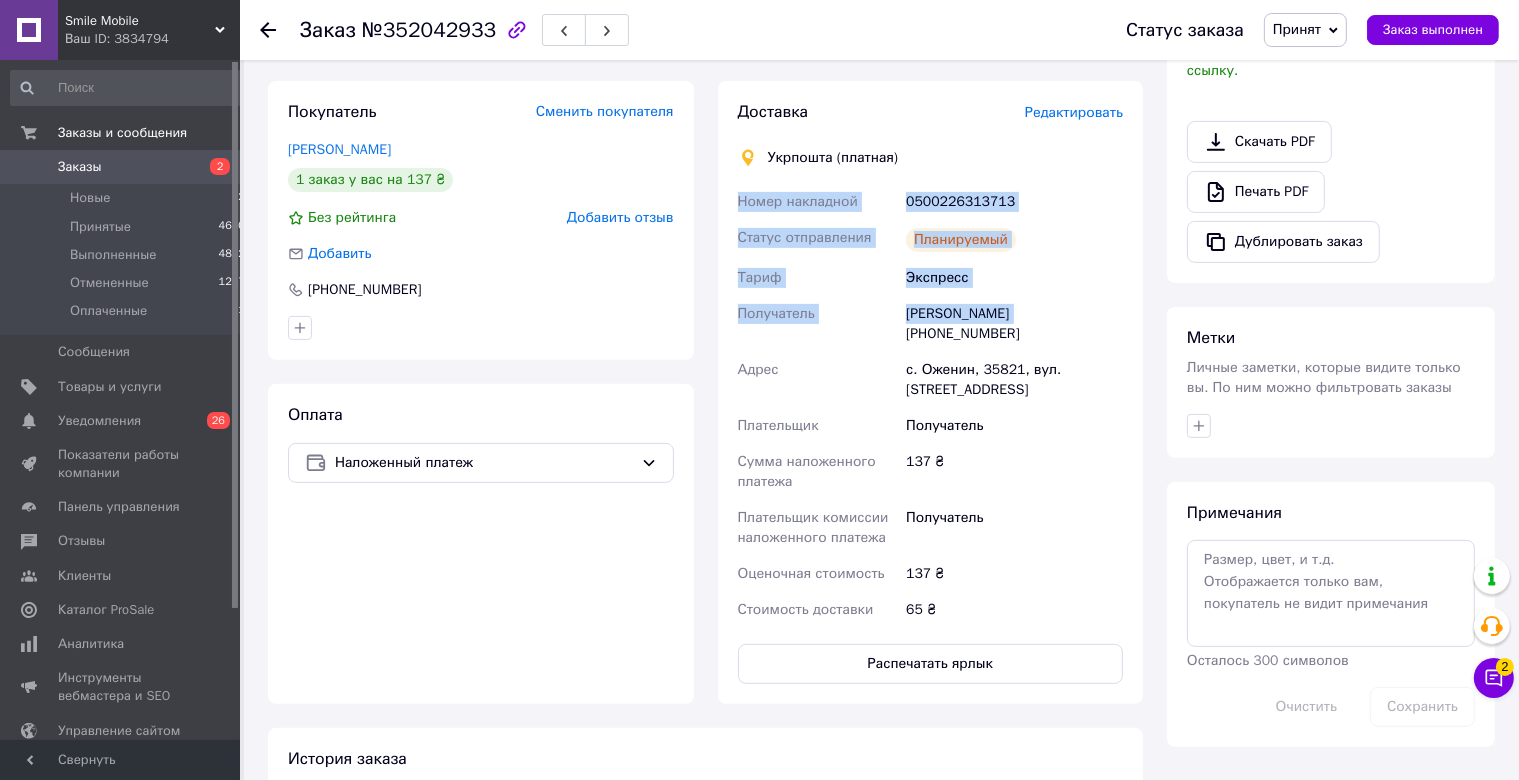 drag, startPoint x: 899, startPoint y: 215, endPoint x: 1006, endPoint y: 303, distance: 138.5388 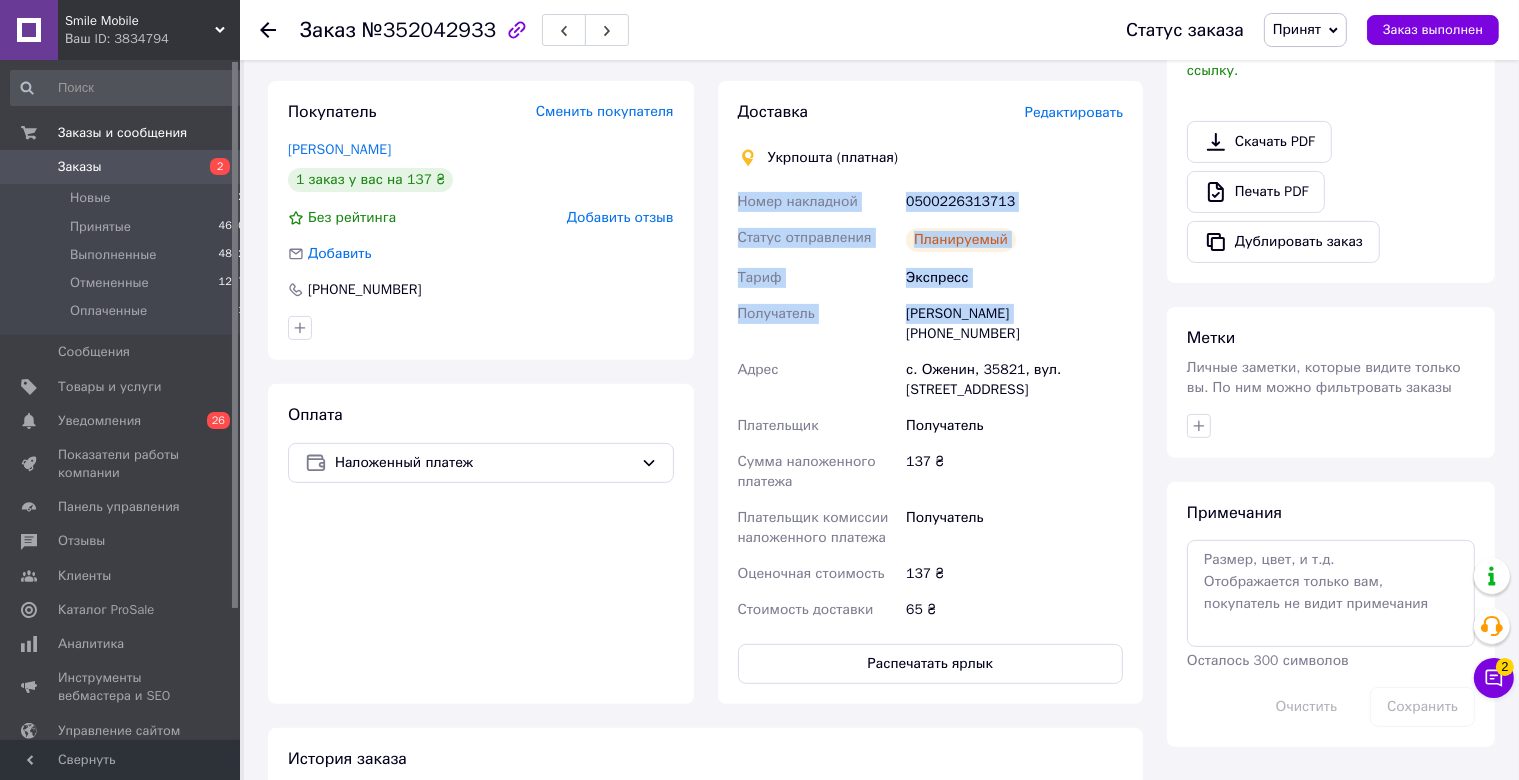 click on "Доставка Редактировать Укрпошта (платная) Номер накладной 0500226313713 Статус отправления Планируемый Тариф Экспресс Получатель Петро Брайлян +380671280479 Адрес с. Оженин, 35821, вул. Заводська, 5А Плательщик Получатель Сумма наложенного платежа 137 ₴ Плательщик комиссии наложенного платежа Получатель Оценочная стоимость 137 ₴ Стоимость доставки 65 ₴ Распечатать ярлык Тариф     * Экспресс Плательщик   * Получатель Фамилия получателя   * Брайлян Имя получателя   * Петро Отчество получателя Телефон получателя   * +380671280479 Тип доставки     * Склад - склад Город с. Оженин   *" at bounding box center [931, 392] 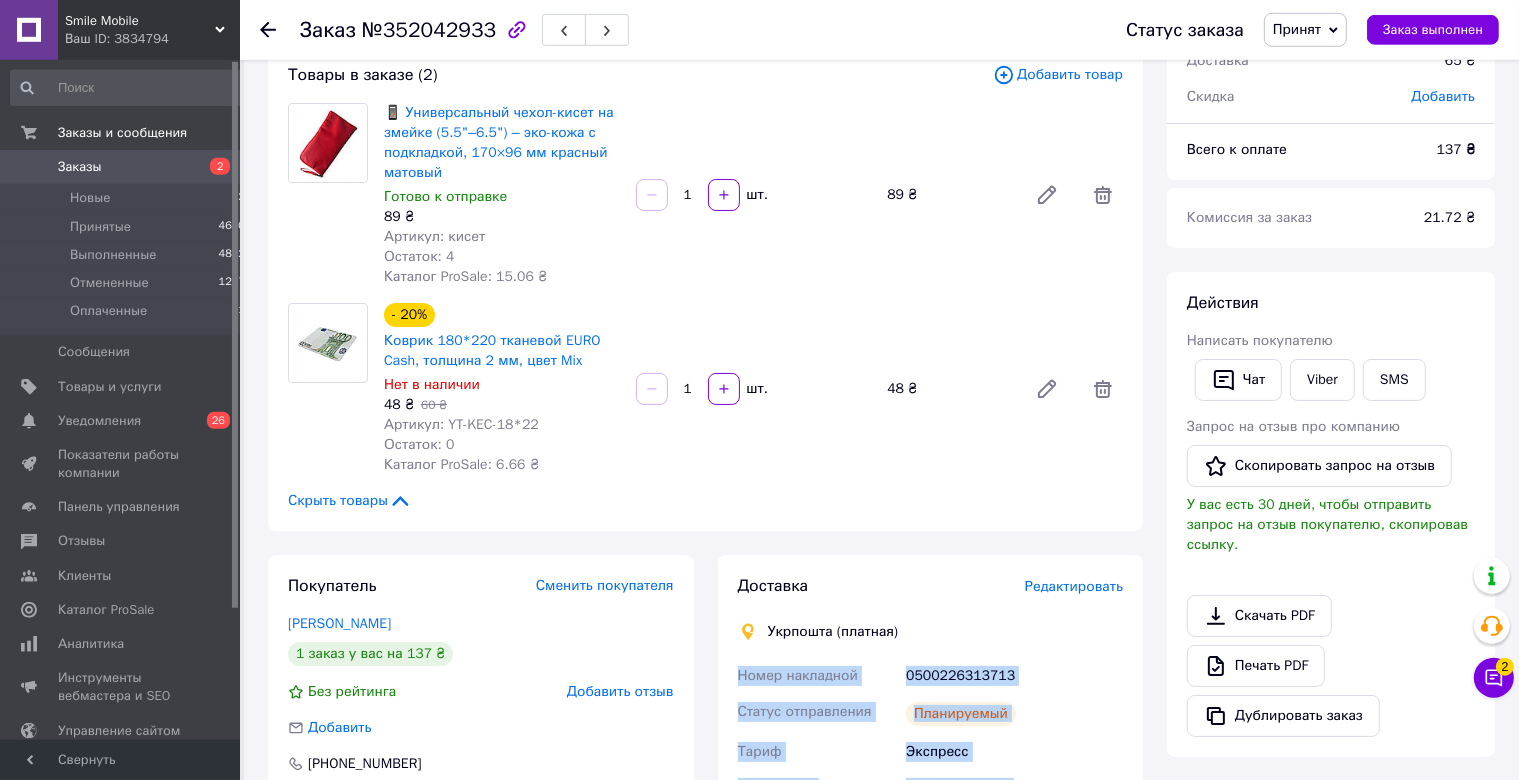 scroll, scrollTop: 105, scrollLeft: 0, axis: vertical 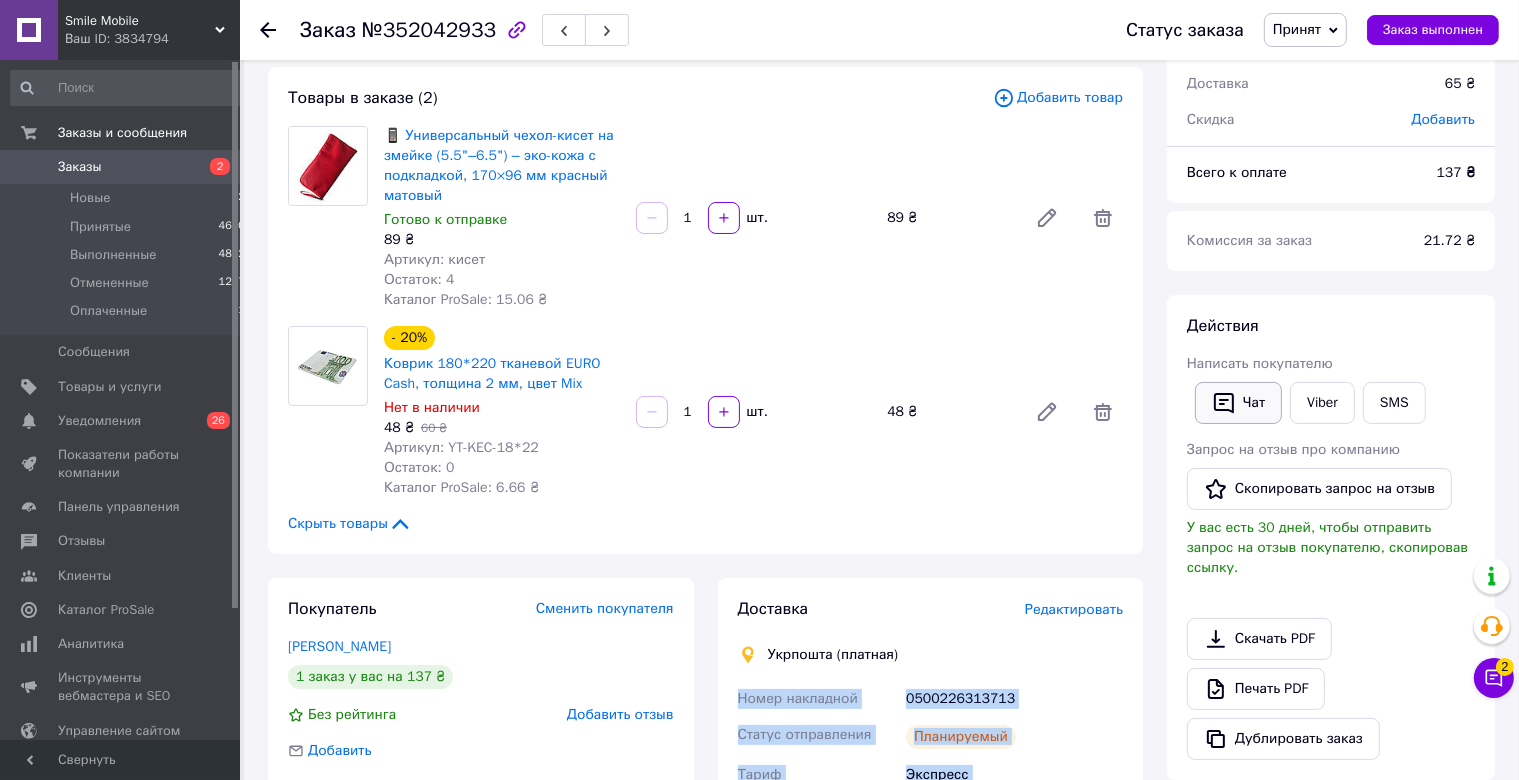 click on "Чат" at bounding box center (1238, 403) 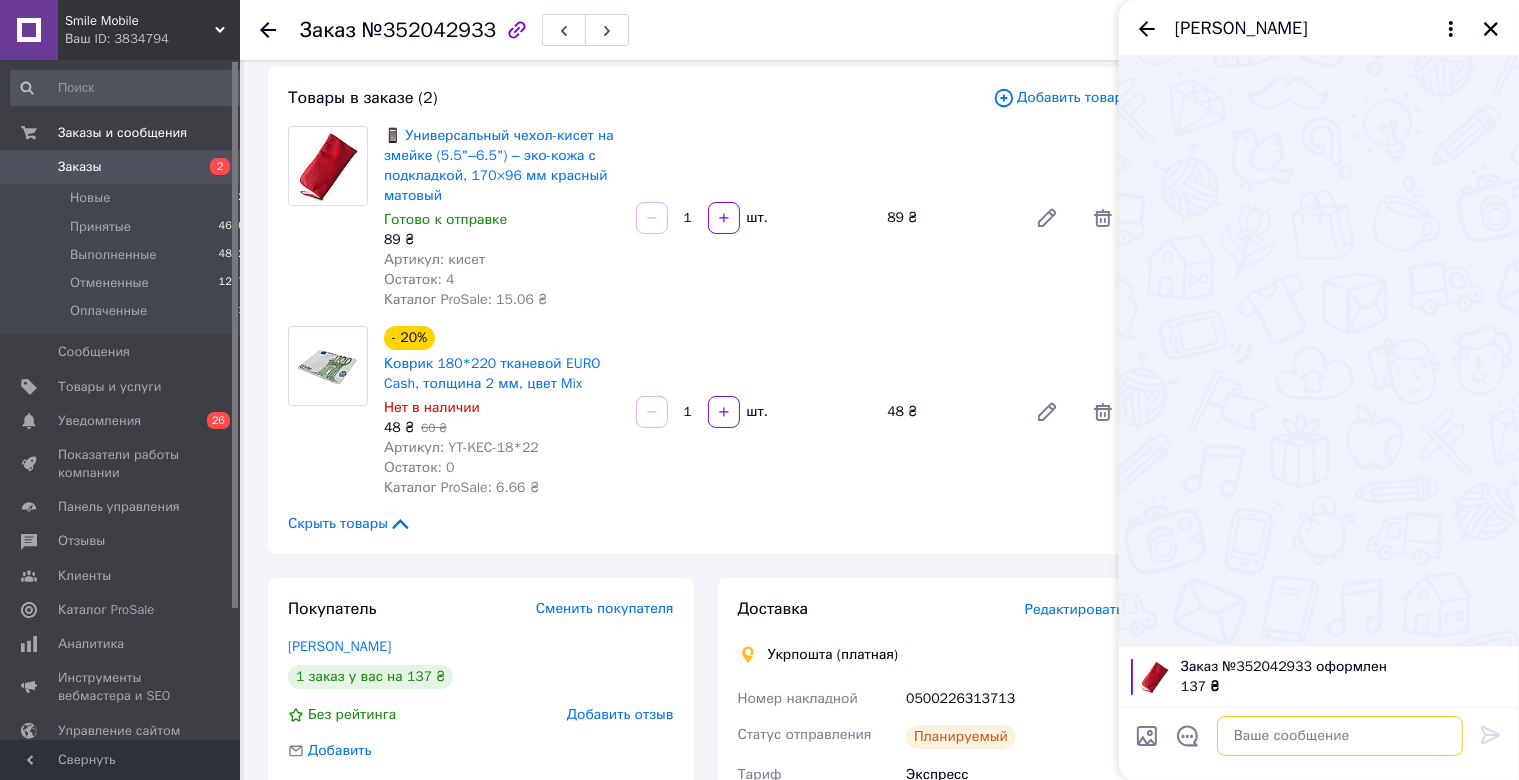 click at bounding box center [1340, 736] 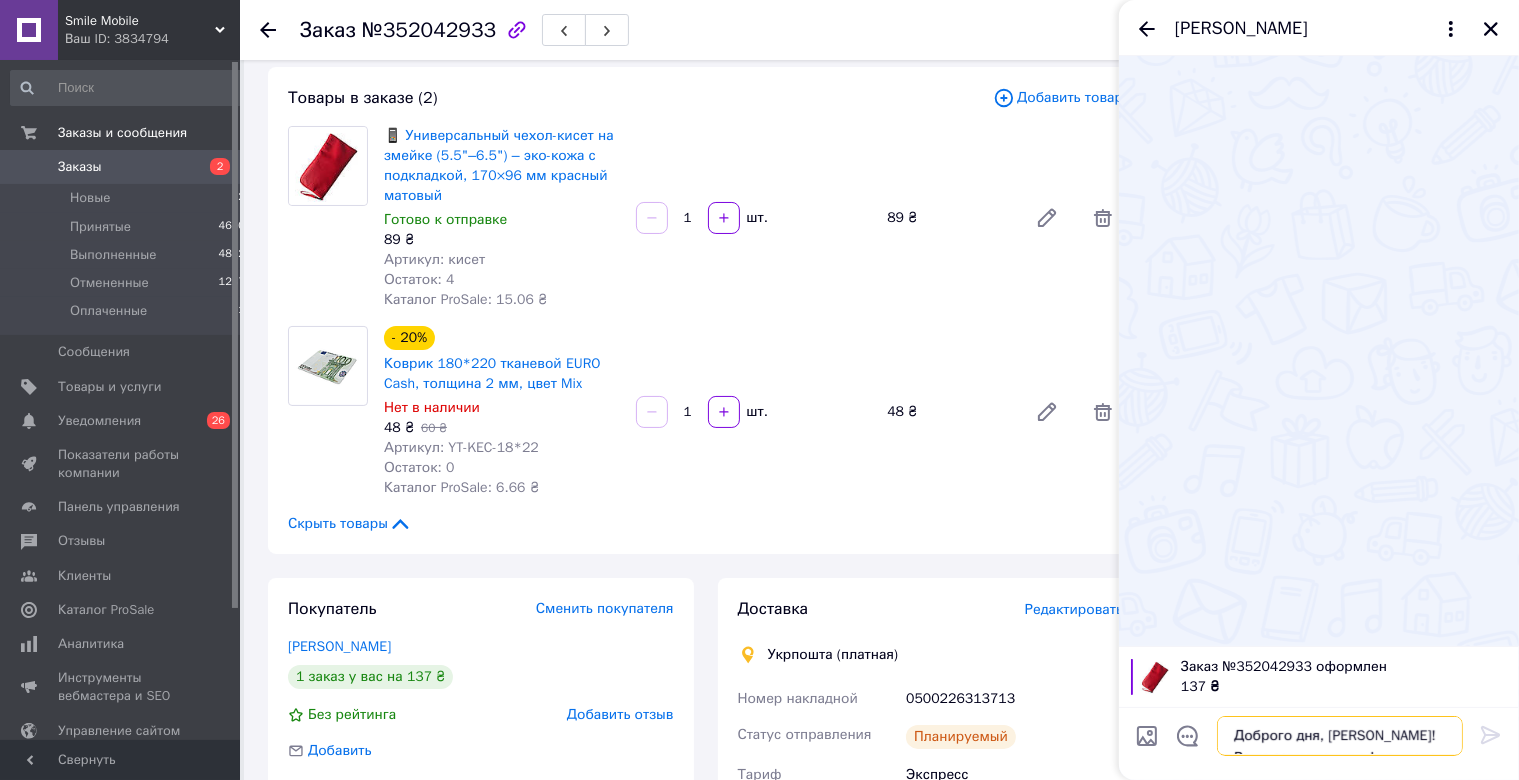 scroll, scrollTop: 54, scrollLeft: 0, axis: vertical 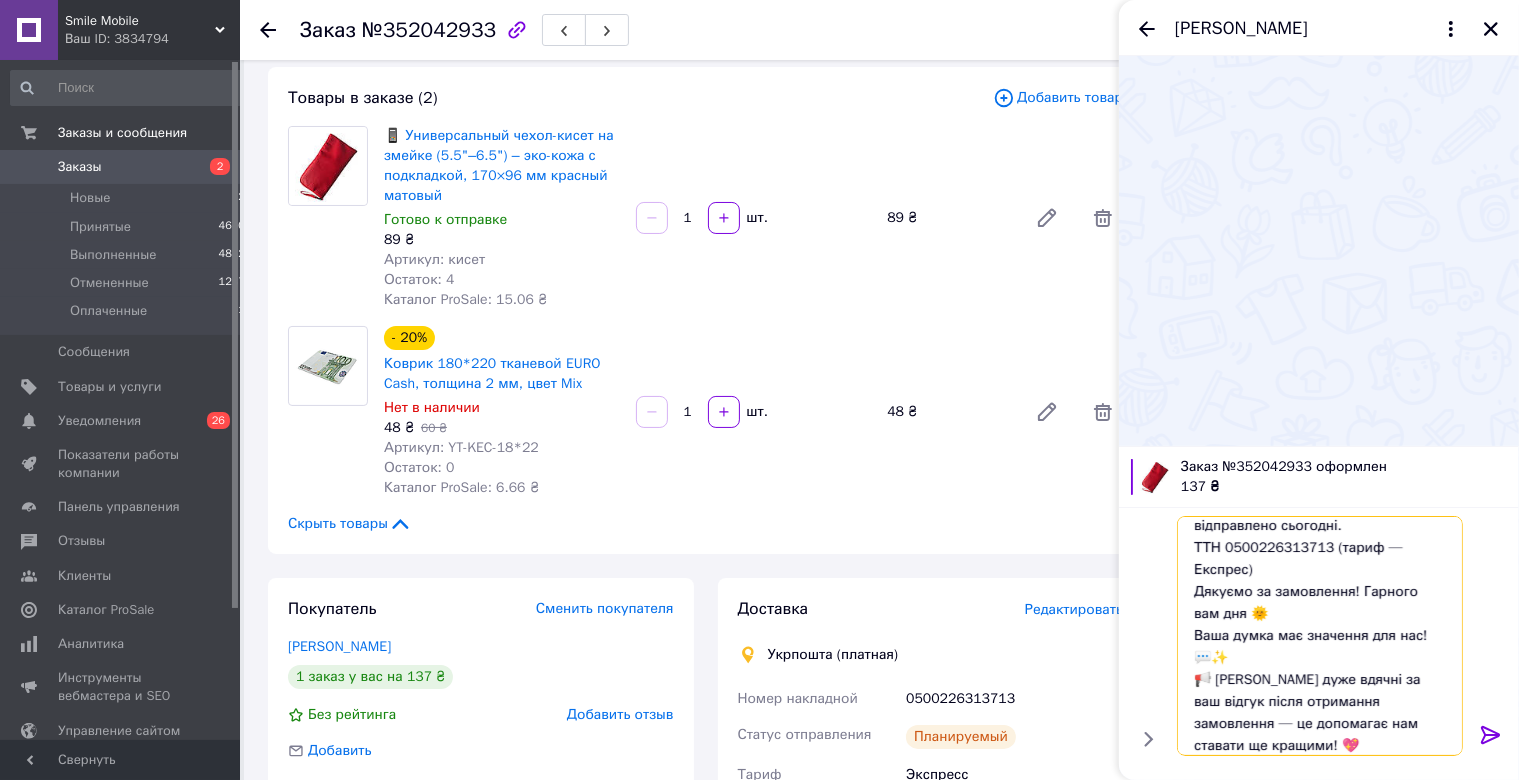 type 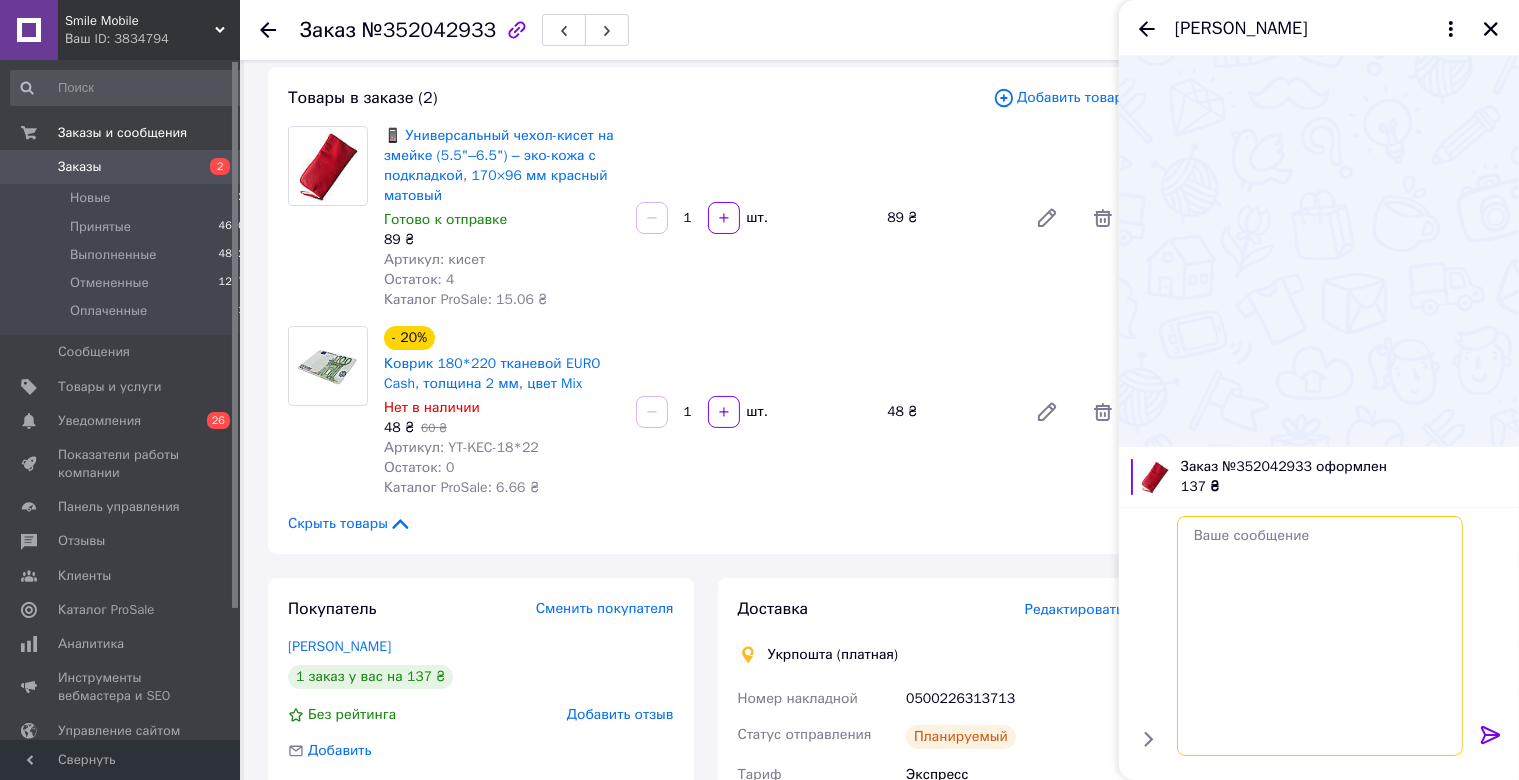 scroll, scrollTop: 0, scrollLeft: 0, axis: both 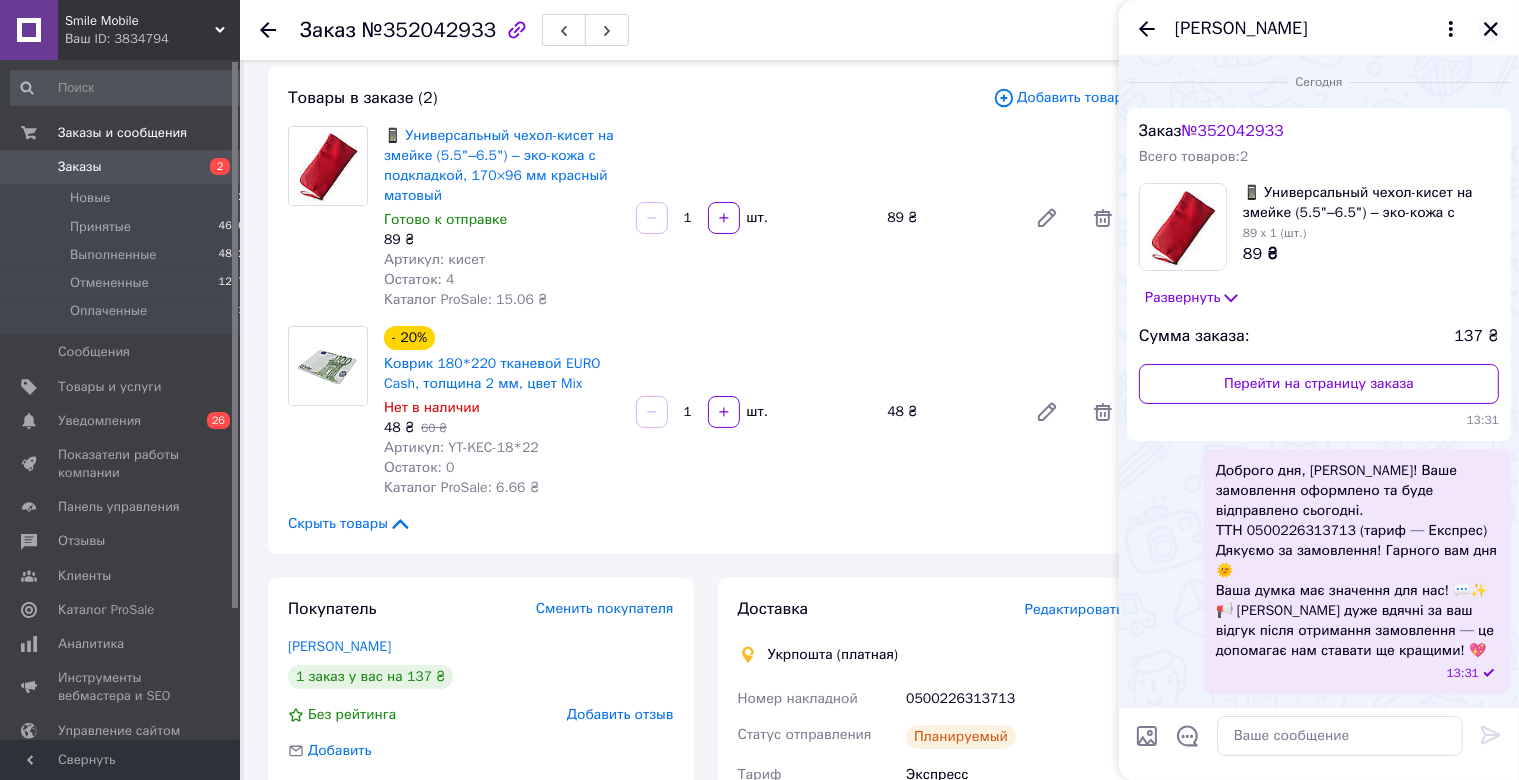 click 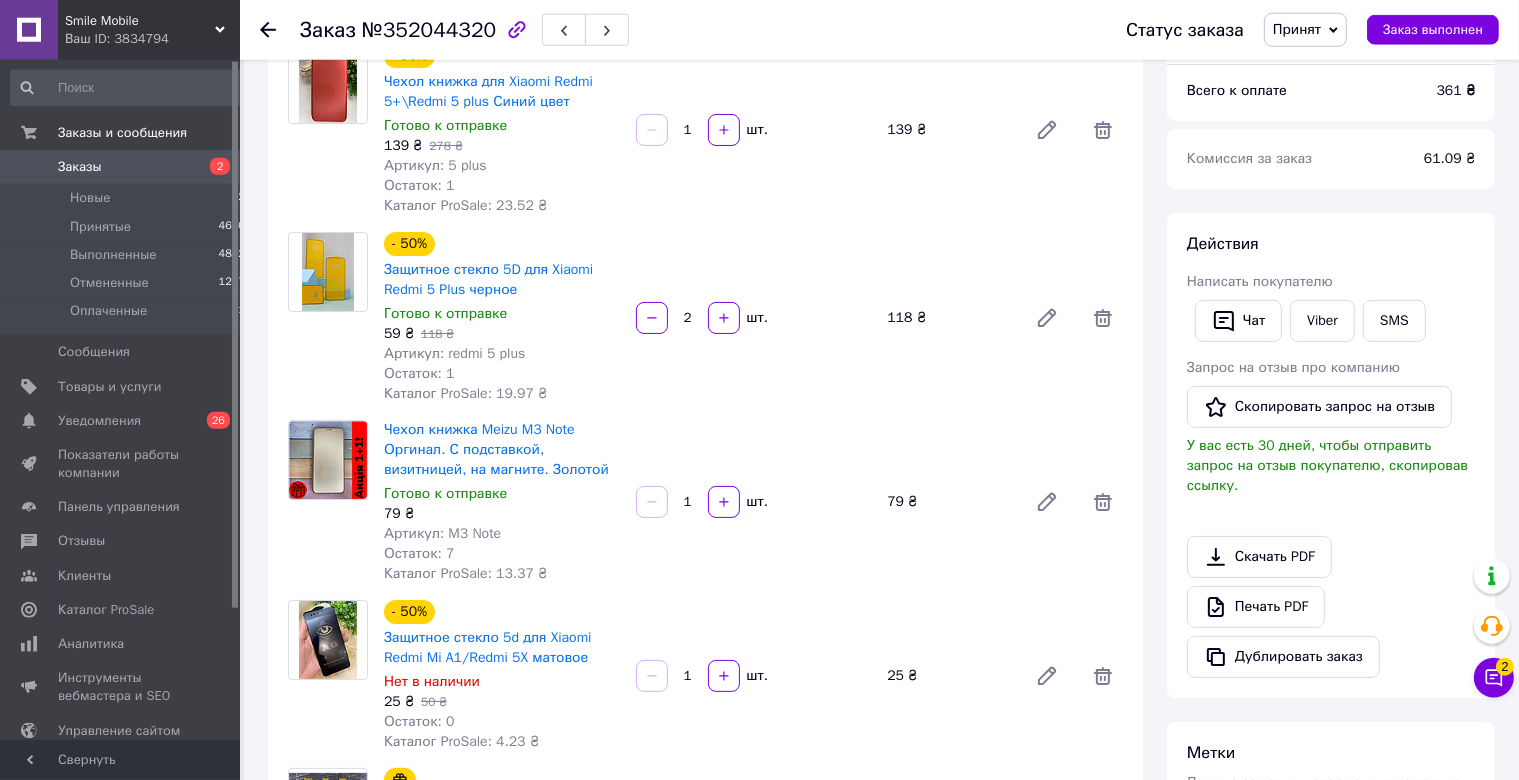 scroll, scrollTop: 211, scrollLeft: 0, axis: vertical 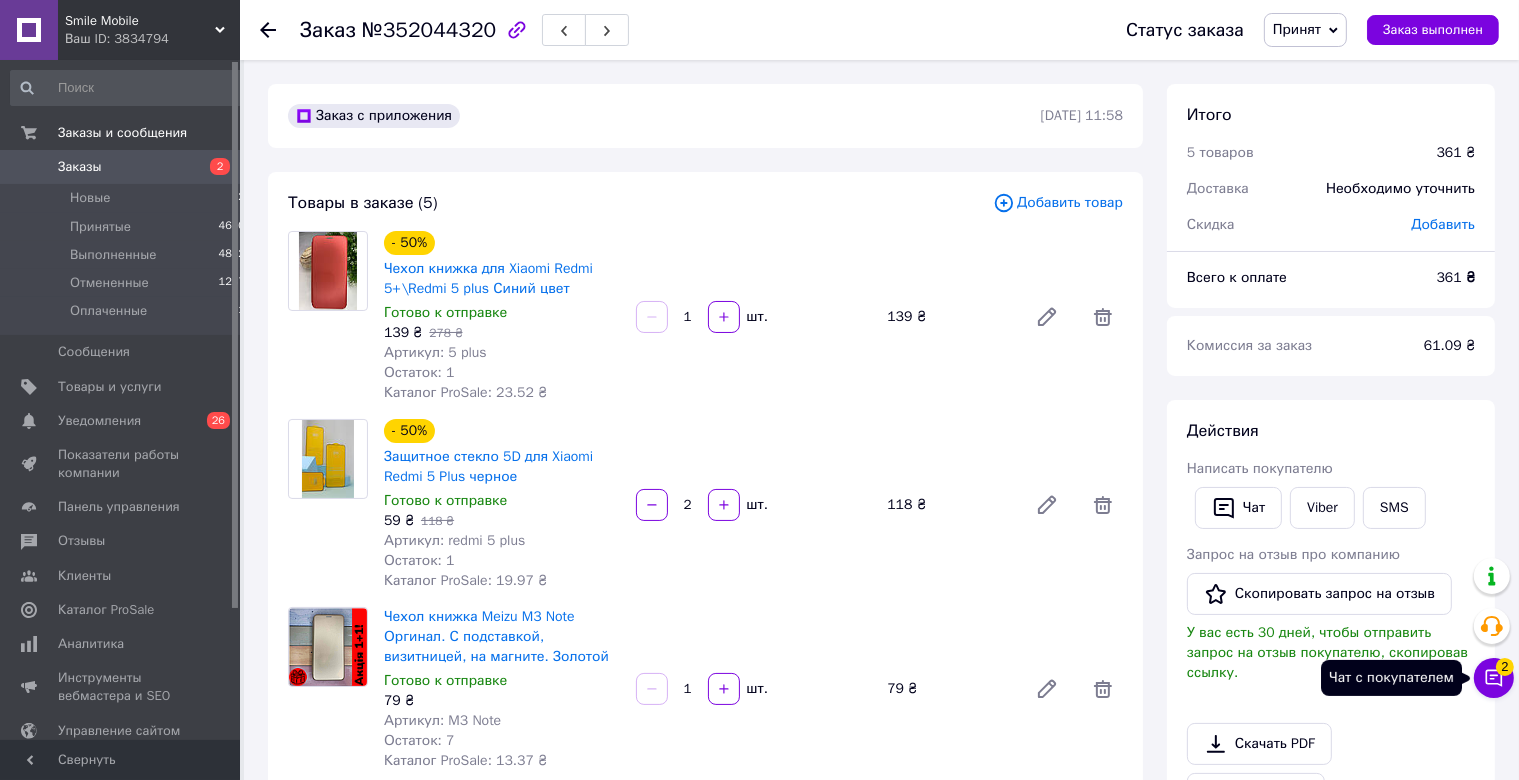 click 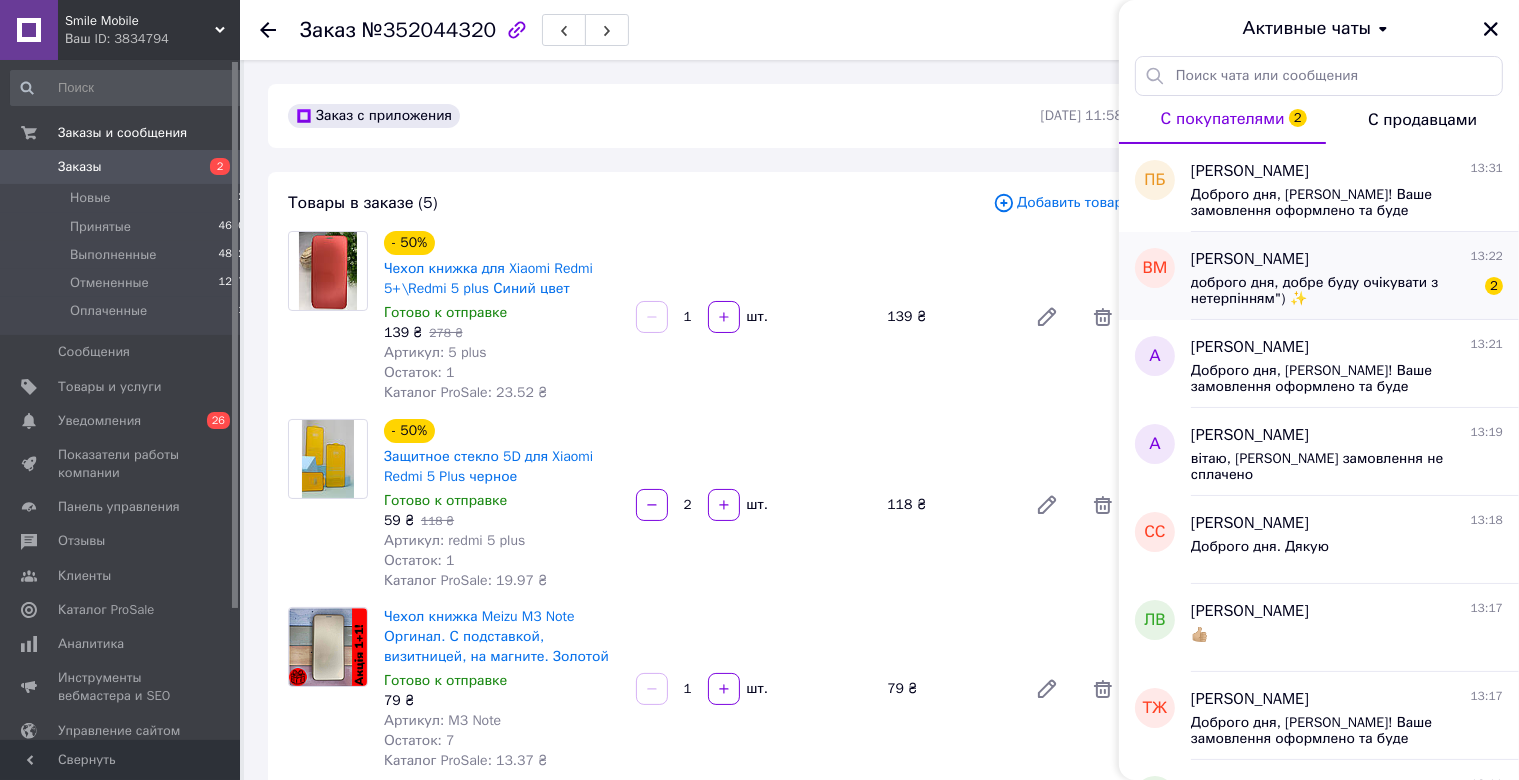 click on "доброго дня, добре буду очікувати з нетерпінням") ✨" at bounding box center [1333, 291] 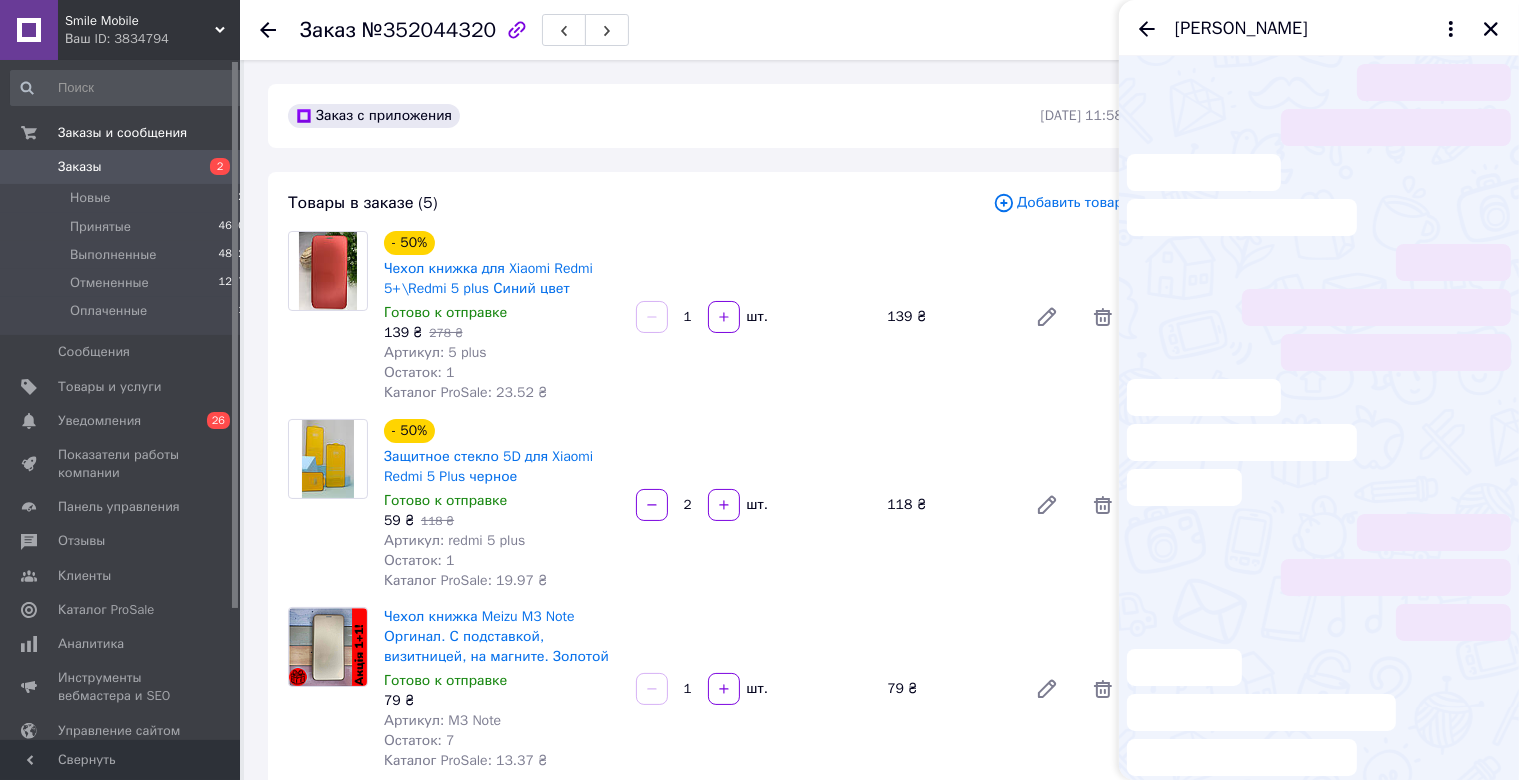 scroll, scrollTop: 257, scrollLeft: 0, axis: vertical 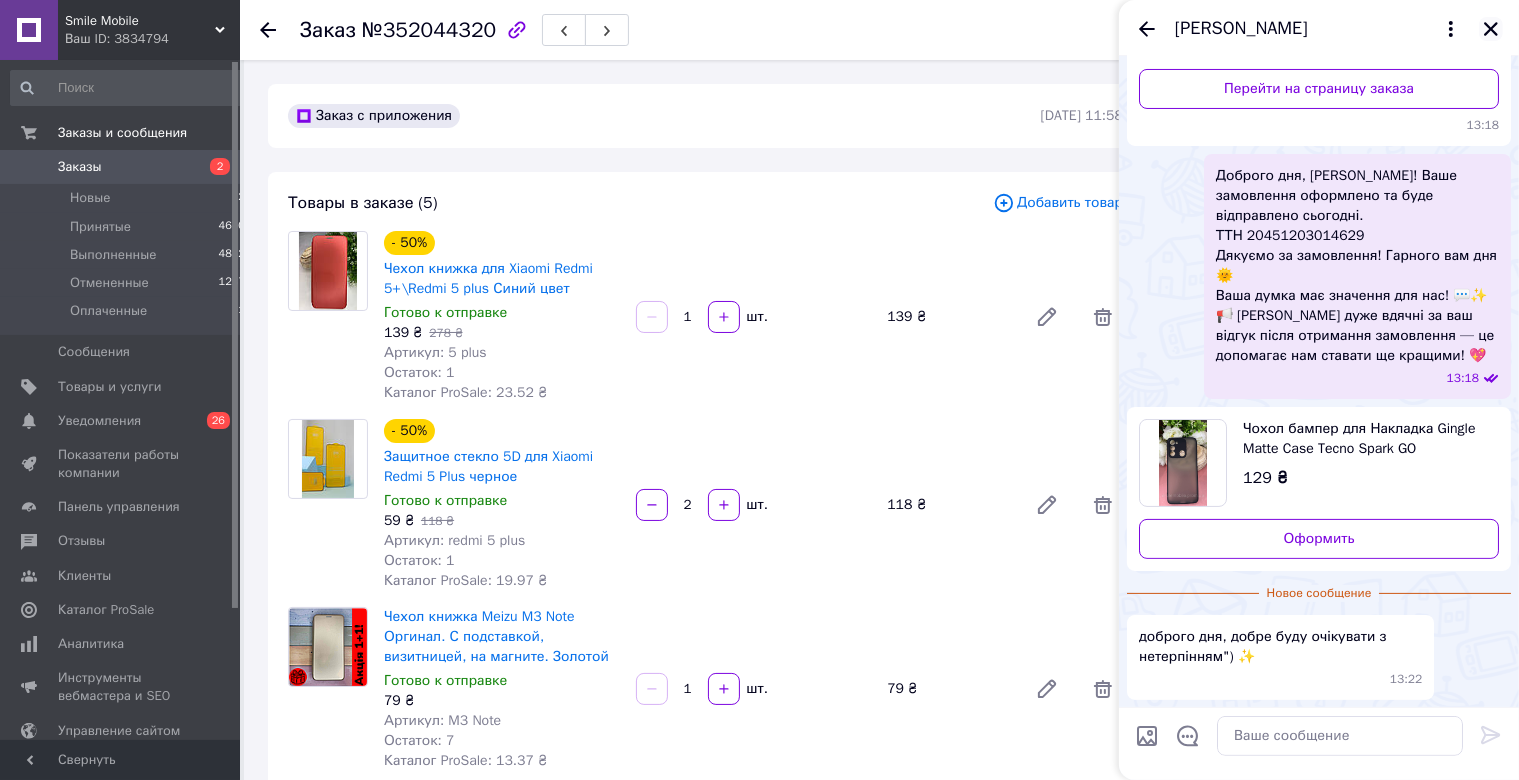 click 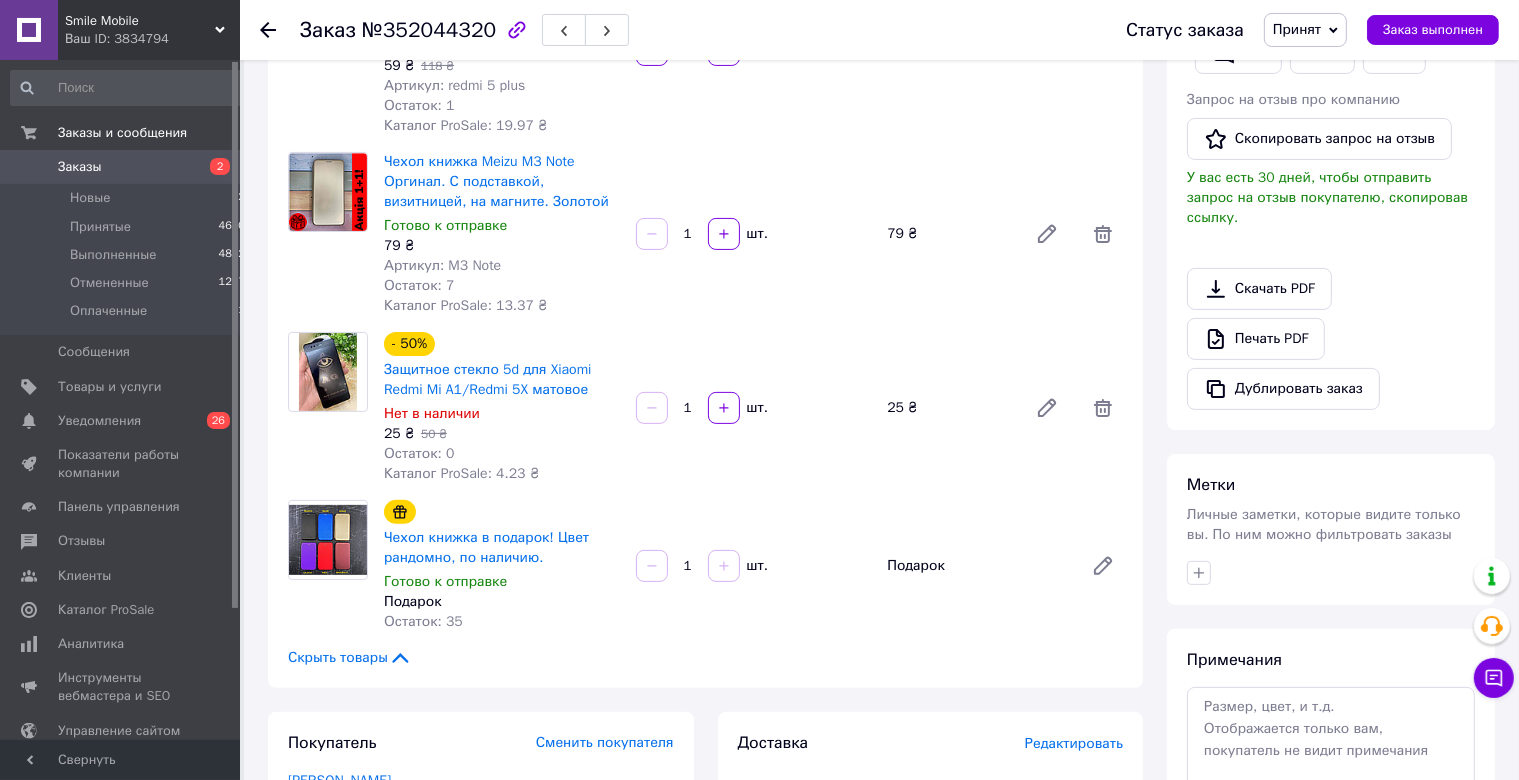 scroll, scrollTop: 316, scrollLeft: 0, axis: vertical 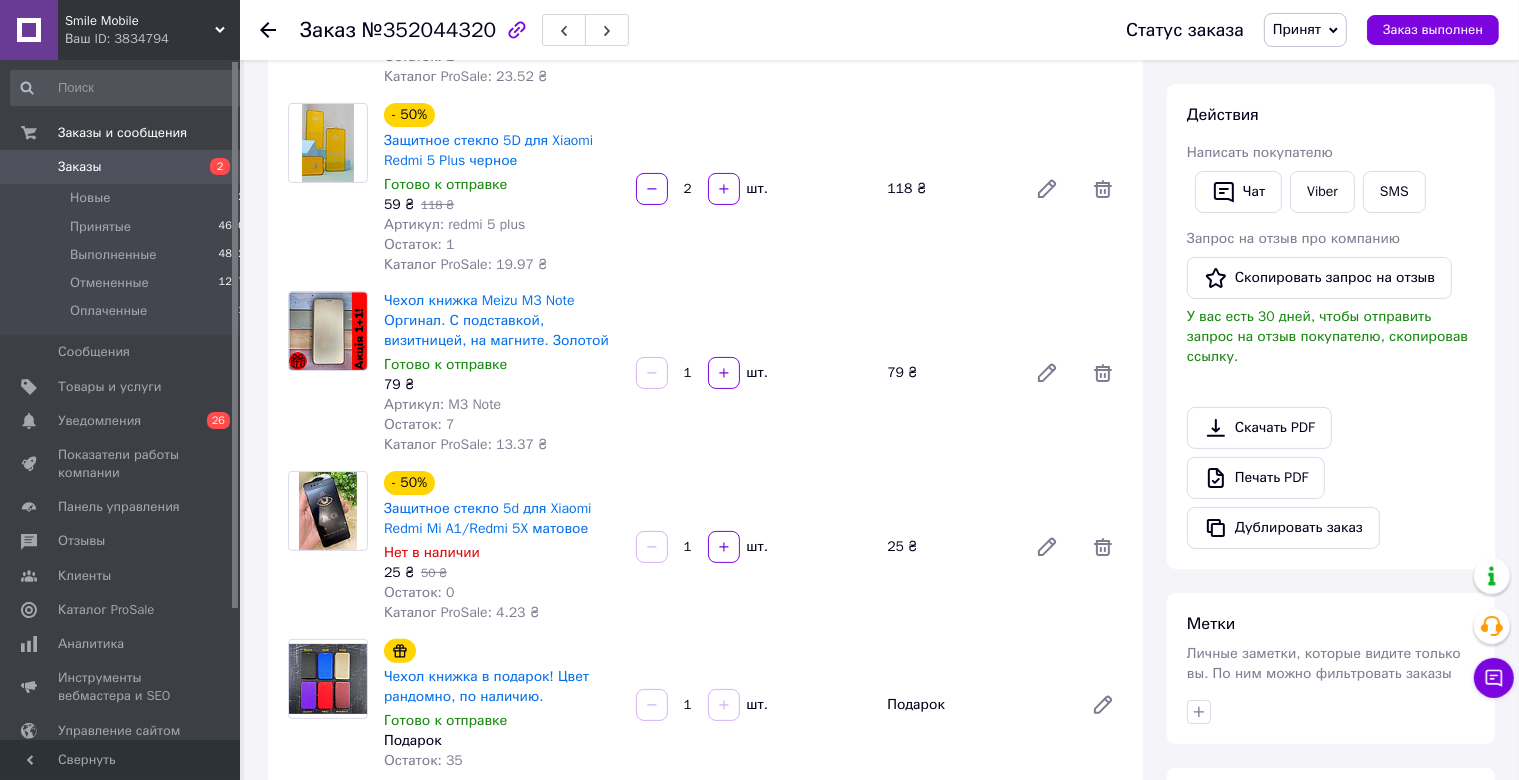 click on "- 50% Защитное стекло 5D для Xiaomi Redmi 5 Plus черное Готово к отправке 59 ₴   118 ₴ Артикул: redmi 5 plus Остаток: 1 Каталог ProSale: 19.97 ₴  2   шт. 118 ₴" at bounding box center (753, 189) 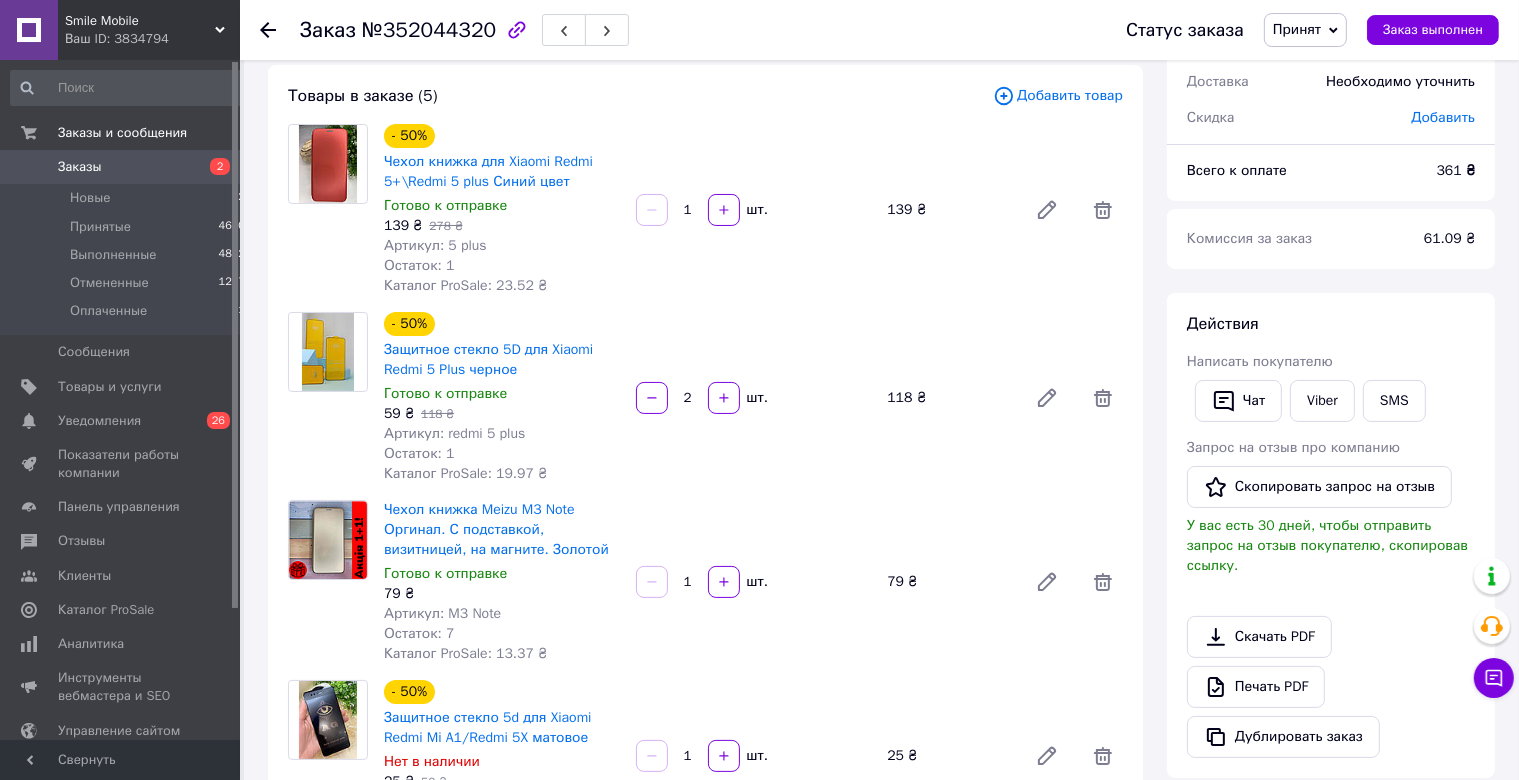 scroll, scrollTop: 105, scrollLeft: 0, axis: vertical 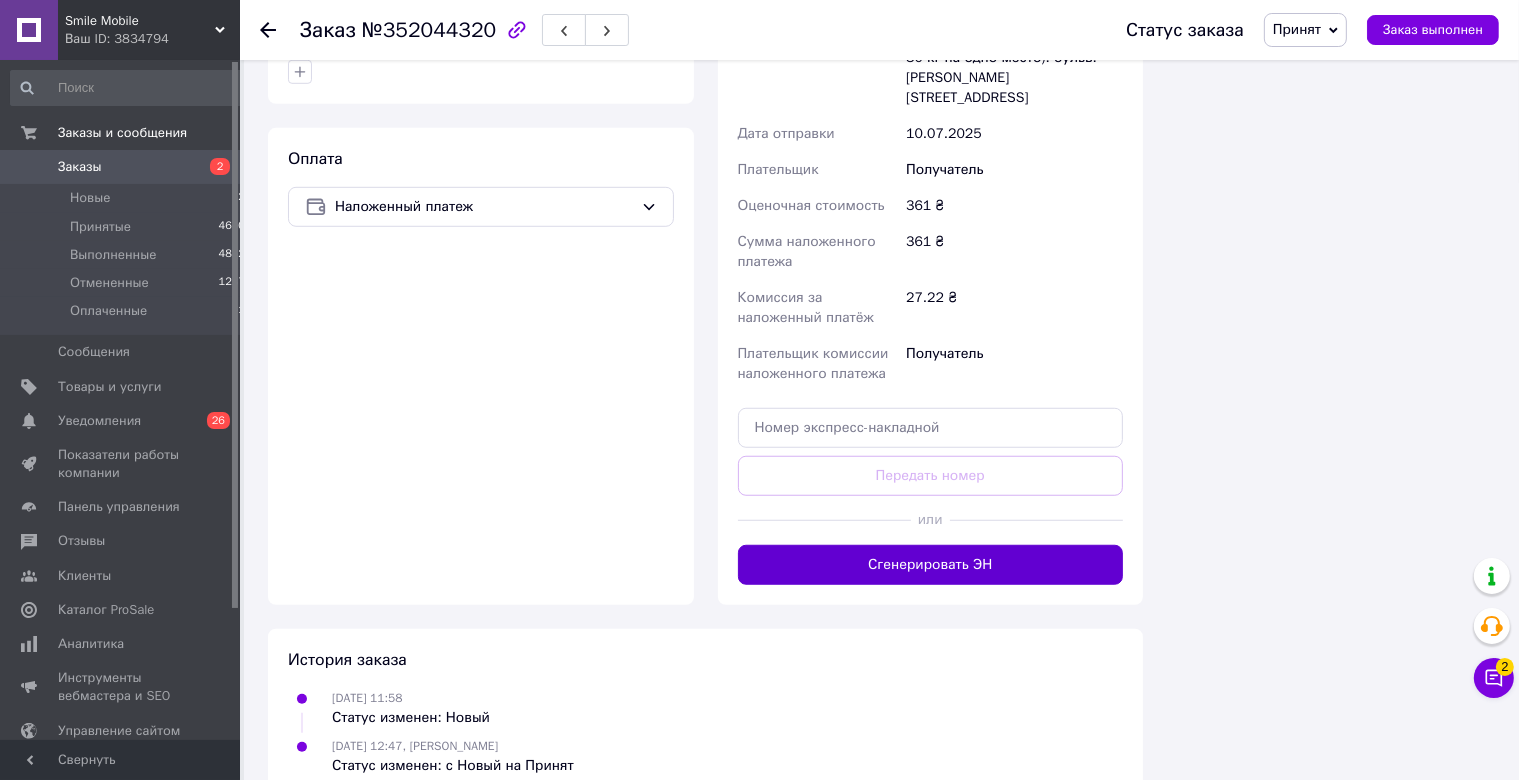 click on "Сгенерировать ЭН" at bounding box center (931, 565) 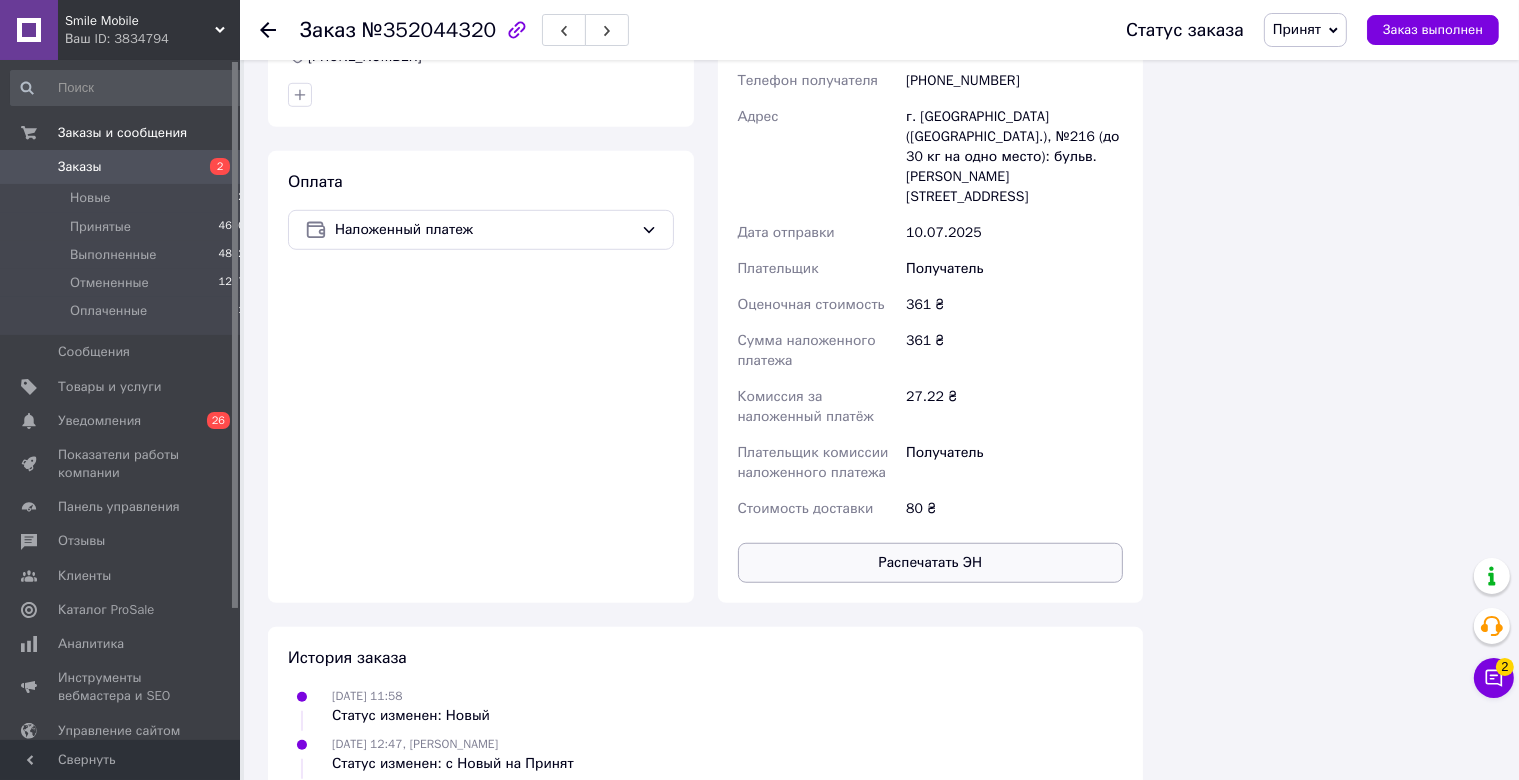 scroll, scrollTop: 1002, scrollLeft: 0, axis: vertical 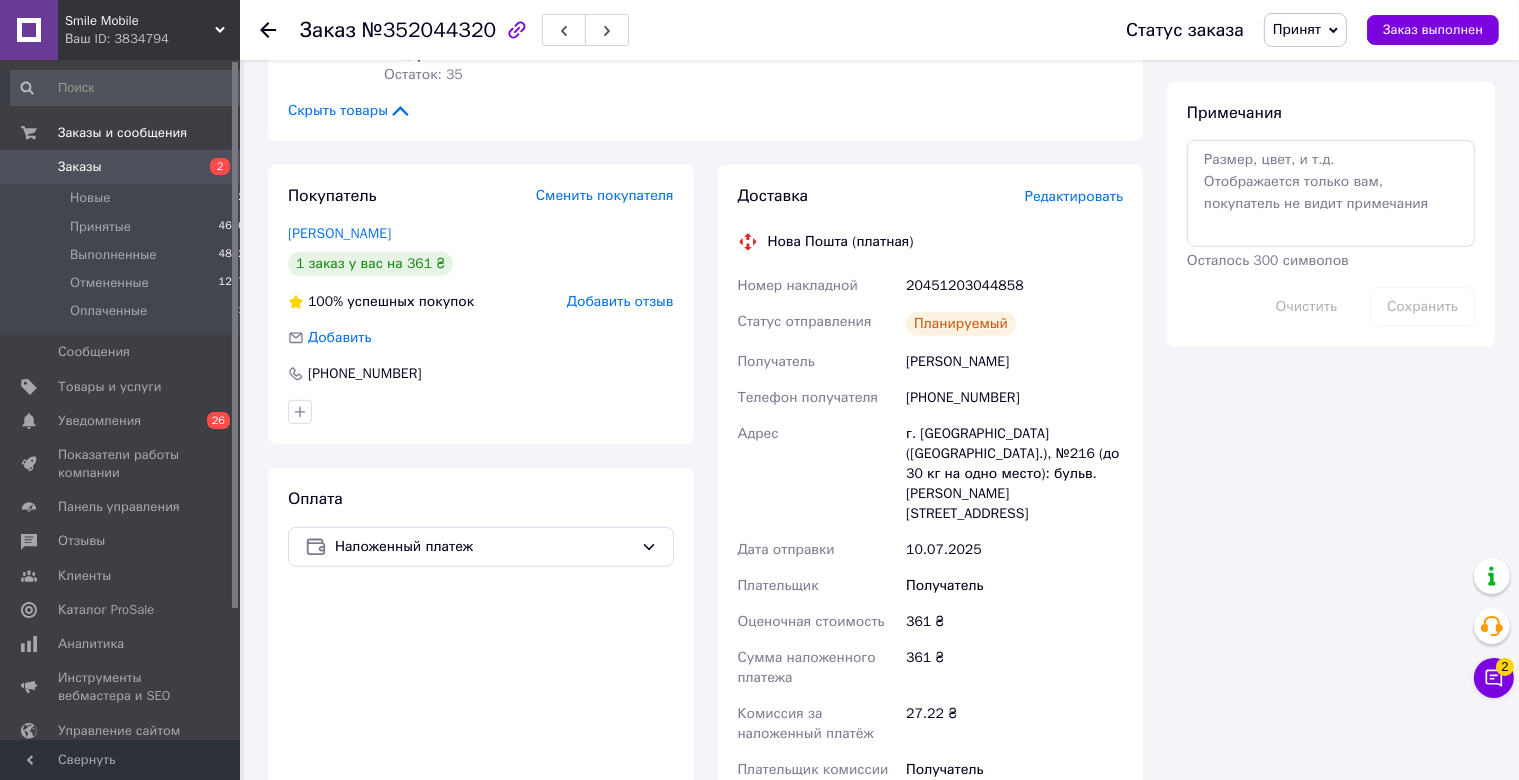 drag, startPoint x: 723, startPoint y: 278, endPoint x: 1037, endPoint y: 355, distance: 323.30325 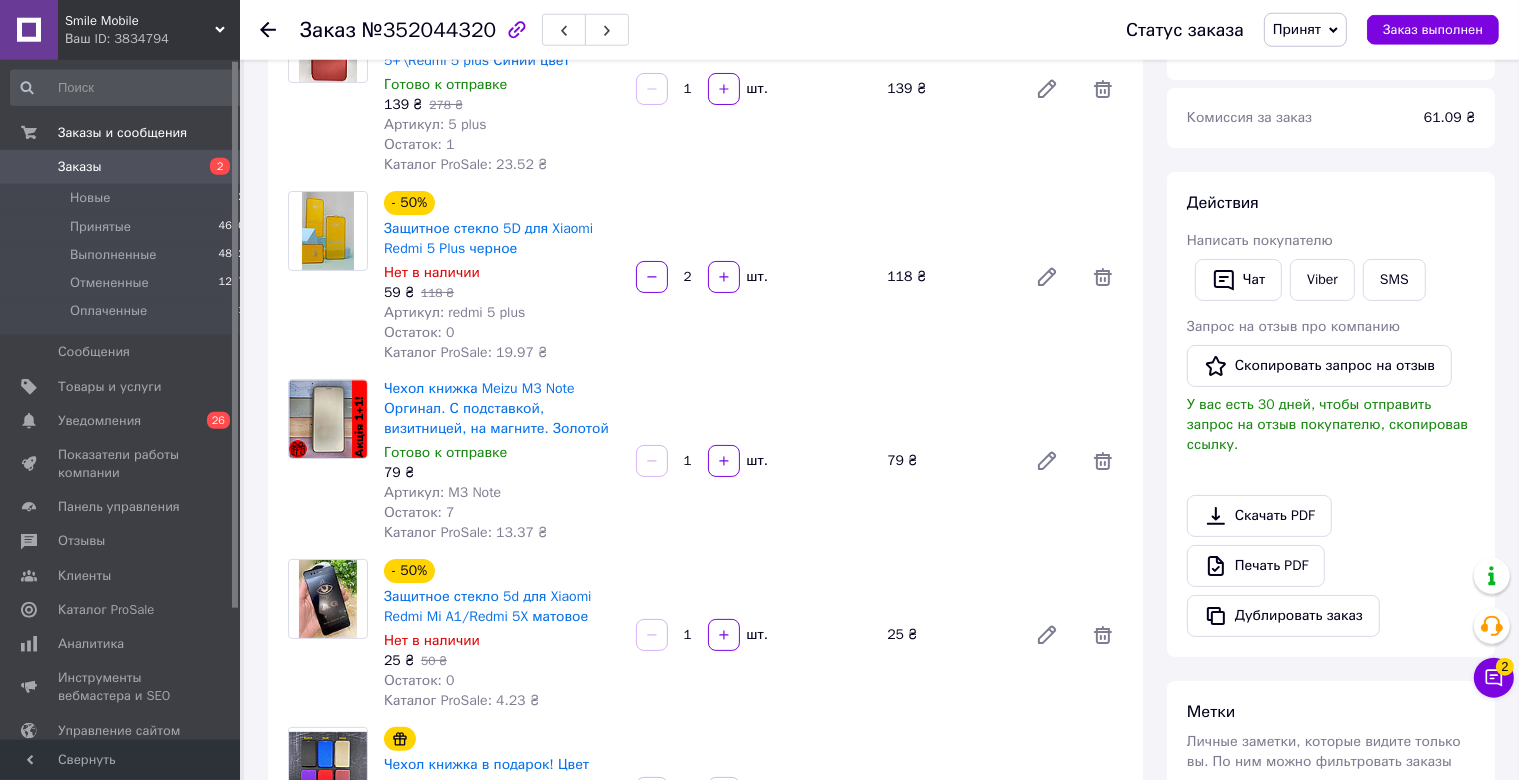 scroll, scrollTop: 157, scrollLeft: 0, axis: vertical 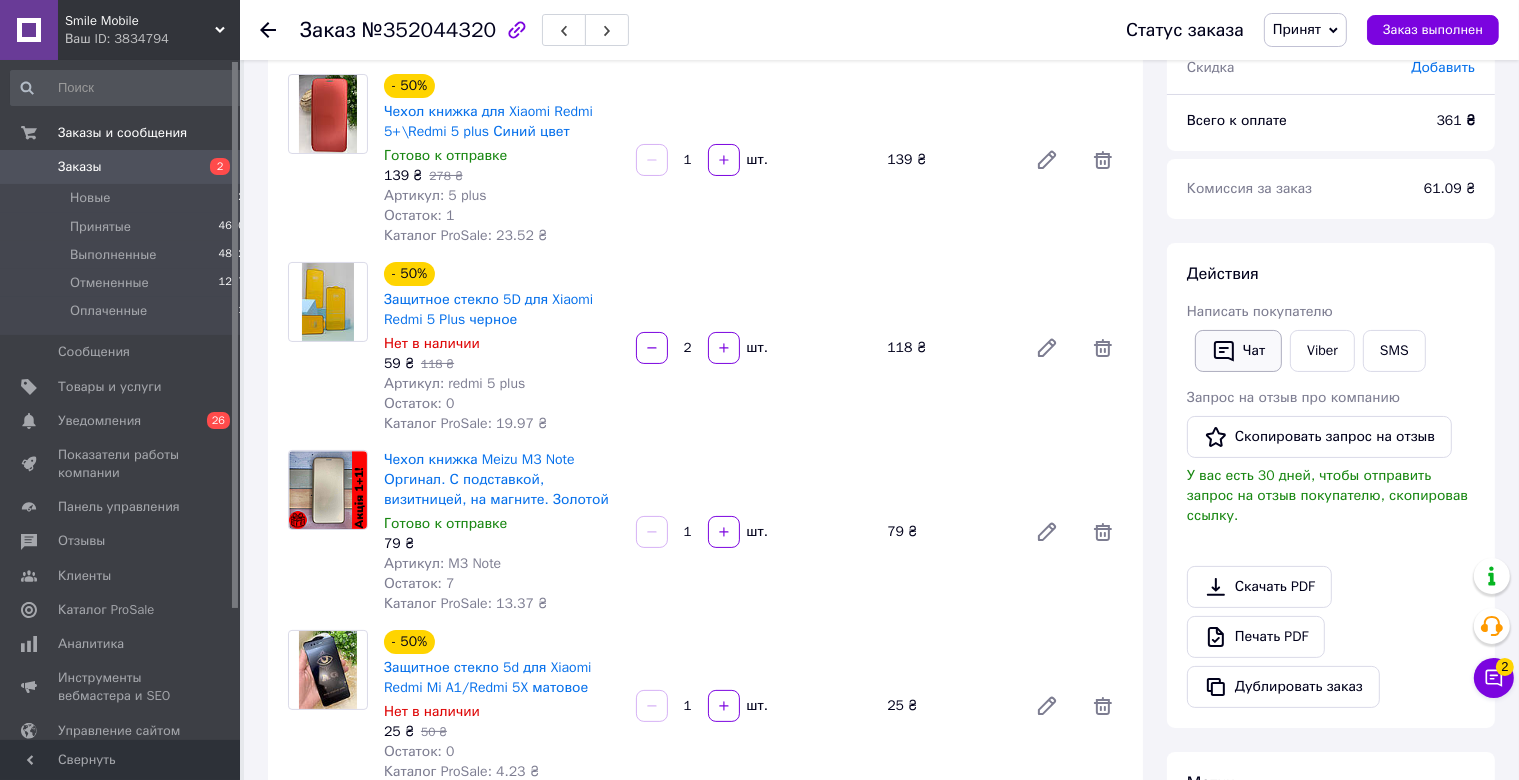 click on "Чат" at bounding box center [1238, 351] 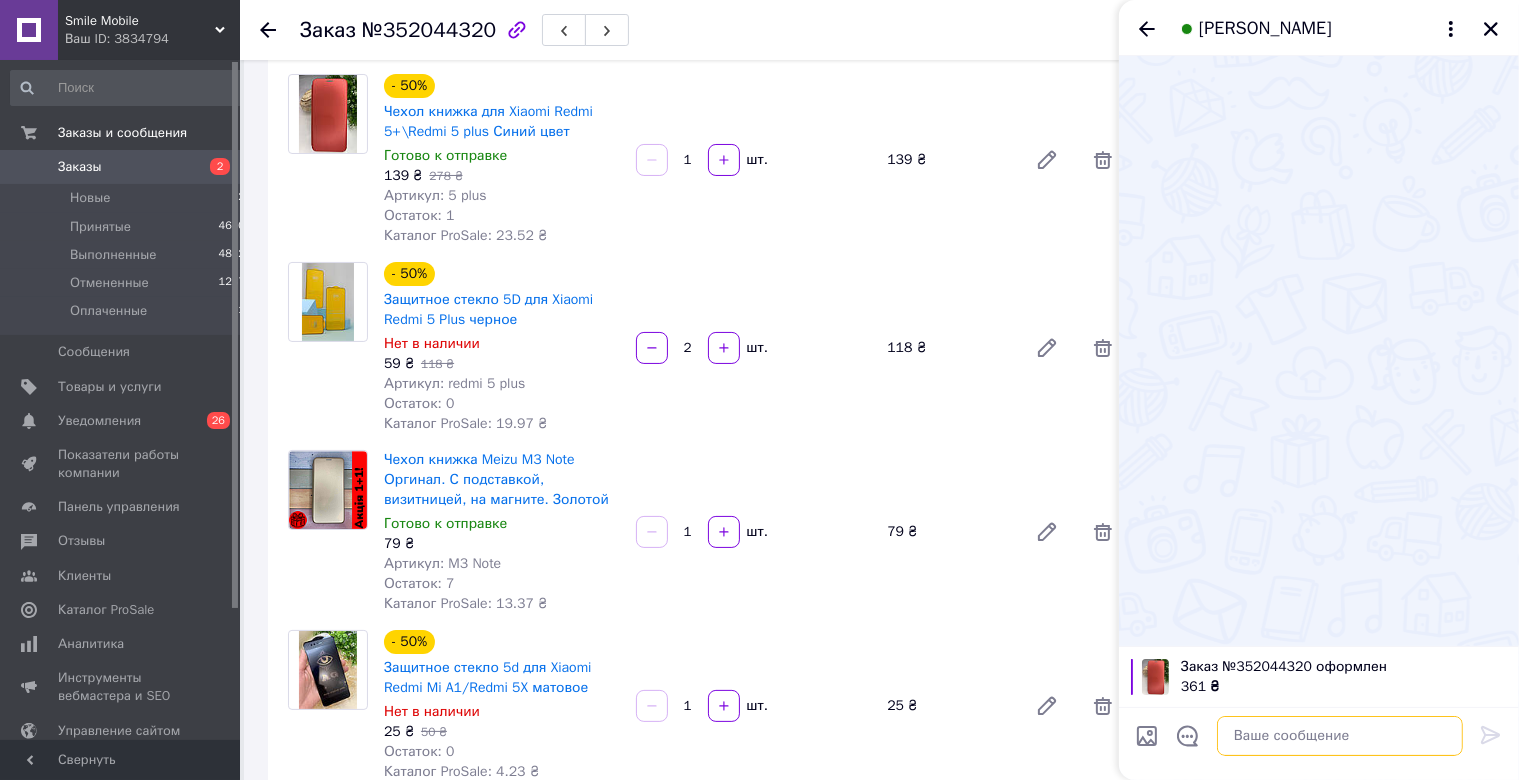 click at bounding box center [1340, 736] 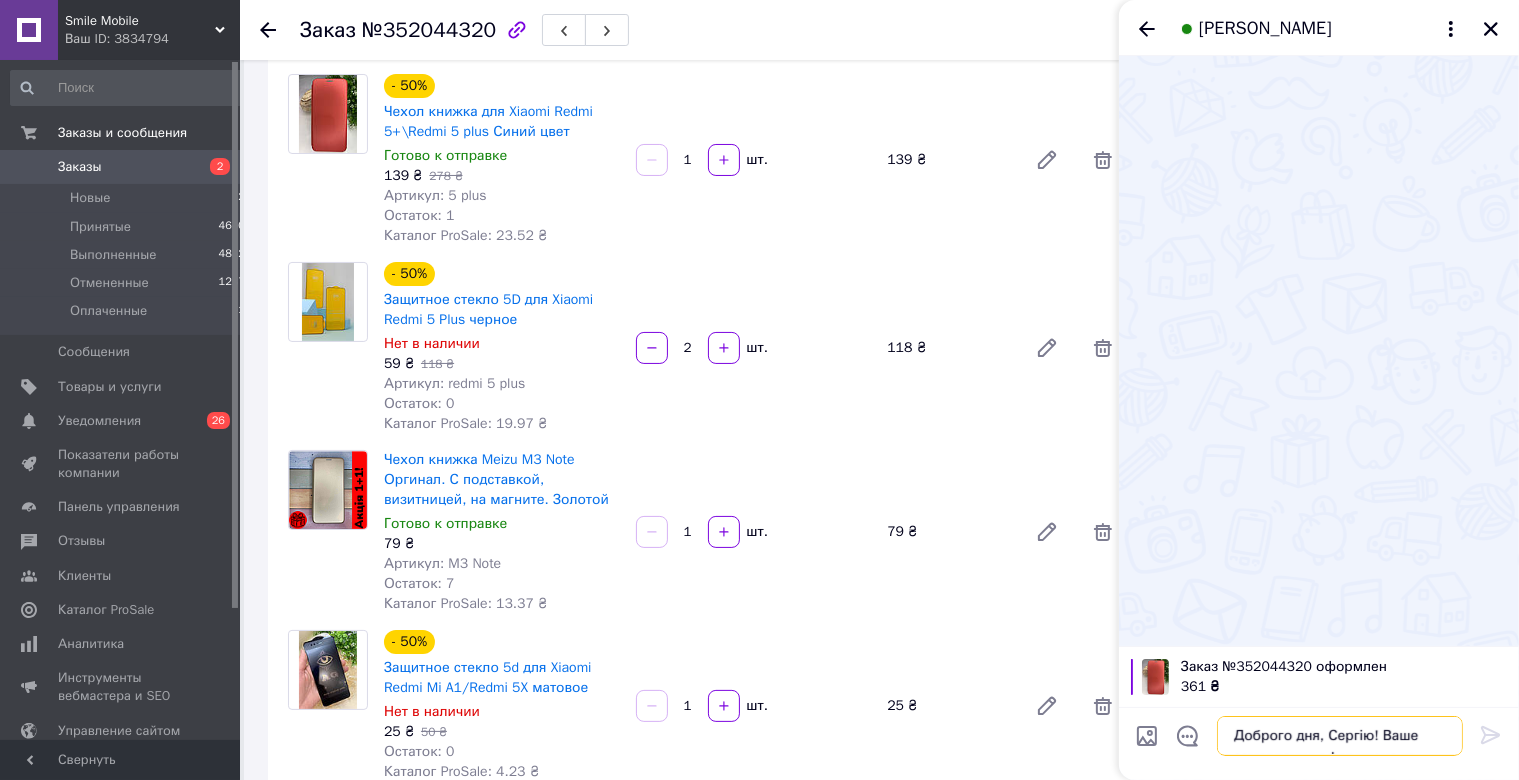 scroll, scrollTop: 32, scrollLeft: 0, axis: vertical 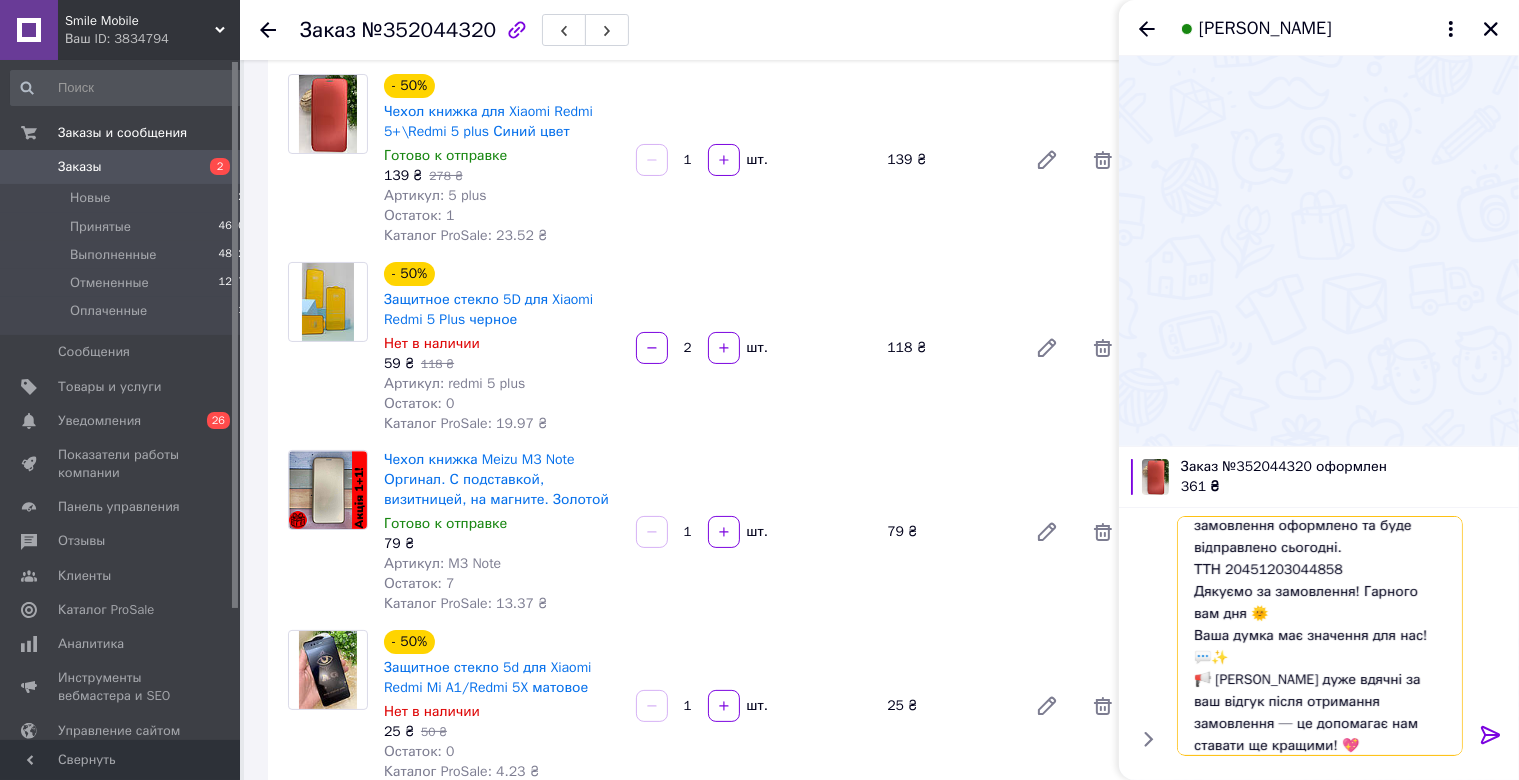 type 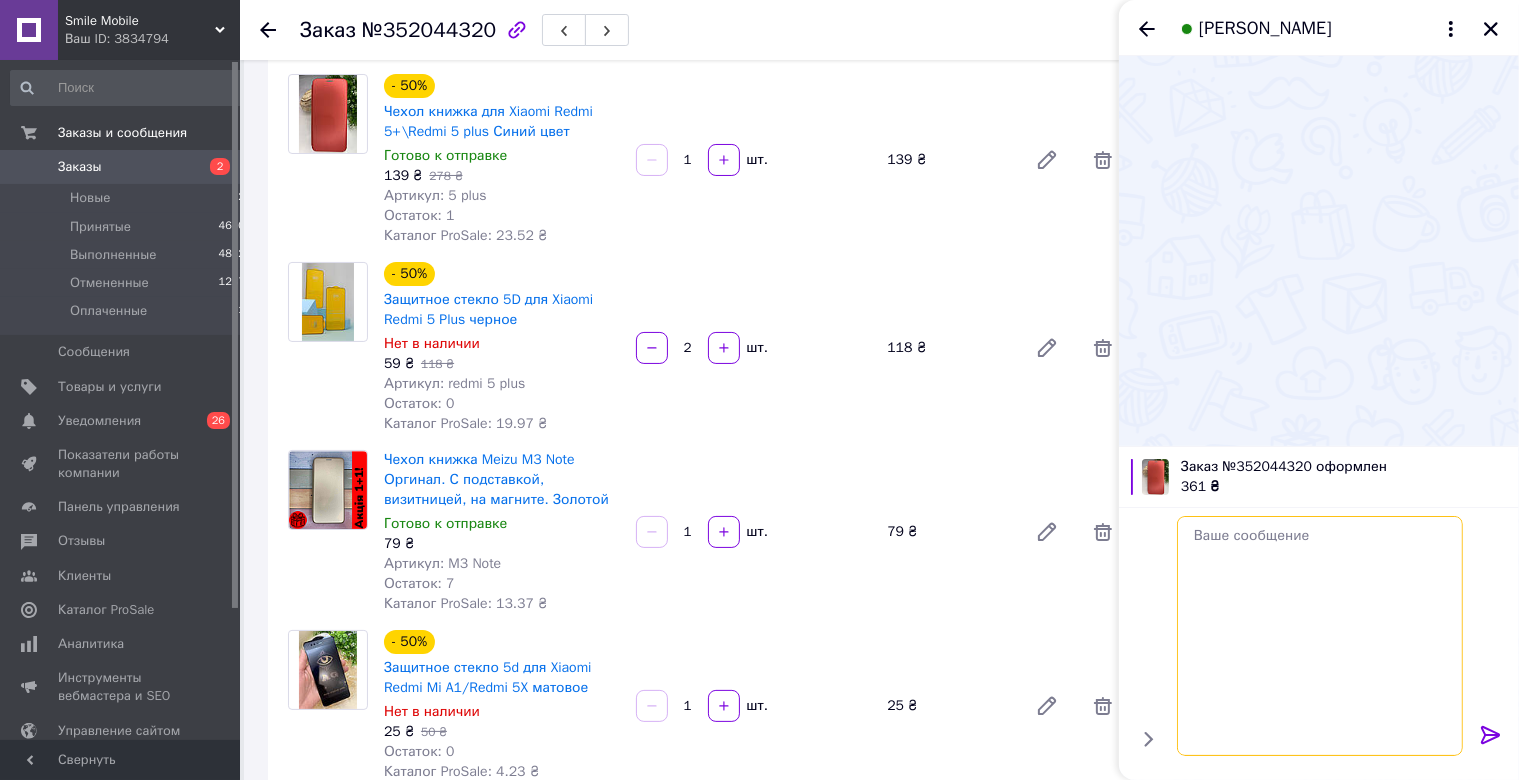 scroll, scrollTop: 0, scrollLeft: 0, axis: both 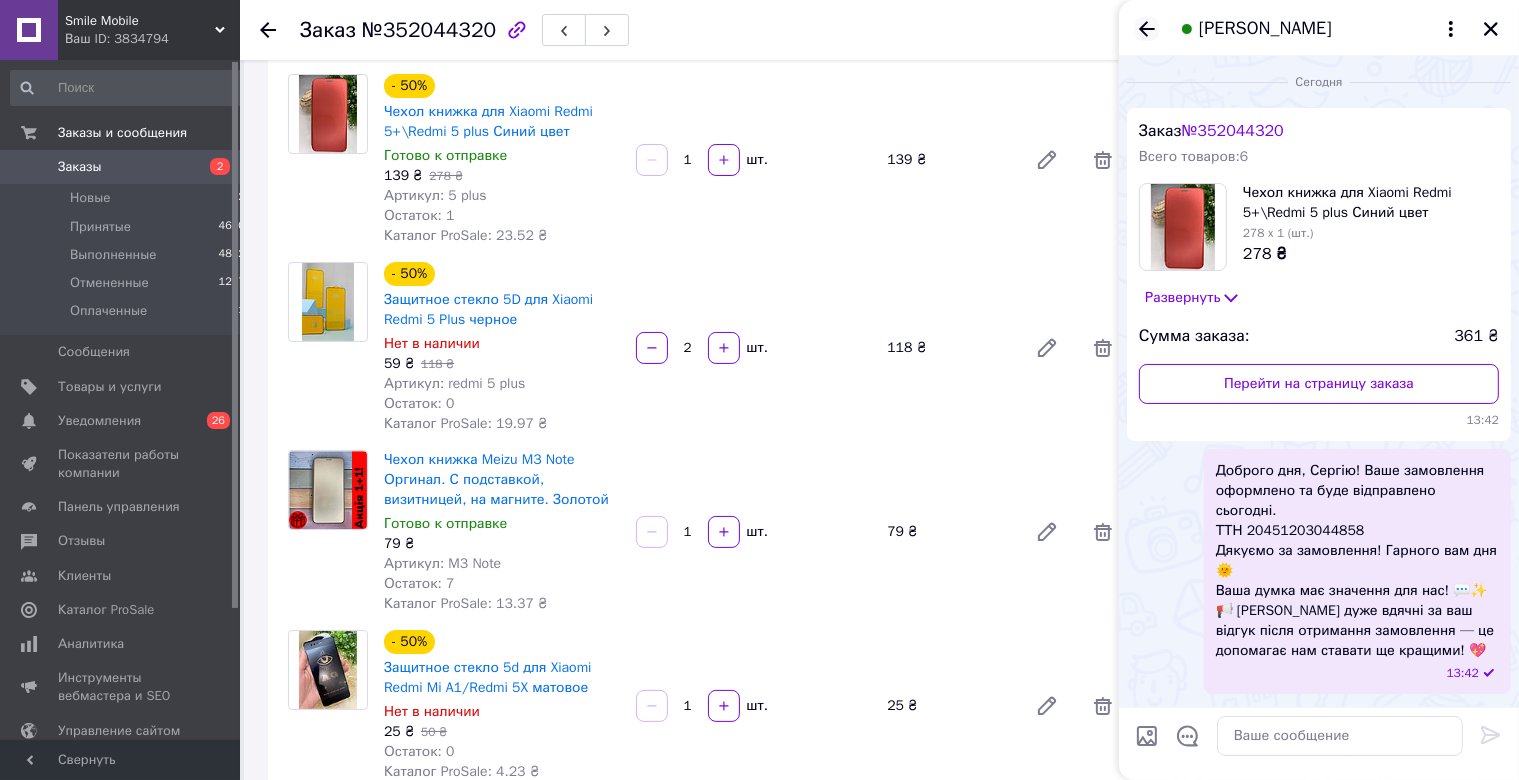 click 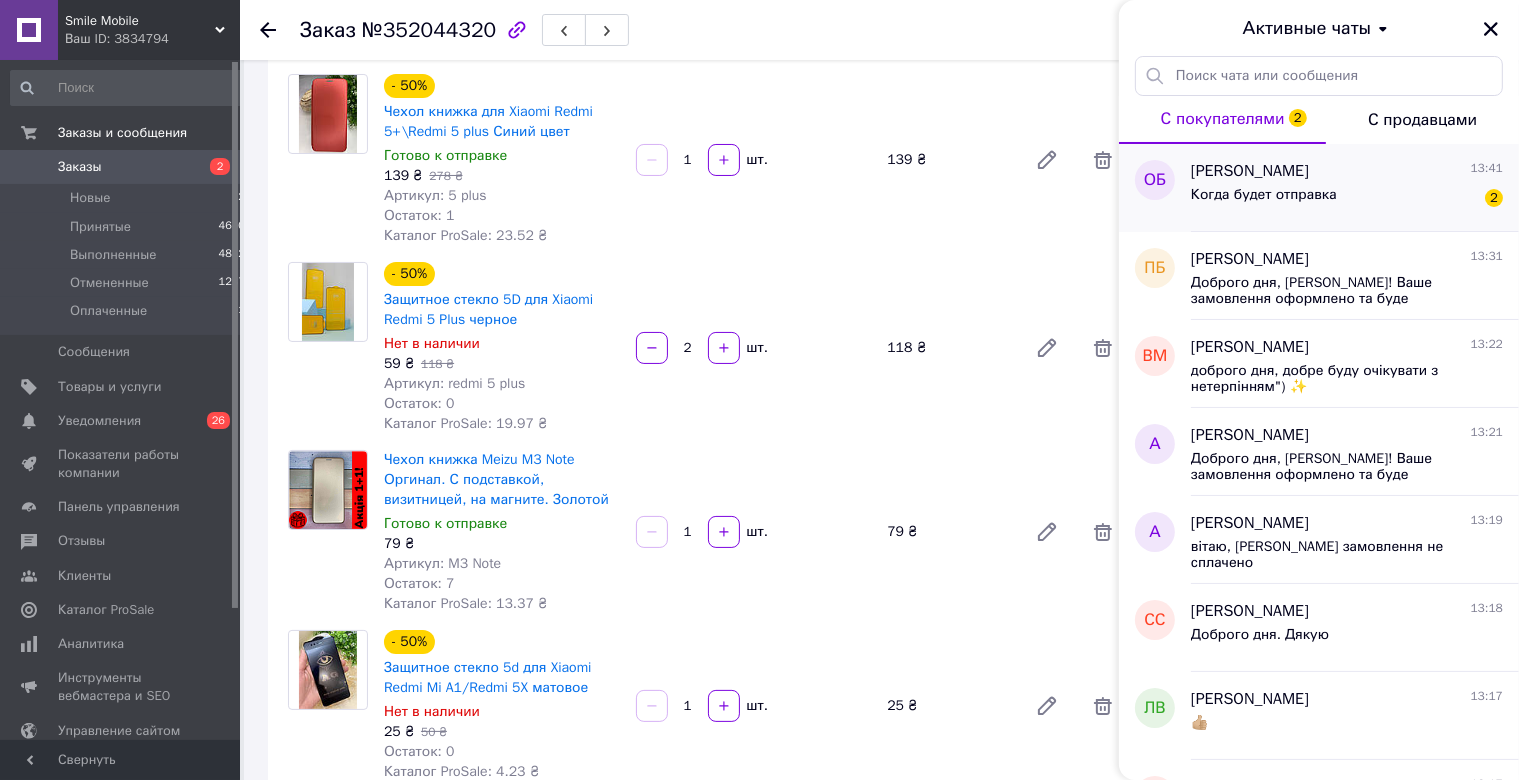click on "Когда будет отправка" at bounding box center [1264, 201] 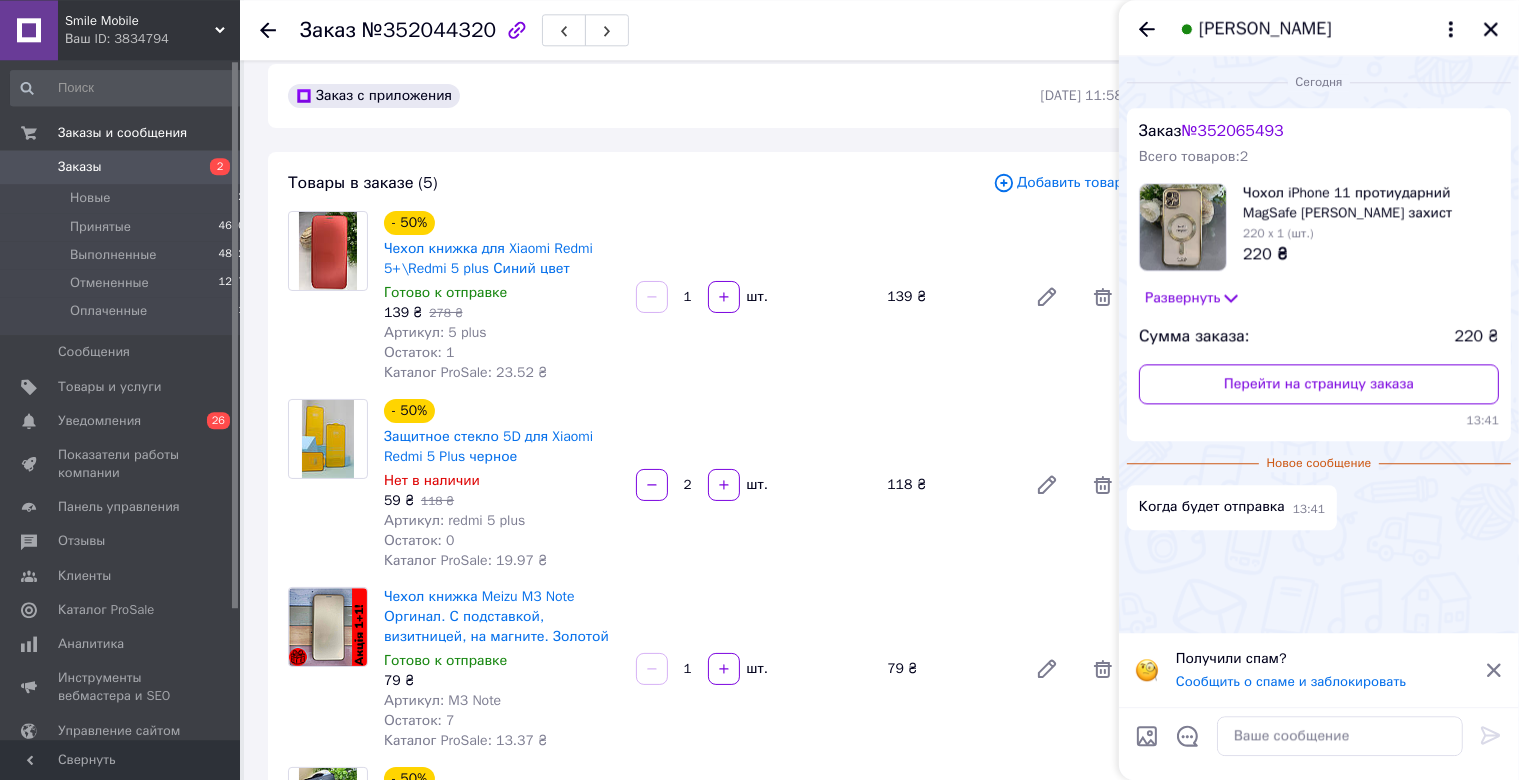 scroll, scrollTop: 0, scrollLeft: 0, axis: both 